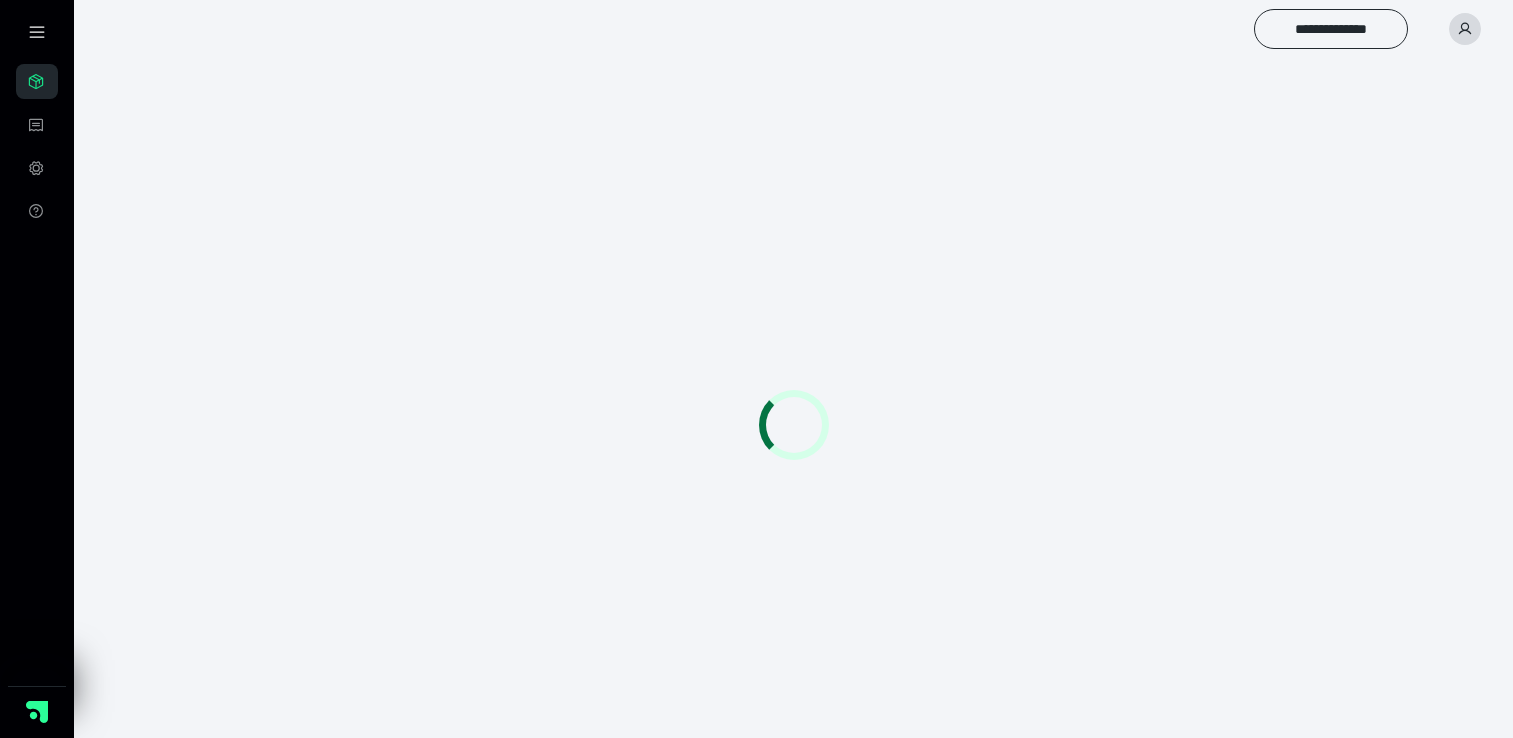 scroll, scrollTop: 0, scrollLeft: 0, axis: both 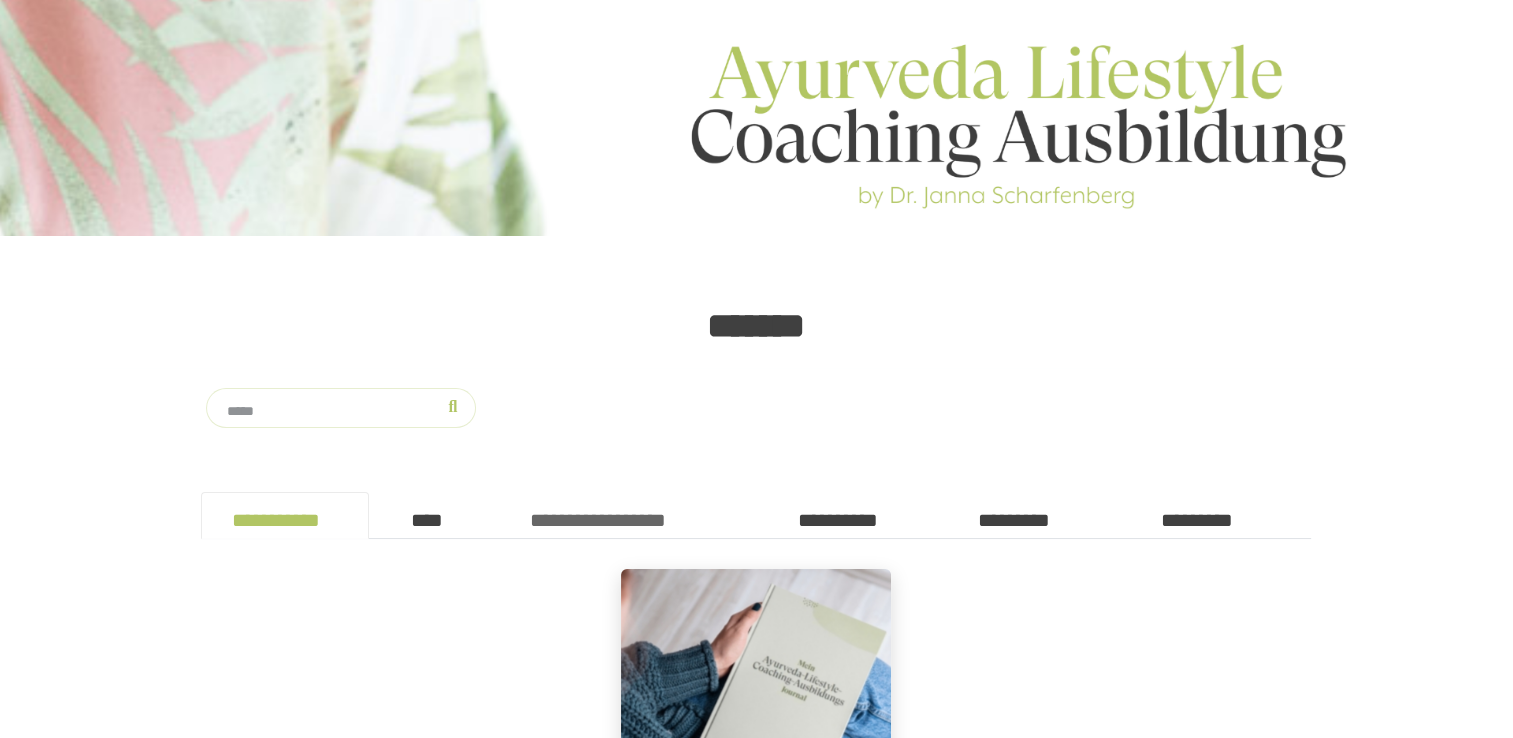 click on "**********" at bounding box center (633, 516) 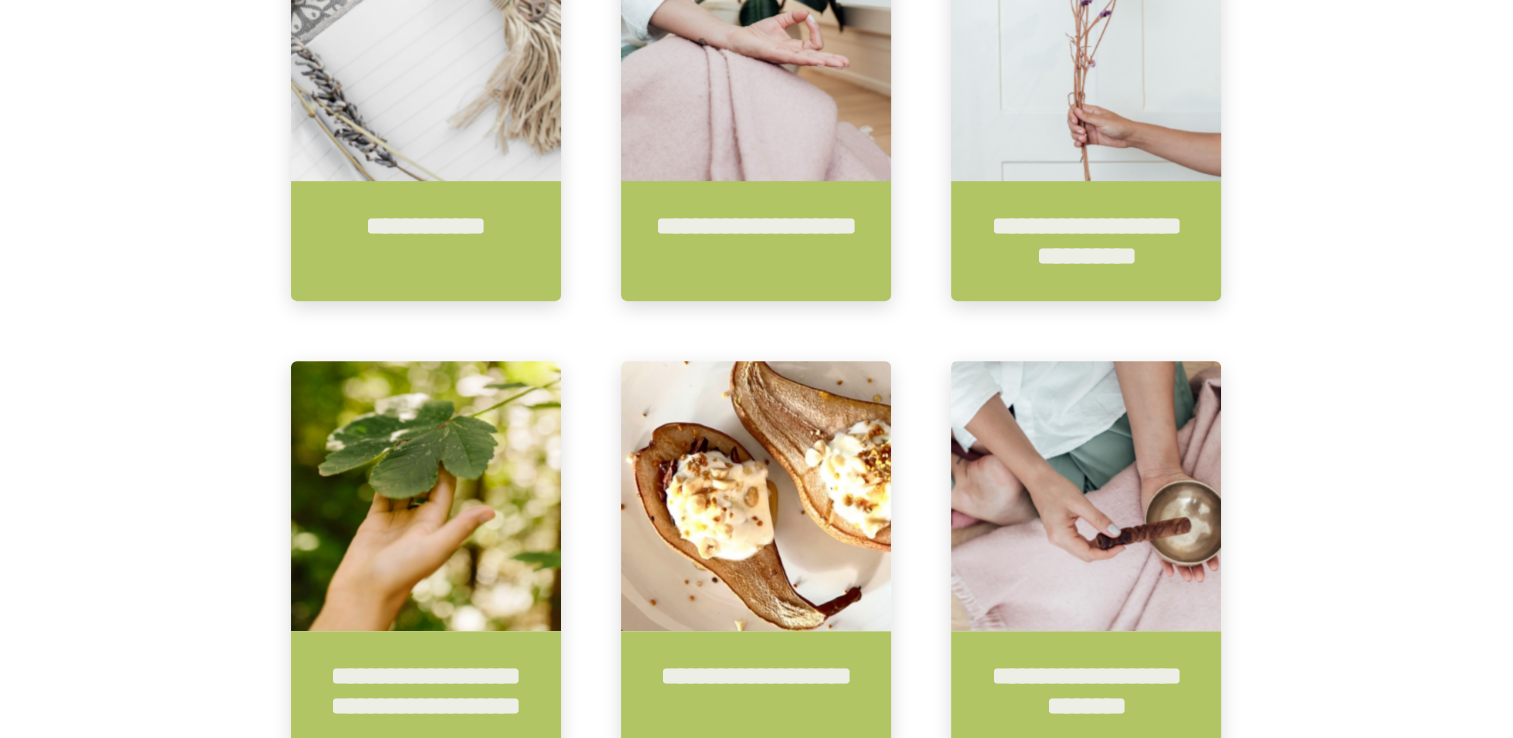 scroll, scrollTop: 1072, scrollLeft: 0, axis: vertical 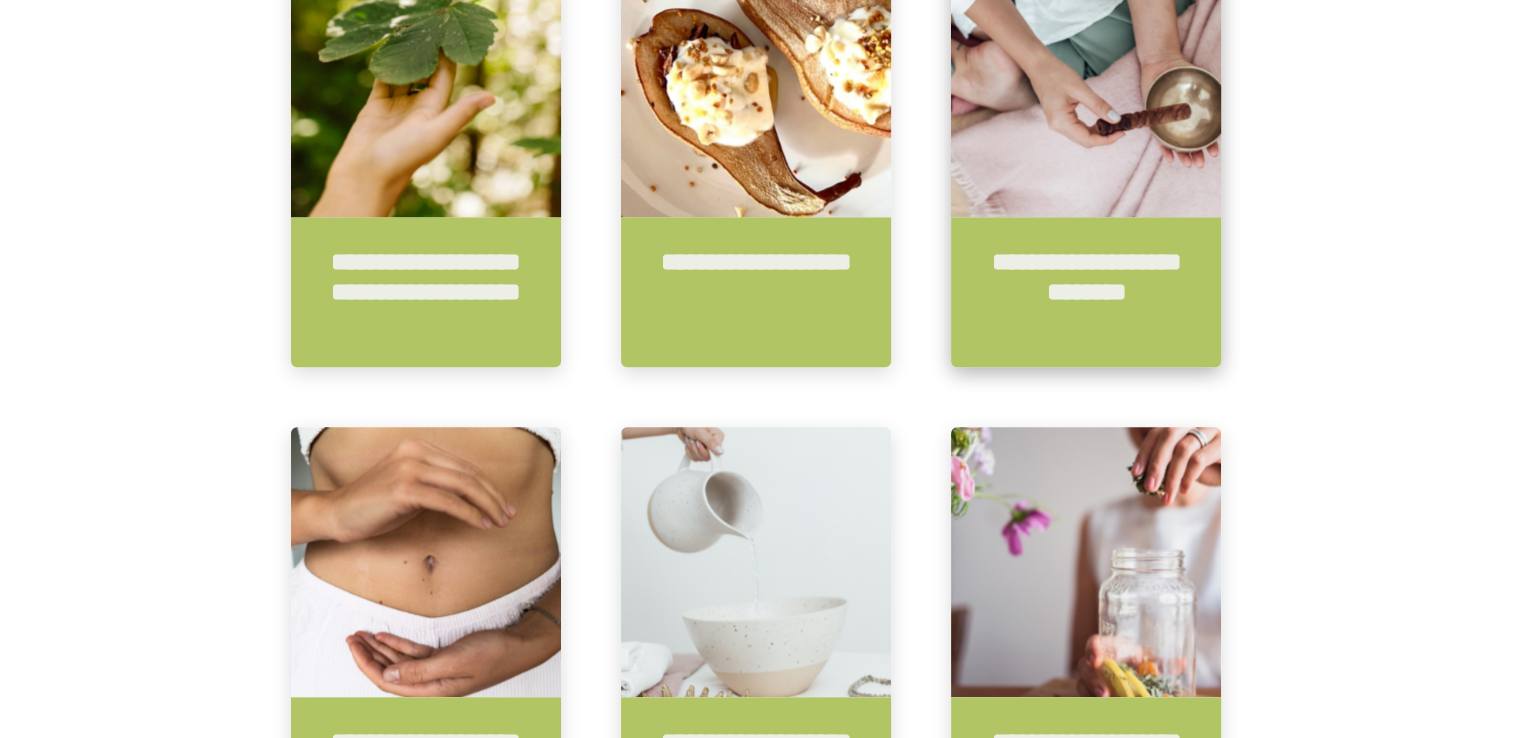 click at bounding box center [1086, 82] 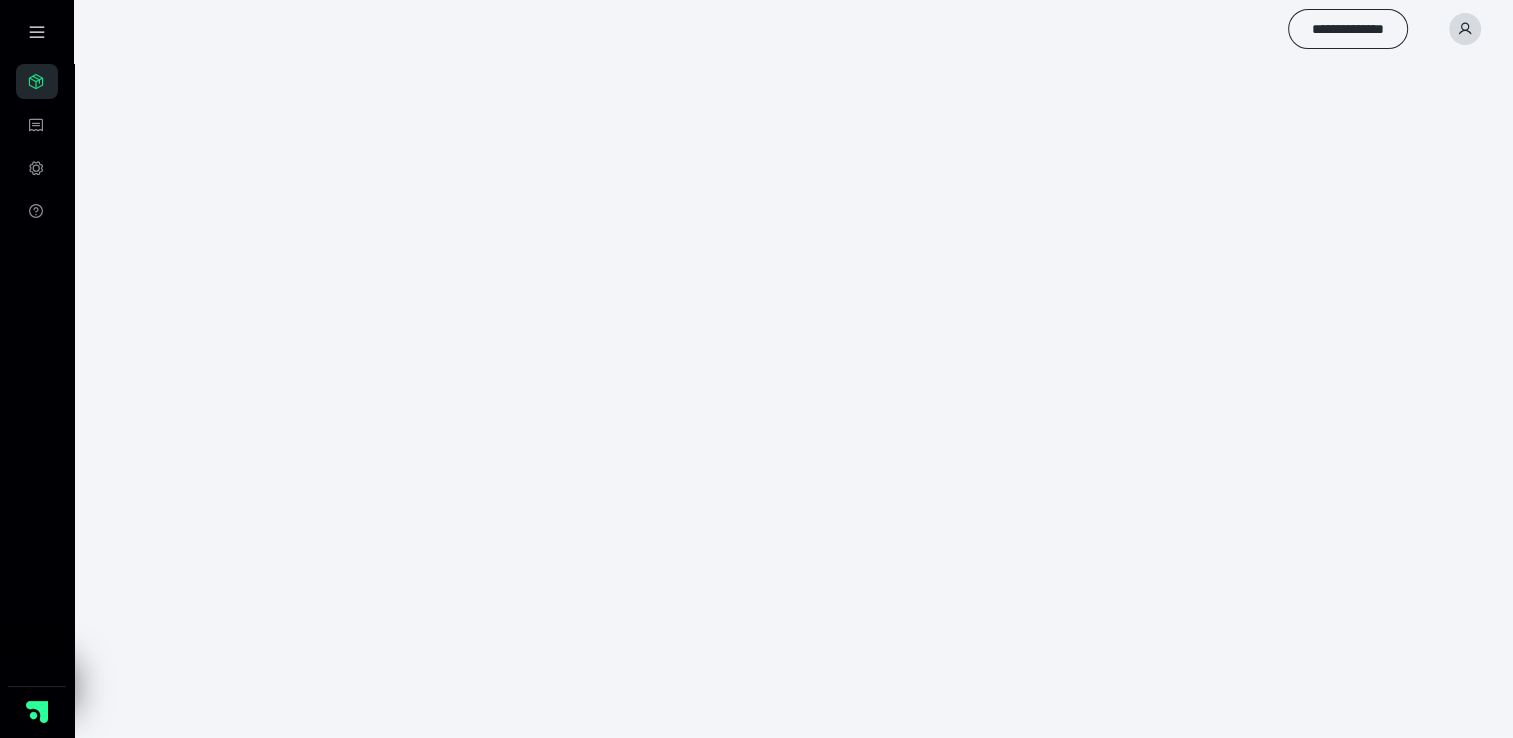 scroll, scrollTop: 0, scrollLeft: 0, axis: both 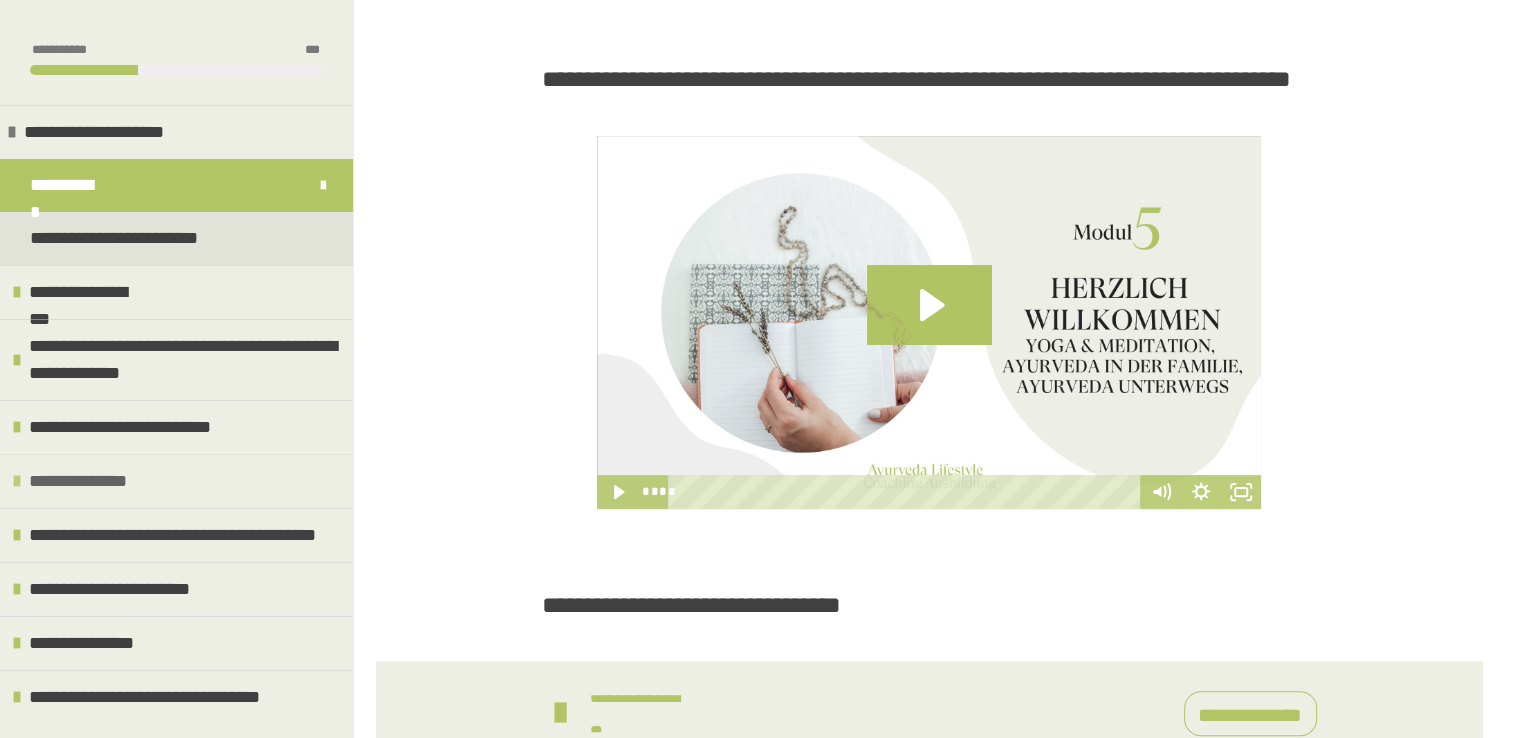 click at bounding box center [17, 481] 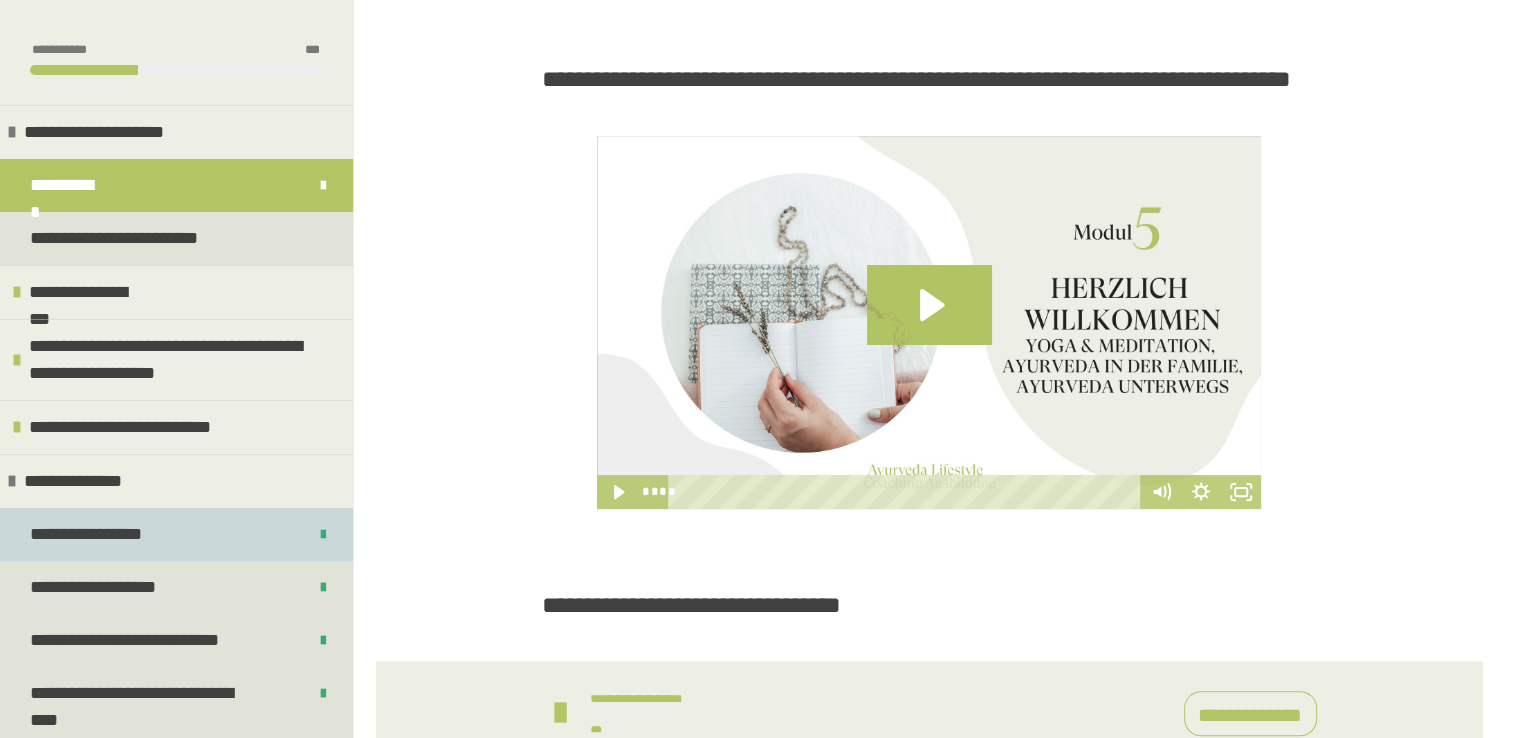 scroll, scrollTop: 296, scrollLeft: 0, axis: vertical 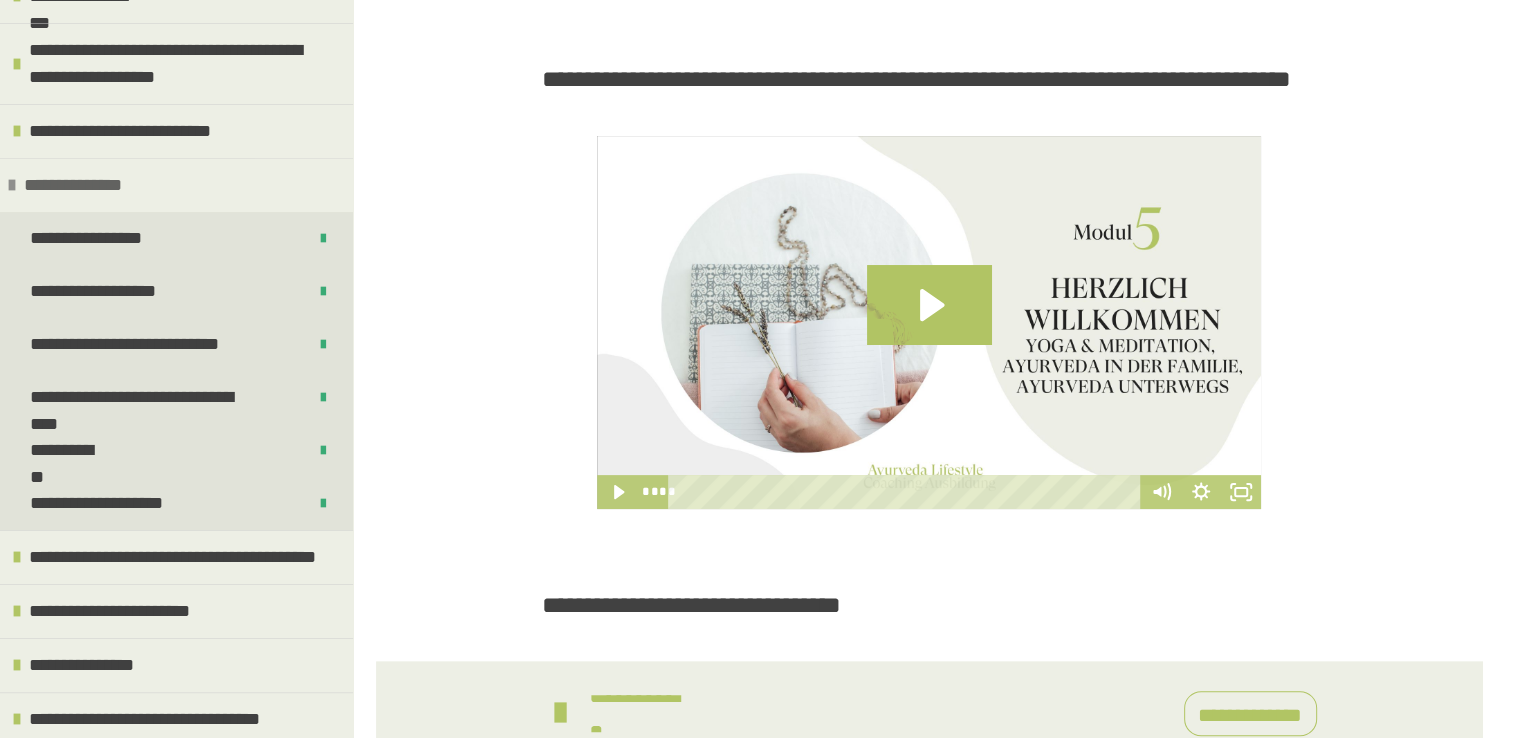 click at bounding box center [12, 185] 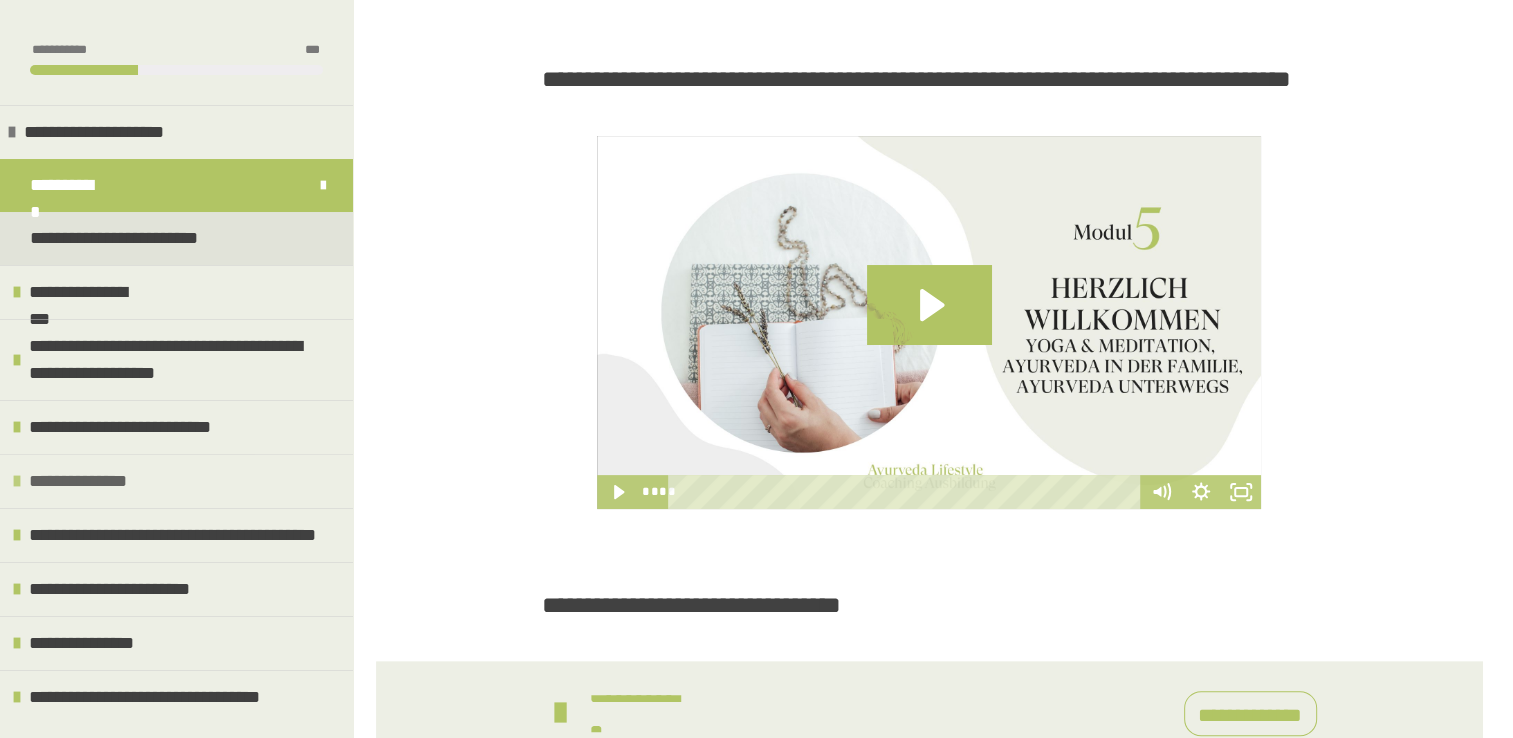 scroll, scrollTop: 0, scrollLeft: 0, axis: both 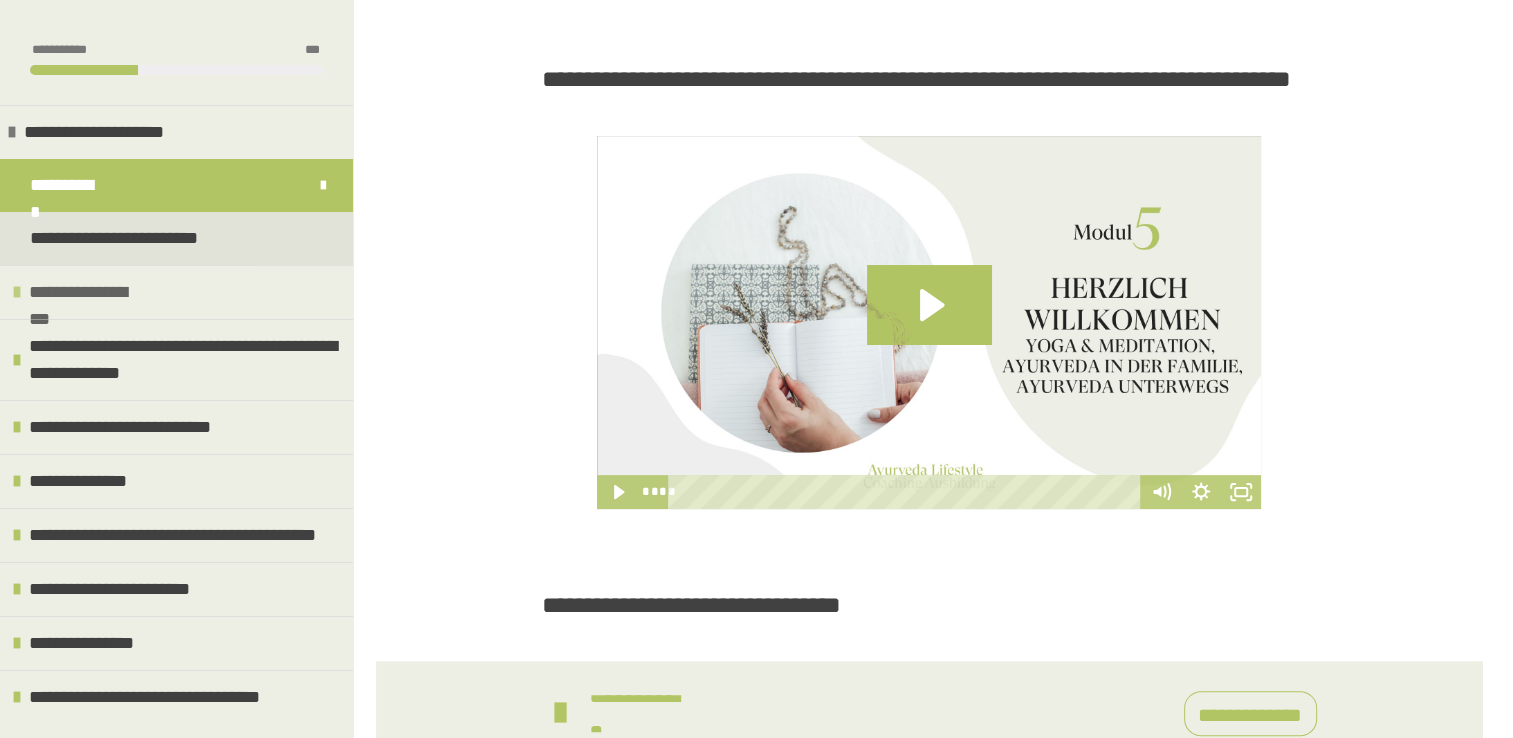 click on "**********" at bounding box center [176, 292] 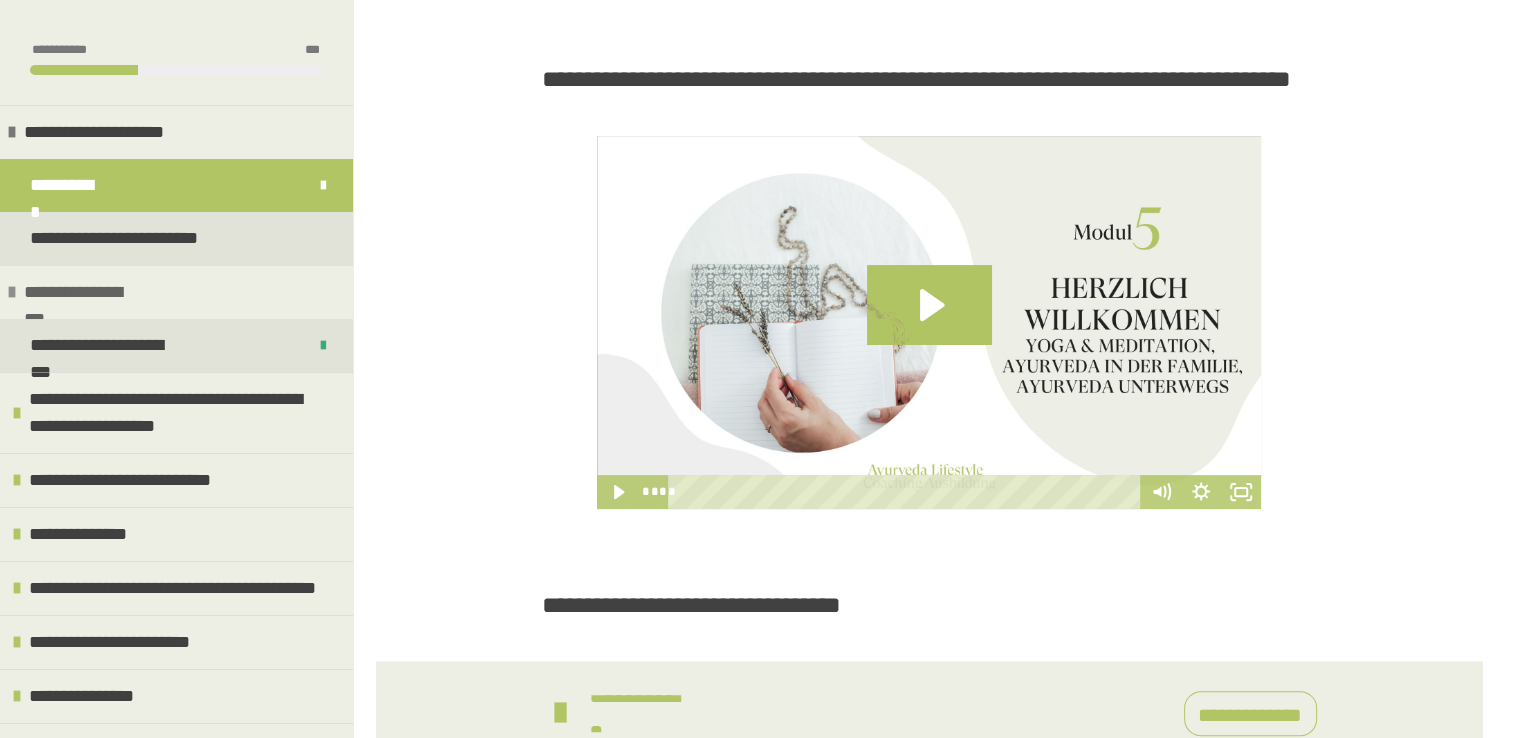 click on "**********" at bounding box center [84, 292] 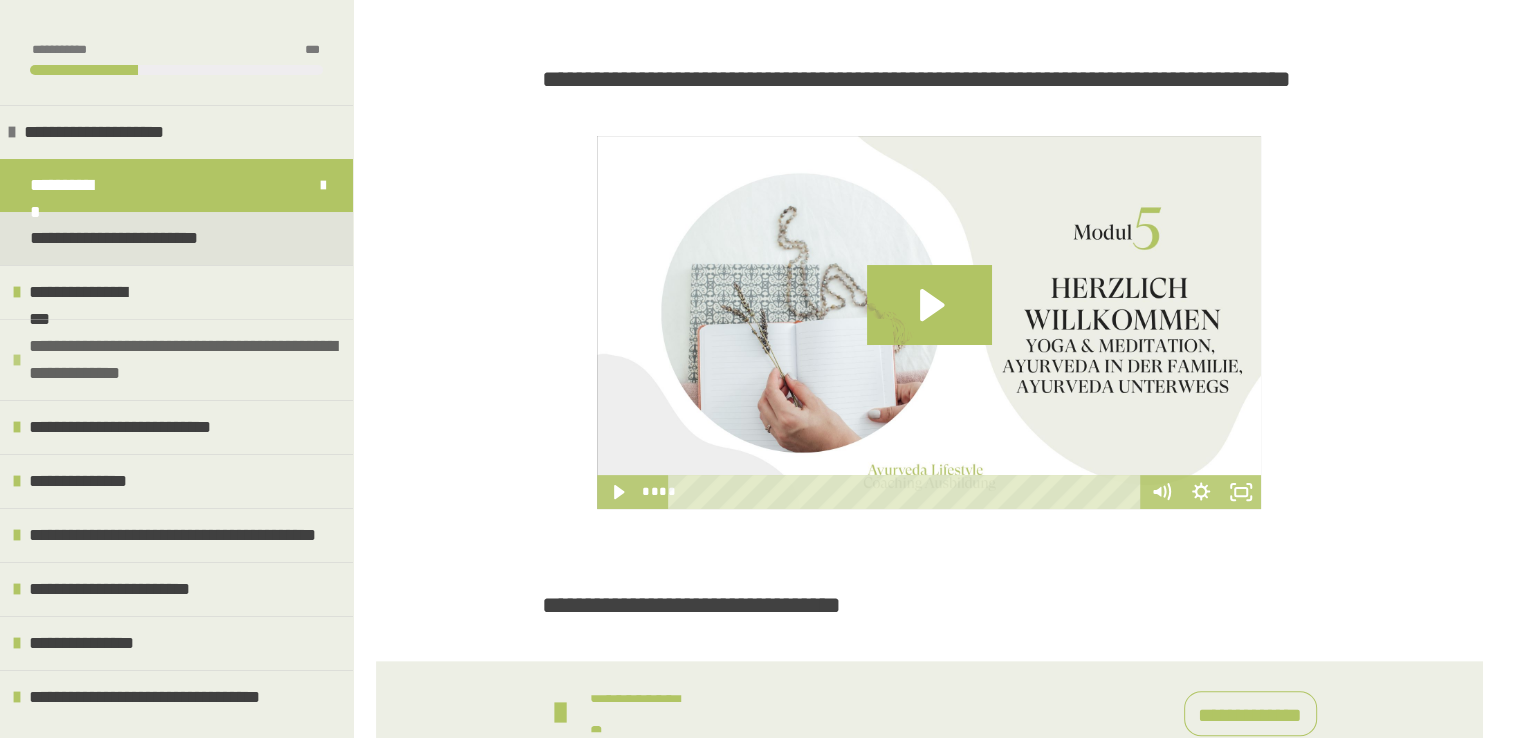 click on "**********" at bounding box center (176, 359) 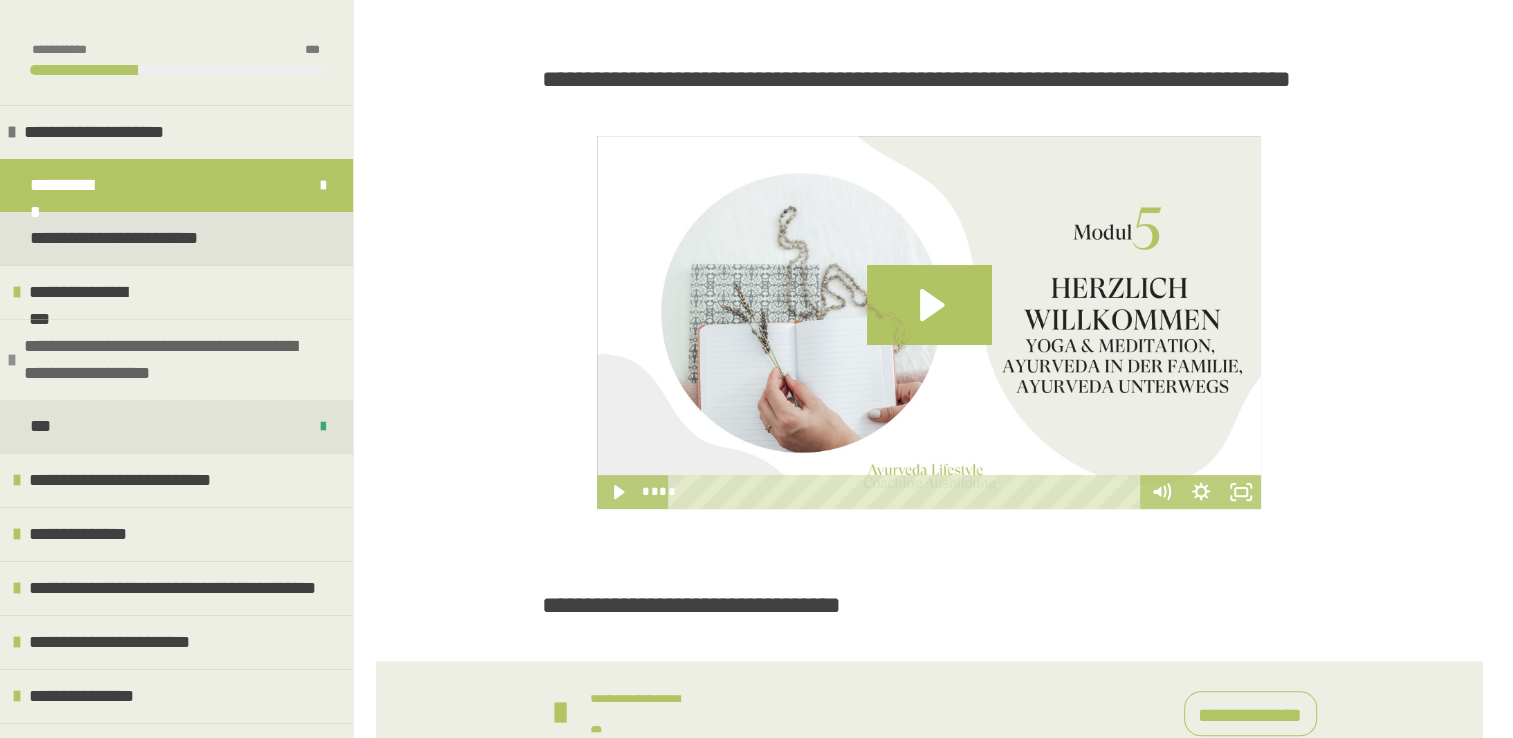 click at bounding box center [12, 360] 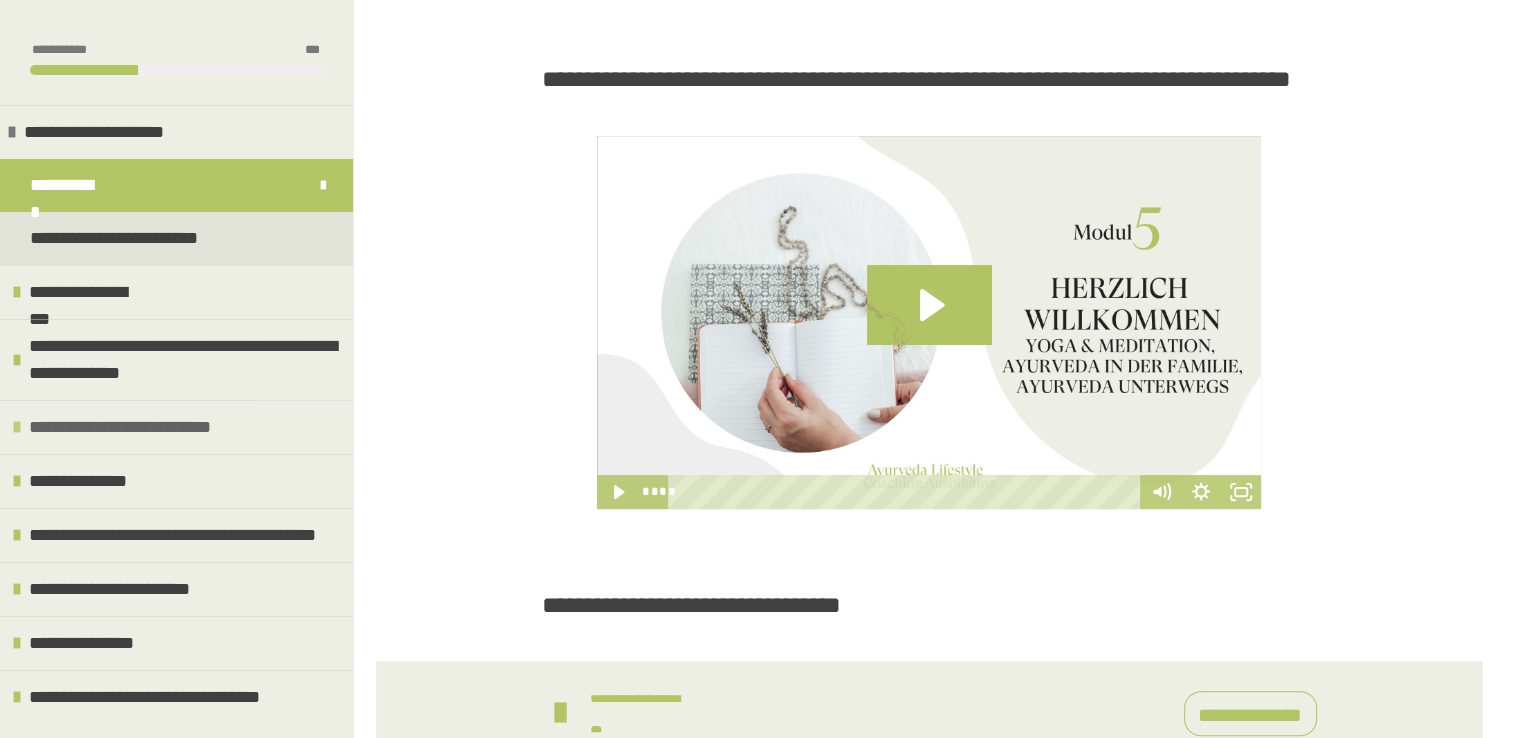 click at bounding box center [17, 427] 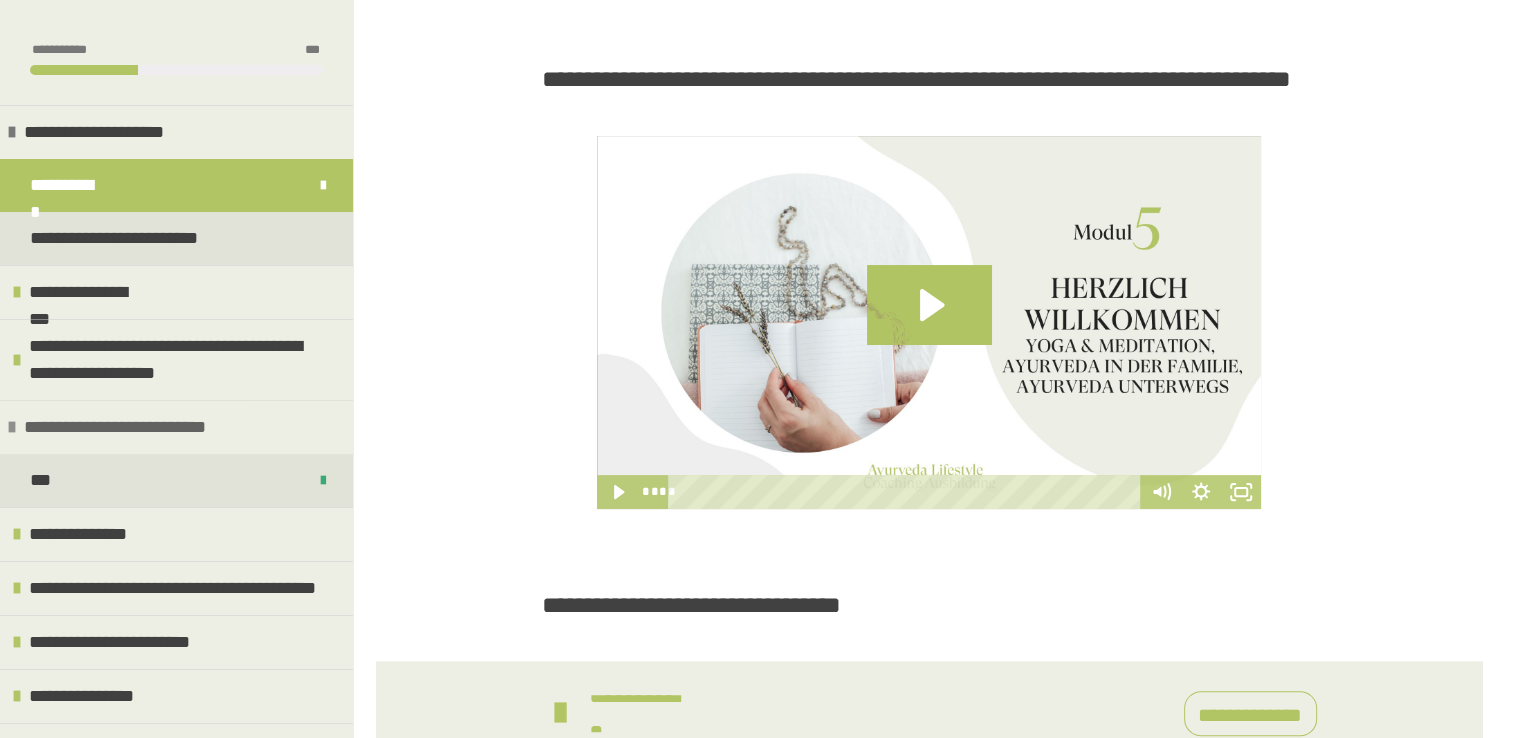 click at bounding box center [12, 427] 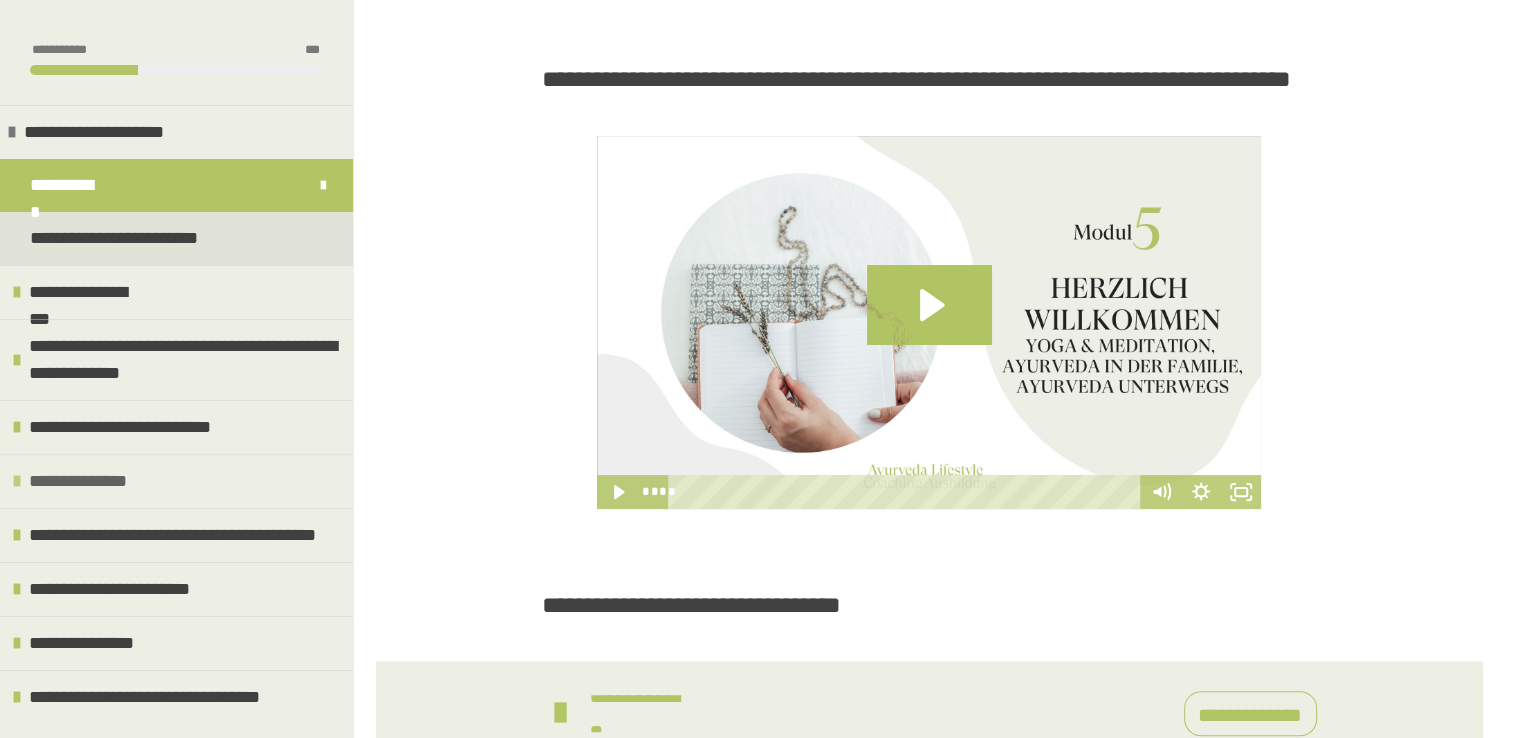 click on "**********" at bounding box center [83, 481] 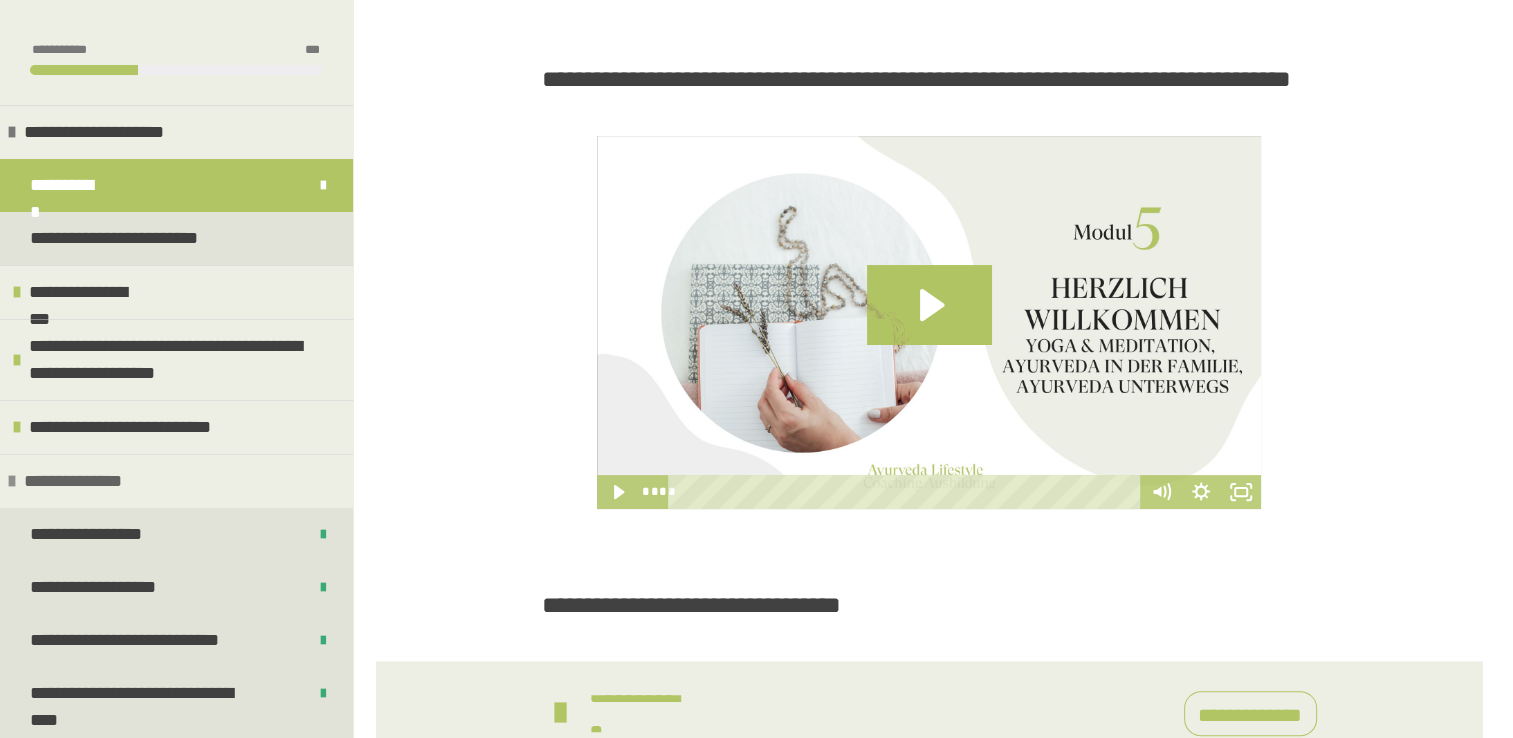 scroll, scrollTop: 296, scrollLeft: 0, axis: vertical 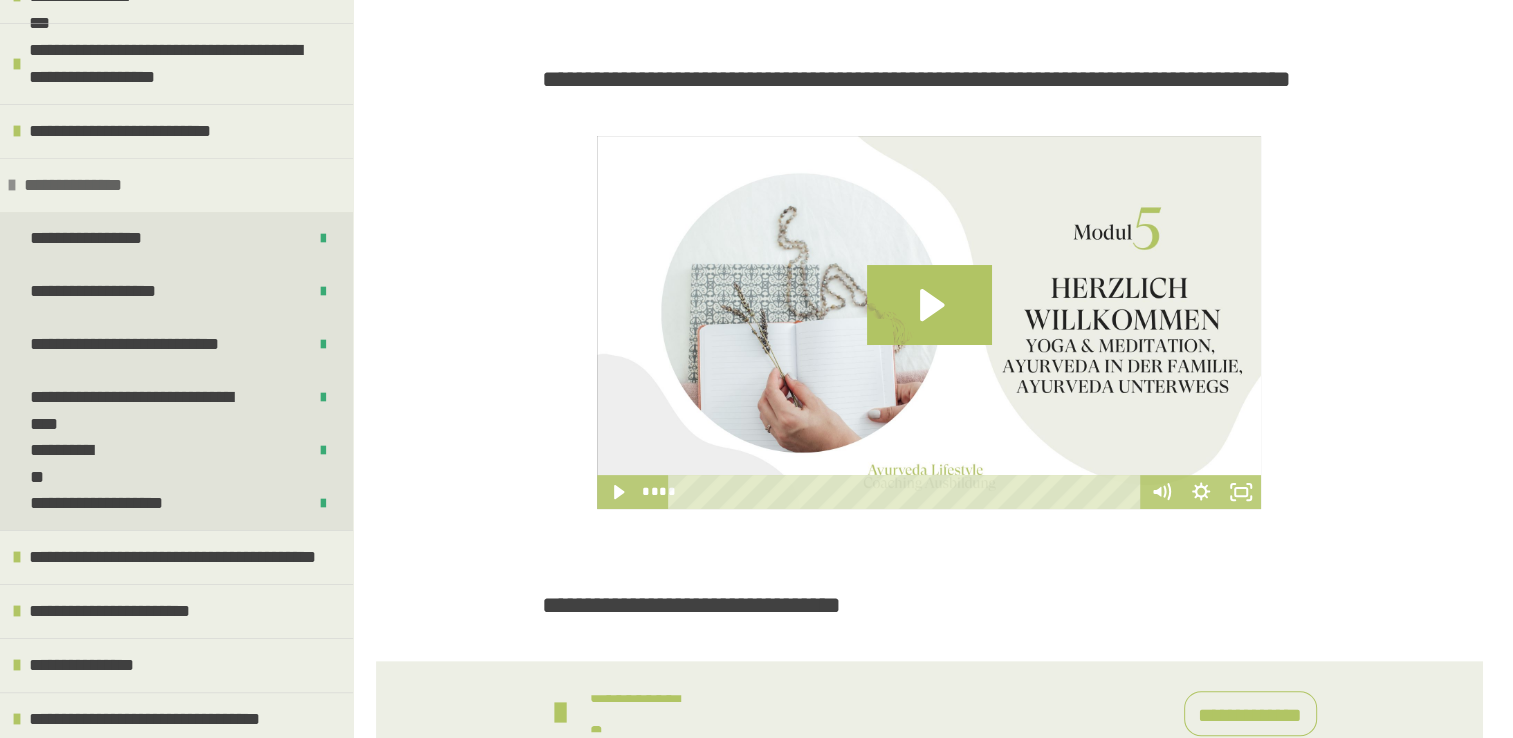 click on "**********" at bounding box center [176, 185] 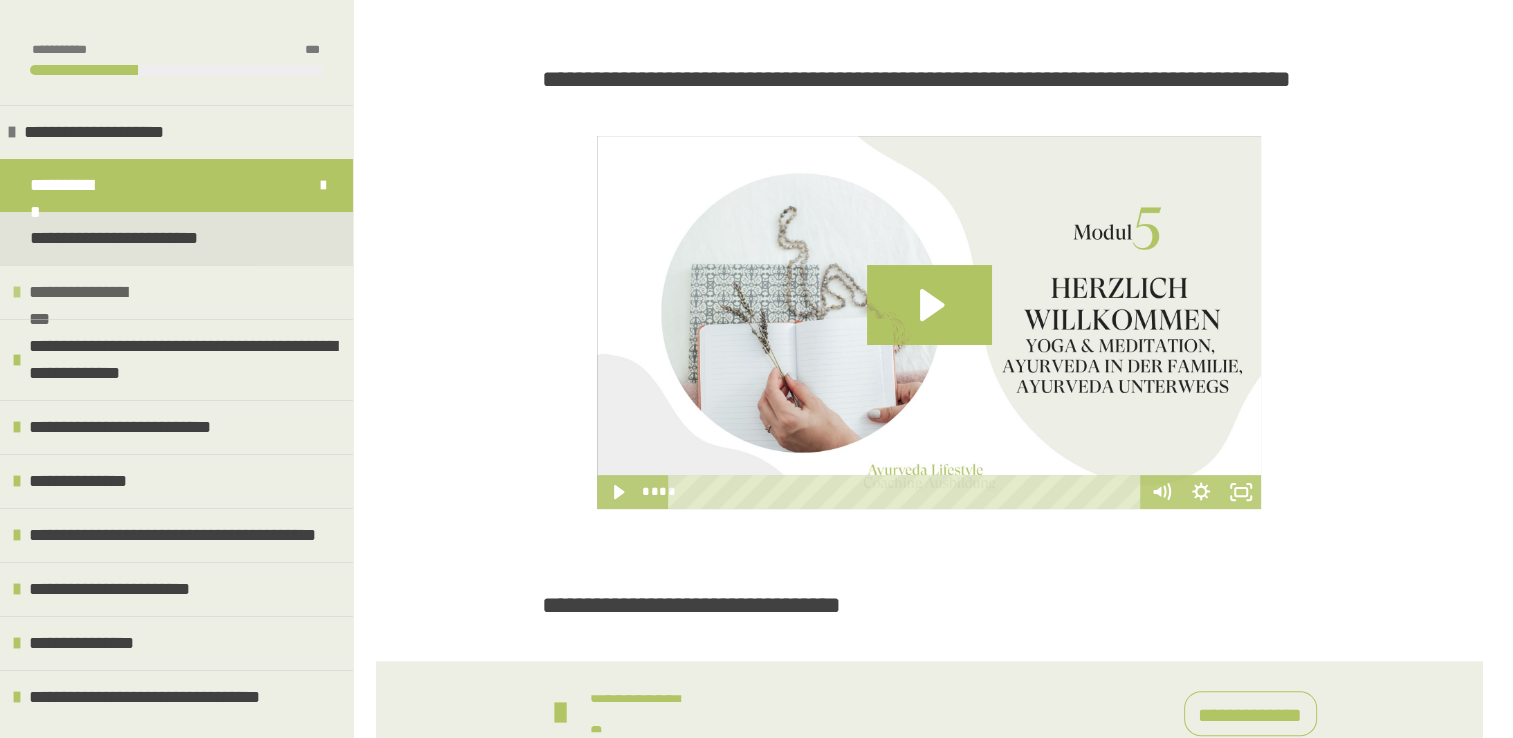 click on "**********" at bounding box center [89, 292] 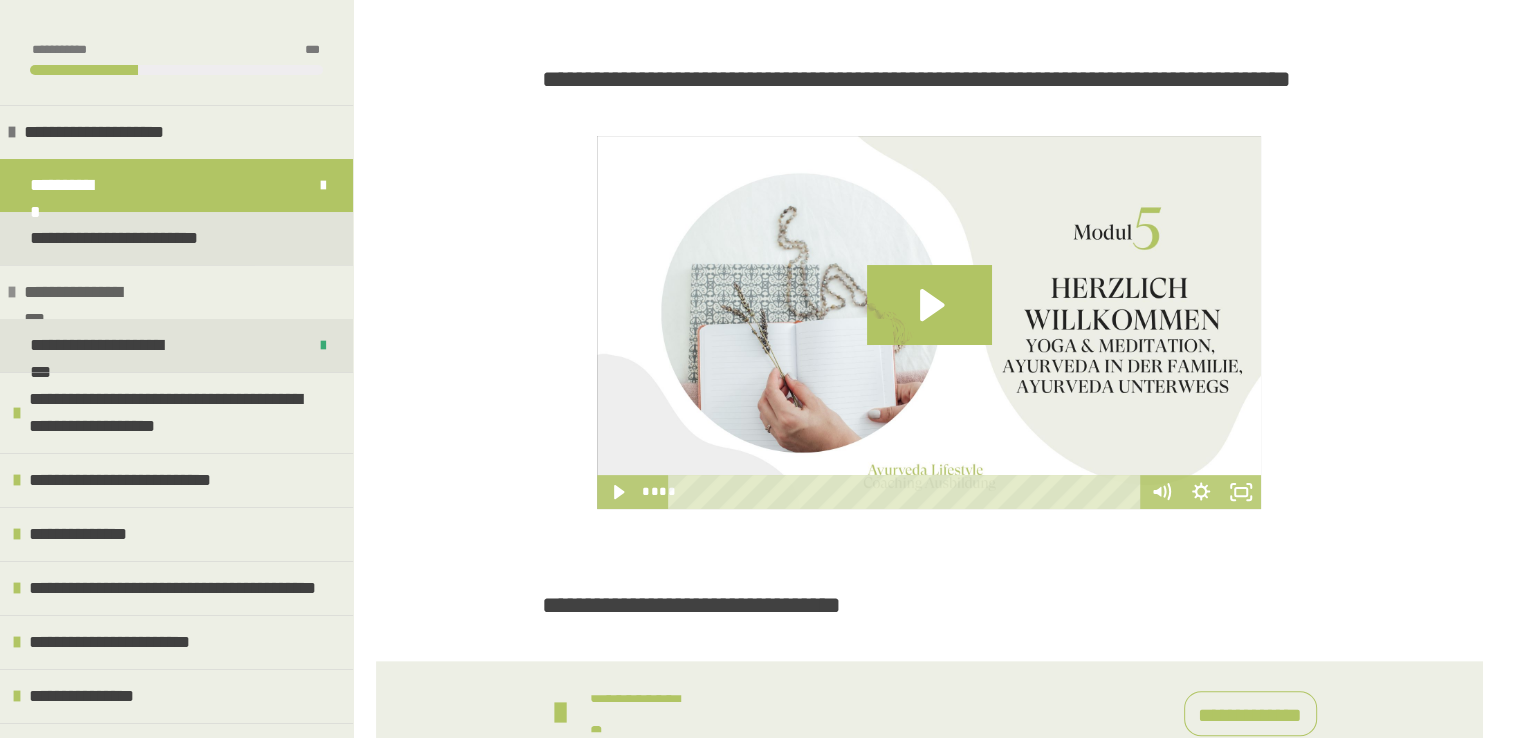 click on "**********" at bounding box center [84, 292] 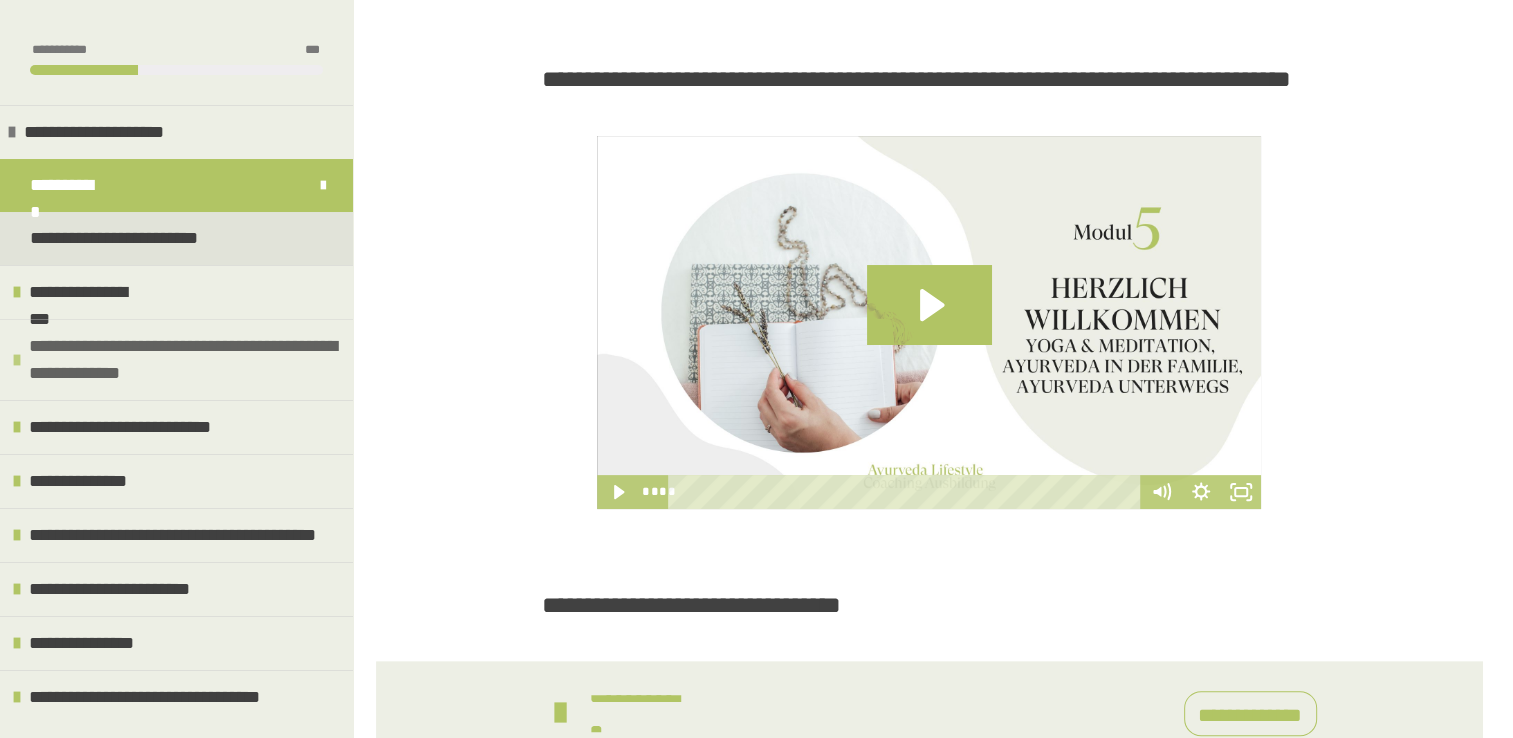 click on "**********" at bounding box center (186, 360) 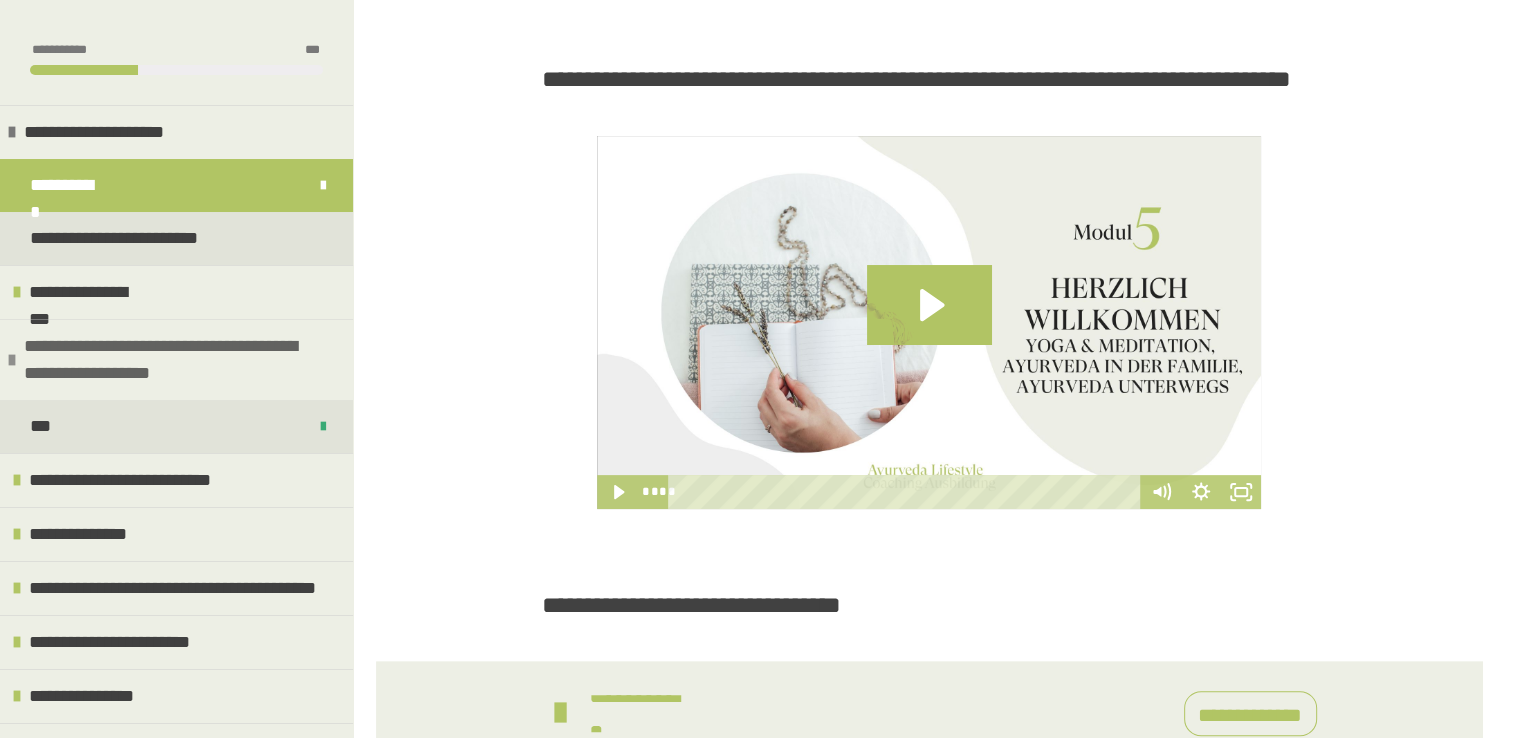 click on "**********" at bounding box center [173, 360] 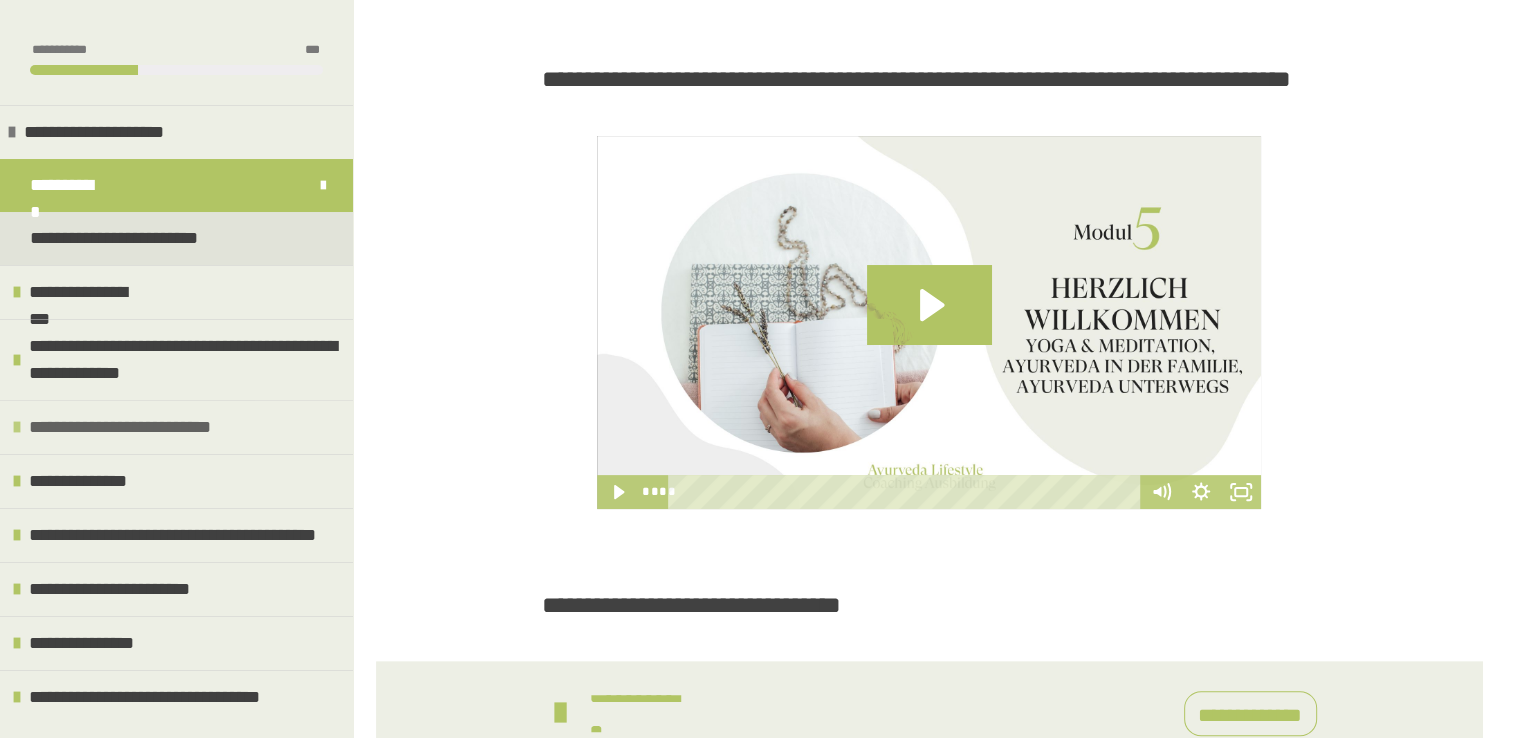 click at bounding box center (17, 427) 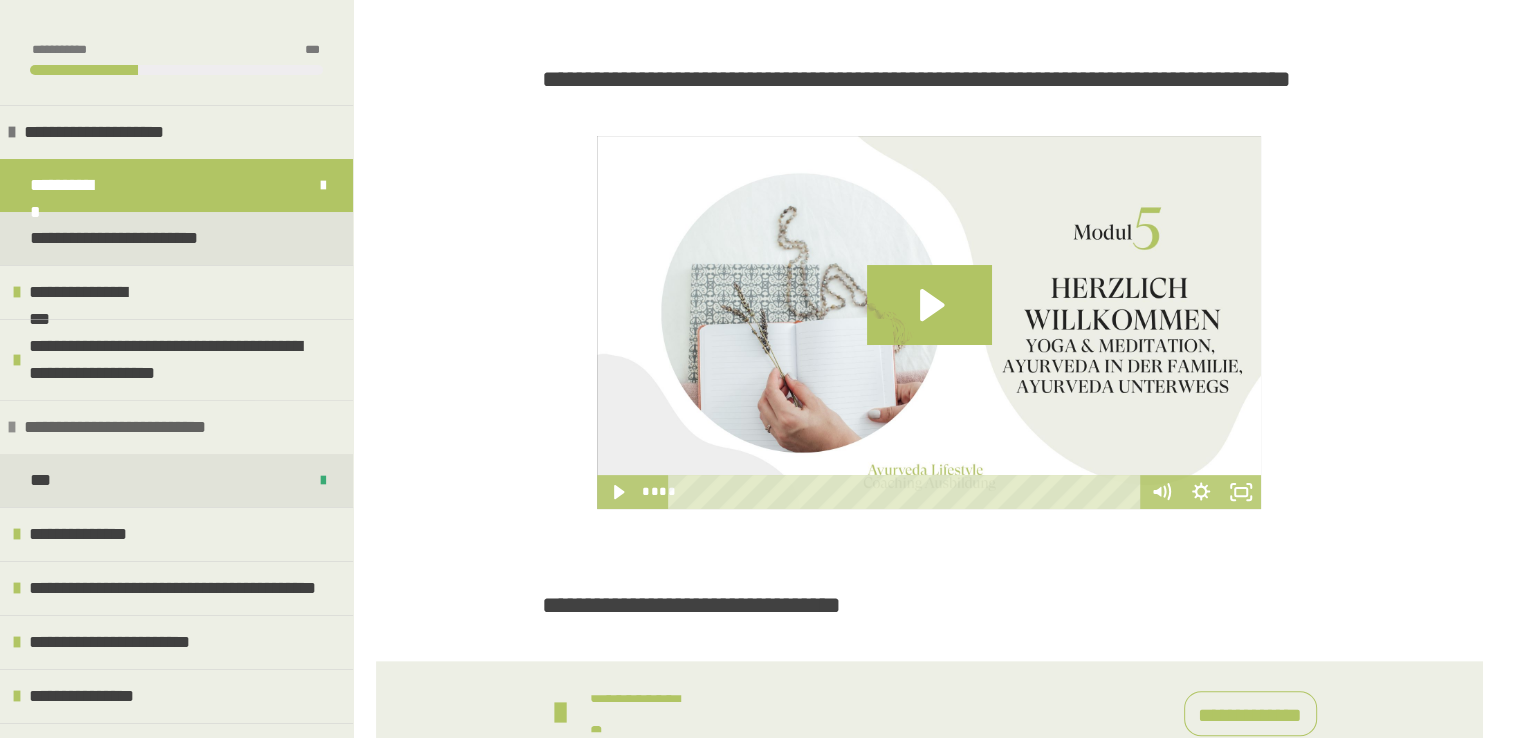 scroll, scrollTop: 31, scrollLeft: 0, axis: vertical 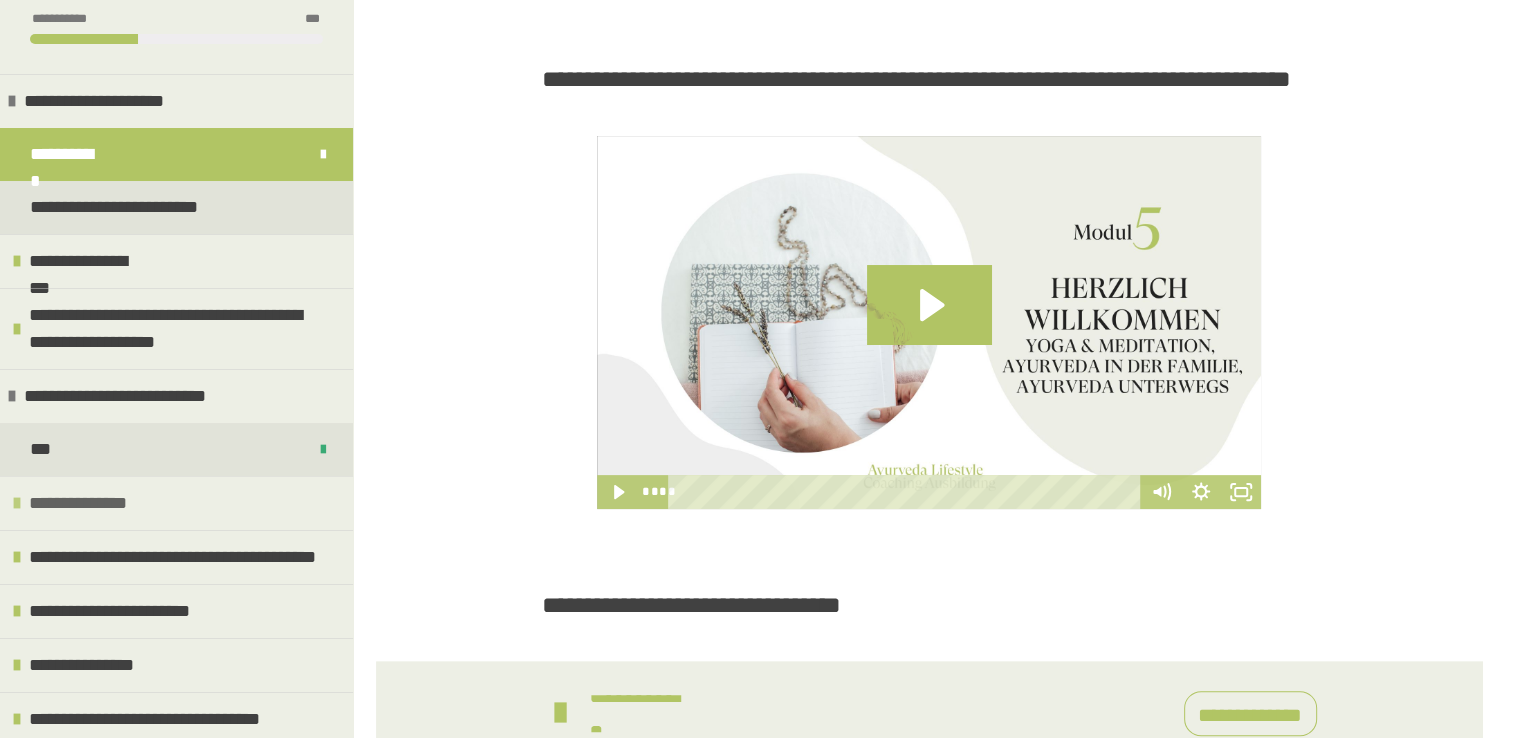 click on "**********" at bounding box center (176, 503) 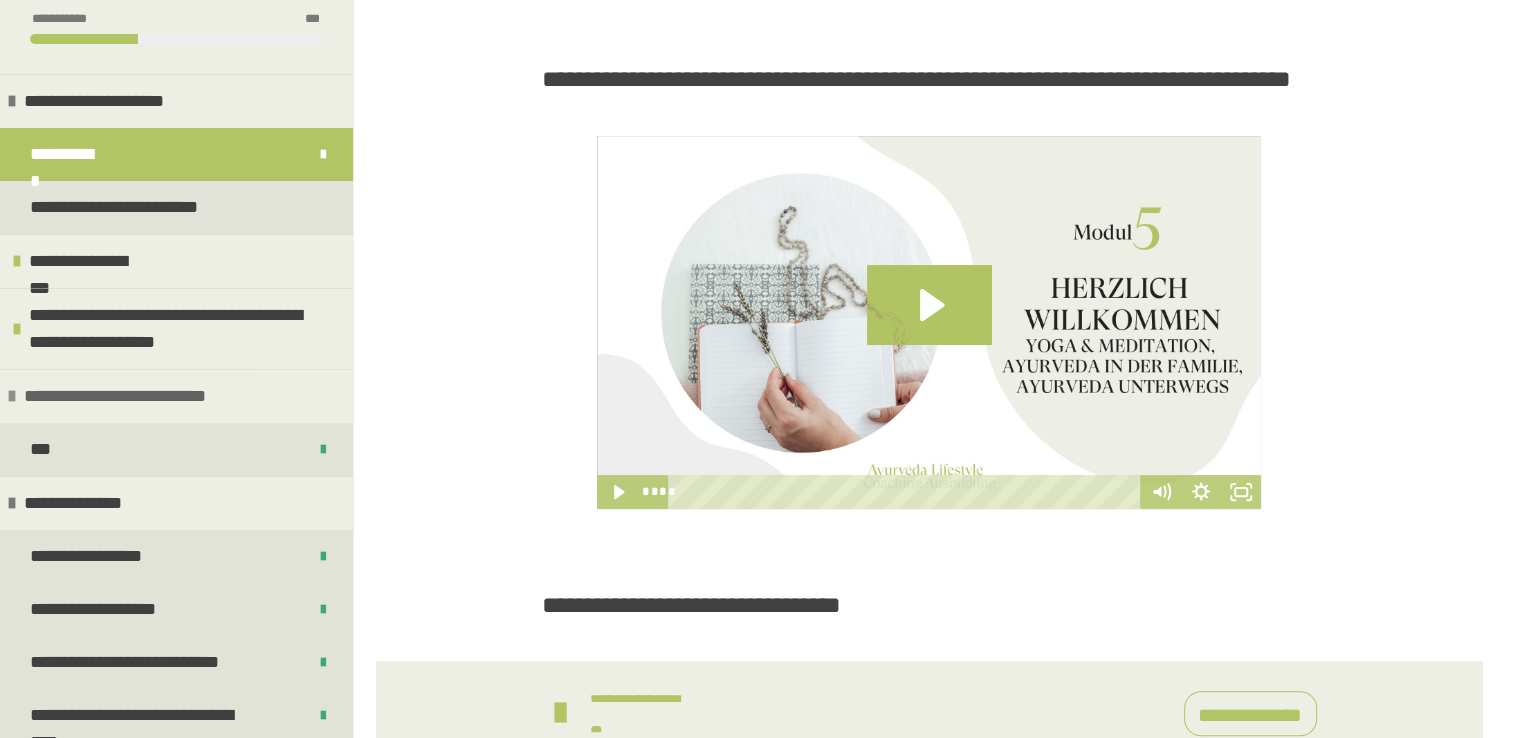 click at bounding box center (12, 396) 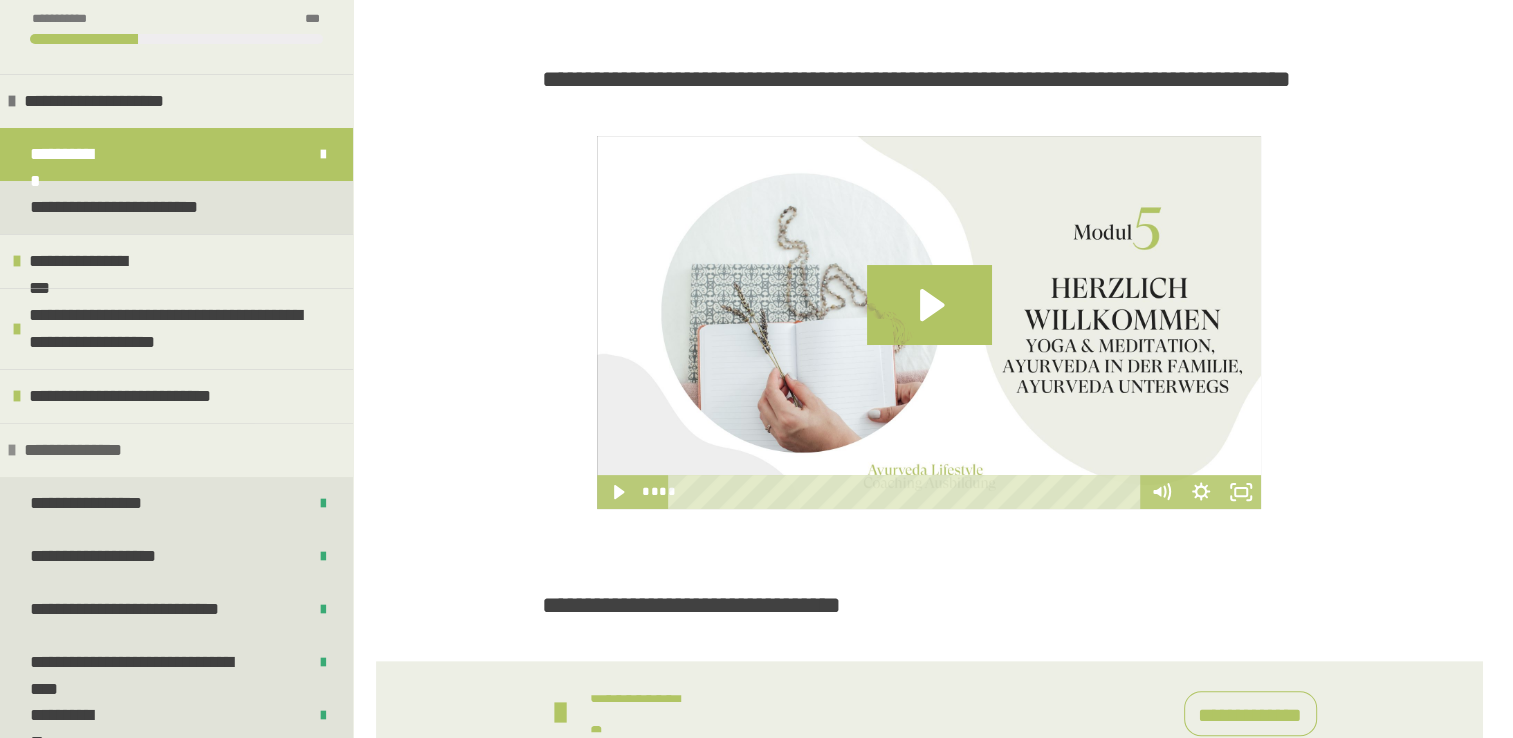 click on "**********" at bounding box center (176, 450) 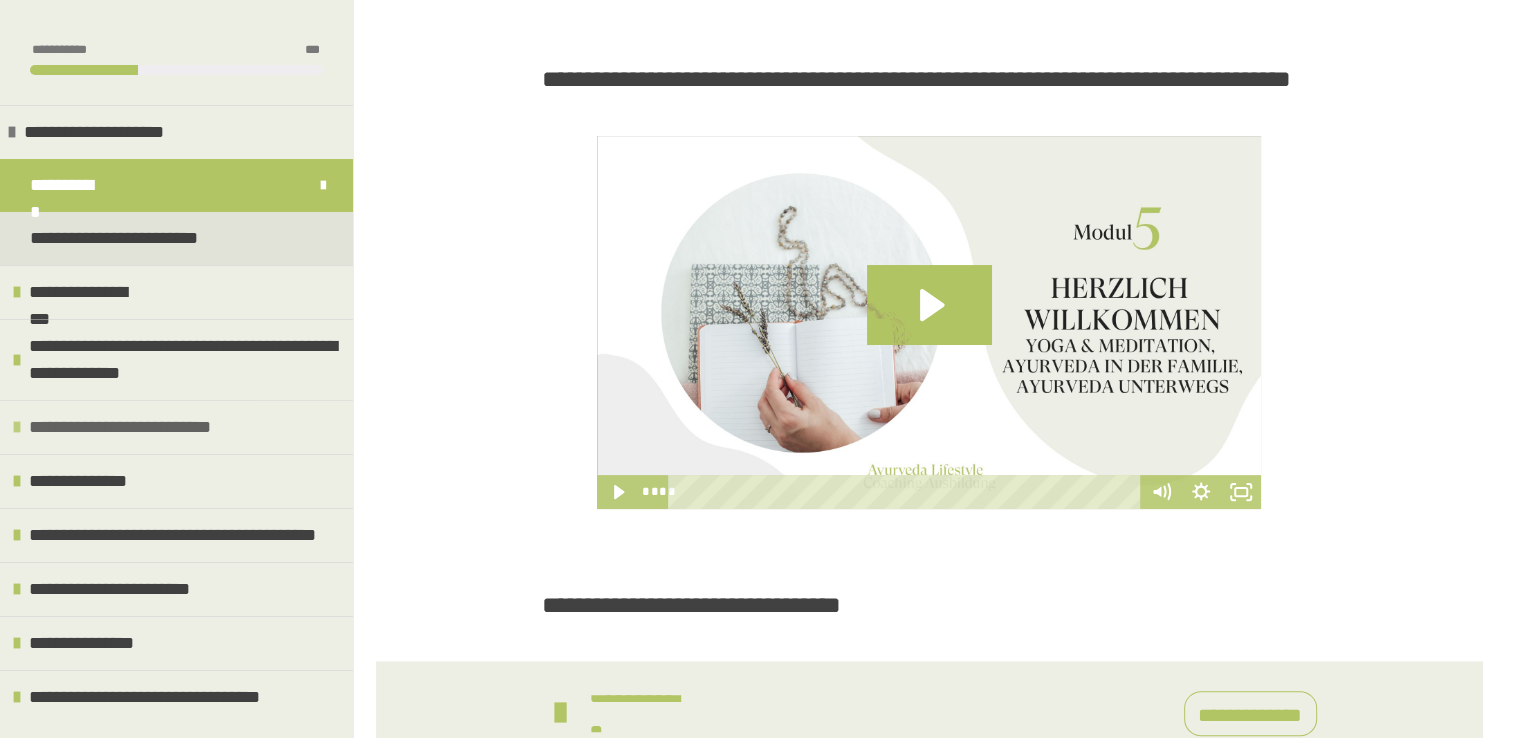 scroll, scrollTop: 666, scrollLeft: 0, axis: vertical 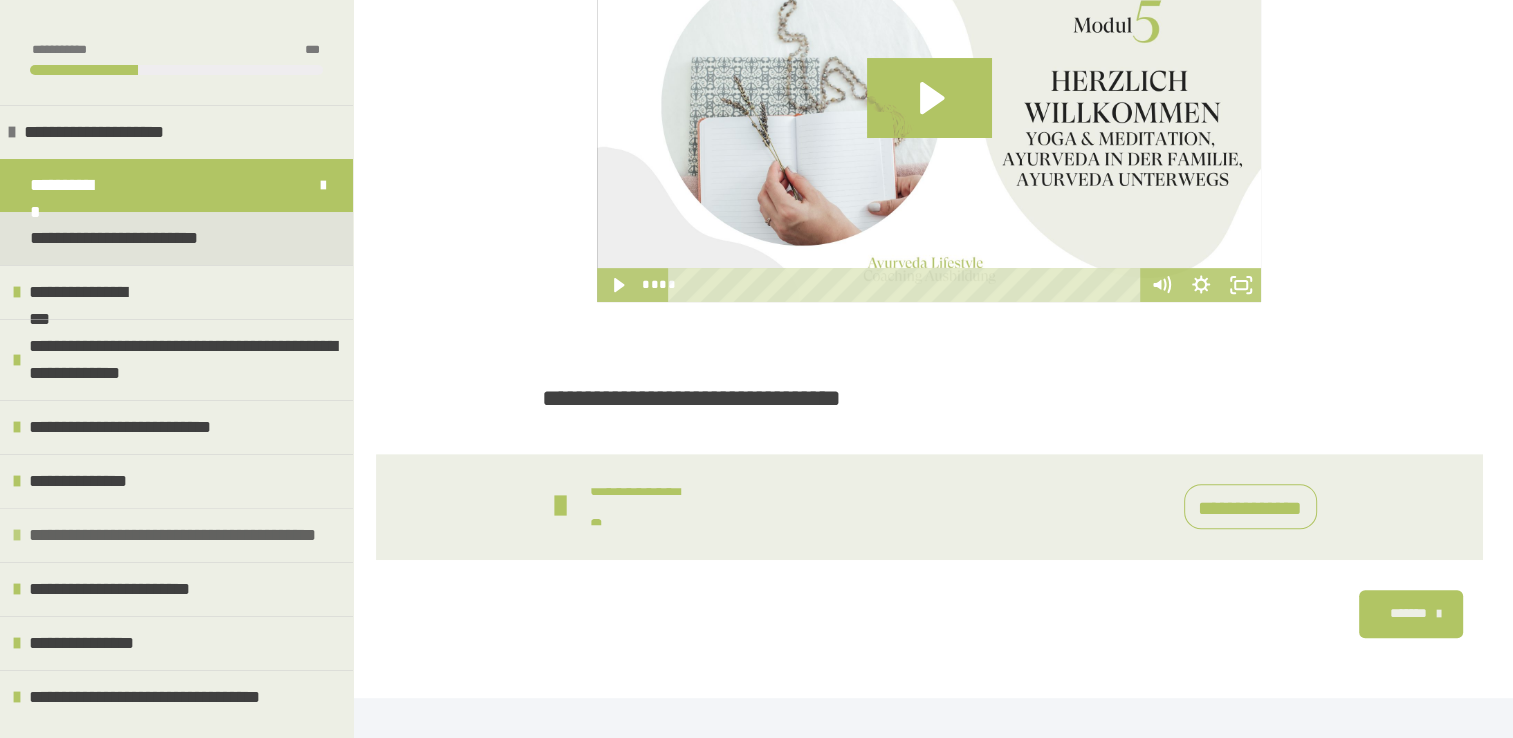 click on "**********" at bounding box center (174, 535) 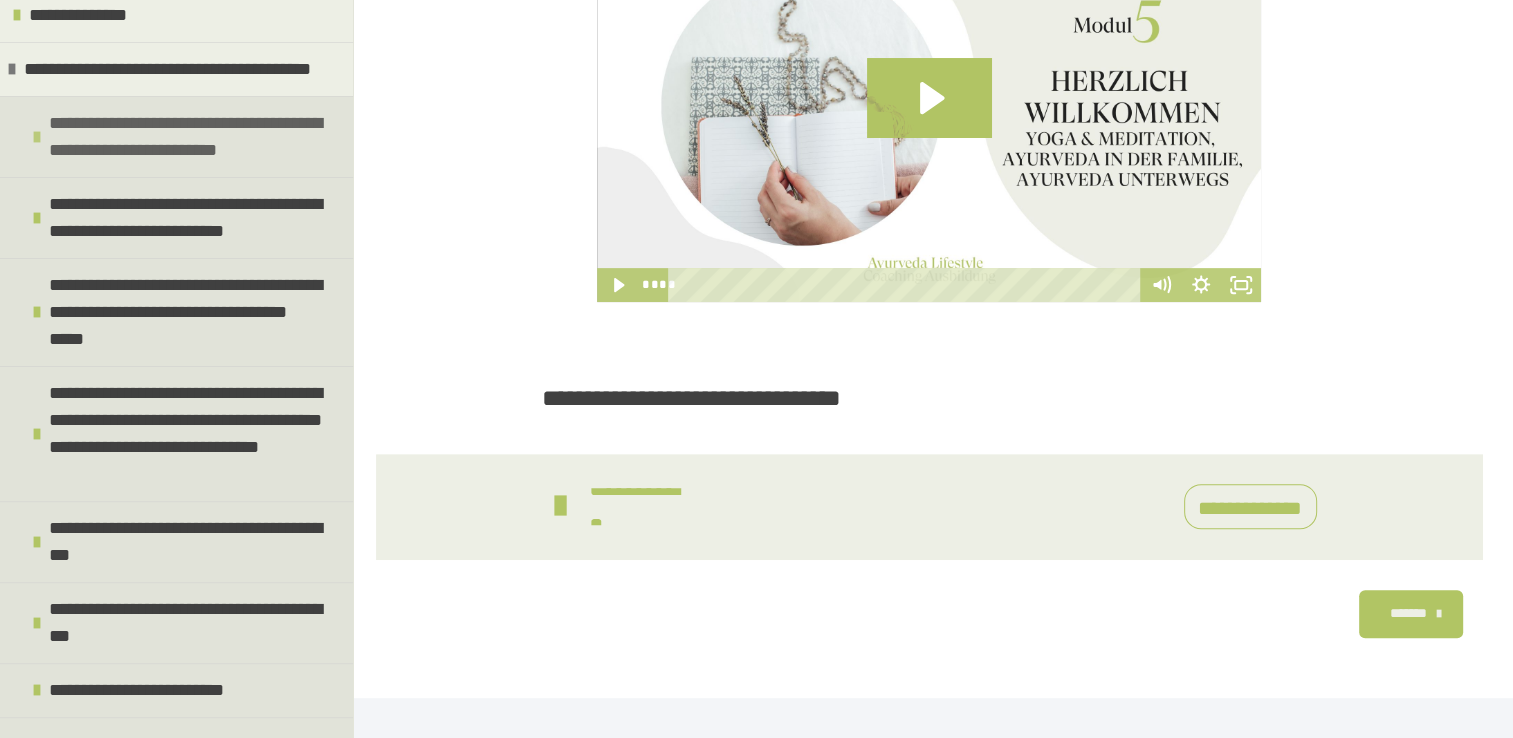 scroll, scrollTop: 760, scrollLeft: 0, axis: vertical 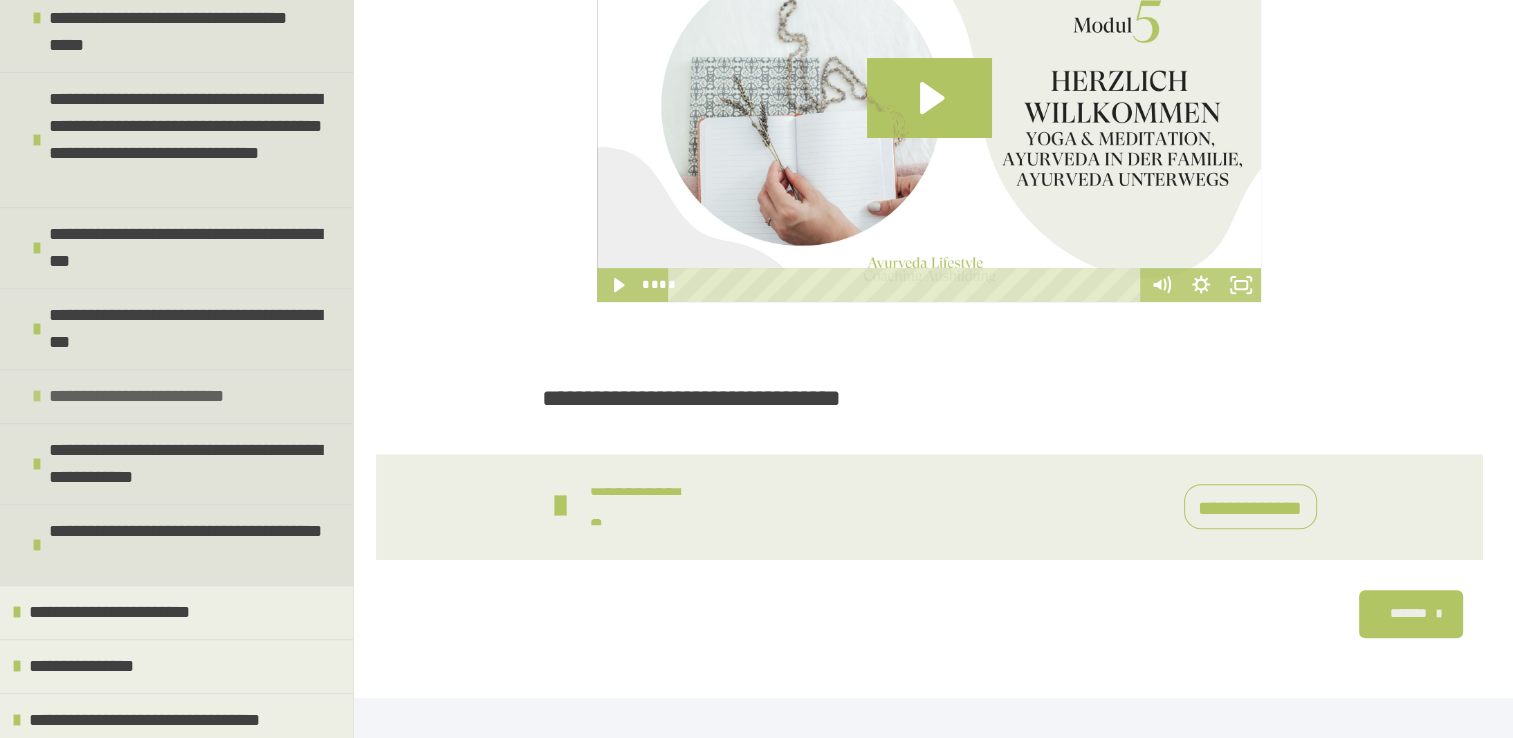 click at bounding box center (37, 396) 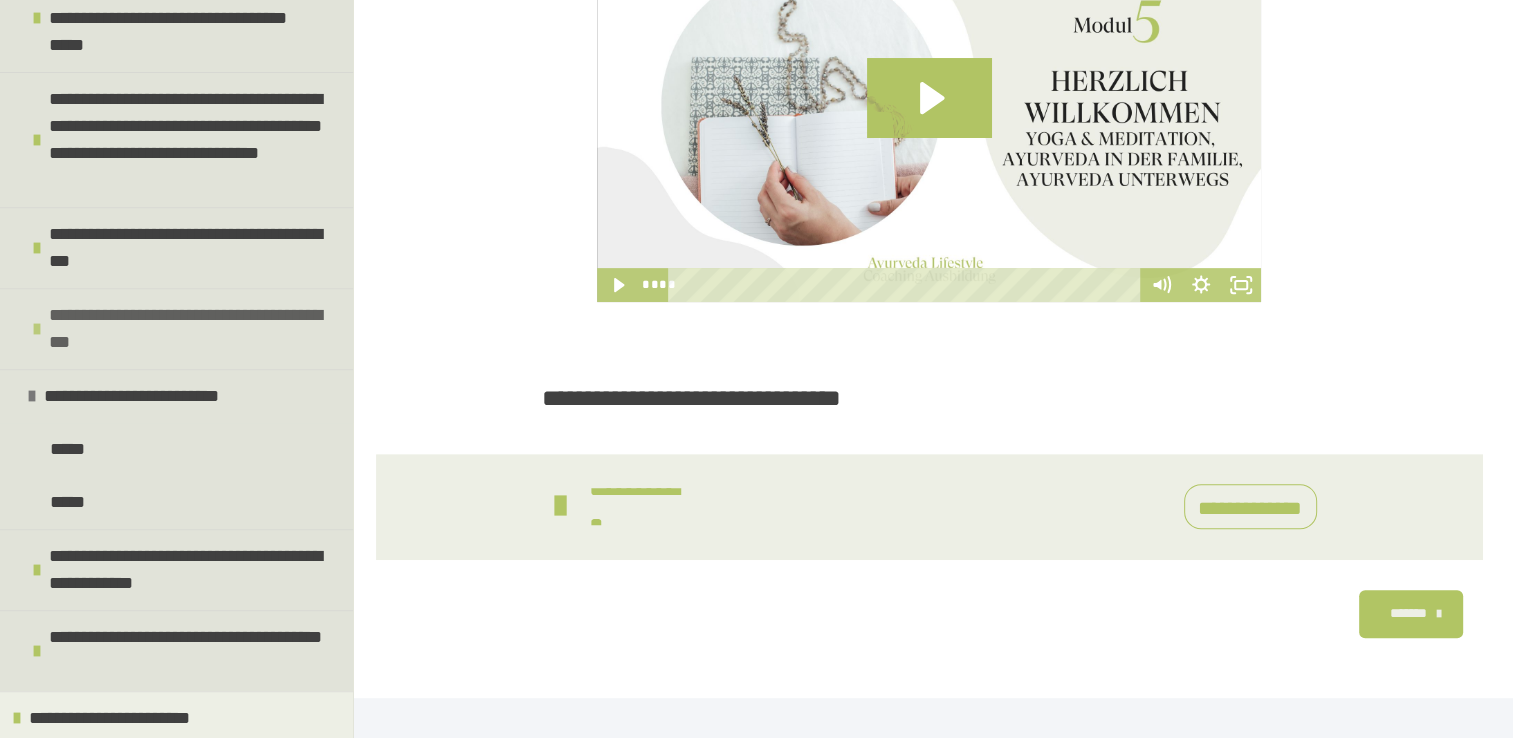 click at bounding box center [37, 329] 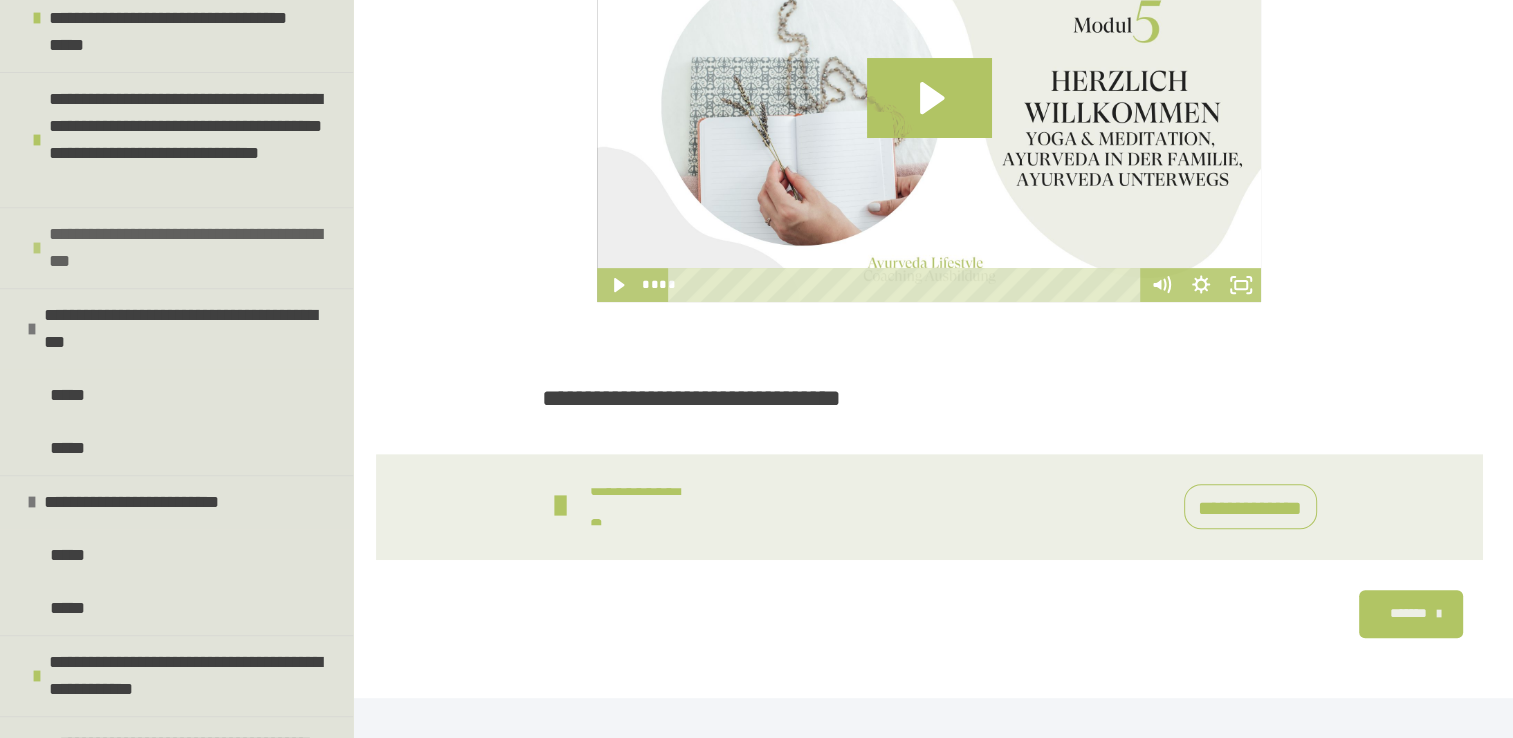 click at bounding box center [37, 248] 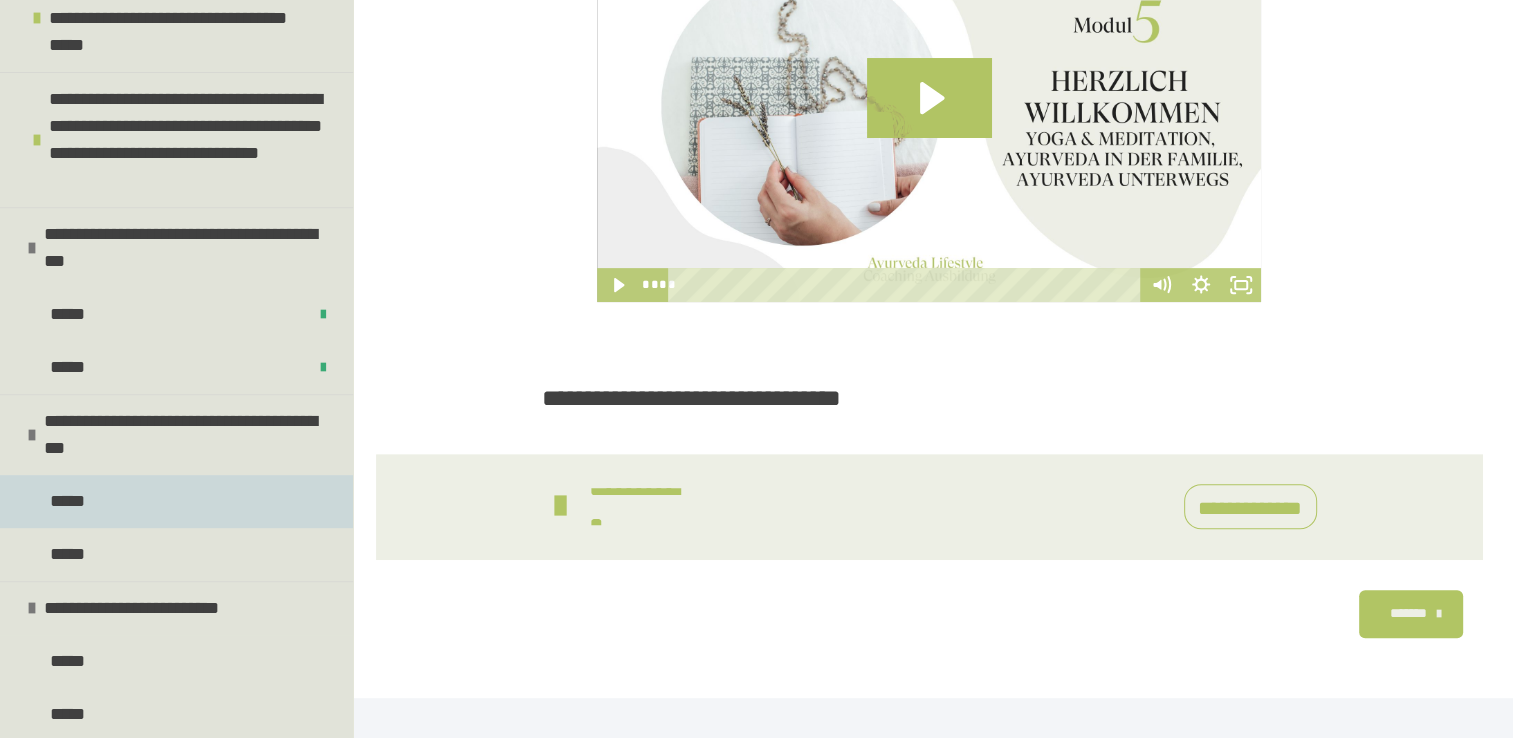 click on "*****" at bounding box center (176, 501) 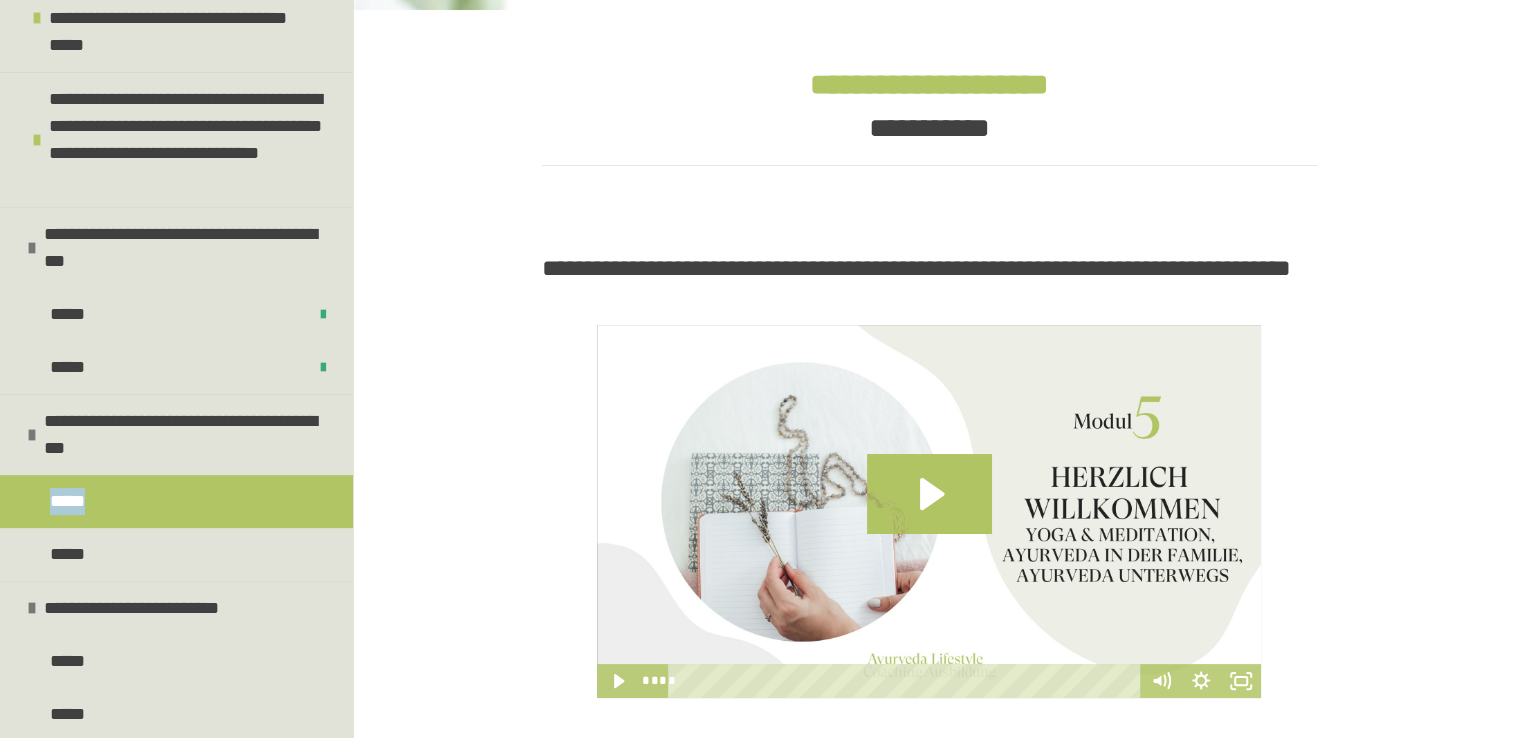 click on "*****" at bounding box center (176, 501) 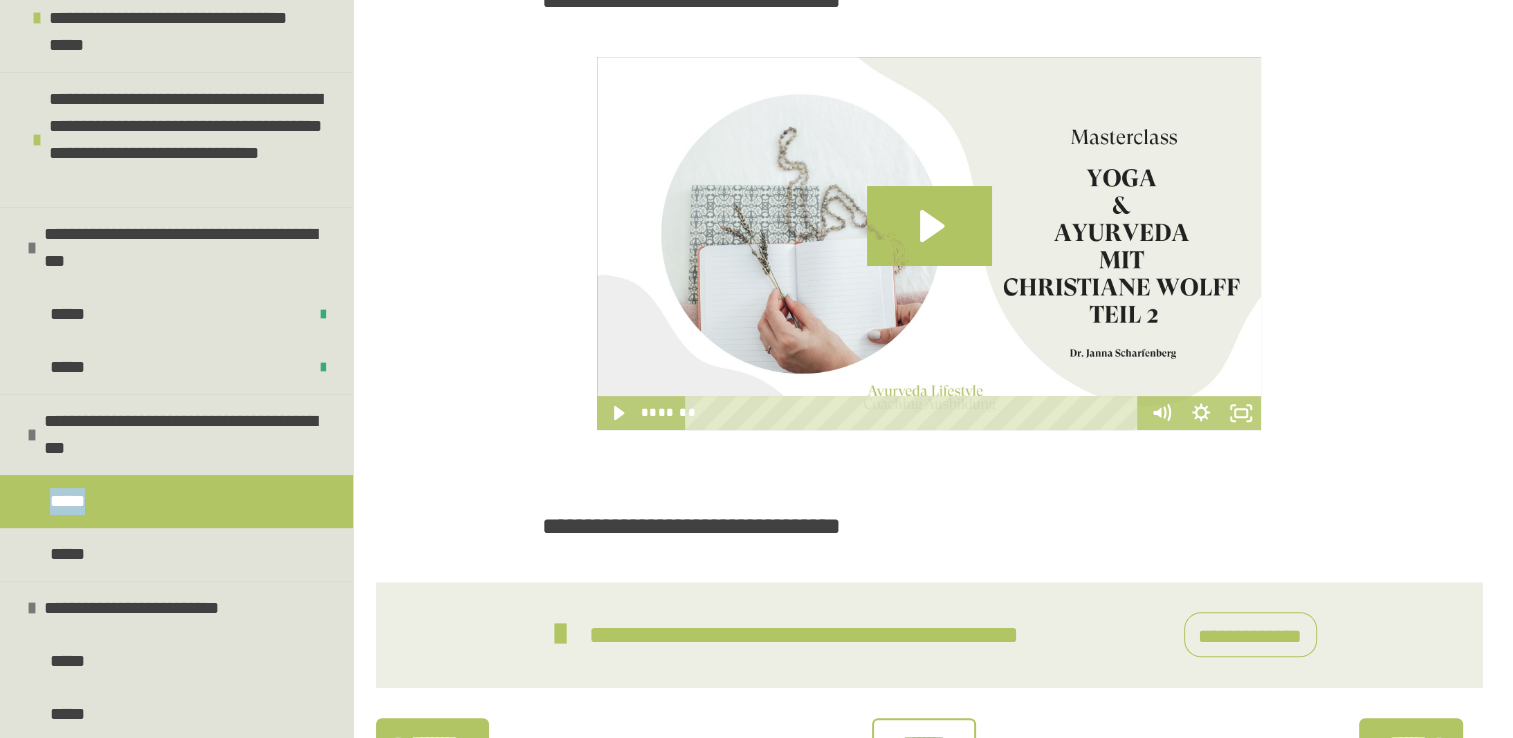 scroll, scrollTop: 653, scrollLeft: 0, axis: vertical 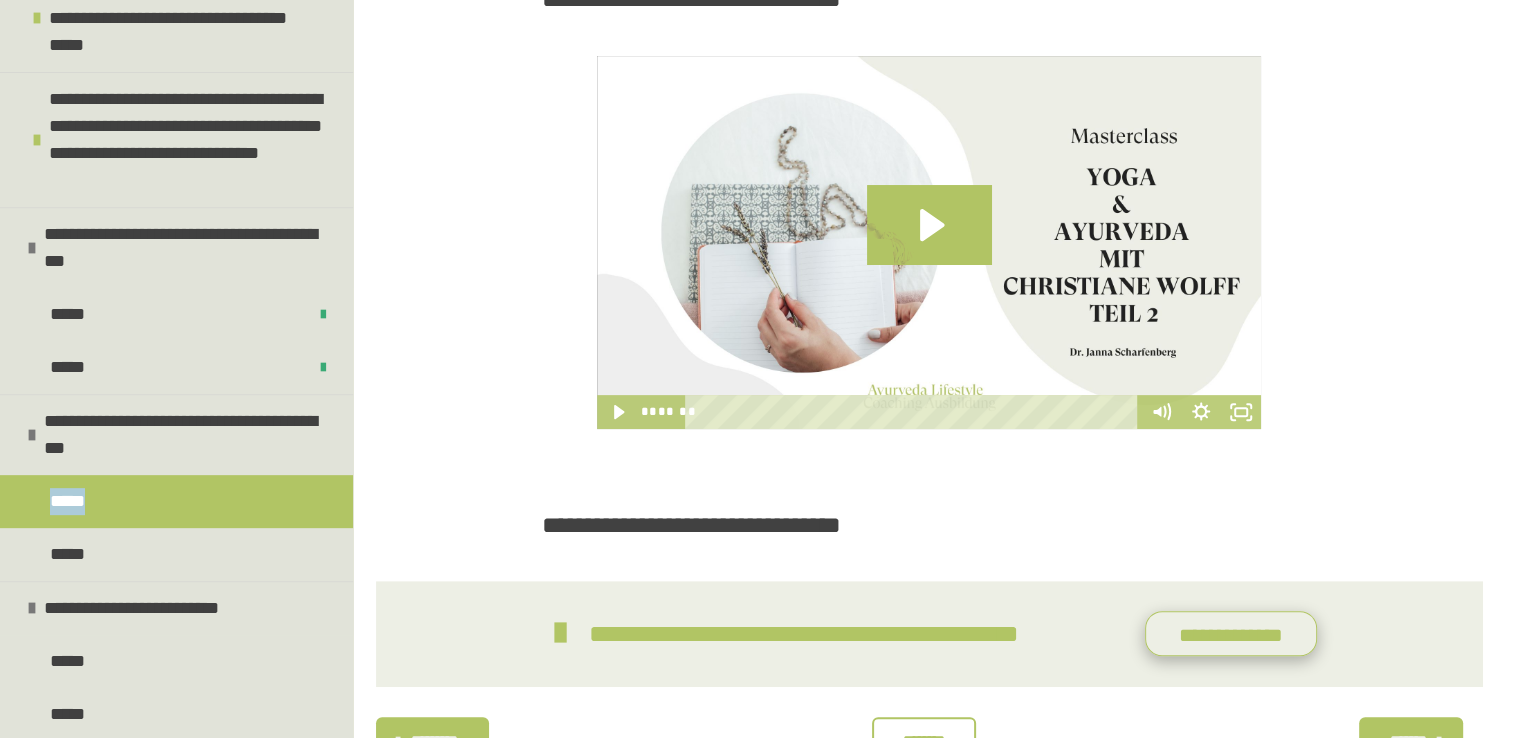click on "**********" at bounding box center (1231, 634) 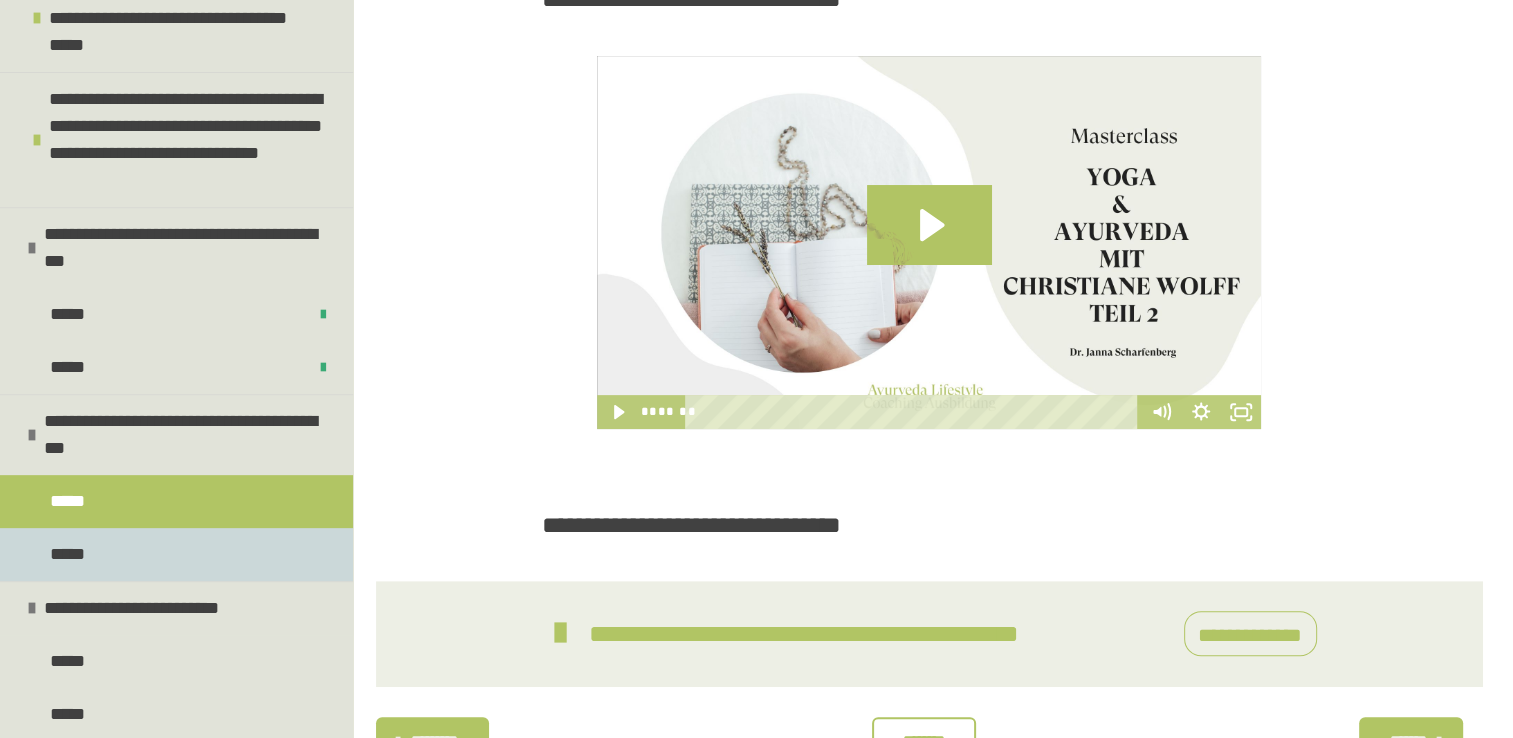 click on "*****" at bounding box center [176, 554] 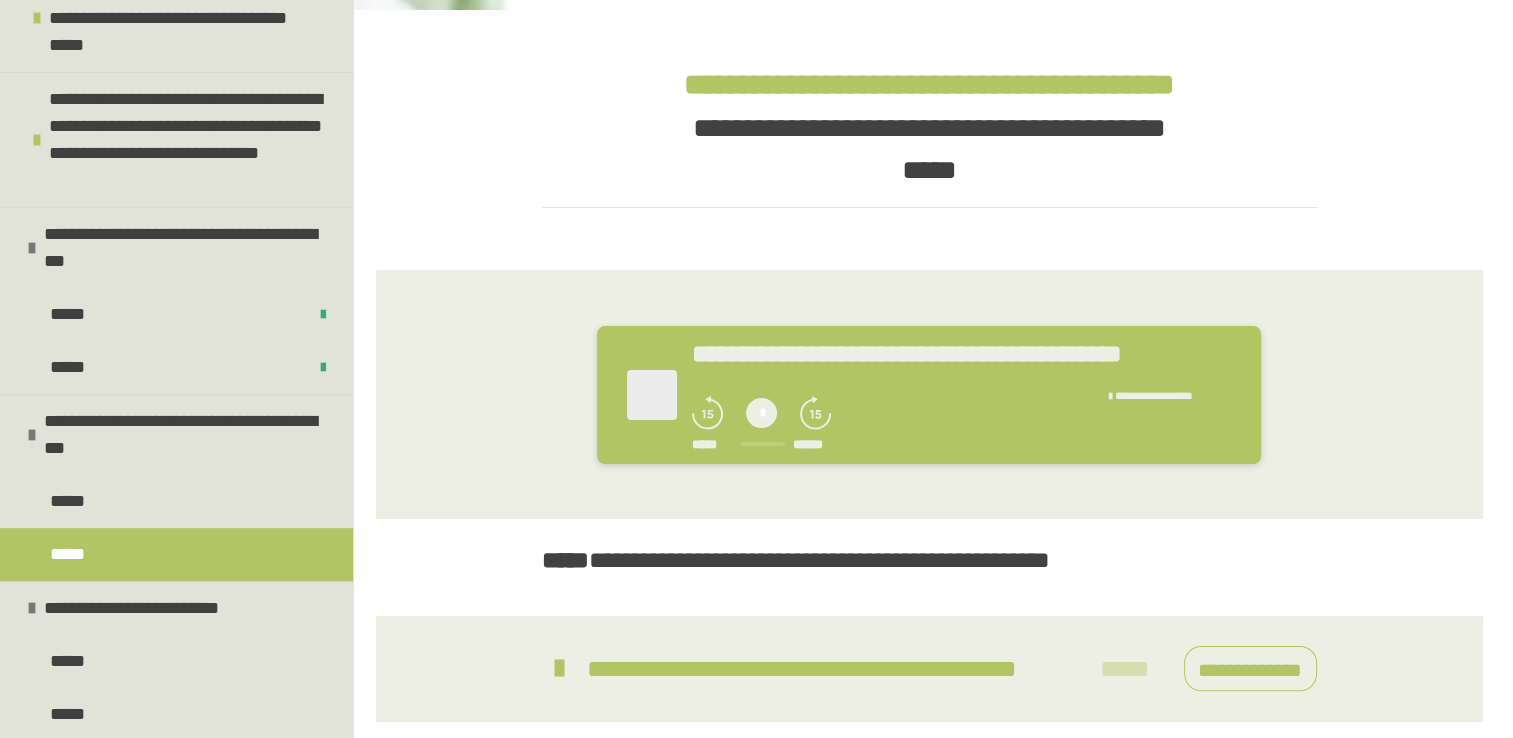 scroll, scrollTop: 393, scrollLeft: 0, axis: vertical 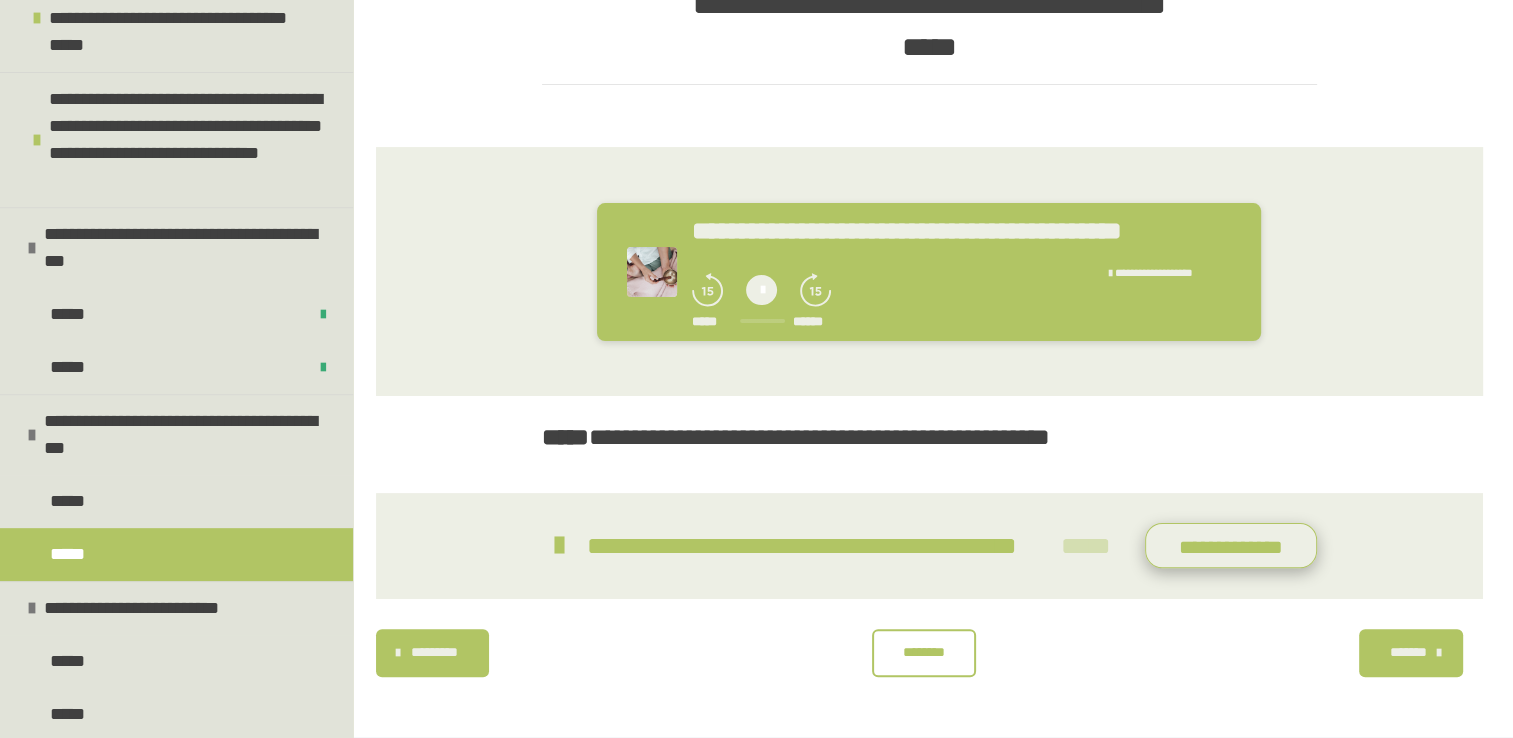 click on "**********" at bounding box center [1231, 546] 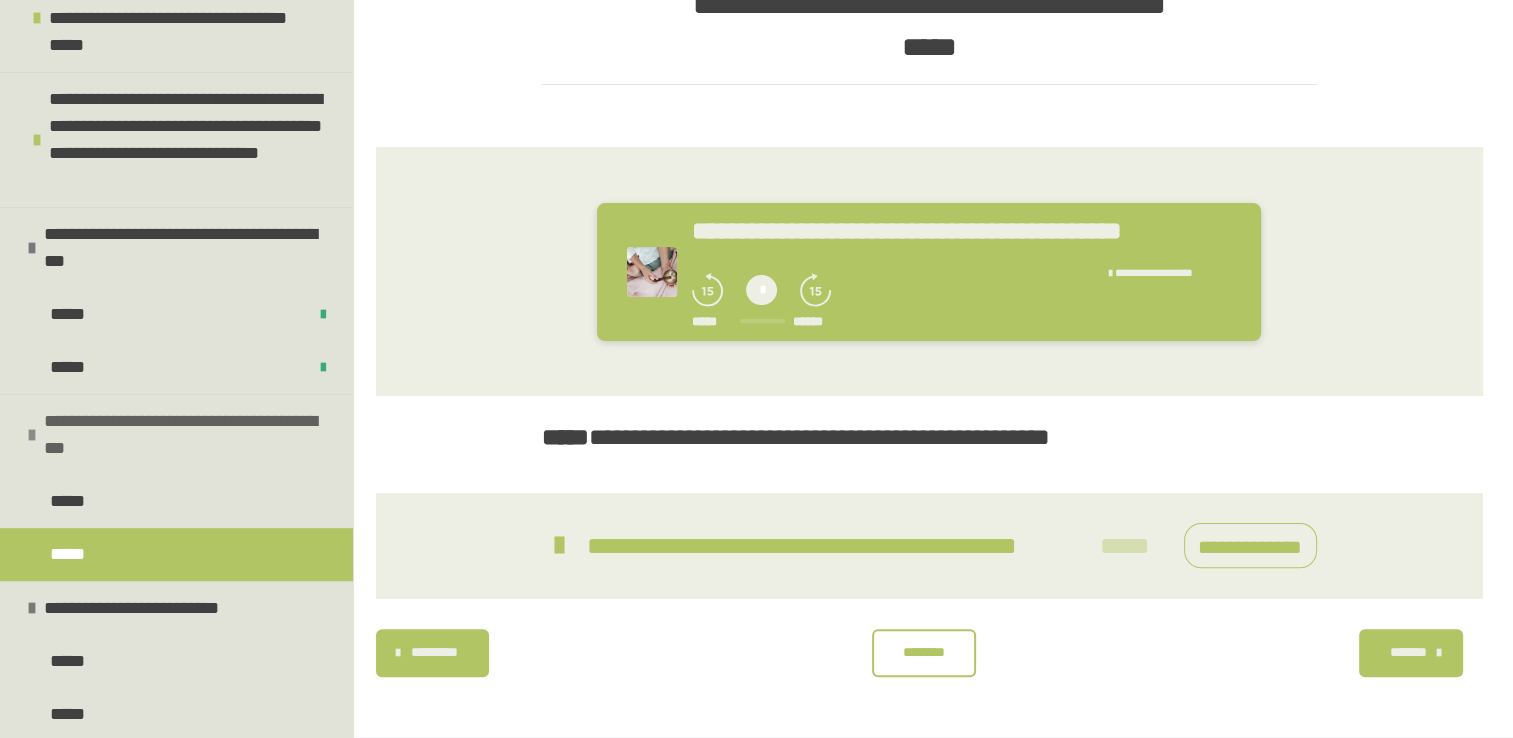 click at bounding box center [32, 435] 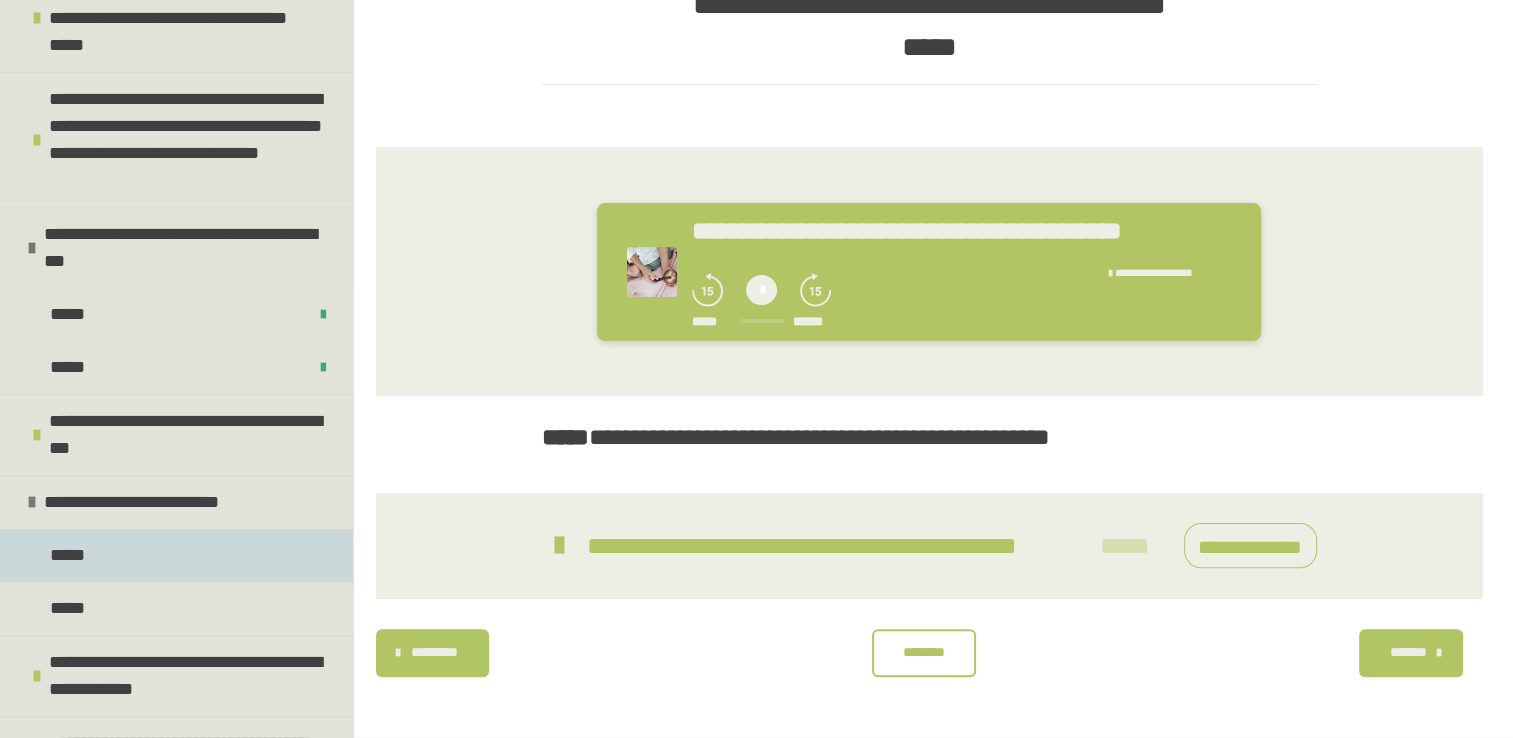 click on "*****" at bounding box center [176, 555] 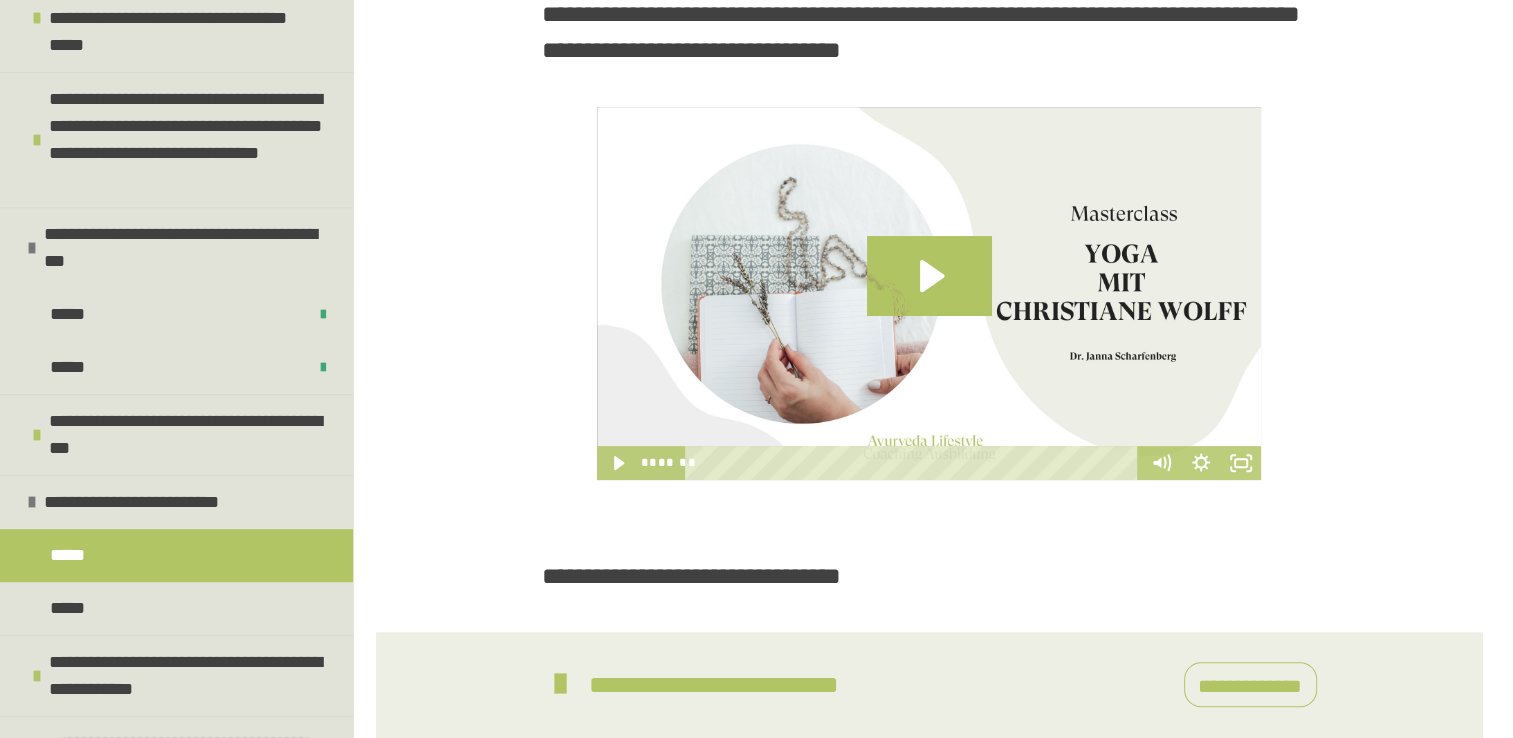scroll, scrollTop: 661, scrollLeft: 0, axis: vertical 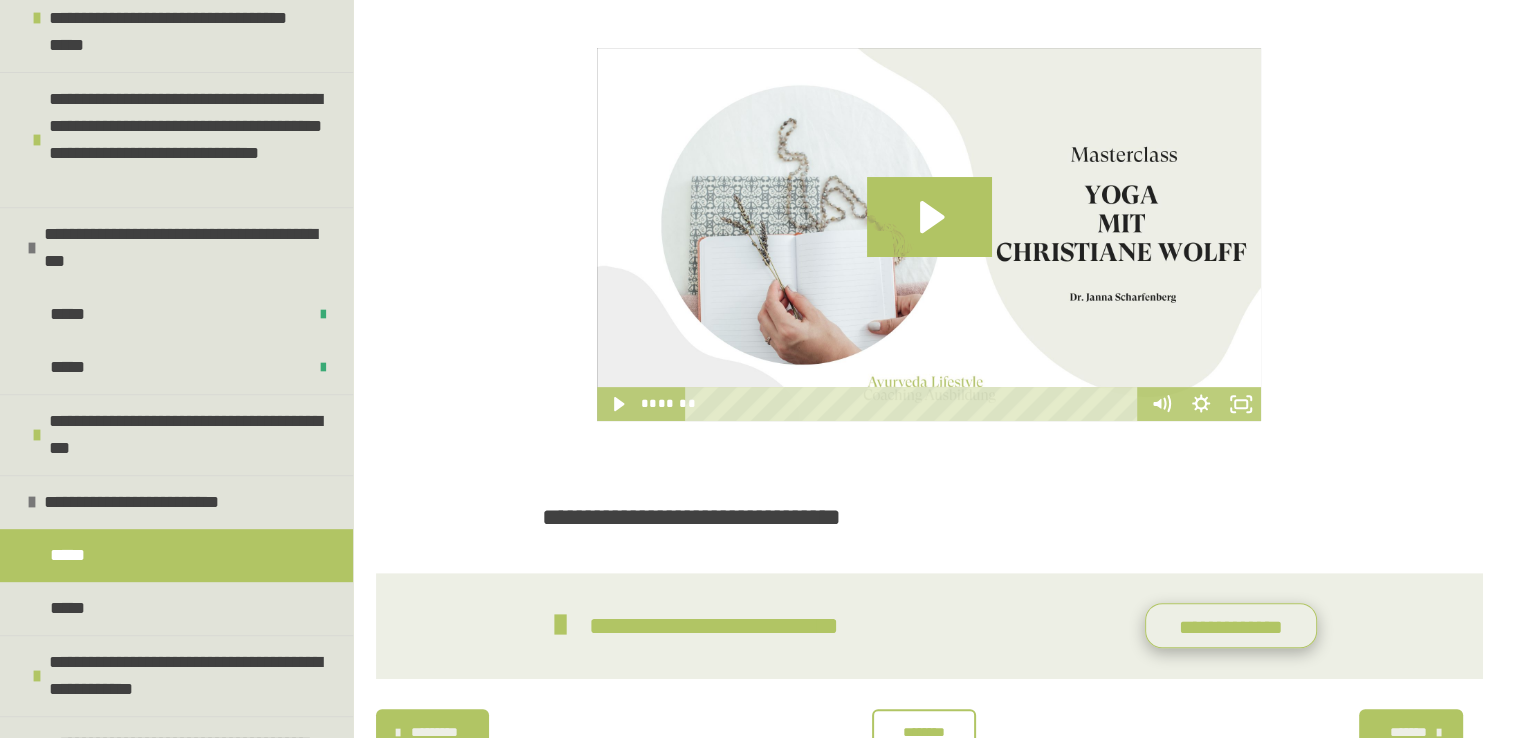 click on "**********" at bounding box center [1231, 626] 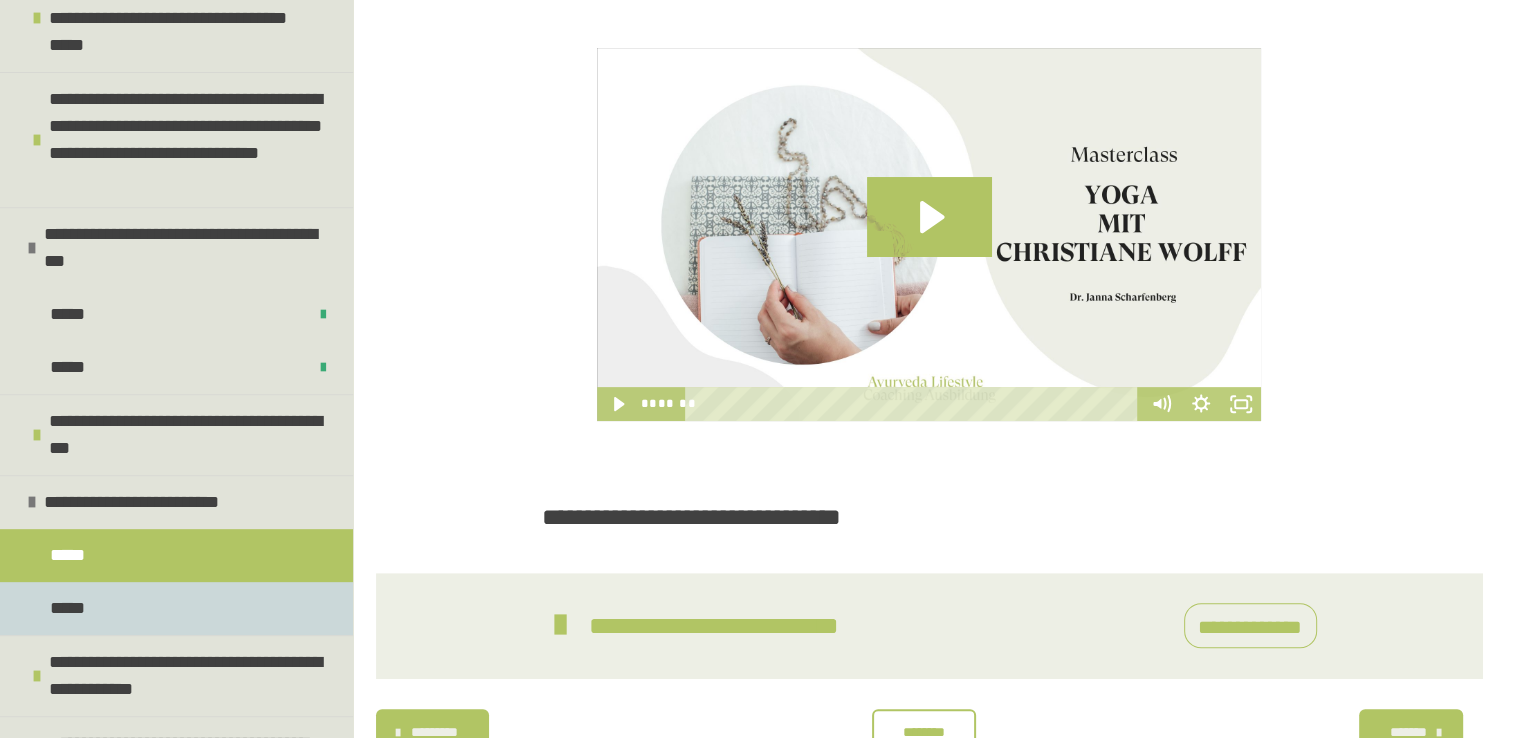 click on "*****" at bounding box center [176, 608] 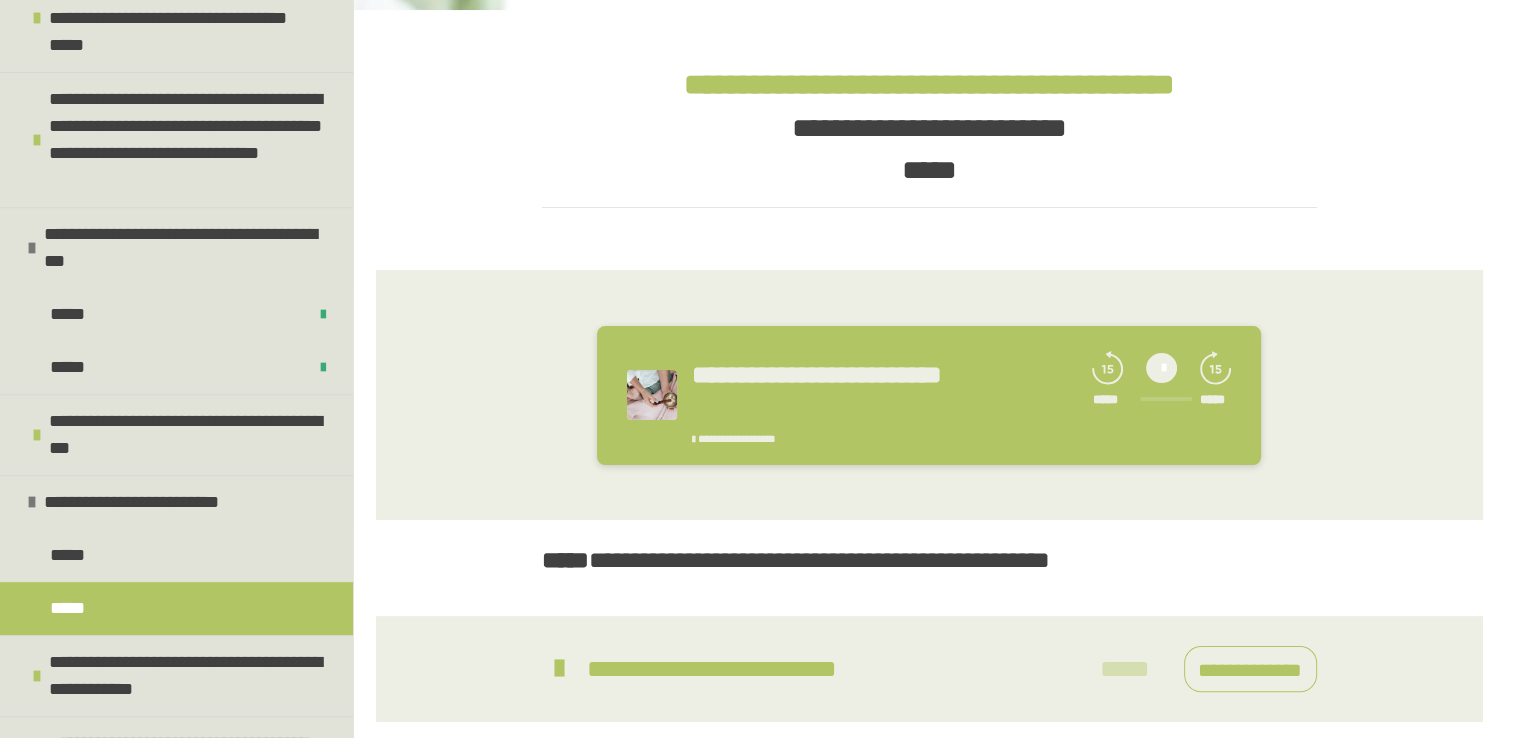 scroll, scrollTop: 393, scrollLeft: 0, axis: vertical 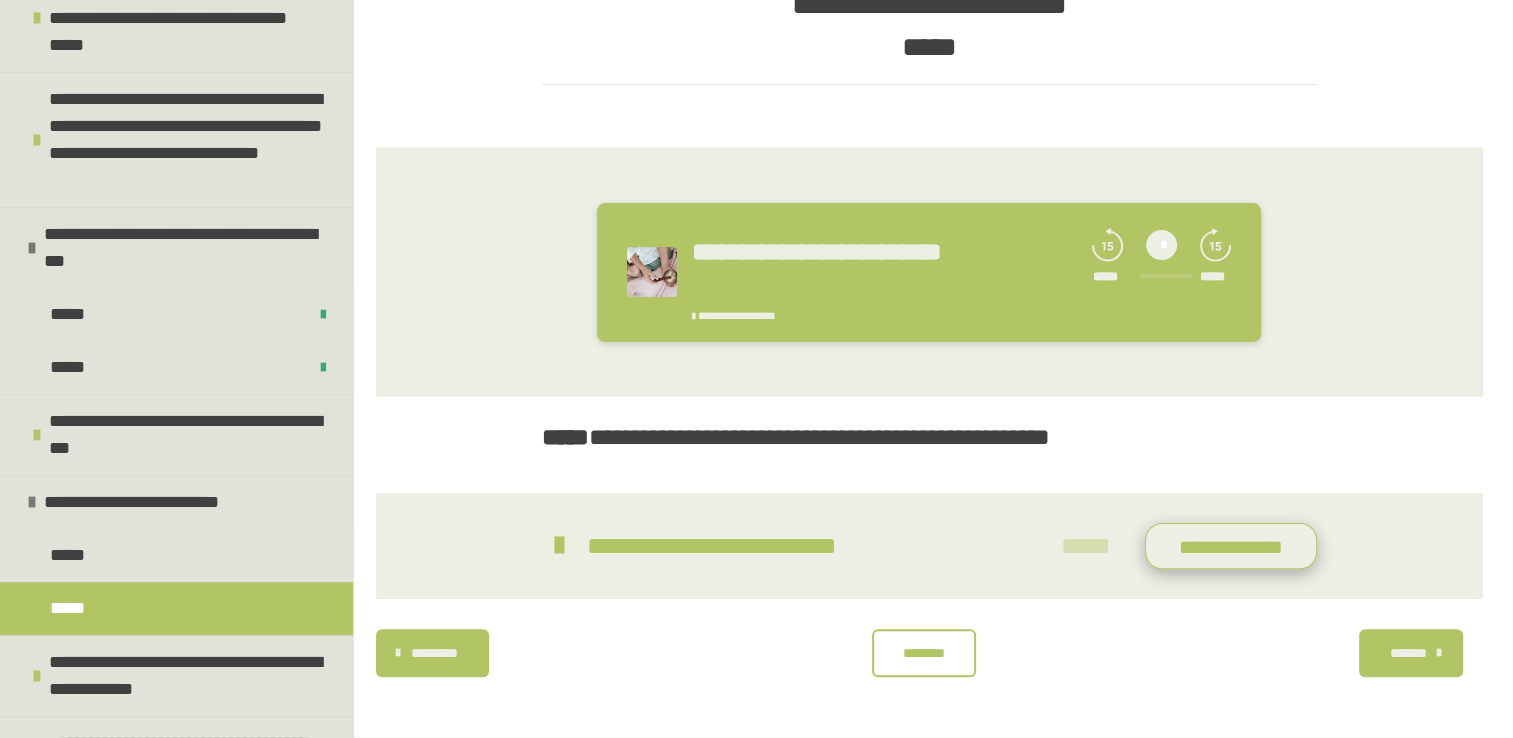 click on "**********" at bounding box center (1231, 546) 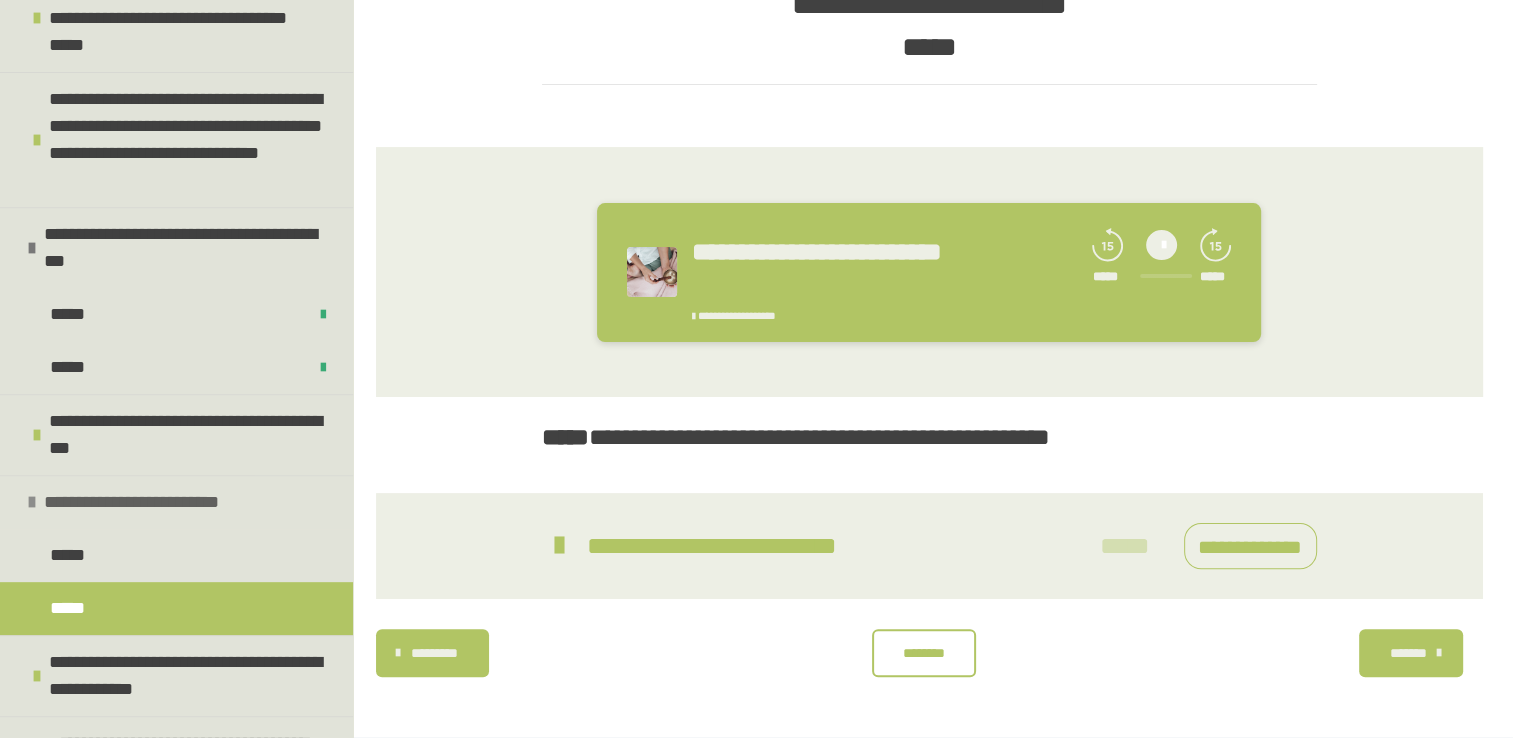 click at bounding box center [32, 502] 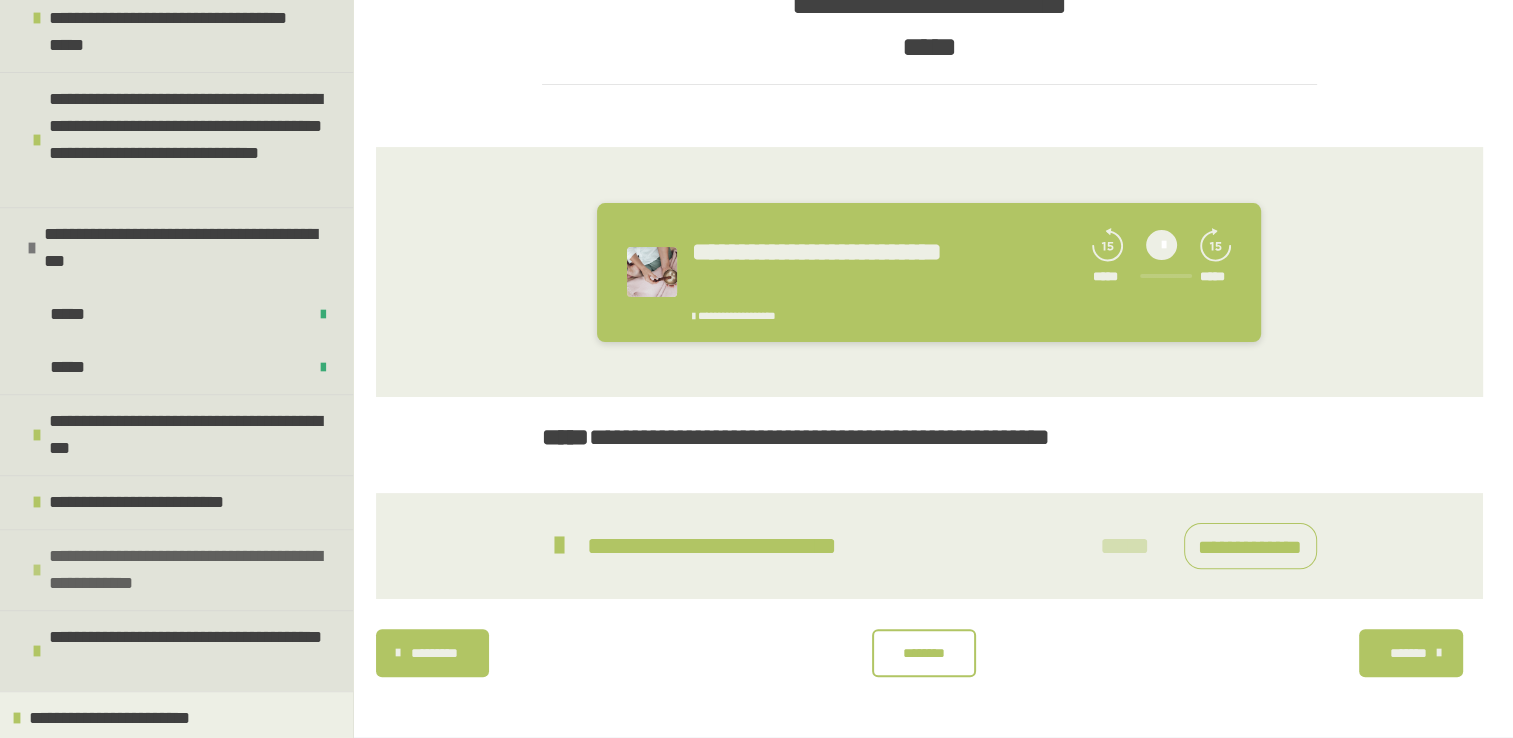 click on "**********" at bounding box center (176, 569) 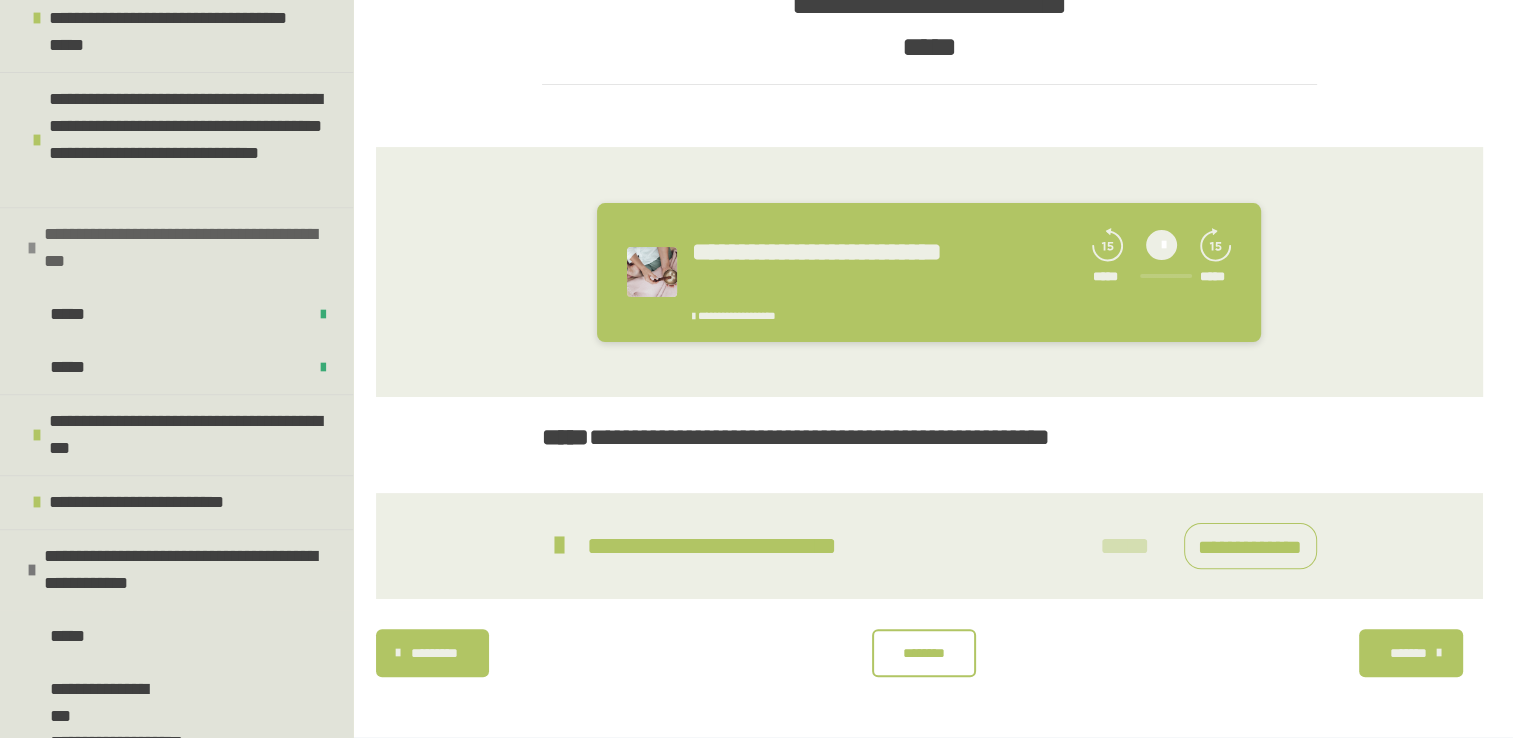 click on "**********" at bounding box center (176, 247) 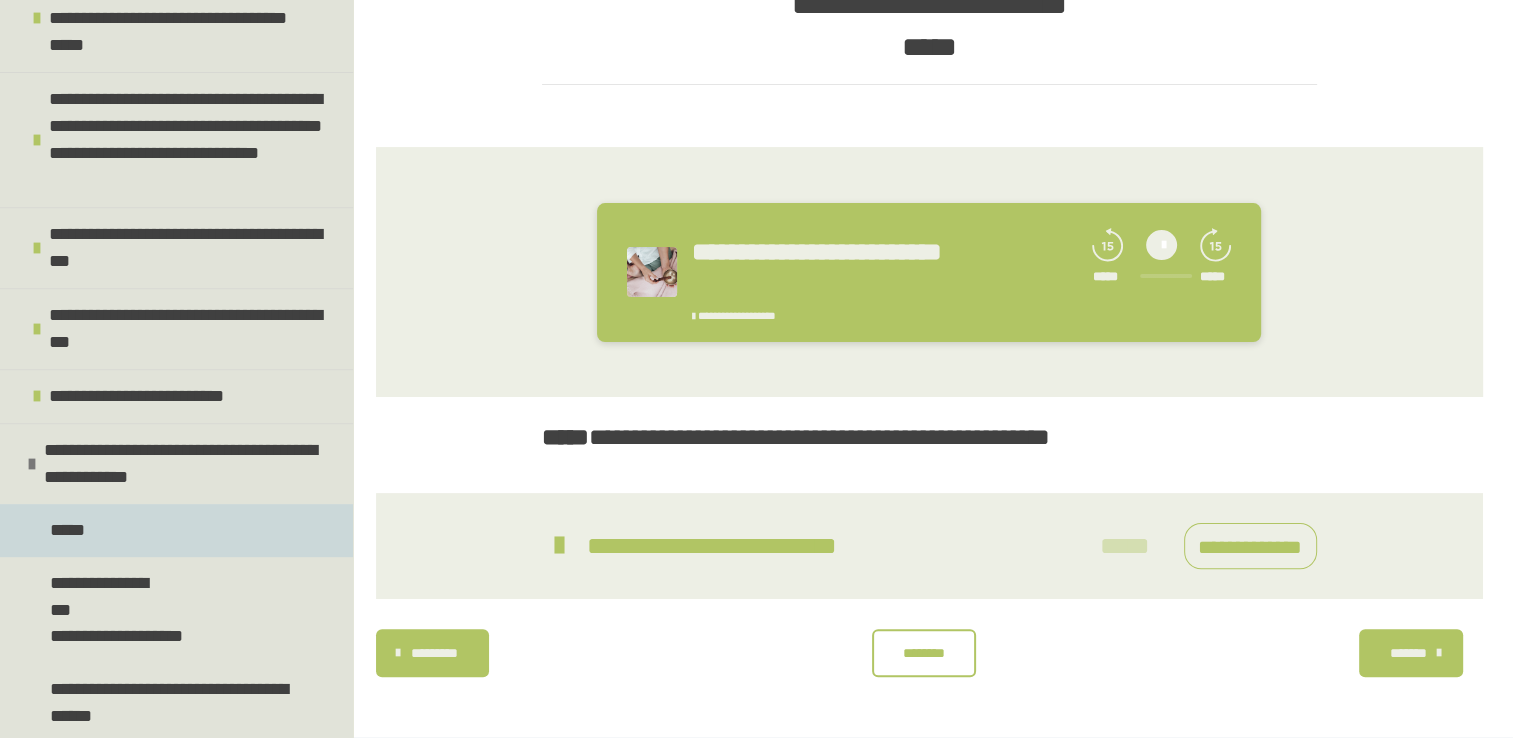 click on "*****" at bounding box center [176, 530] 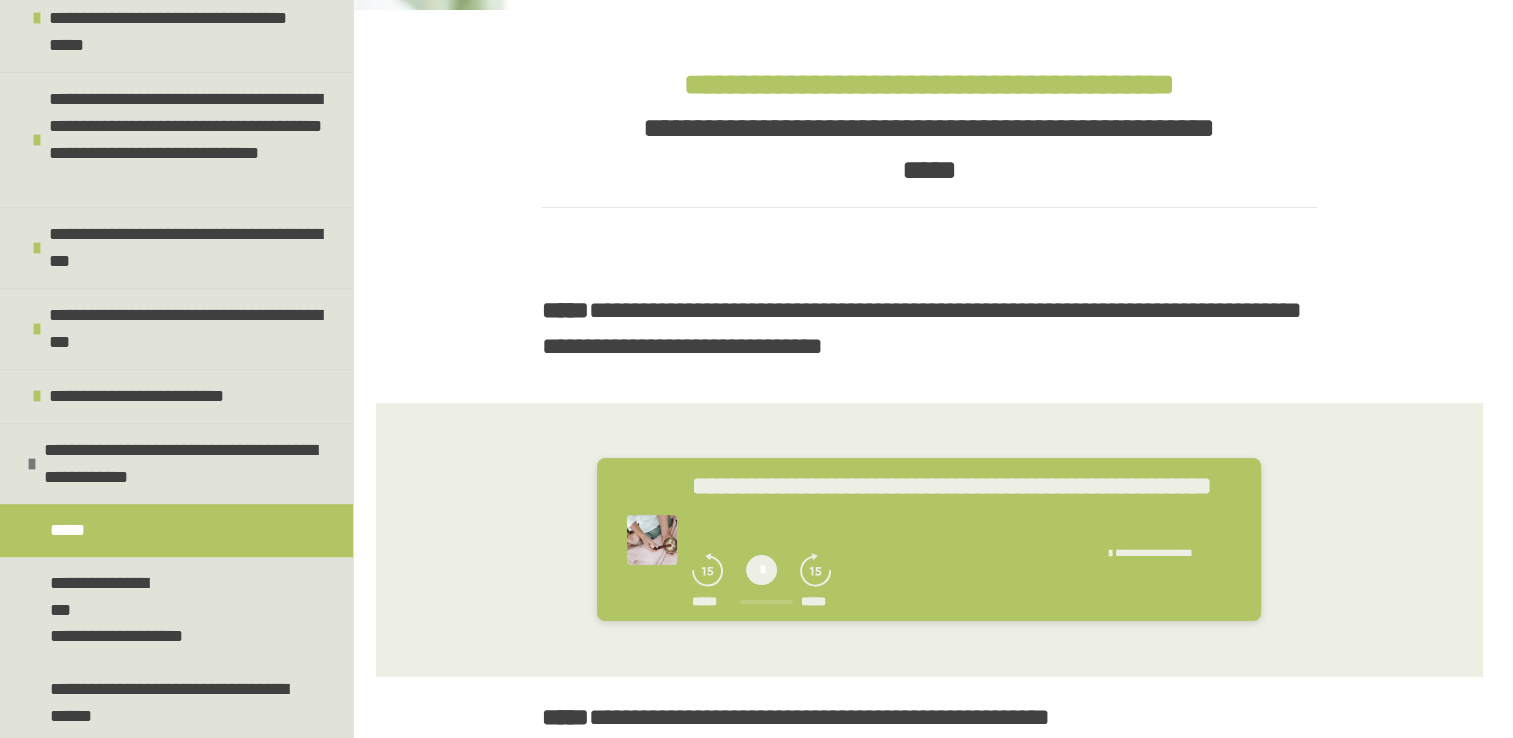 scroll, scrollTop: 583, scrollLeft: 0, axis: vertical 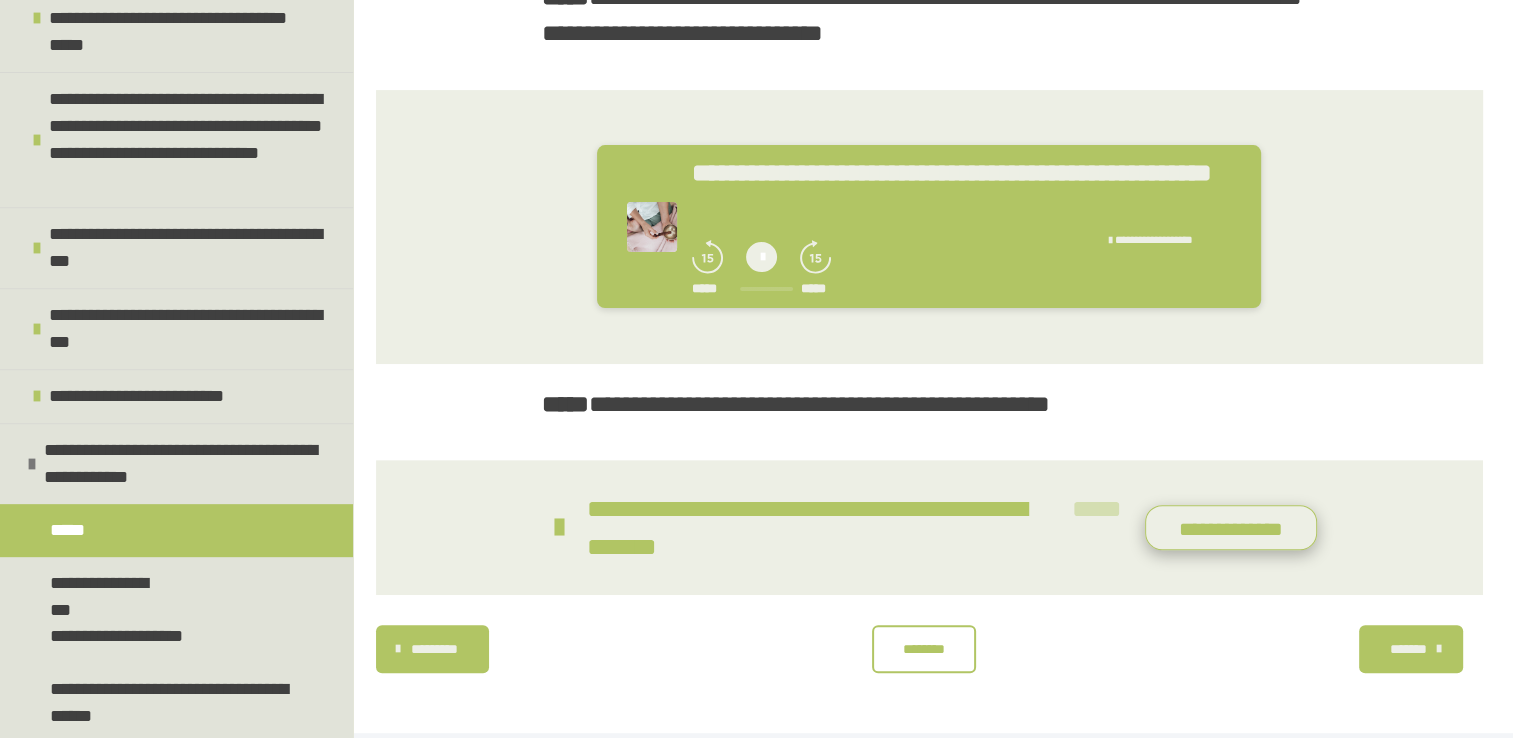 click on "**********" at bounding box center (1231, 528) 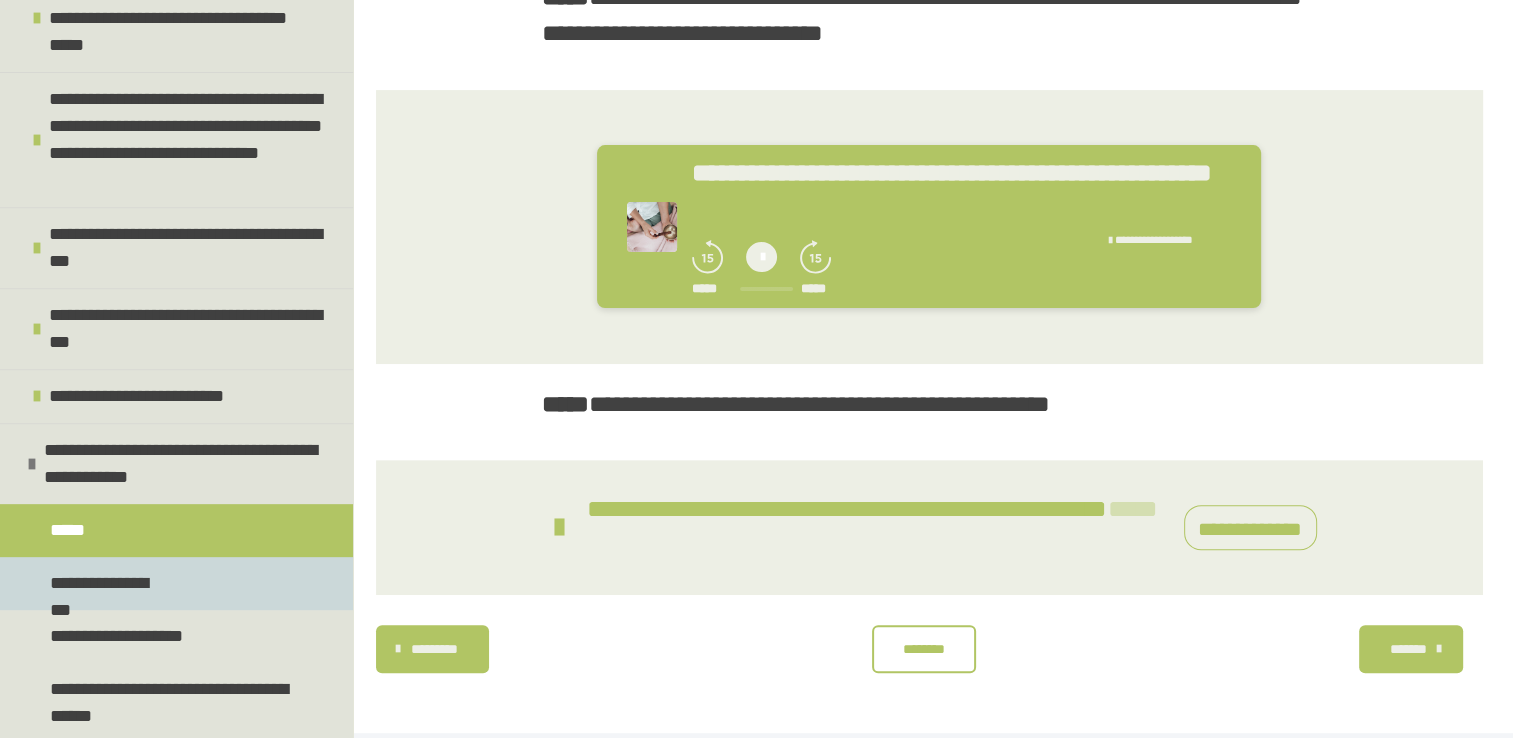click on "**********" at bounding box center (176, 583) 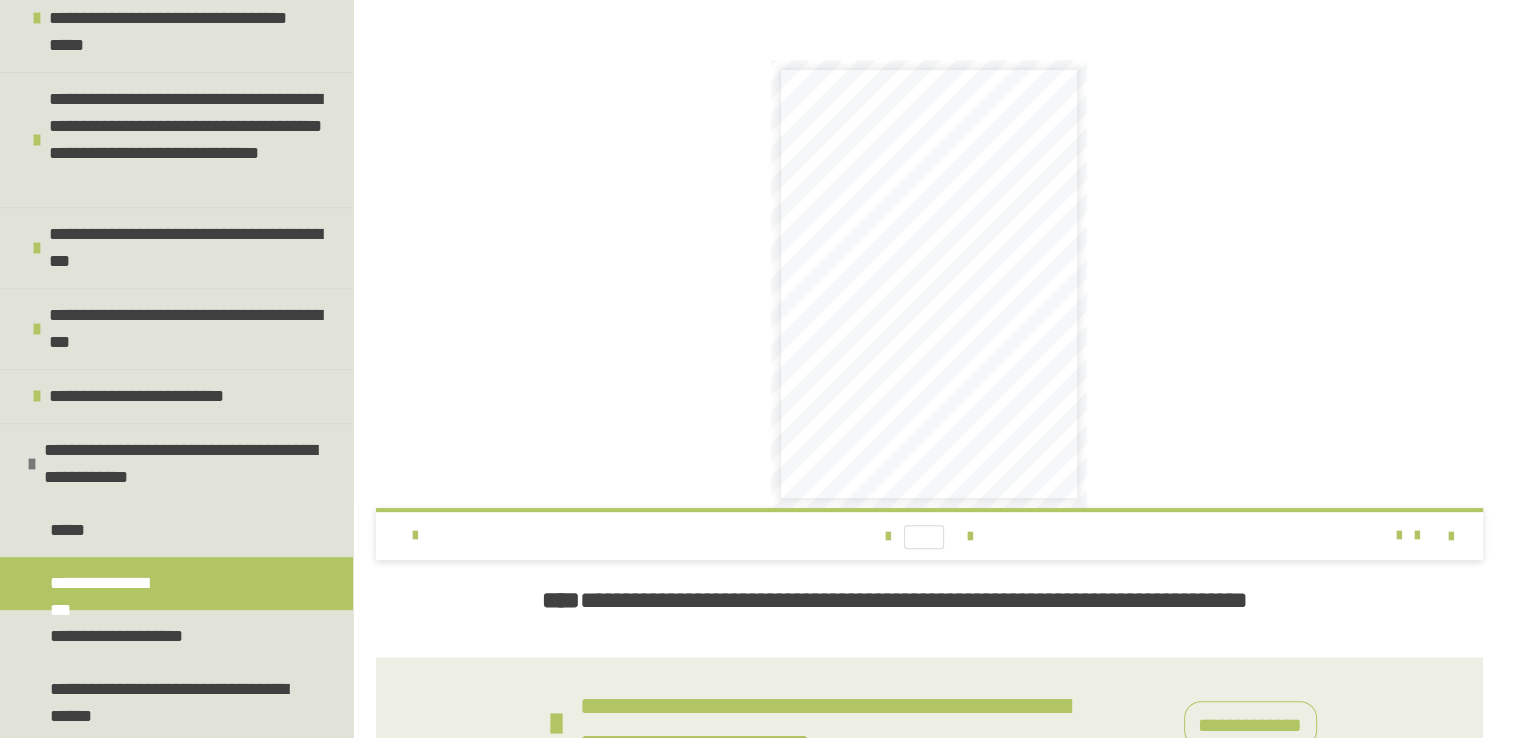 scroll, scrollTop: 625, scrollLeft: 0, axis: vertical 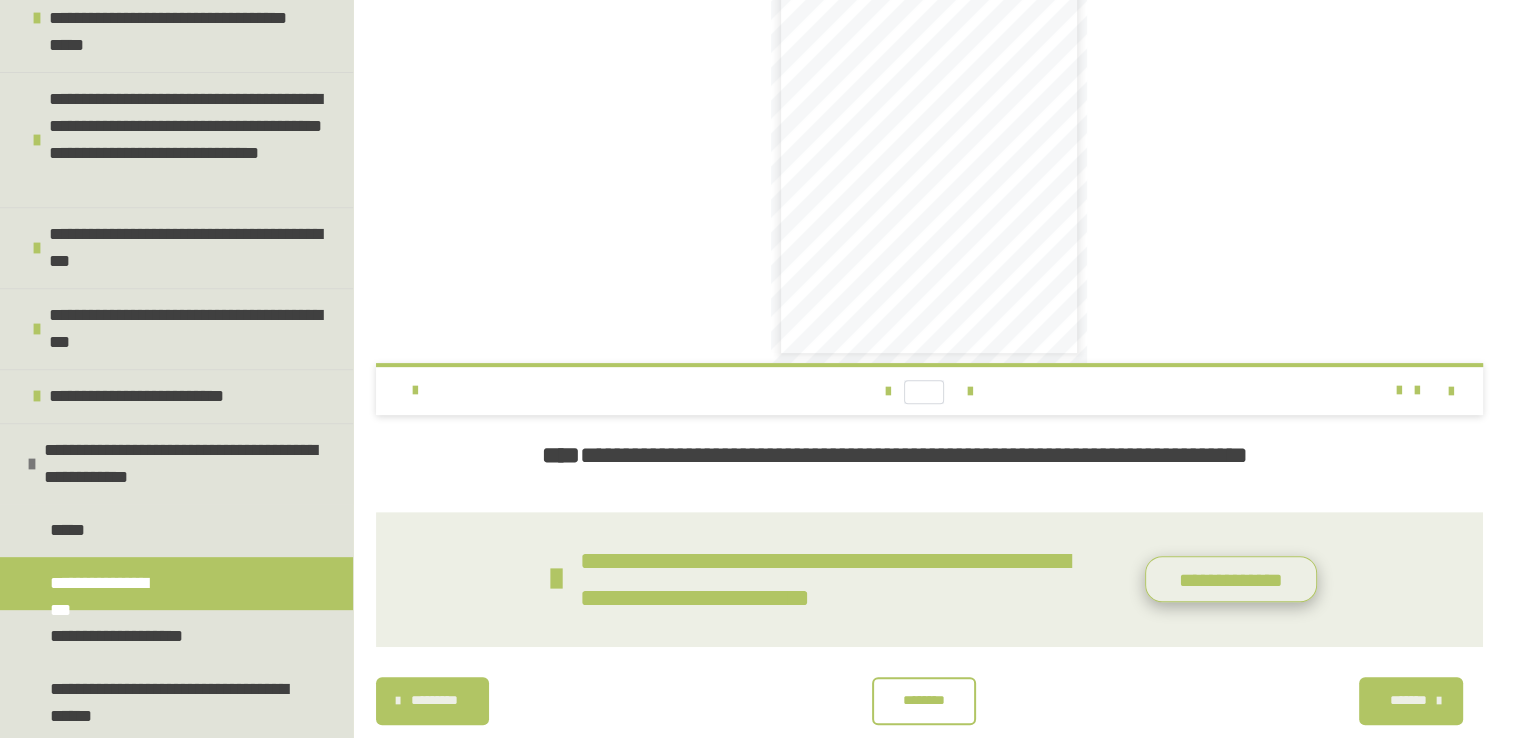 click on "**********" at bounding box center (1231, 579) 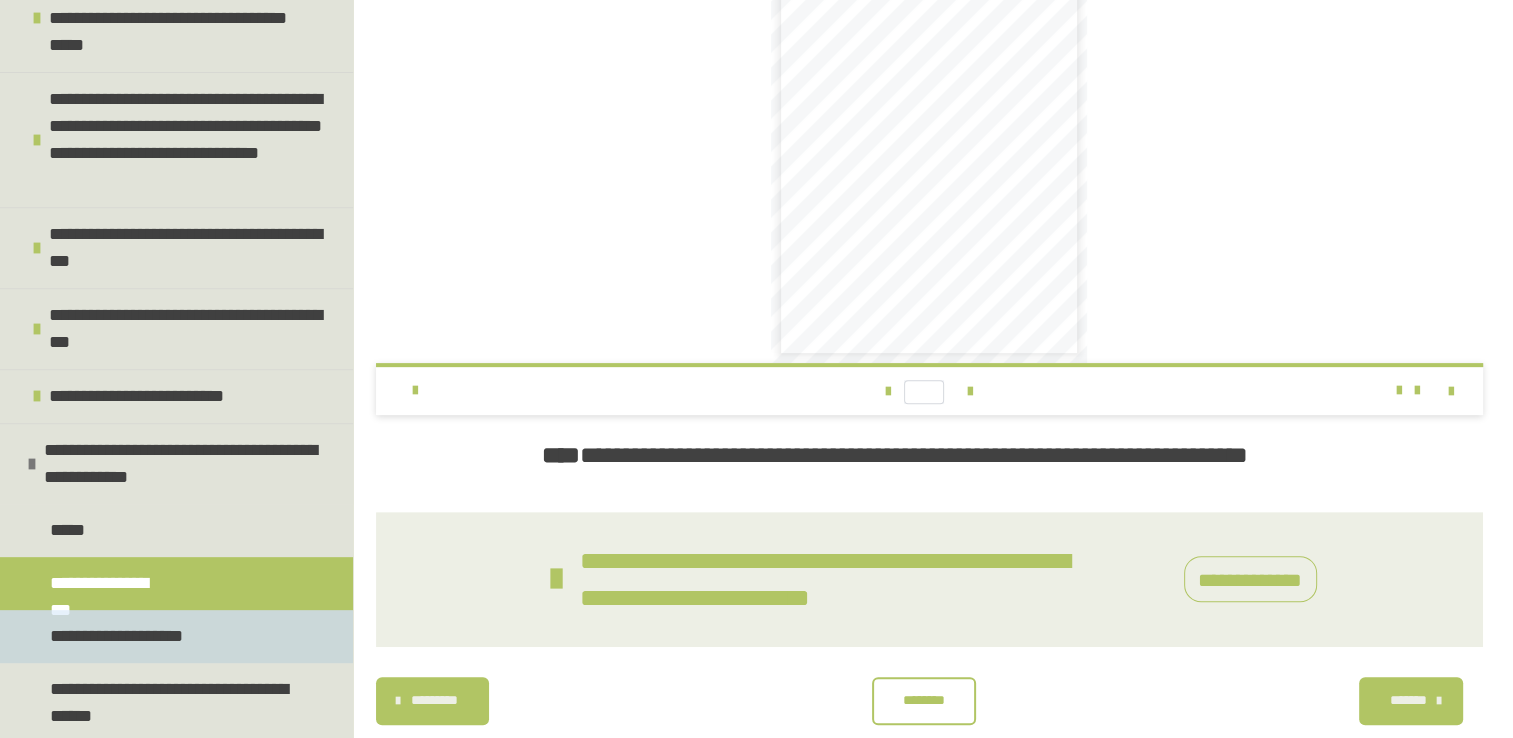 click on "**********" at bounding box center [118, 636] 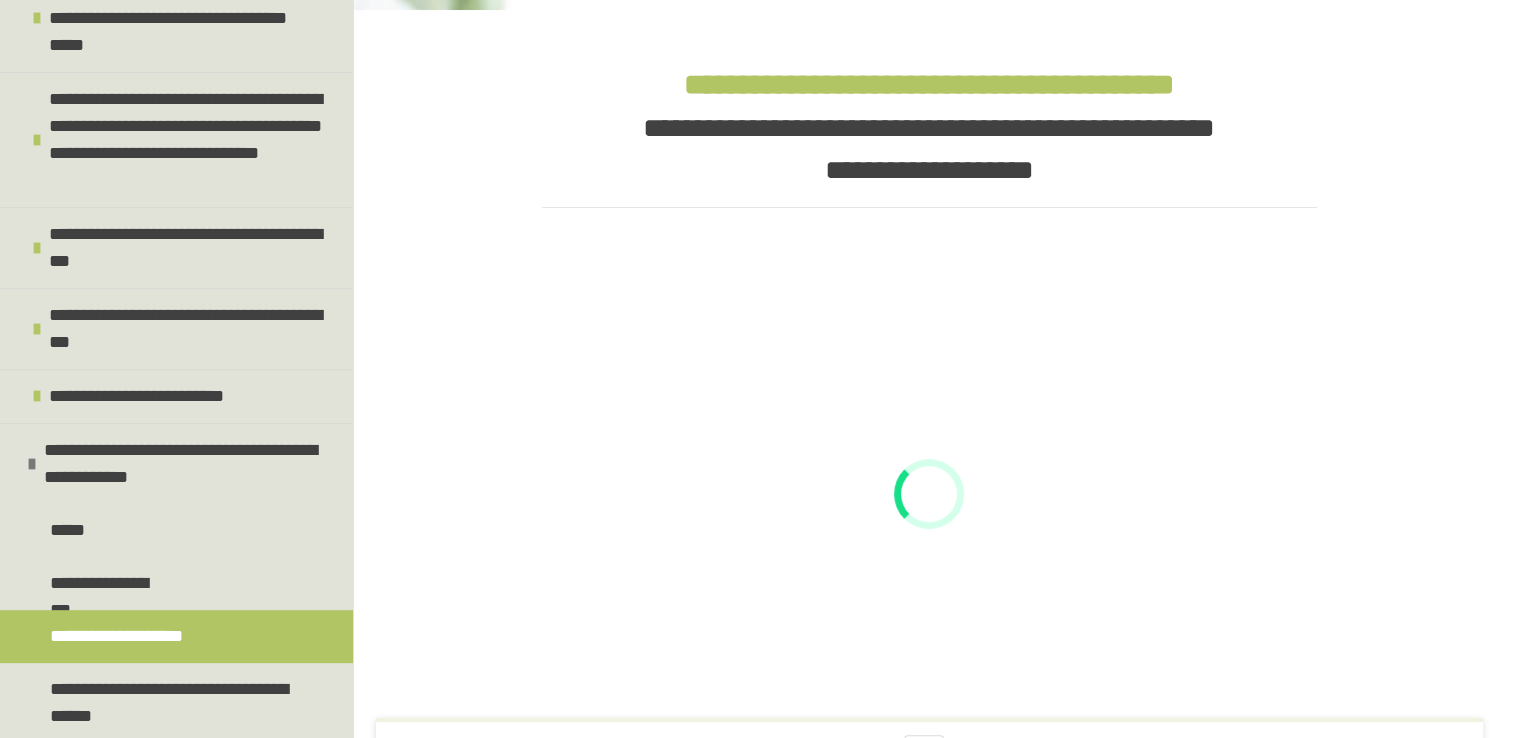 scroll, scrollTop: 673, scrollLeft: 0, axis: vertical 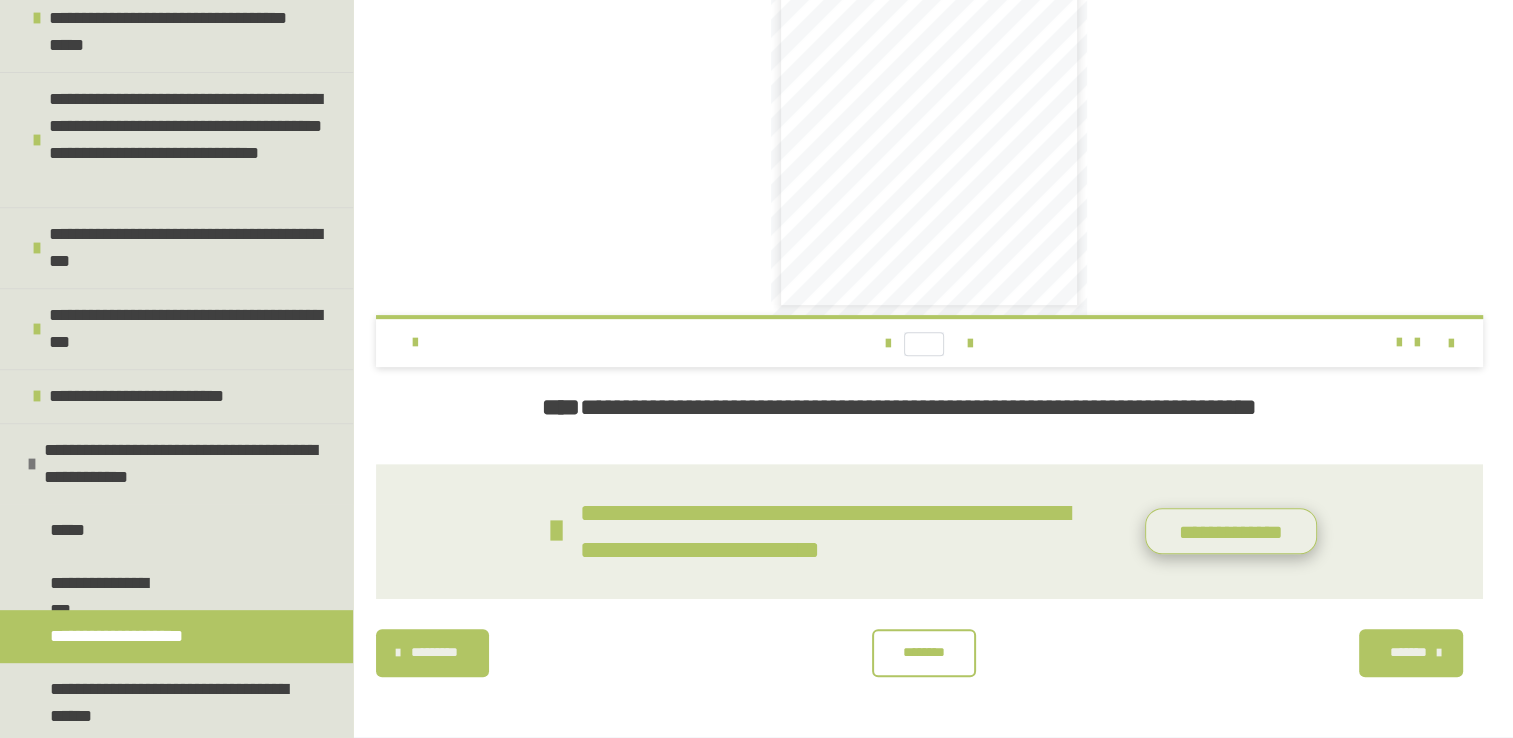 click on "**********" at bounding box center [1231, 531] 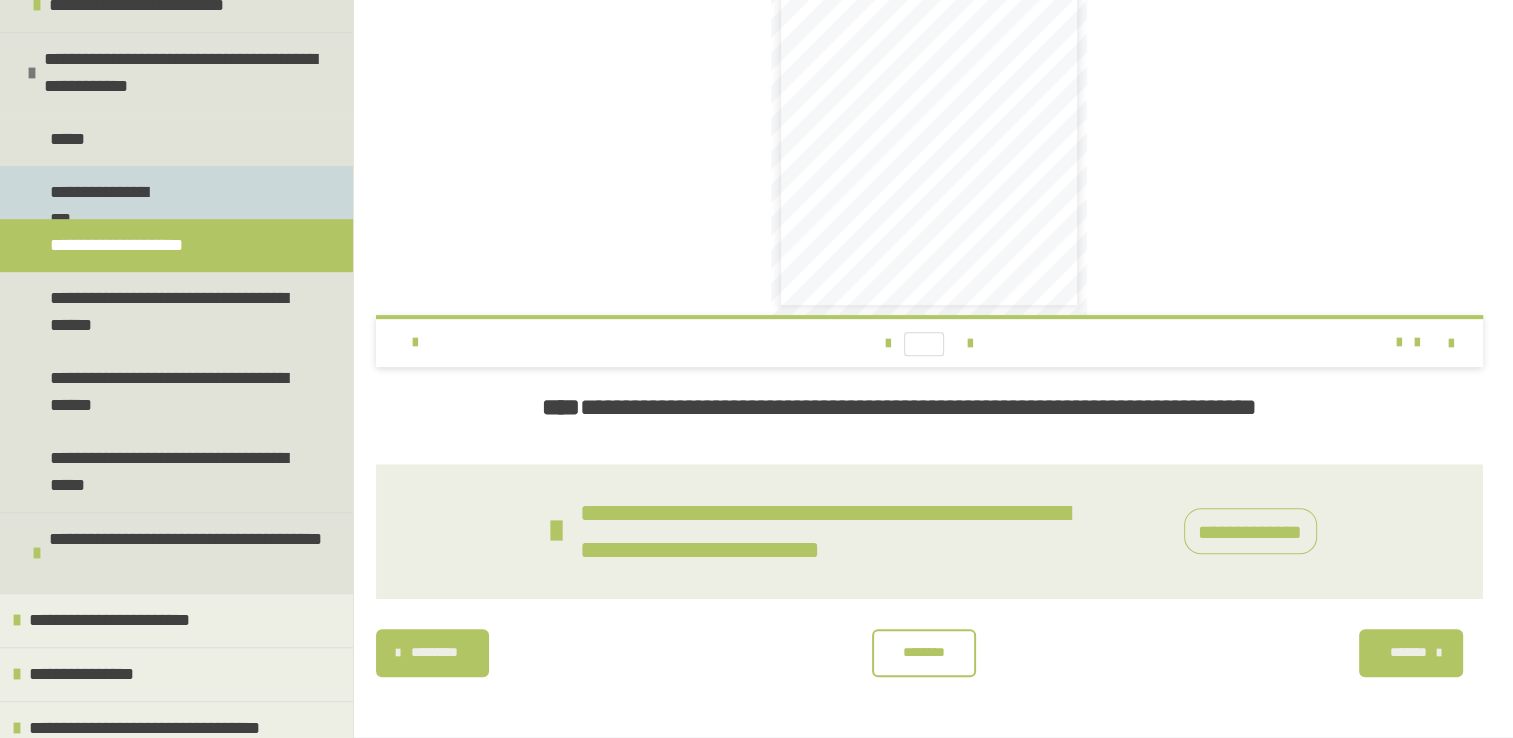 scroll, scrollTop: 1158, scrollLeft: 0, axis: vertical 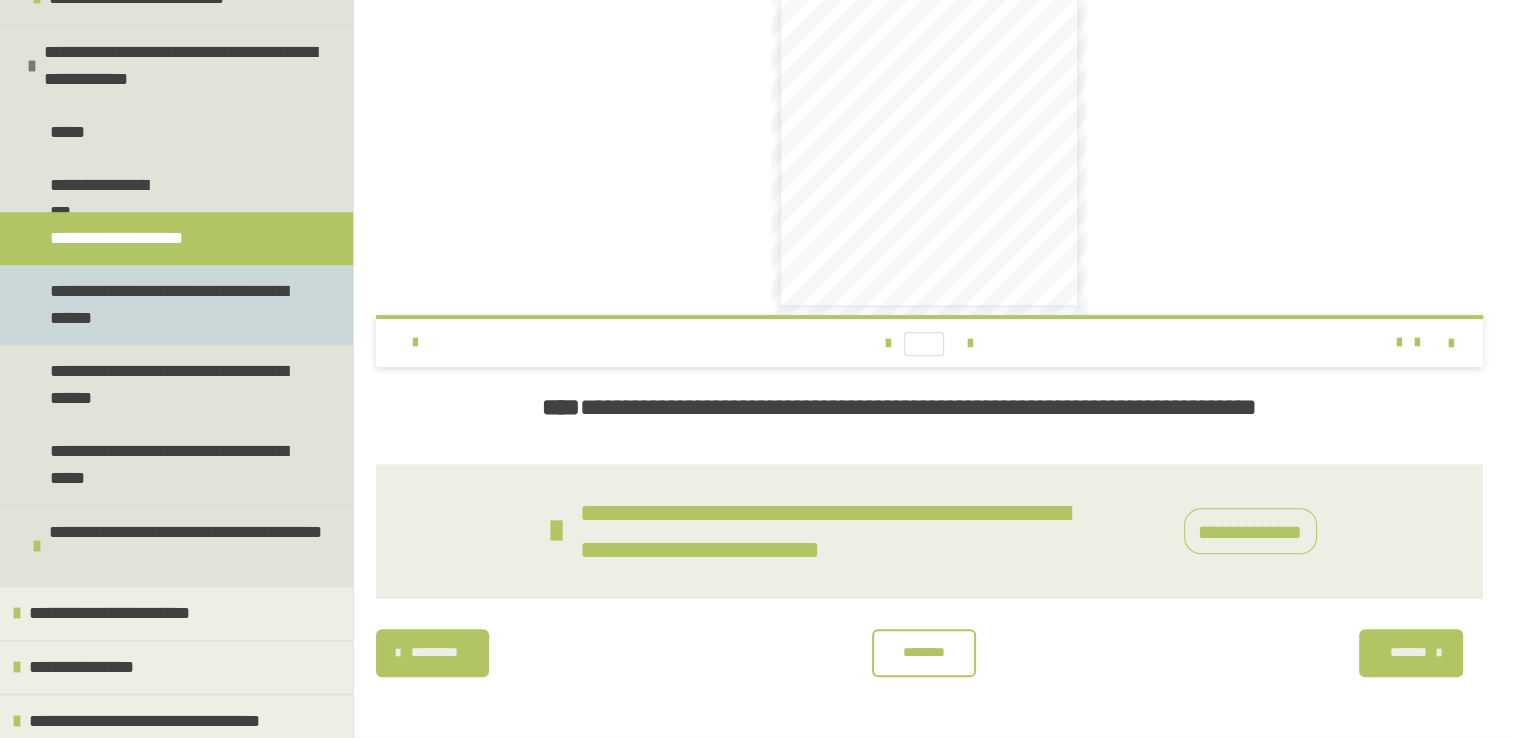 click on "**********" at bounding box center [171, 305] 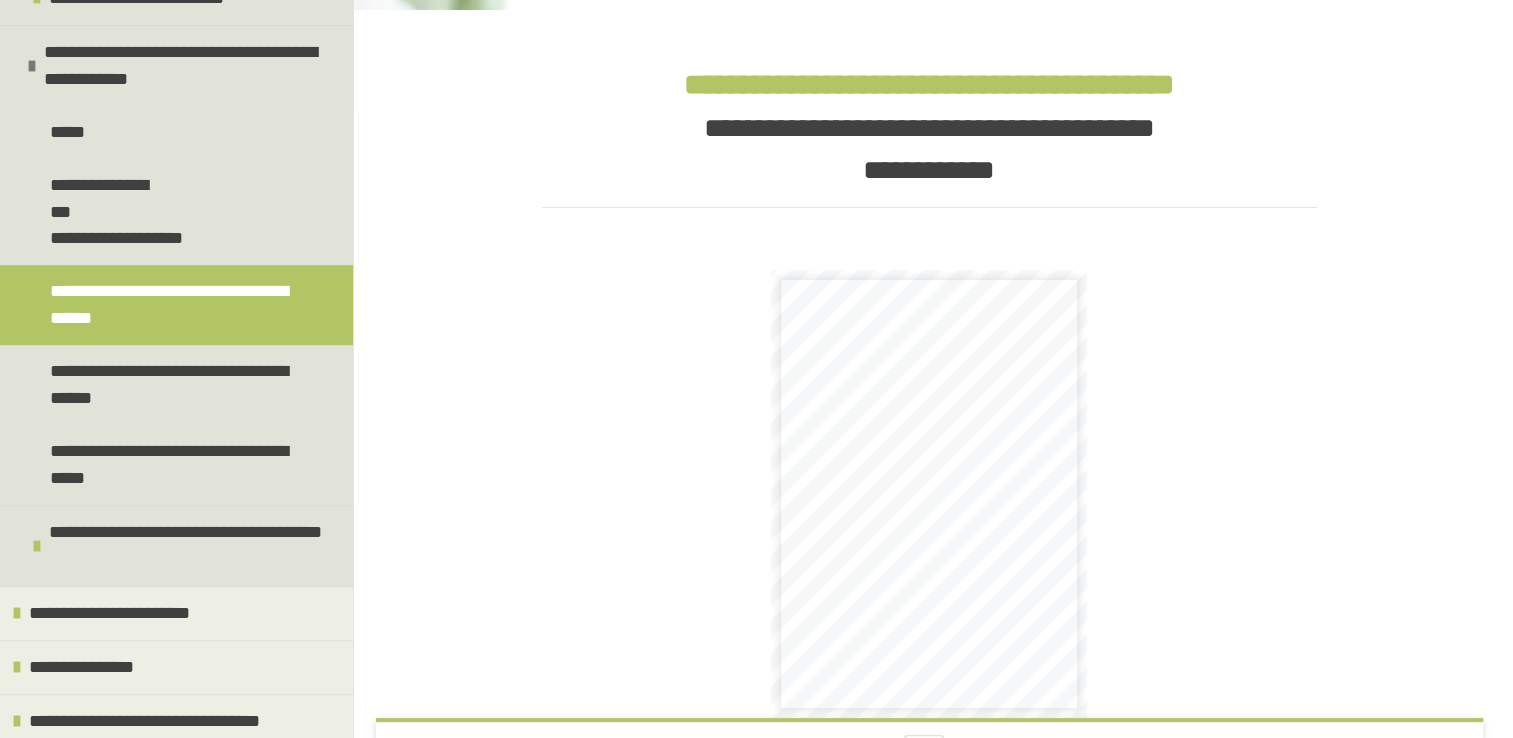 scroll, scrollTop: 644, scrollLeft: 0, axis: vertical 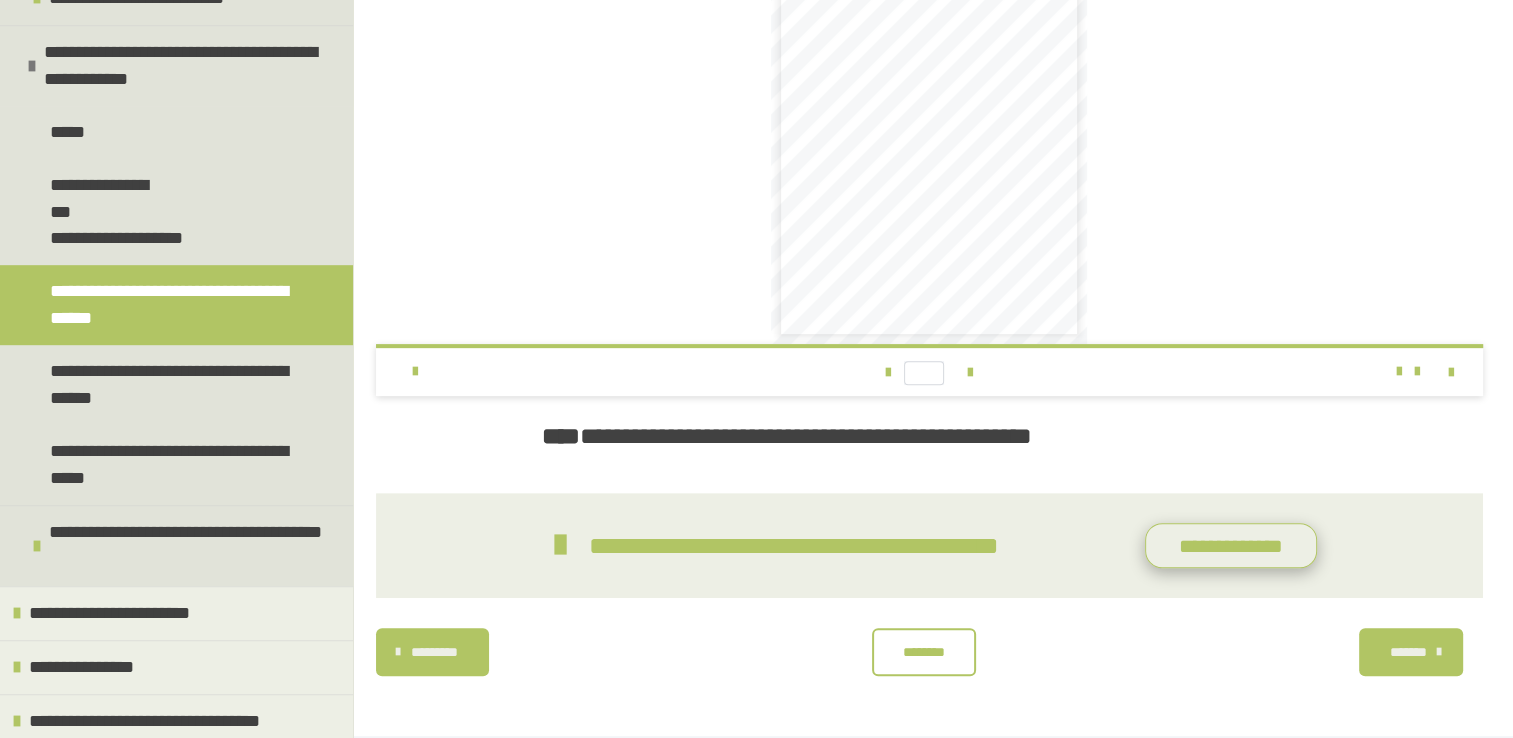 click on "**********" at bounding box center [1231, 546] 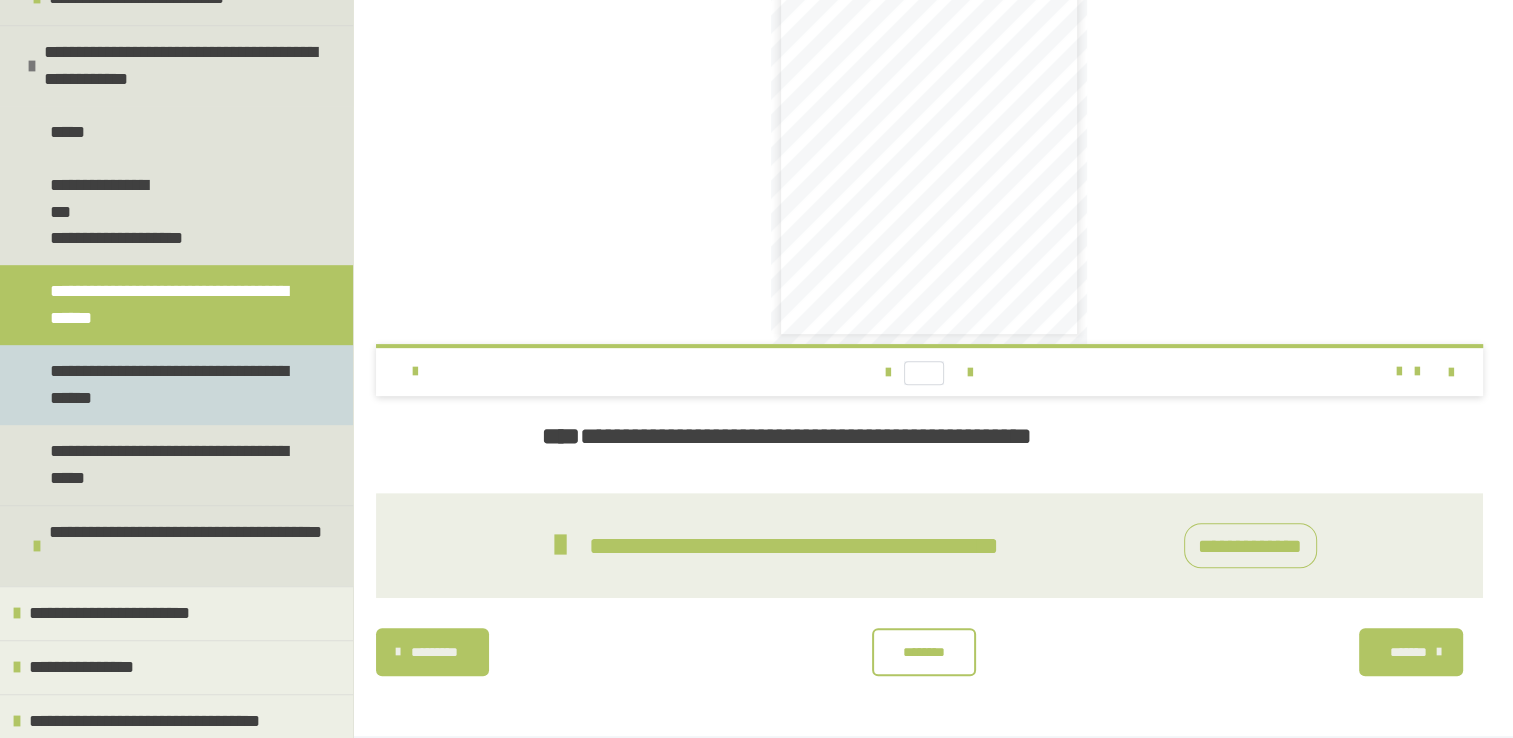 click on "**********" at bounding box center [171, 385] 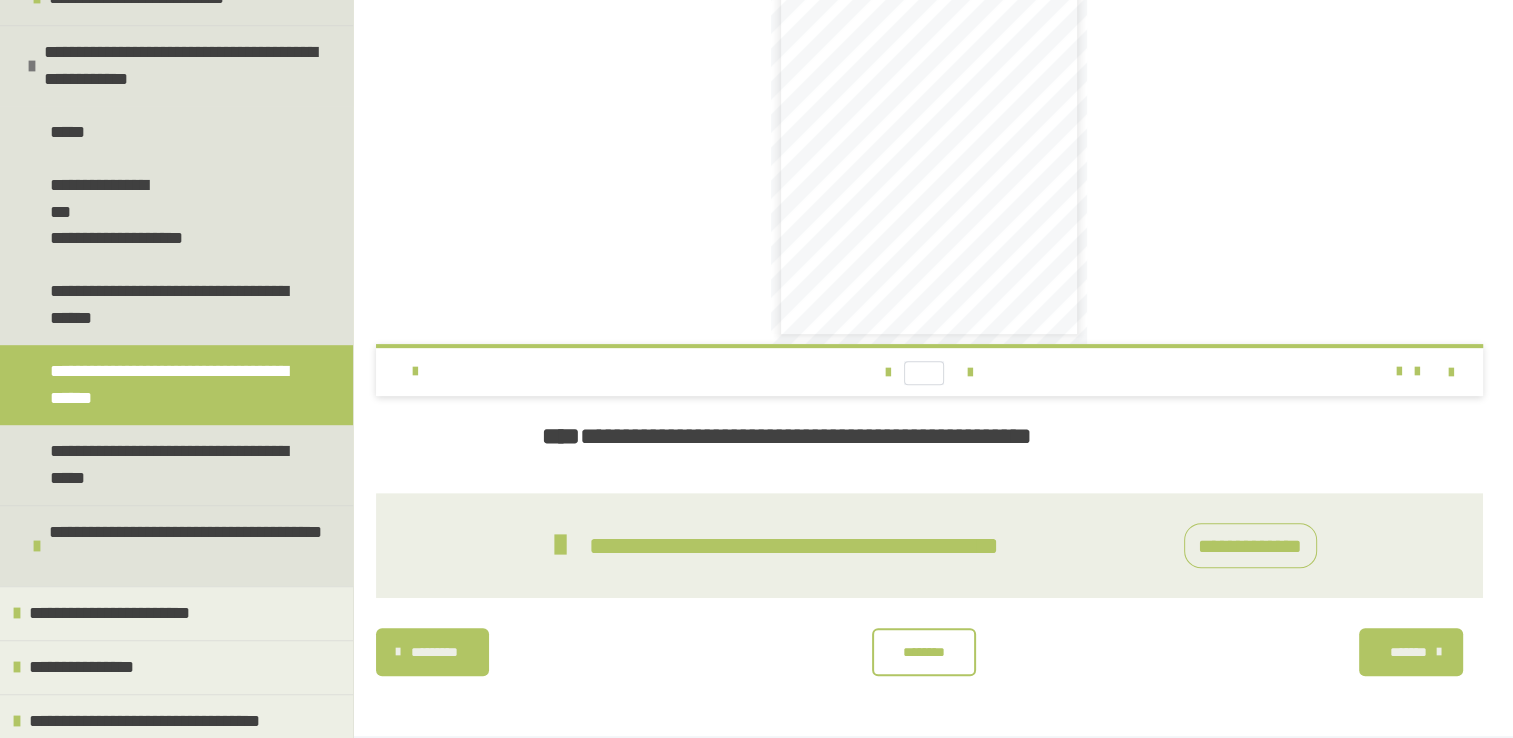 scroll, scrollTop: 646, scrollLeft: 0, axis: vertical 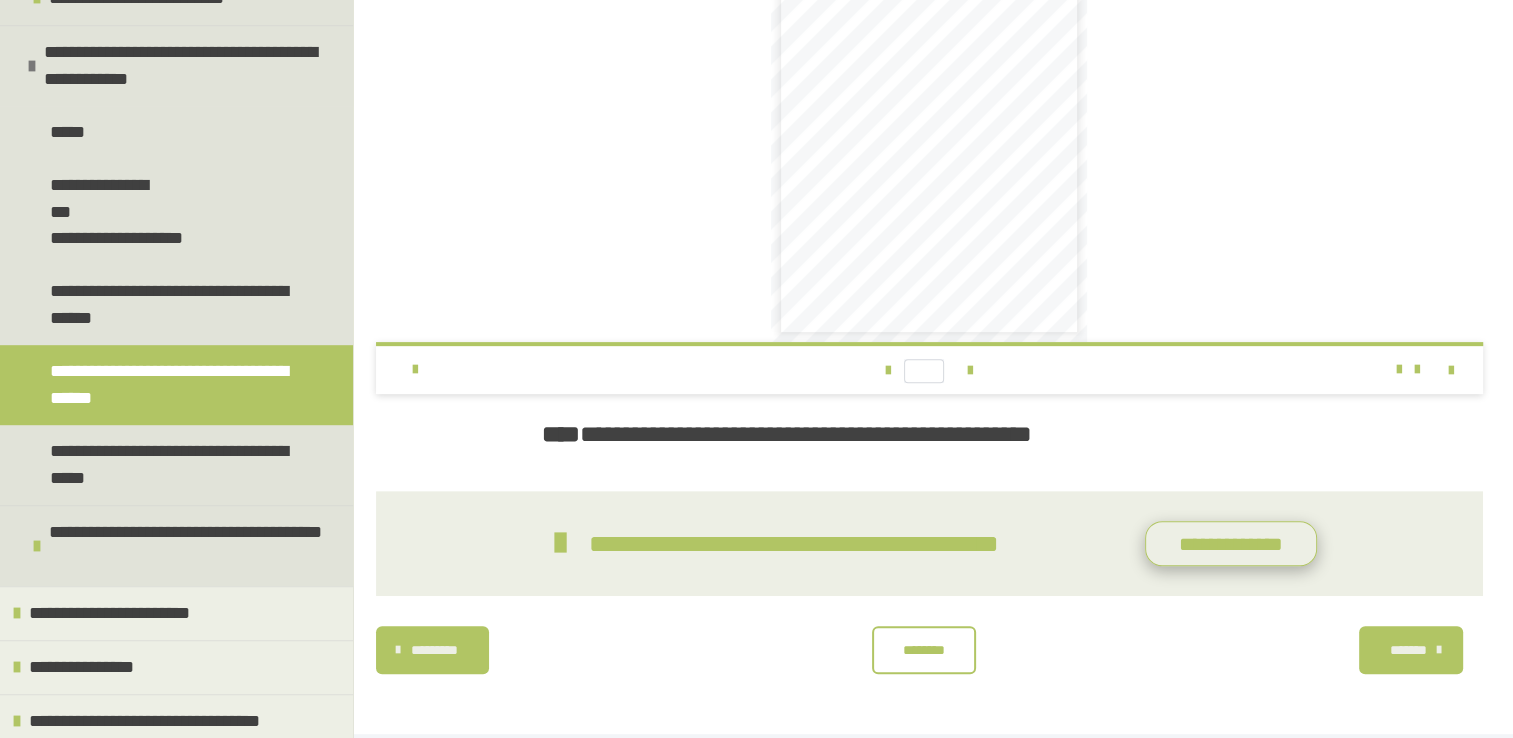 click on "**********" at bounding box center [1231, 544] 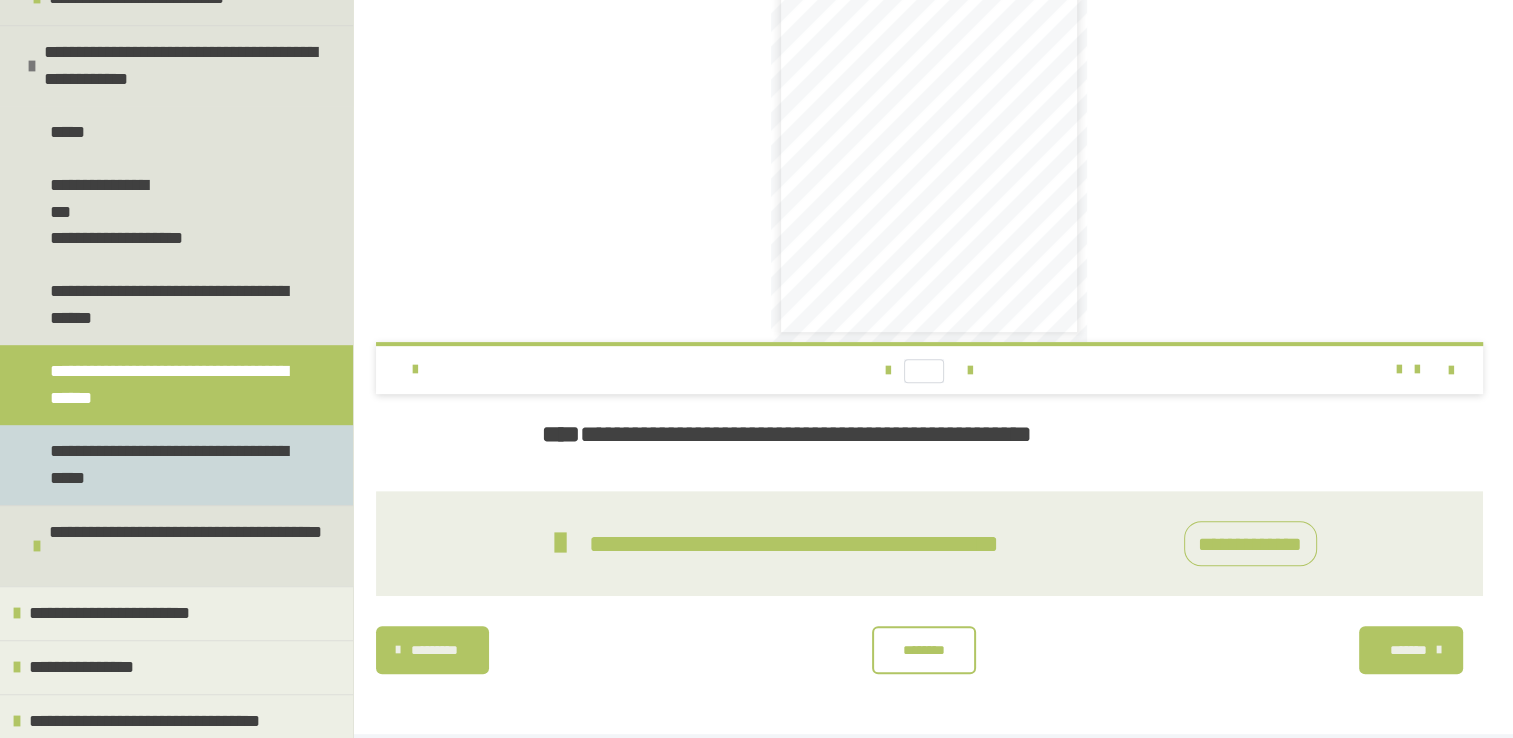click on "**********" at bounding box center [171, 465] 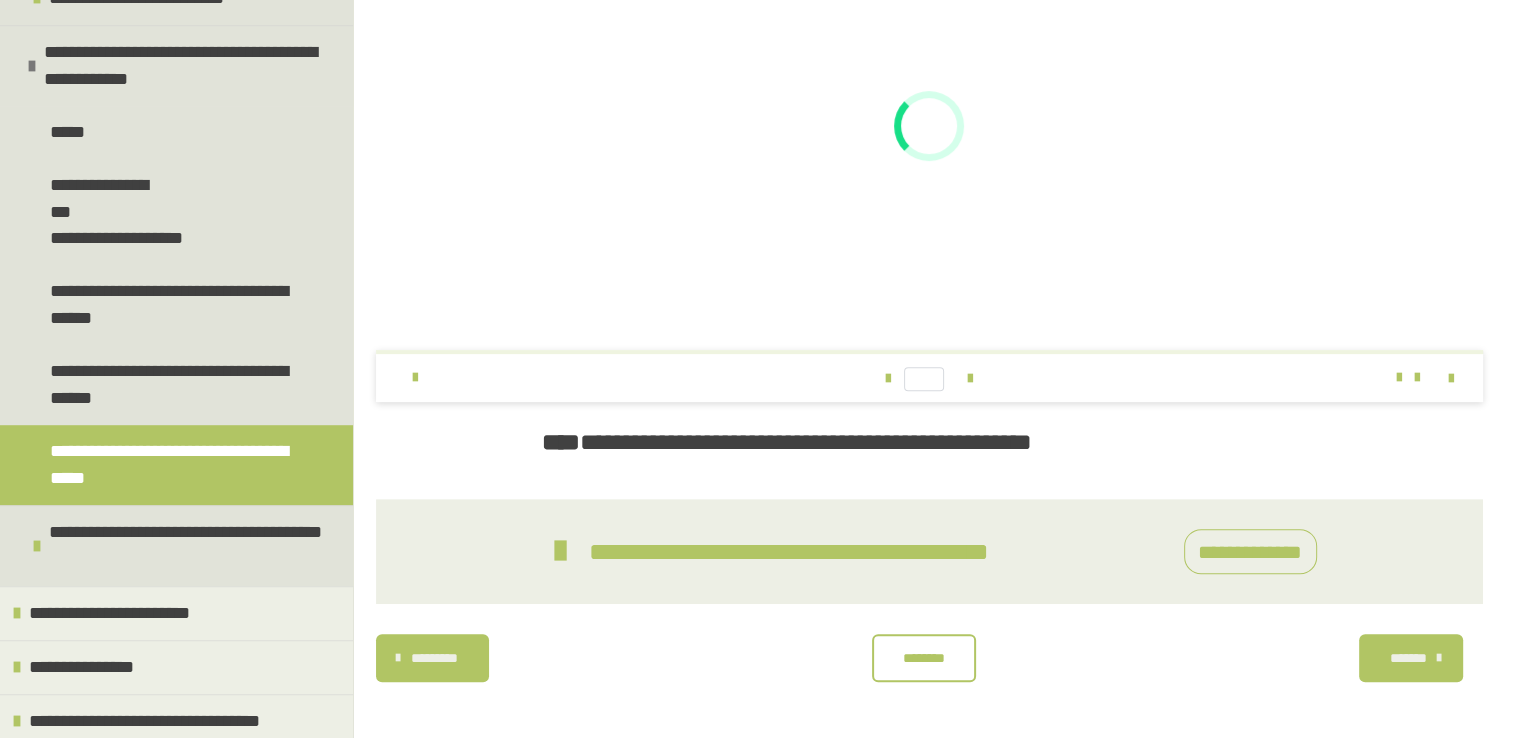 scroll, scrollTop: 644, scrollLeft: 0, axis: vertical 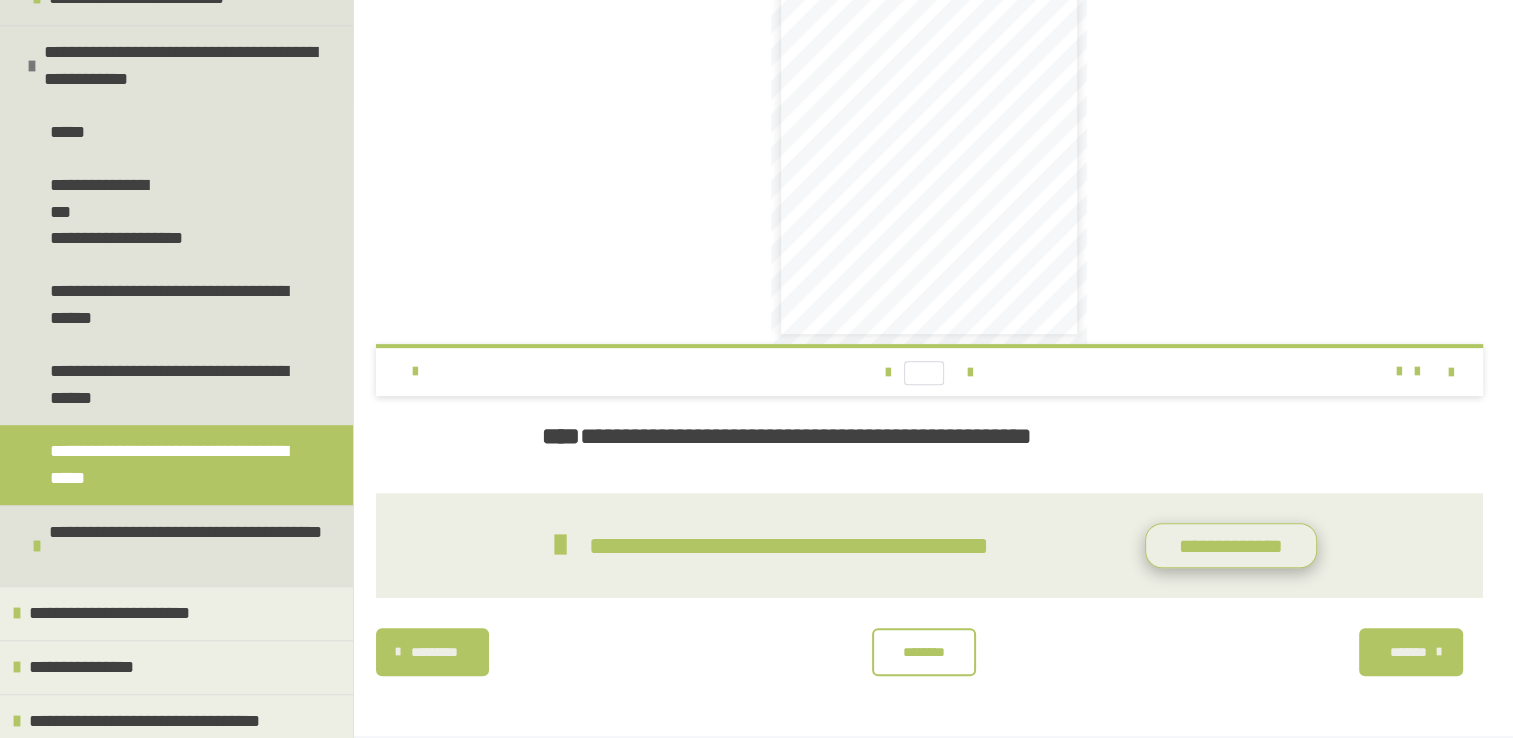 click on "**********" at bounding box center [1231, 546] 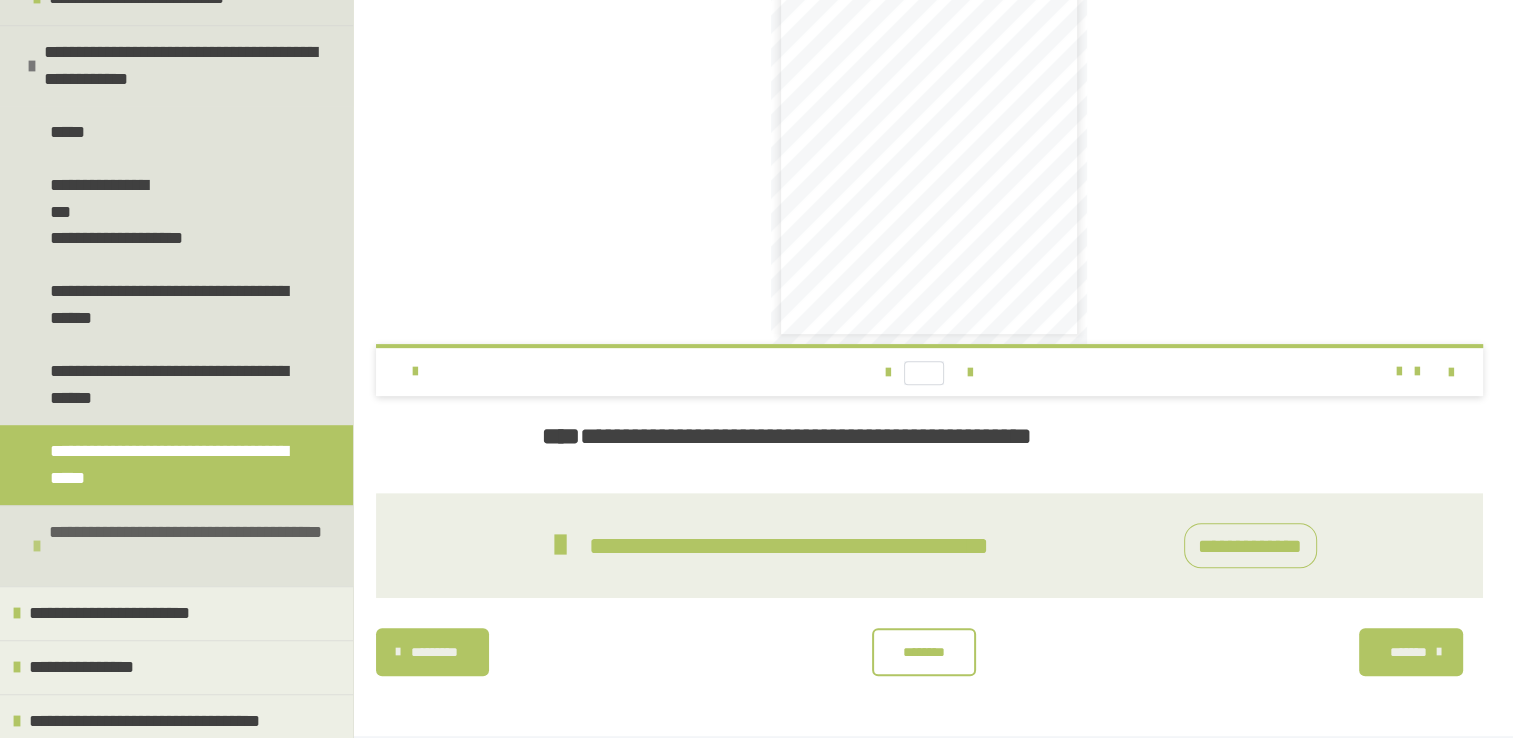 click on "**********" at bounding box center (188, 546) 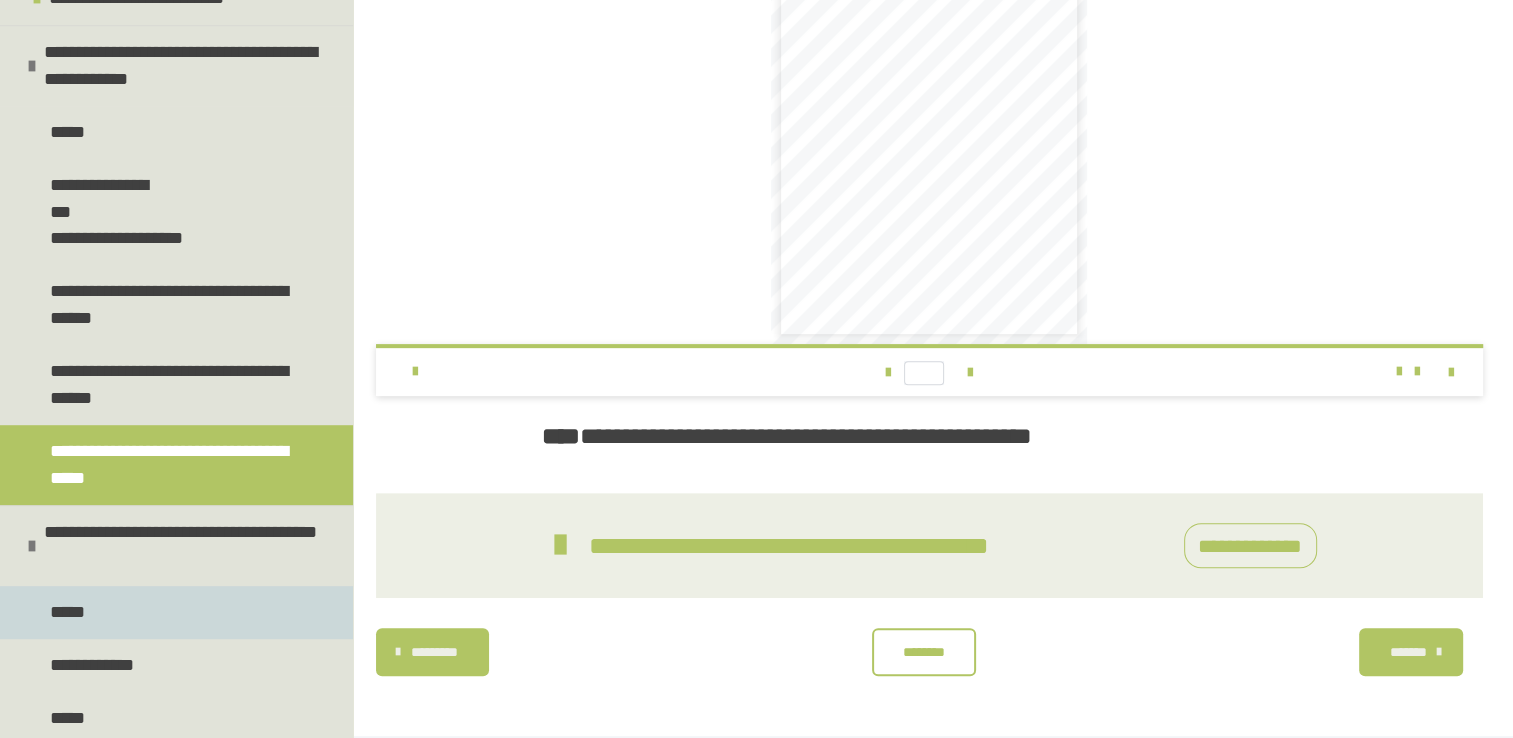 scroll, scrollTop: 1370, scrollLeft: 0, axis: vertical 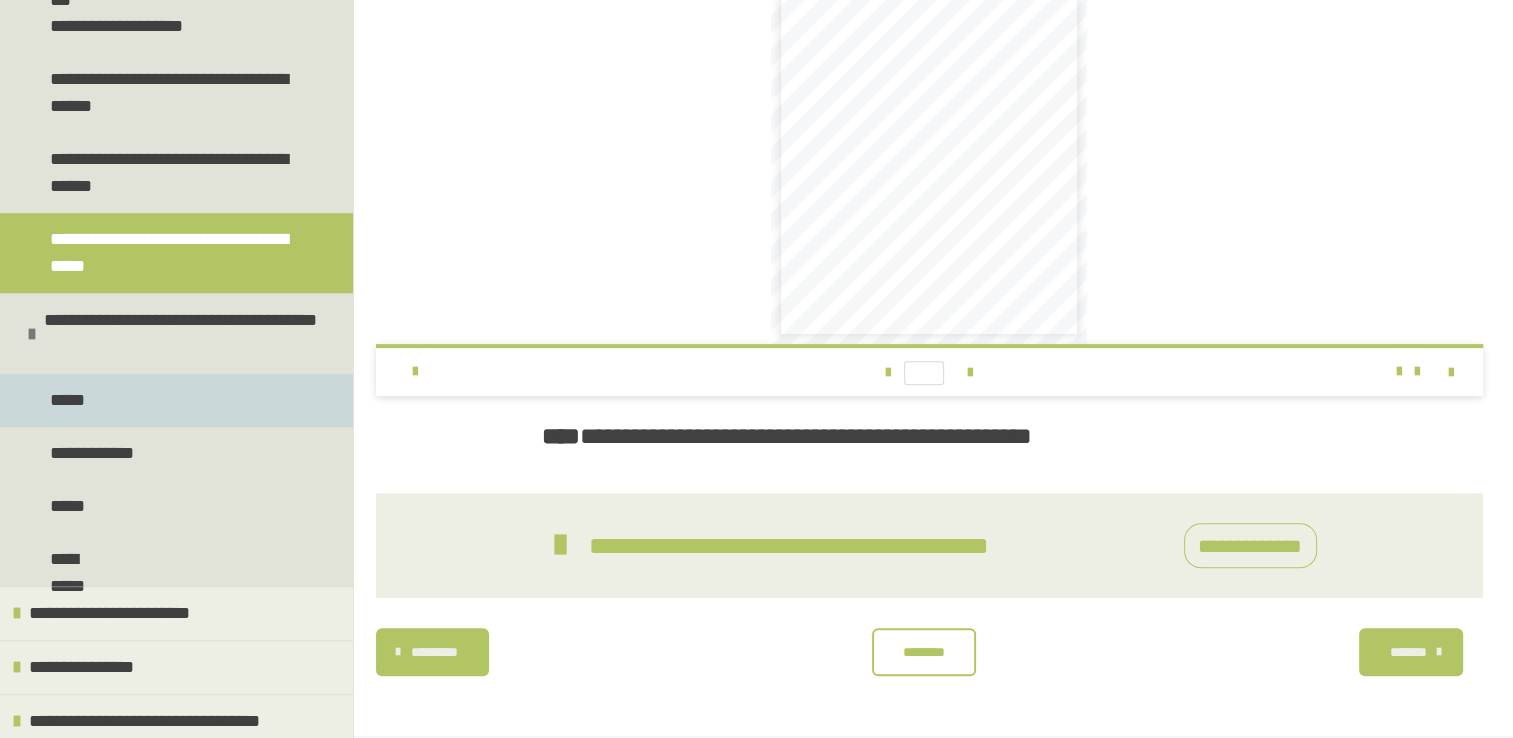 click on "*****" at bounding box center [176, 400] 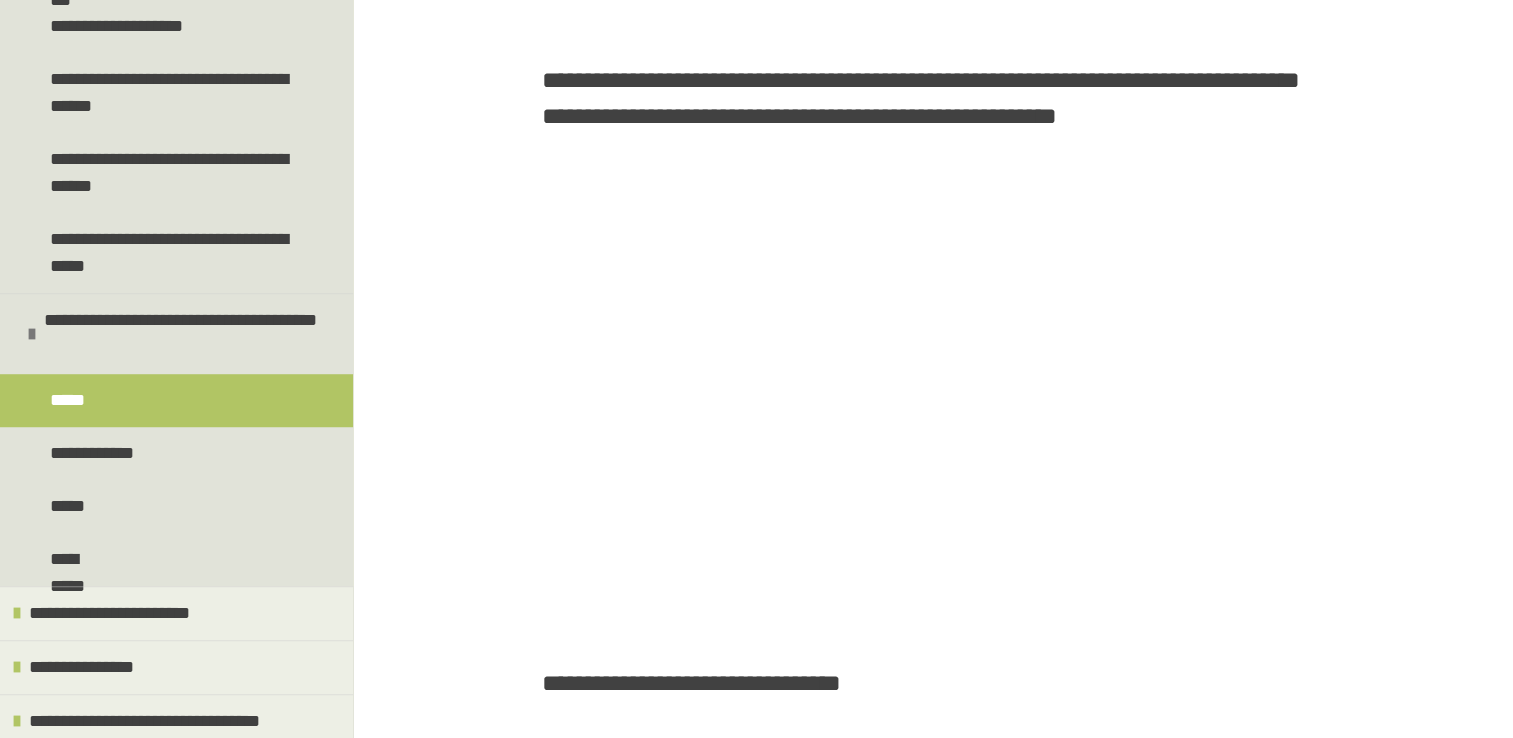 scroll, scrollTop: 501, scrollLeft: 0, axis: vertical 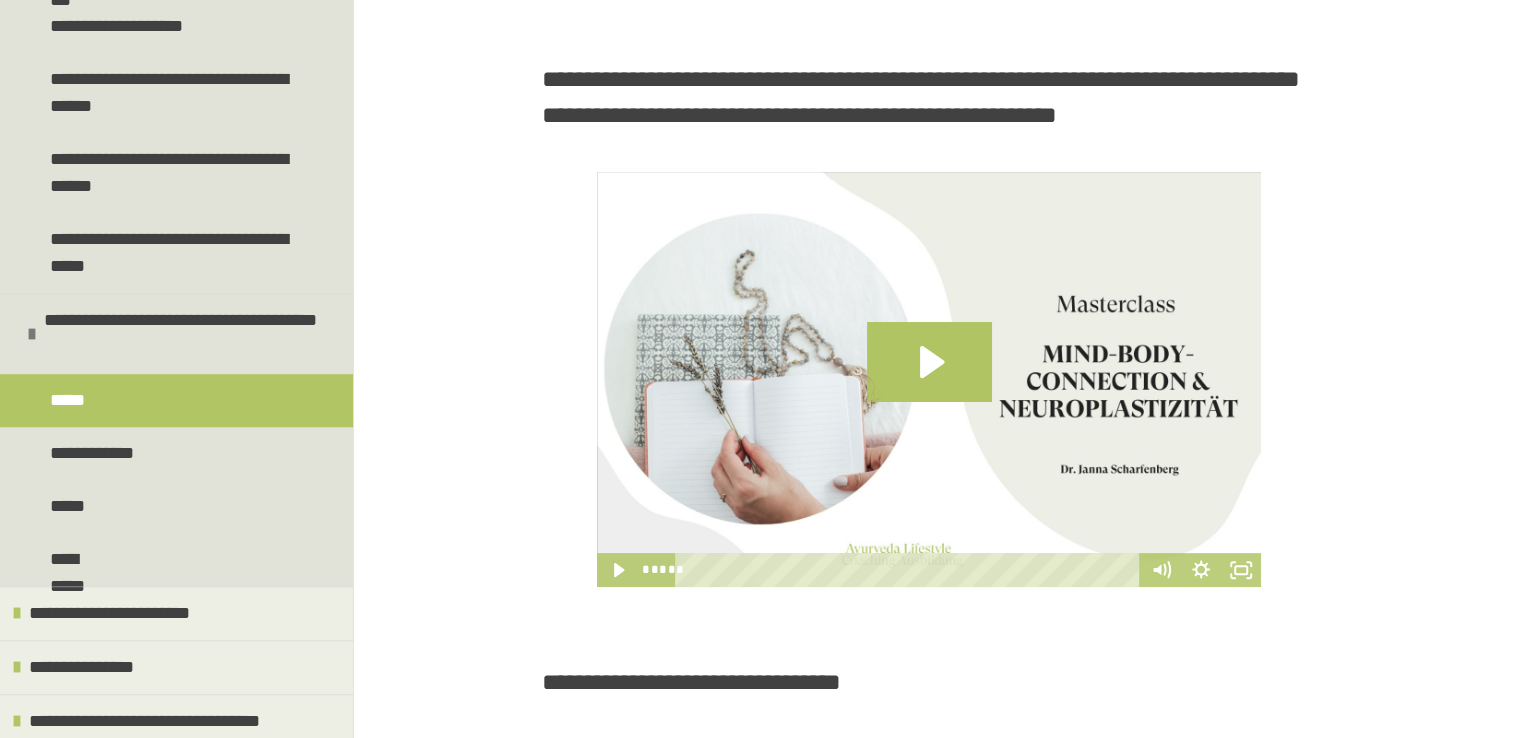 click at bounding box center (929, 379) 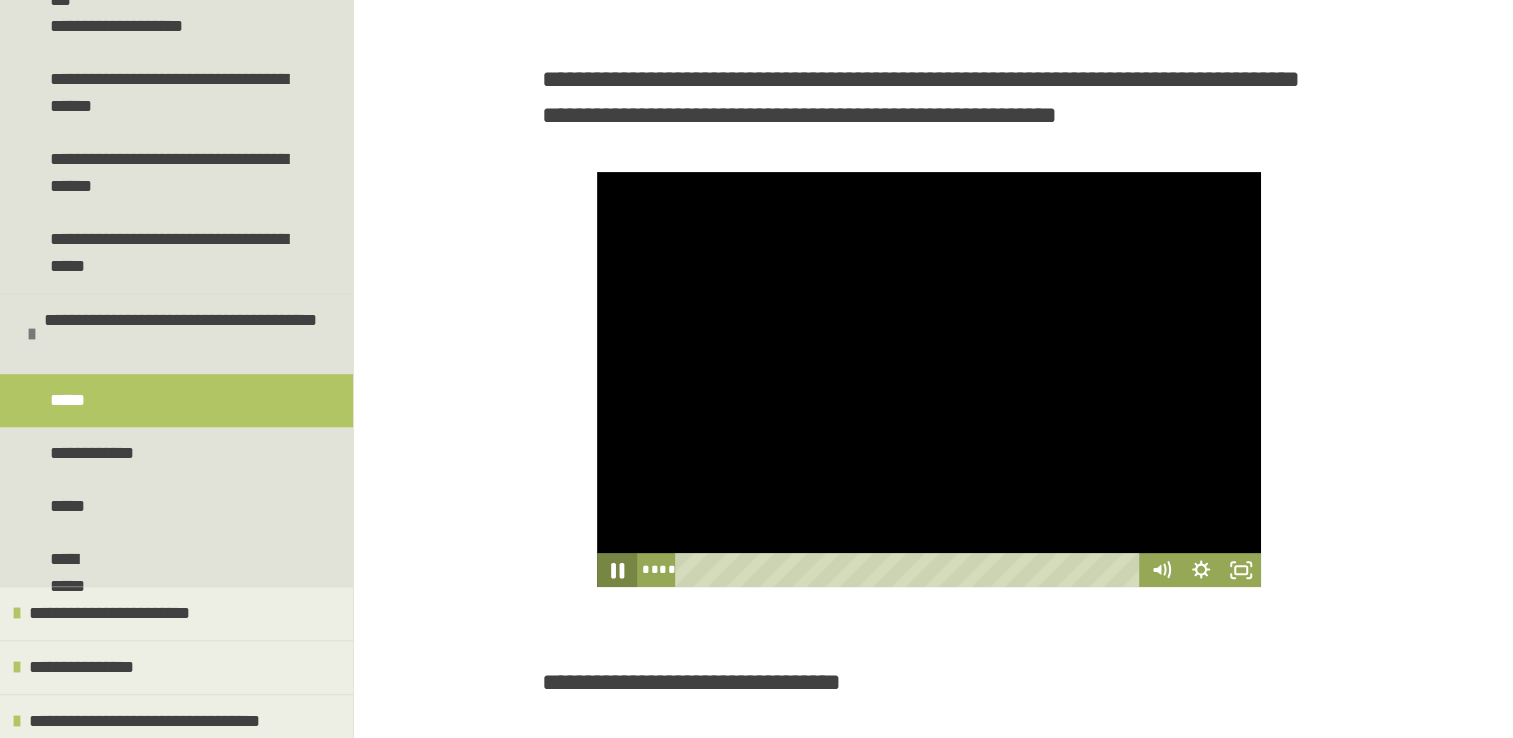 click 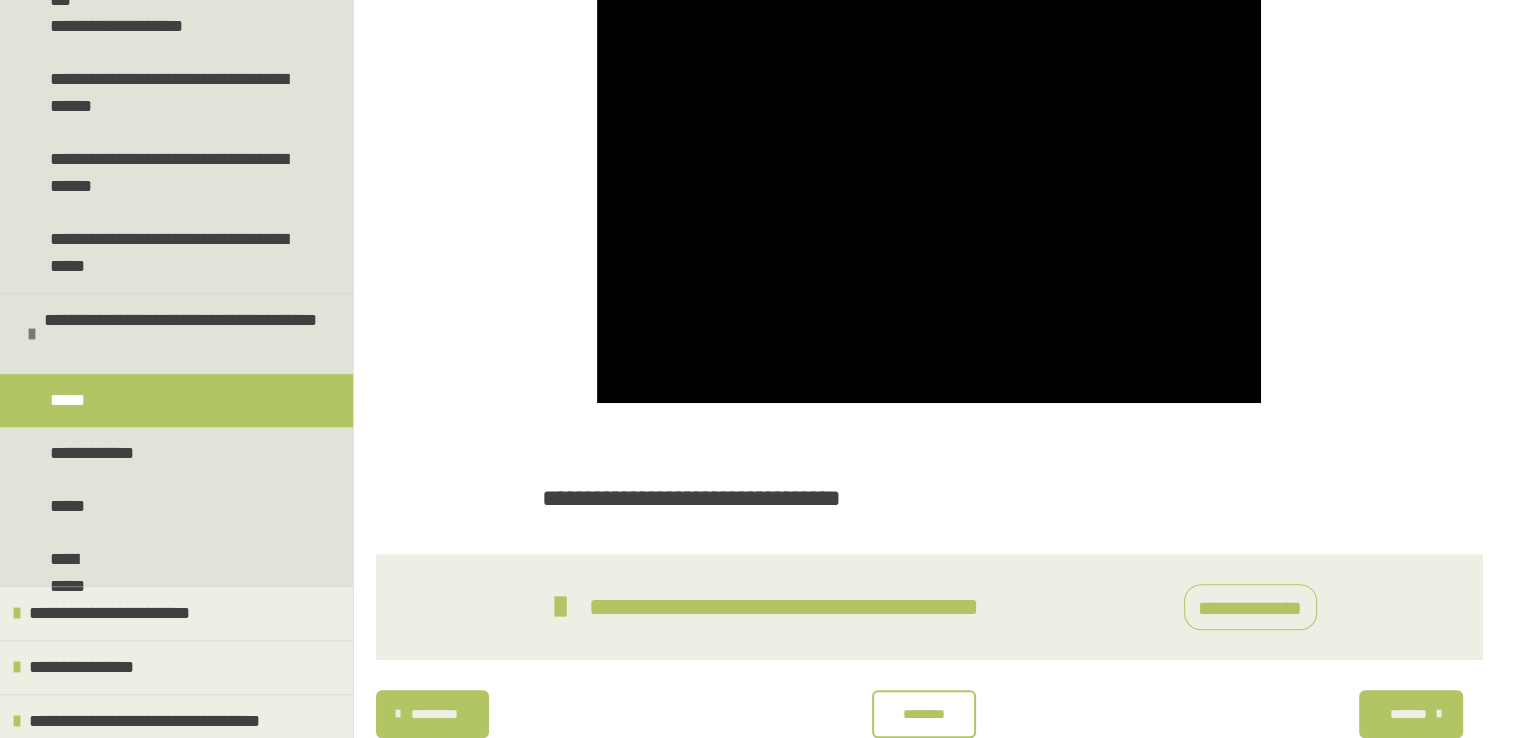 scroll, scrollTop: 728, scrollLeft: 0, axis: vertical 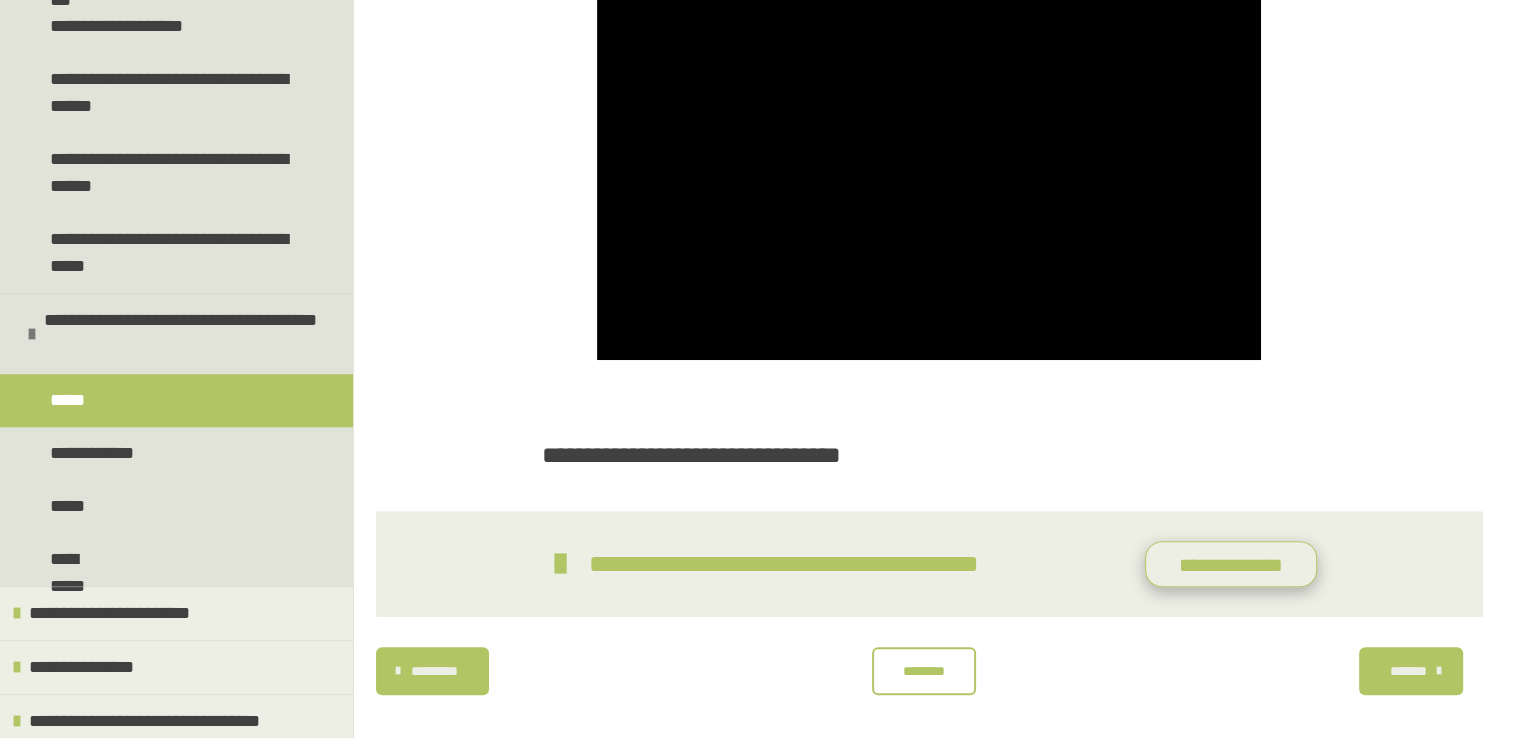 click on "**********" at bounding box center (1231, 564) 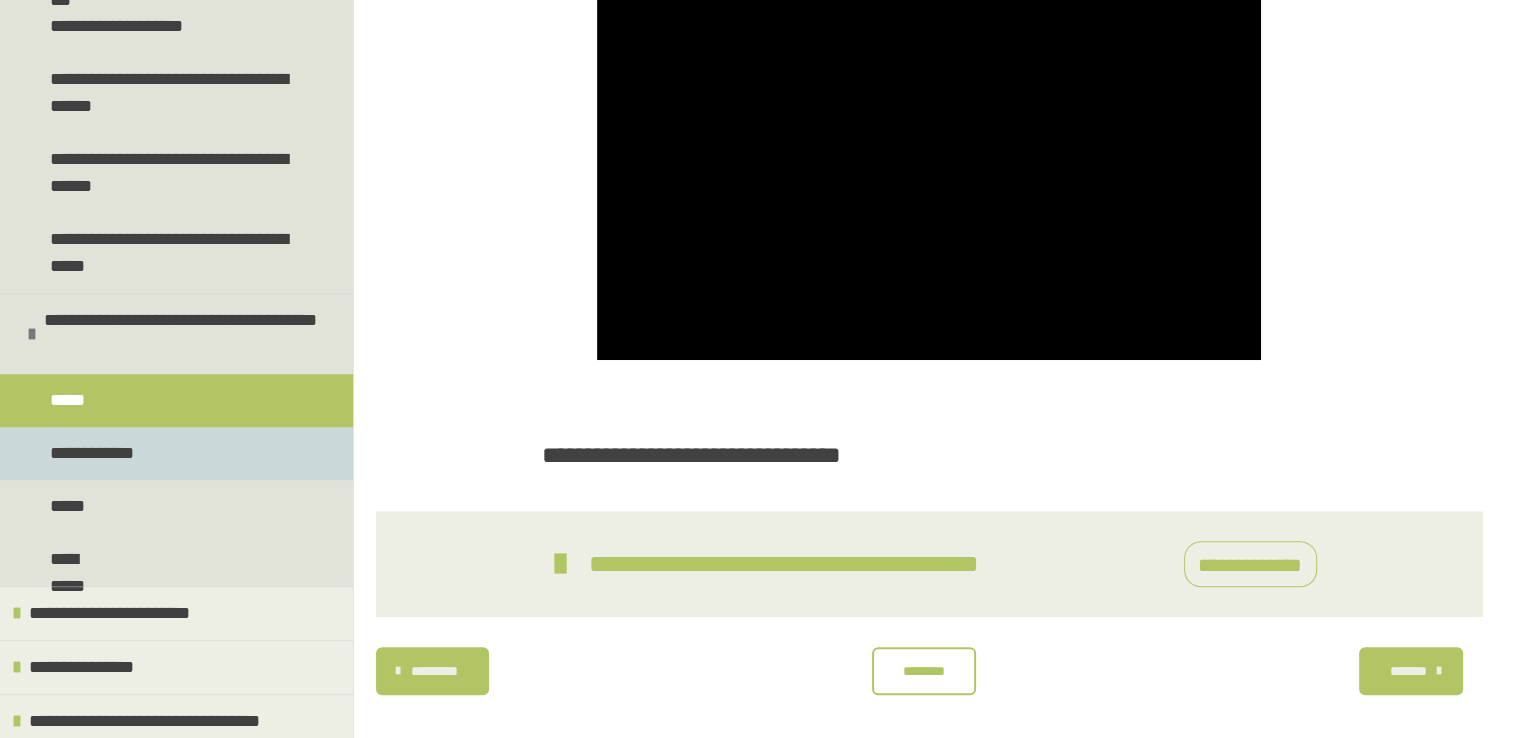 click on "**********" at bounding box center [176, 453] 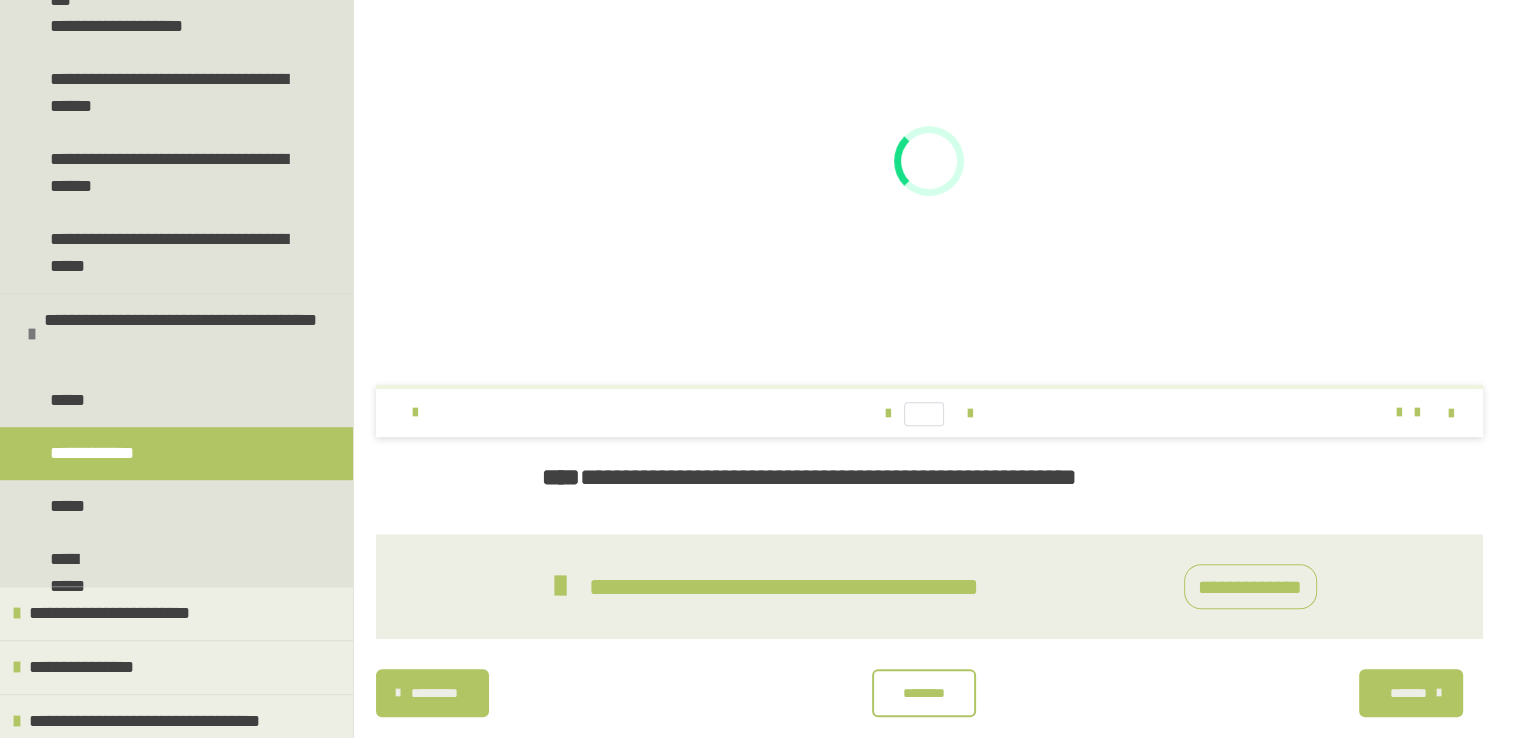scroll, scrollTop: 644, scrollLeft: 0, axis: vertical 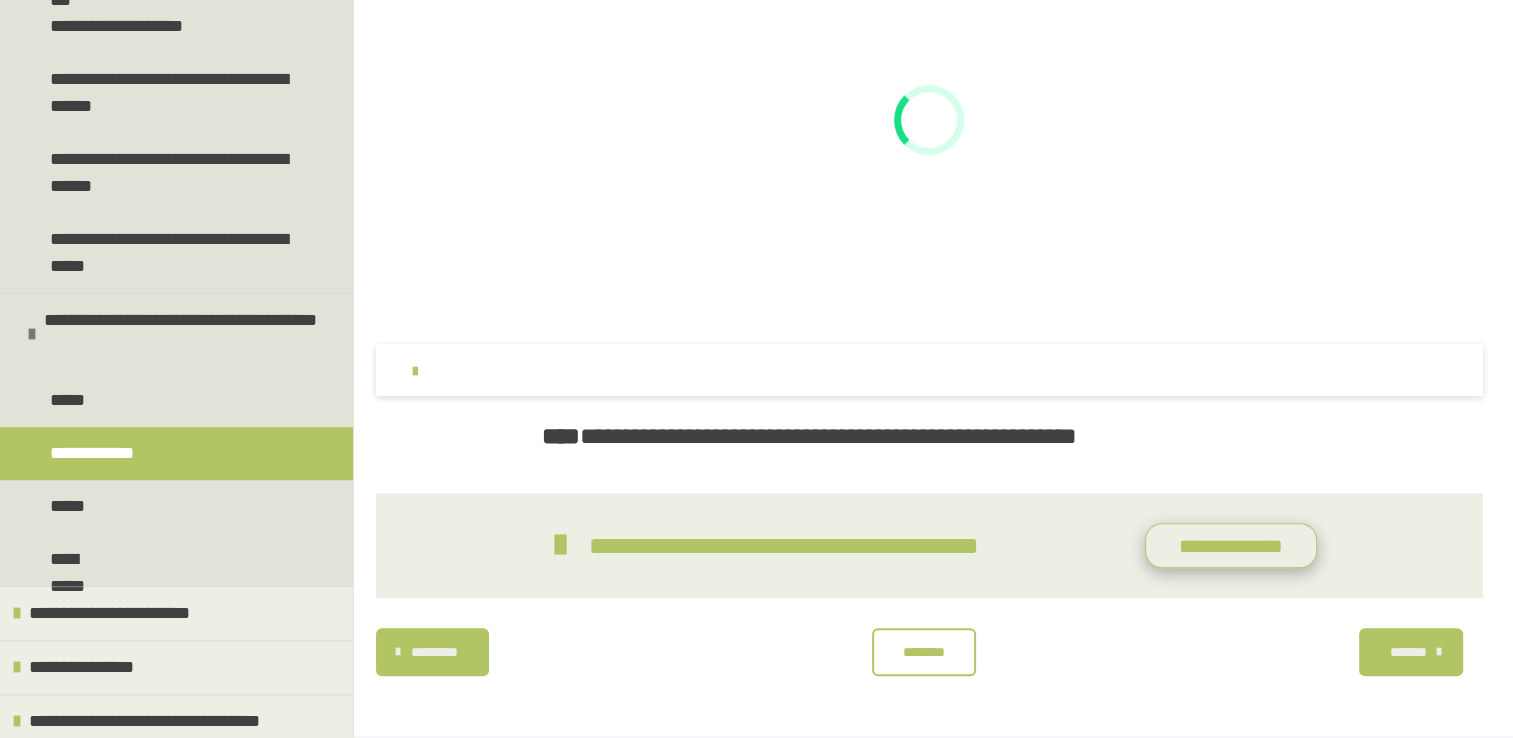 click on "**********" at bounding box center (1231, 546) 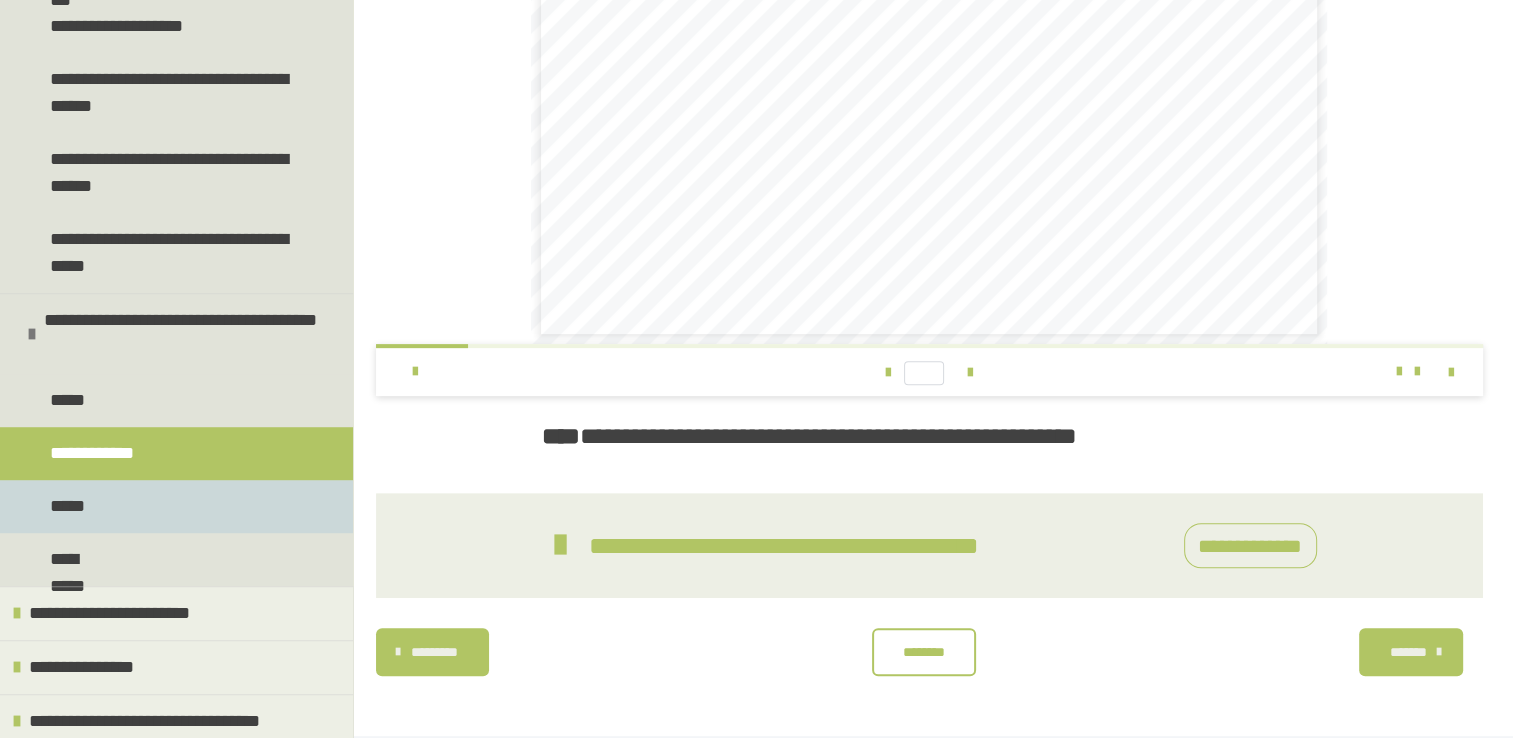 click on "*****" at bounding box center (71, 506) 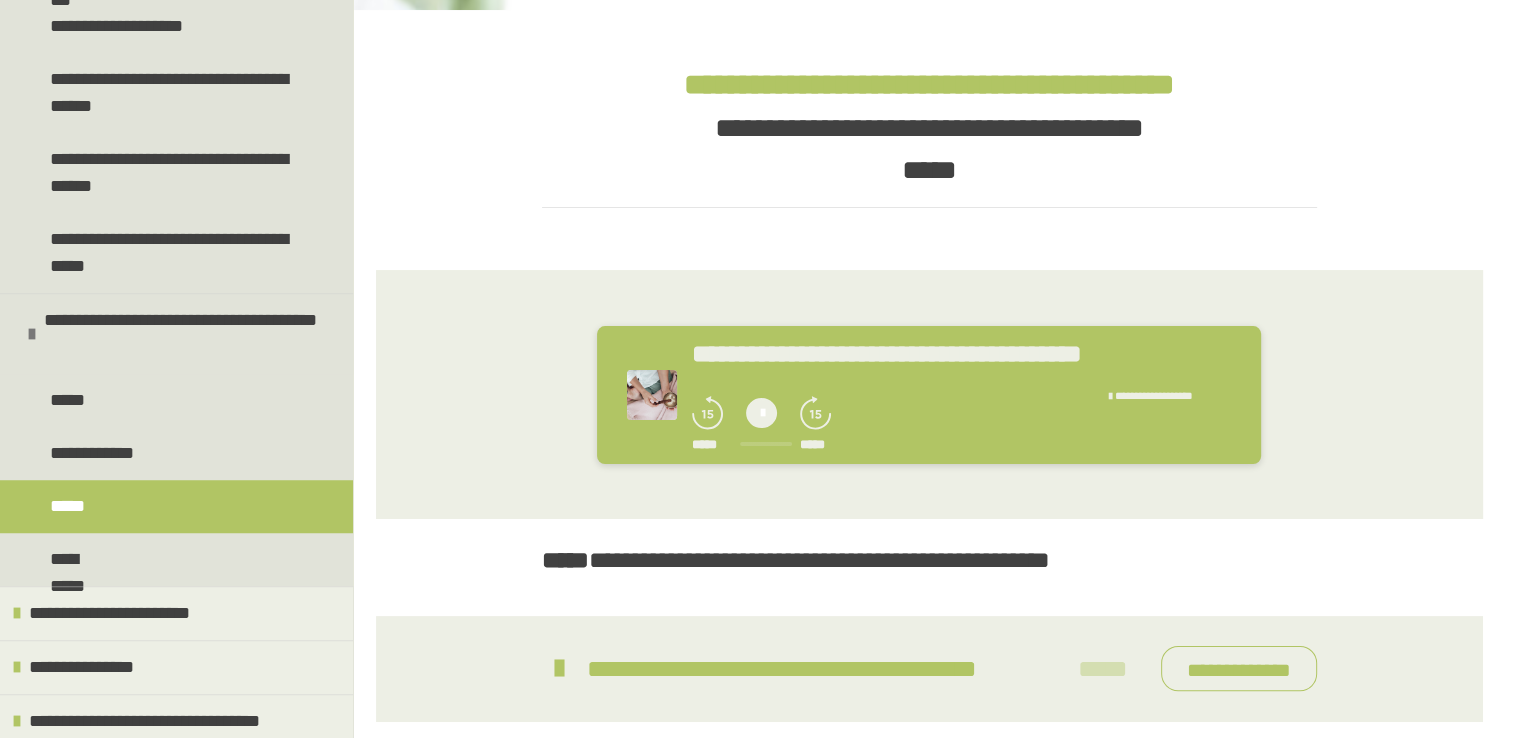 scroll, scrollTop: 393, scrollLeft: 0, axis: vertical 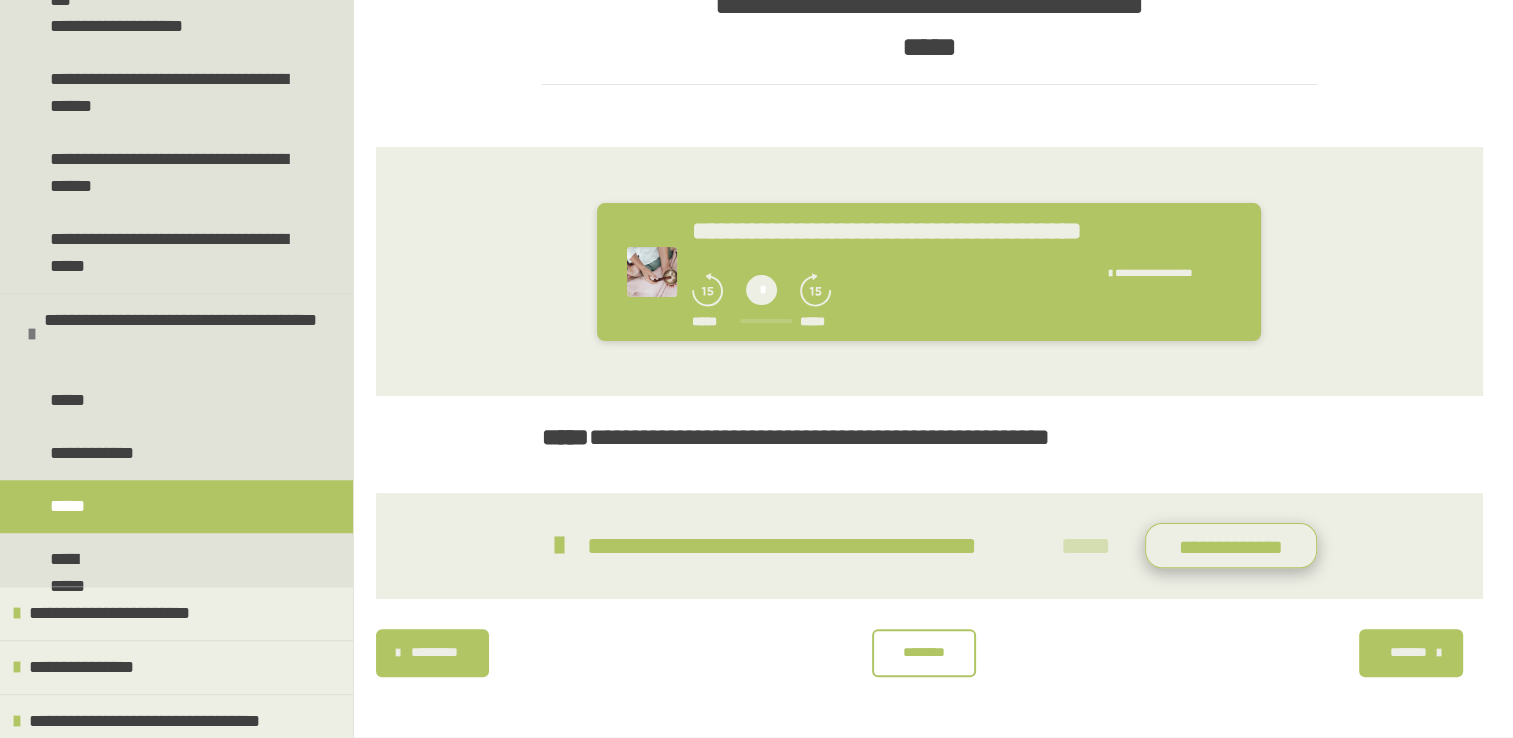 click on "**********" at bounding box center [1231, 546] 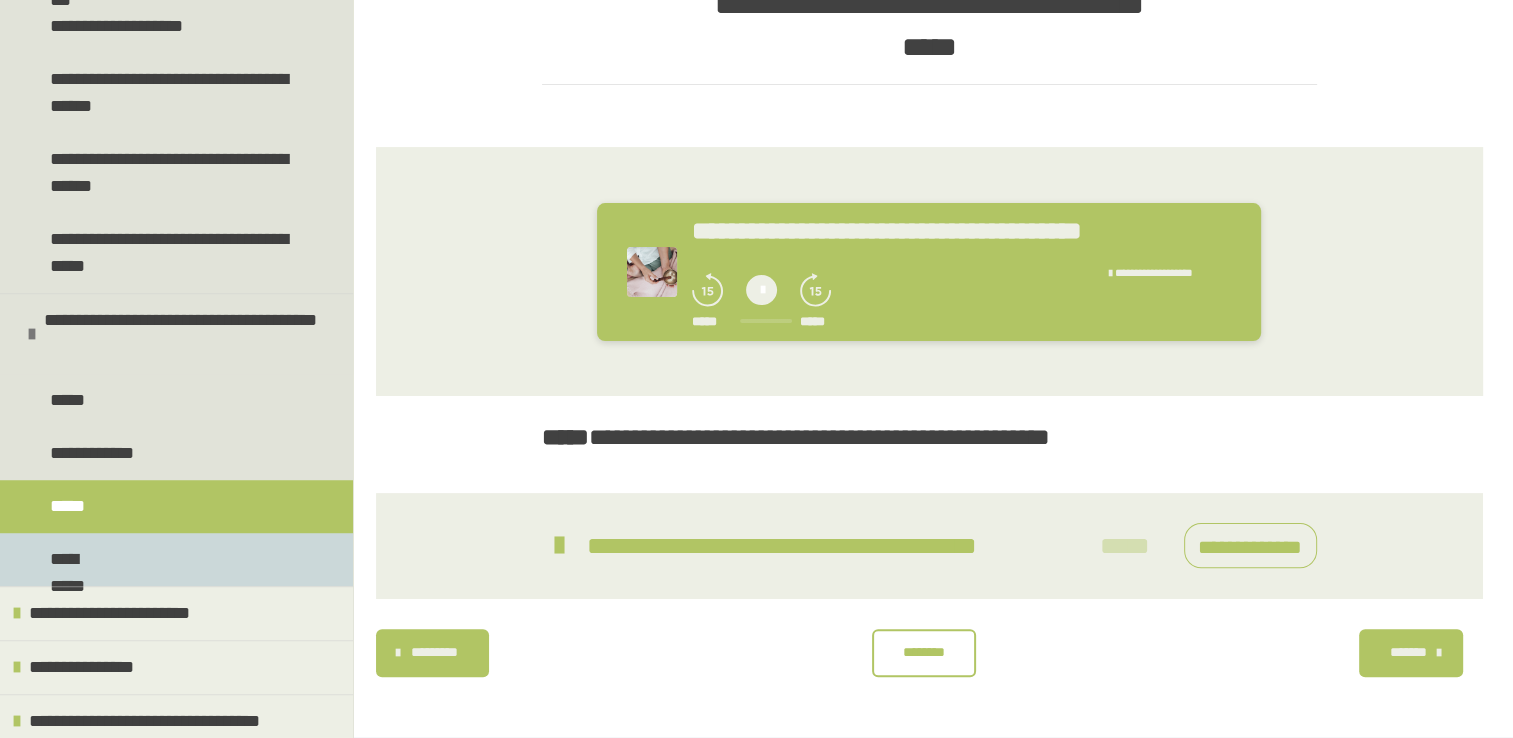 click on "**********" at bounding box center (176, 559) 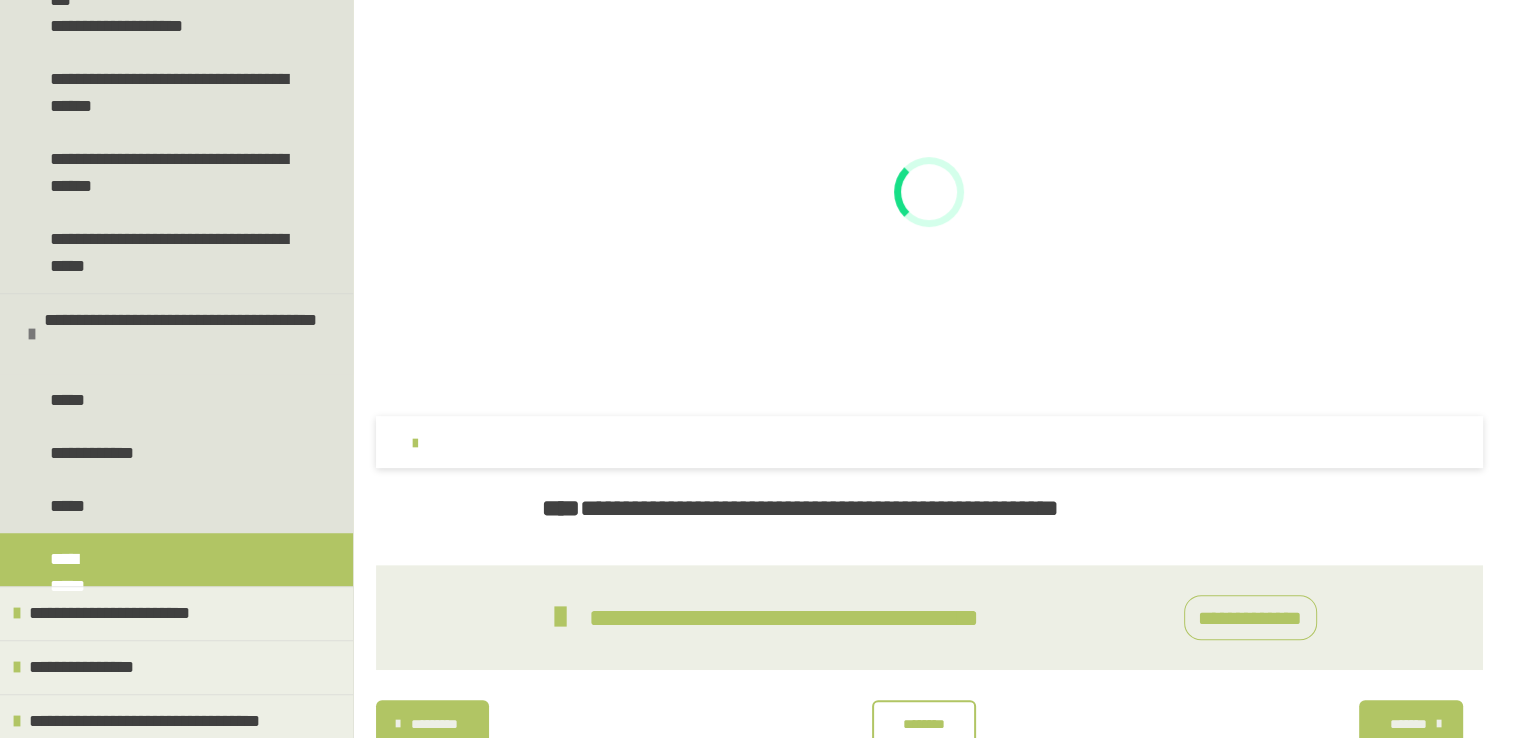 scroll, scrollTop: 628, scrollLeft: 0, axis: vertical 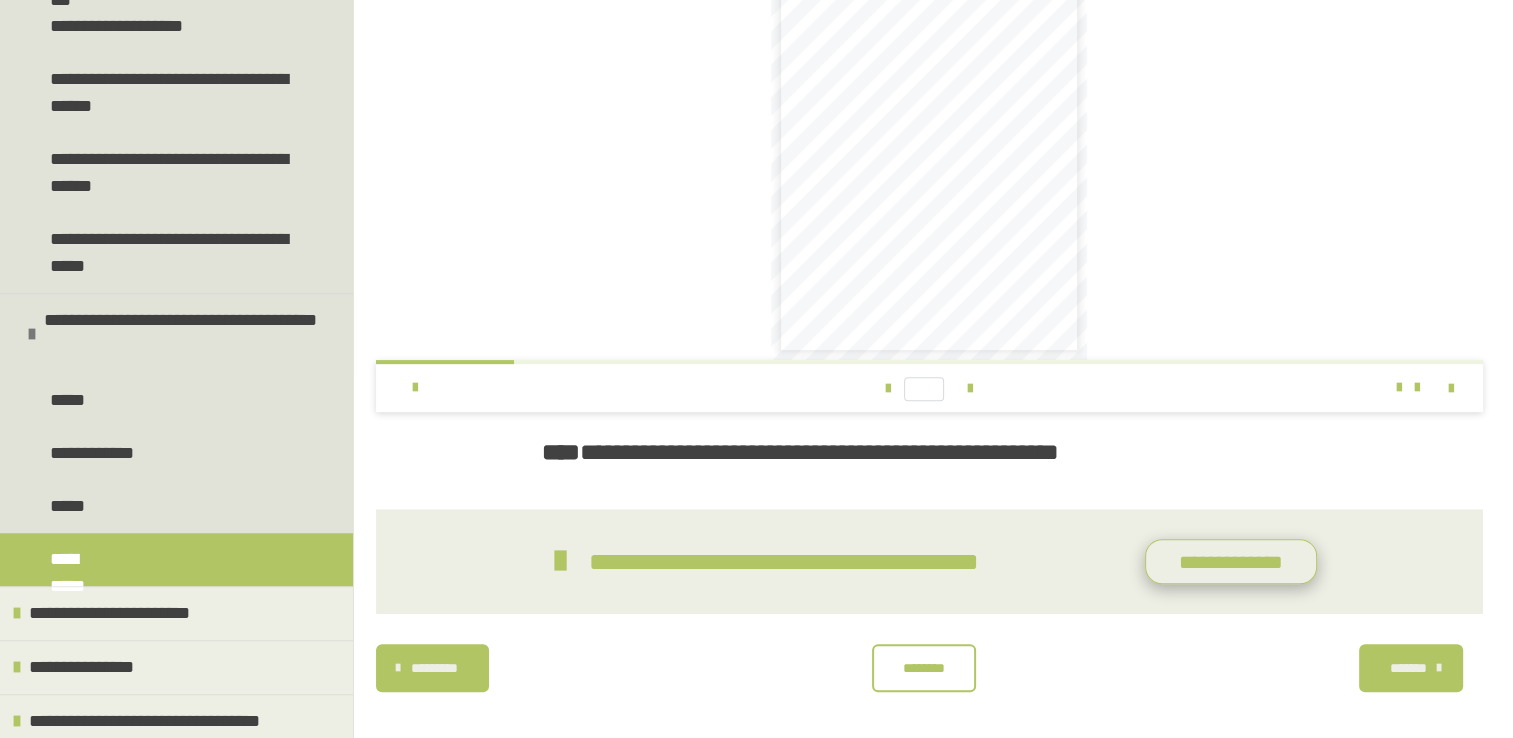 click on "**********" at bounding box center (1231, 562) 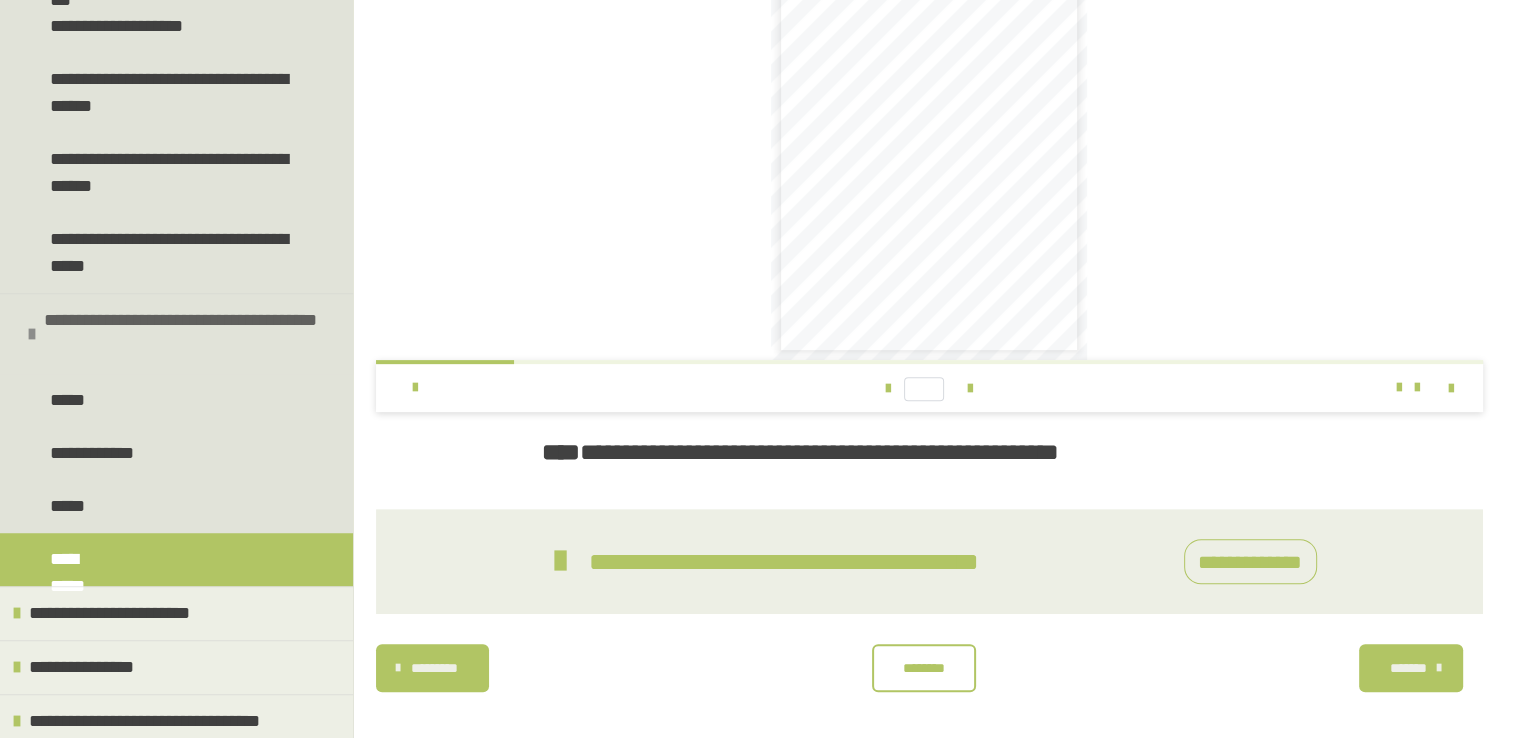 click on "**********" at bounding box center [176, 333] 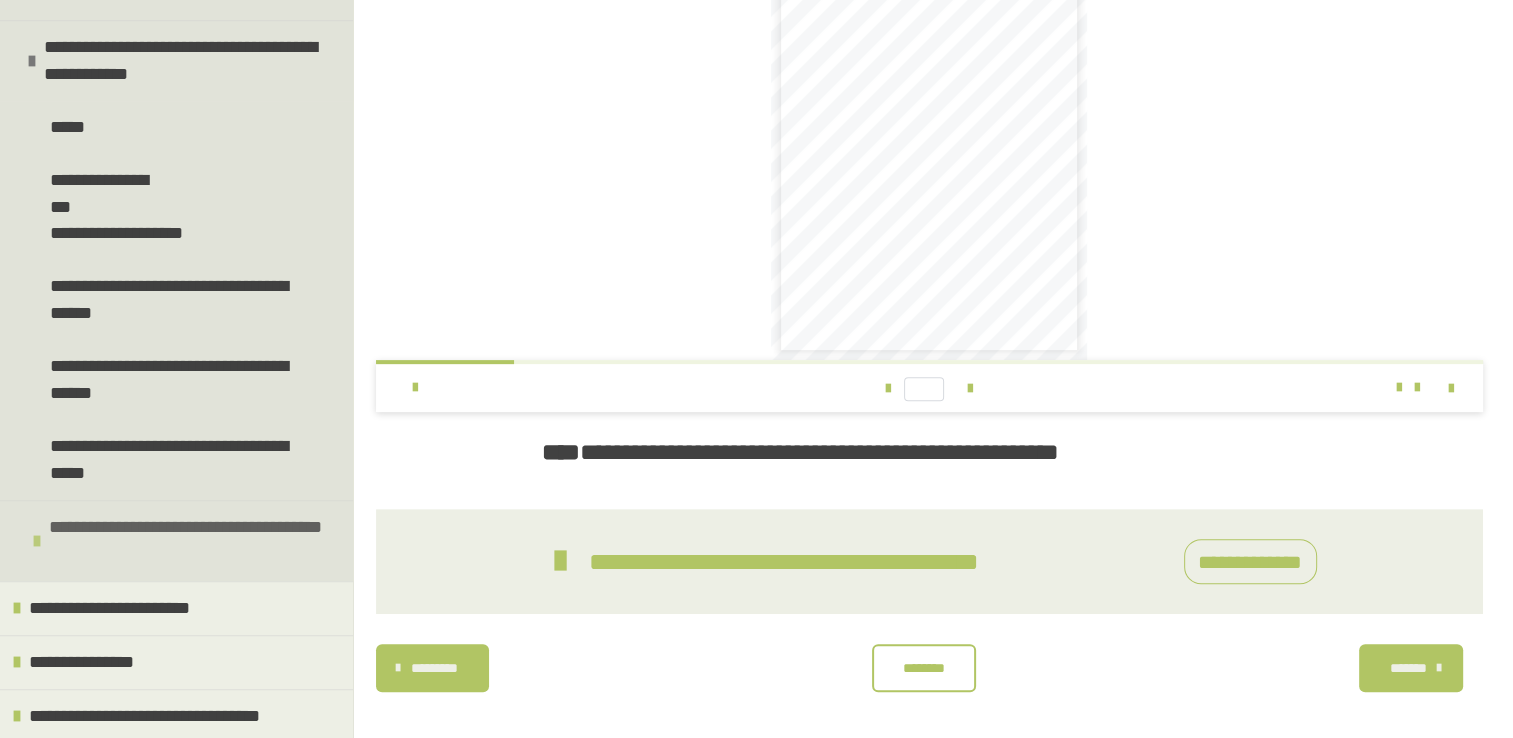 scroll, scrollTop: 1158, scrollLeft: 0, axis: vertical 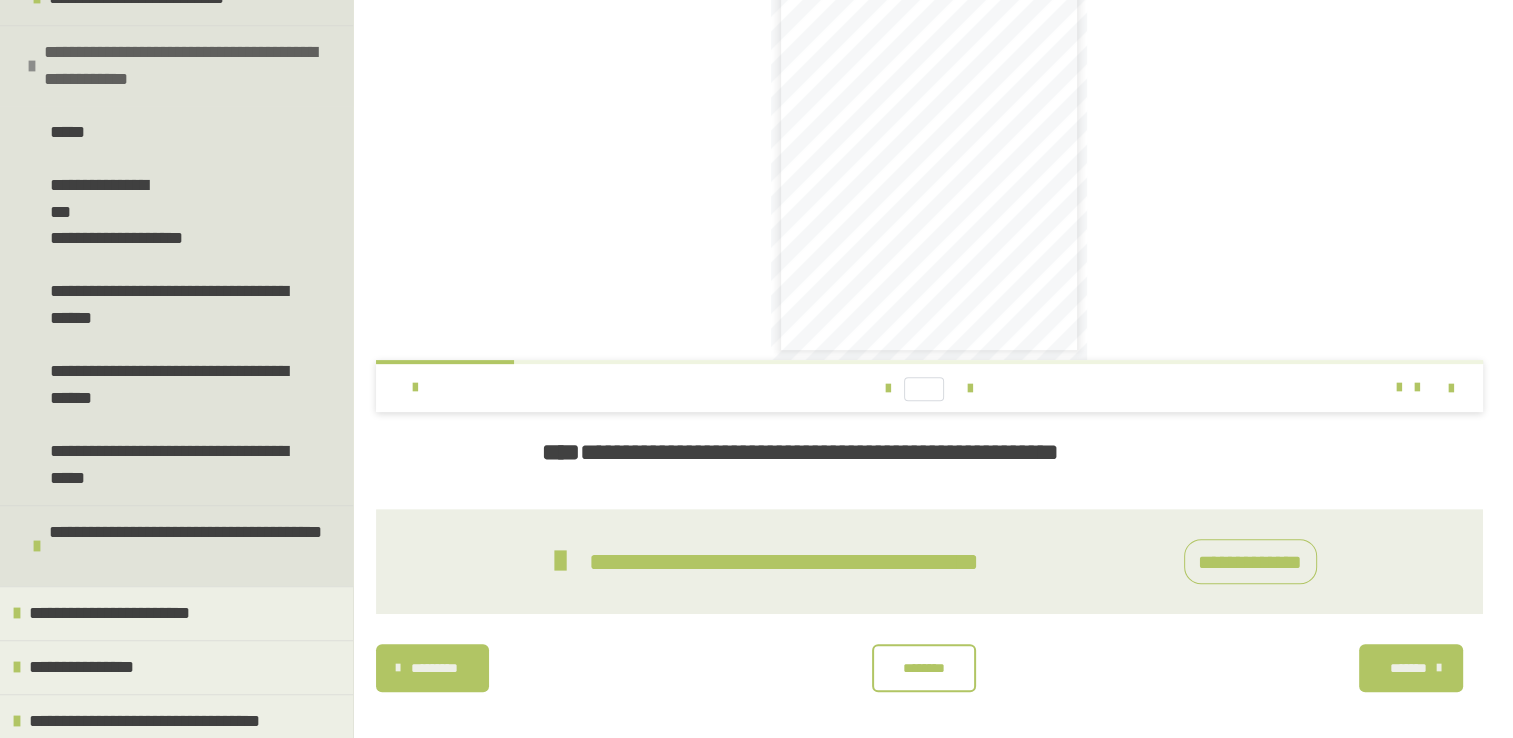 click on "**********" at bounding box center (176, 65) 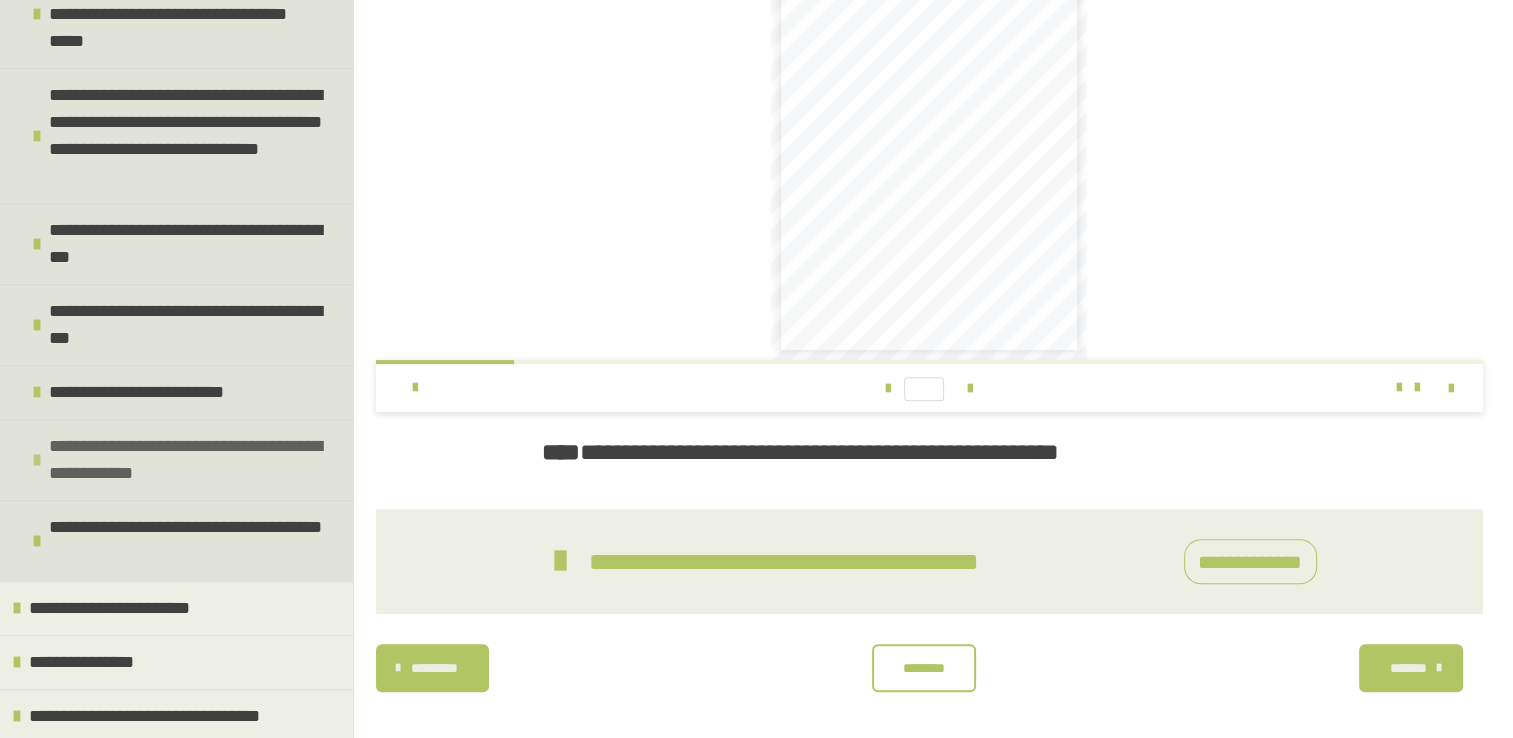 scroll, scrollTop: 760, scrollLeft: 0, axis: vertical 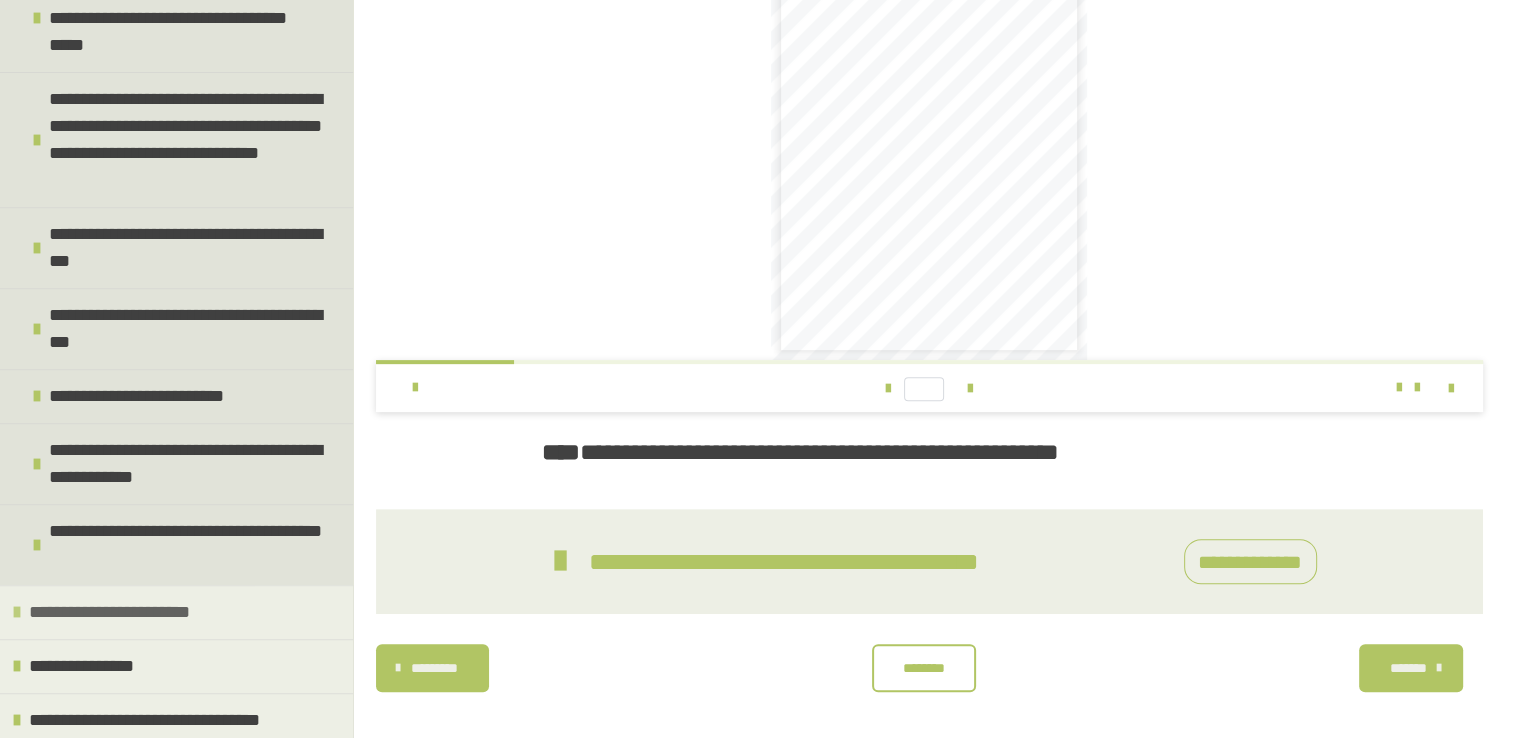click on "**********" at bounding box center [176, 612] 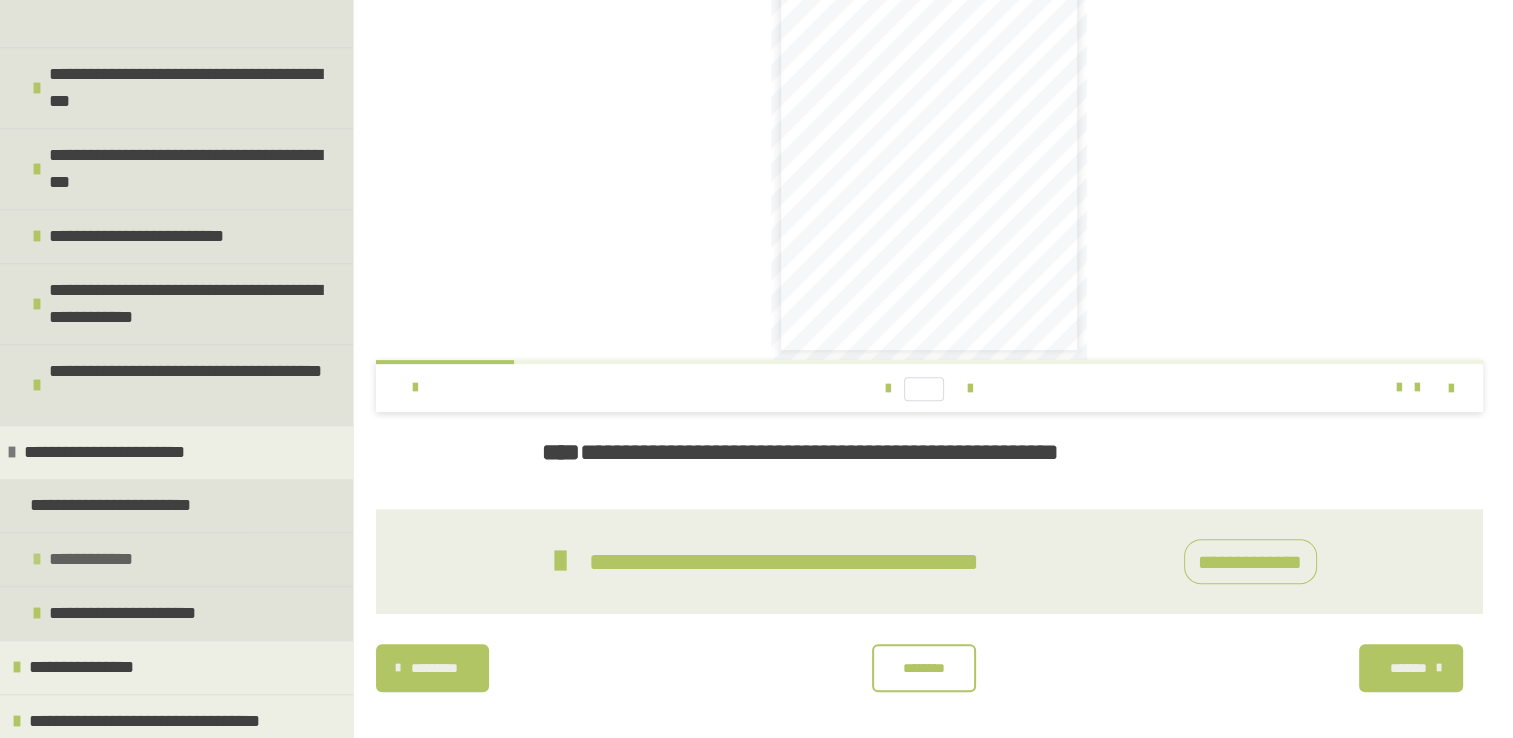 scroll, scrollTop: 644, scrollLeft: 0, axis: vertical 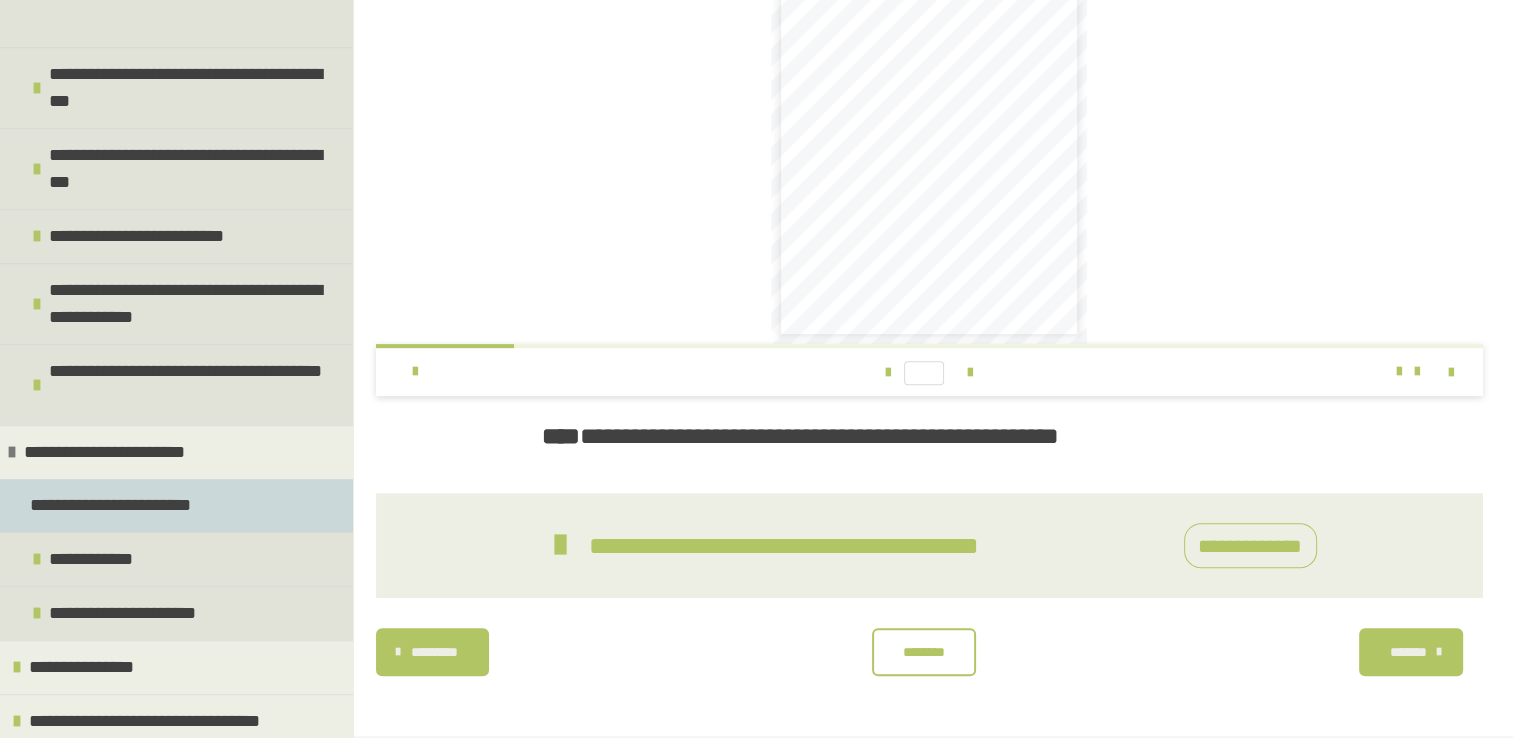 click on "**********" at bounding box center (117, 505) 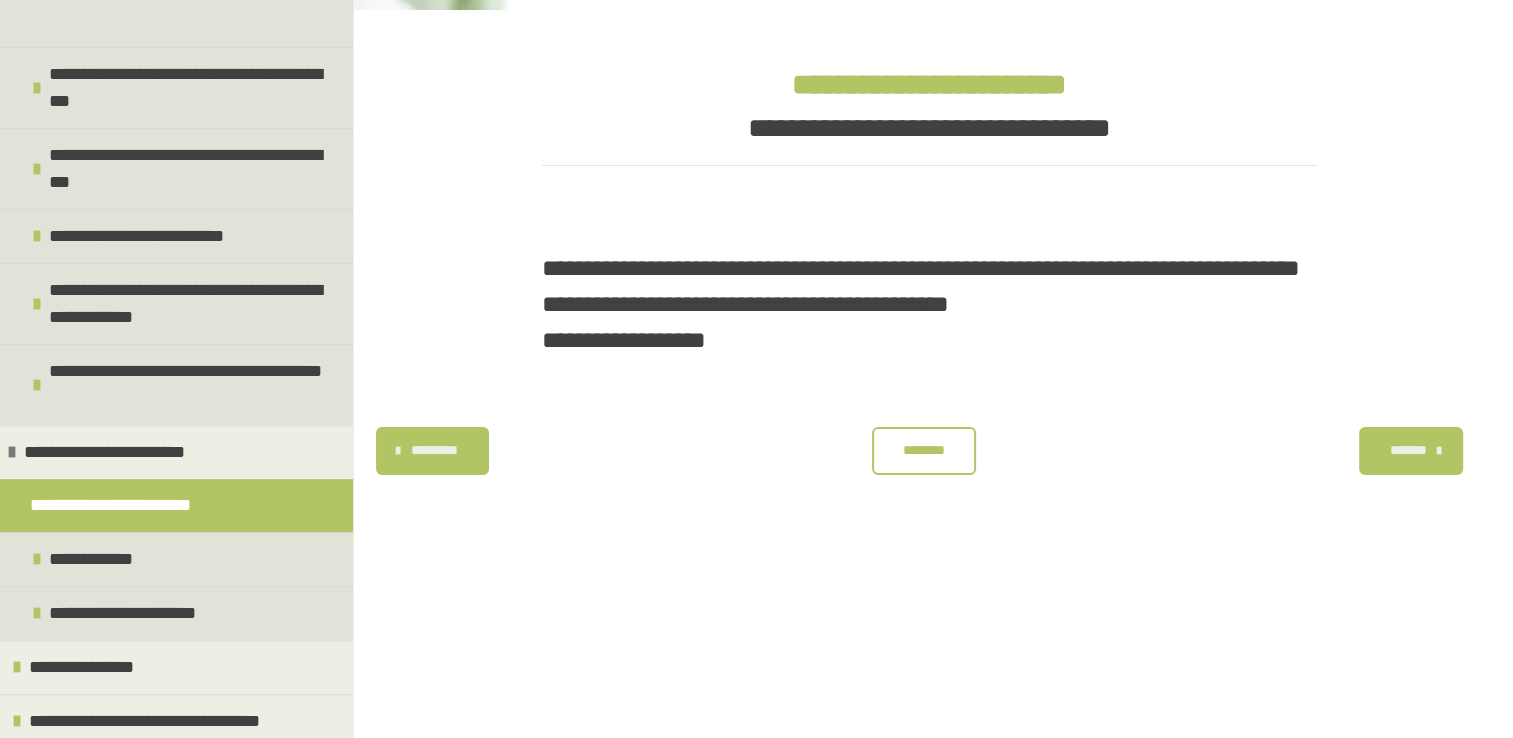 click on "********" at bounding box center (924, 450) 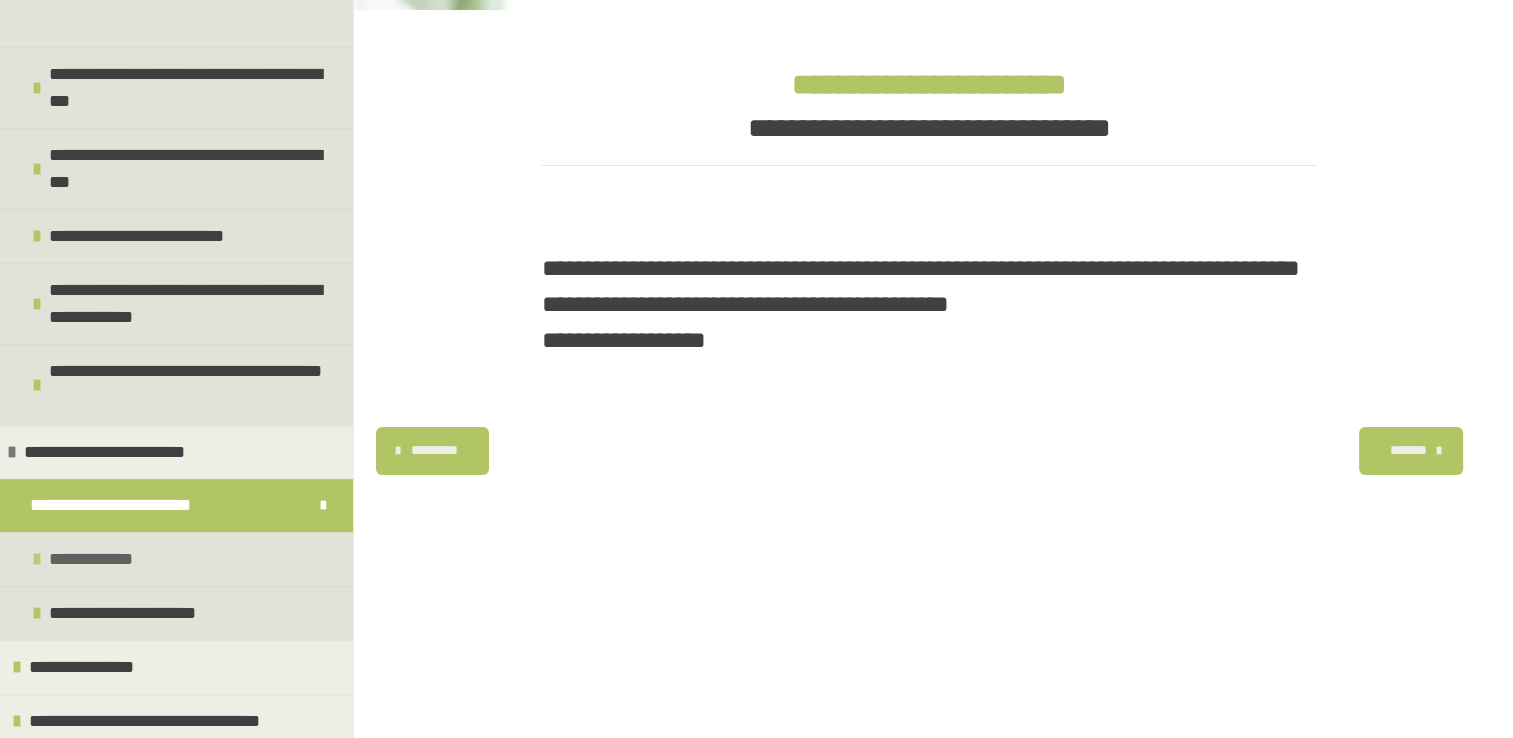 click on "**********" at bounding box center [95, 559] 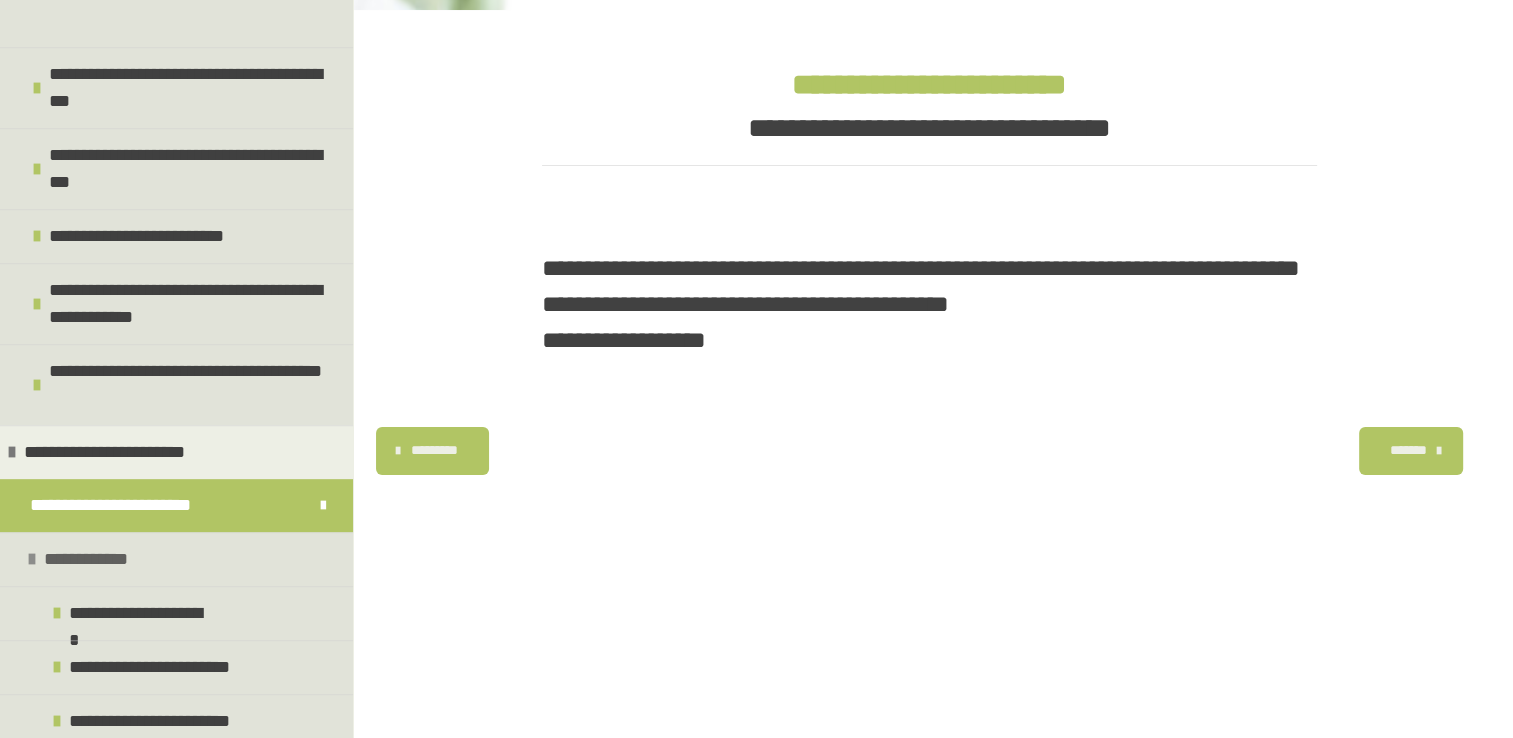 scroll, scrollTop: 1081, scrollLeft: 0, axis: vertical 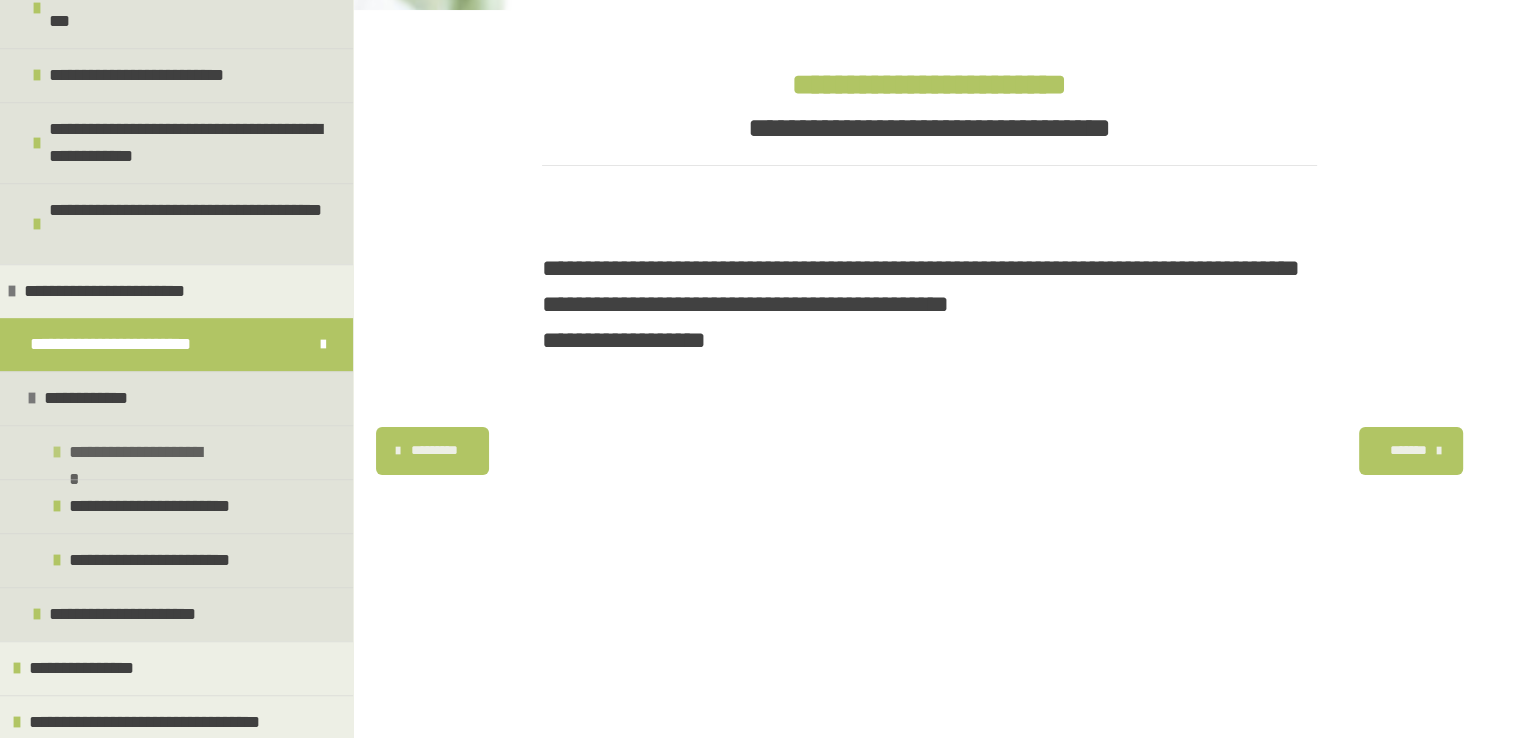 click on "**********" at bounding box center (135, 452) 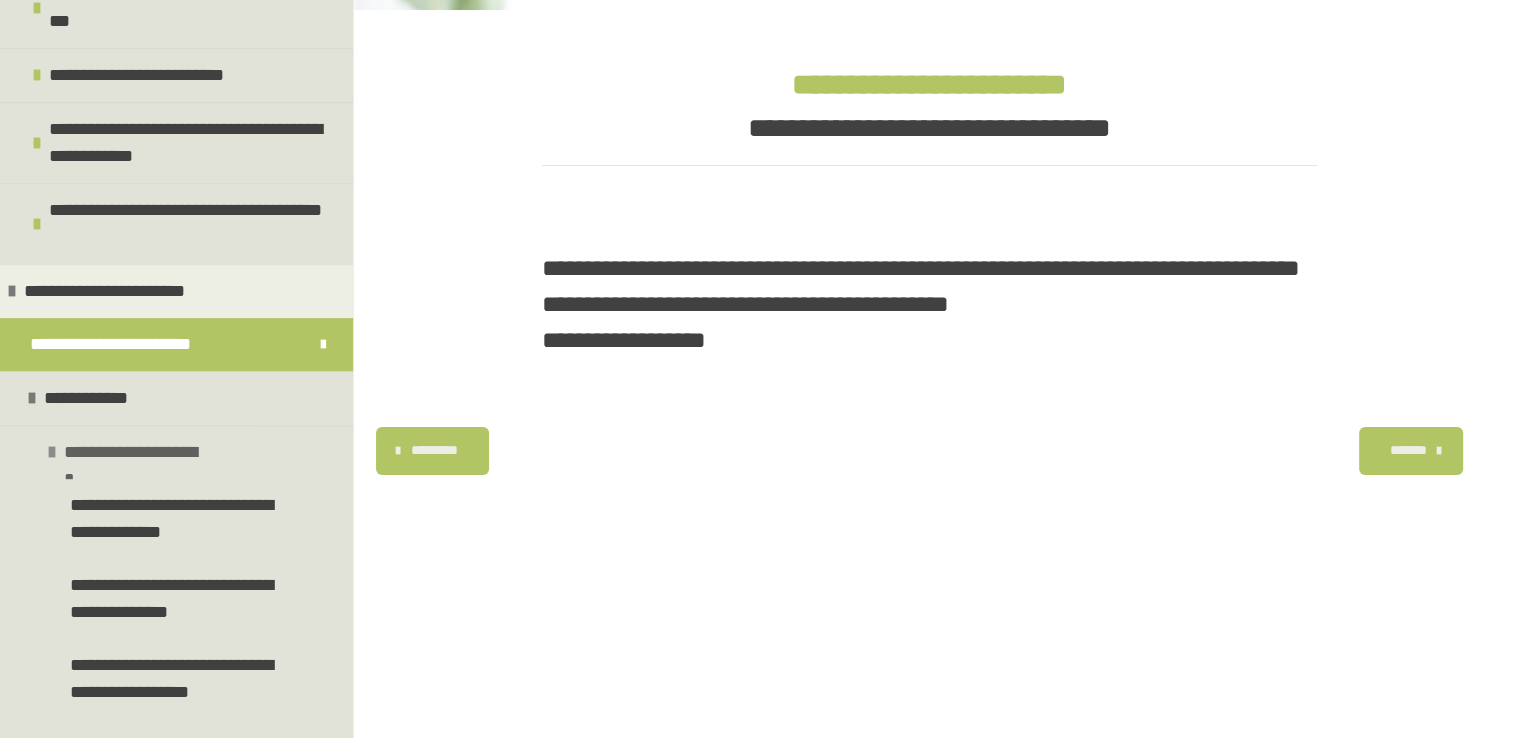 scroll, scrollTop: 1370, scrollLeft: 0, axis: vertical 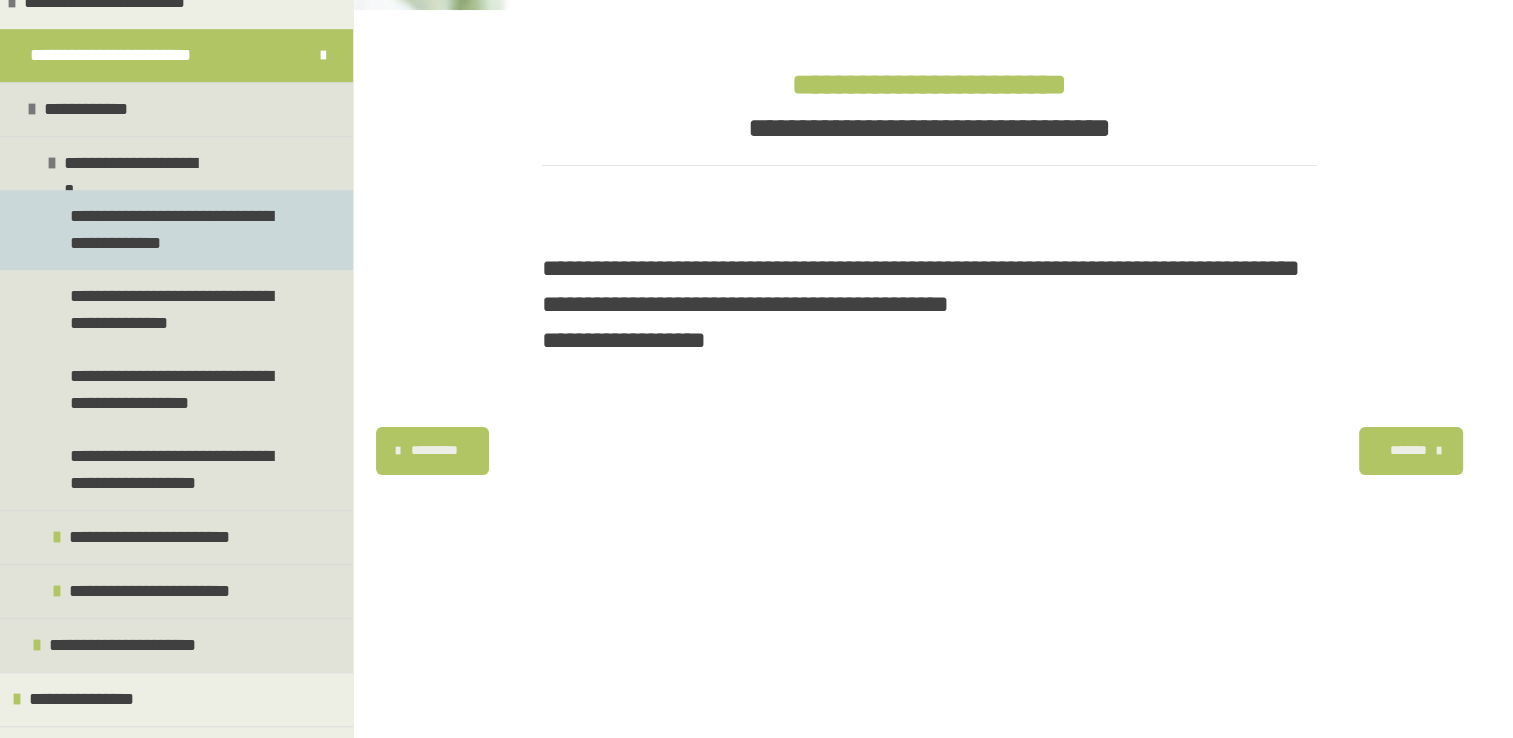 click on "**********" at bounding box center [181, 230] 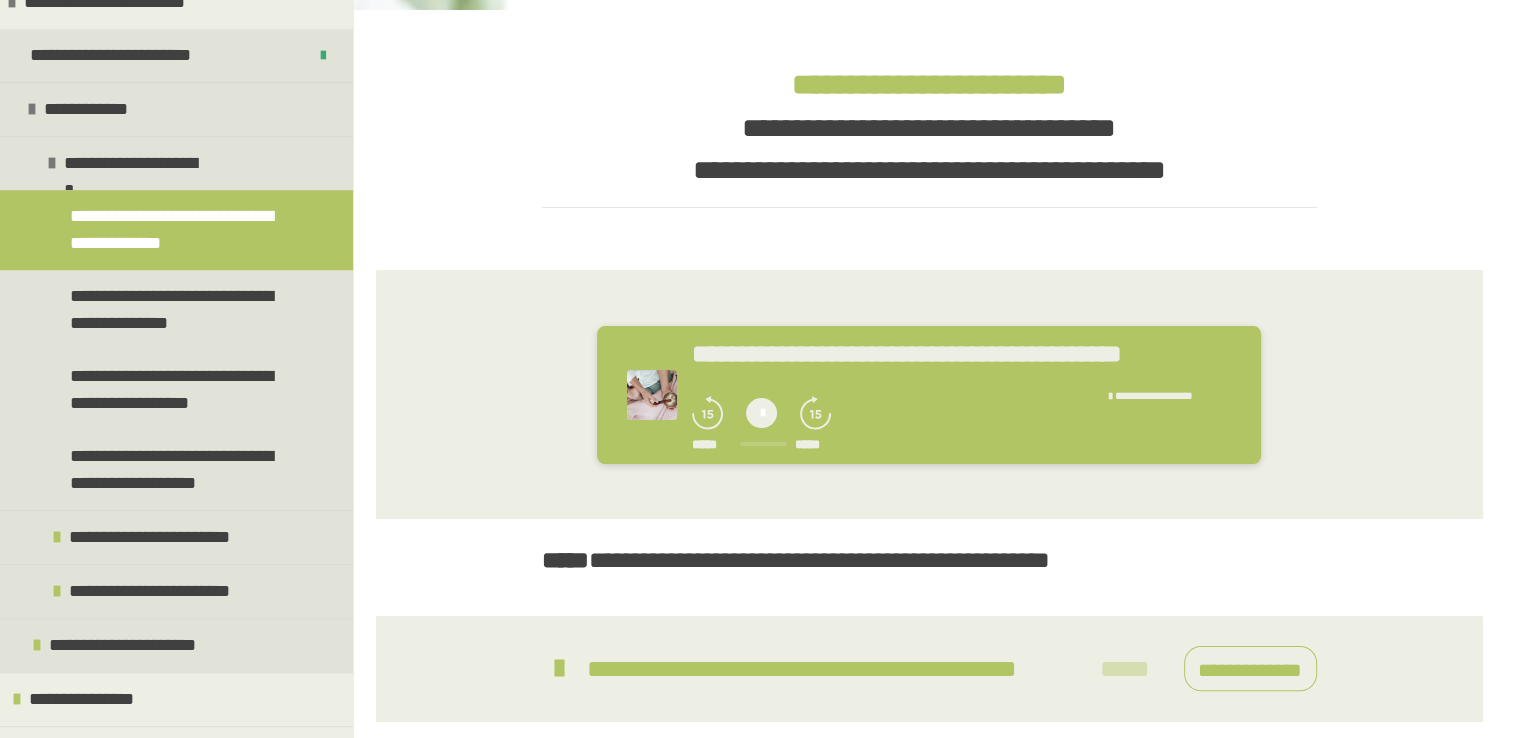 scroll, scrollTop: 393, scrollLeft: 0, axis: vertical 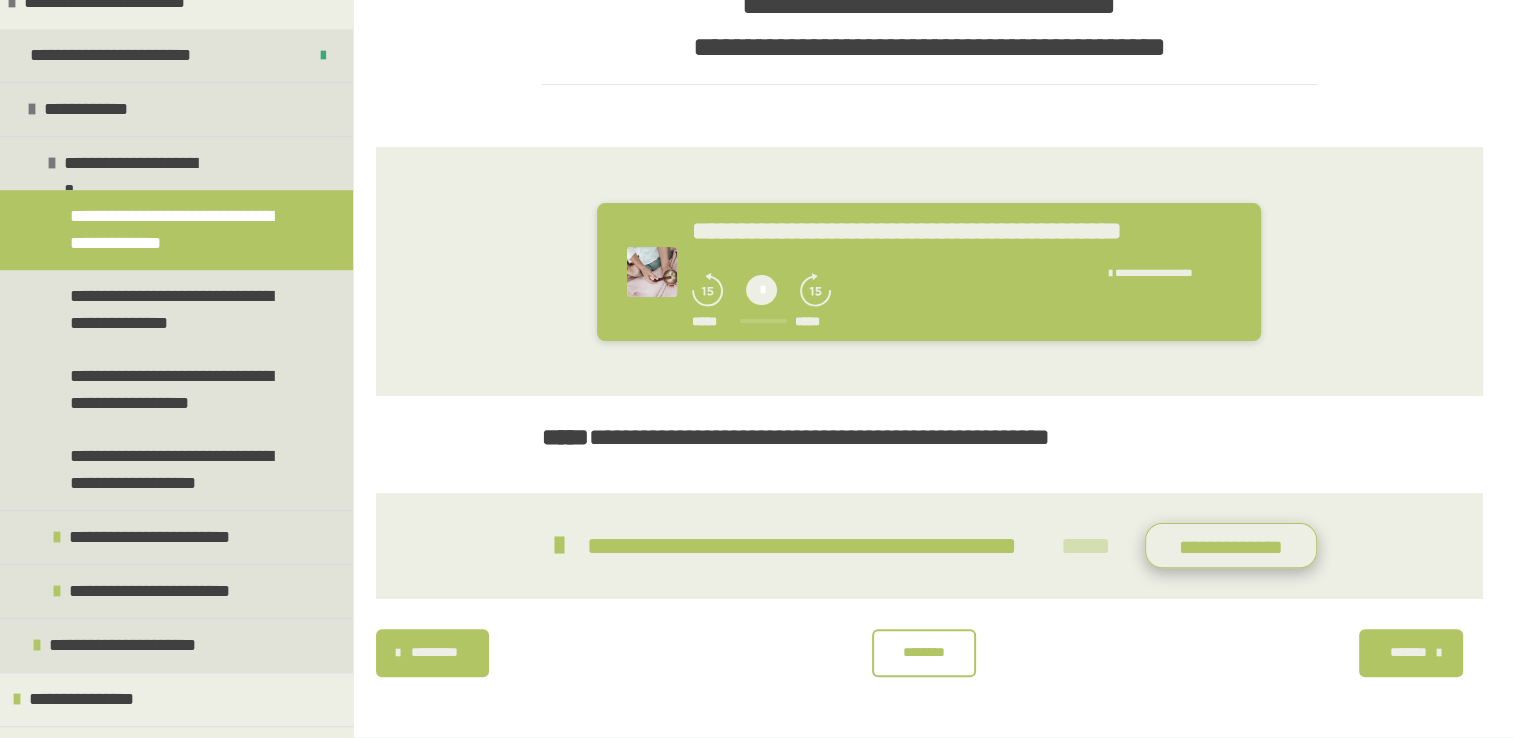 click on "**********" at bounding box center (1231, 546) 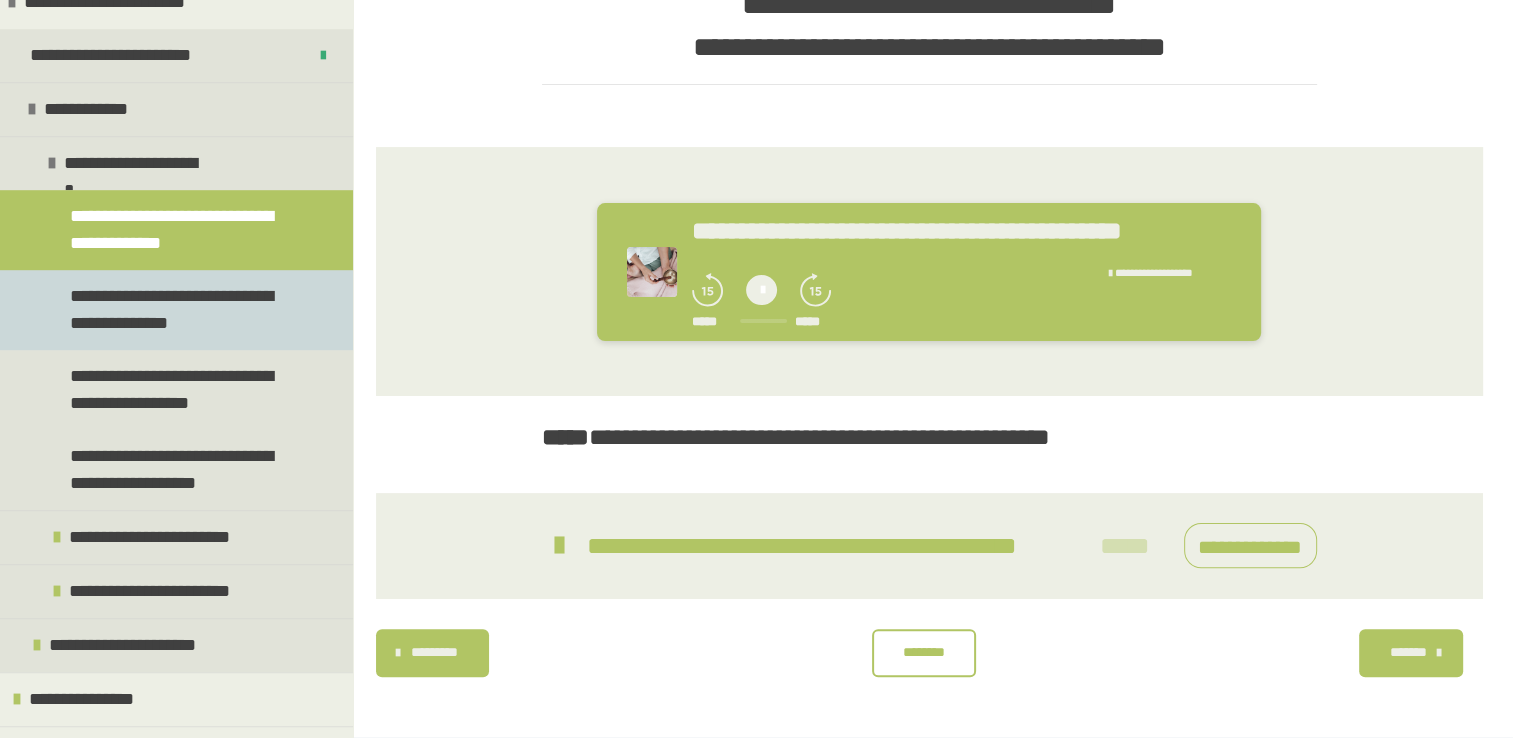 click on "**********" at bounding box center (181, 310) 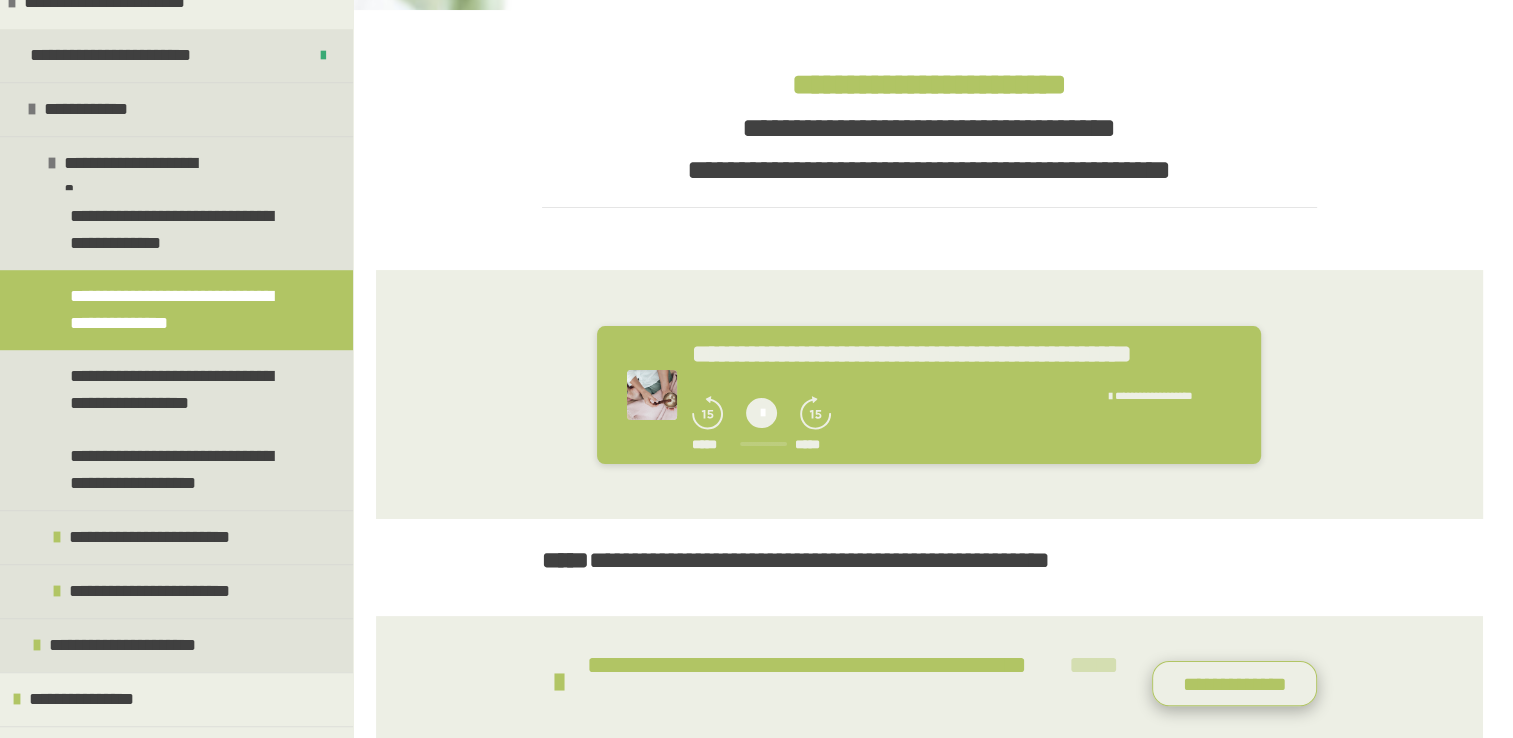 click on "**********" at bounding box center (1234, 684) 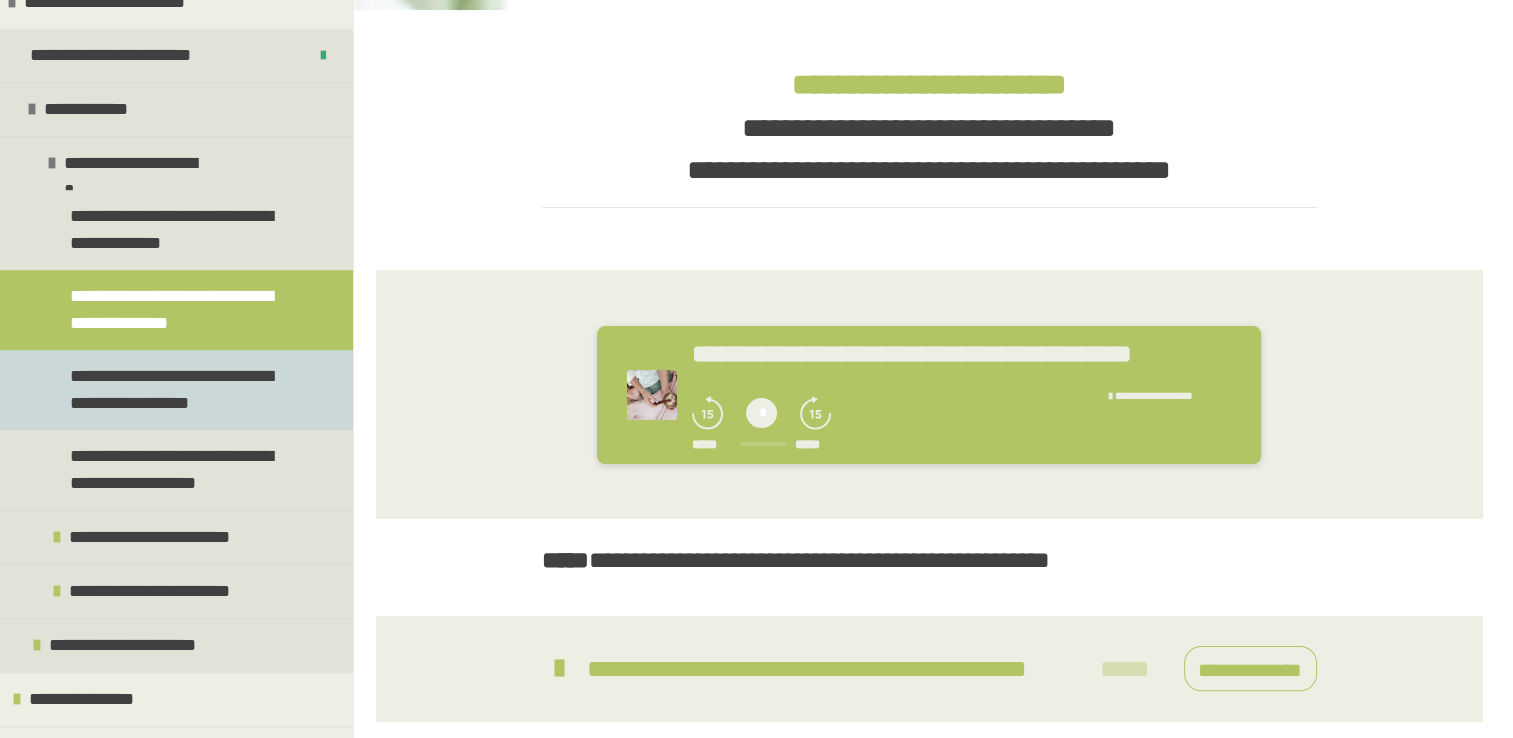 click on "**********" at bounding box center [181, 390] 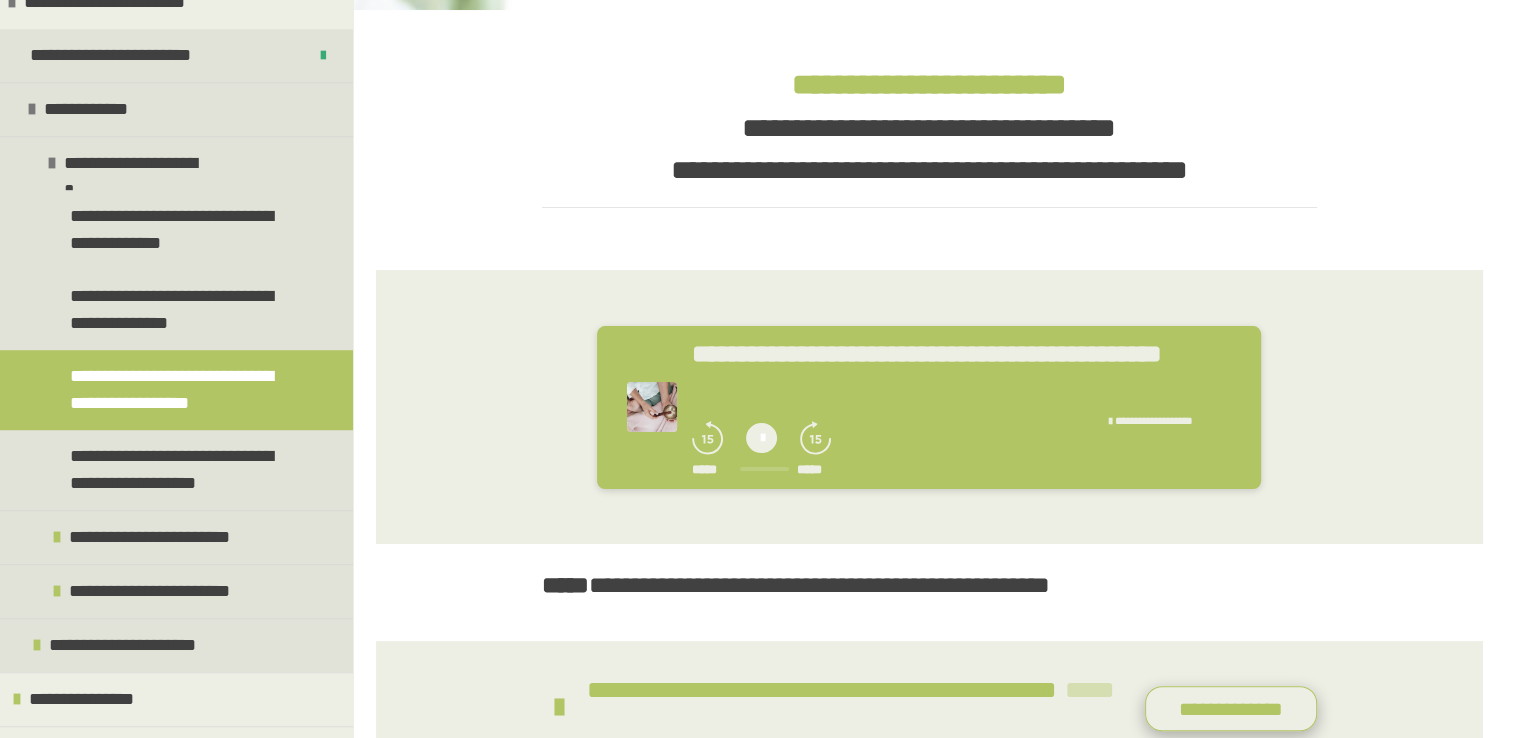click on "**********" at bounding box center (1231, 709) 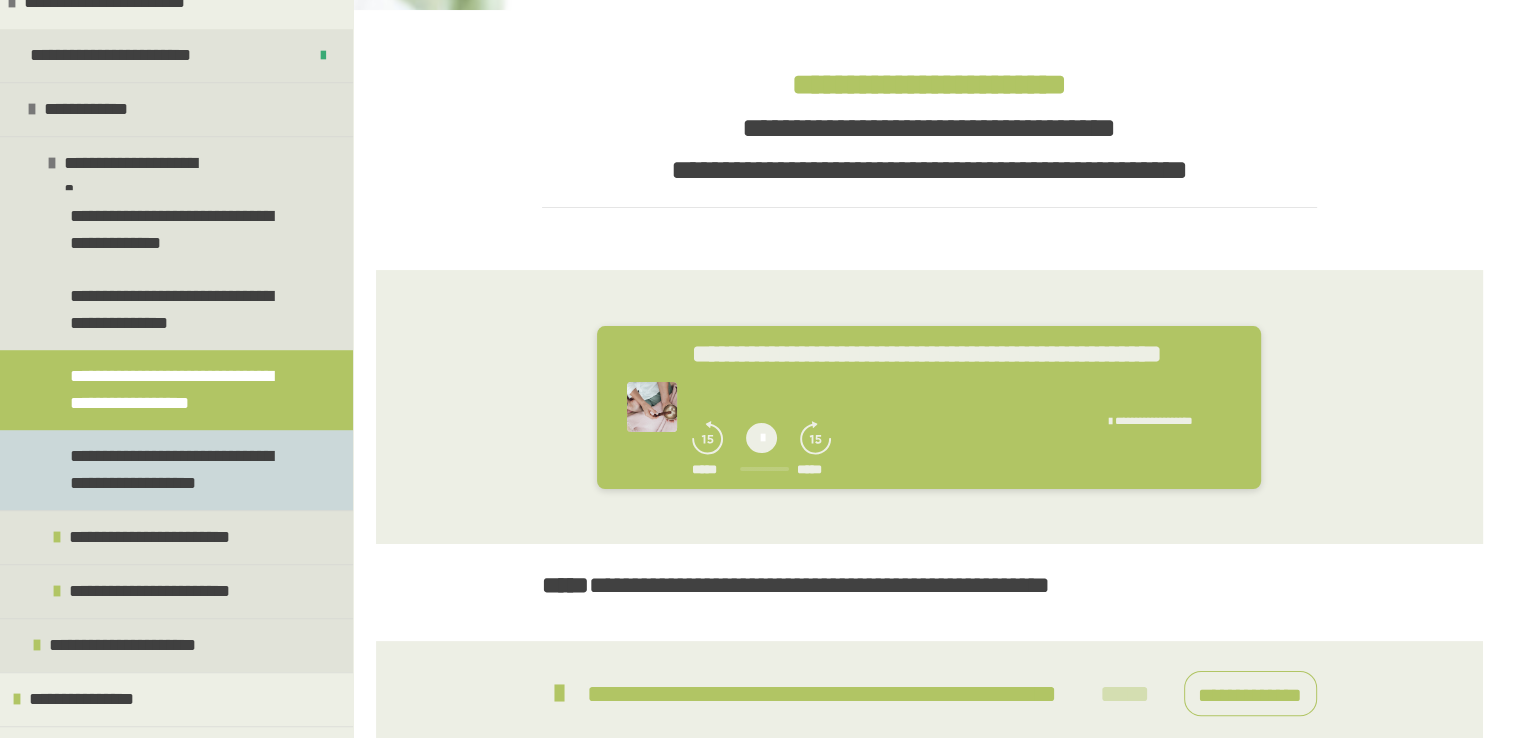click on "**********" at bounding box center (181, 470) 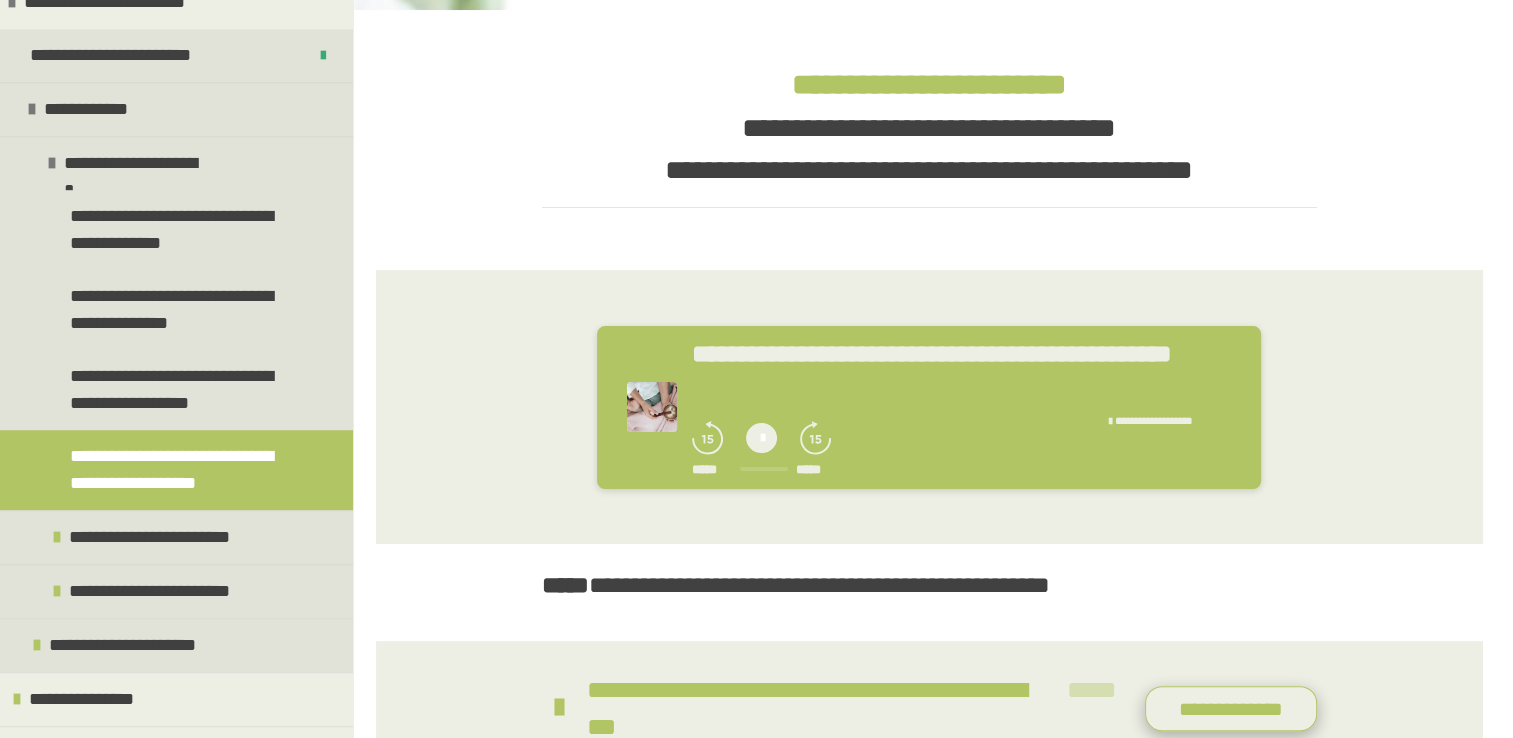 click on "**********" at bounding box center (1231, 709) 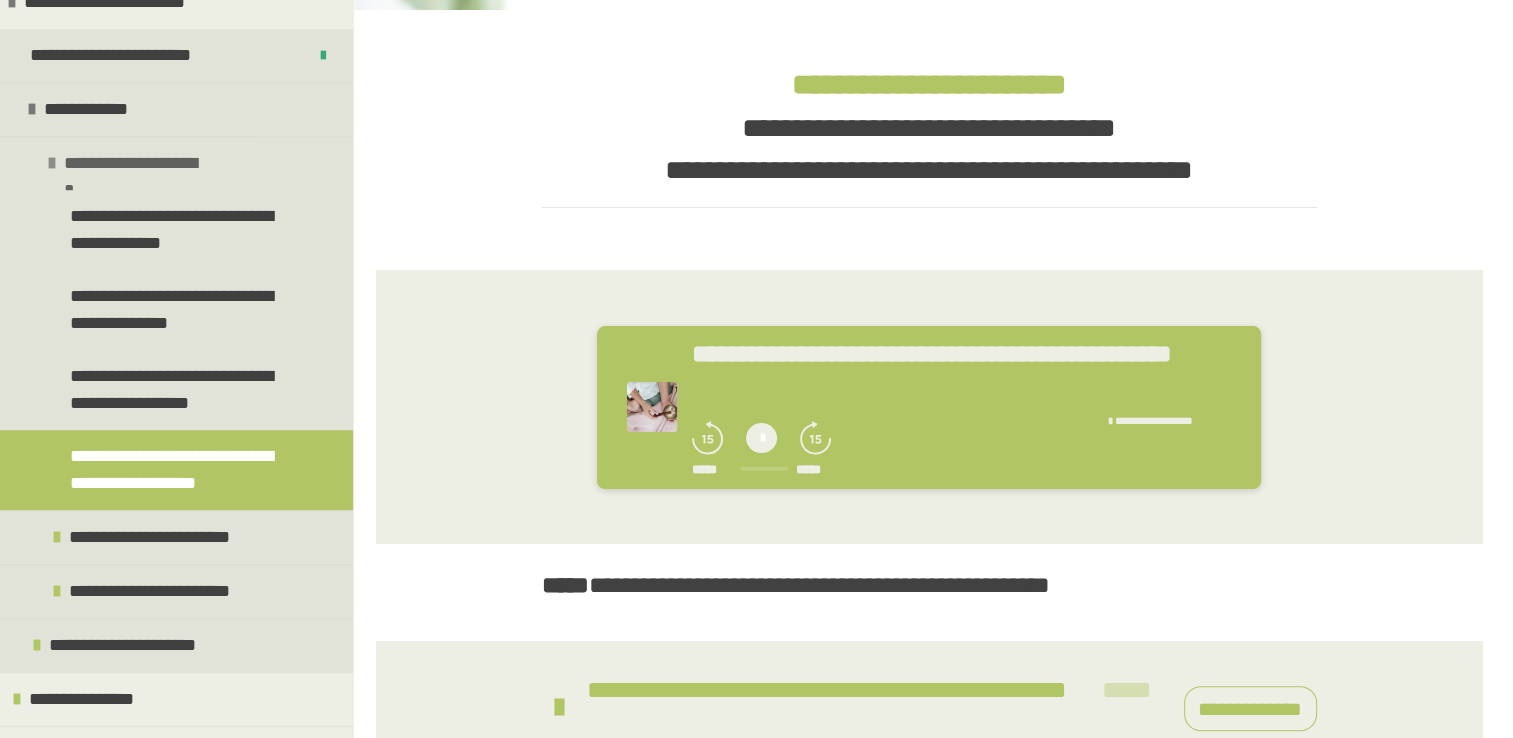 click at bounding box center [52, 163] 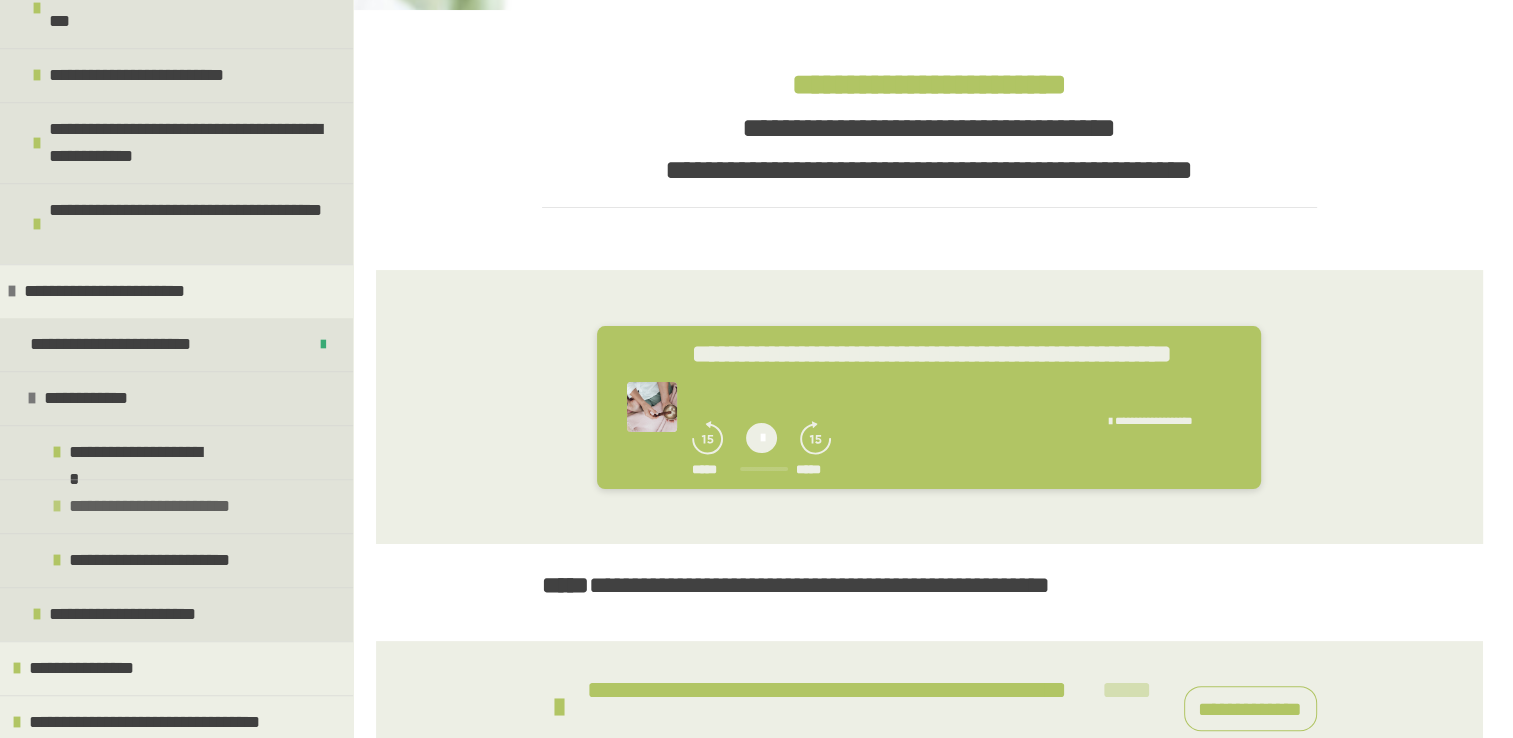 click at bounding box center [57, 506] 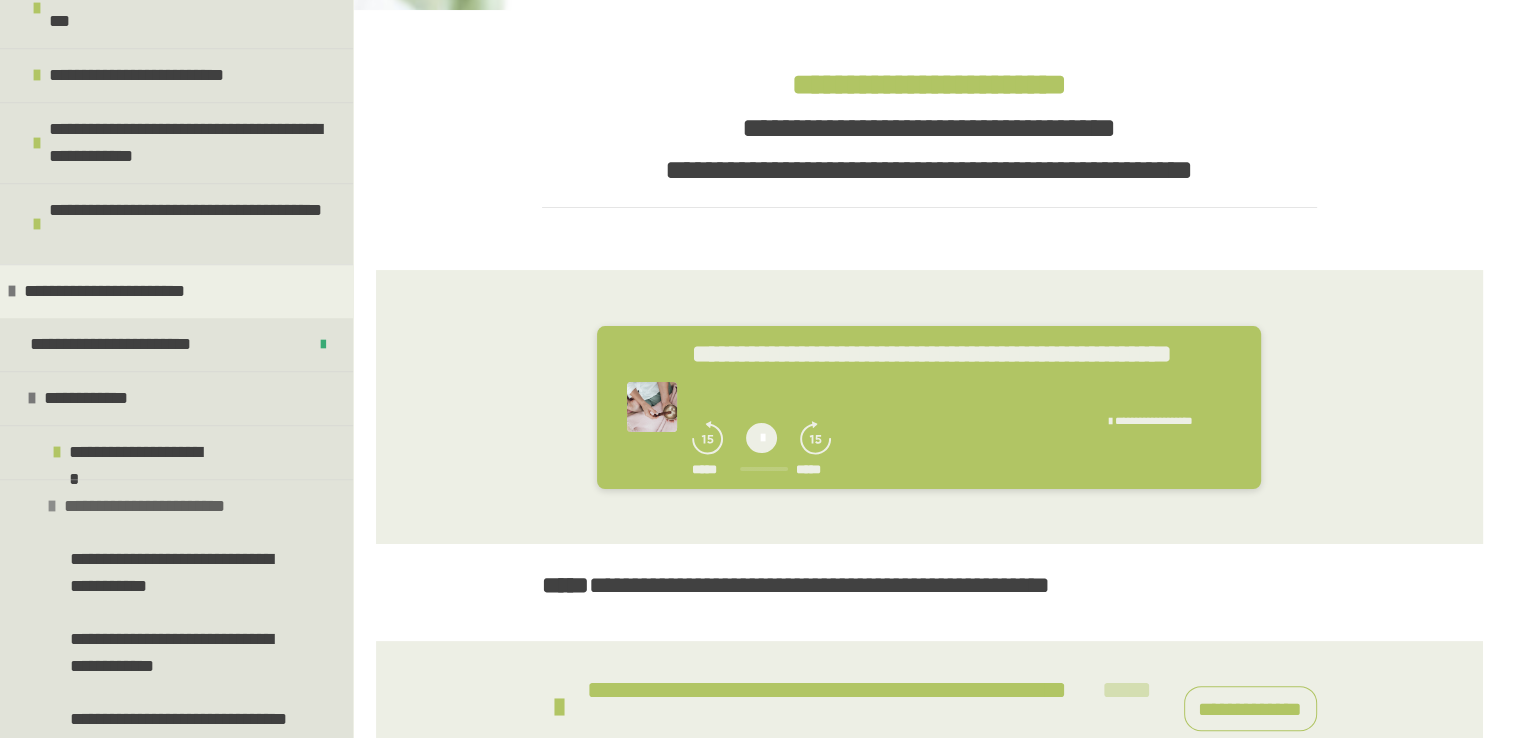 scroll, scrollTop: 1370, scrollLeft: 0, axis: vertical 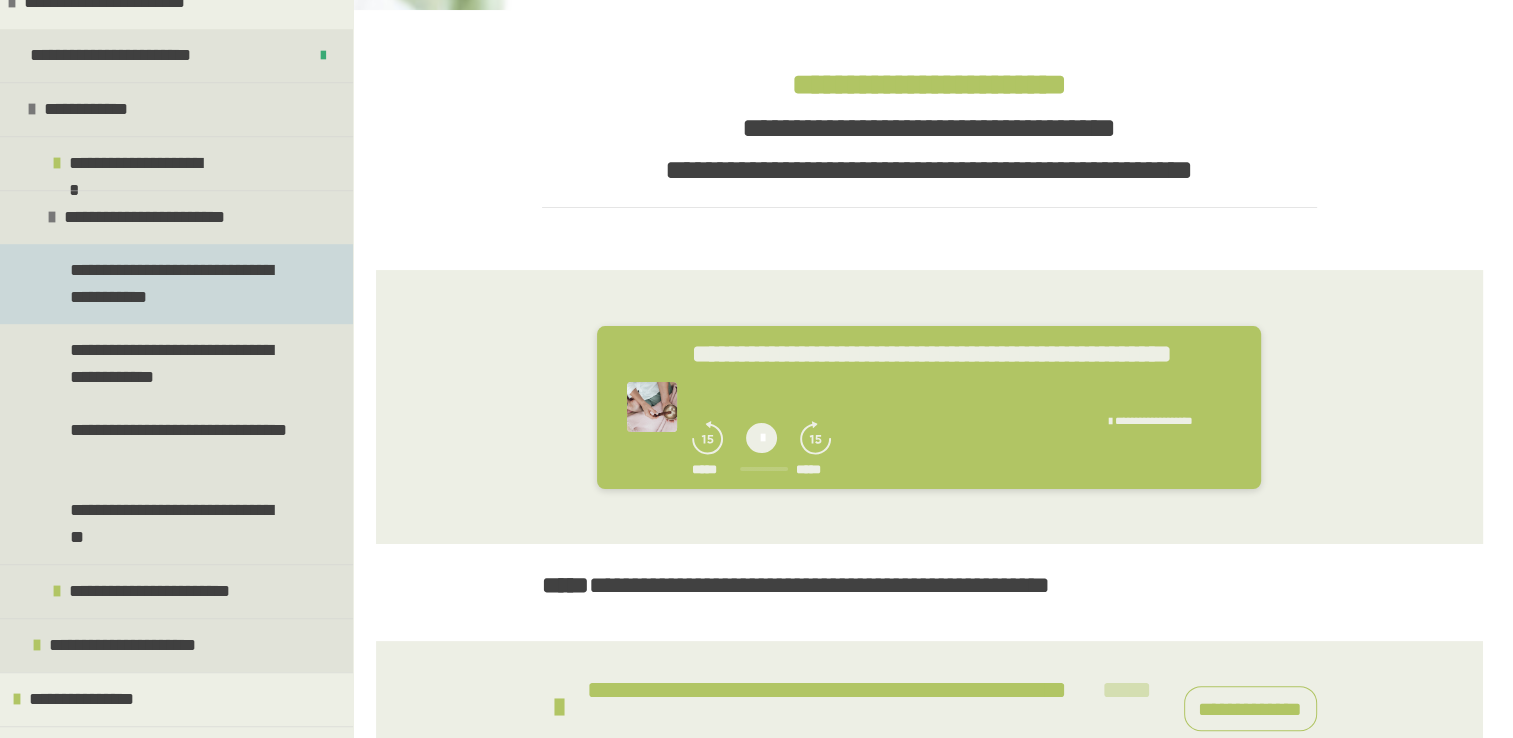 click on "**********" at bounding box center [181, 284] 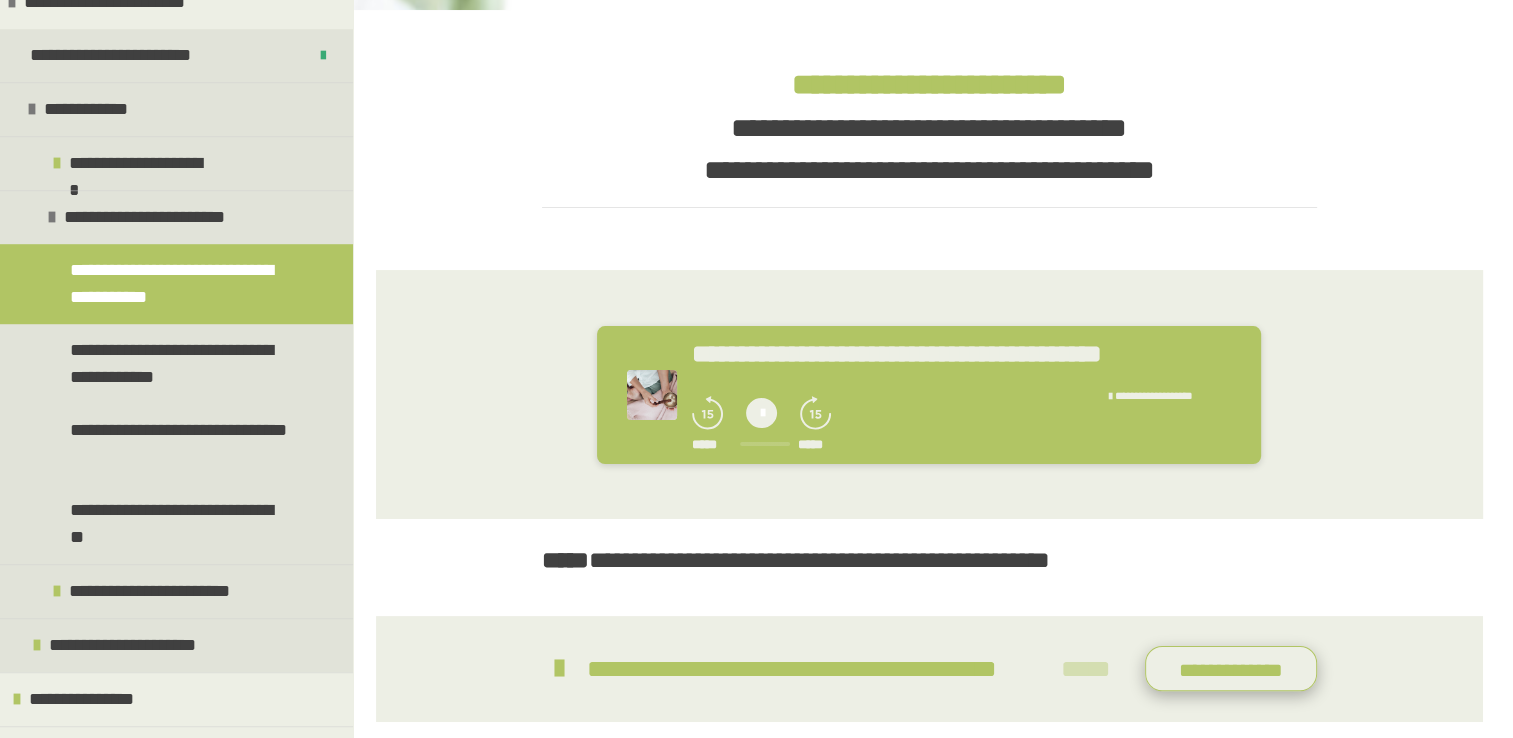 click on "**********" at bounding box center [1231, 669] 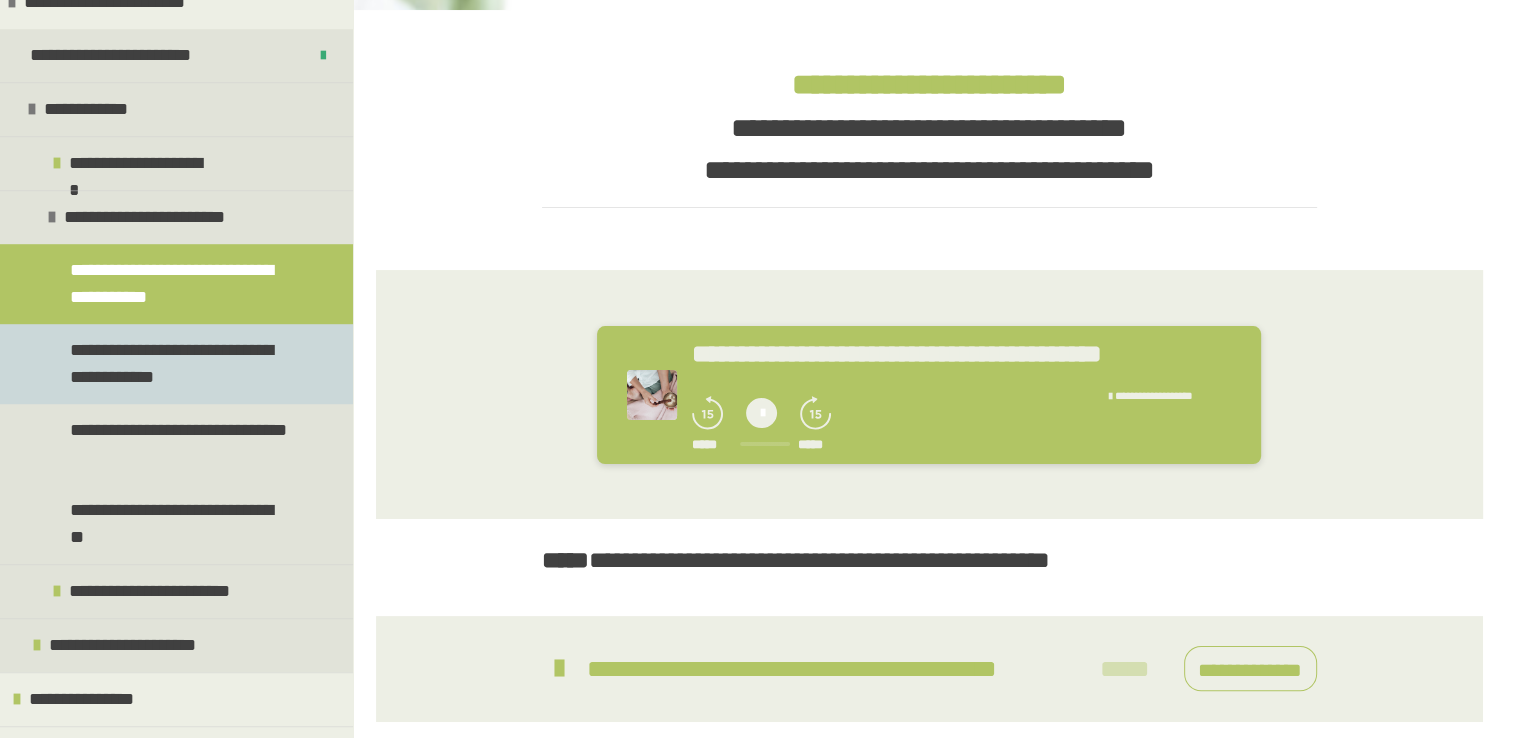 click on "**********" at bounding box center (181, 364) 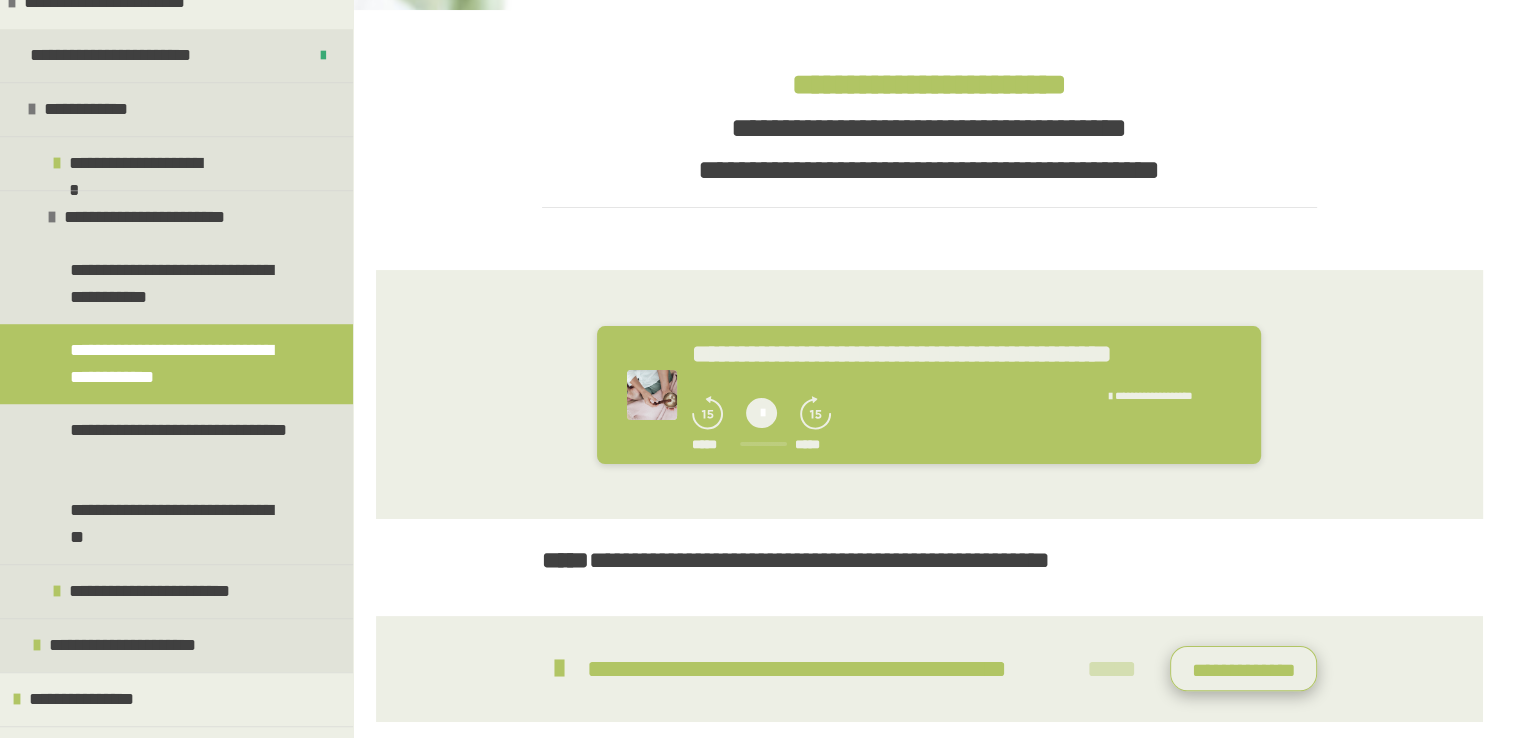 click on "**********" at bounding box center (1243, 669) 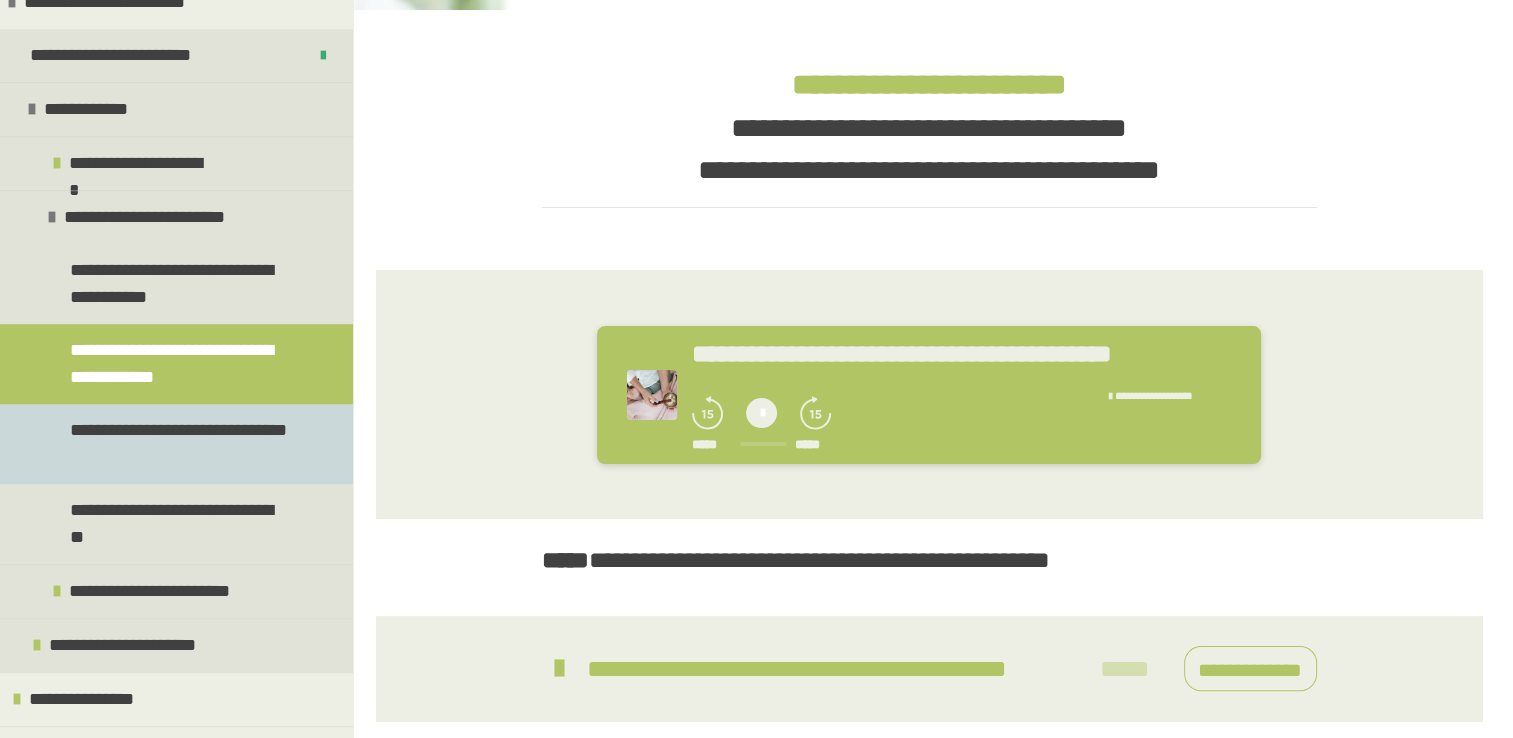 click on "**********" at bounding box center [181, 444] 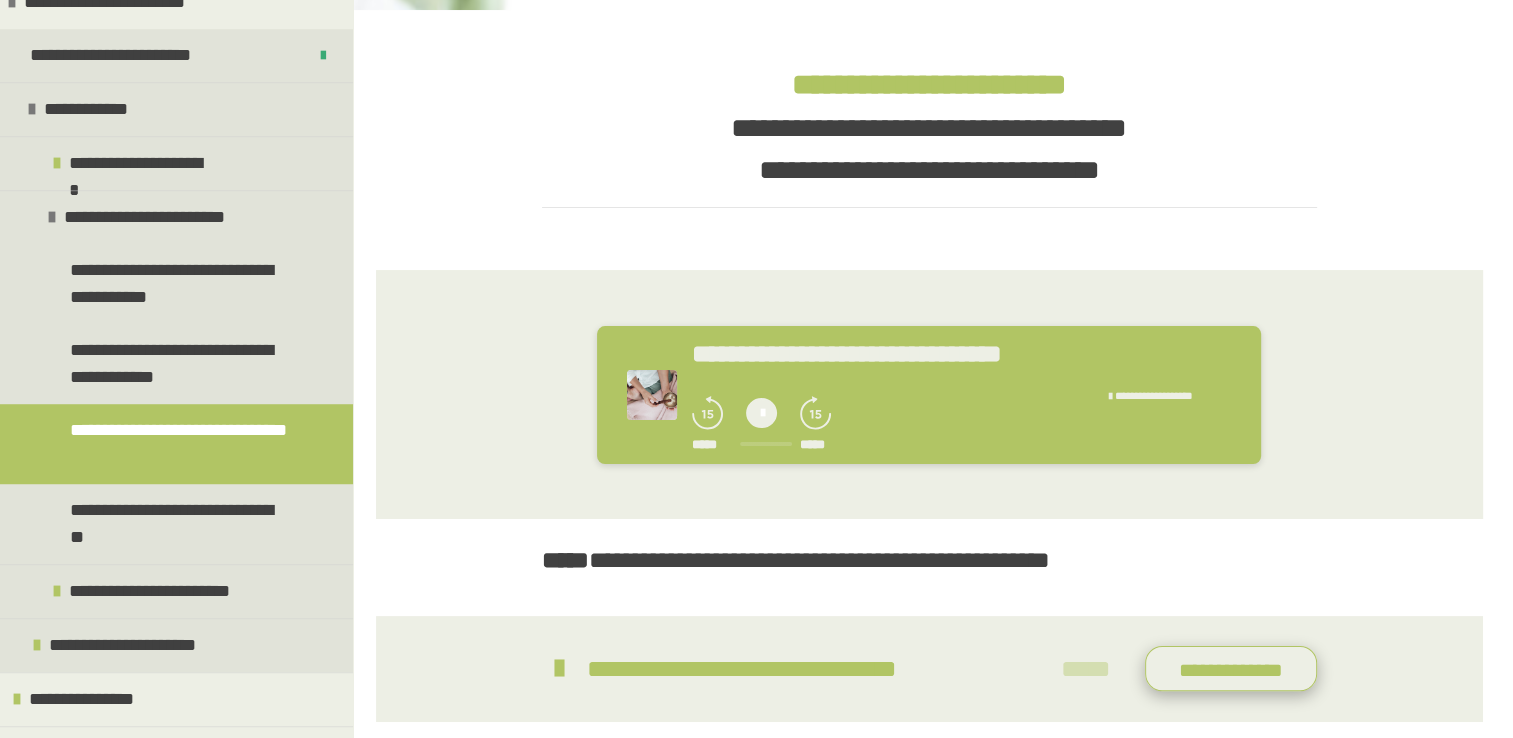 click on "**********" at bounding box center (1231, 669) 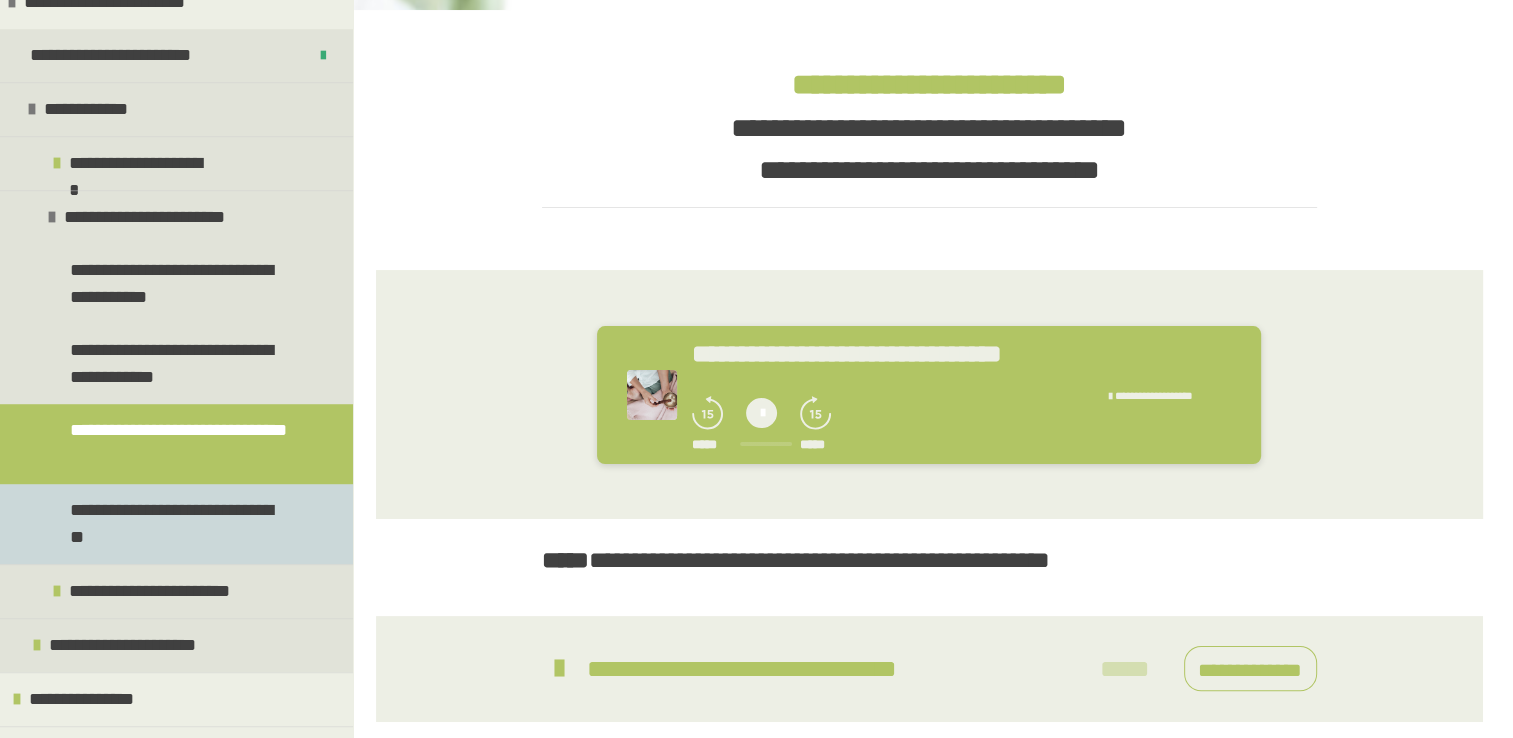 click on "**********" at bounding box center (181, 524) 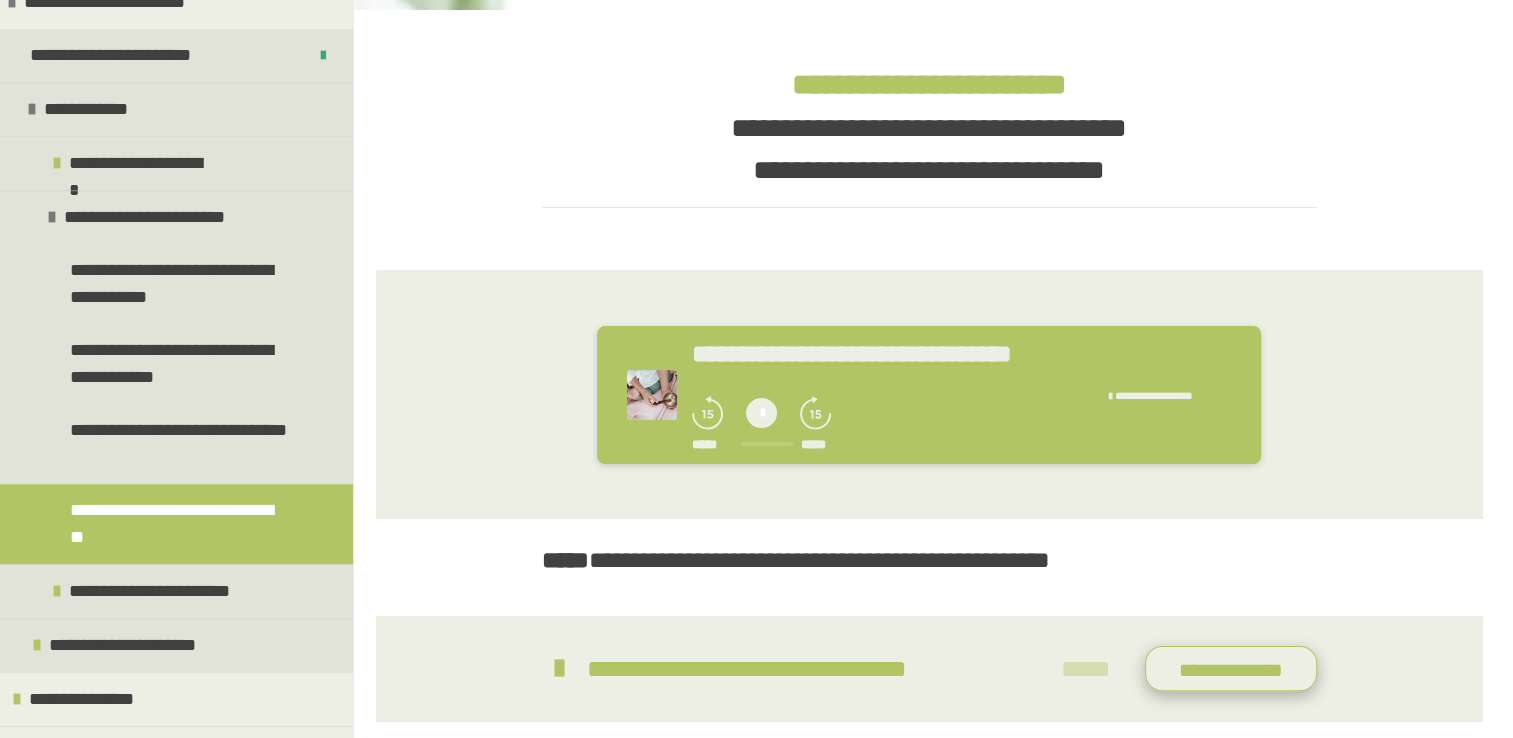 click on "**********" at bounding box center (1231, 669) 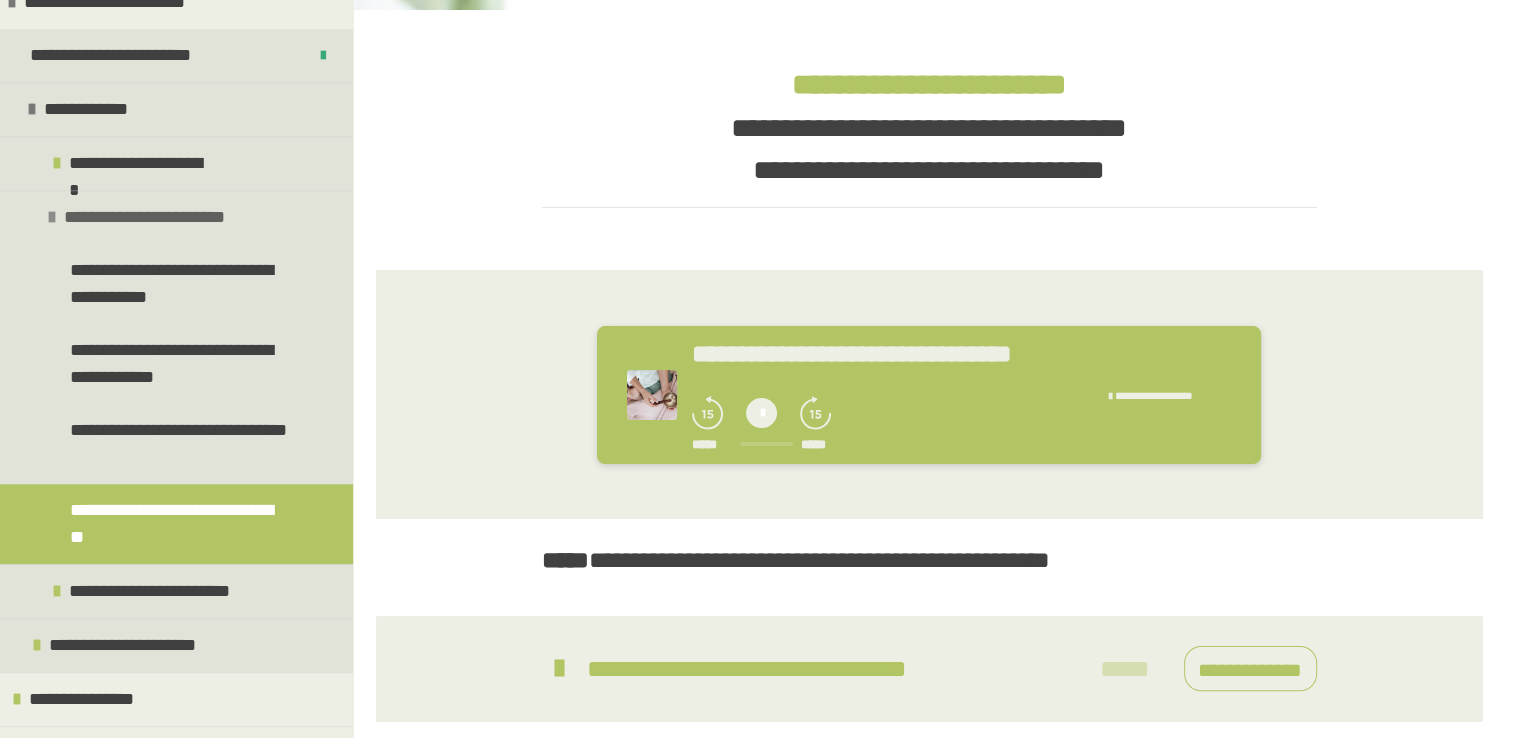 click on "**********" at bounding box center [176, 217] 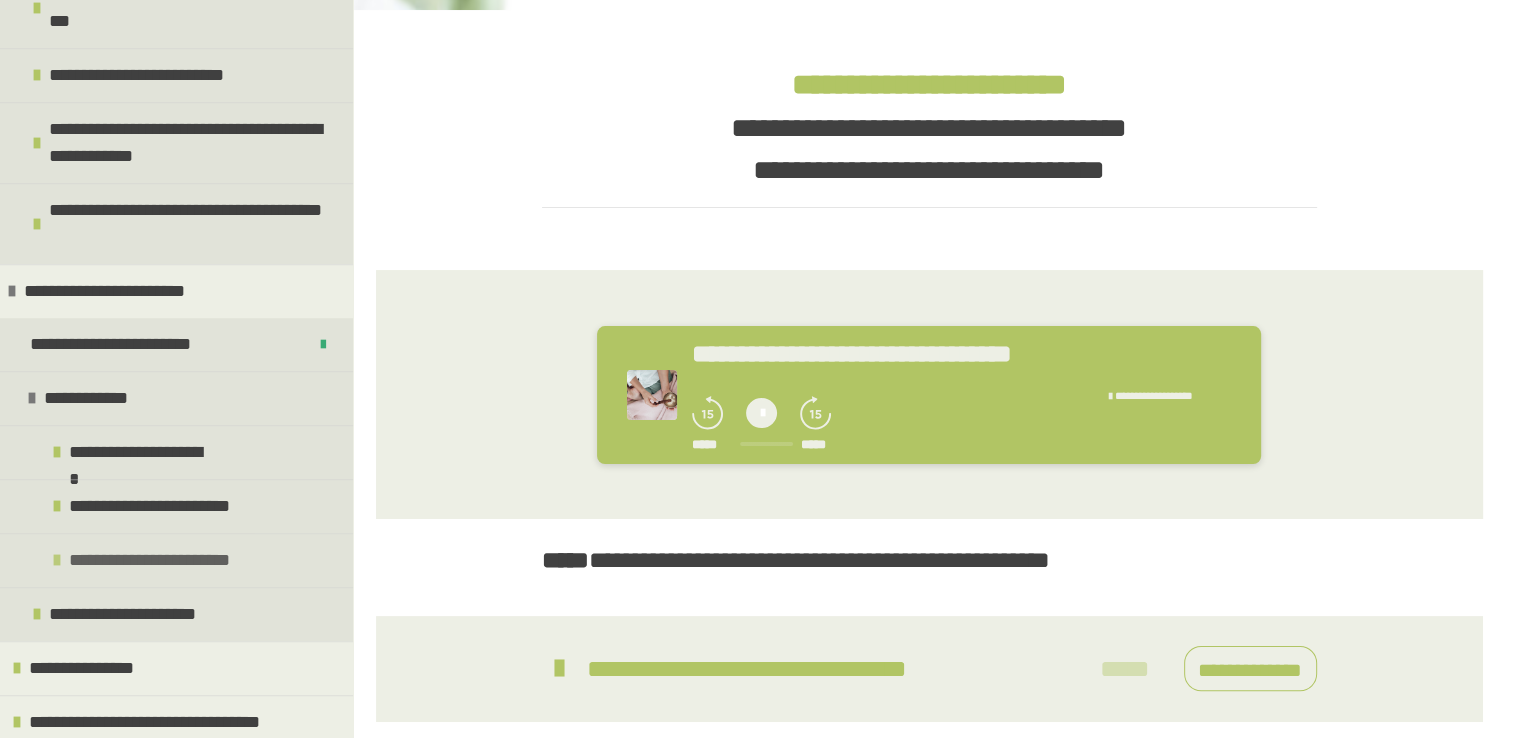 click on "**********" at bounding box center (176, 560) 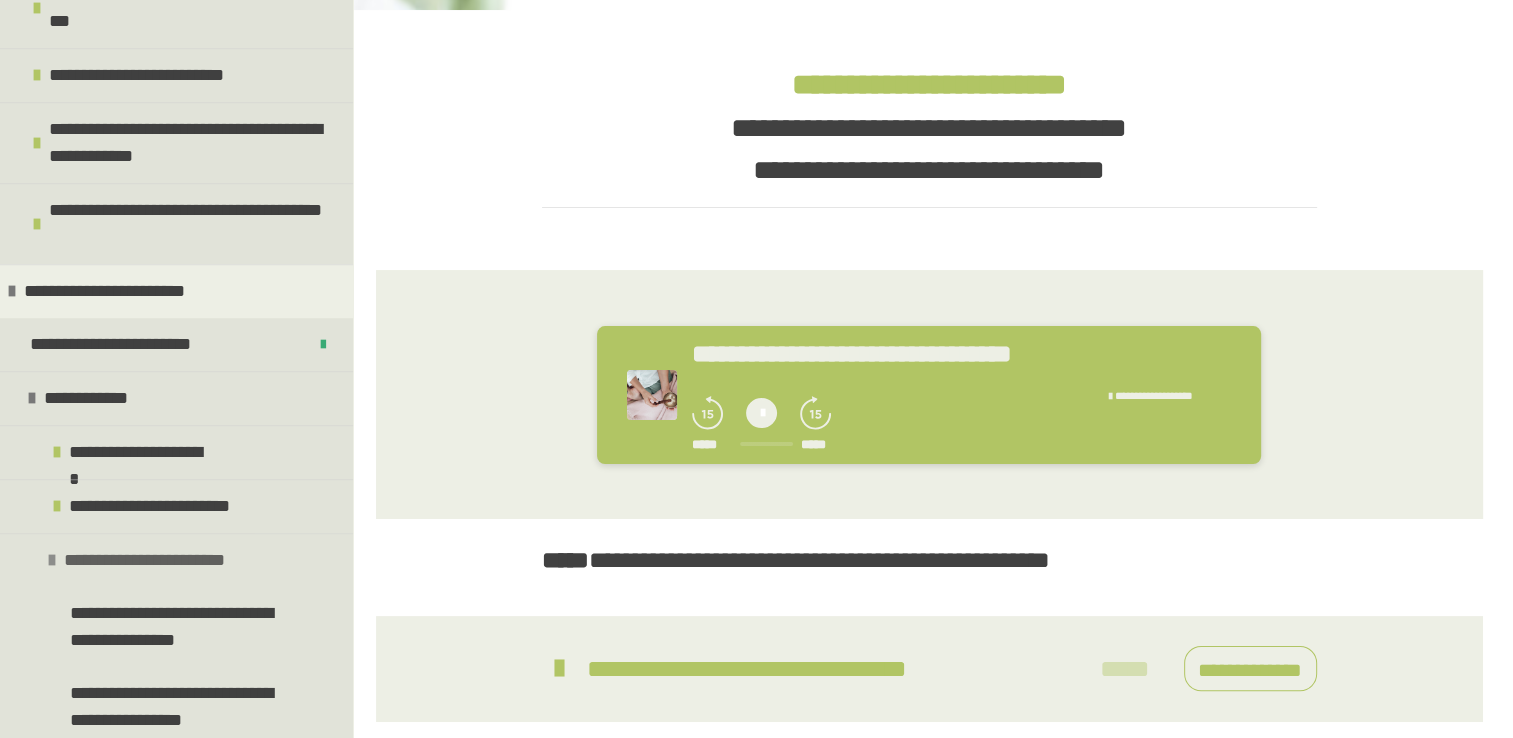 scroll, scrollTop: 1241, scrollLeft: 0, axis: vertical 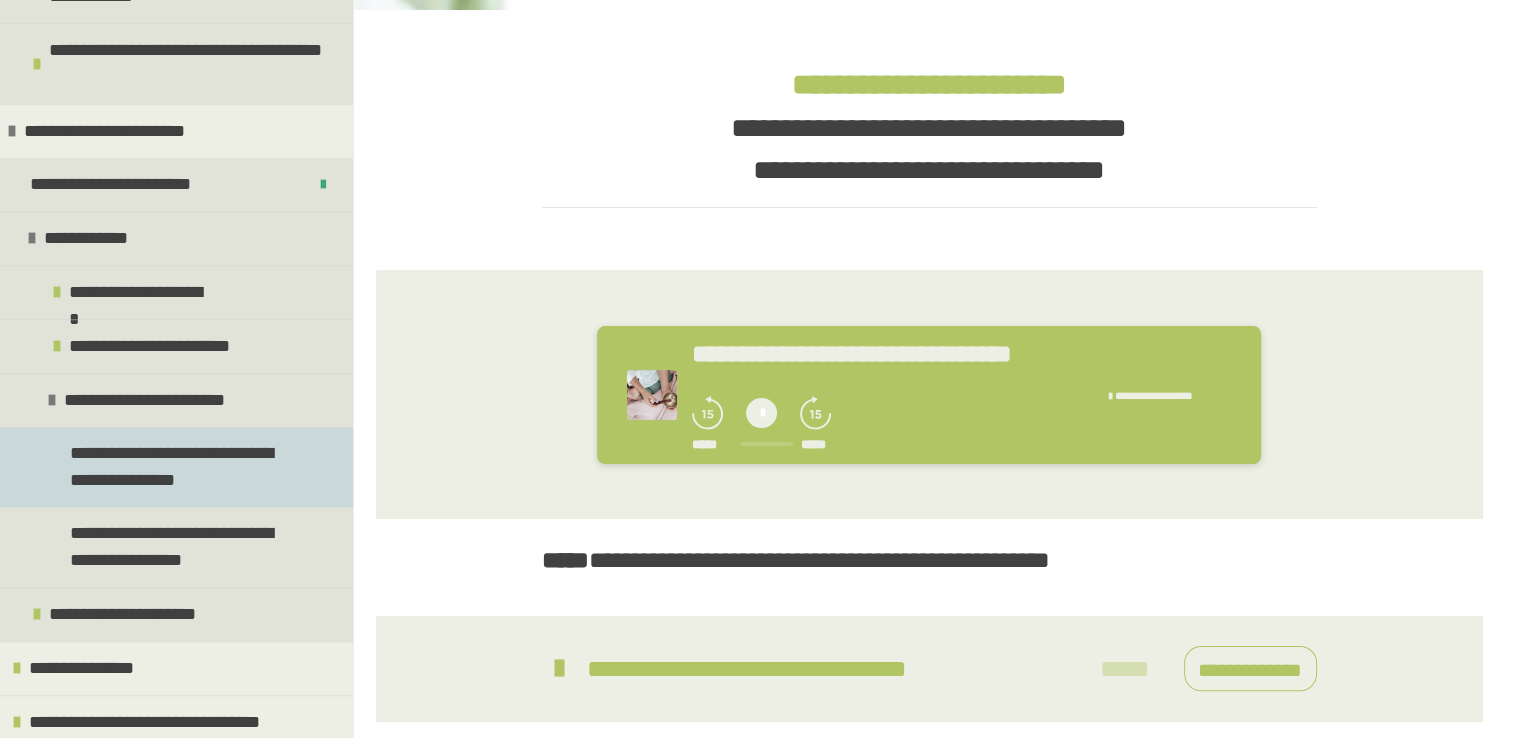 click on "**********" at bounding box center (181, 467) 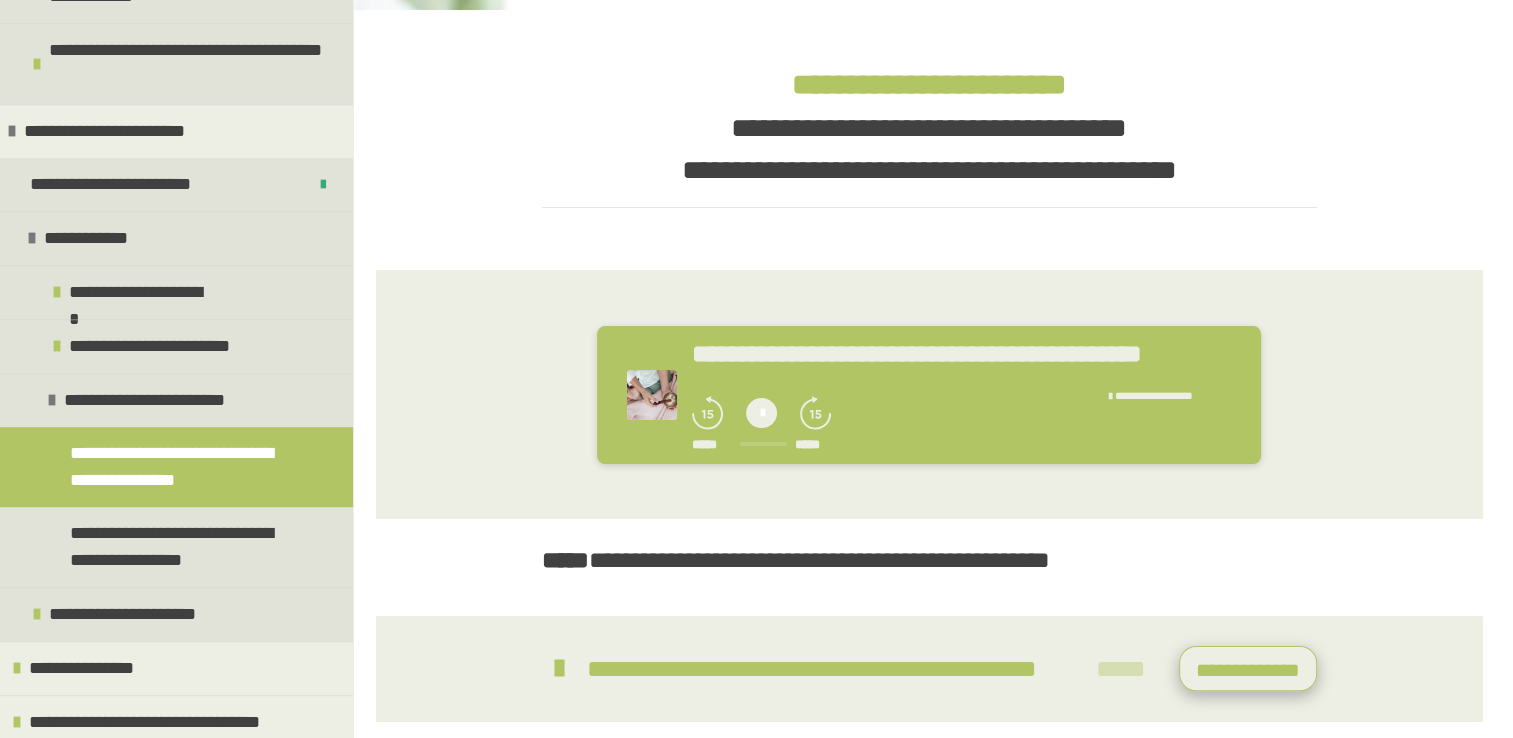 click on "**********" at bounding box center (1247, 669) 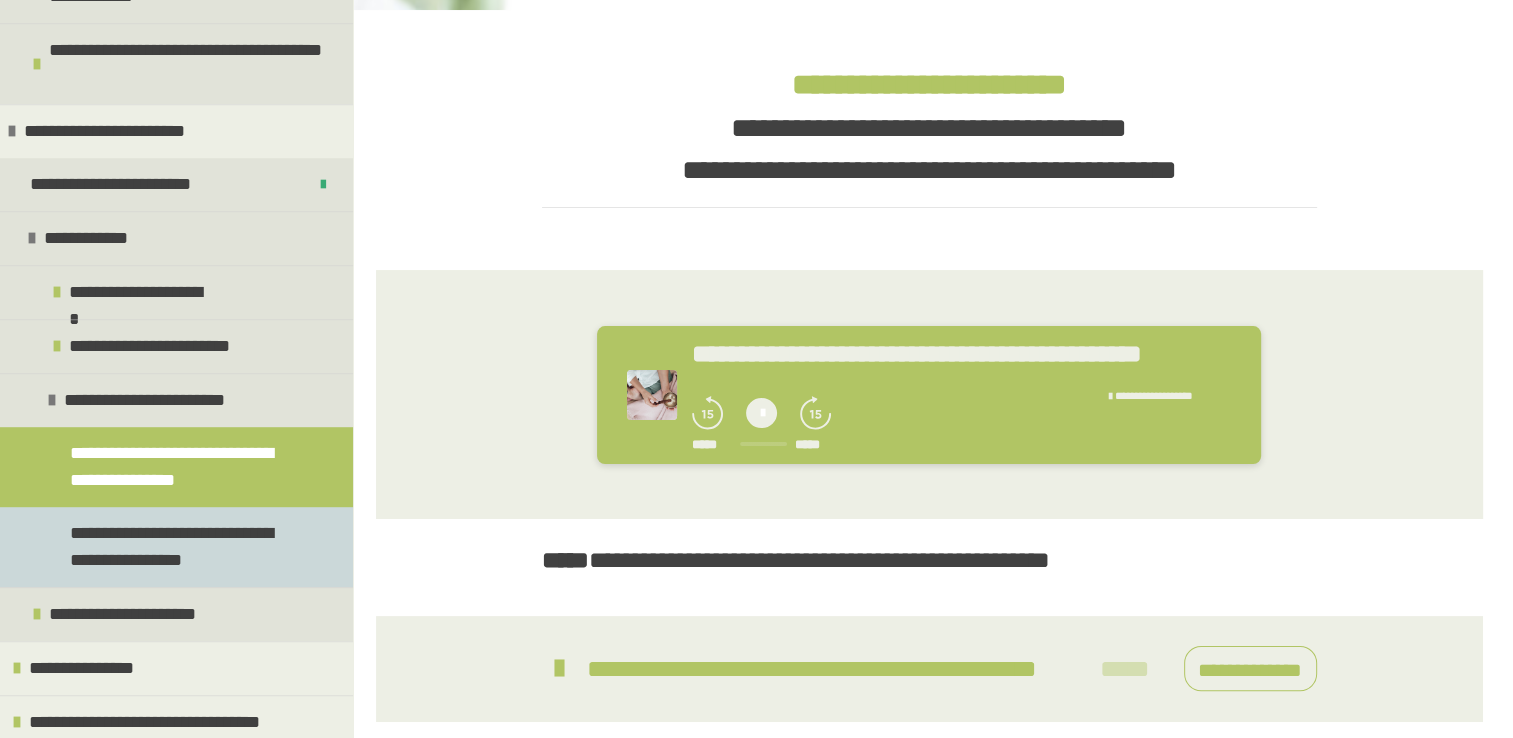 click on "**********" at bounding box center [181, 547] 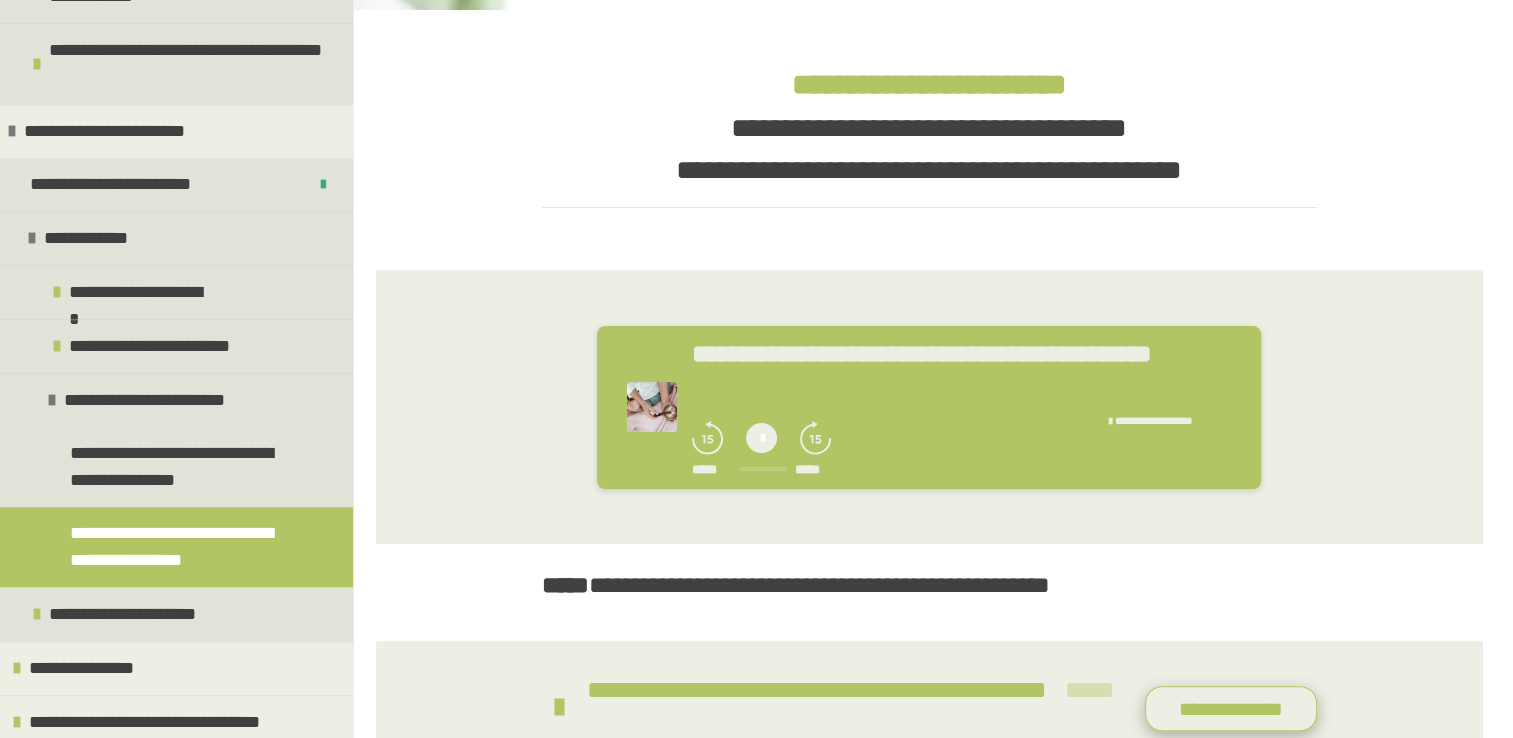 click on "**********" at bounding box center (1231, 709) 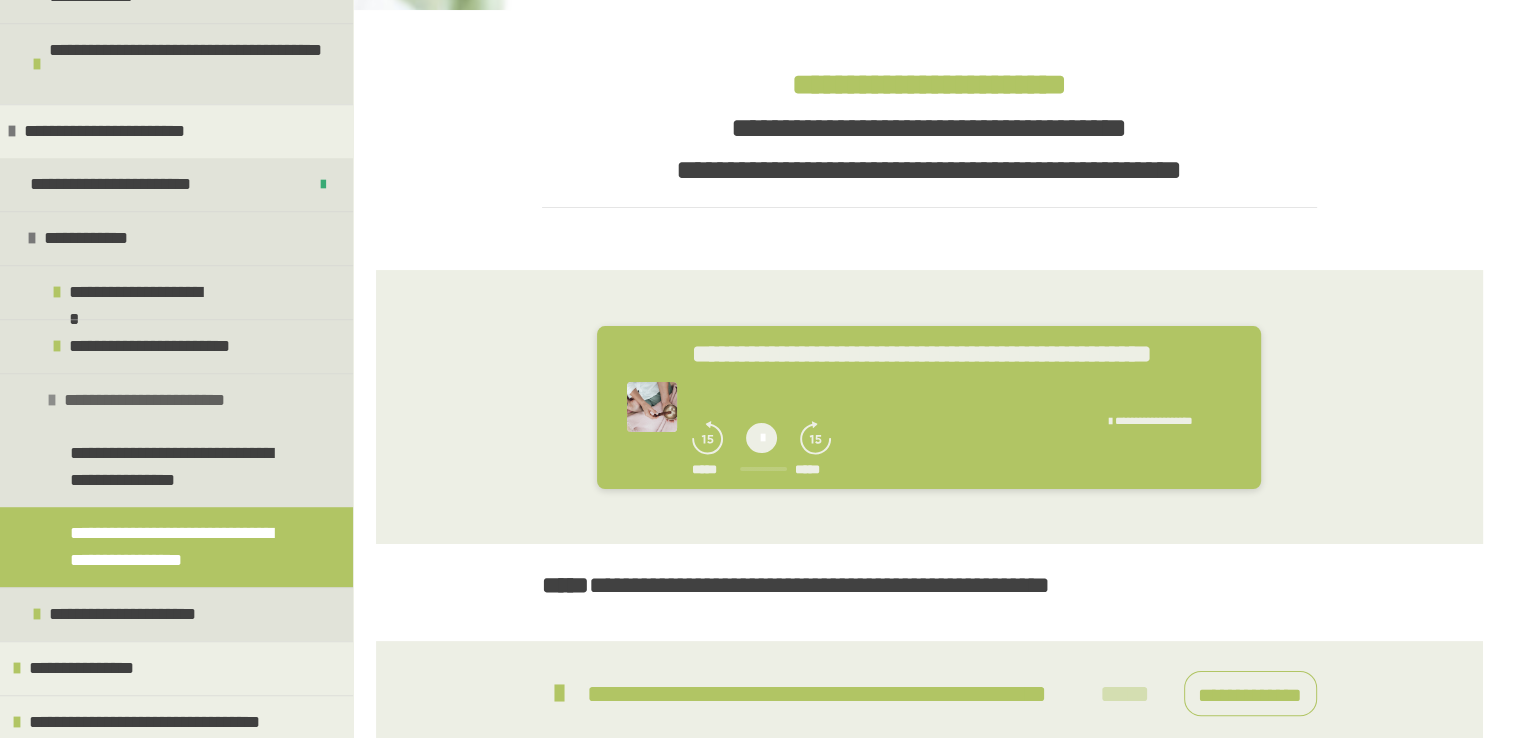 click on "**********" at bounding box center [176, 400] 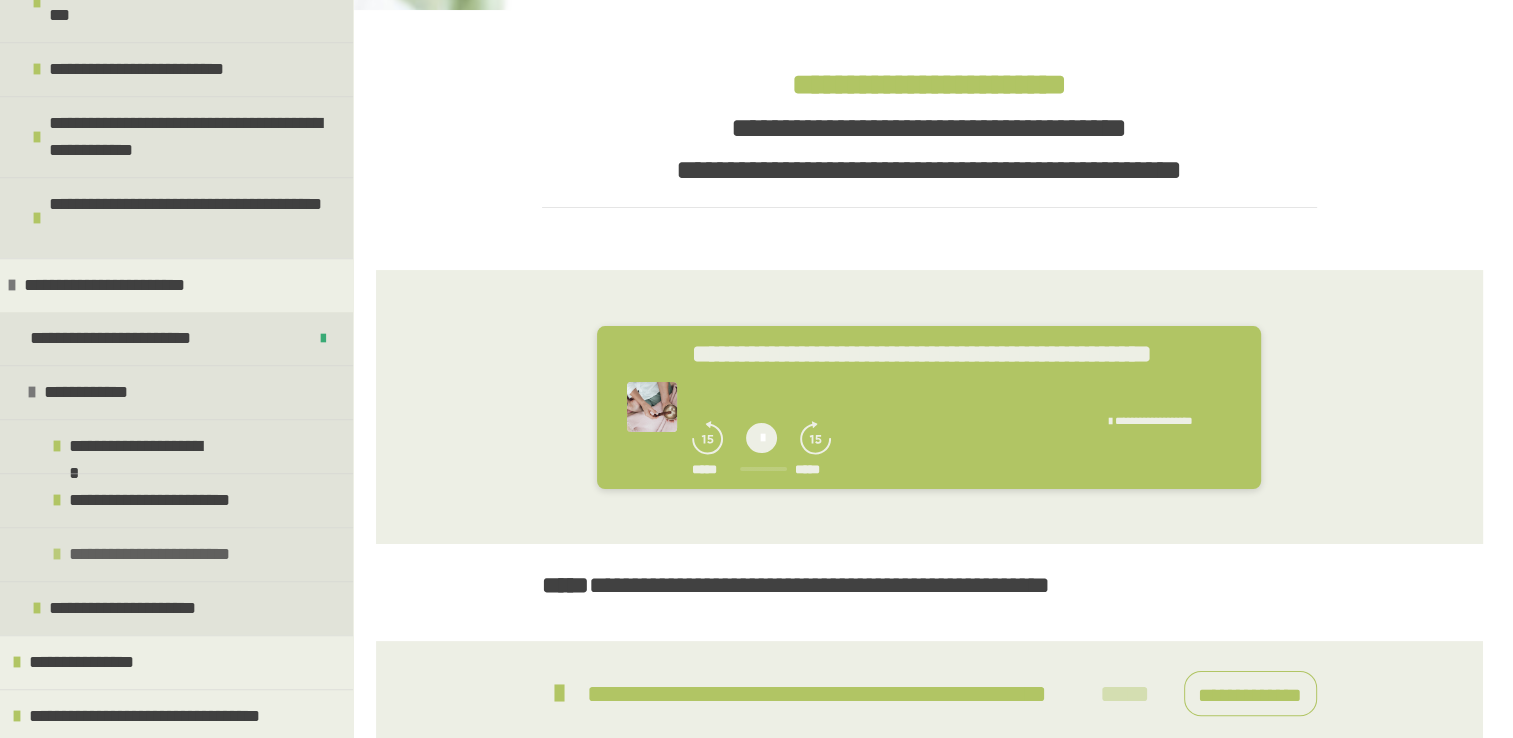 scroll, scrollTop: 1081, scrollLeft: 0, axis: vertical 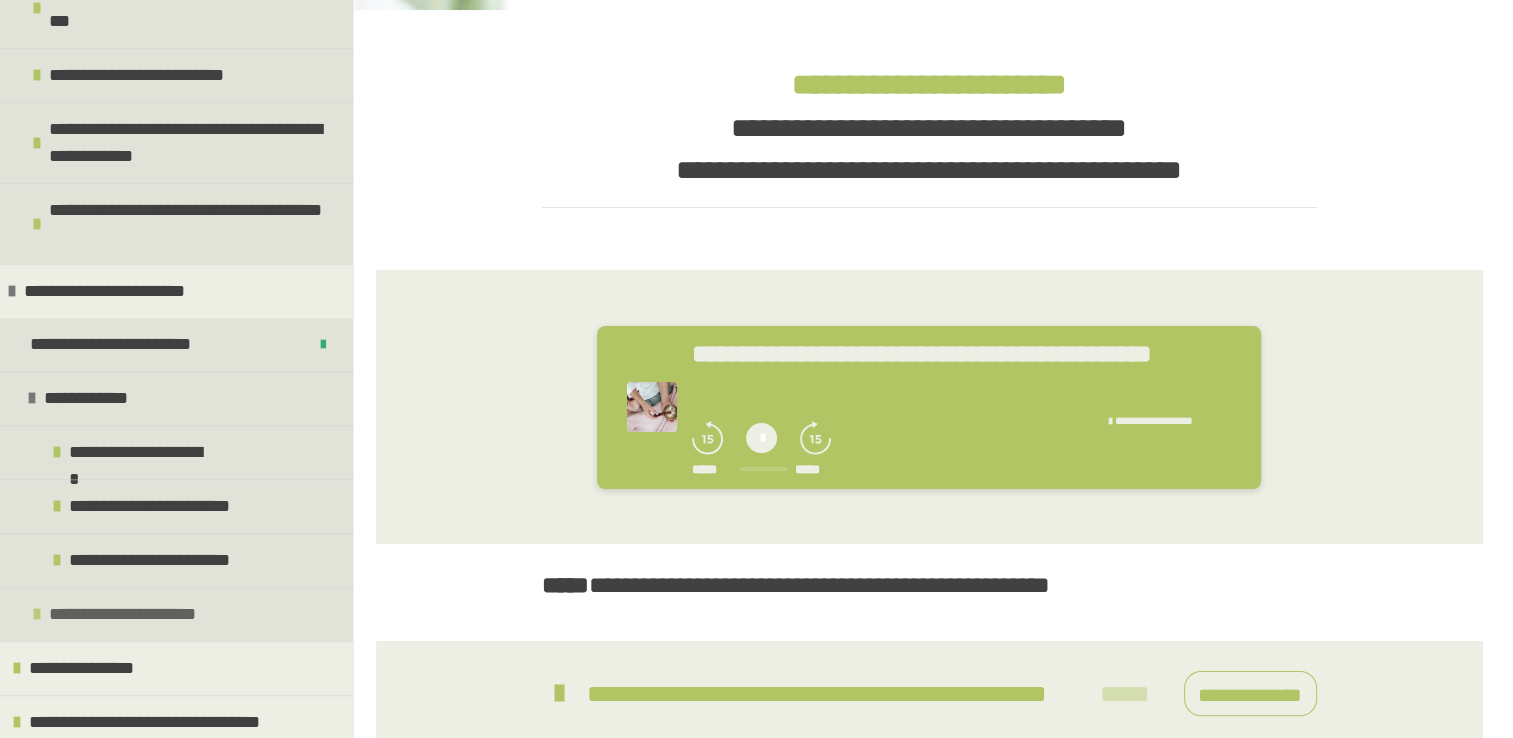 click on "**********" at bounding box center [127, 614] 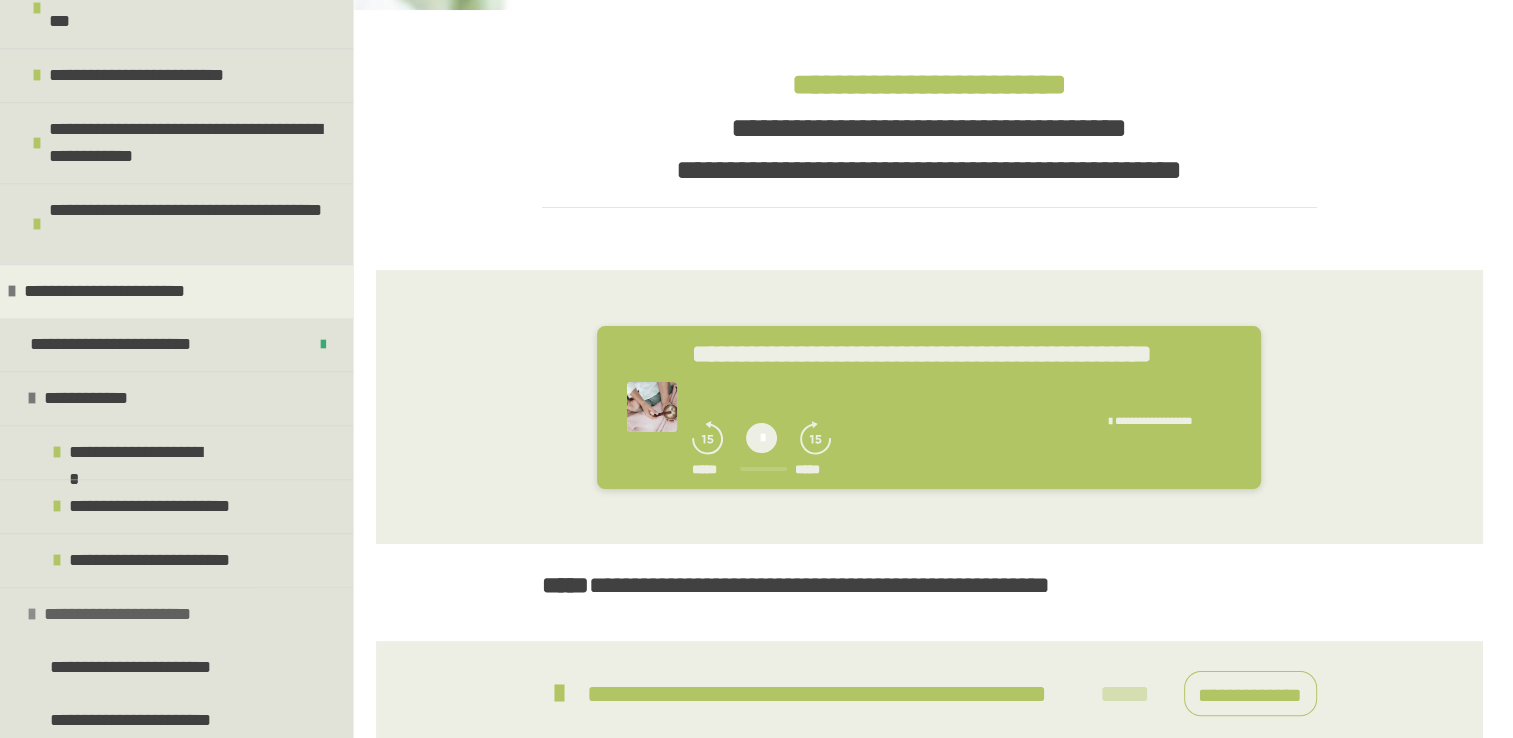 scroll, scrollTop: 1188, scrollLeft: 0, axis: vertical 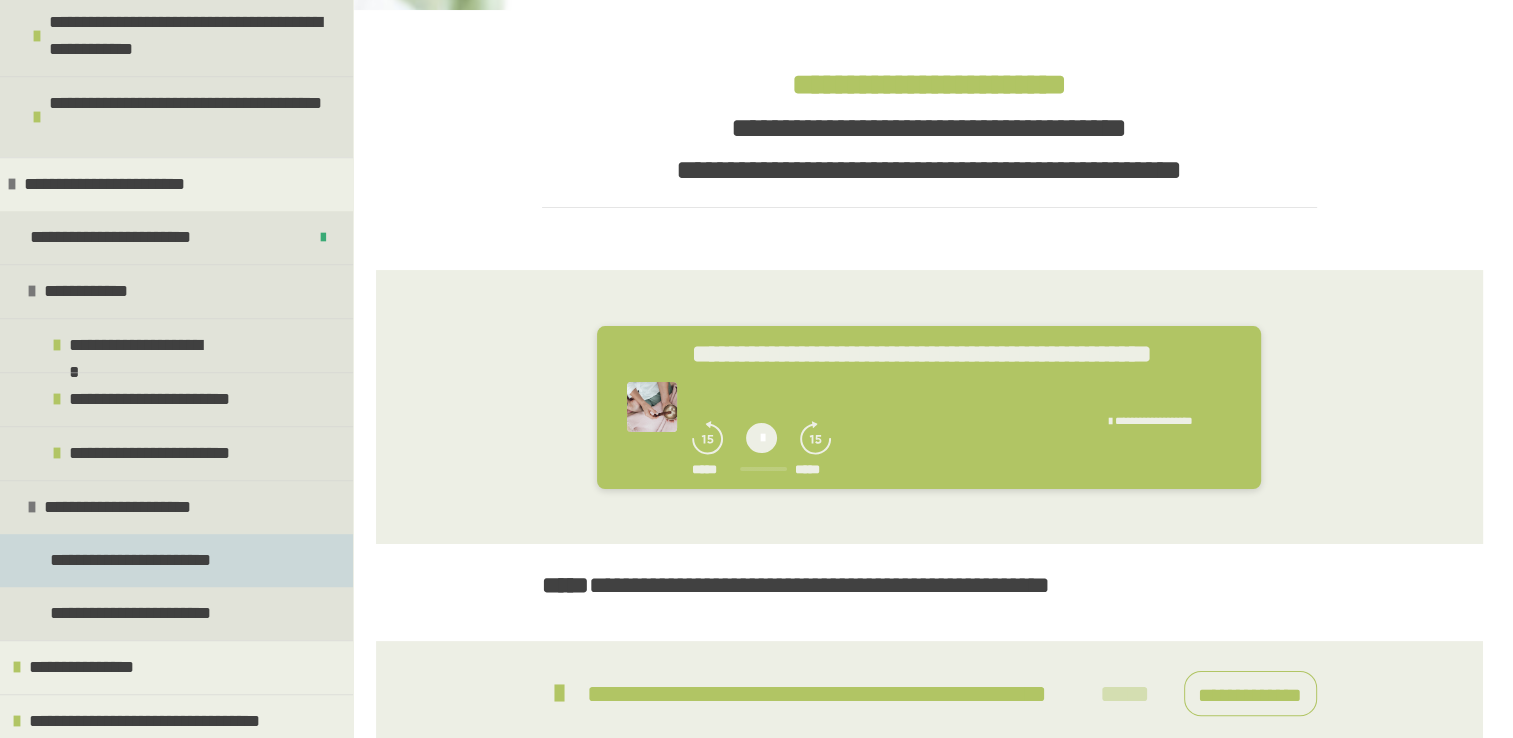 click on "**********" at bounding box center (132, 560) 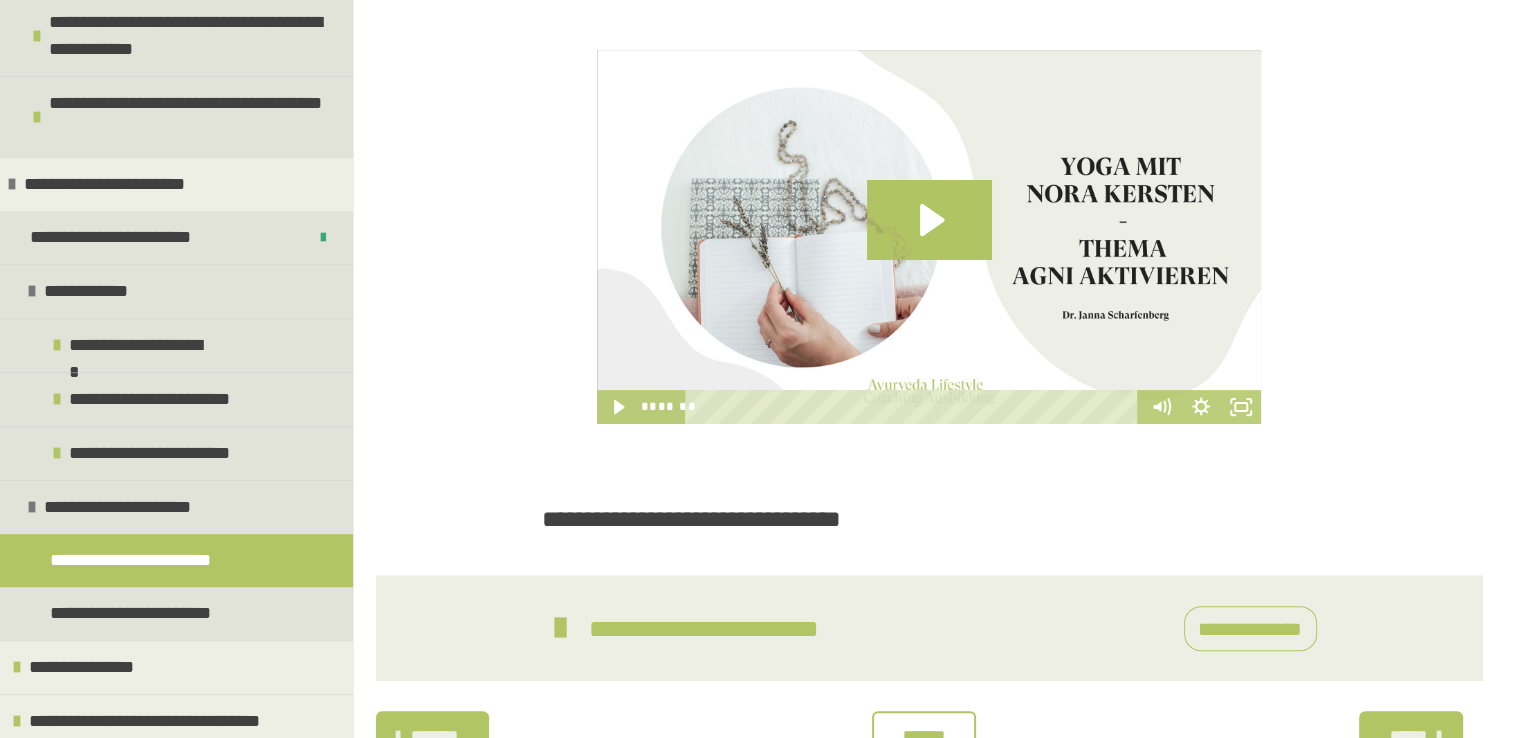 scroll, scrollTop: 491, scrollLeft: 0, axis: vertical 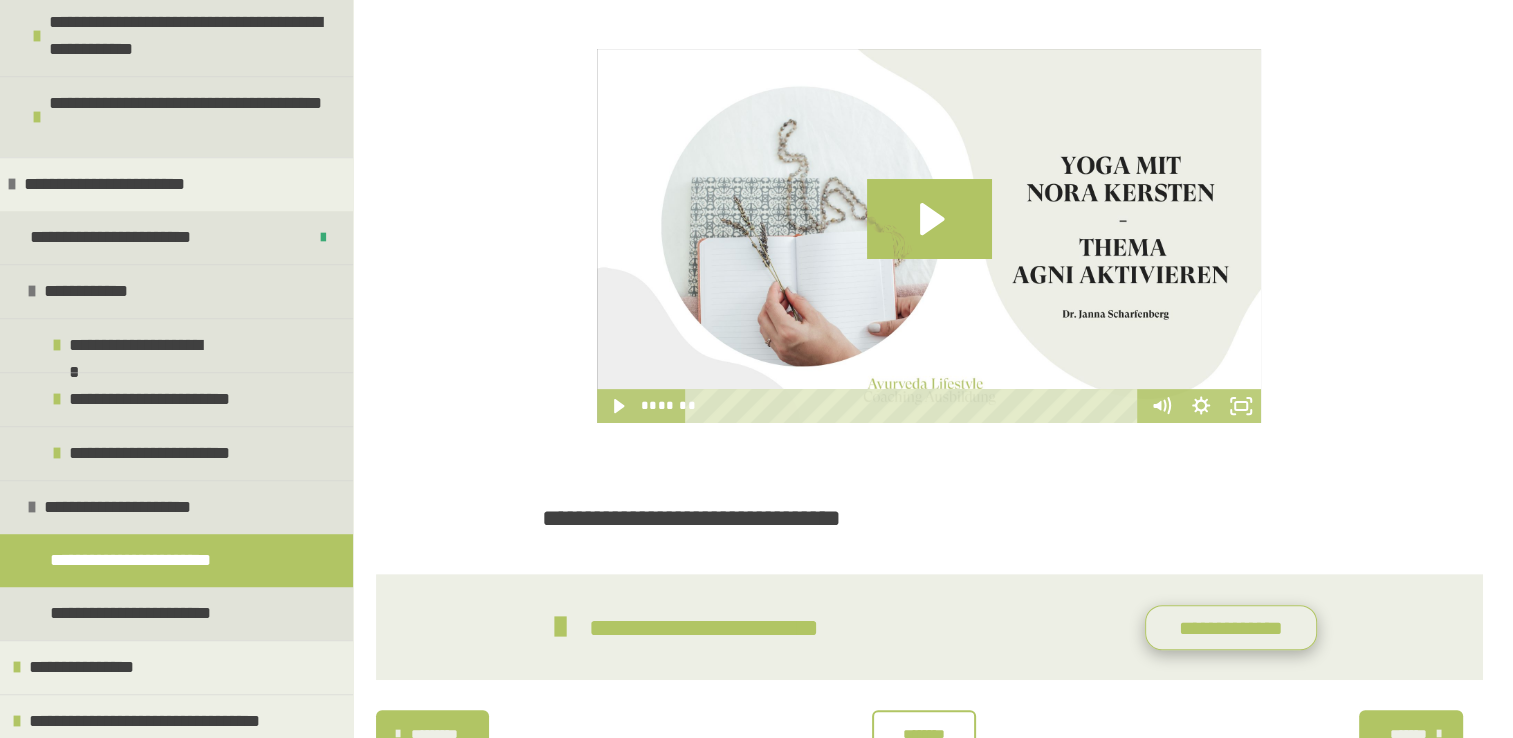 click on "**********" at bounding box center [1231, 628] 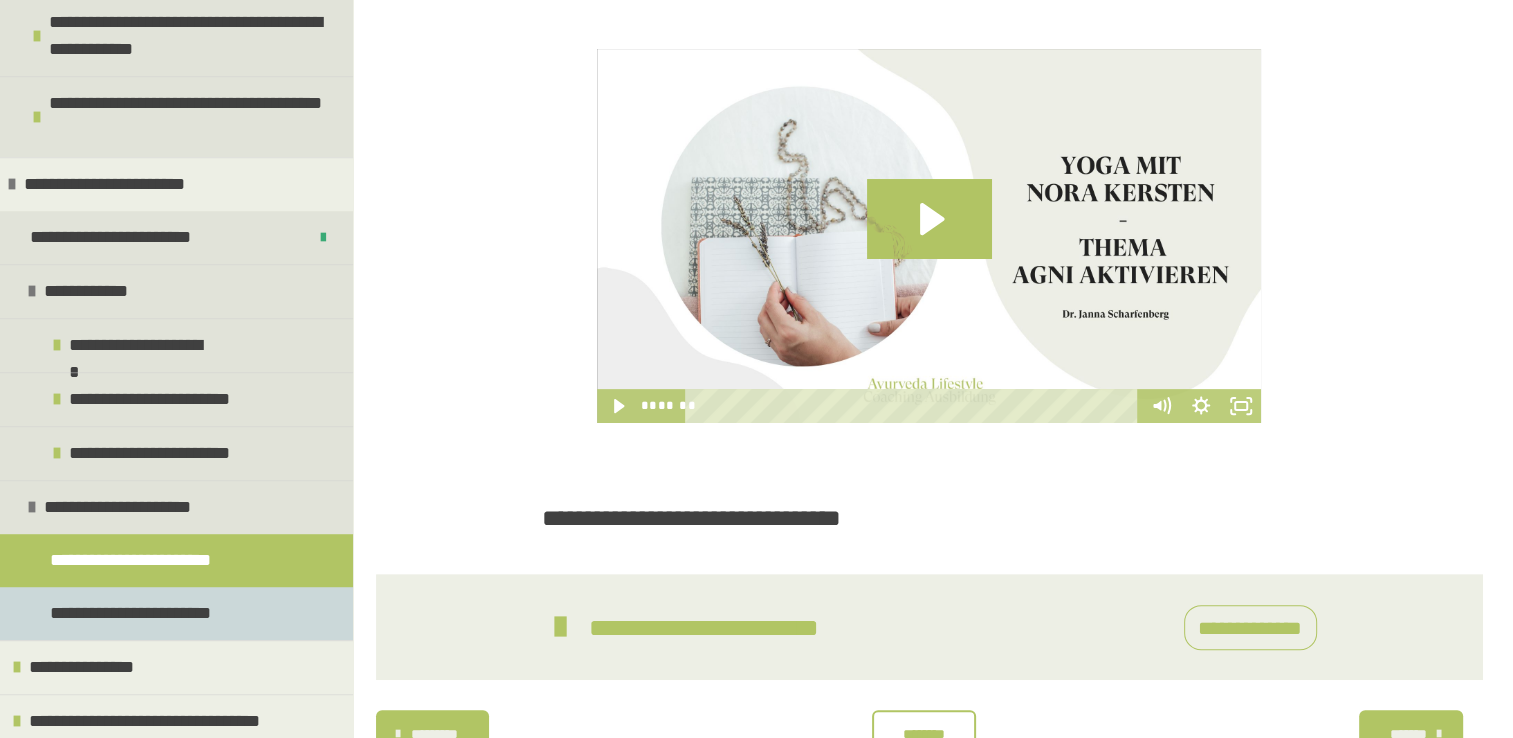 click on "**********" at bounding box center (176, 613) 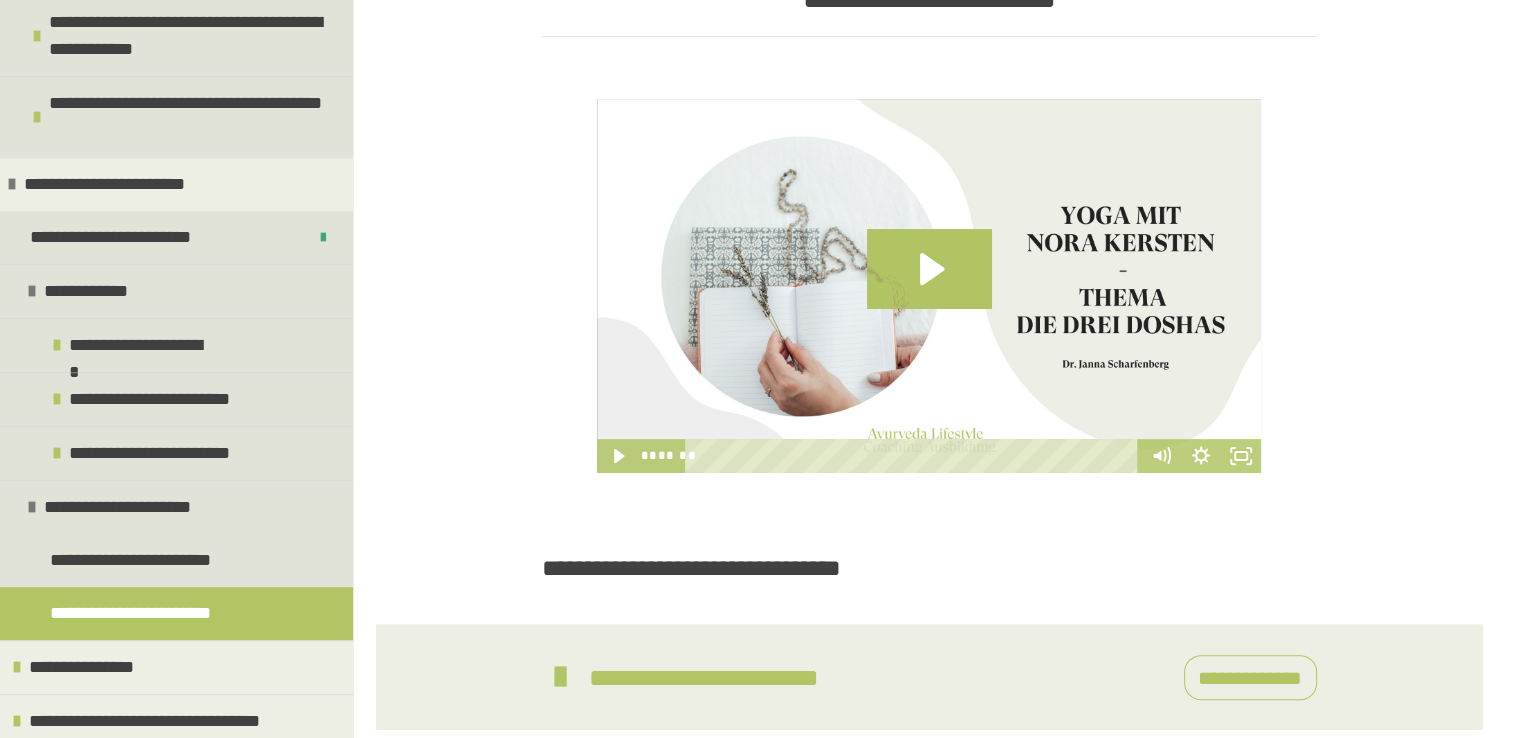 scroll, scrollTop: 442, scrollLeft: 0, axis: vertical 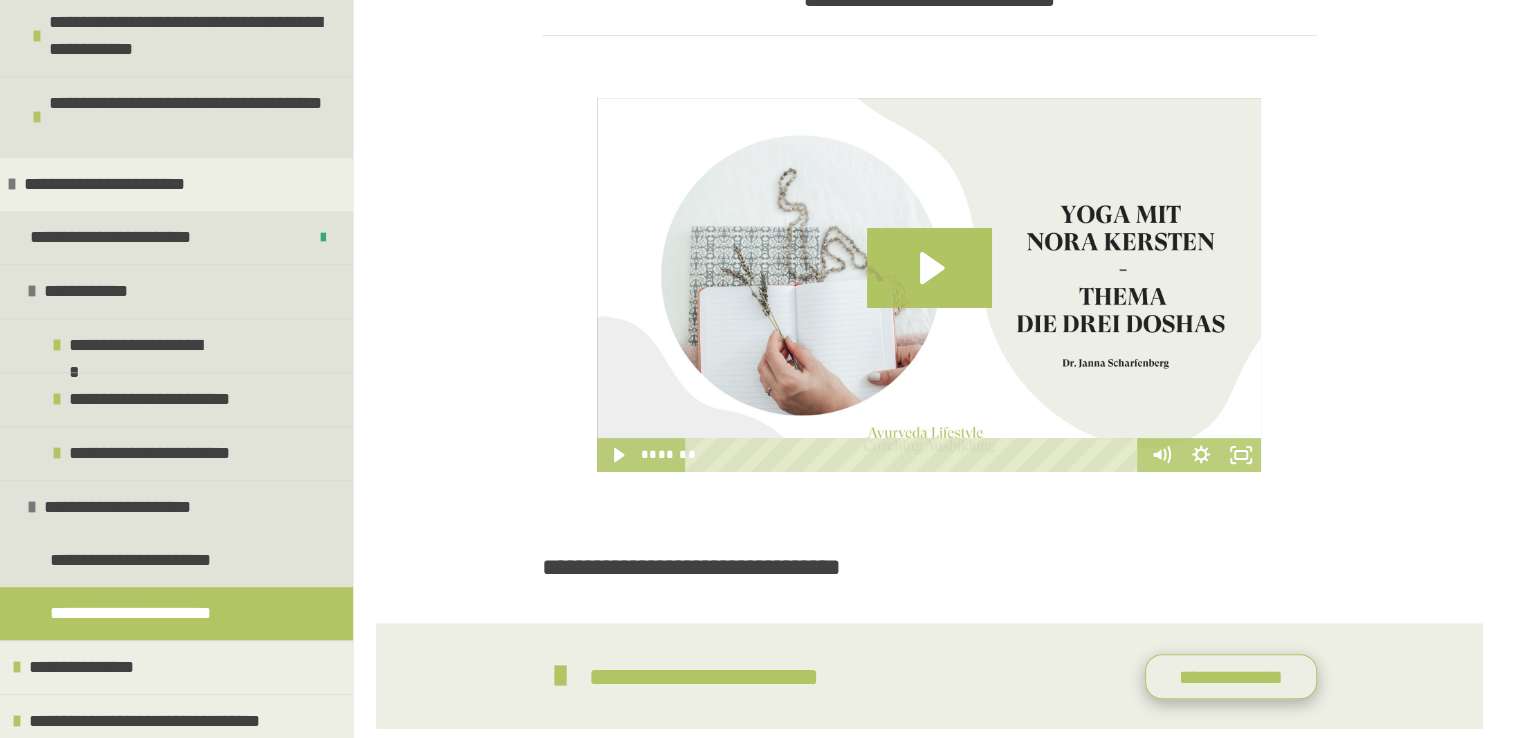 click on "**********" at bounding box center (1231, 677) 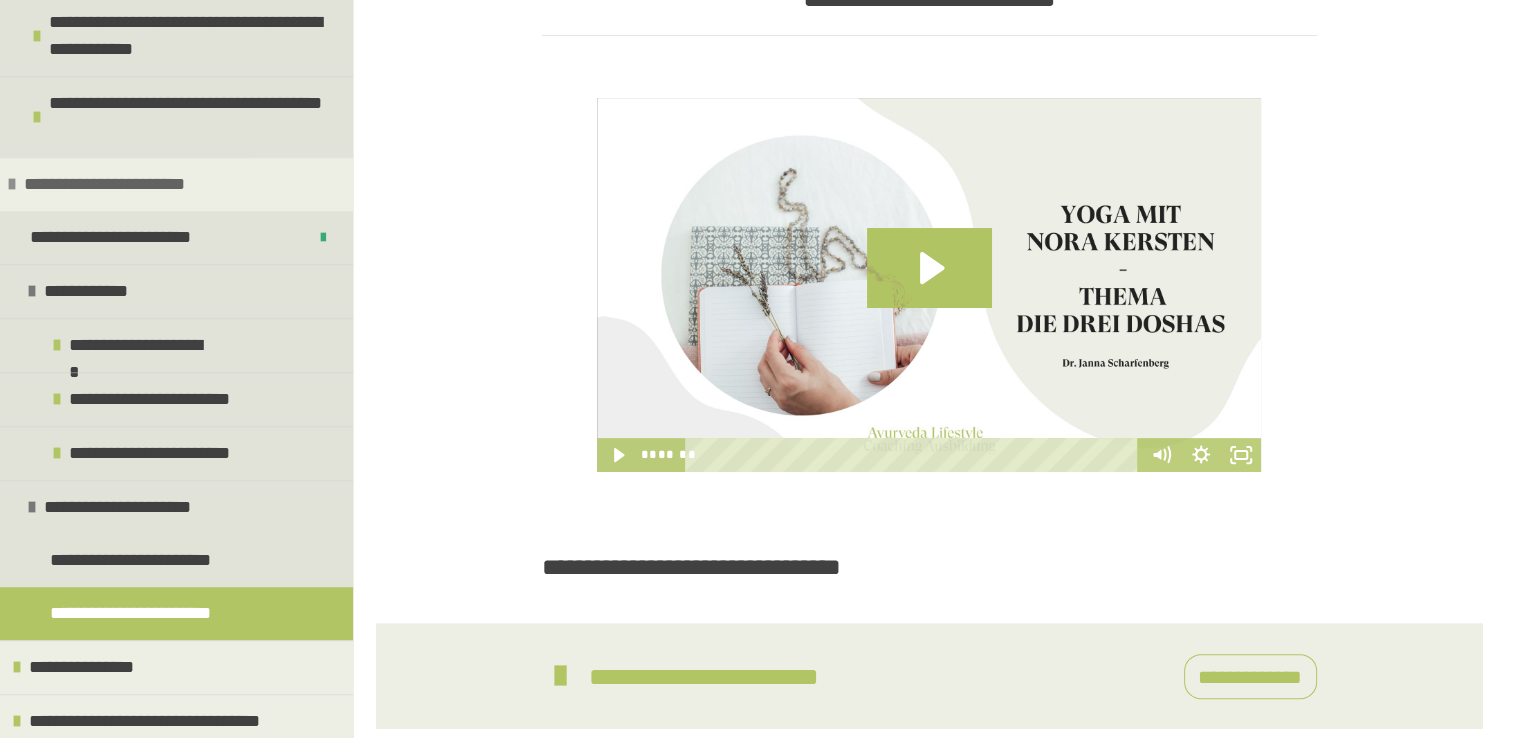 click on "**********" at bounding box center (176, 184) 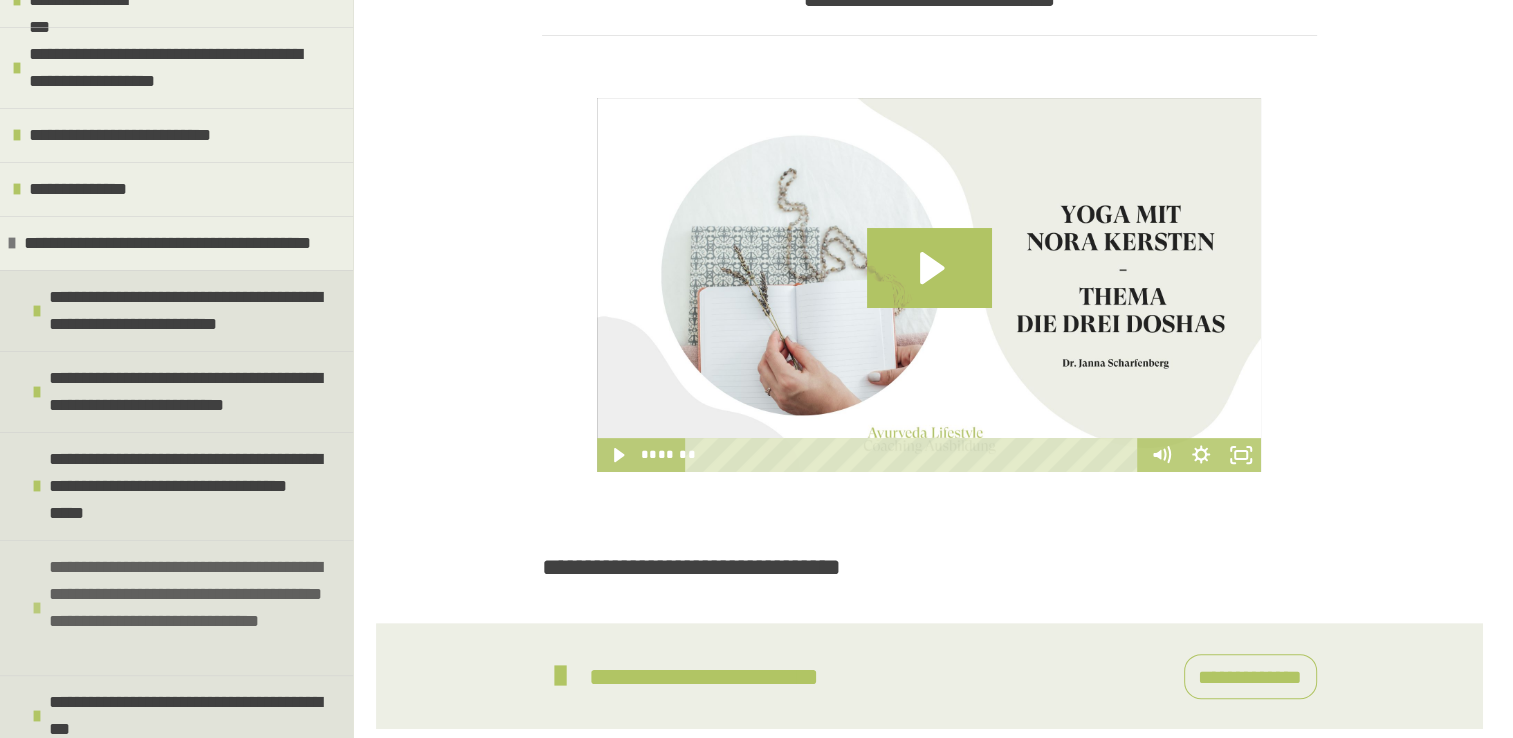 scroll, scrollTop: 288, scrollLeft: 0, axis: vertical 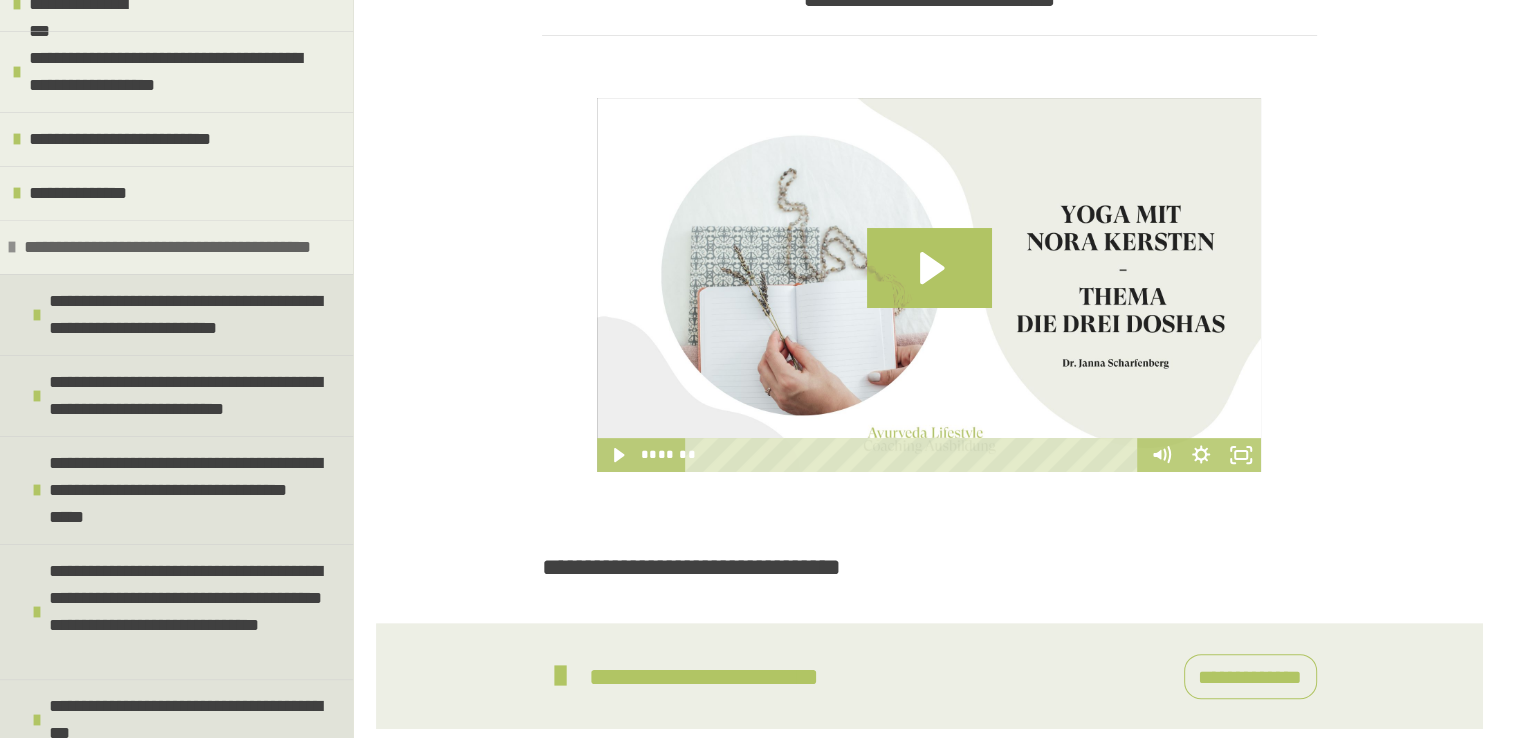 click at bounding box center [12, 247] 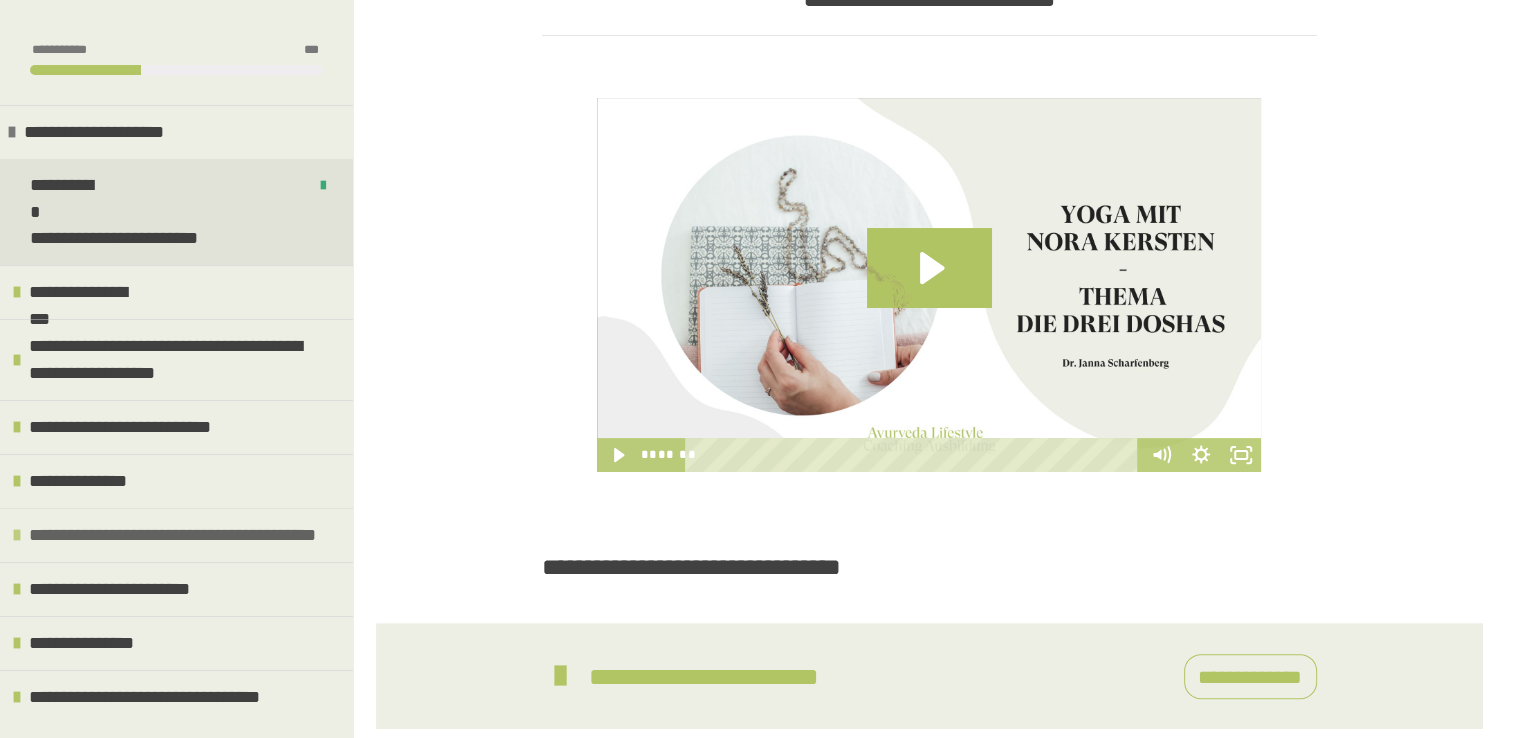 scroll, scrollTop: 0, scrollLeft: 0, axis: both 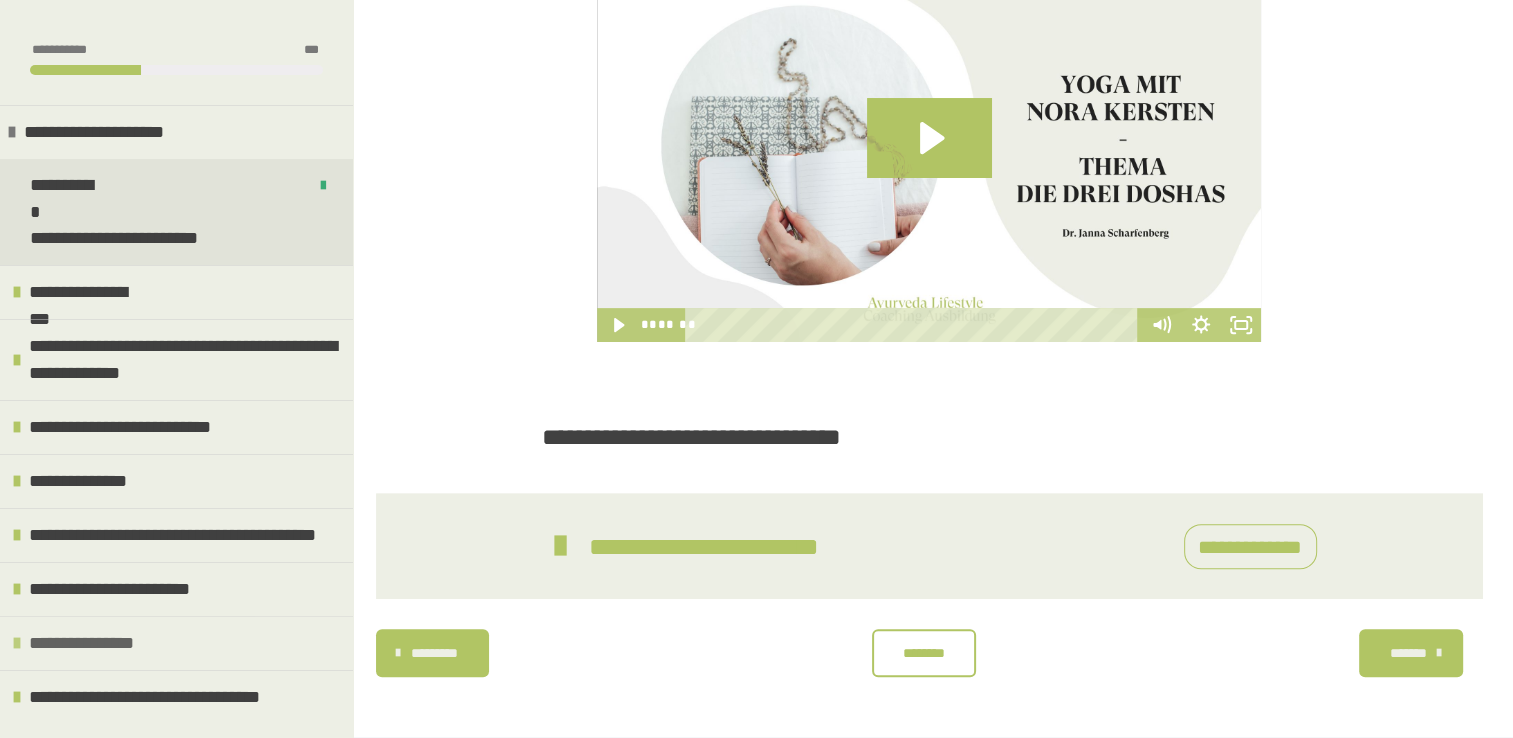 click on "**********" at bounding box center (176, 643) 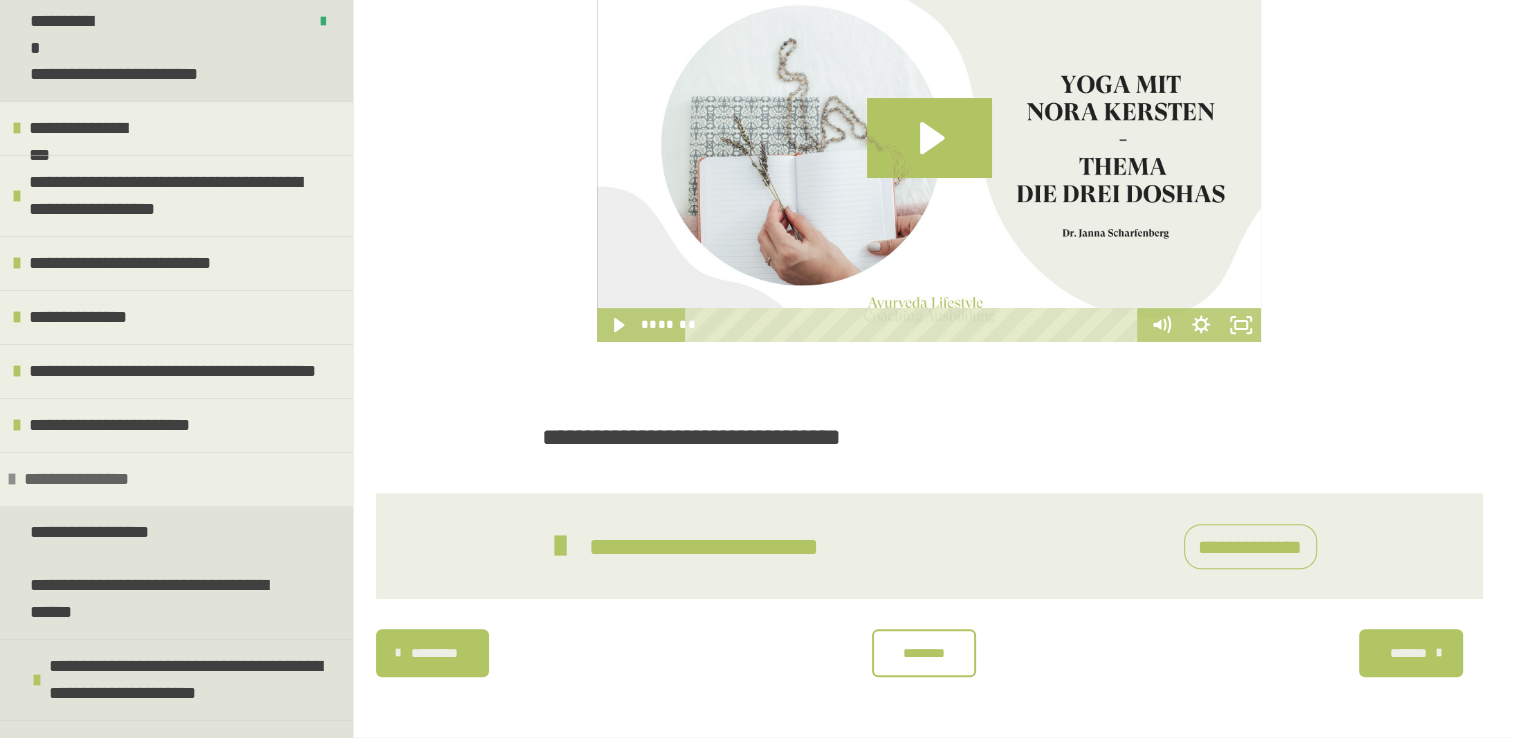 scroll, scrollTop: 246, scrollLeft: 0, axis: vertical 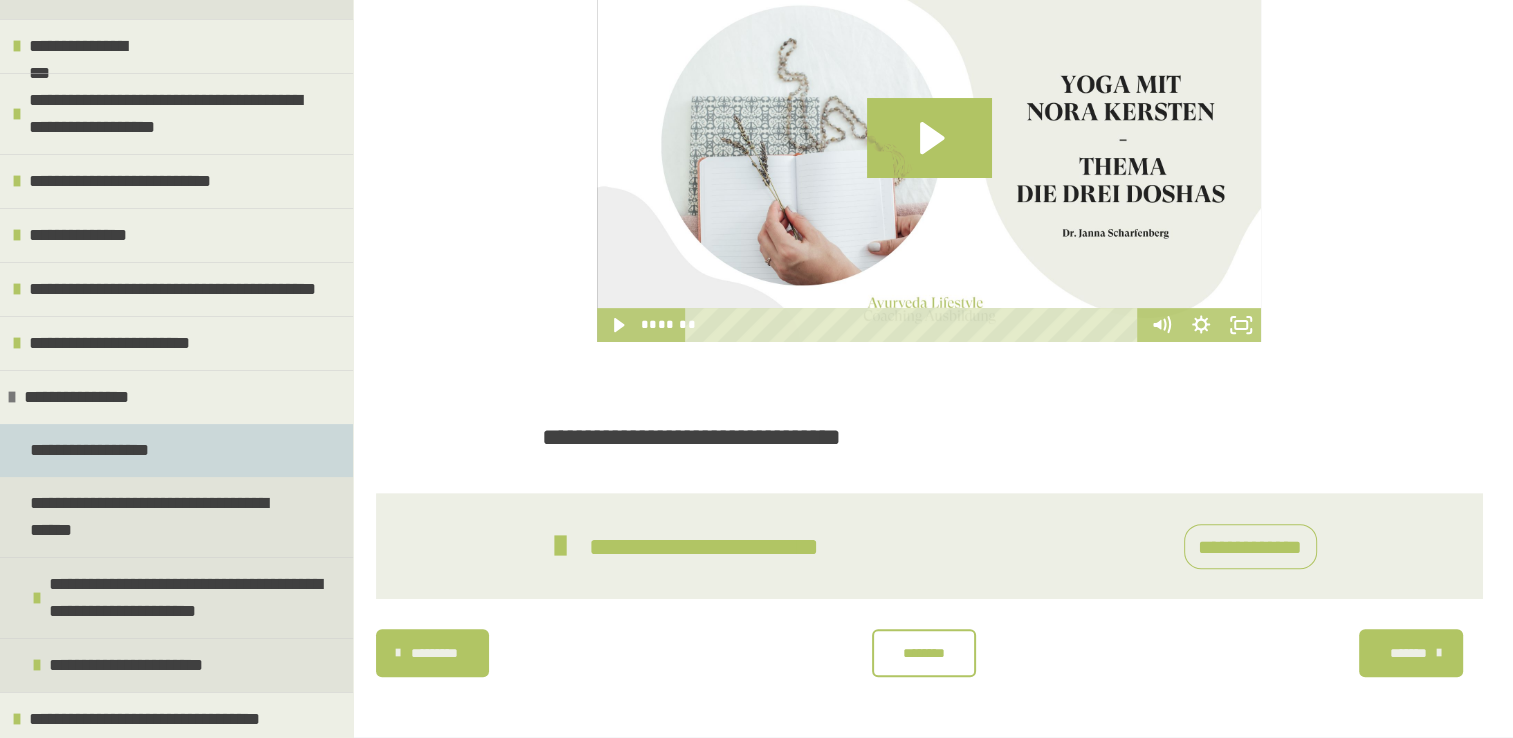 click on "**********" at bounding box center (93, 450) 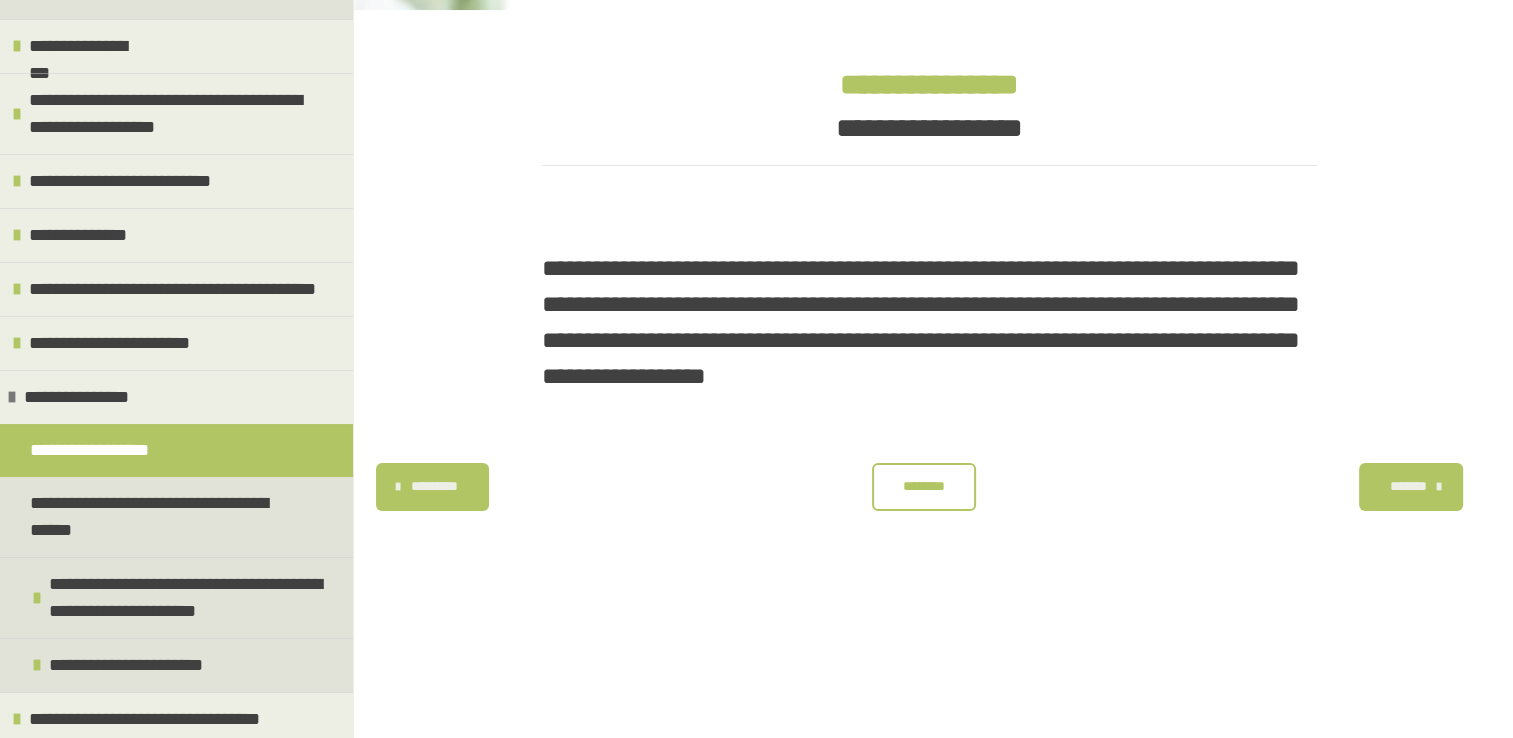 scroll, scrollTop: 340, scrollLeft: 0, axis: vertical 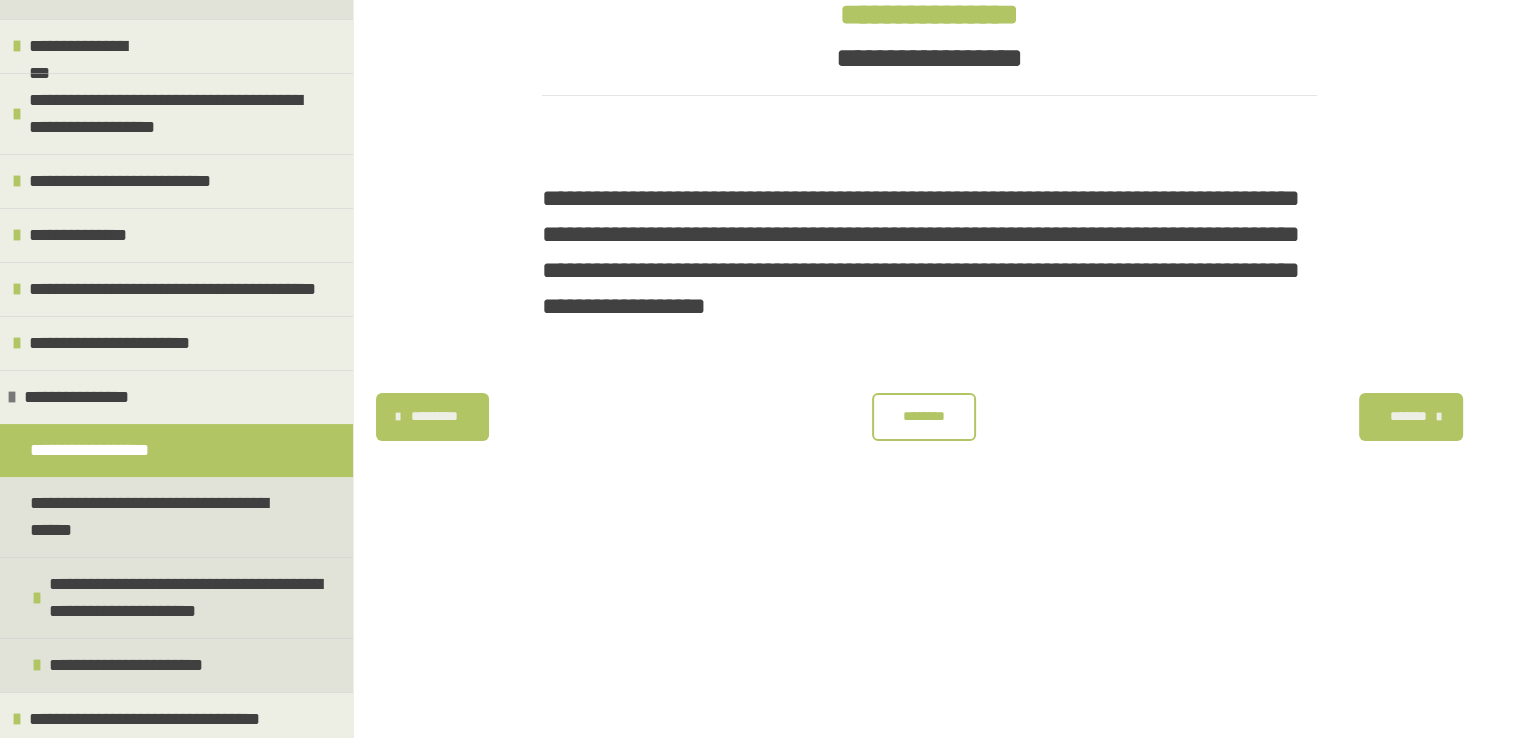click on "********" at bounding box center [924, 416] 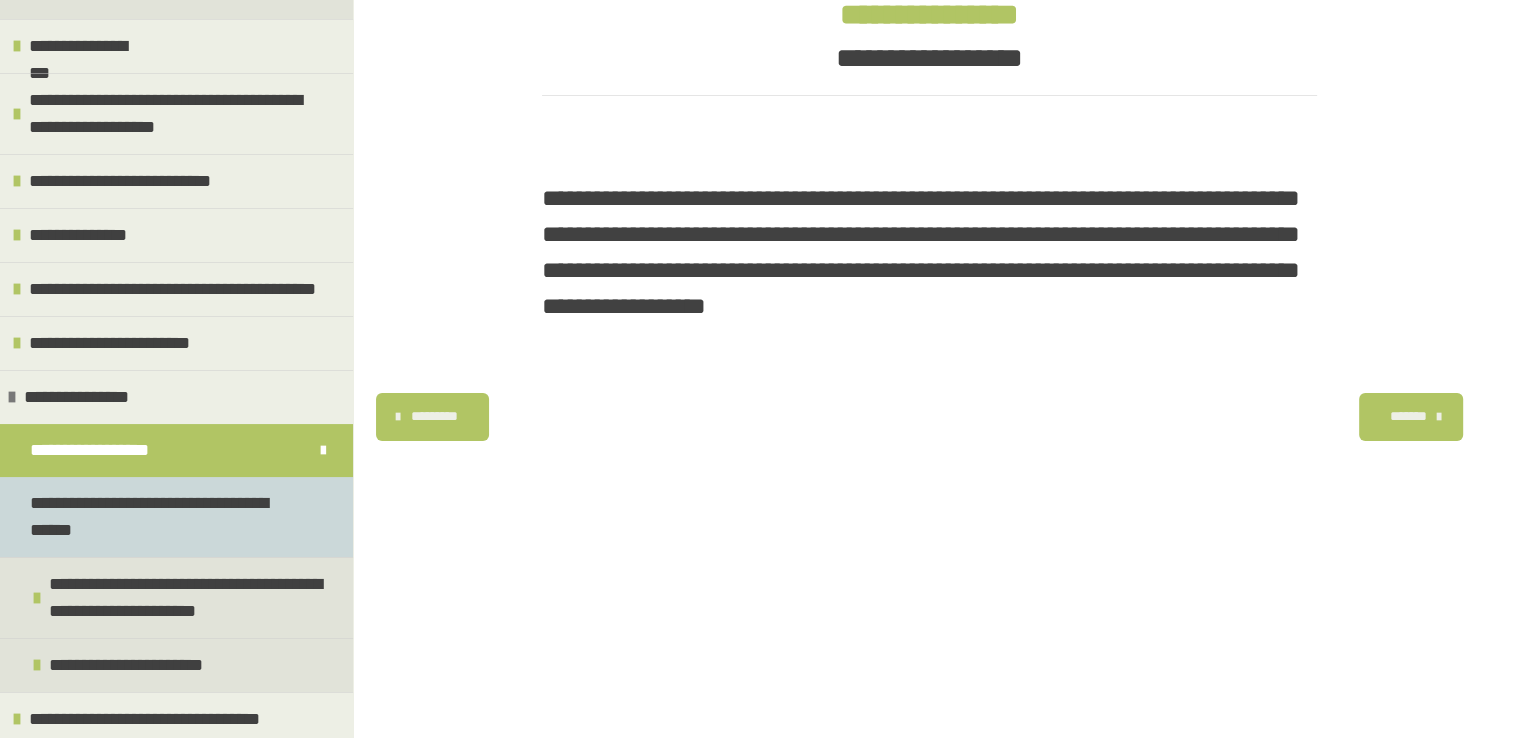 click on "**********" at bounding box center (161, 517) 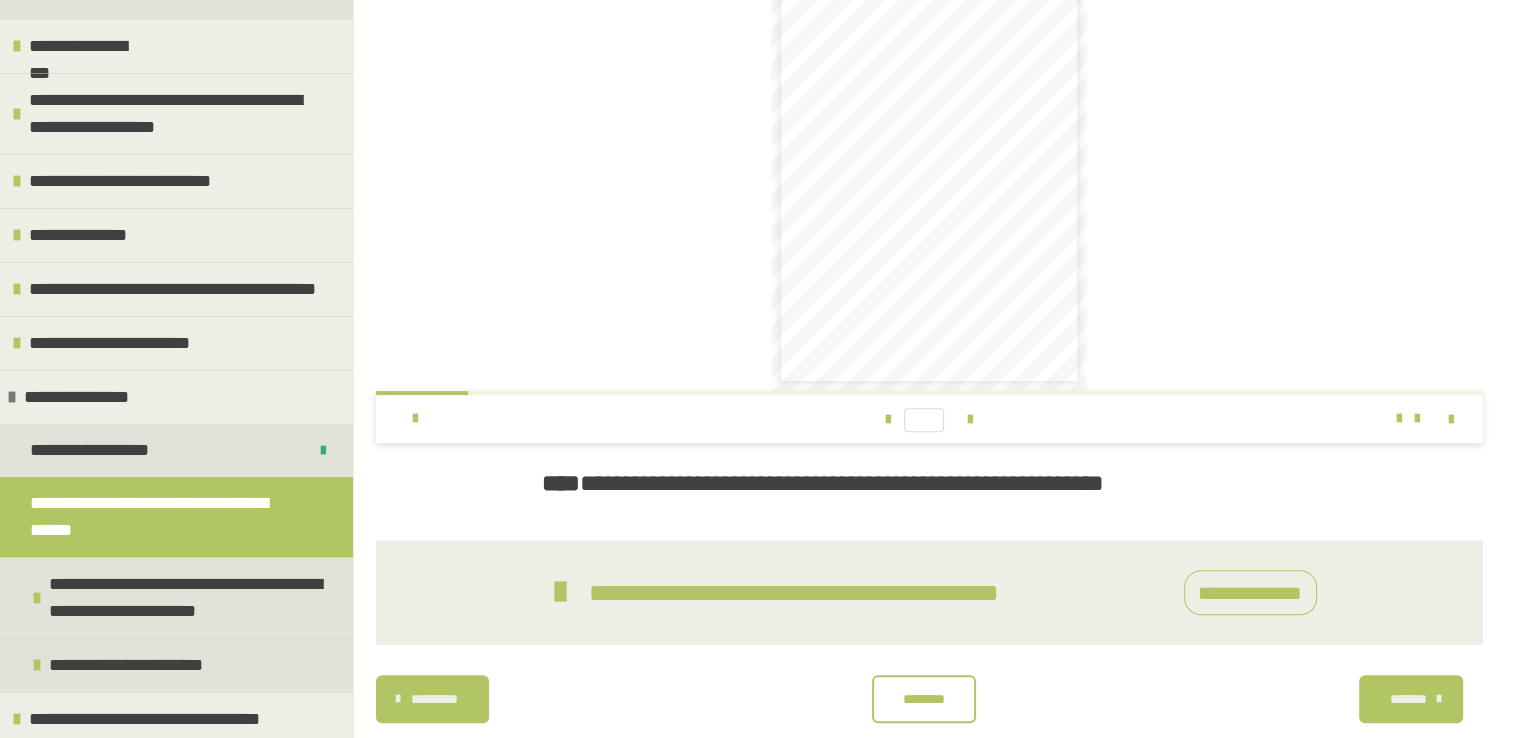 scroll, scrollTop: 556, scrollLeft: 0, axis: vertical 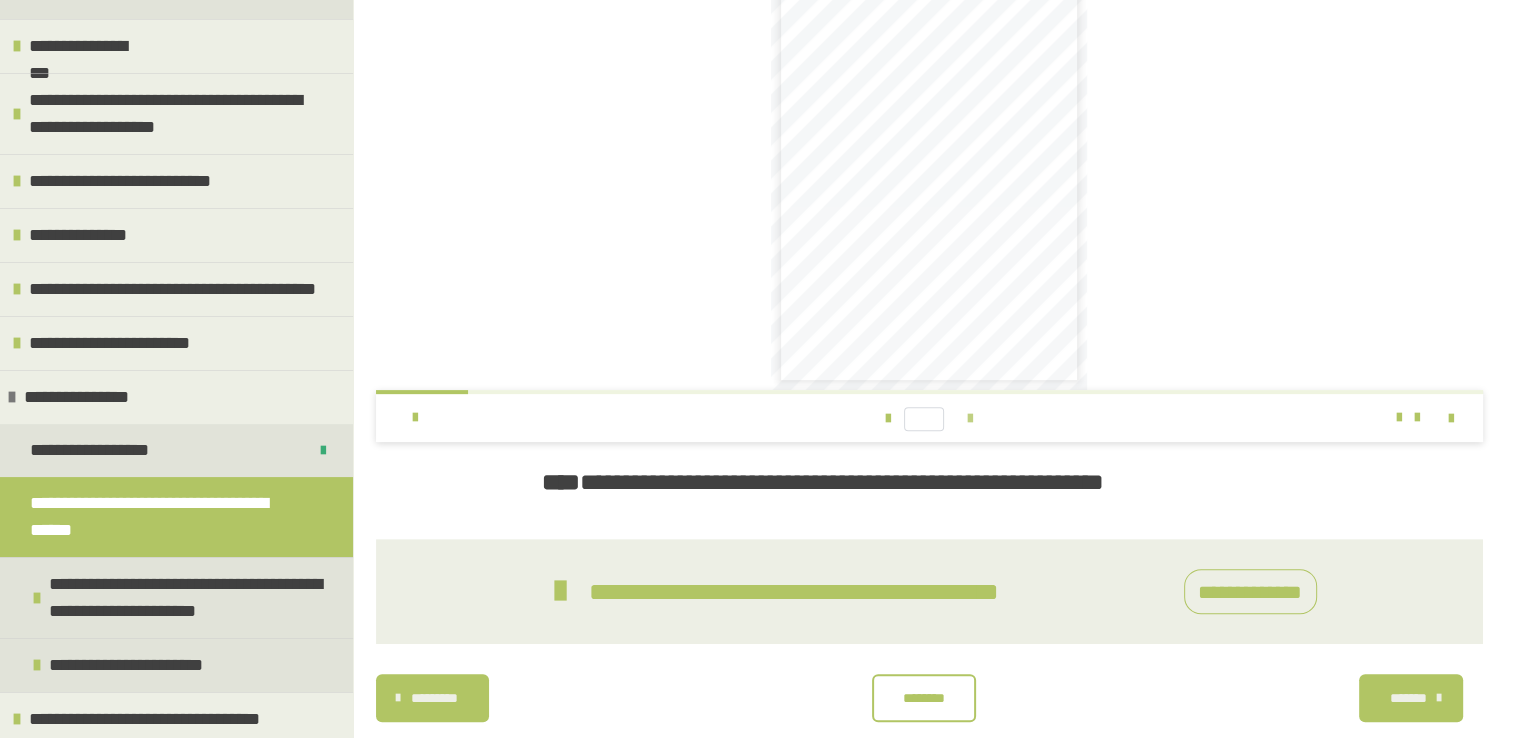 click at bounding box center (970, 419) 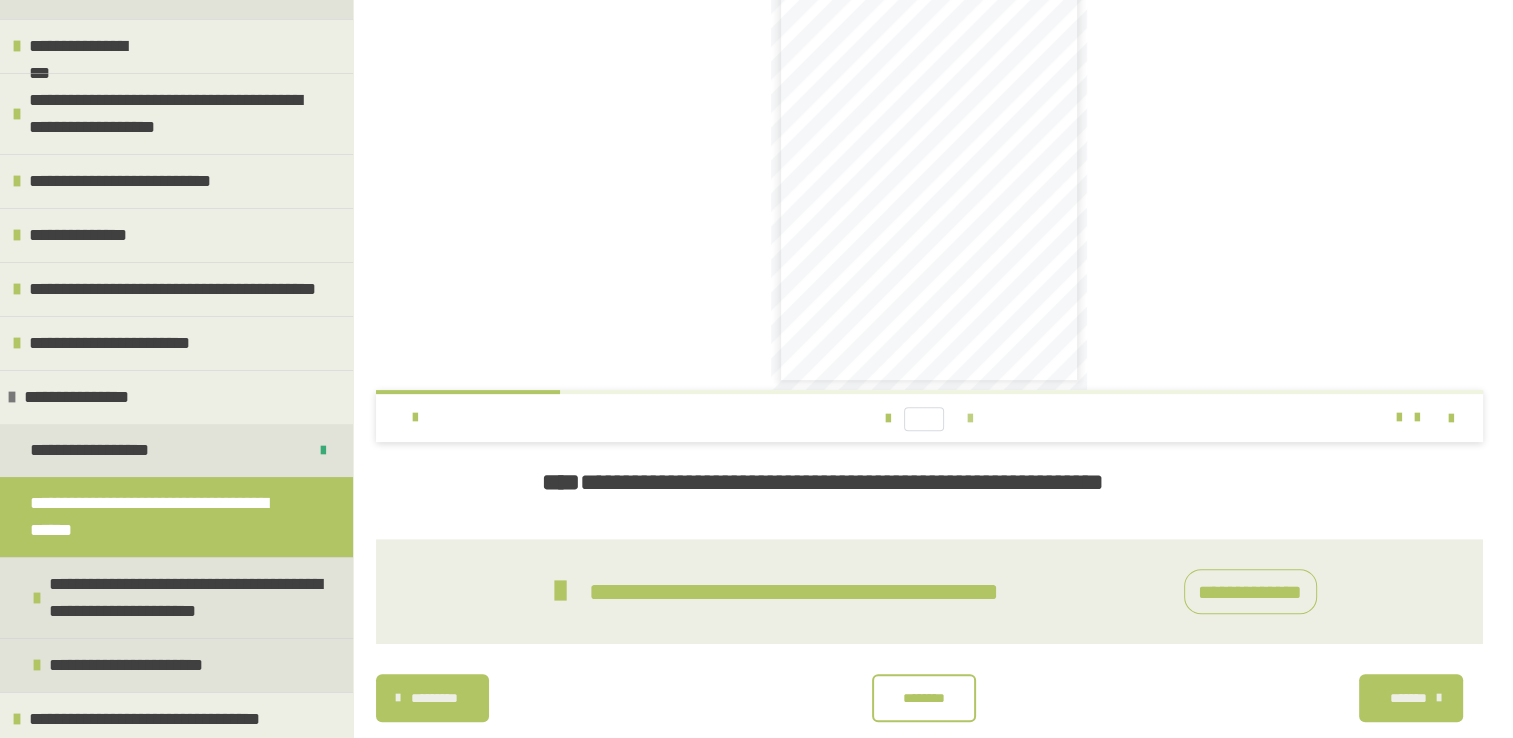 click at bounding box center [970, 419] 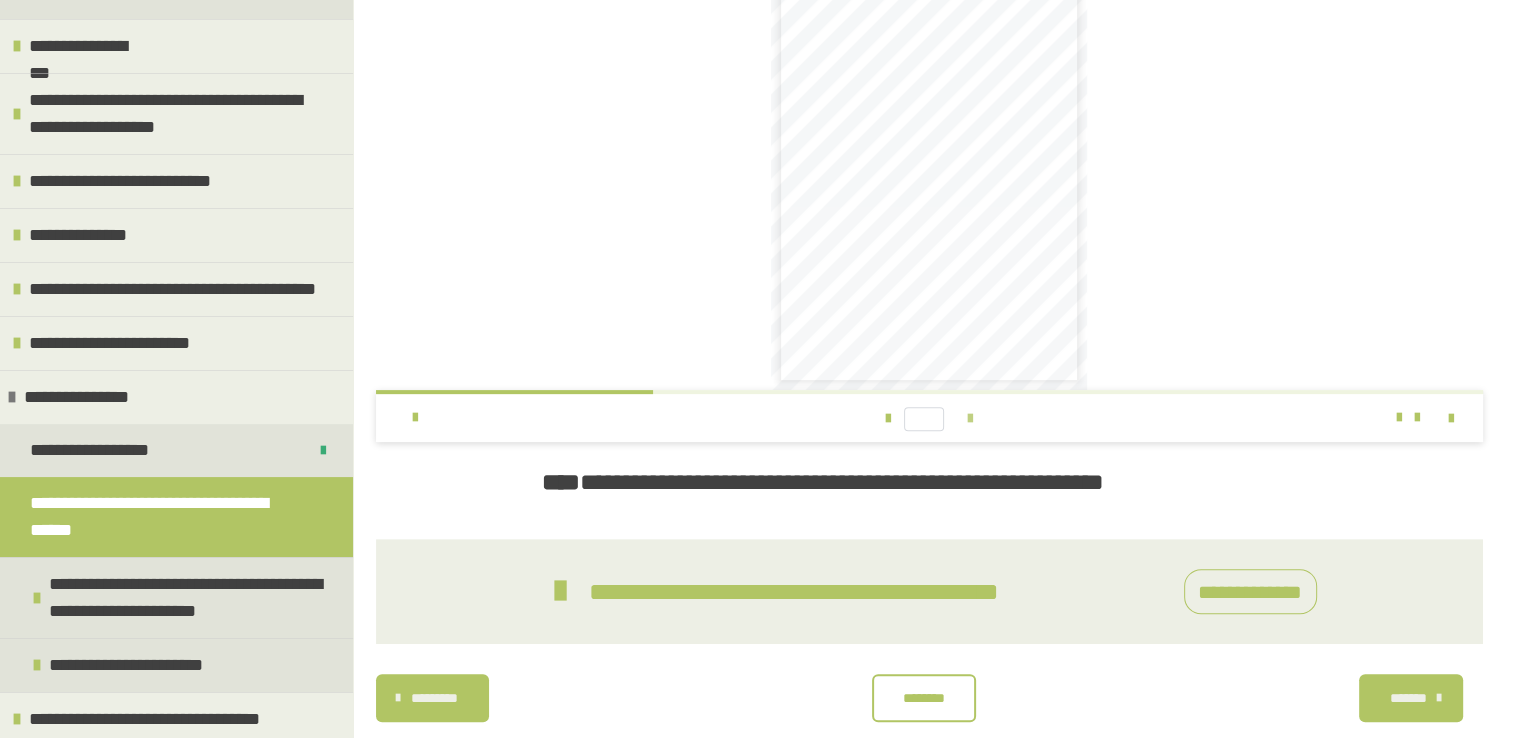 click at bounding box center (970, 419) 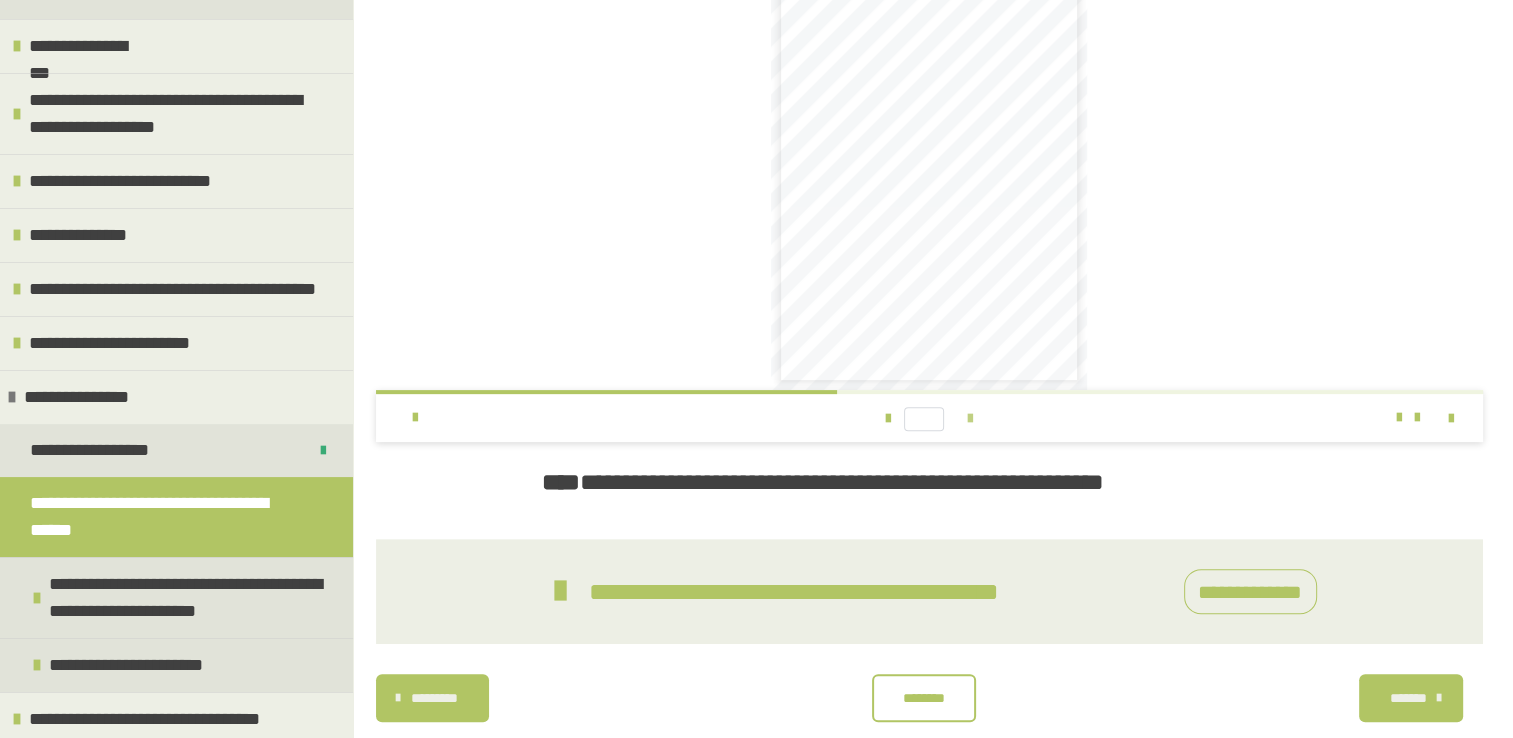 click at bounding box center (970, 419) 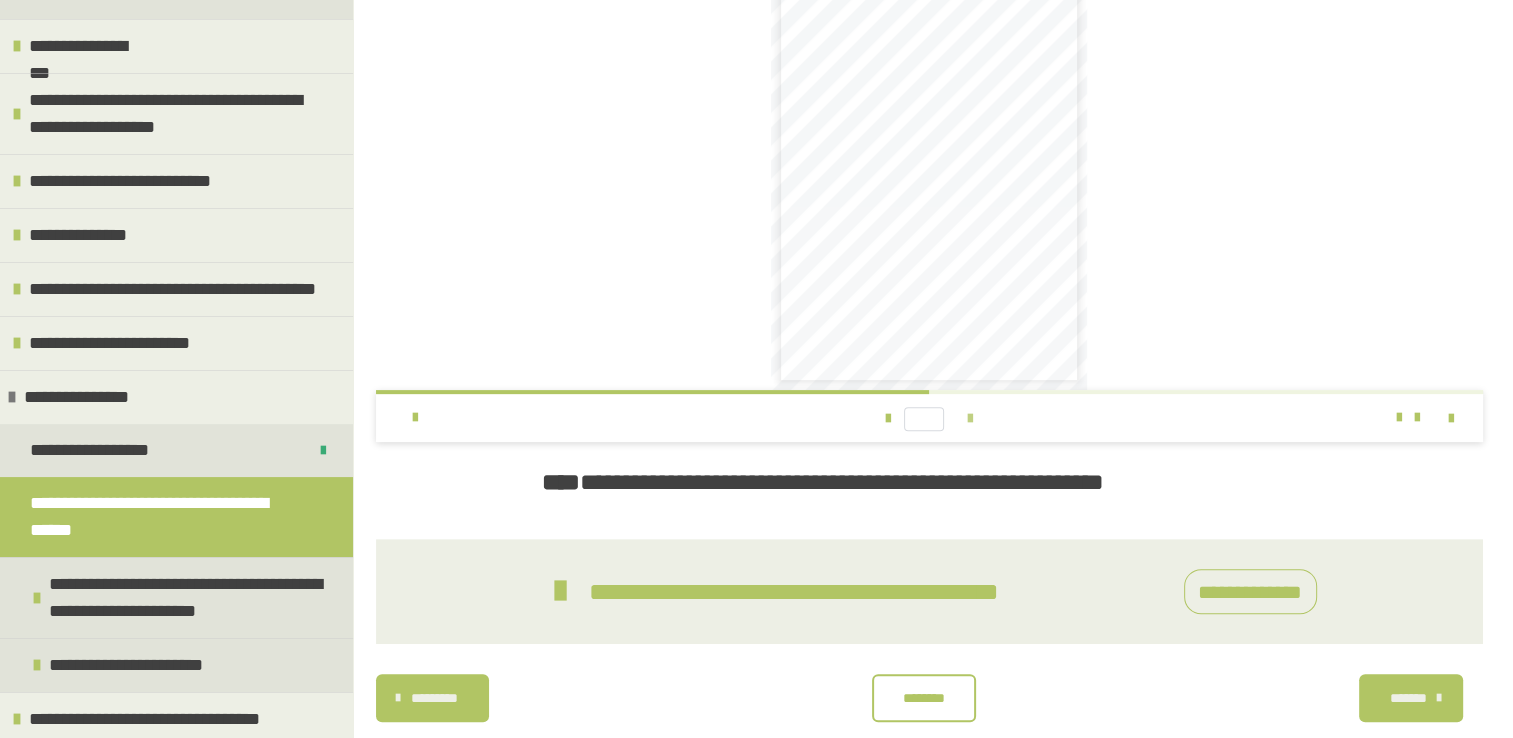click at bounding box center [970, 419] 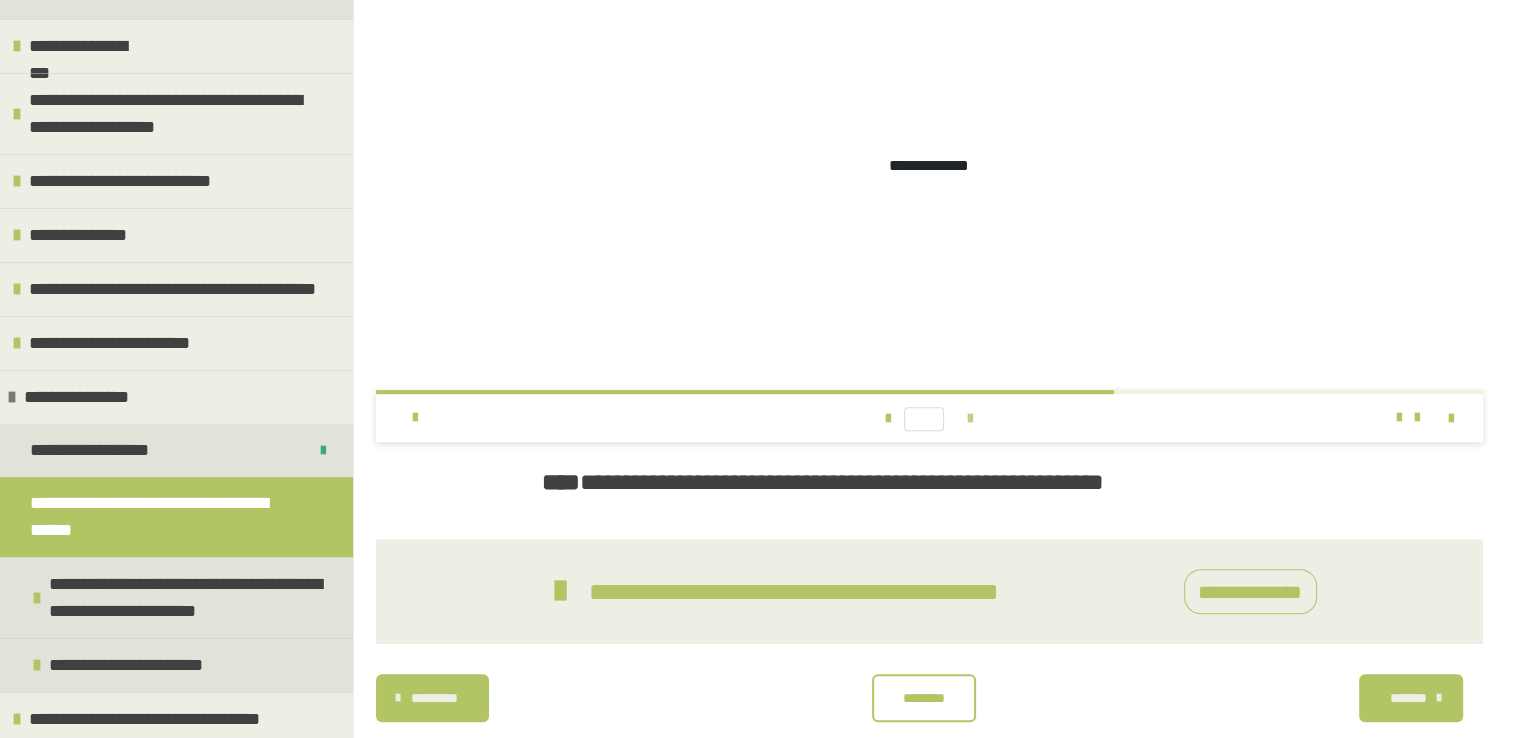 click at bounding box center [970, 419] 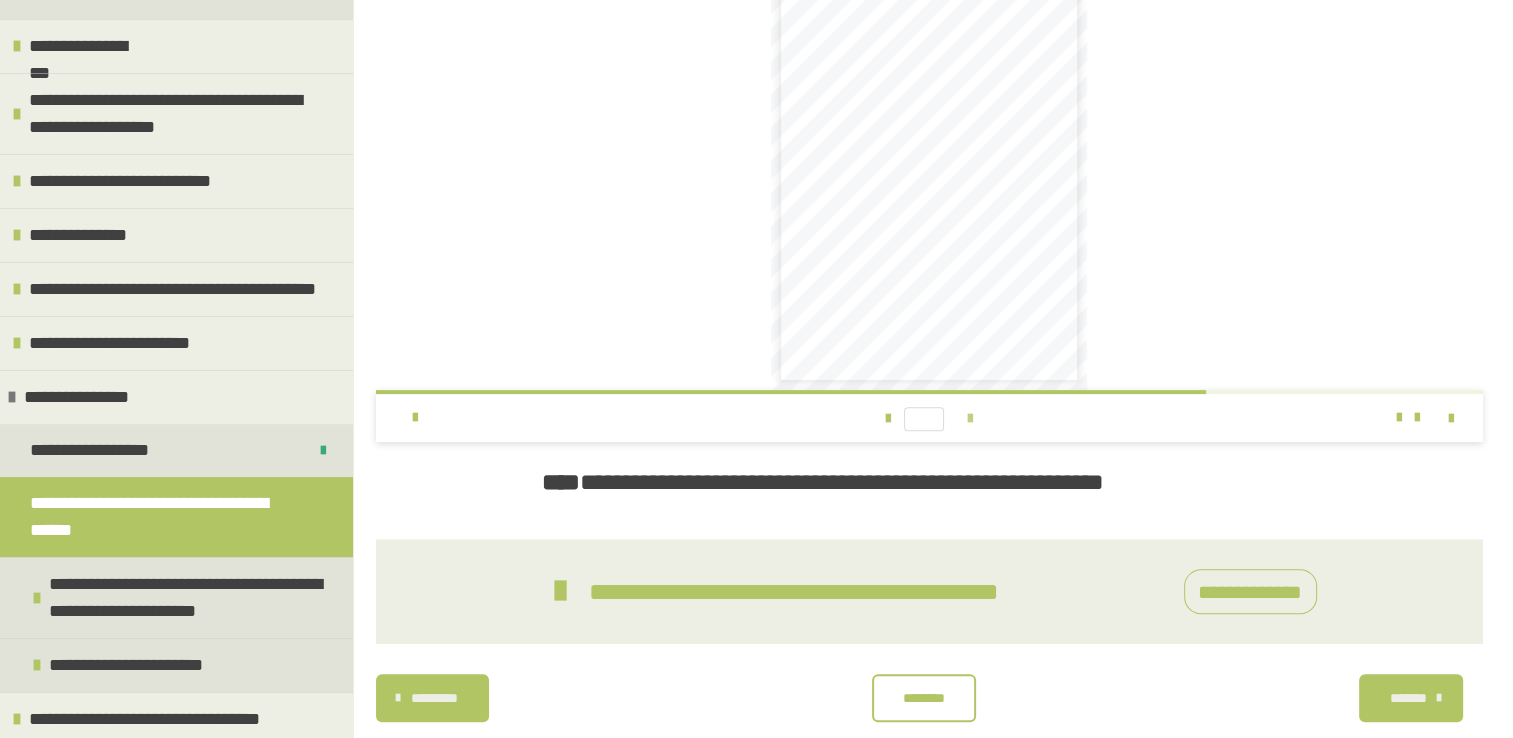 click at bounding box center [970, 419] 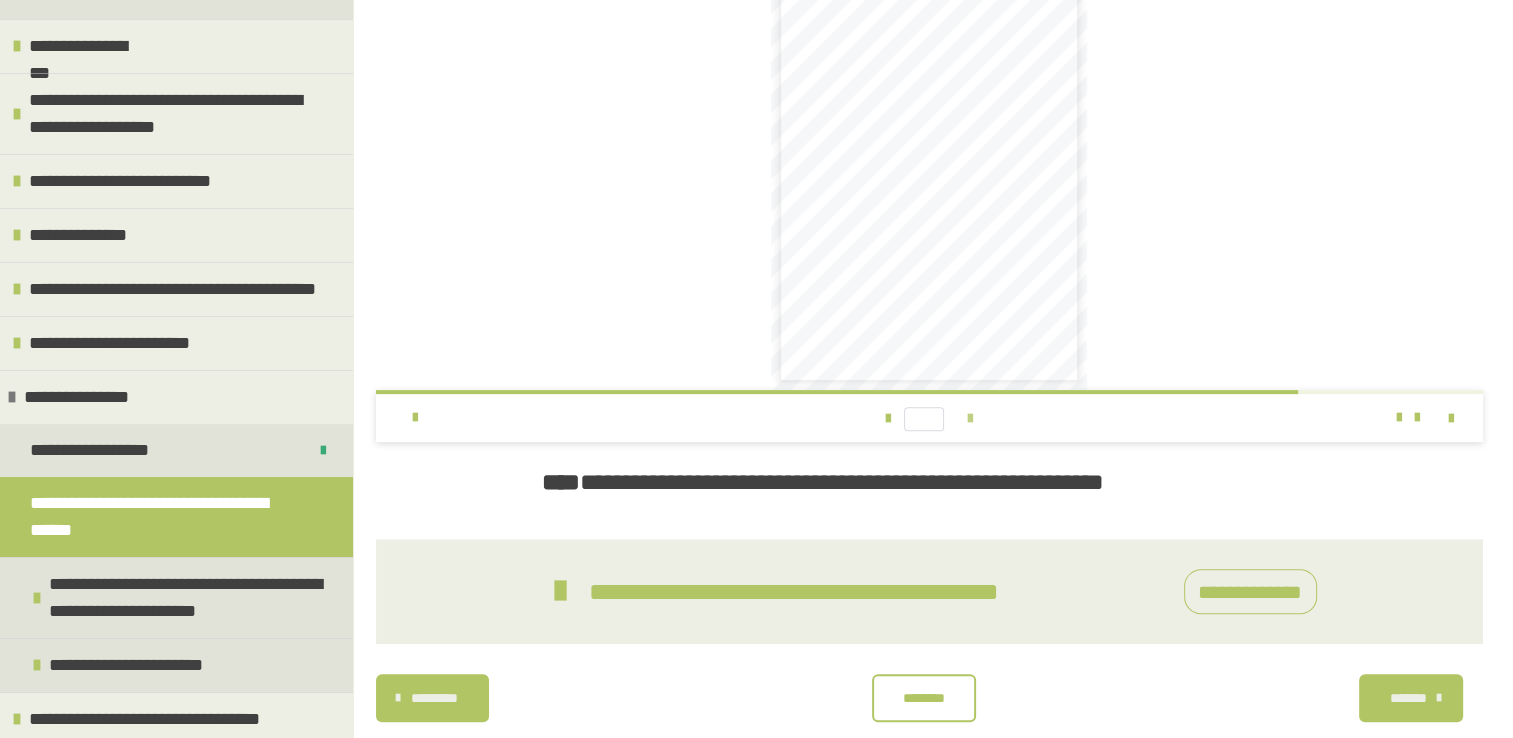 click at bounding box center (970, 419) 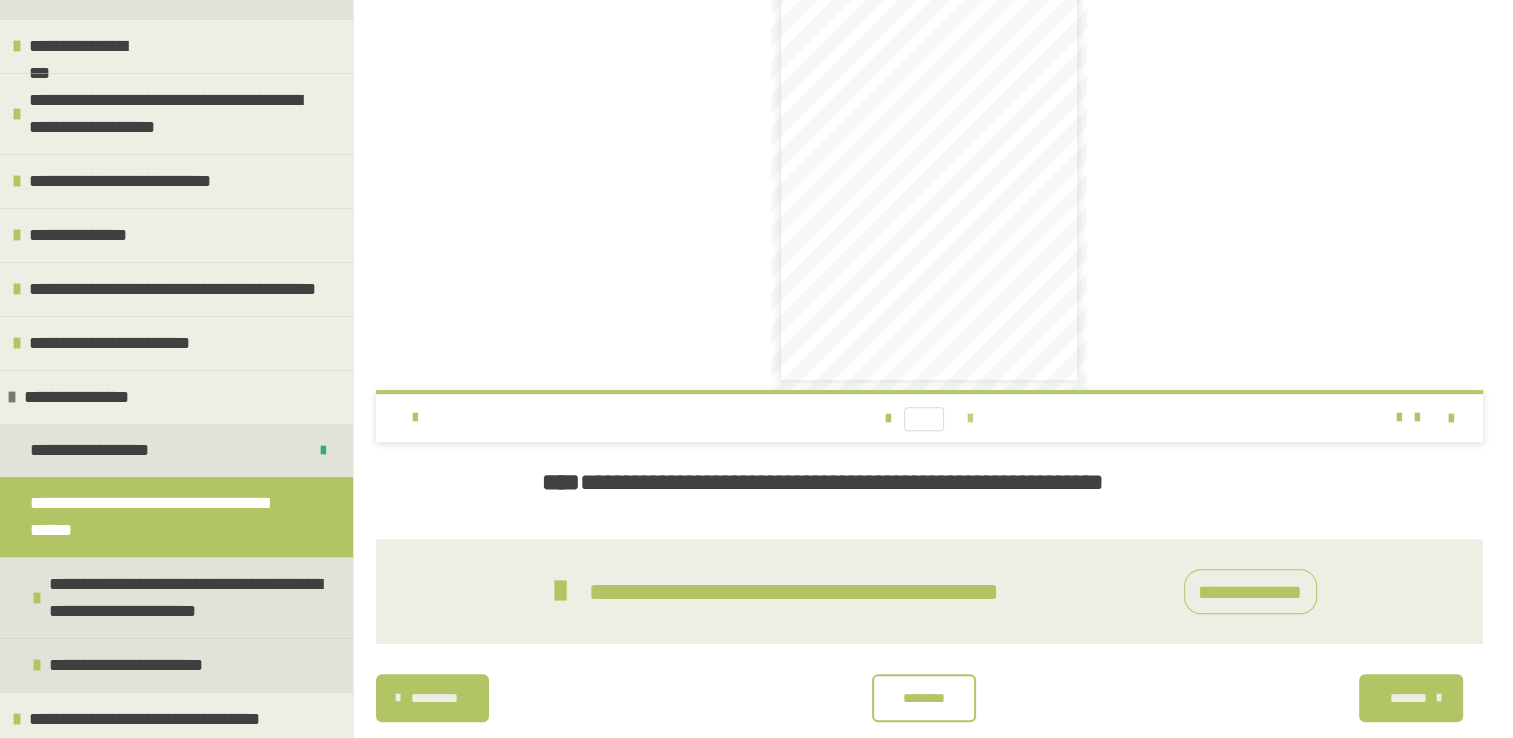 click on "** *** **" at bounding box center [929, 418] 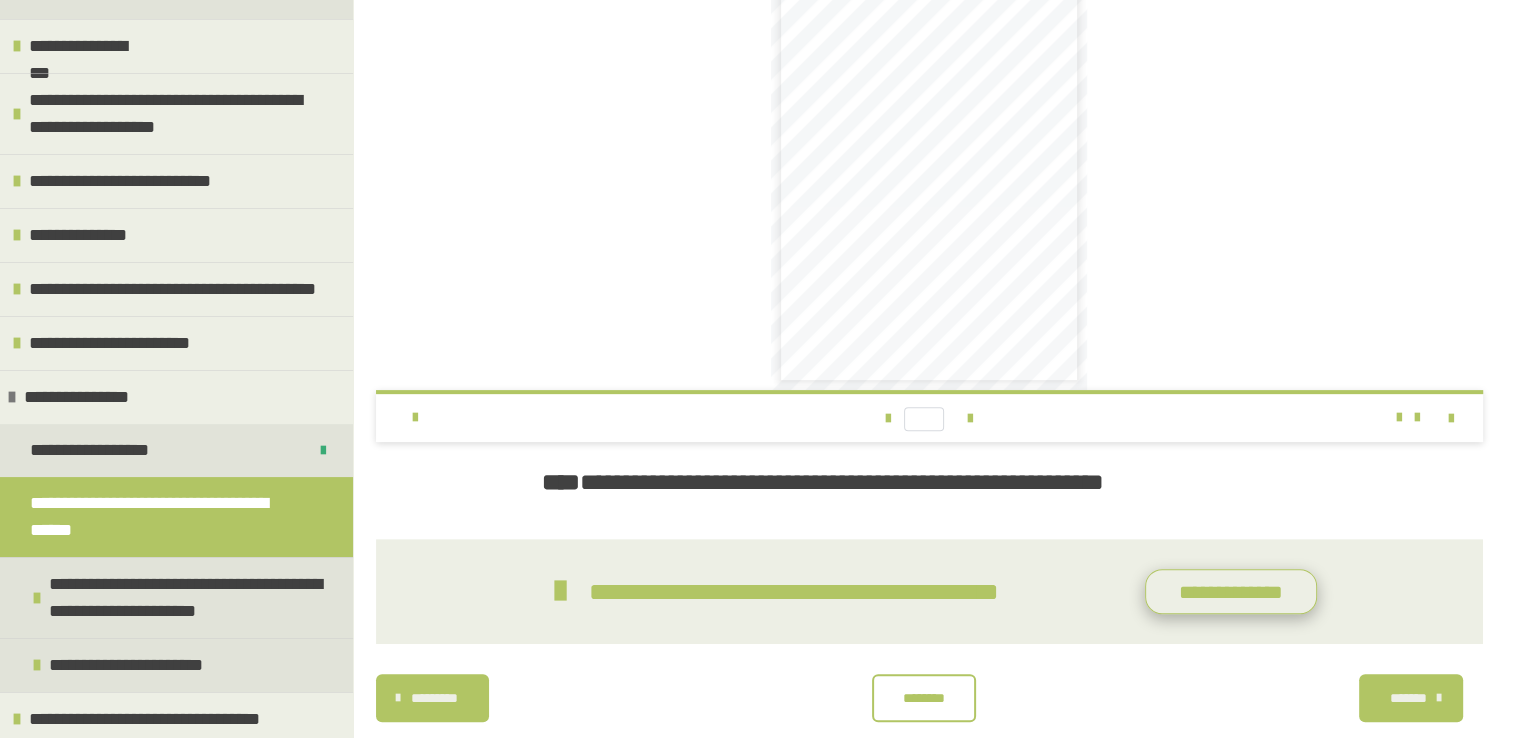 click on "**********" at bounding box center [1231, 592] 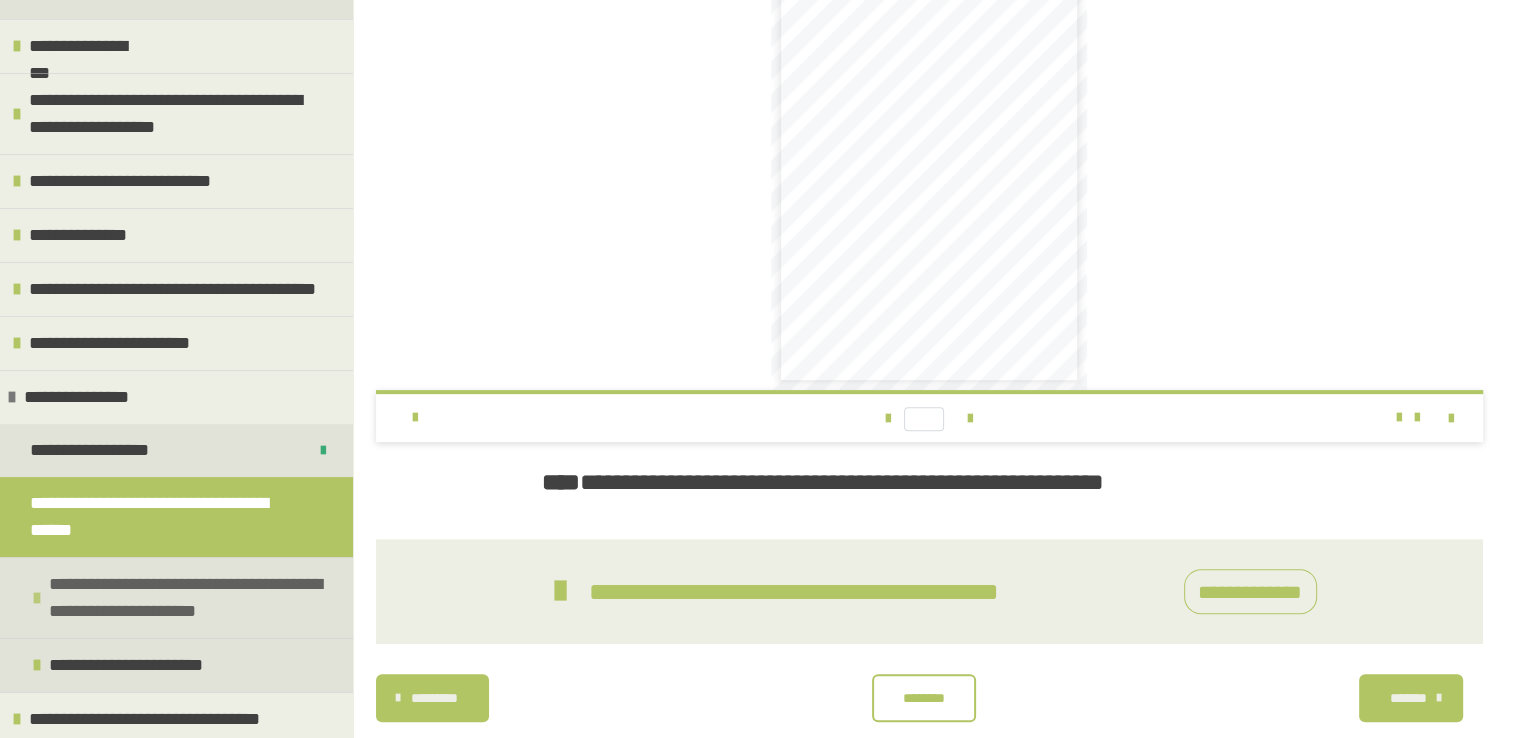 click at bounding box center (37, 598) 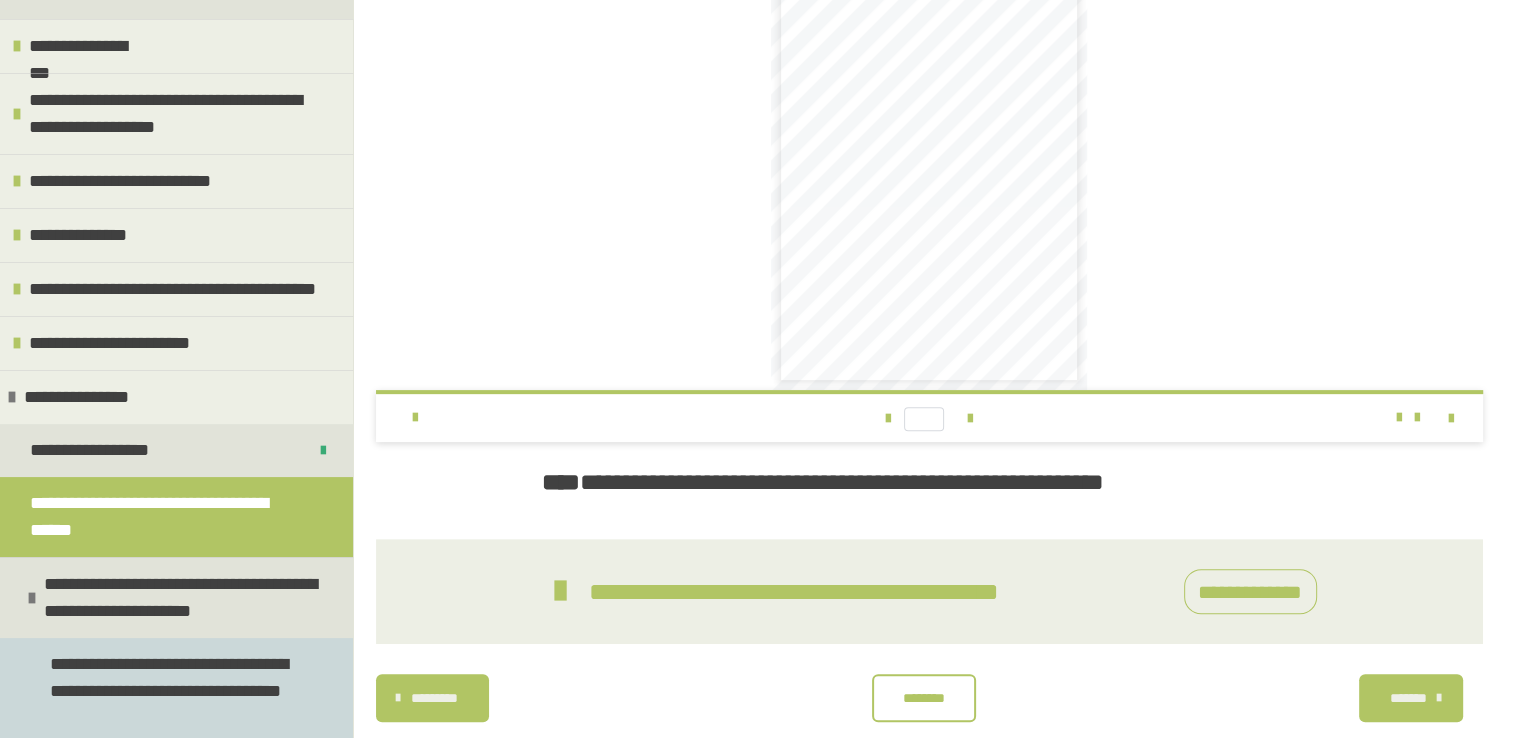 click on "**********" at bounding box center (171, 691) 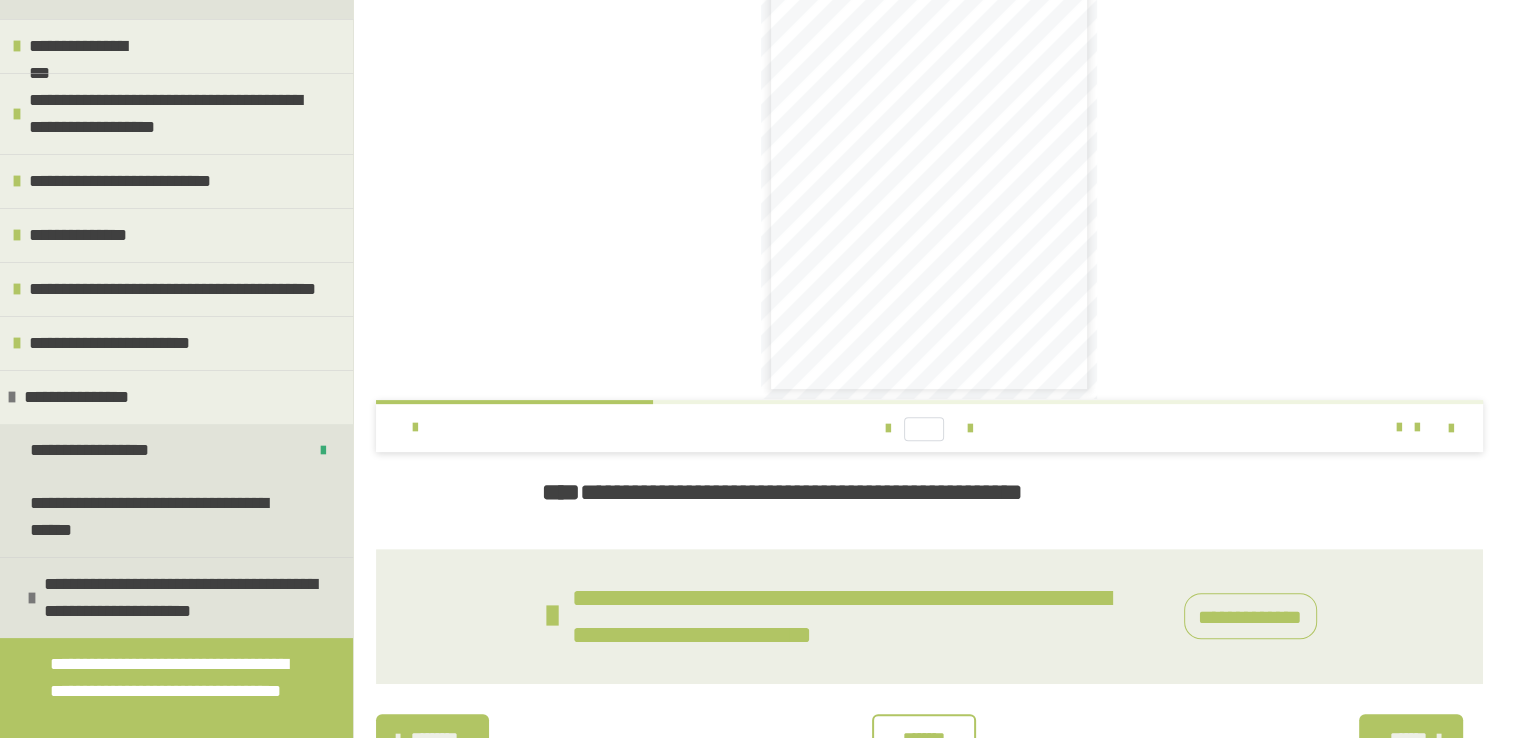scroll, scrollTop: 589, scrollLeft: 0, axis: vertical 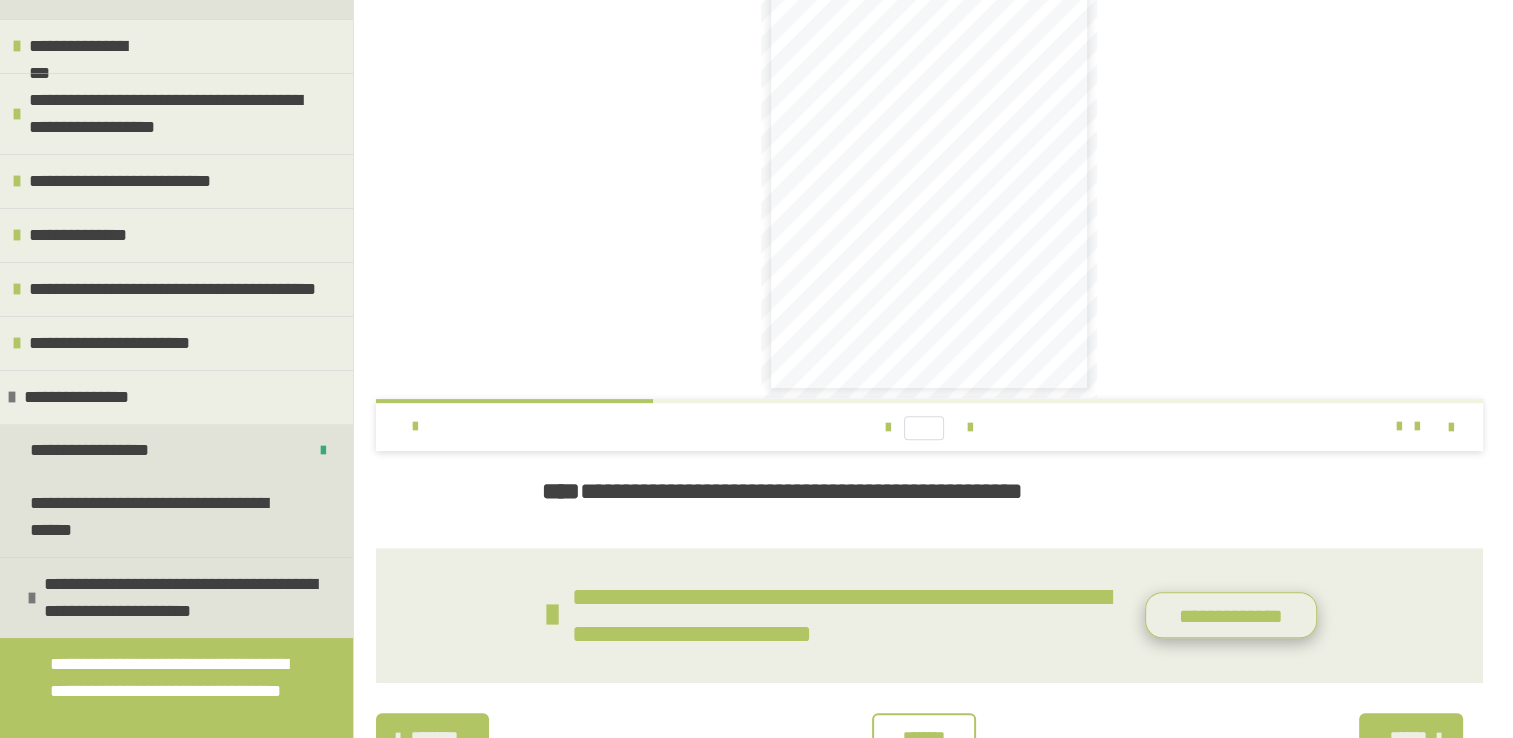 click on "**********" at bounding box center [1231, 615] 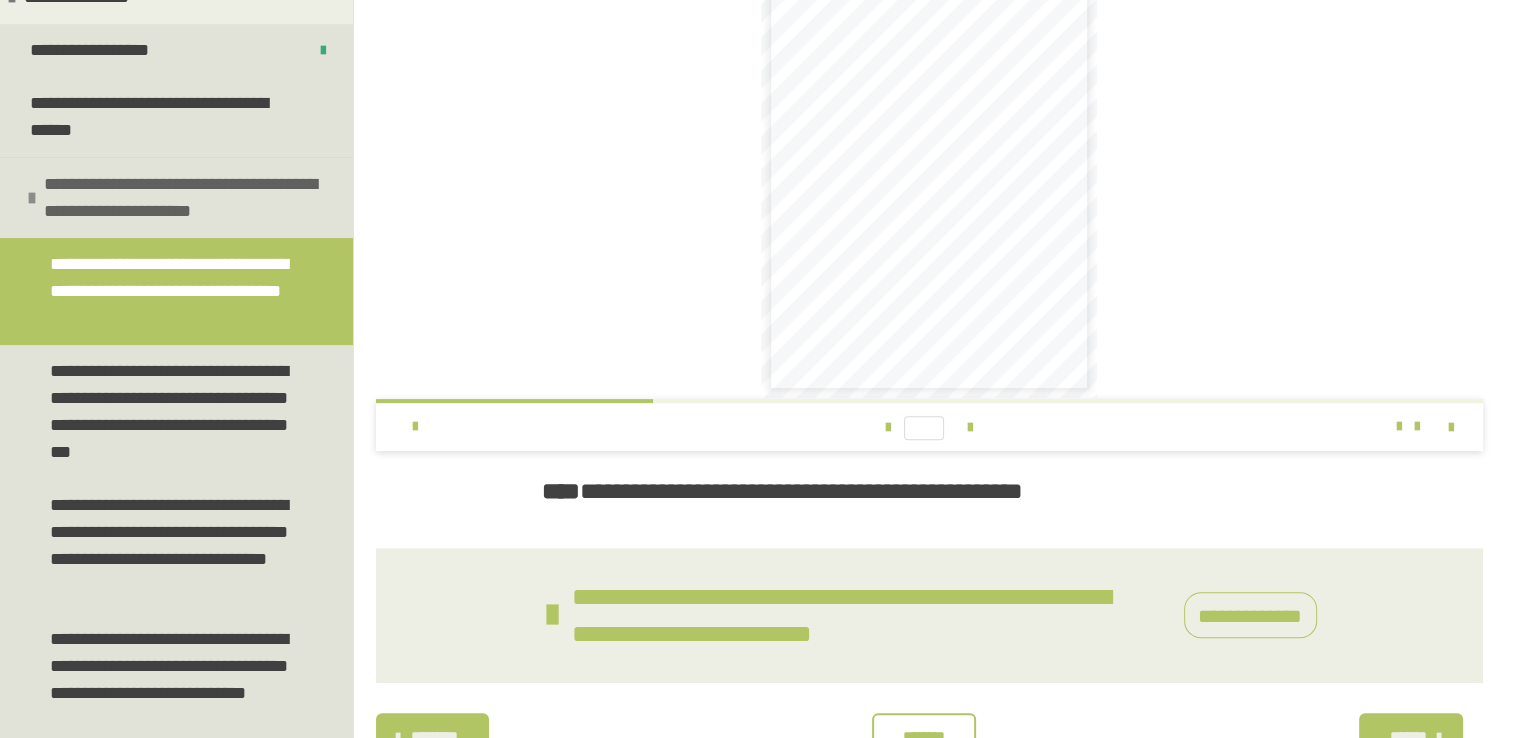 scroll, scrollTop: 656, scrollLeft: 0, axis: vertical 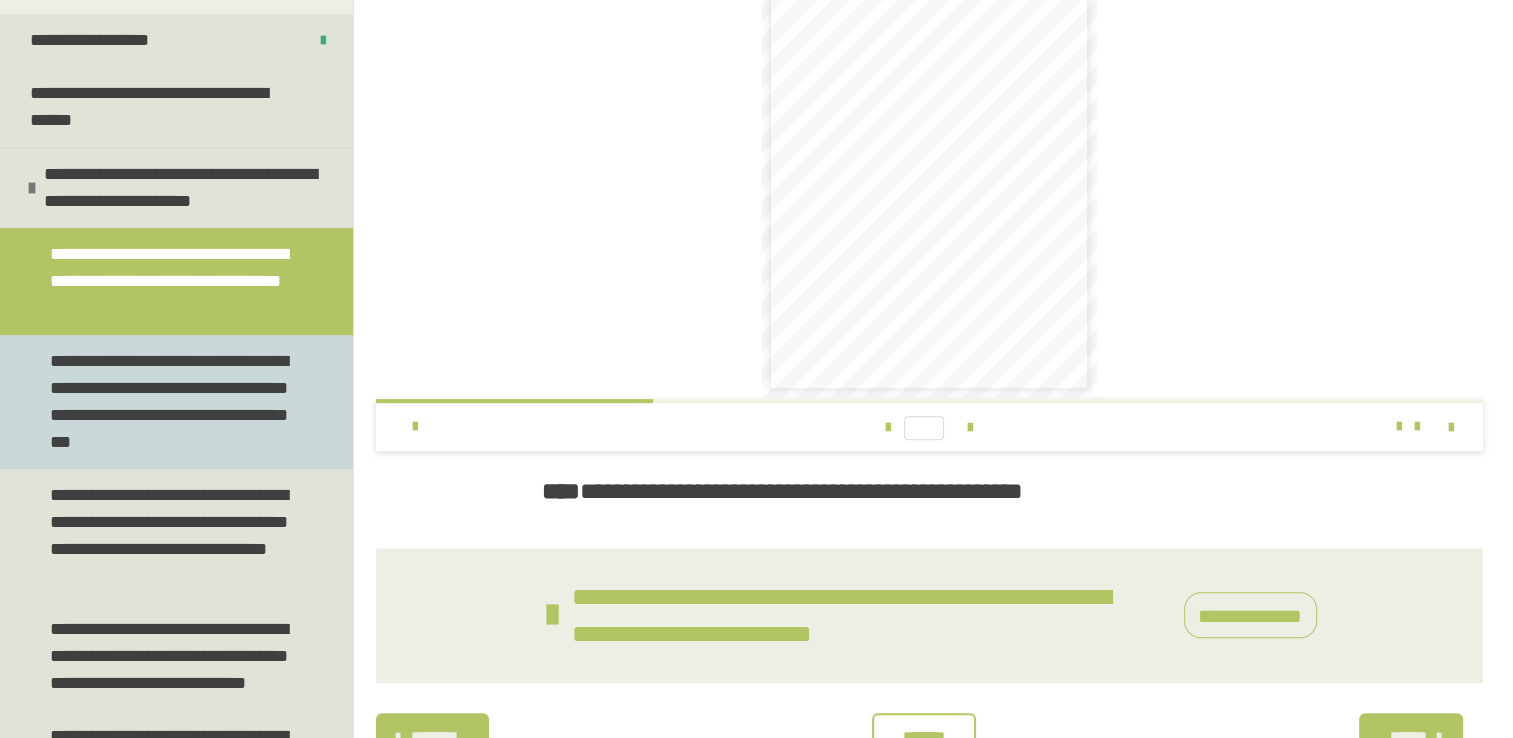 click on "**********" at bounding box center [171, 402] 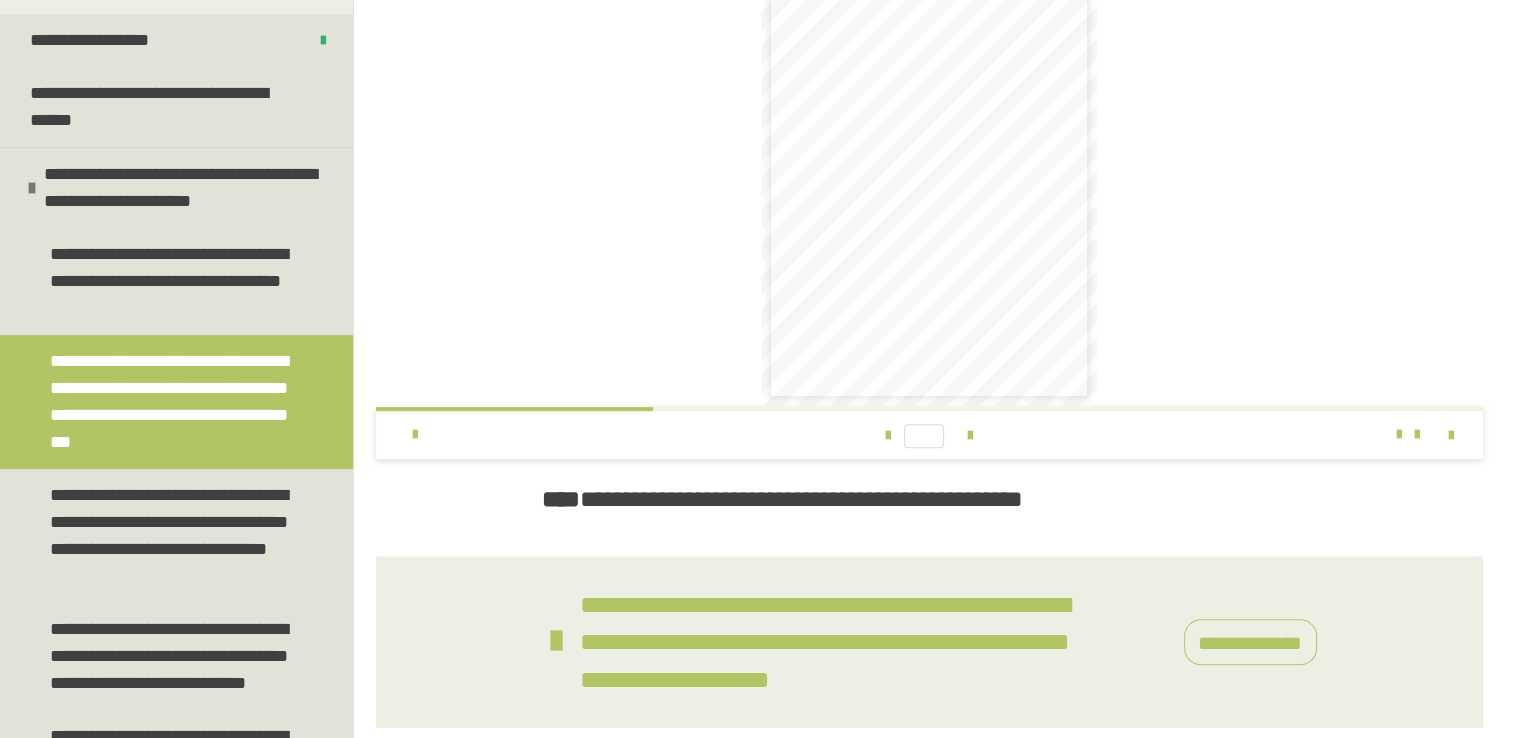 scroll, scrollTop: 583, scrollLeft: 0, axis: vertical 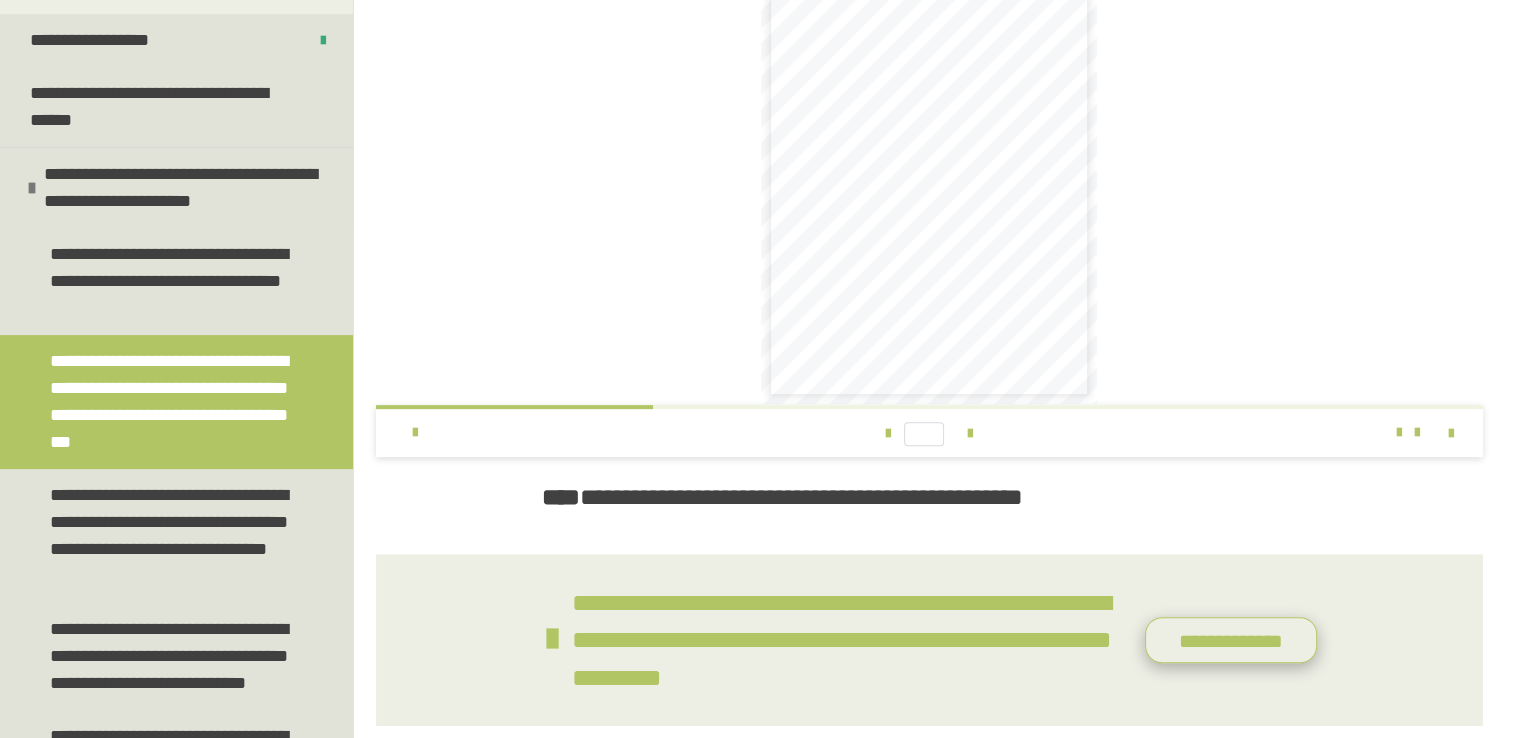 click on "**********" at bounding box center (1231, 640) 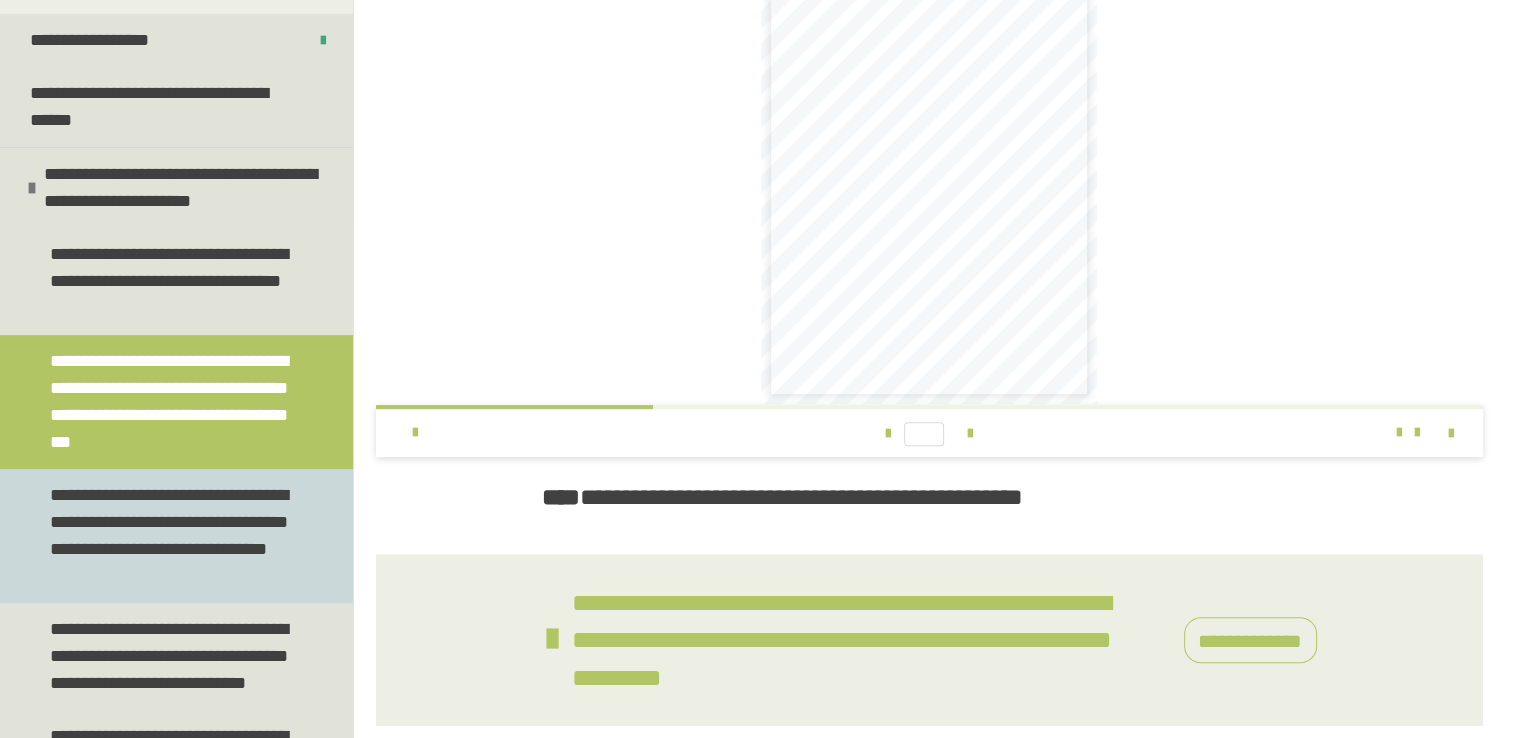 click on "**********" at bounding box center (171, 536) 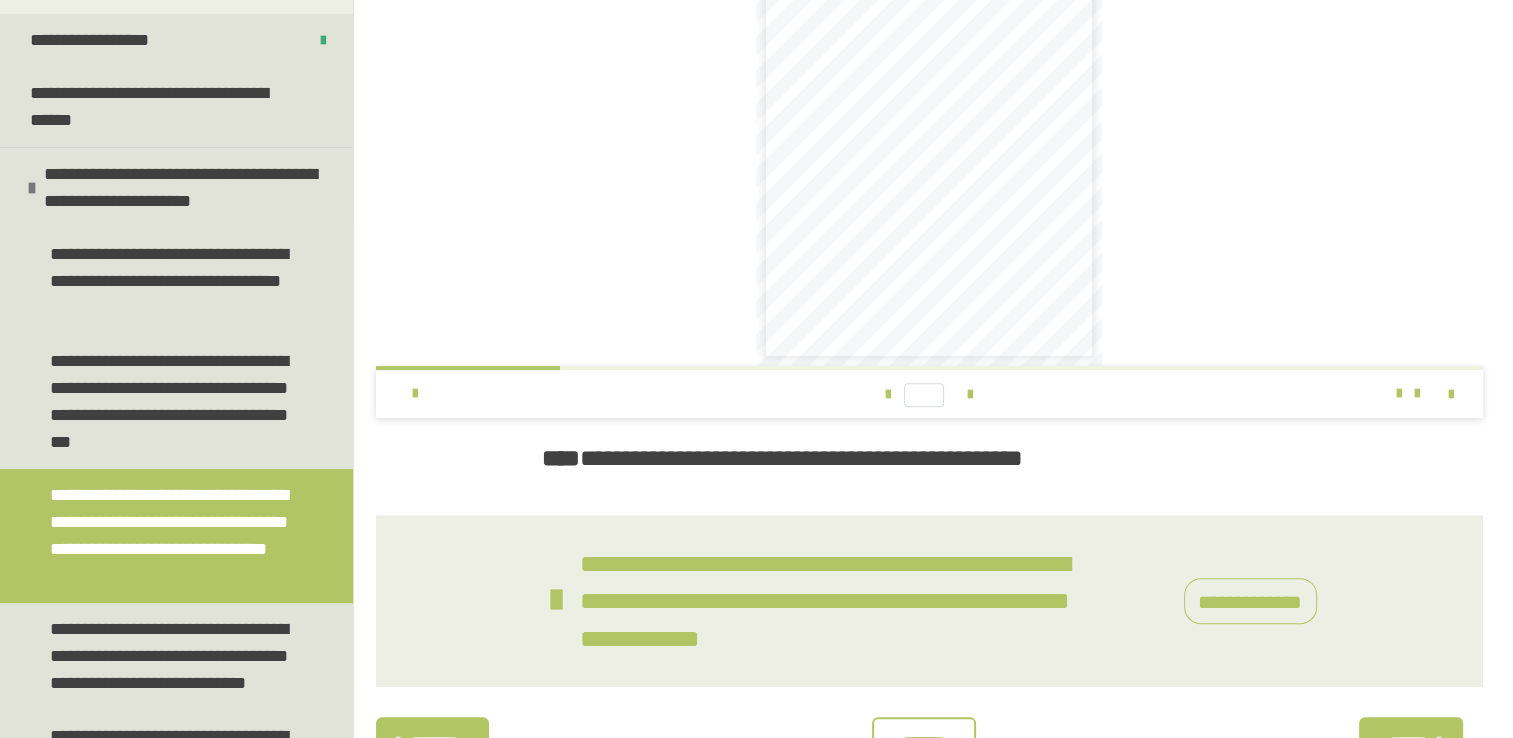 scroll, scrollTop: 623, scrollLeft: 0, axis: vertical 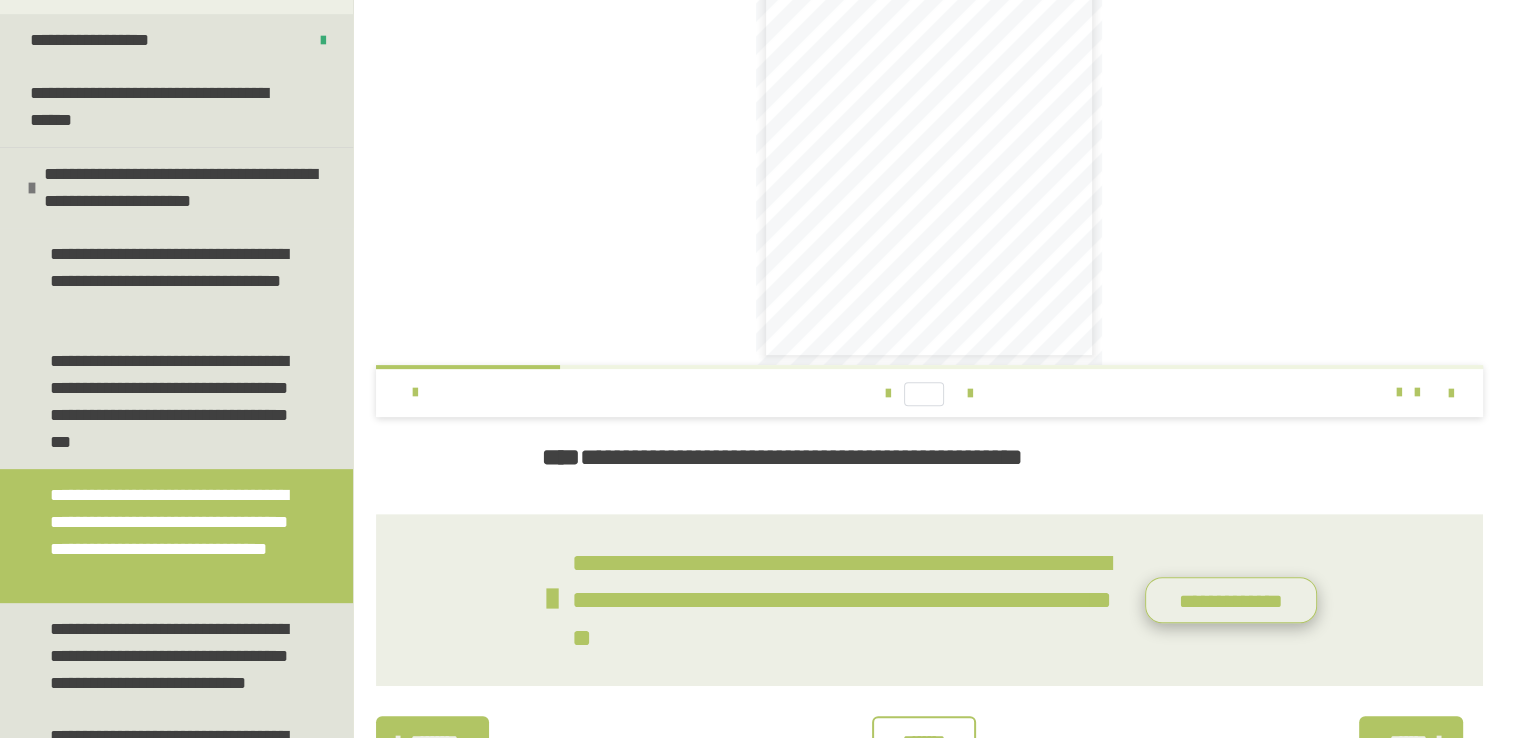 click on "**********" at bounding box center (1231, 600) 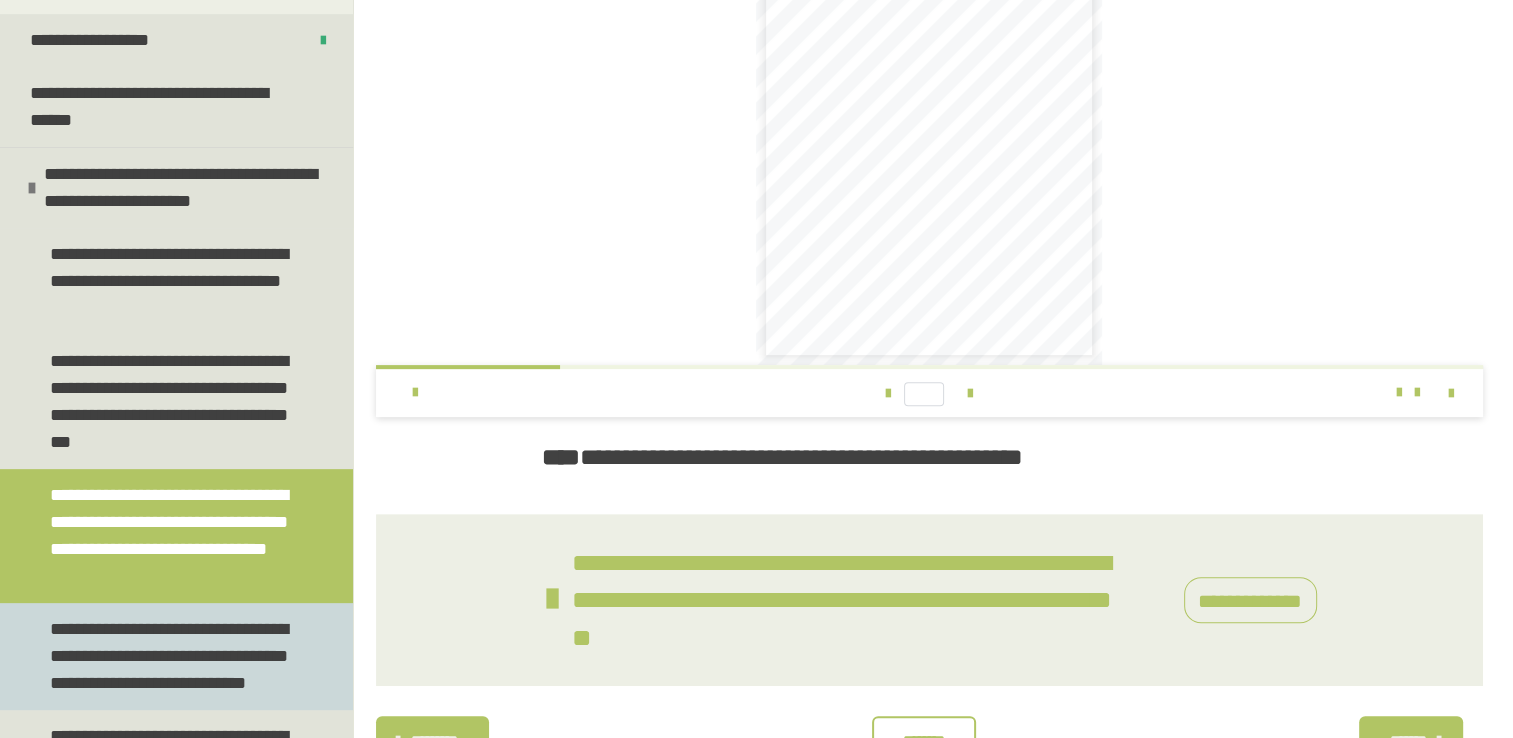 click on "**********" at bounding box center (171, 656) 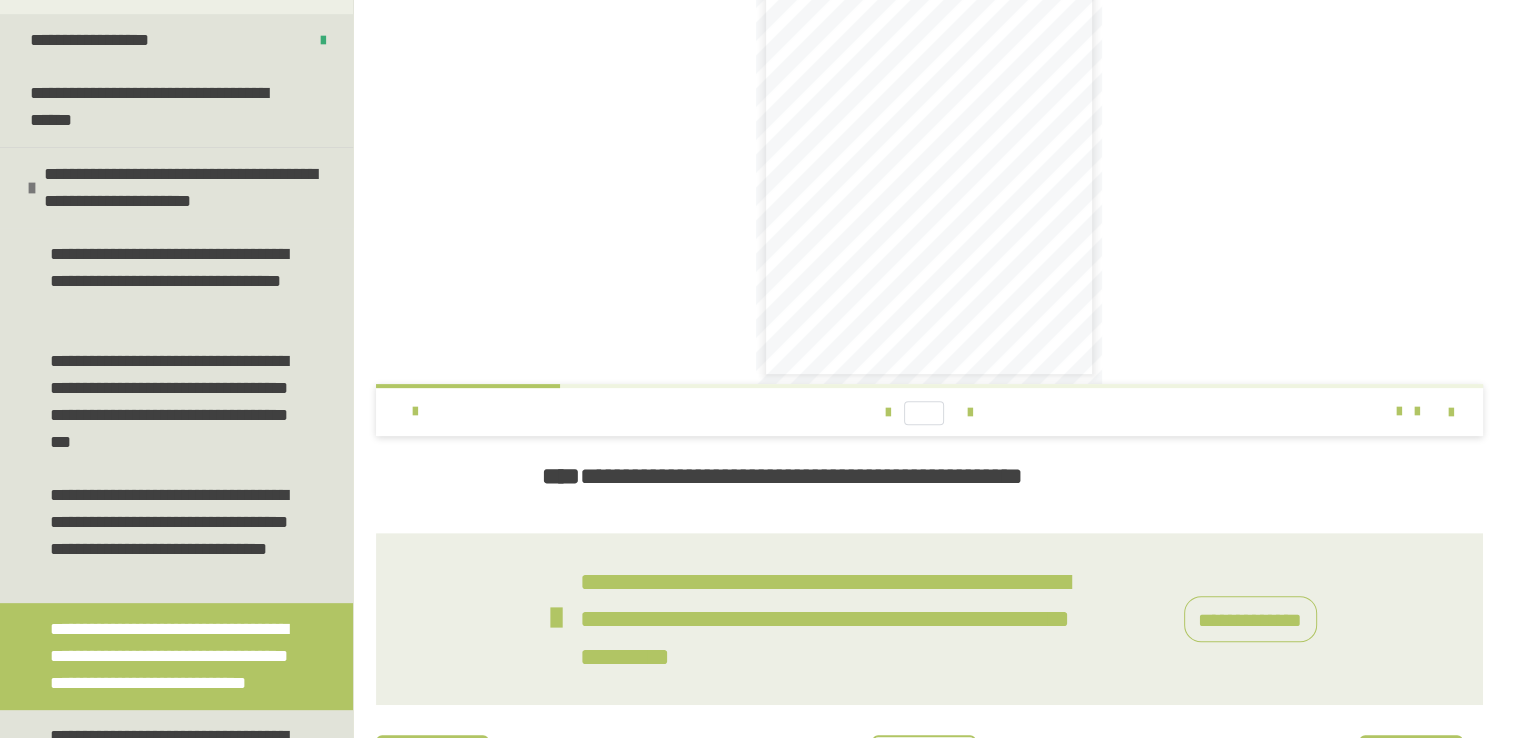 scroll, scrollTop: 604, scrollLeft: 0, axis: vertical 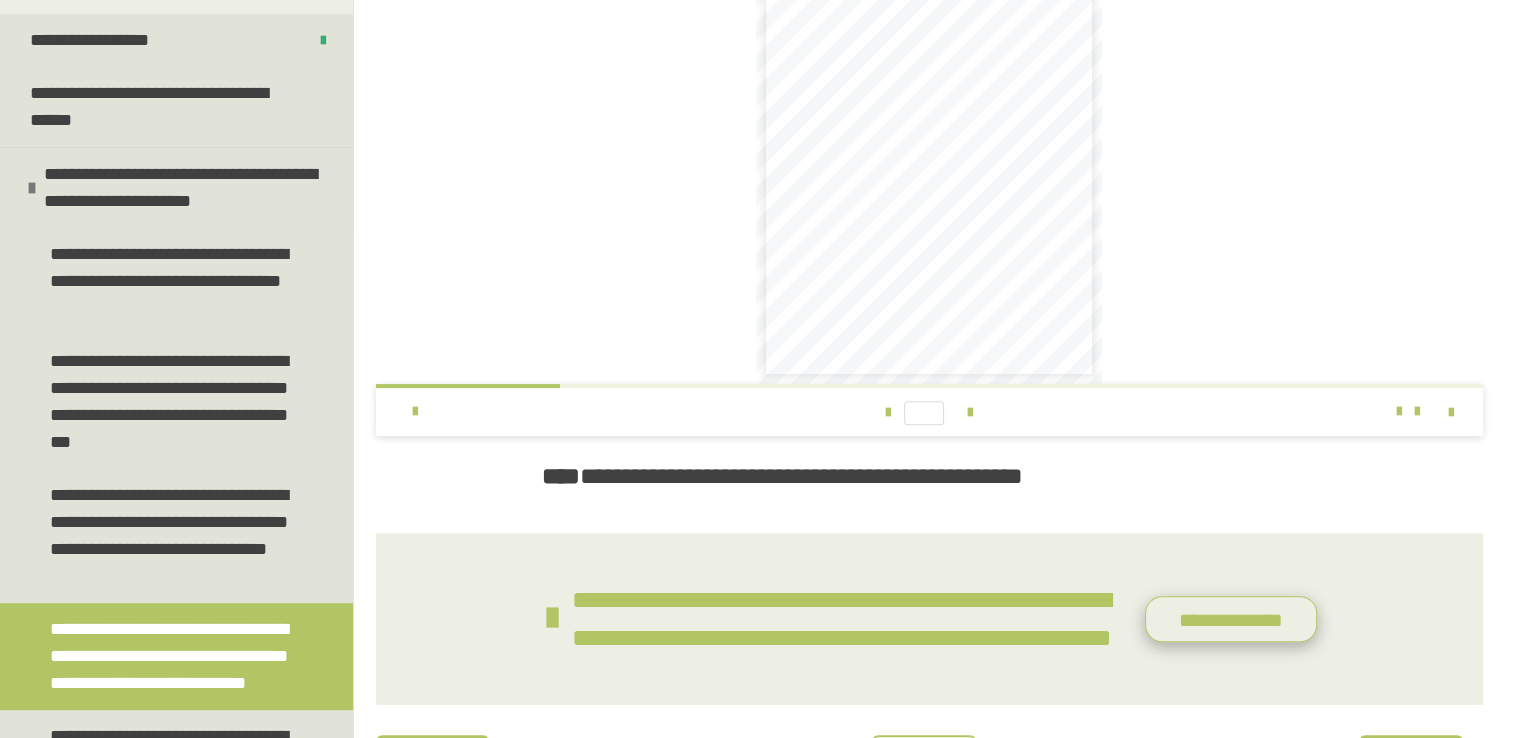 click on "**********" at bounding box center [1231, 619] 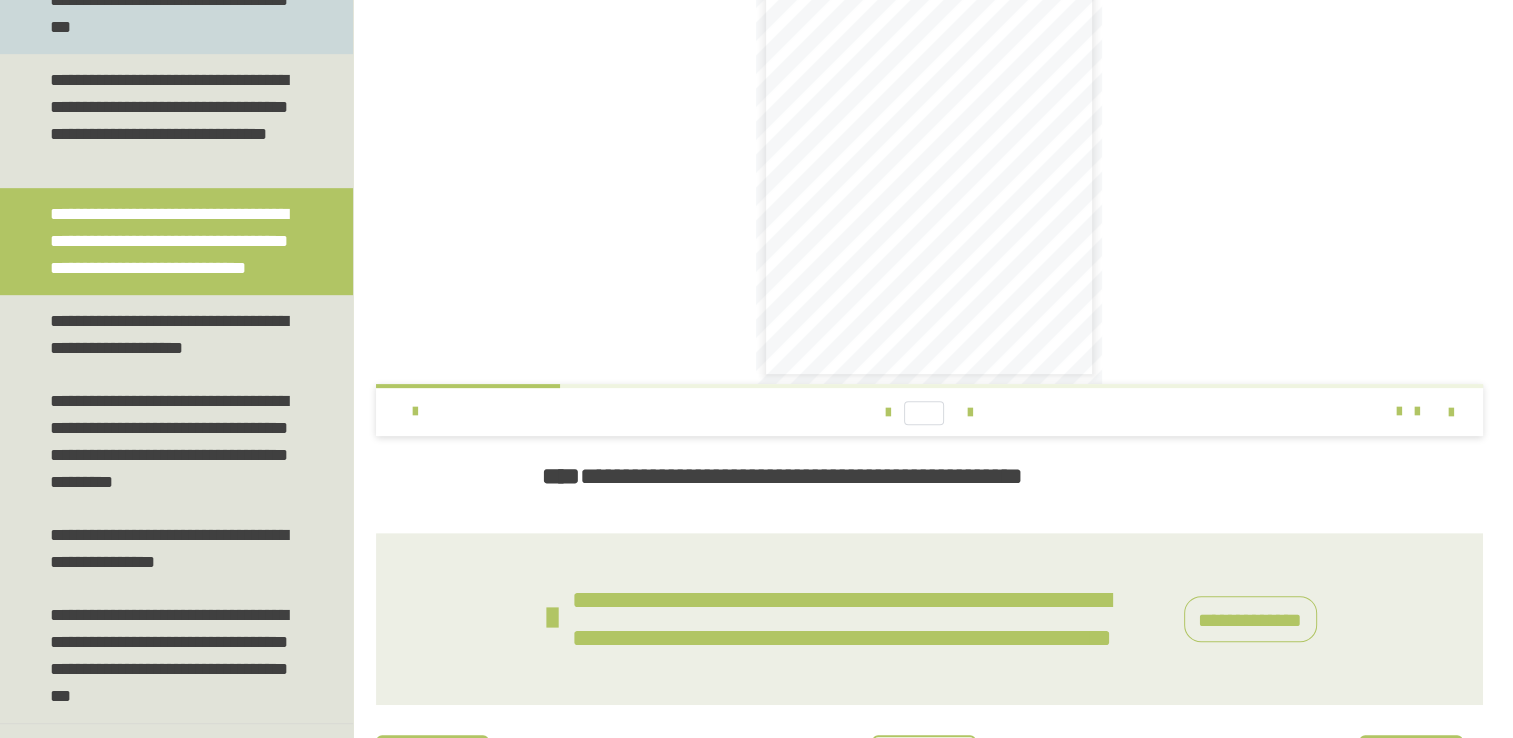 scroll, scrollTop: 1073, scrollLeft: 0, axis: vertical 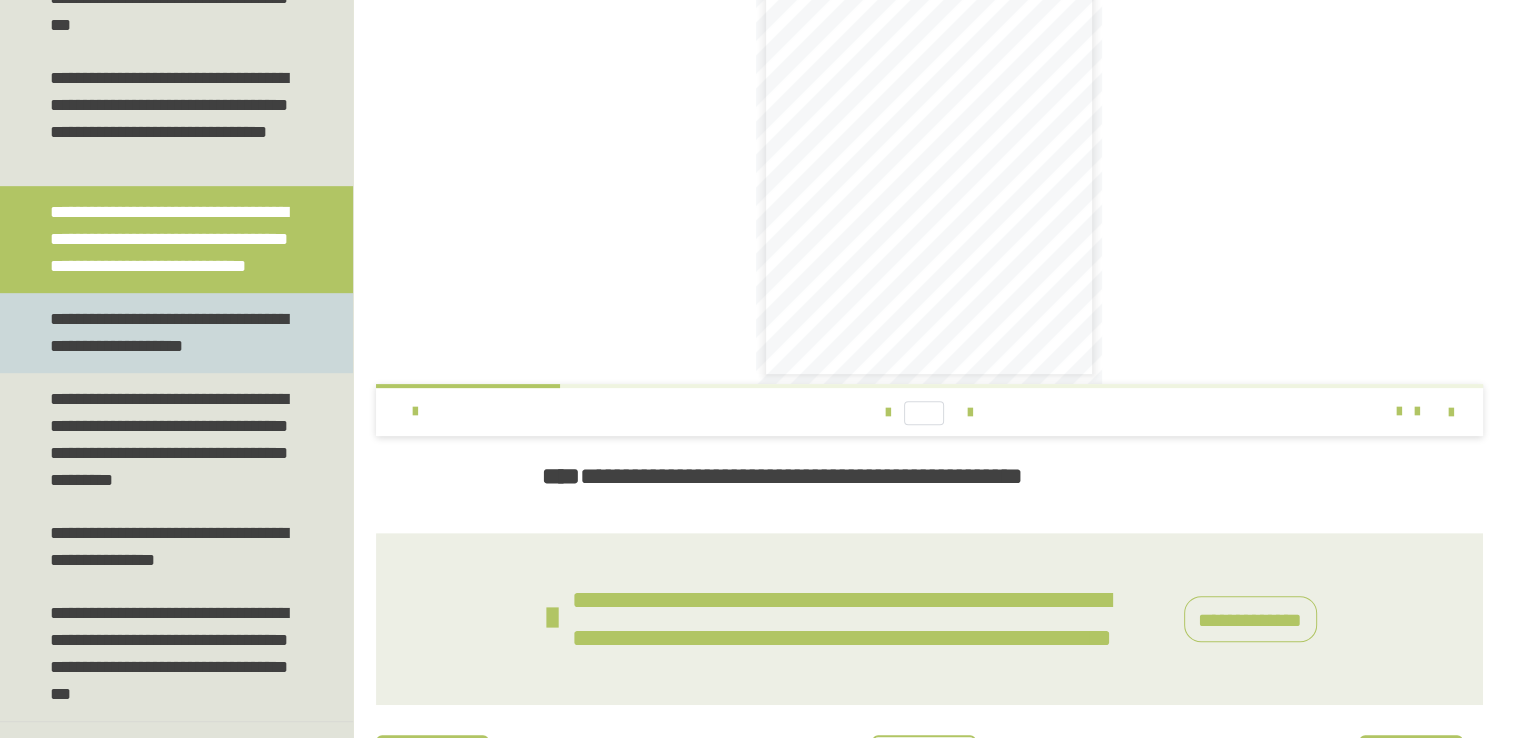 click on "**********" at bounding box center (171, 333) 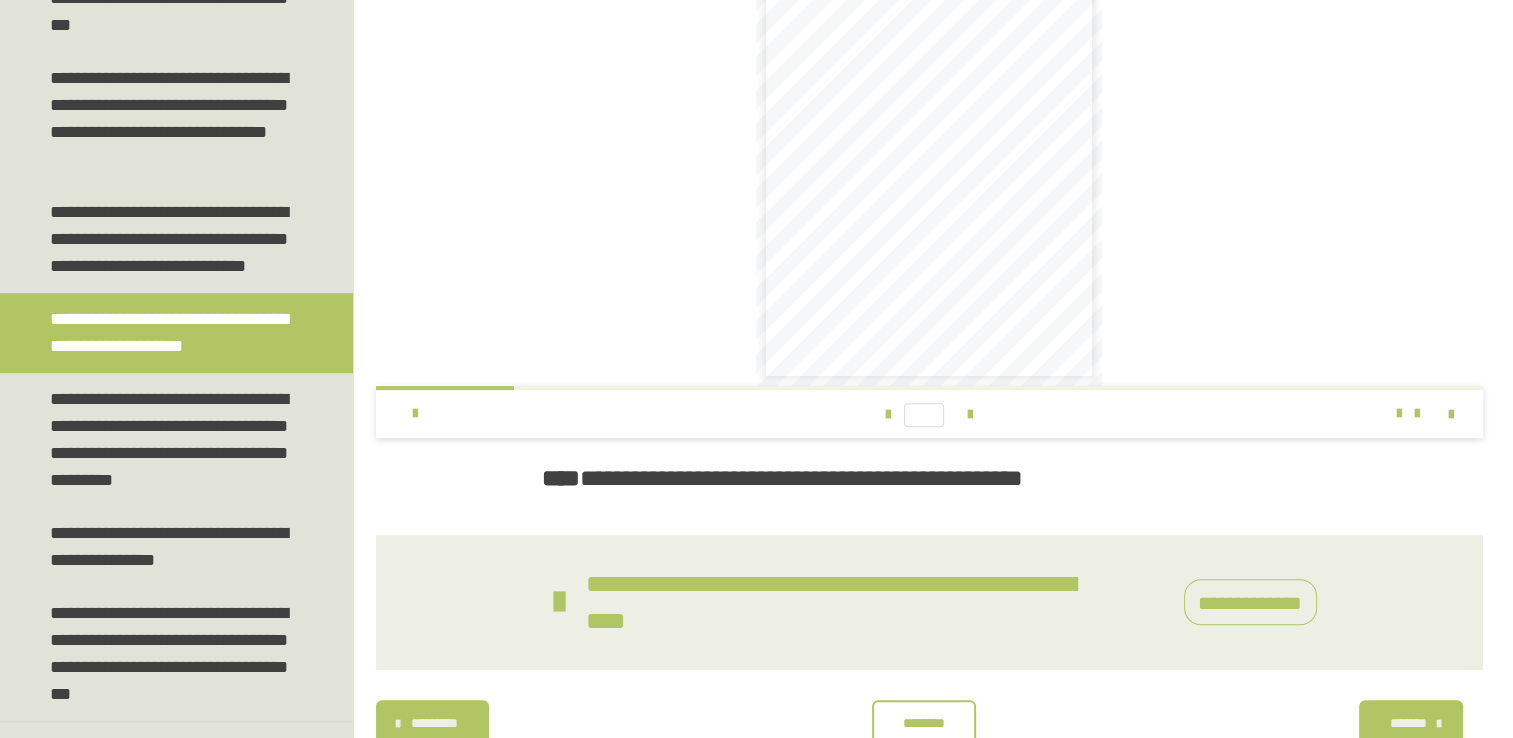 scroll, scrollTop: 572, scrollLeft: 0, axis: vertical 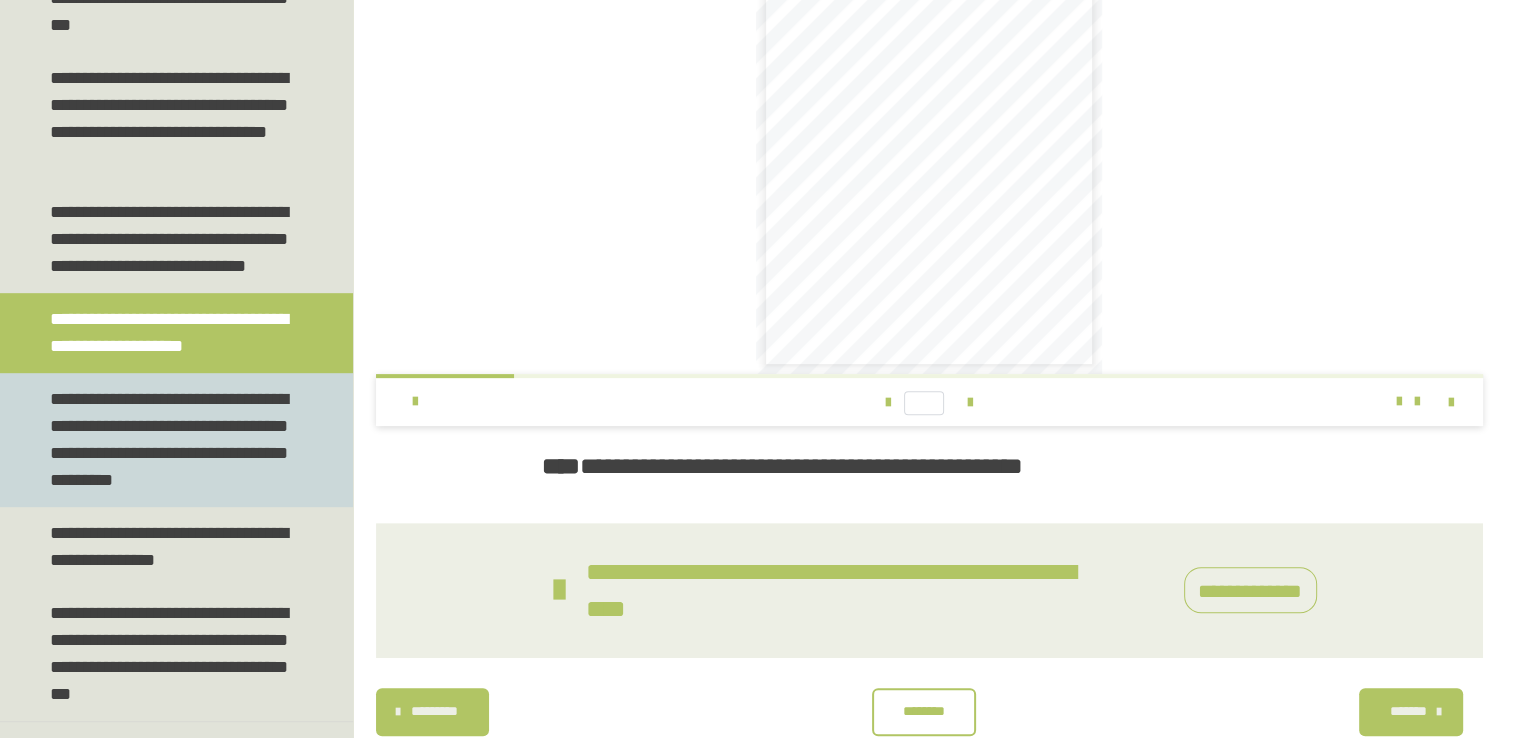 click on "**********" at bounding box center [171, 440] 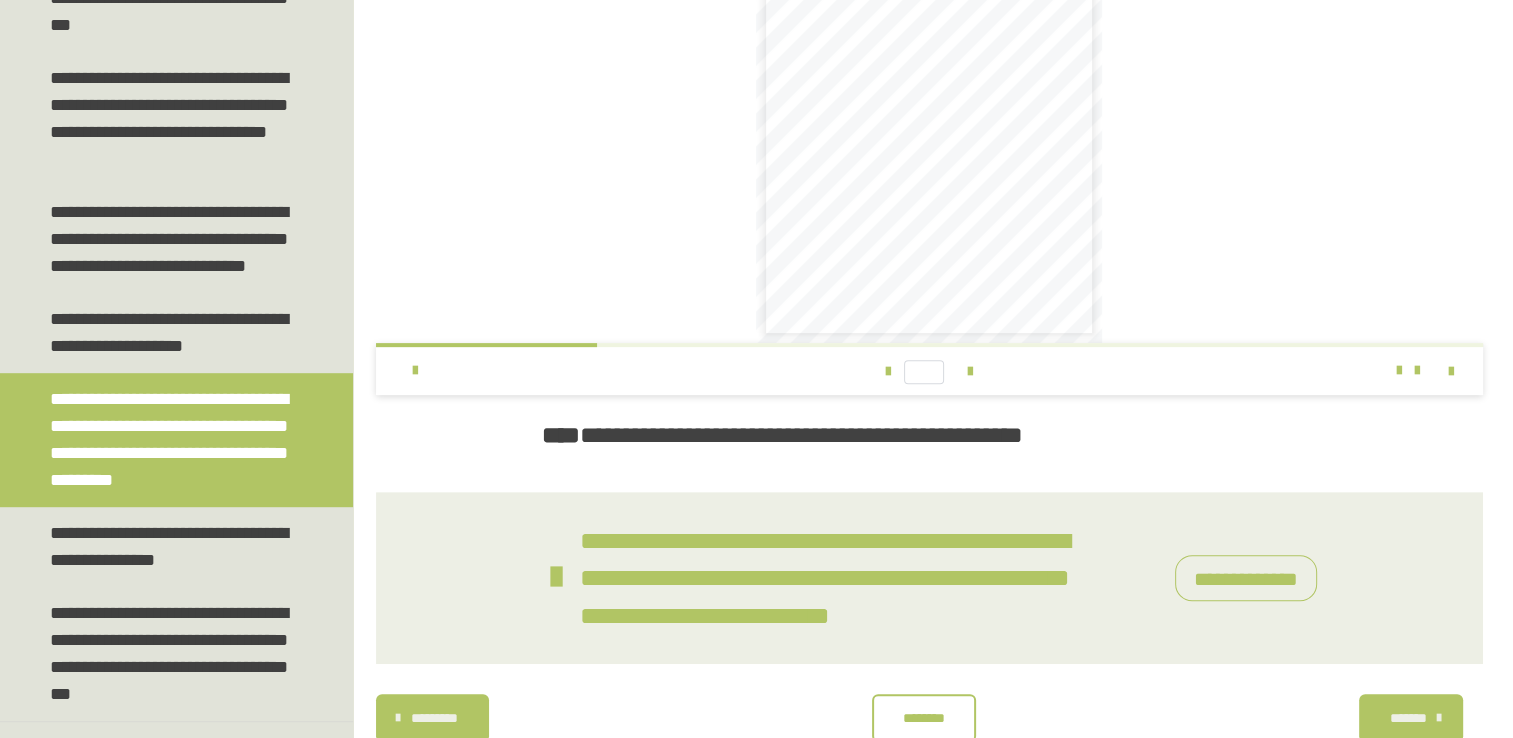 scroll, scrollTop: 662, scrollLeft: 0, axis: vertical 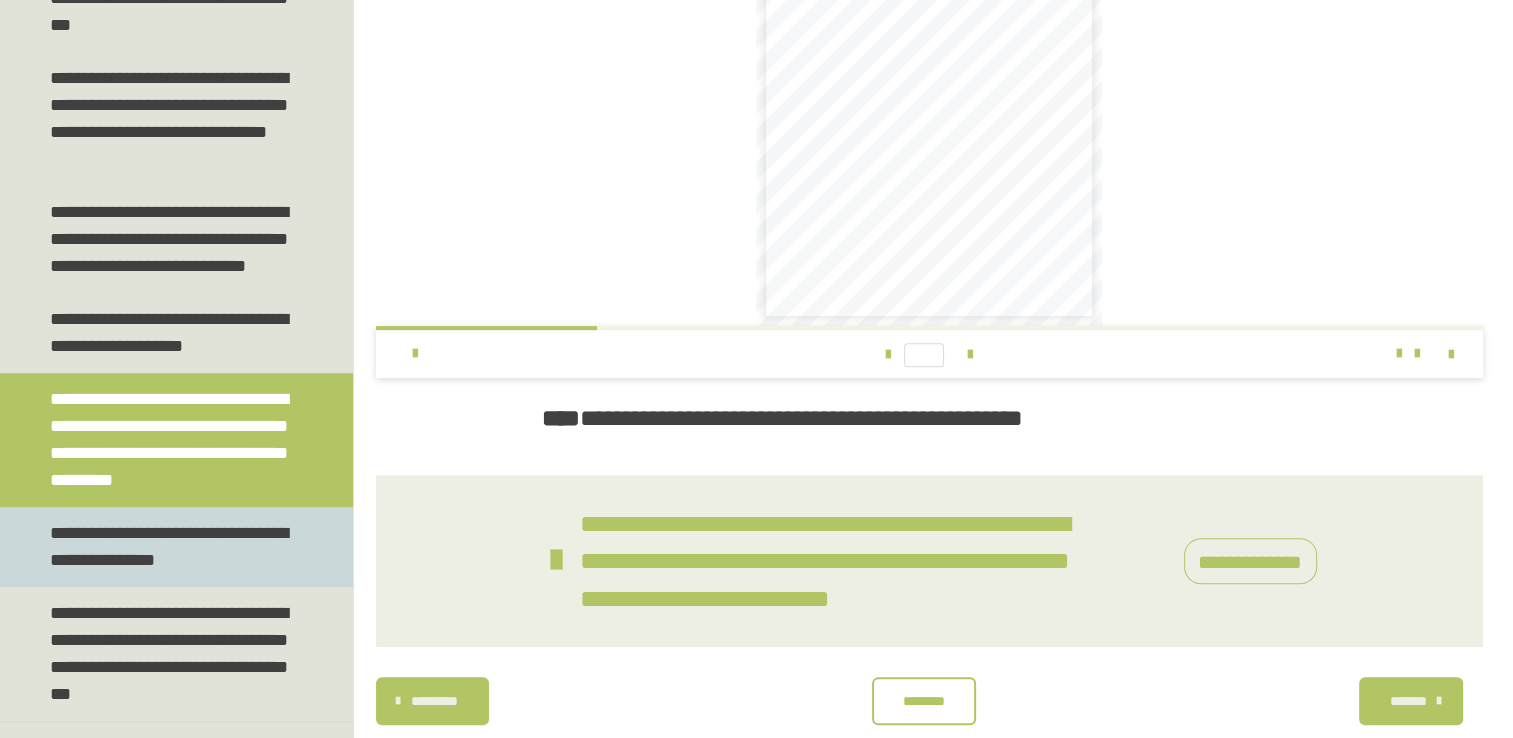 click on "**********" at bounding box center [171, 547] 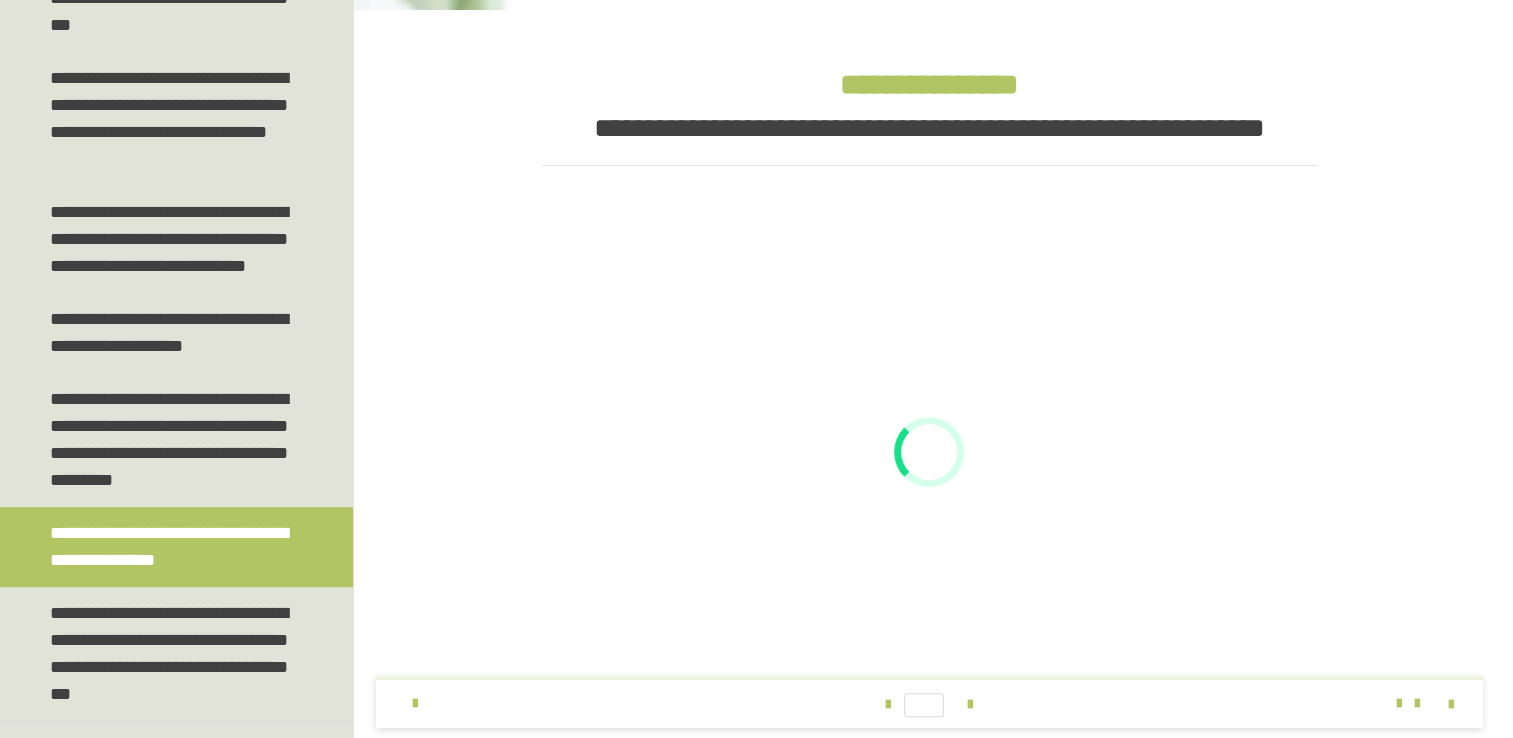 scroll, scrollTop: 632, scrollLeft: 0, axis: vertical 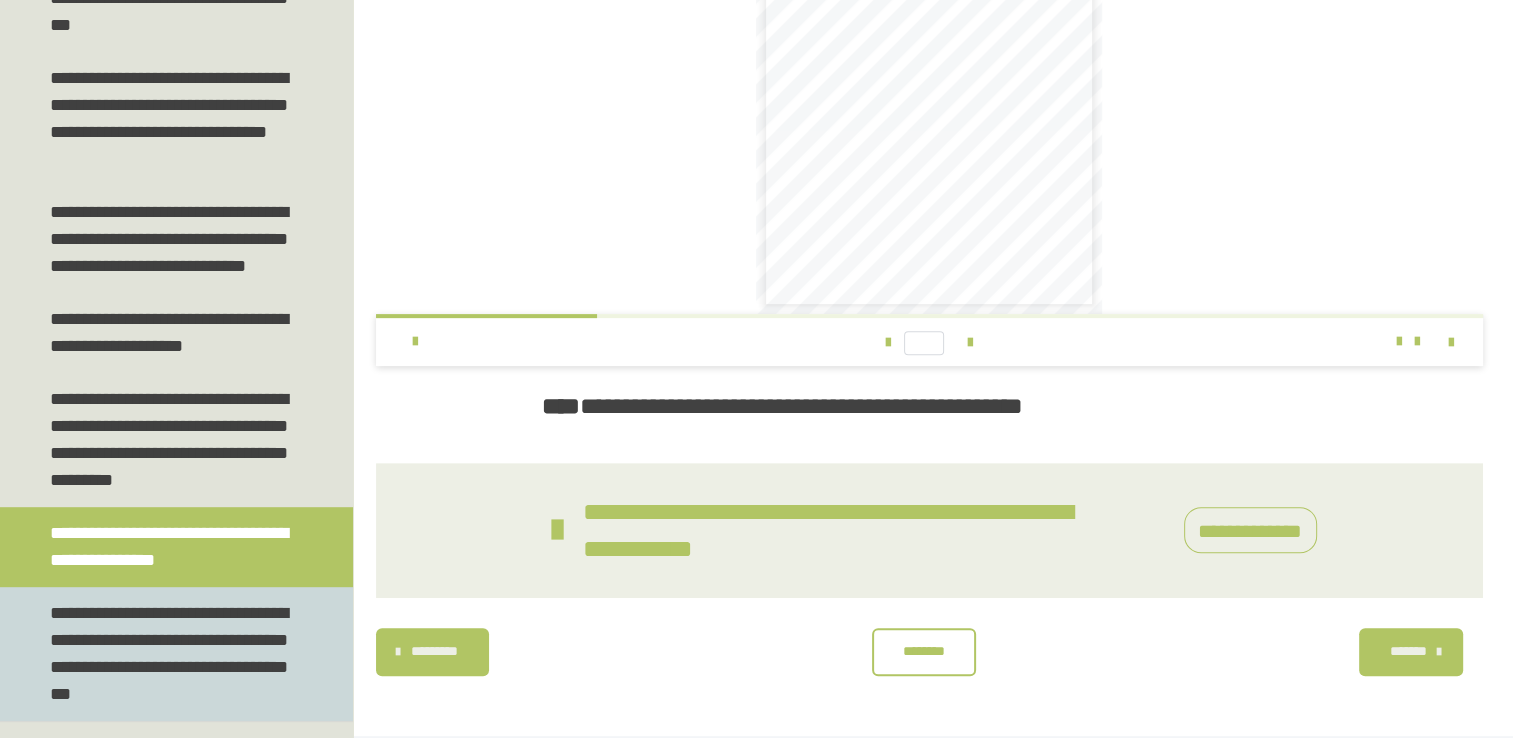 click on "**********" at bounding box center (171, 654) 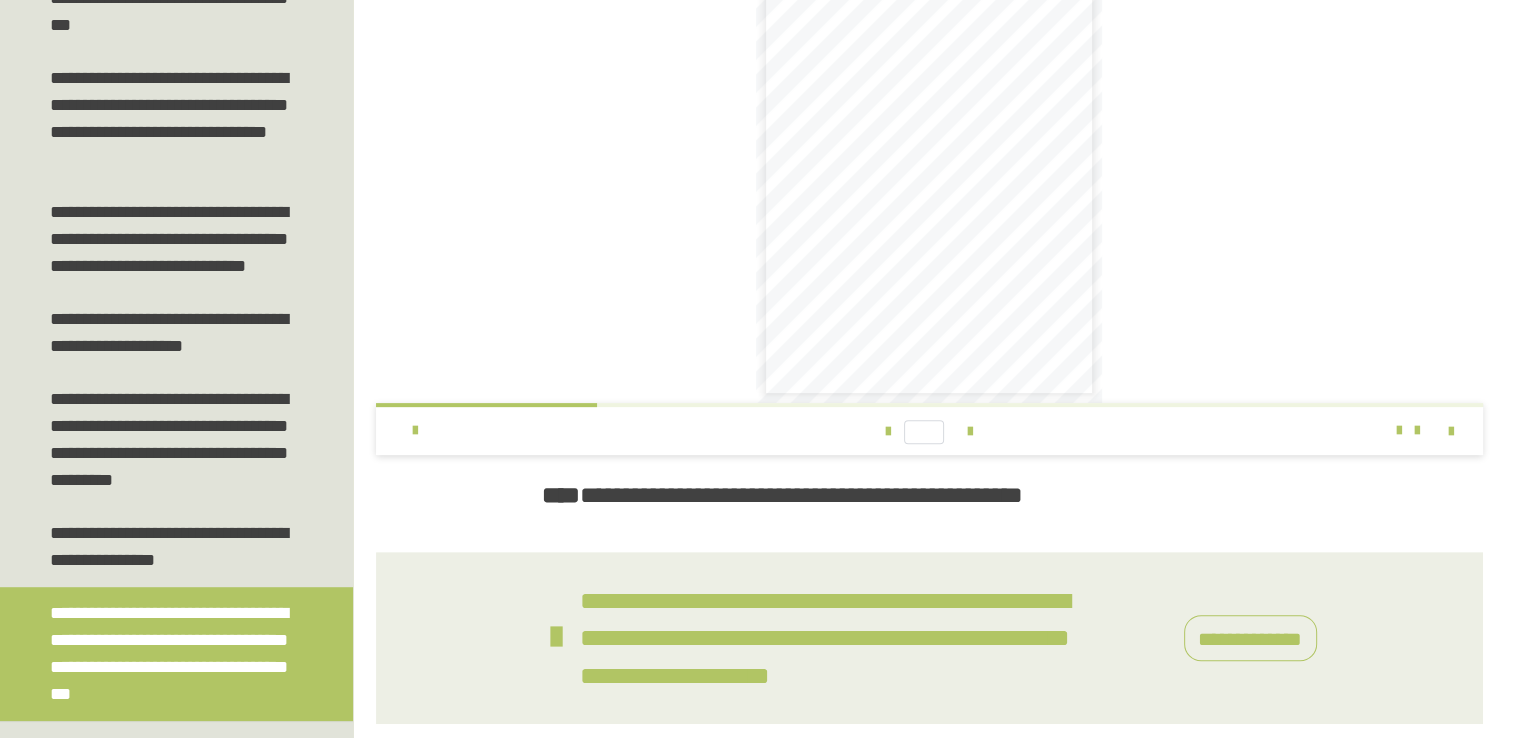scroll, scrollTop: 586, scrollLeft: 0, axis: vertical 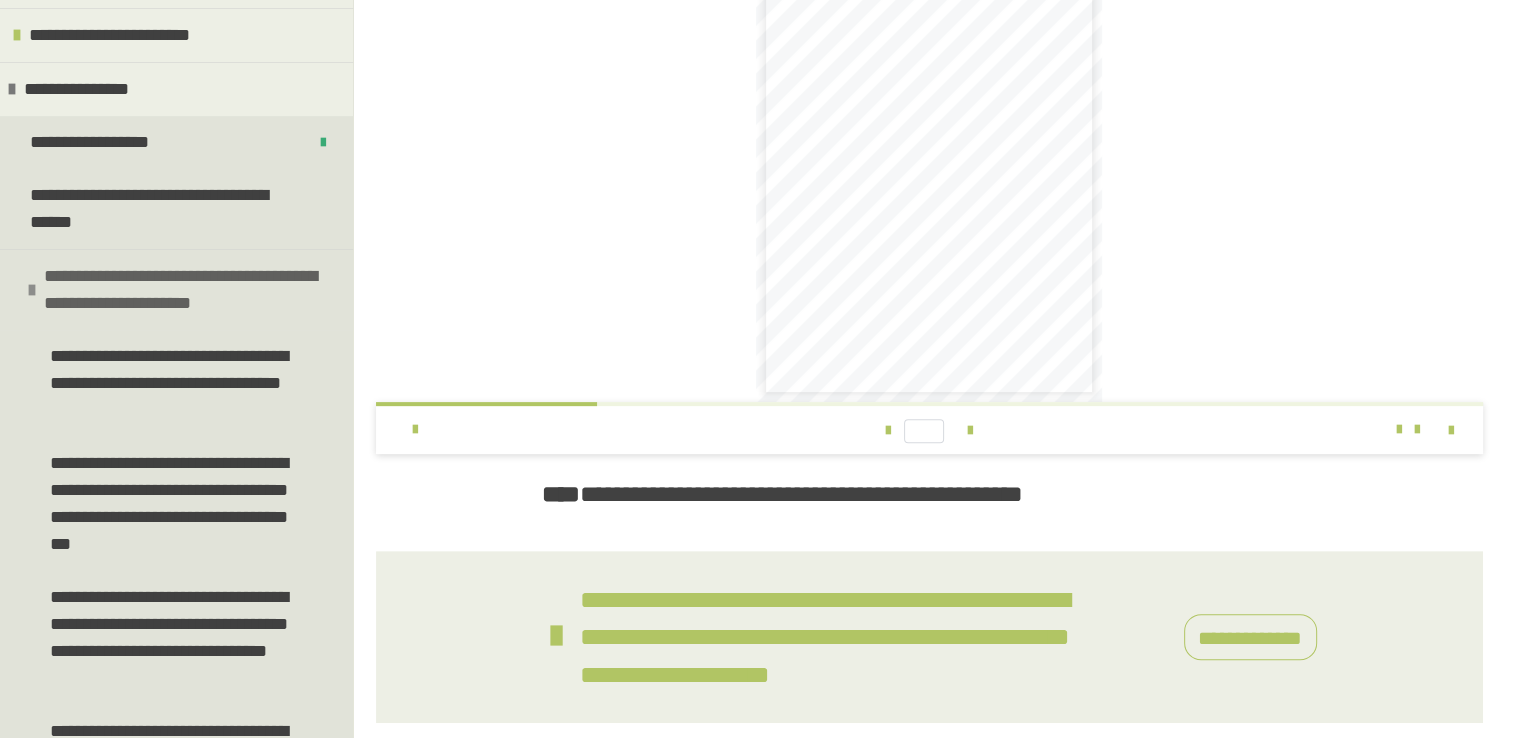 click at bounding box center [32, 290] 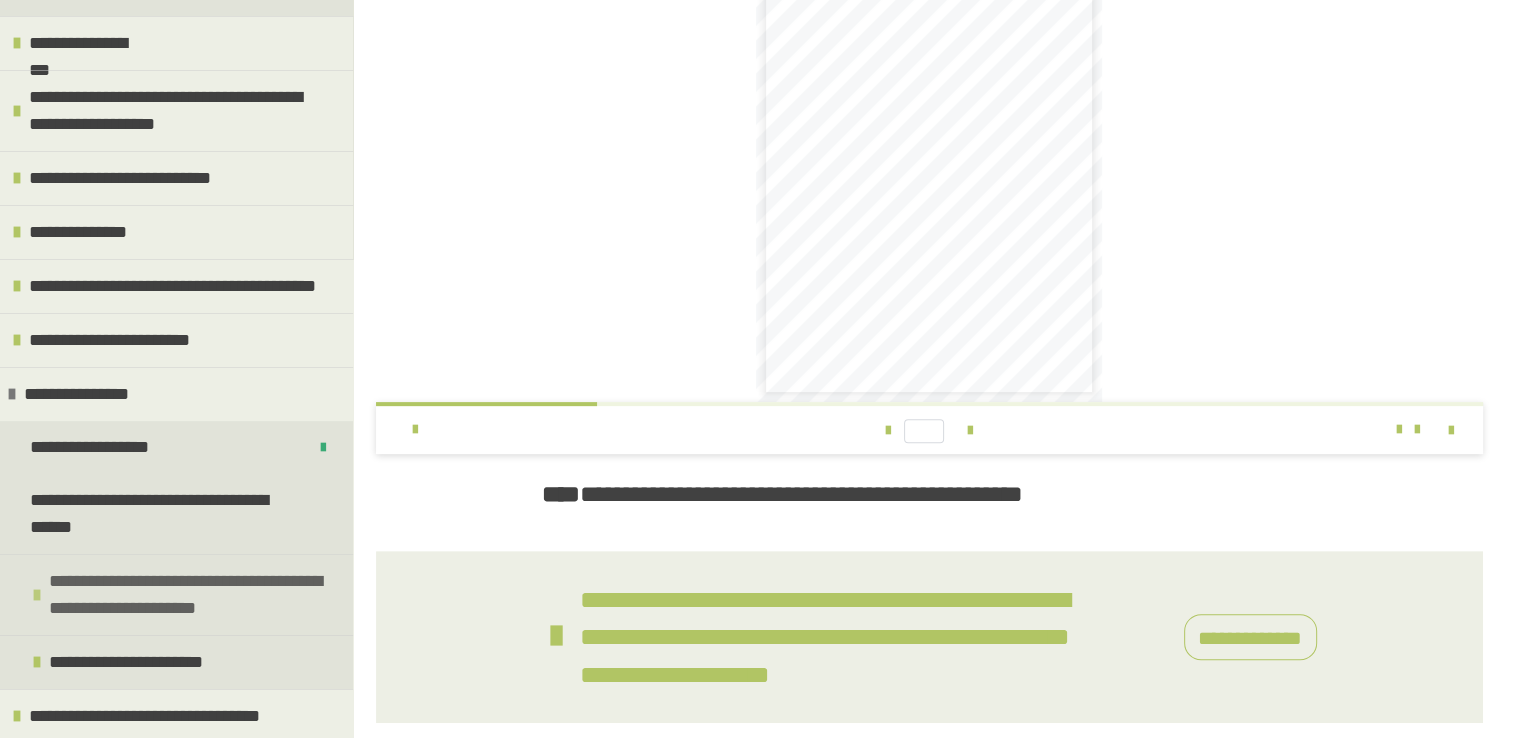scroll, scrollTop: 246, scrollLeft: 0, axis: vertical 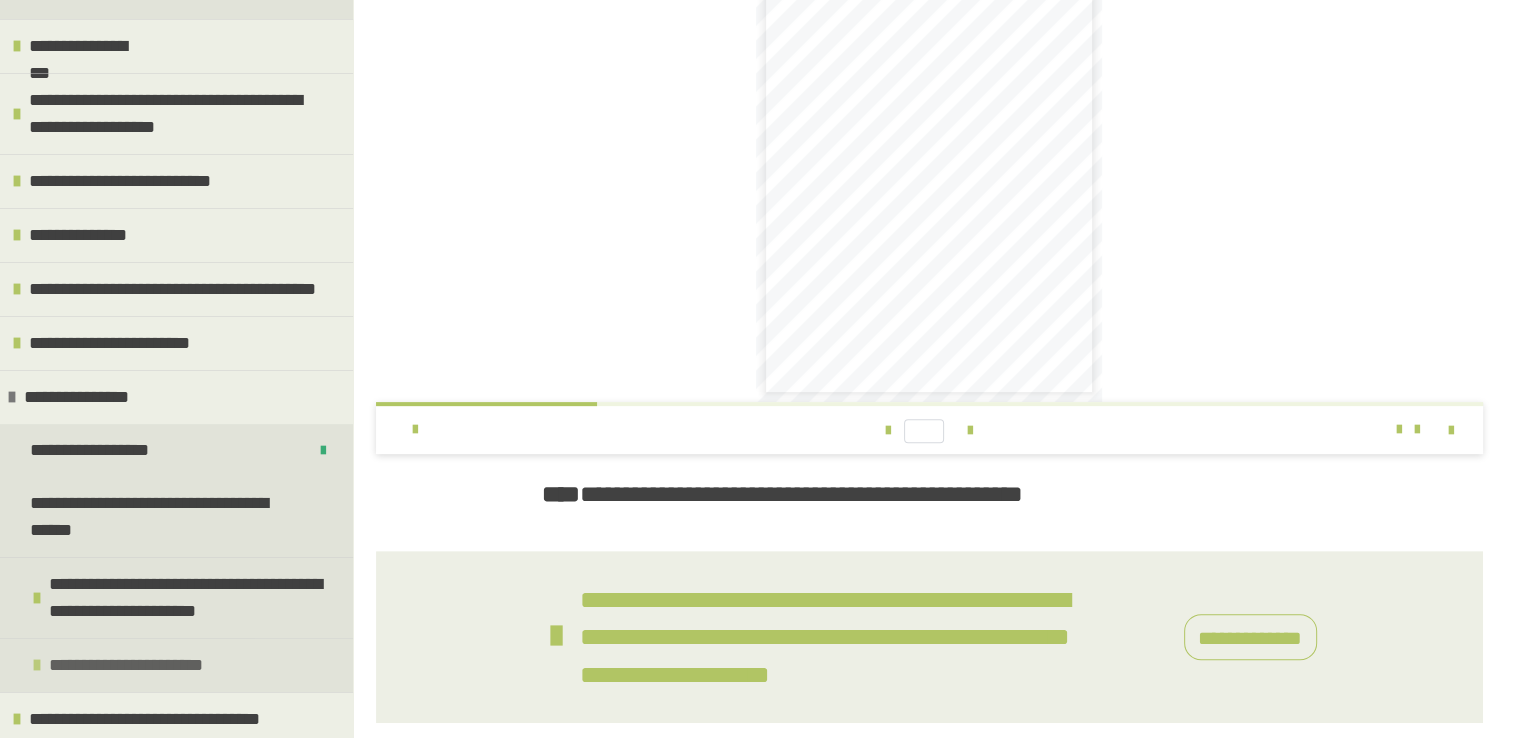 click at bounding box center [37, 665] 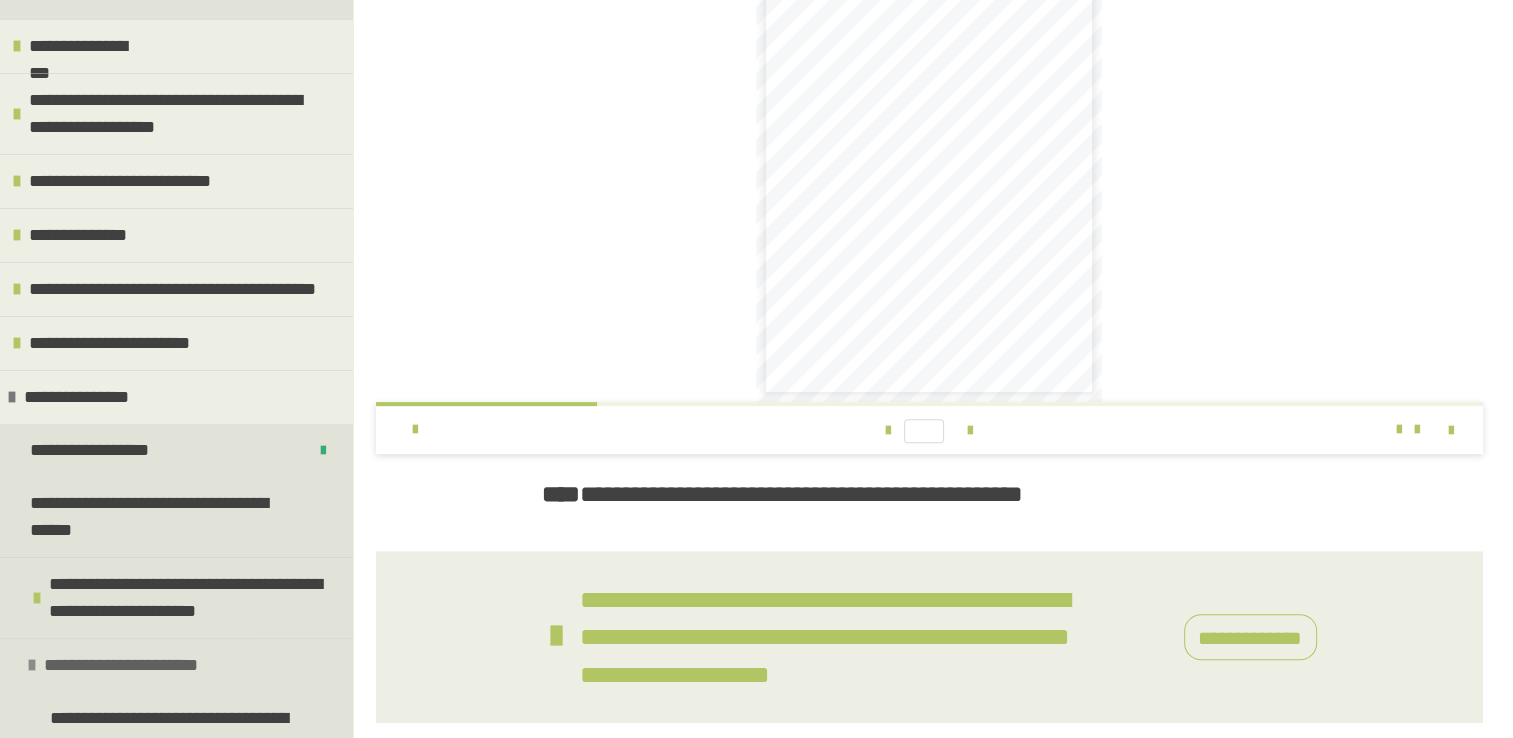 scroll, scrollTop: 554, scrollLeft: 0, axis: vertical 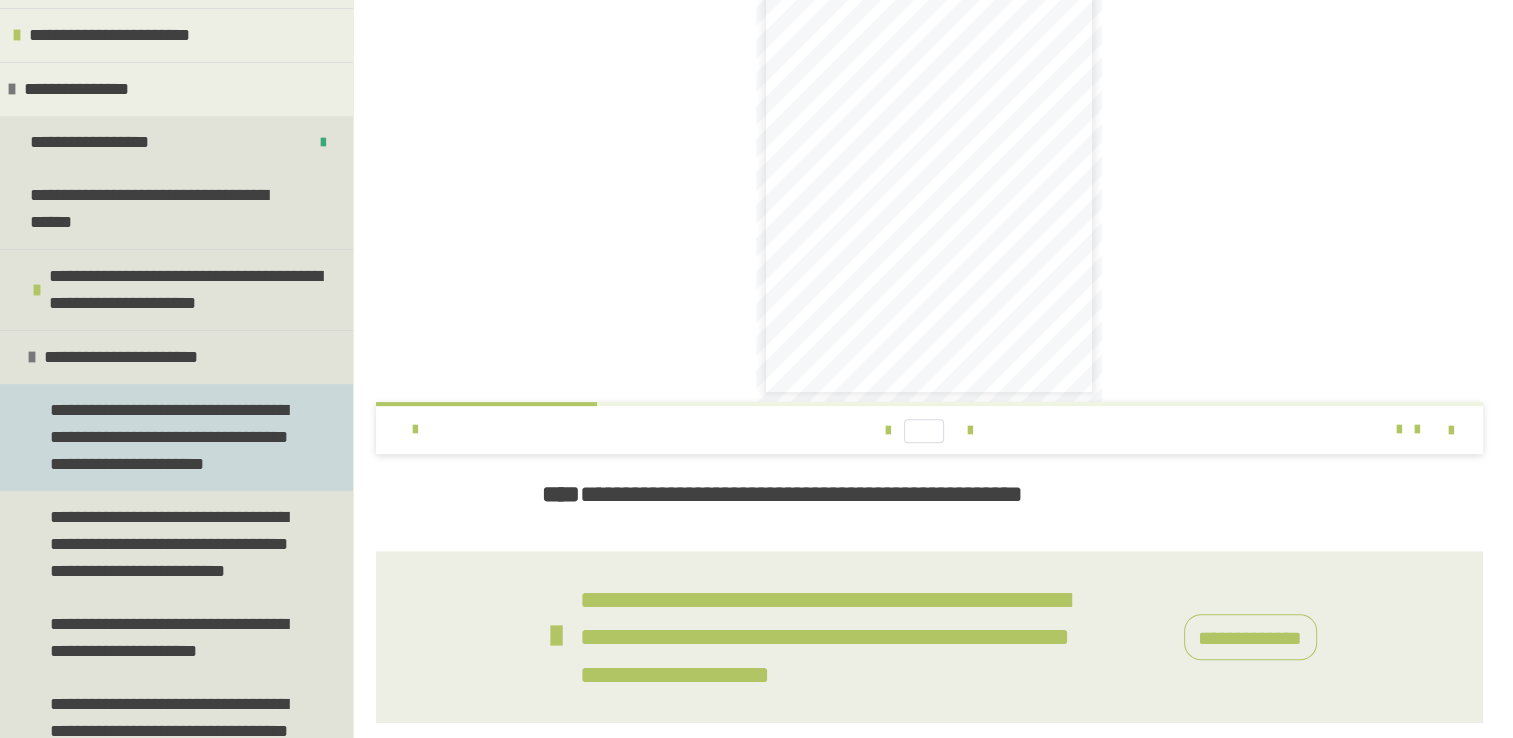 click on "**********" at bounding box center [171, 437] 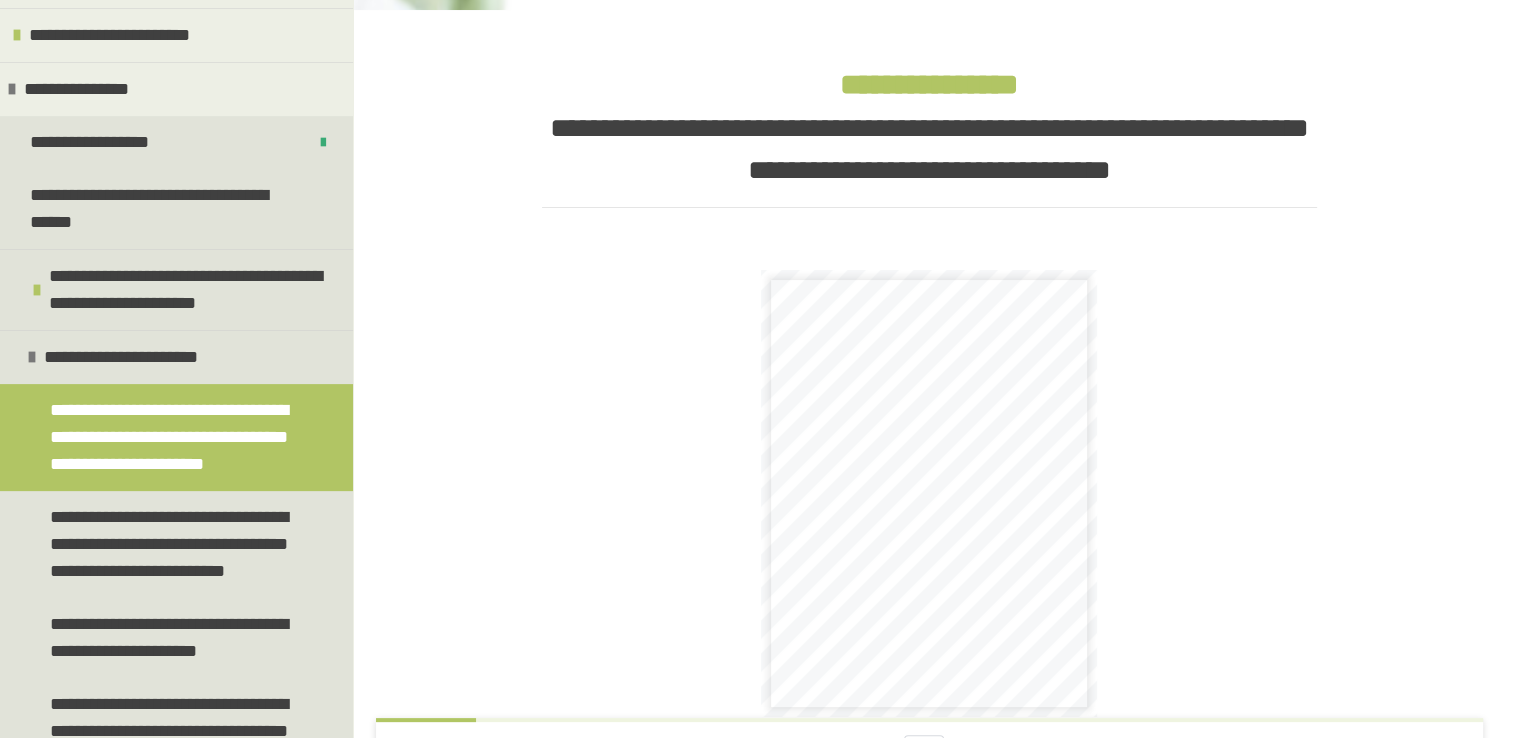 scroll, scrollTop: 13, scrollLeft: 0, axis: vertical 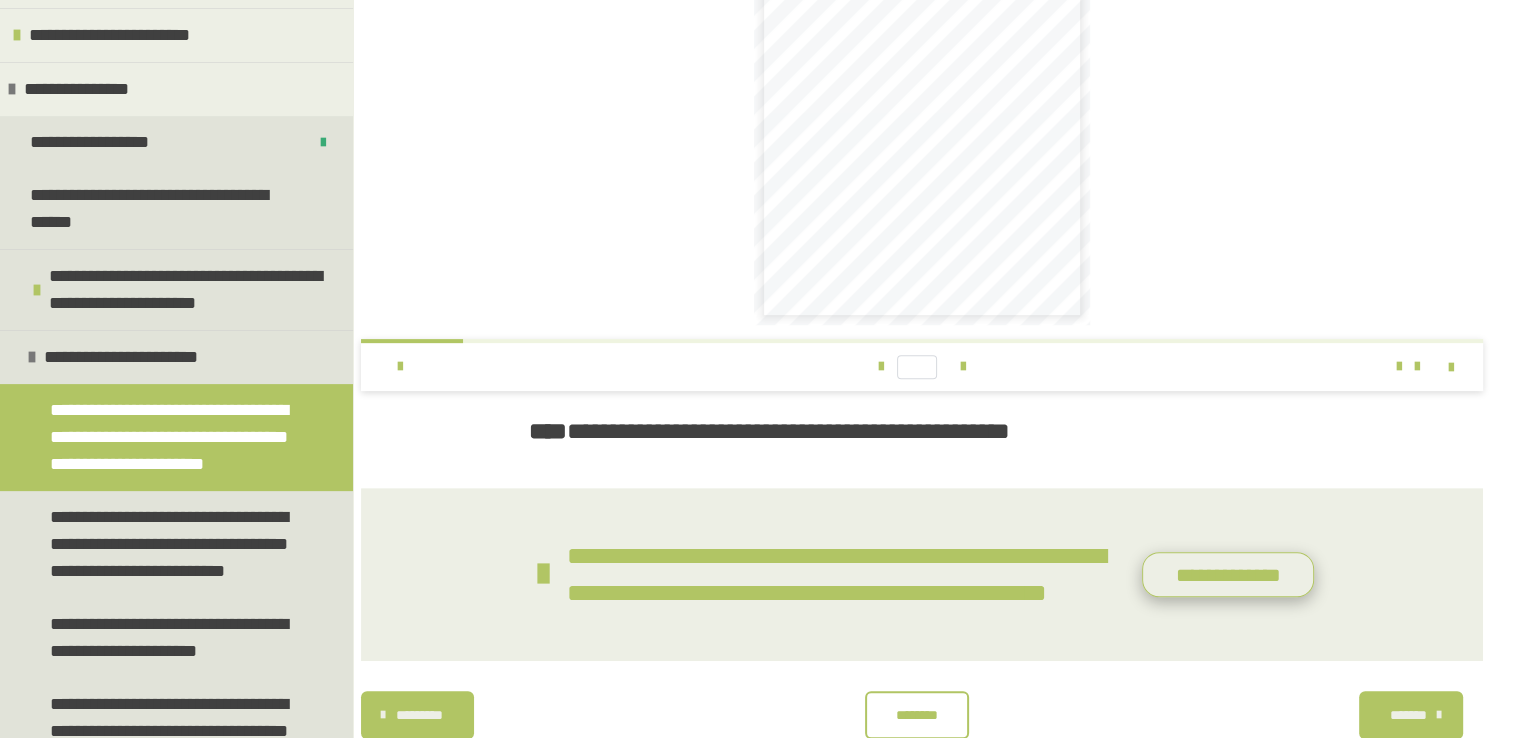 click on "**********" at bounding box center (1228, 575) 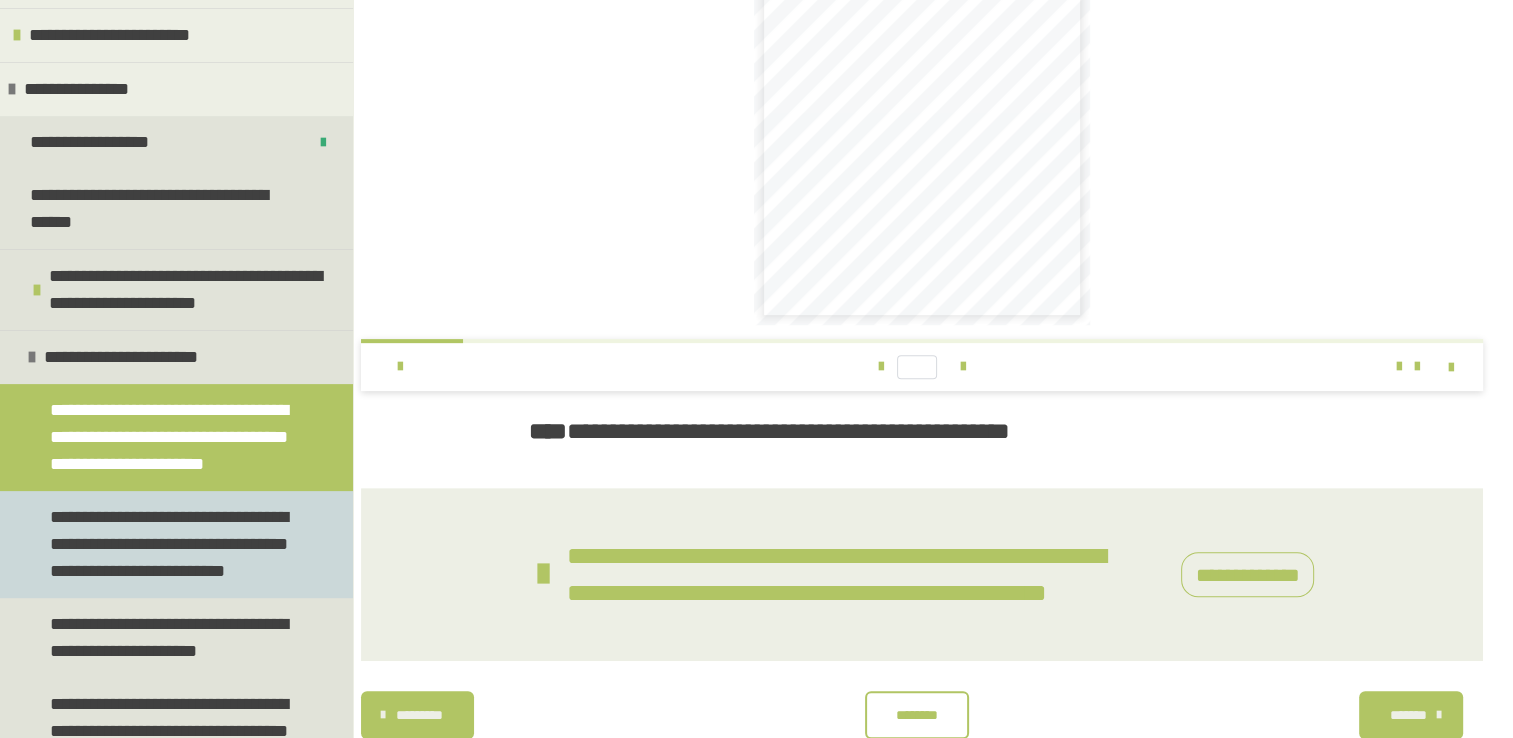 click on "**********" at bounding box center [171, 544] 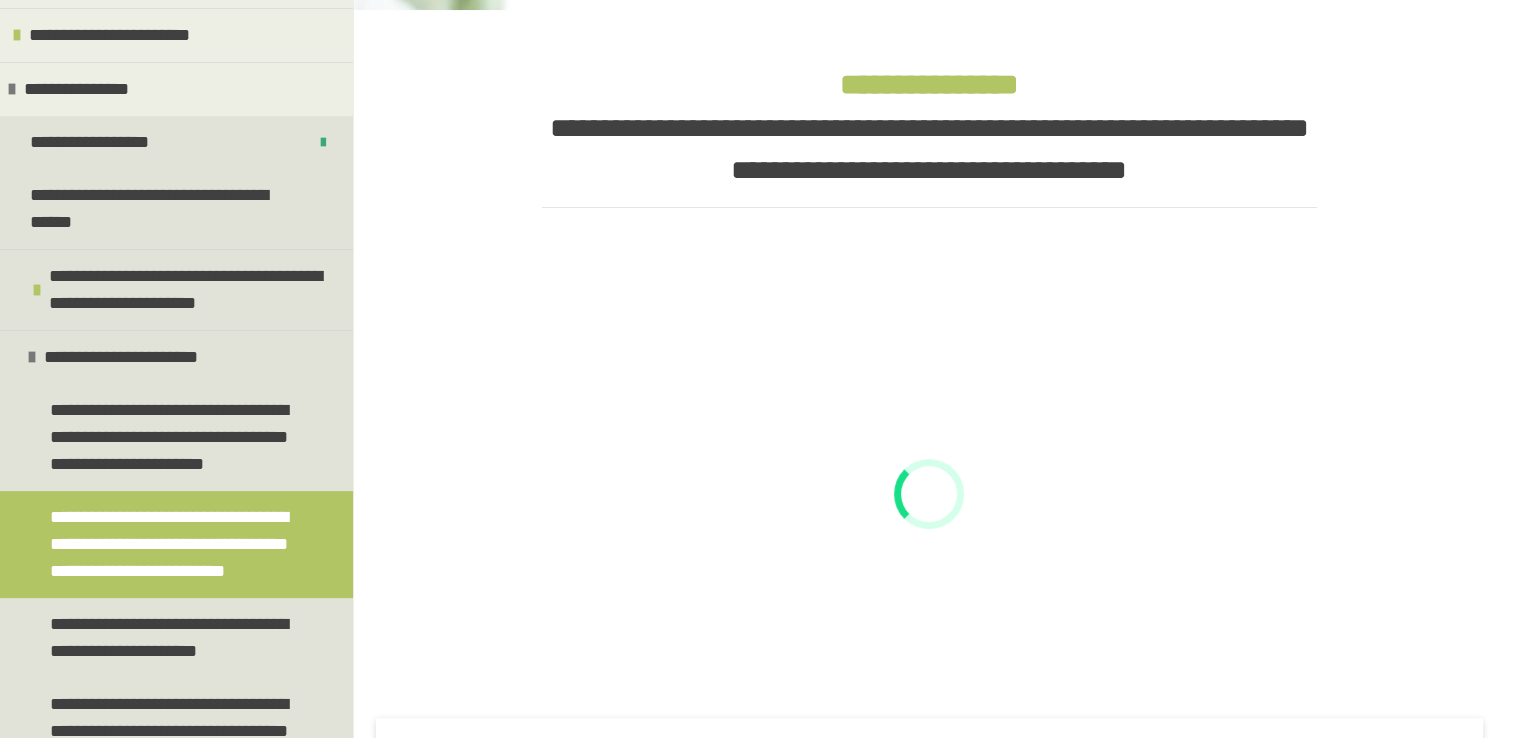 scroll, scrollTop: 496, scrollLeft: 0, axis: vertical 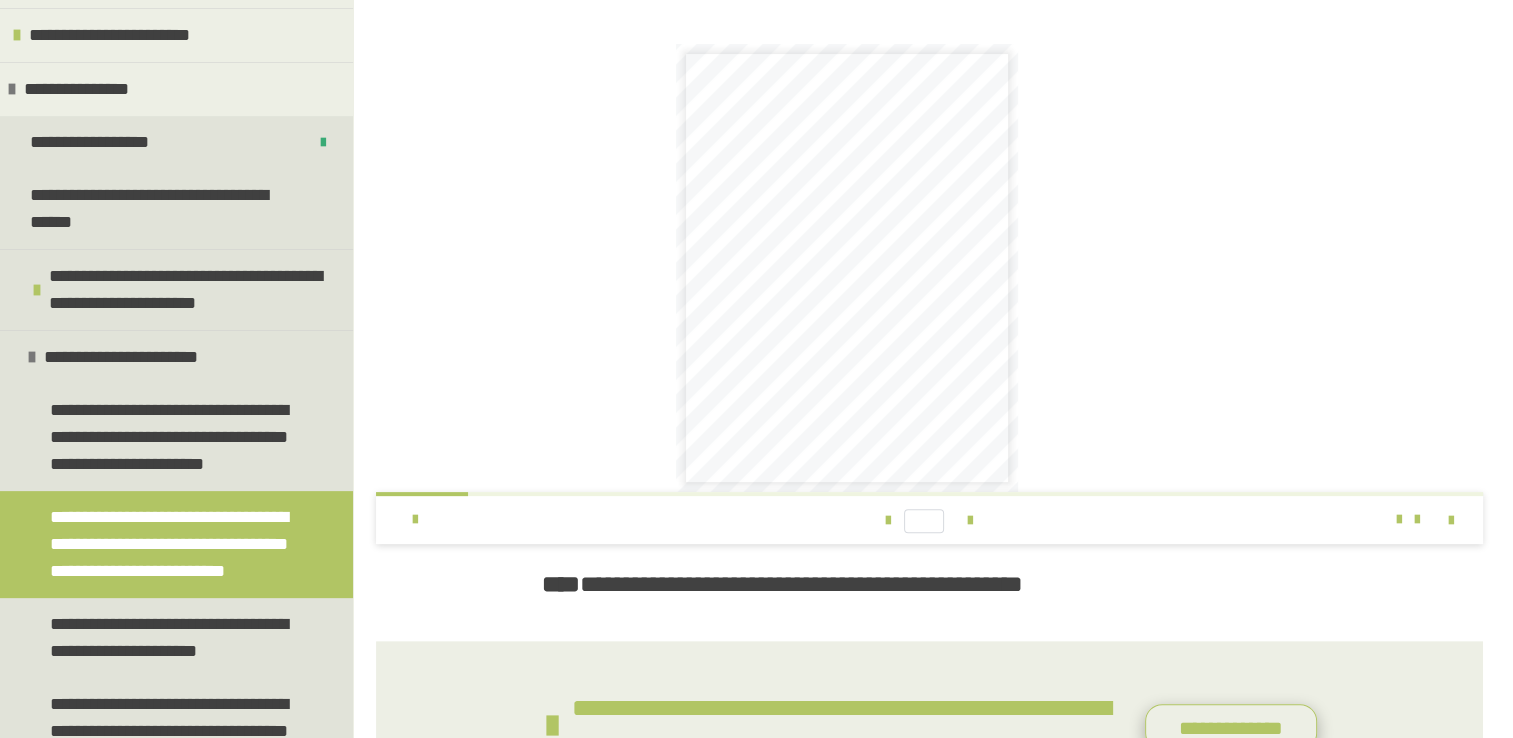 click on "**********" at bounding box center (1231, 727) 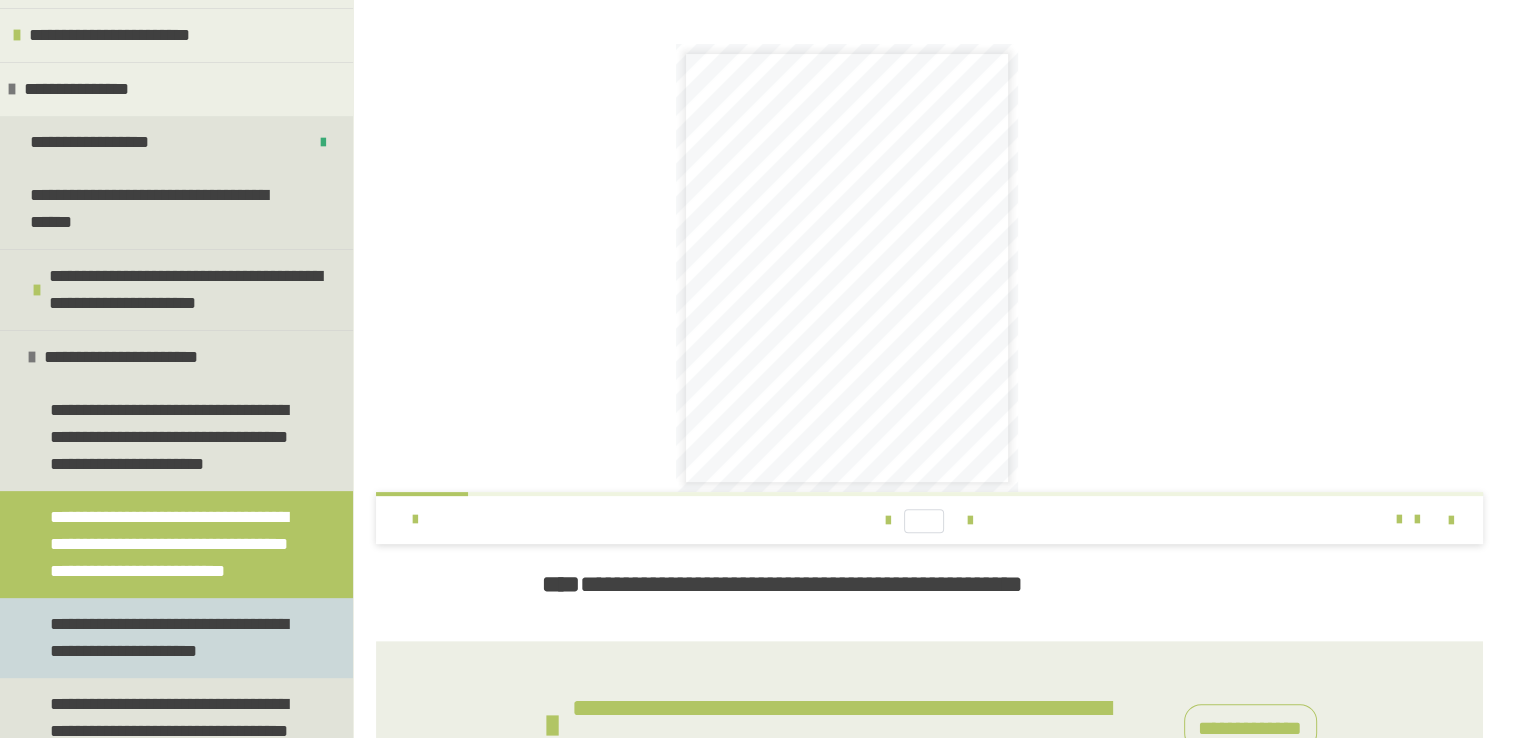 click on "**********" at bounding box center (171, 638) 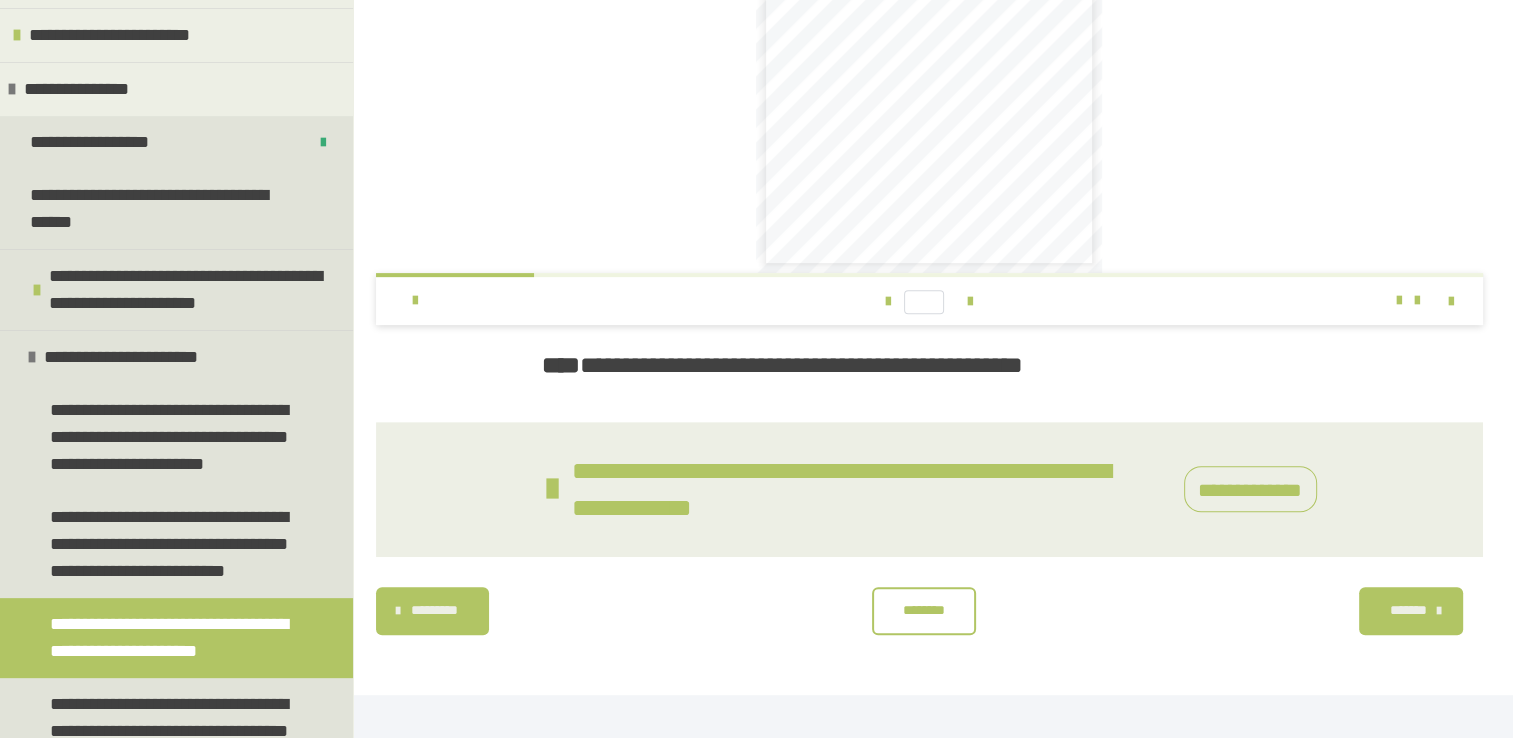 scroll, scrollTop: 674, scrollLeft: 0, axis: vertical 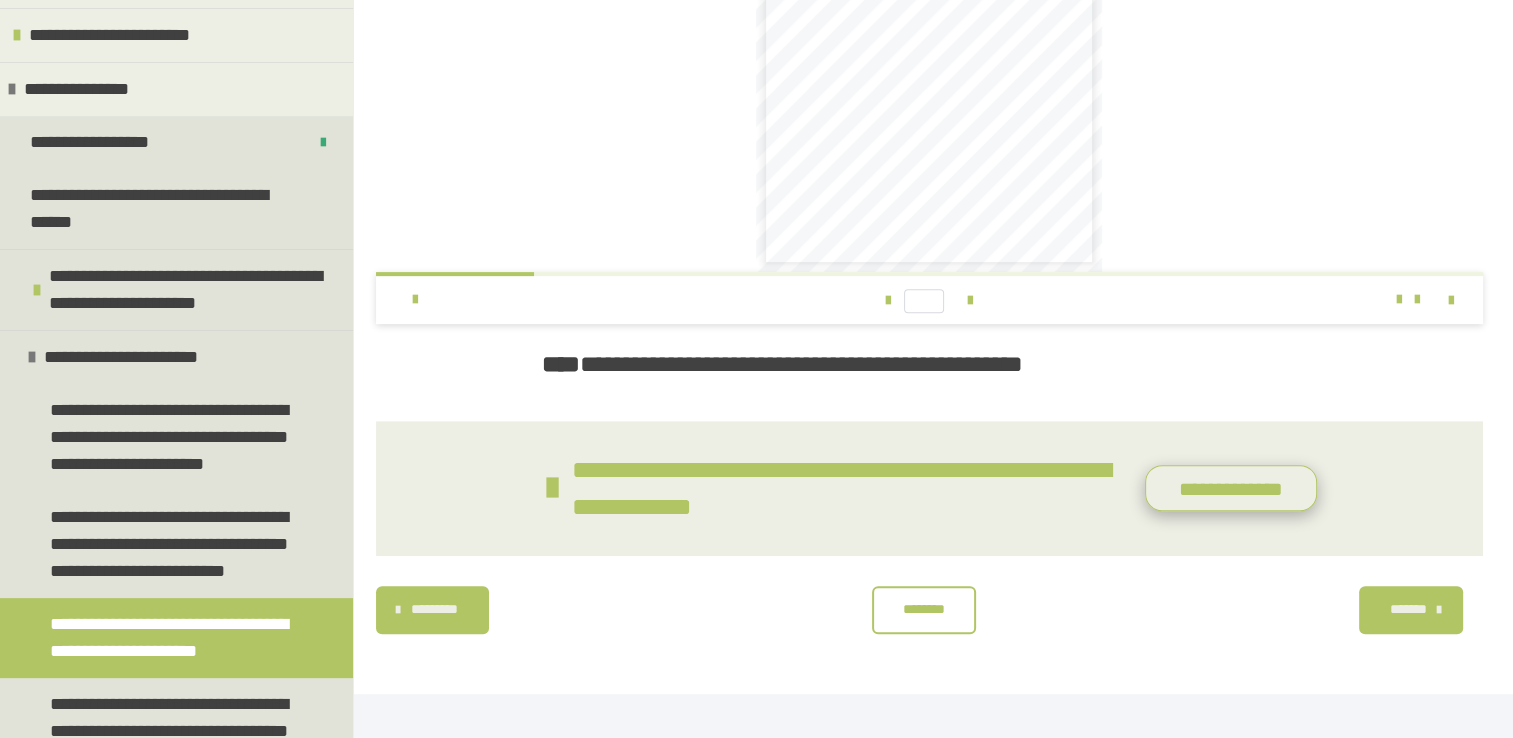 click on "**********" at bounding box center (1231, 488) 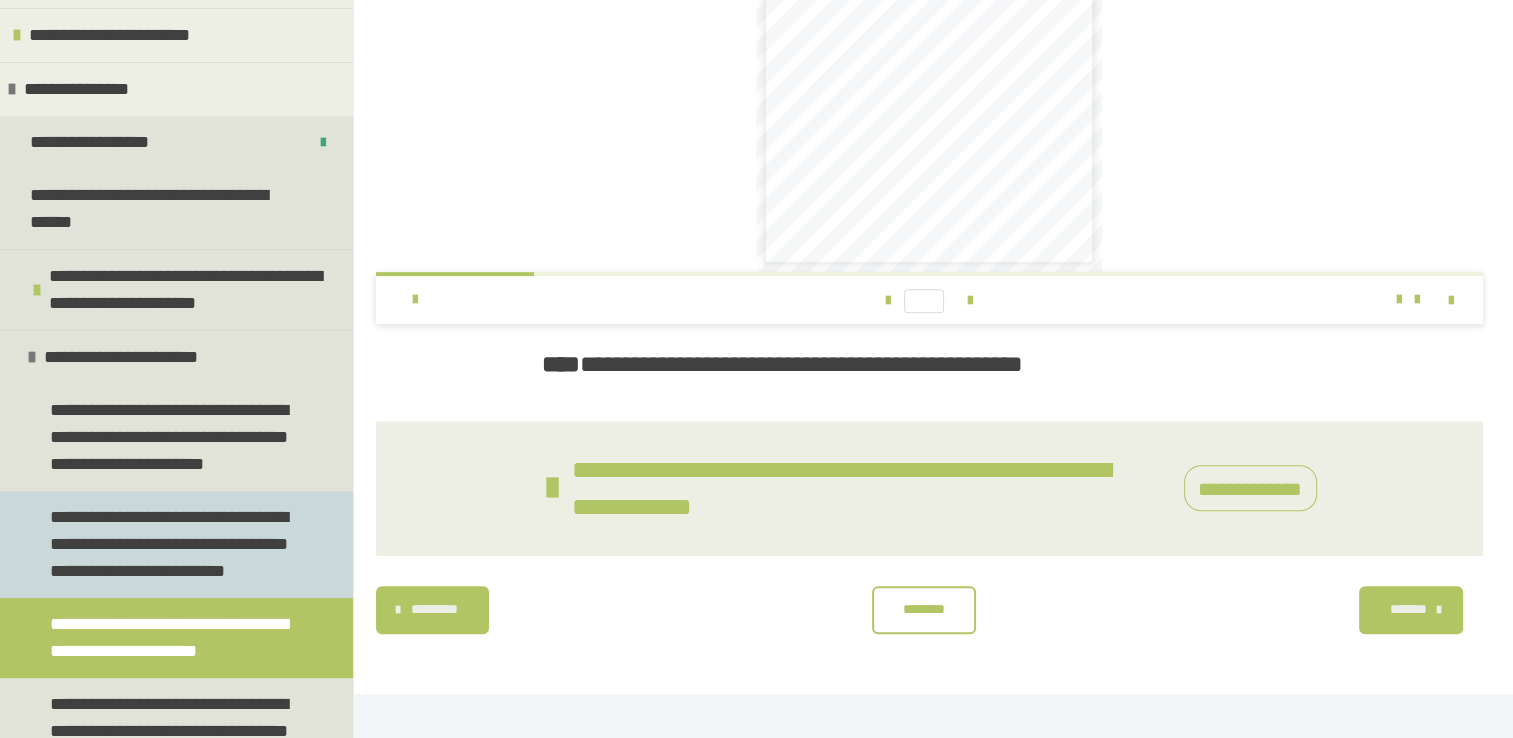 scroll, scrollTop: 647, scrollLeft: 0, axis: vertical 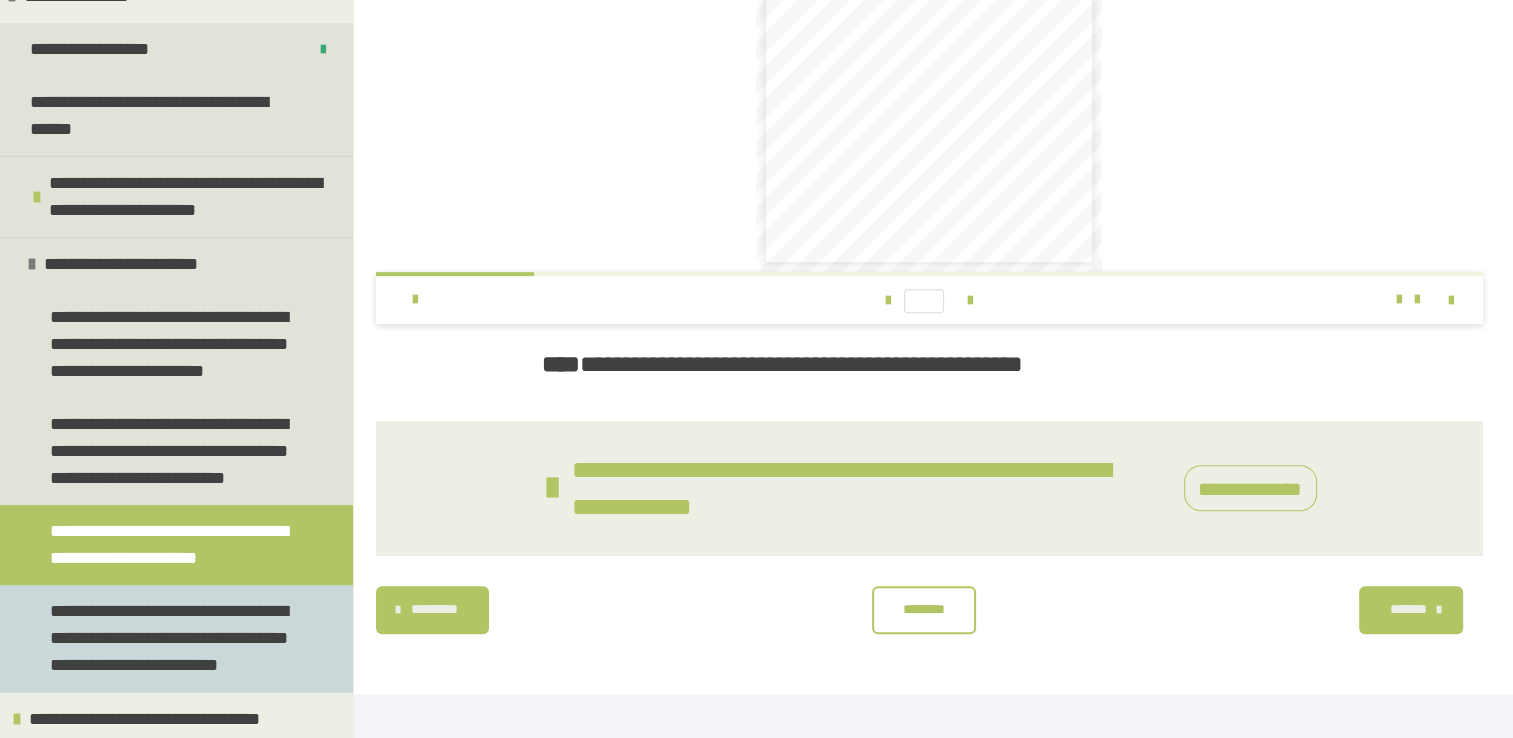 click on "**********" at bounding box center (171, 638) 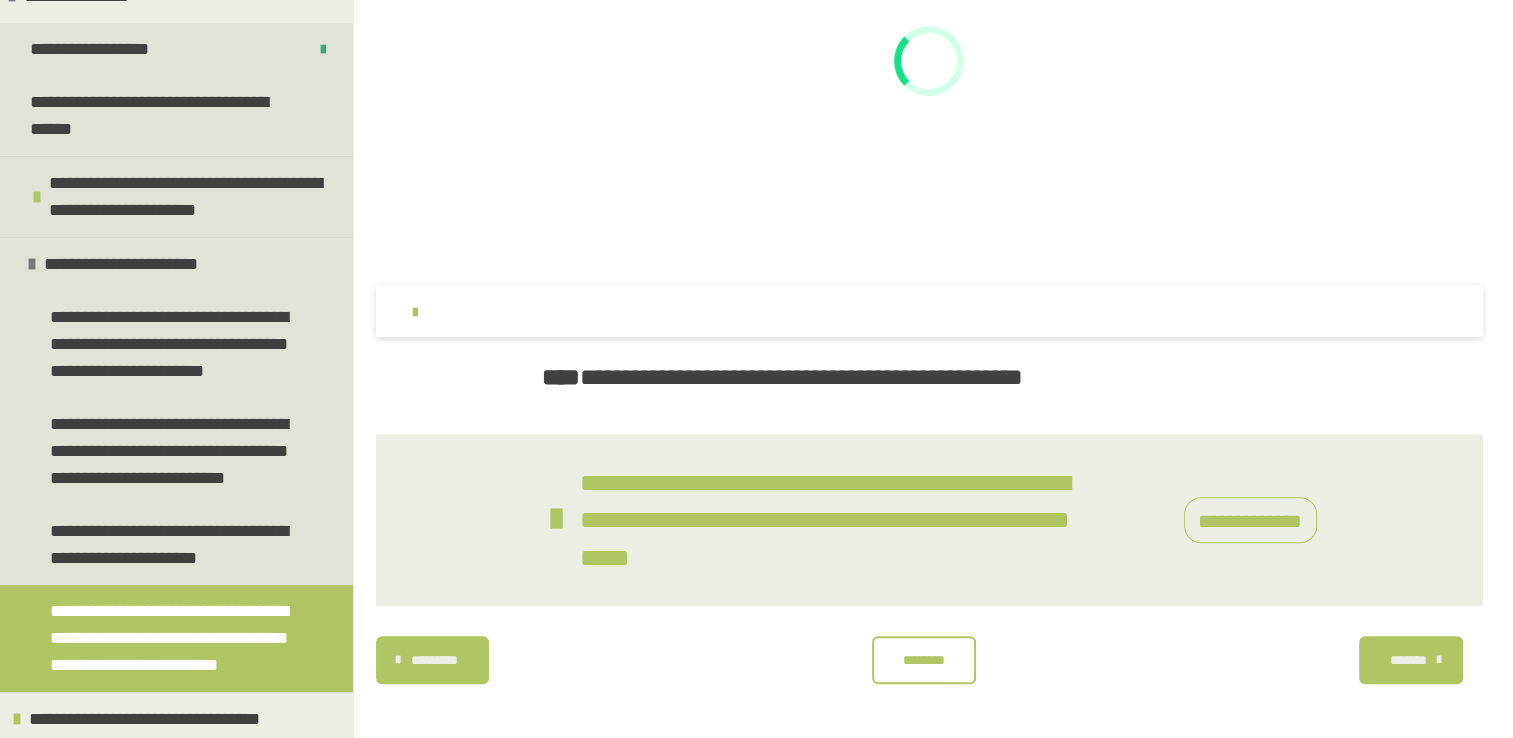 scroll, scrollTop: 706, scrollLeft: 0, axis: vertical 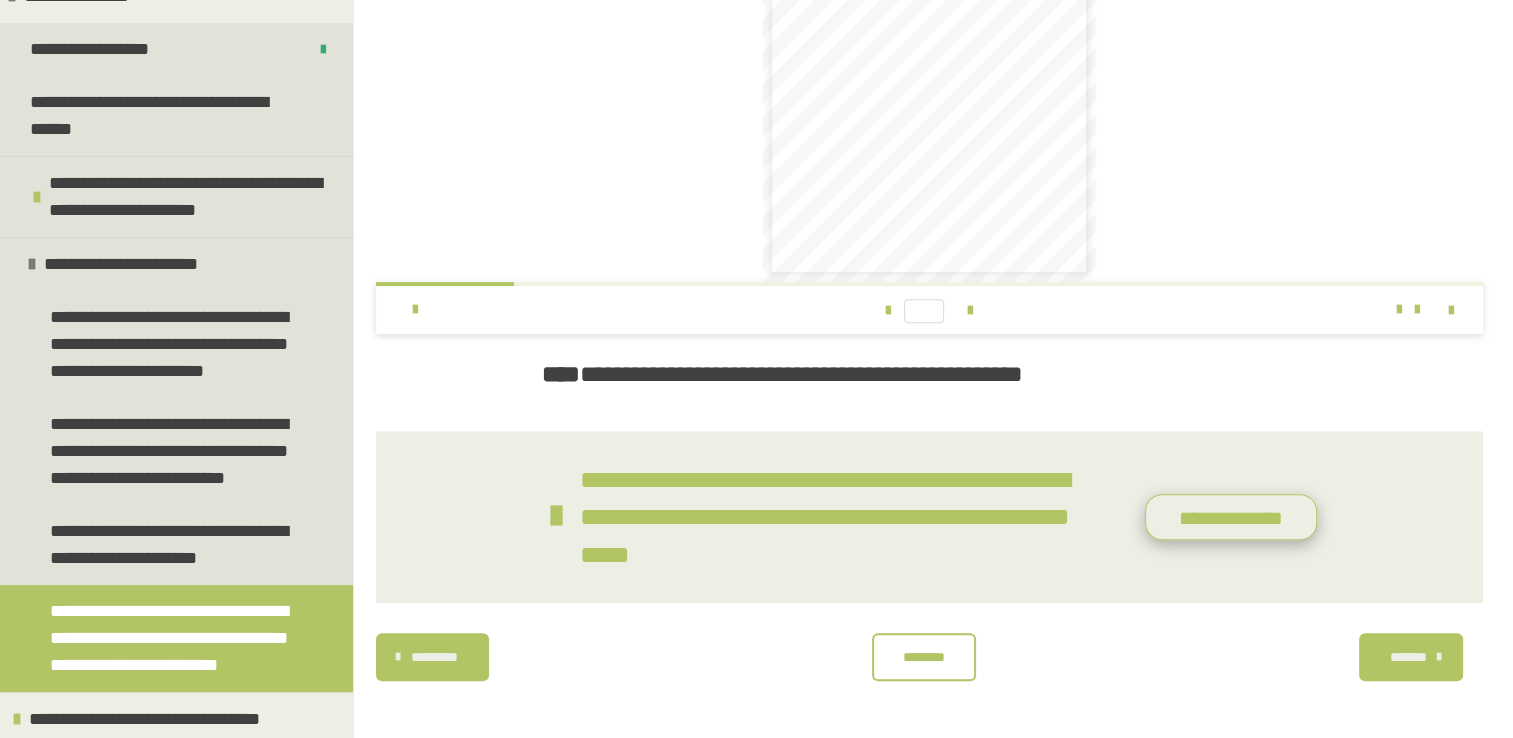 click on "**********" at bounding box center [1231, 517] 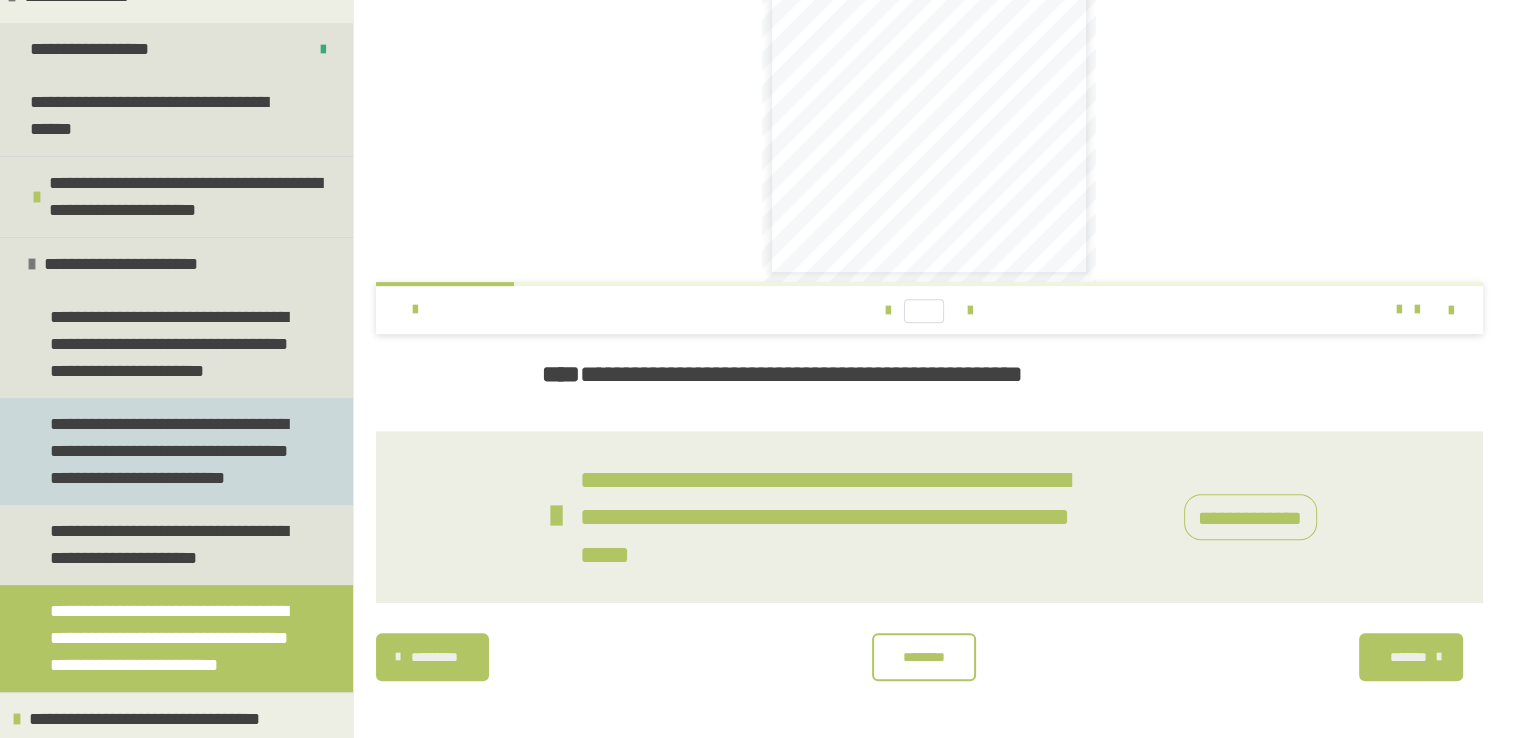 scroll, scrollTop: 711, scrollLeft: 0, axis: vertical 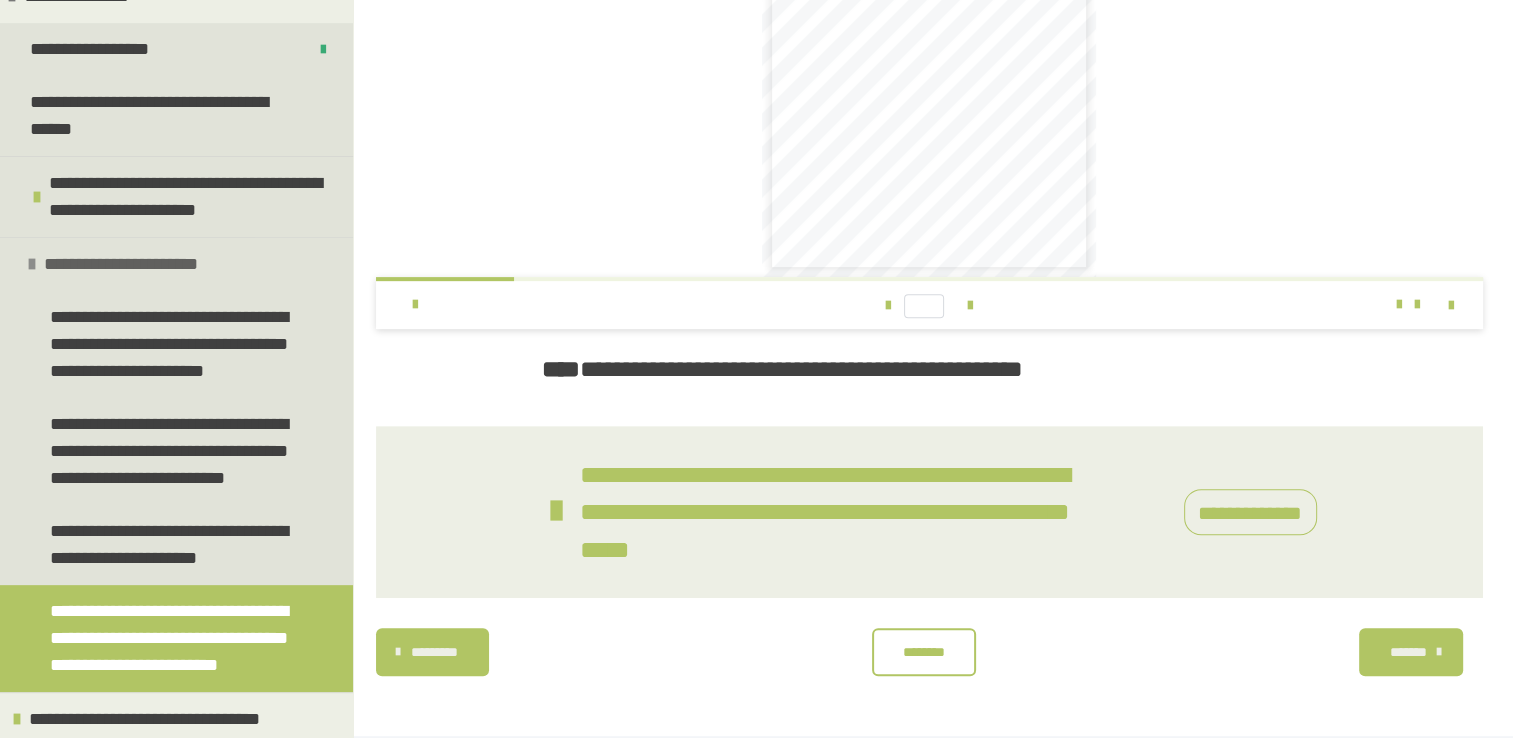 click at bounding box center (32, 264) 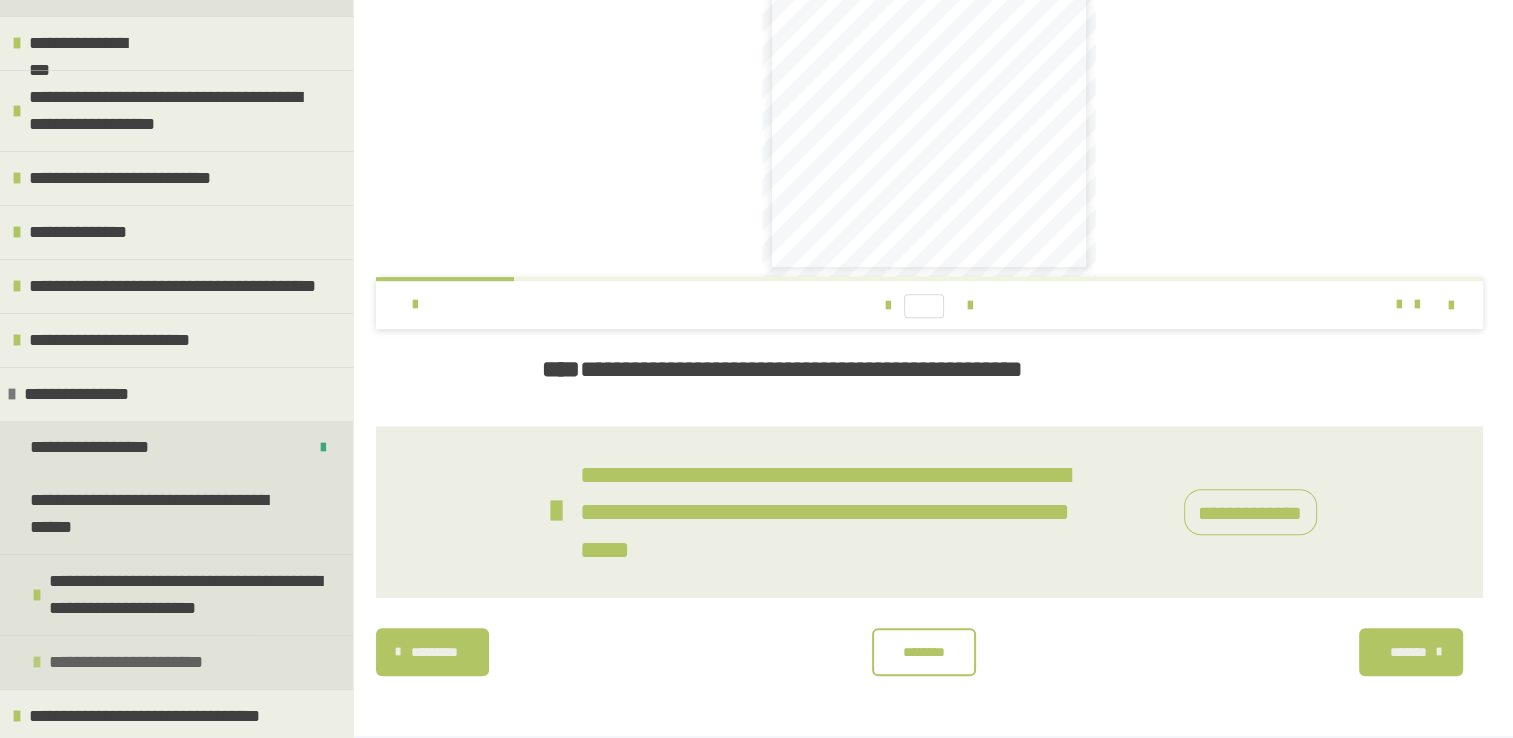 scroll, scrollTop: 246, scrollLeft: 0, axis: vertical 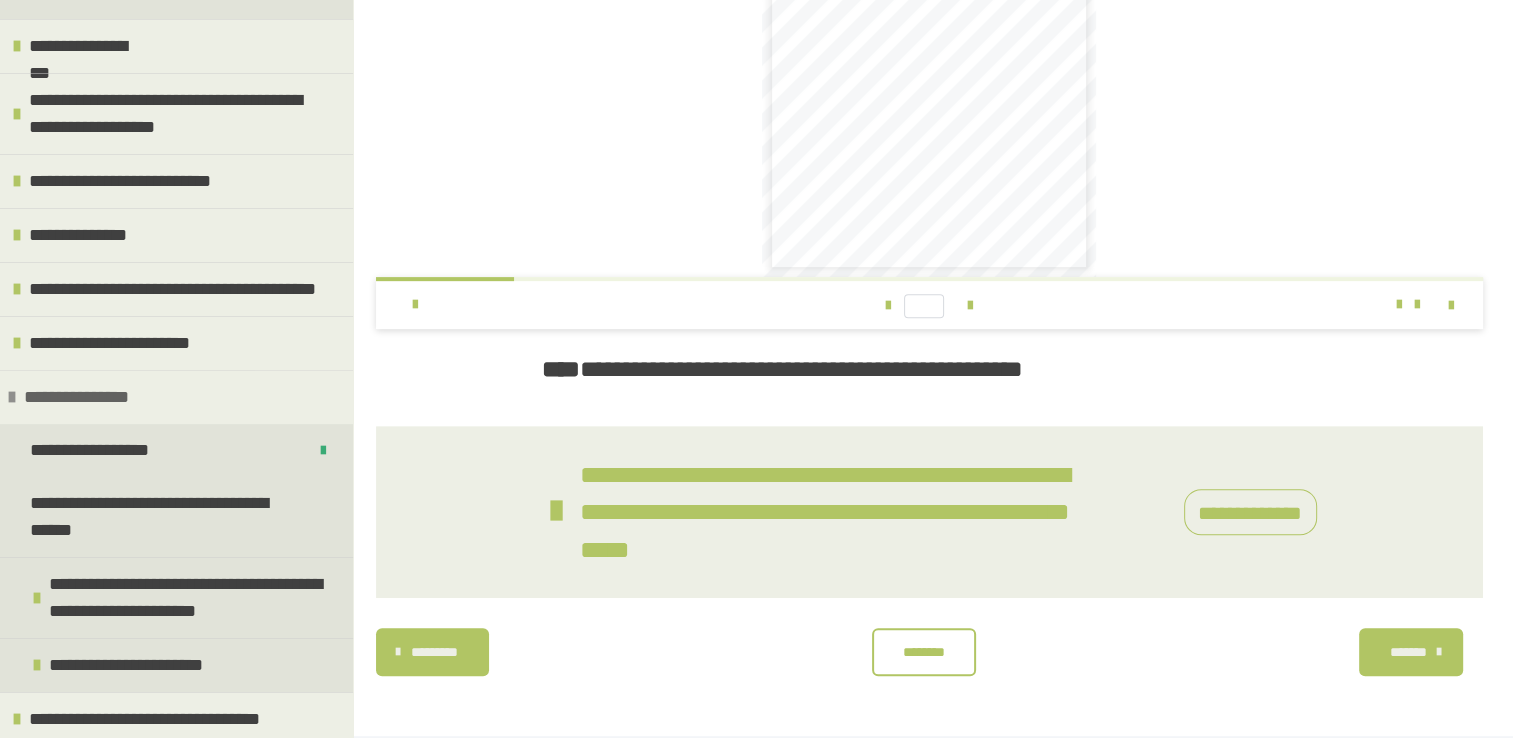 click on "**********" at bounding box center [80, 397] 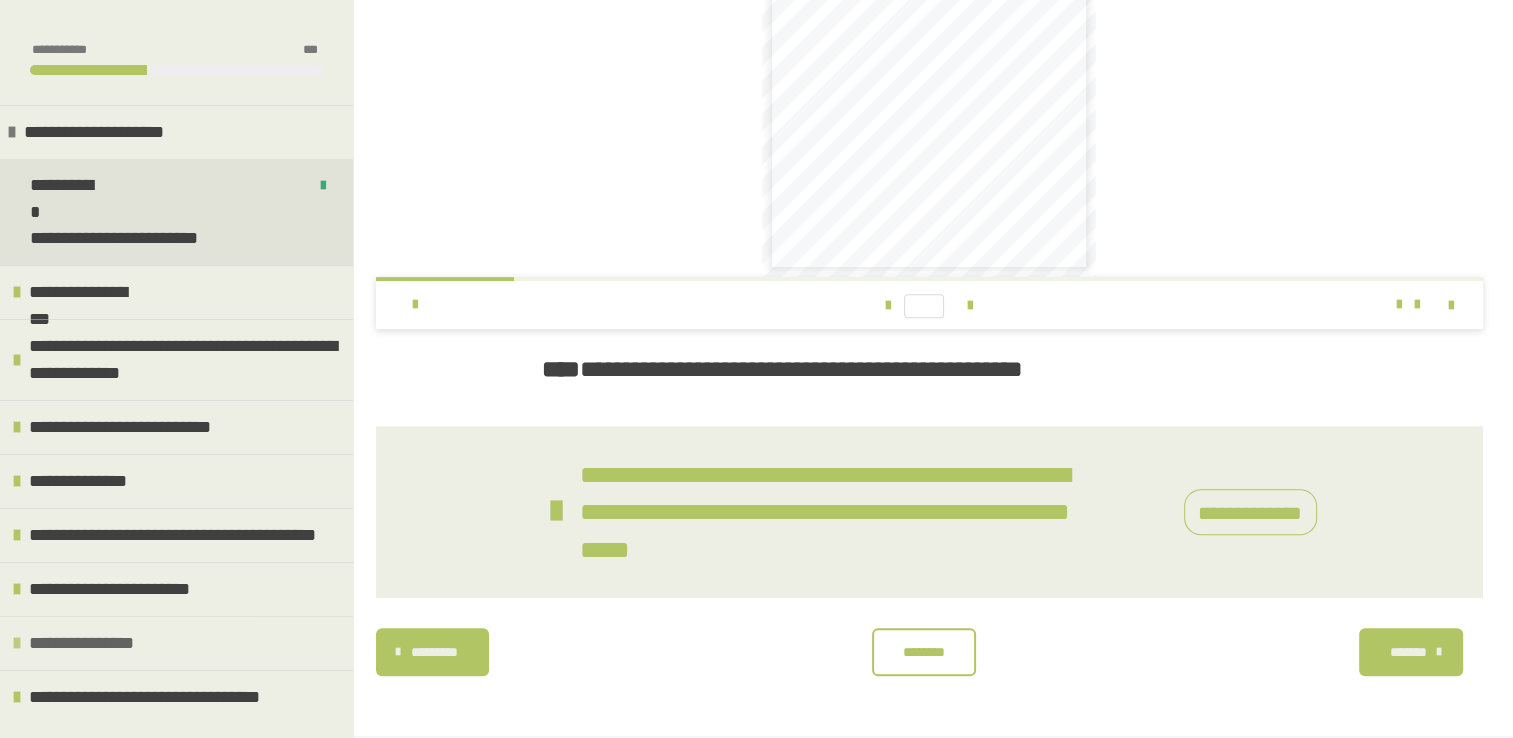 scroll, scrollTop: 0, scrollLeft: 0, axis: both 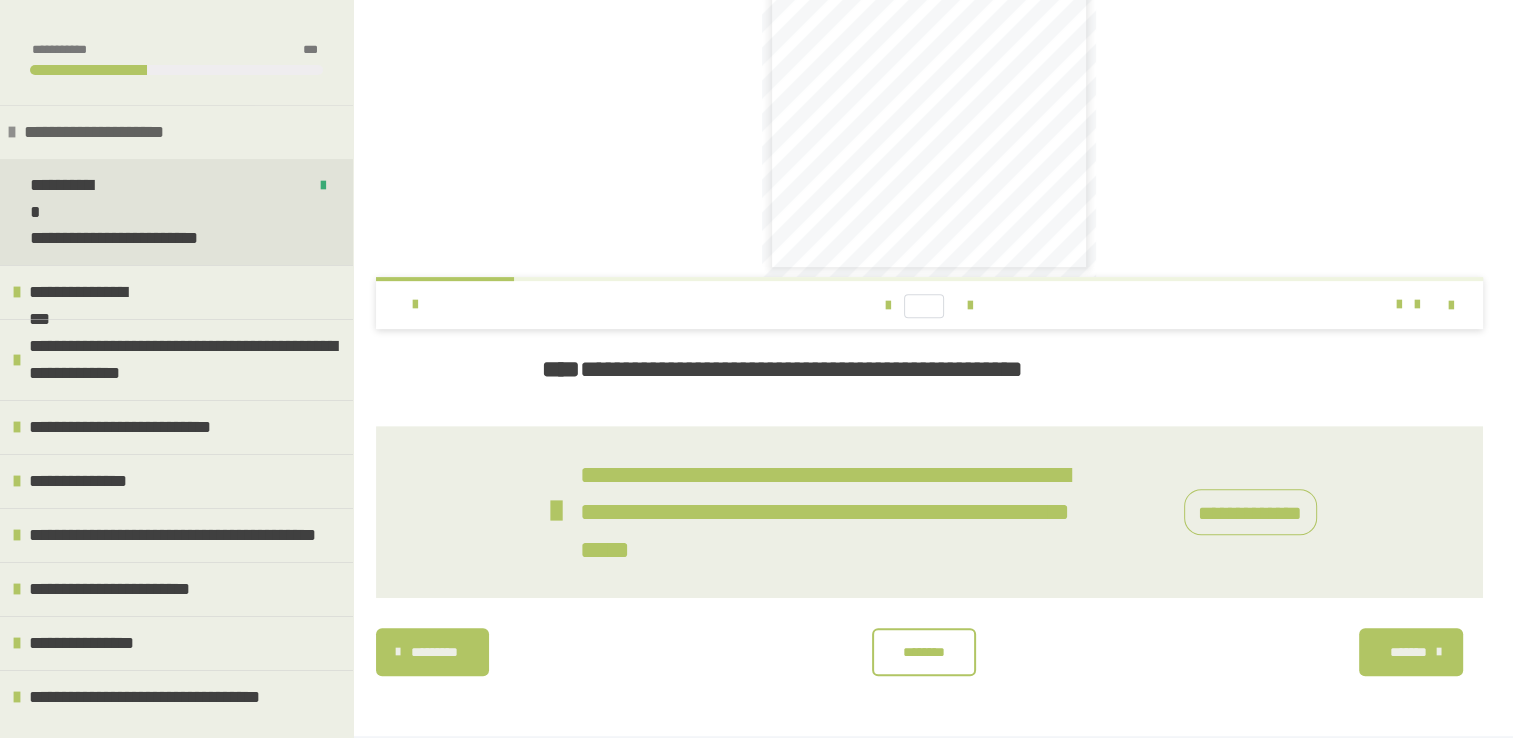 click on "**********" at bounding box center [176, 132] 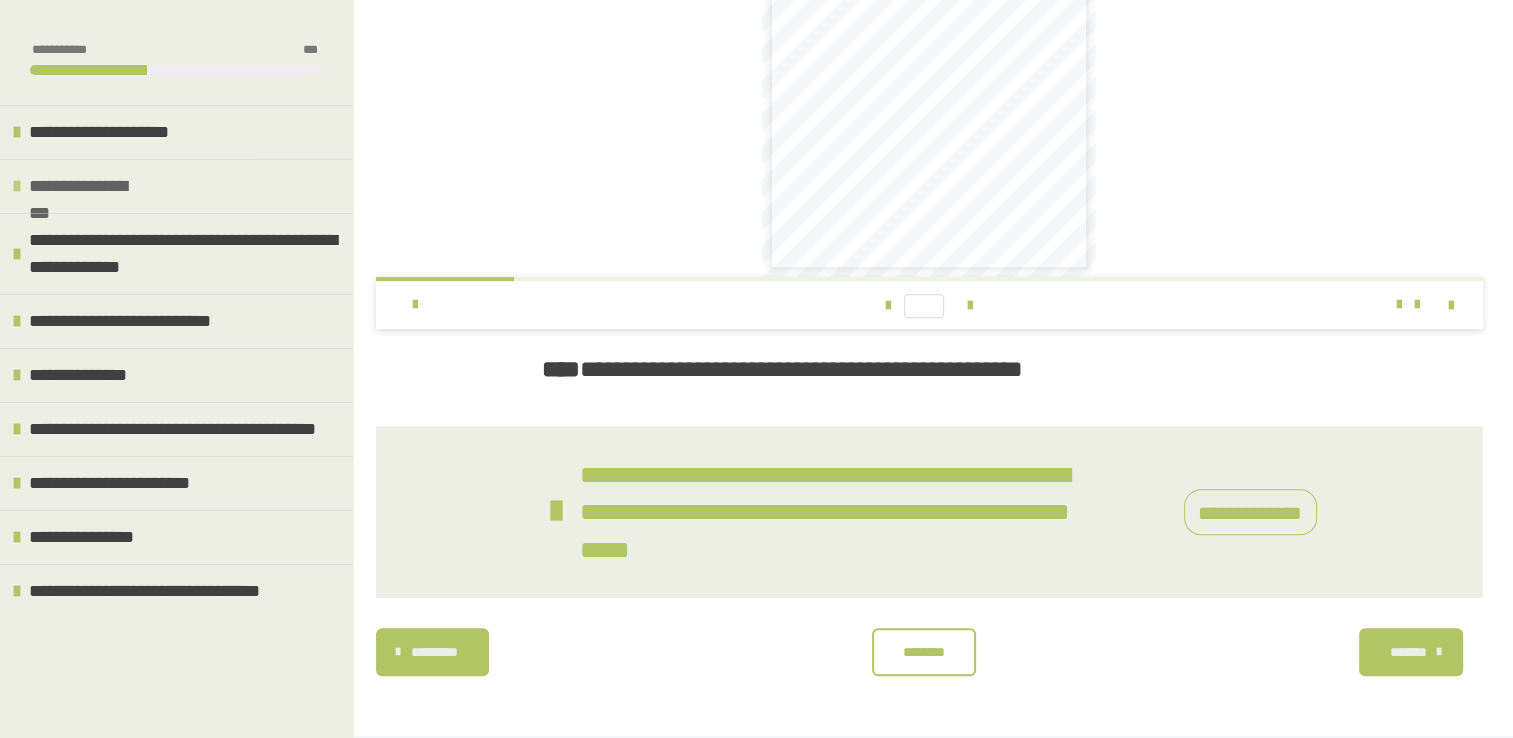 scroll, scrollTop: 0, scrollLeft: 0, axis: both 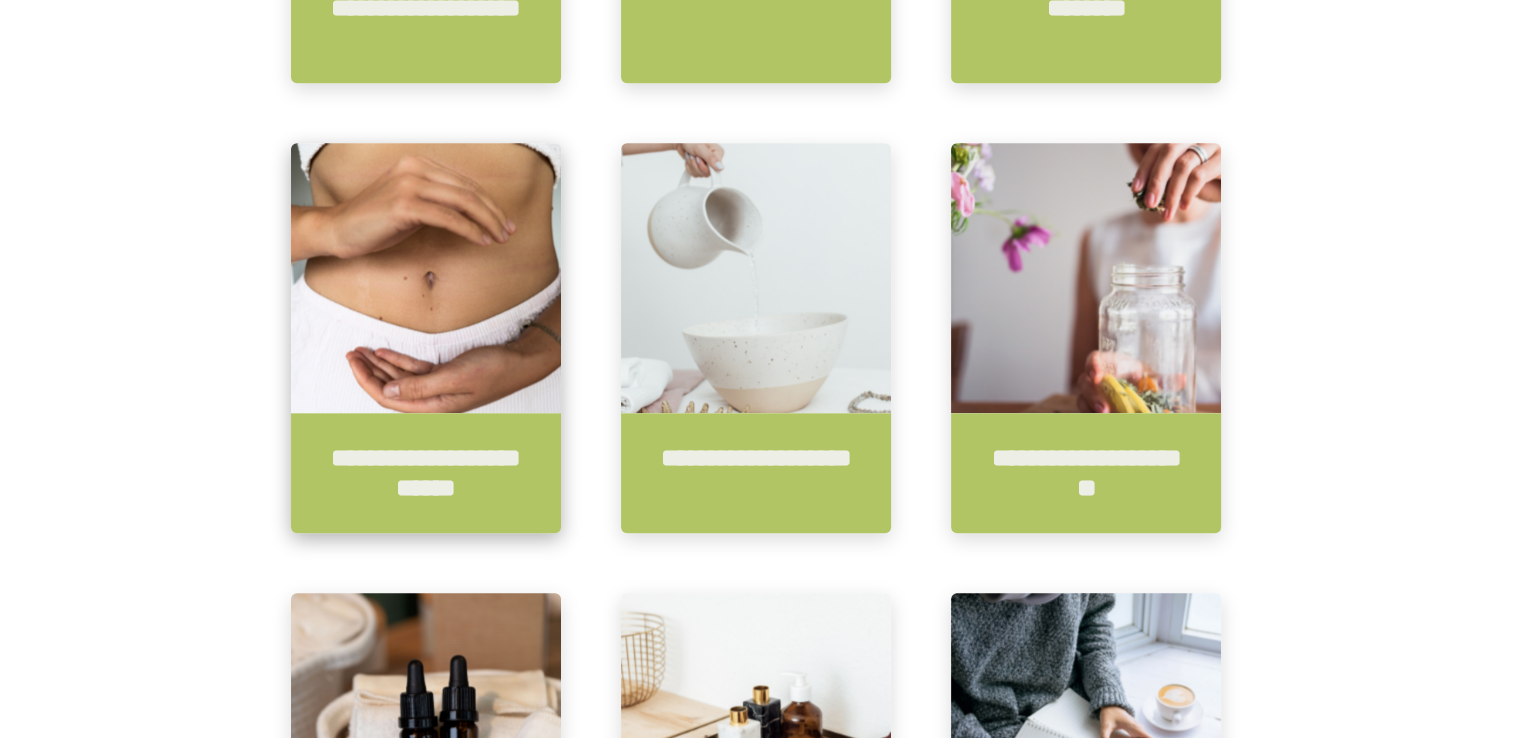 click on "**********" at bounding box center (426, 473) 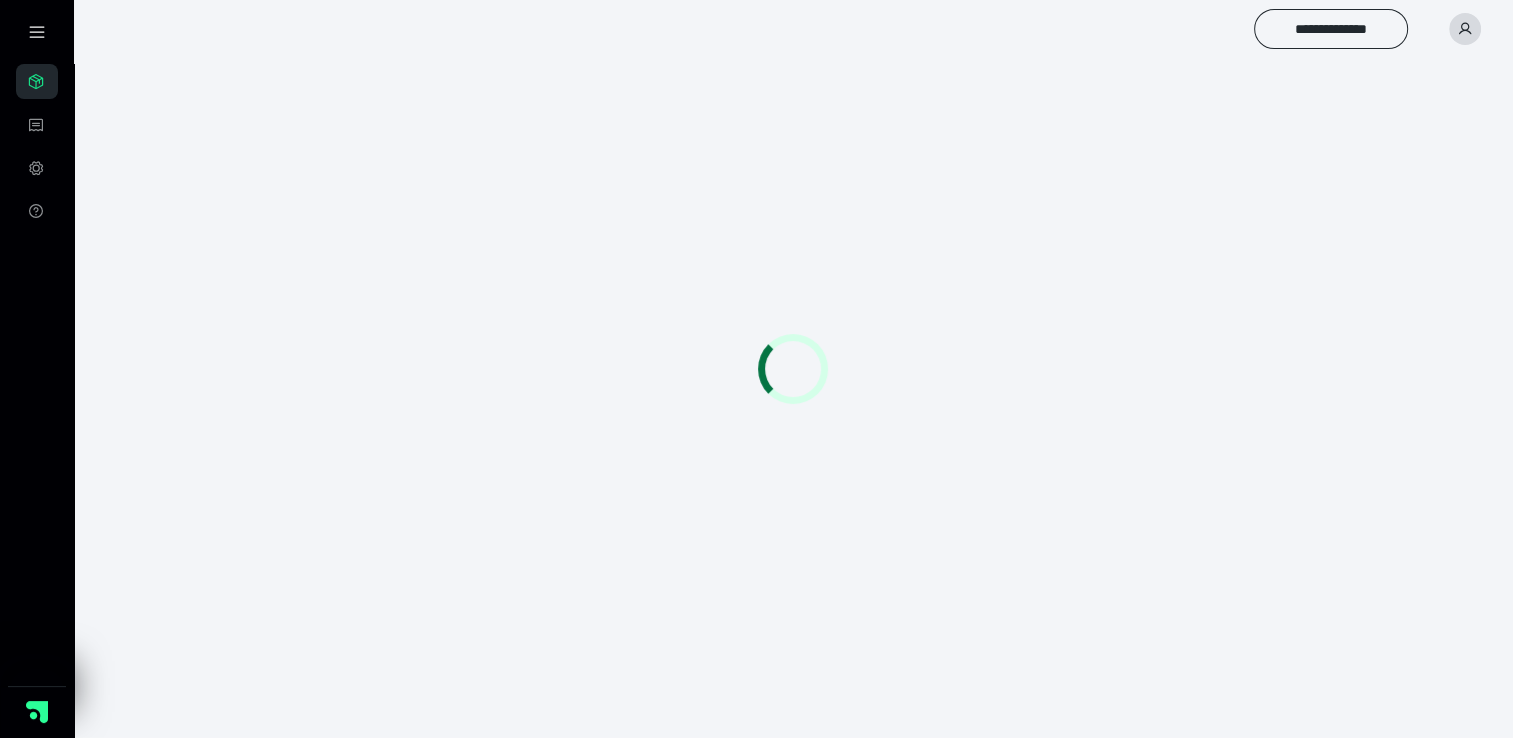 scroll, scrollTop: 0, scrollLeft: 0, axis: both 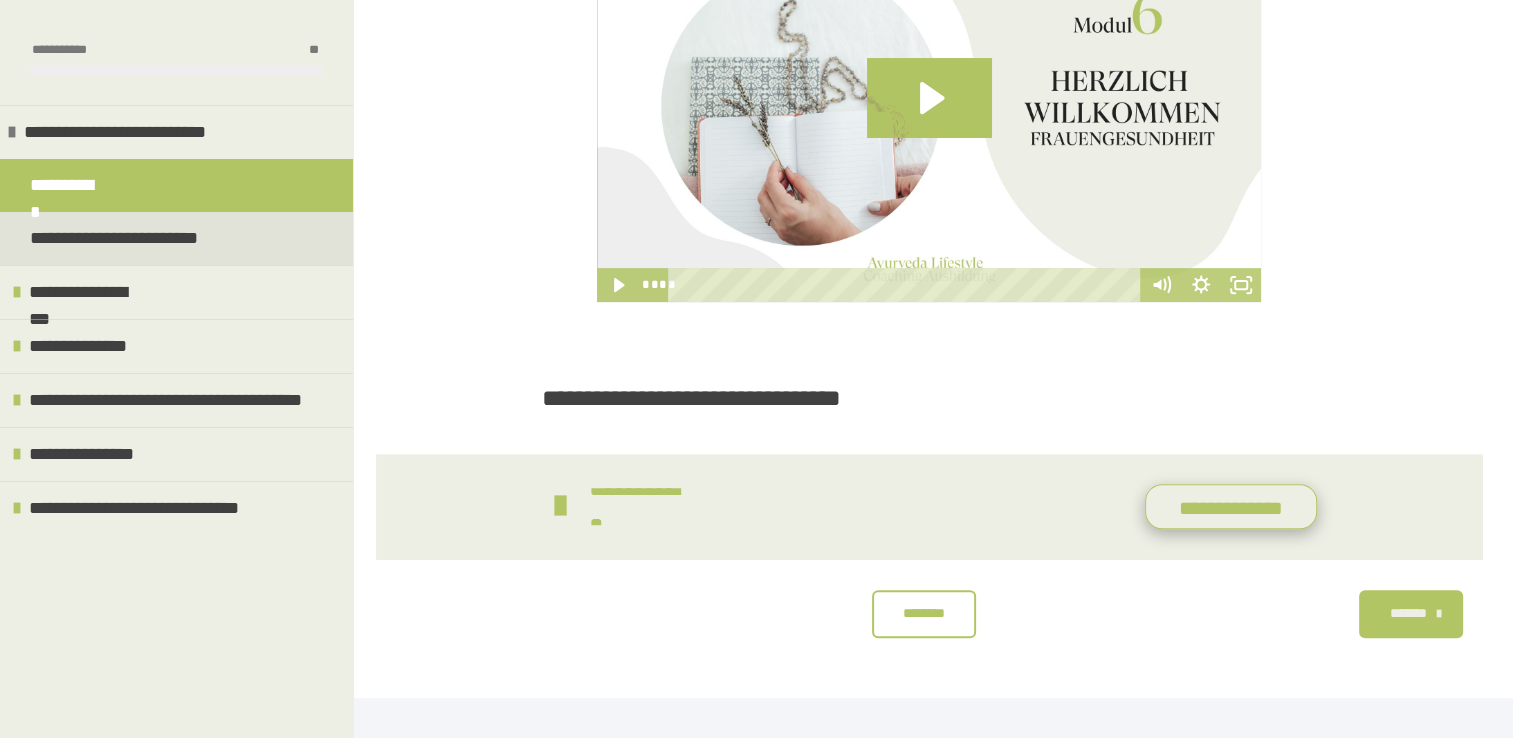 click on "**********" at bounding box center [1231, 507] 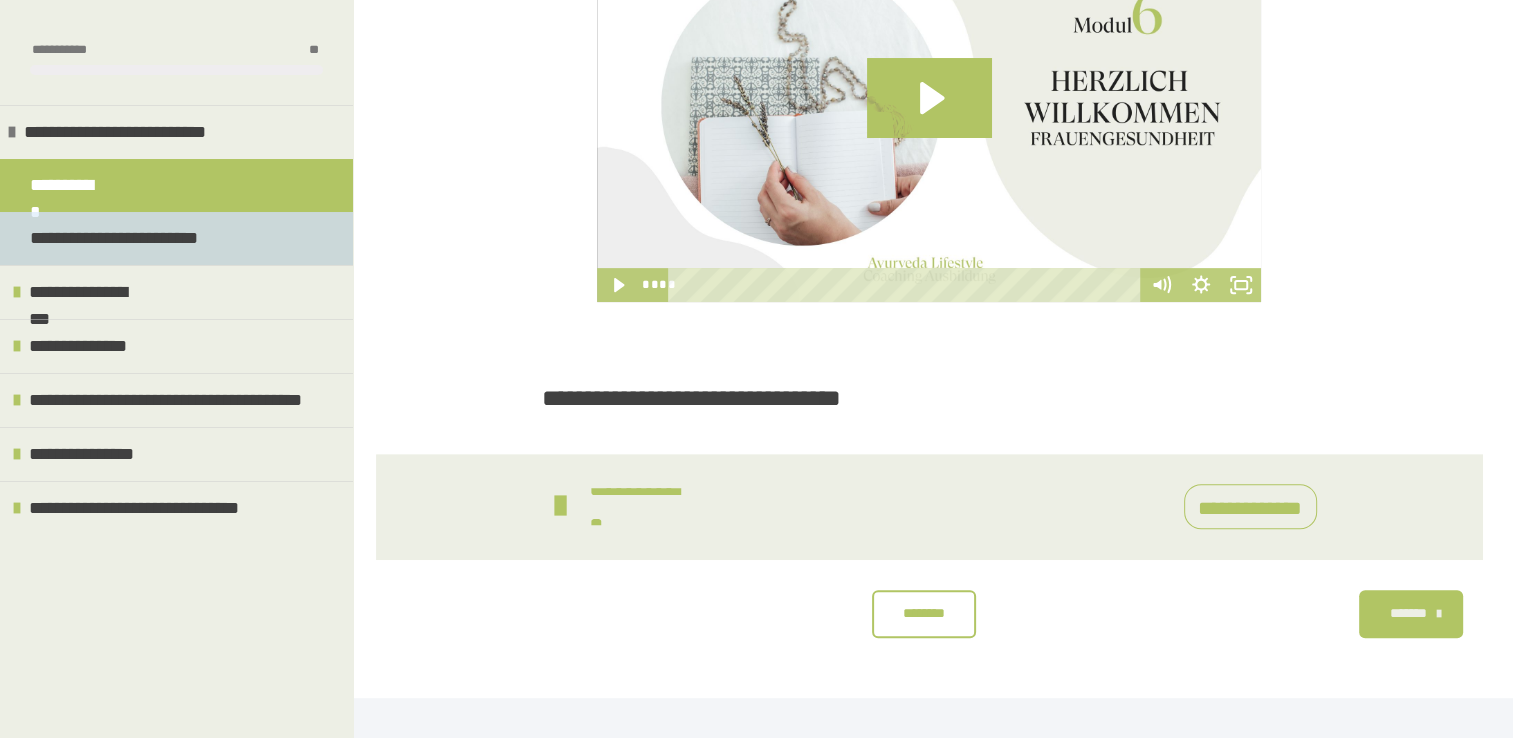 click on "**********" at bounding box center (115, 238) 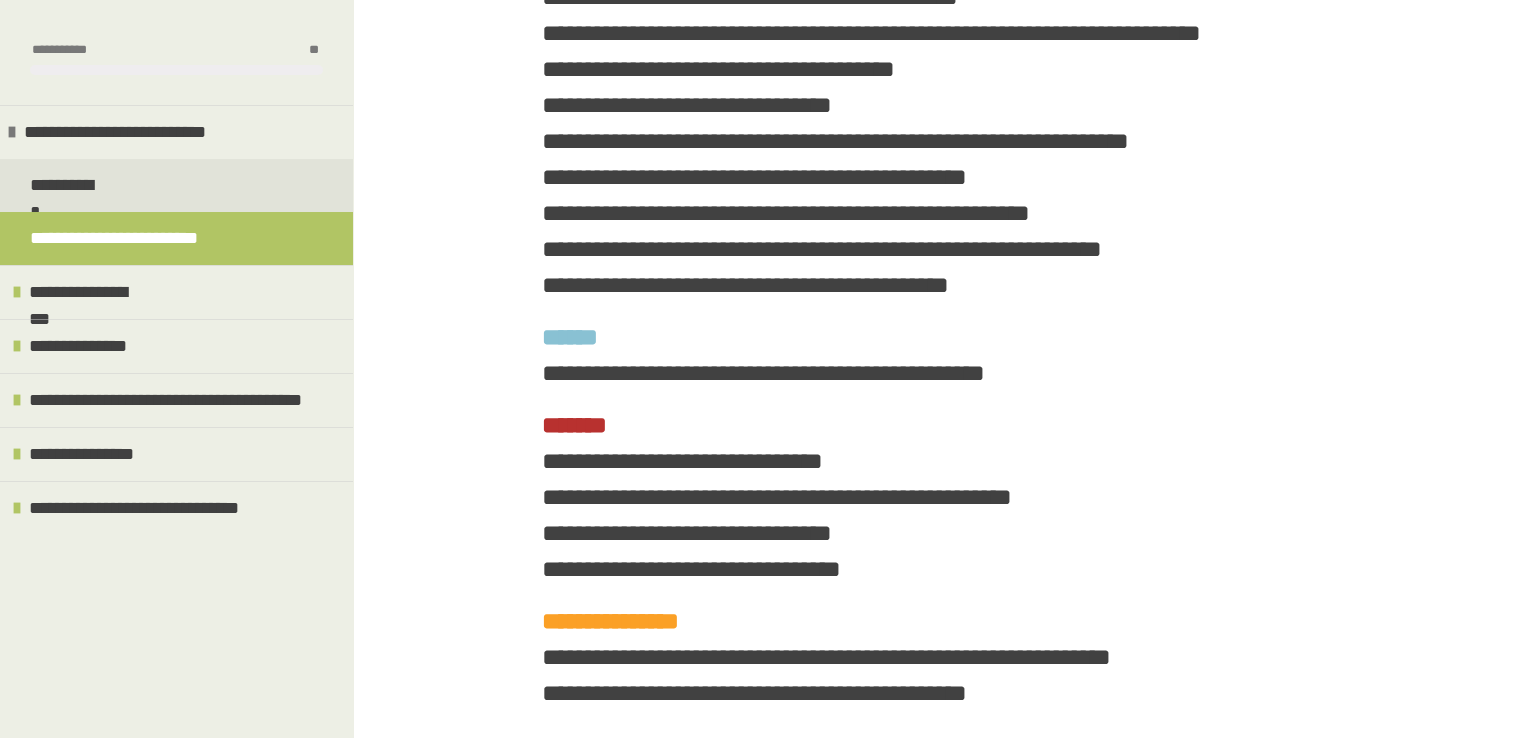 scroll, scrollTop: 1150, scrollLeft: 0, axis: vertical 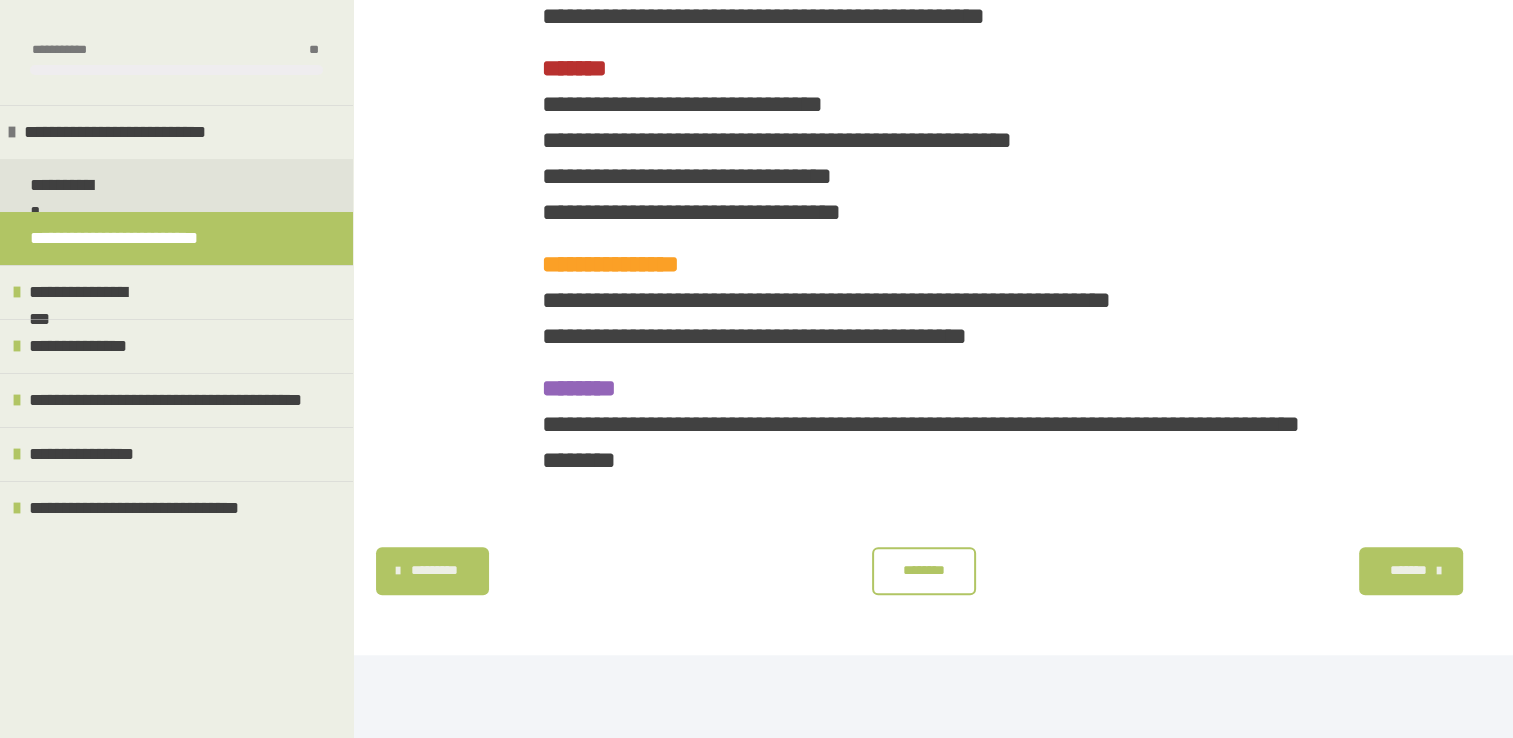 click on "********" at bounding box center [924, 570] 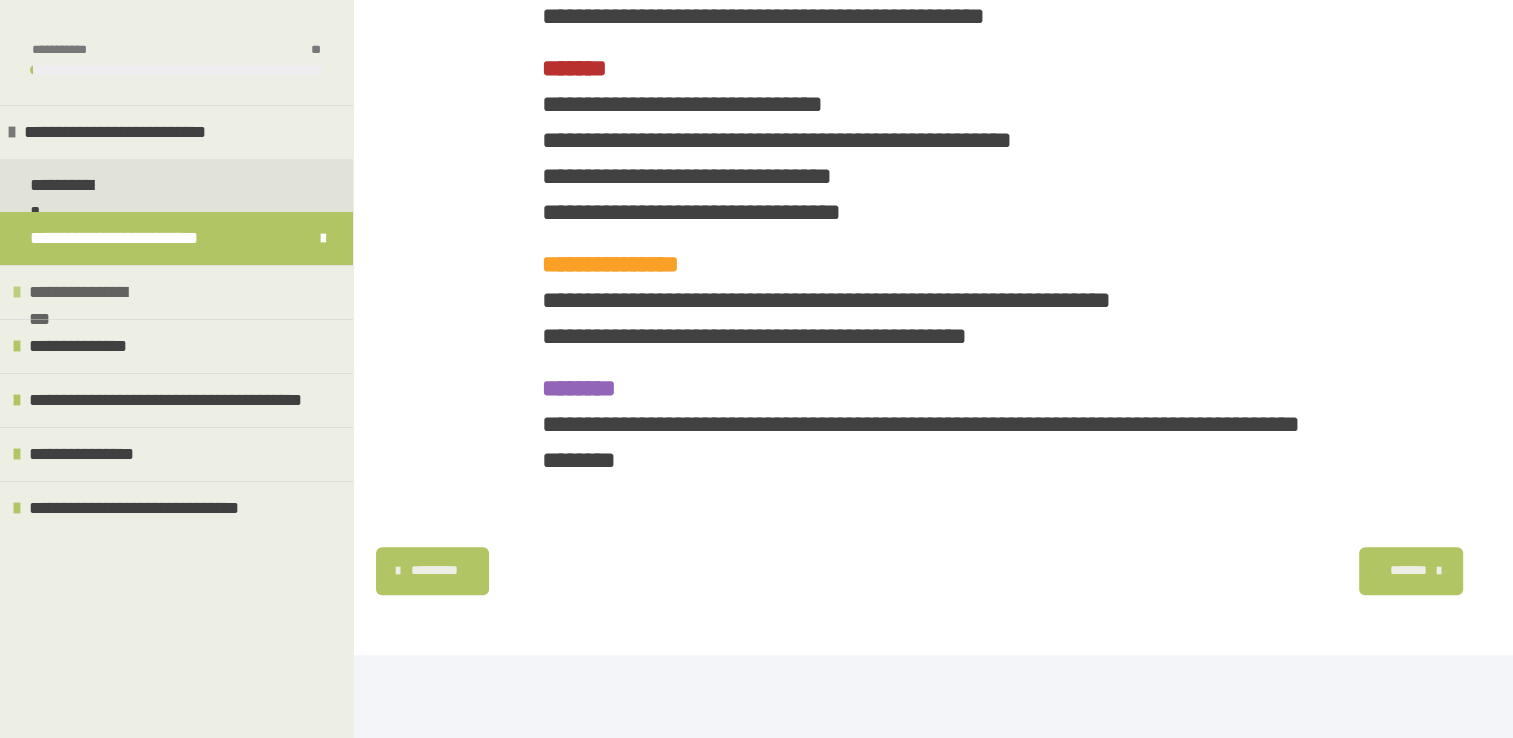 click on "**********" at bounding box center [90, 292] 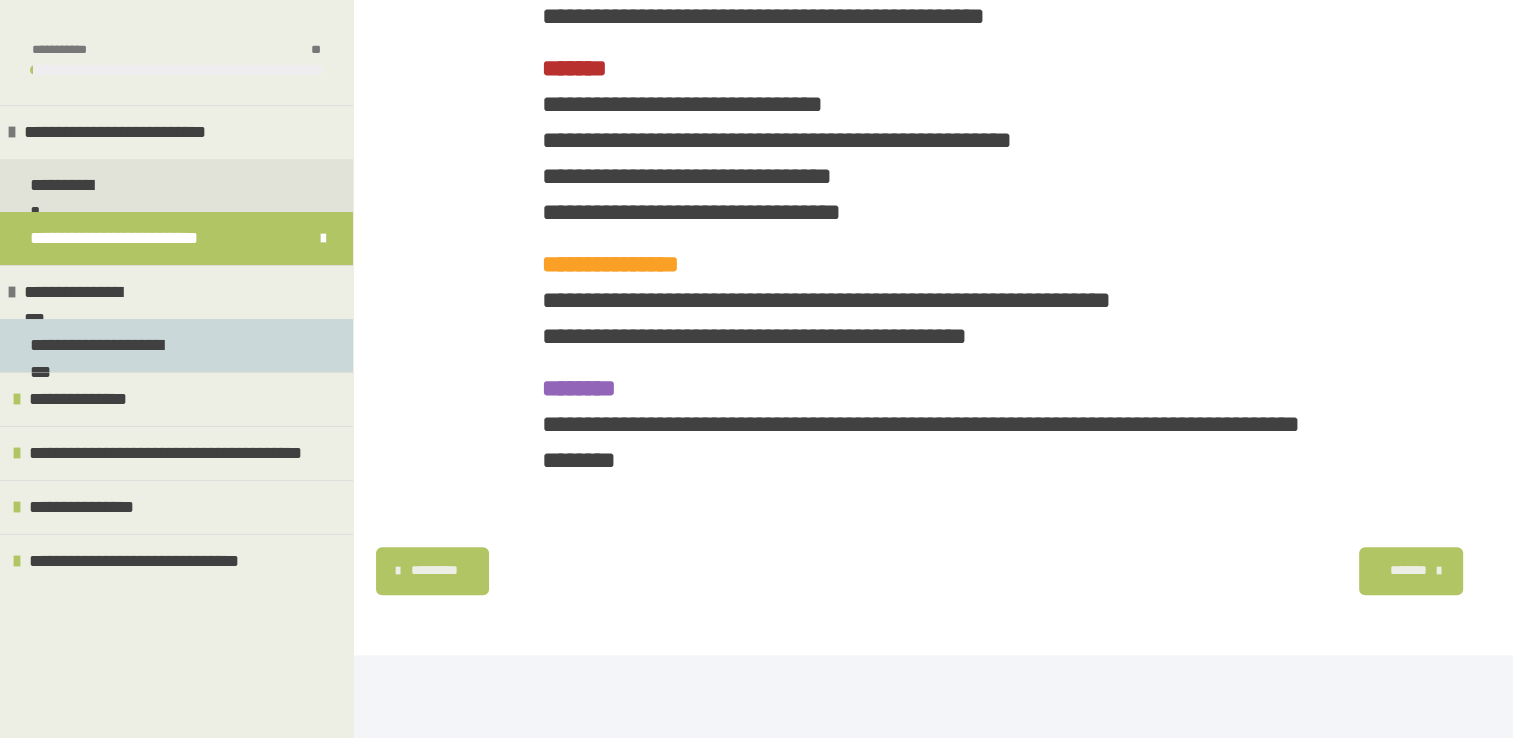 click on "**********" at bounding box center [109, 345] 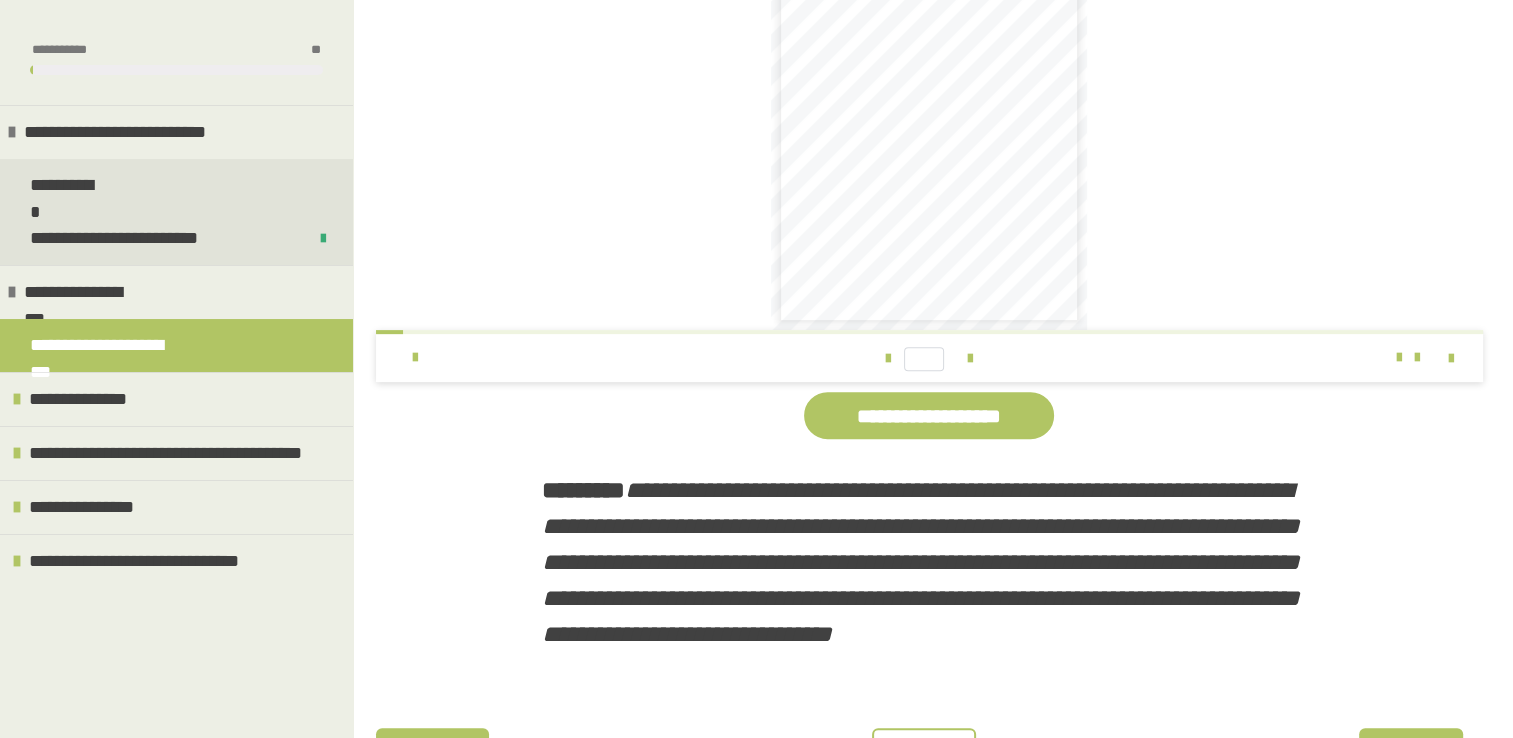 scroll, scrollTop: 648, scrollLeft: 0, axis: vertical 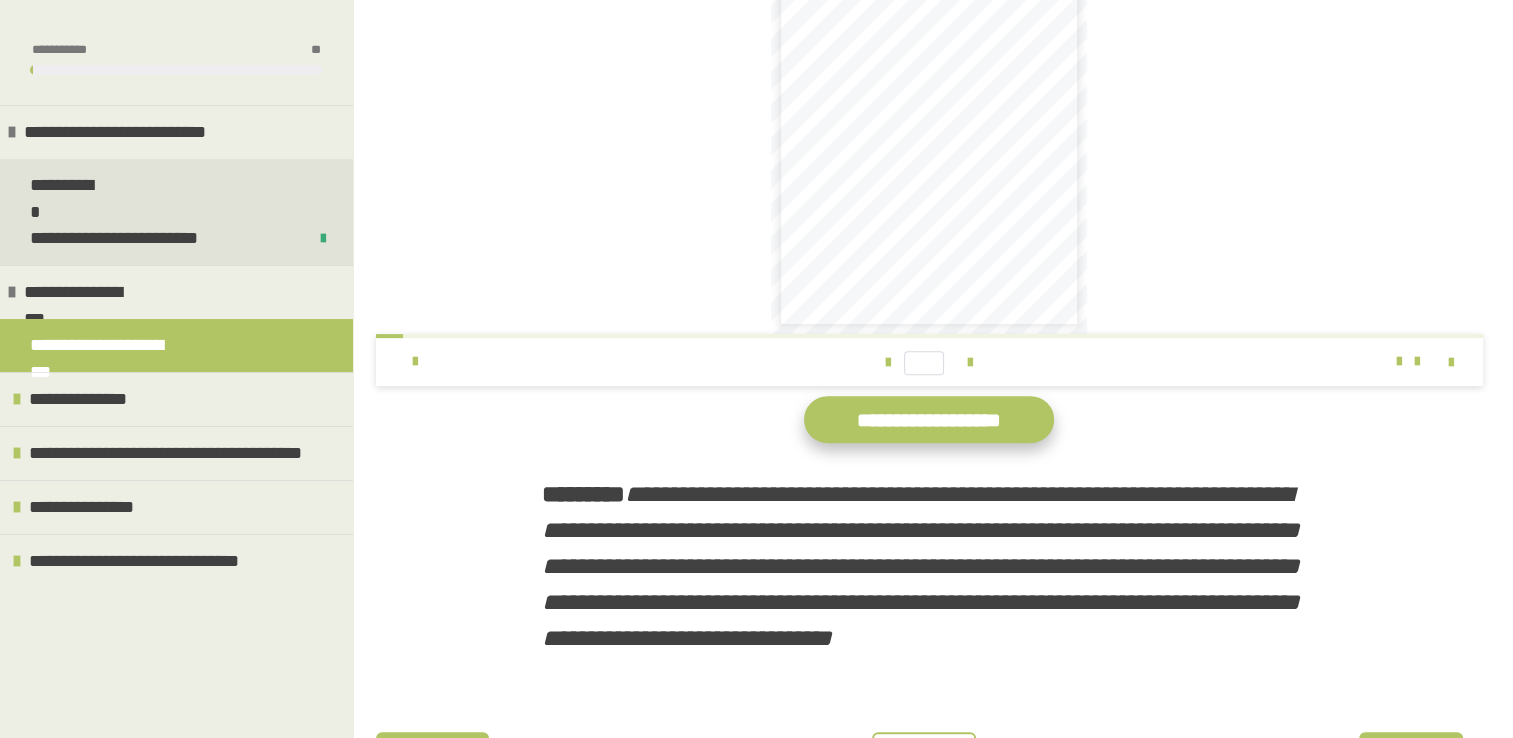 click on "**********" at bounding box center (929, 419) 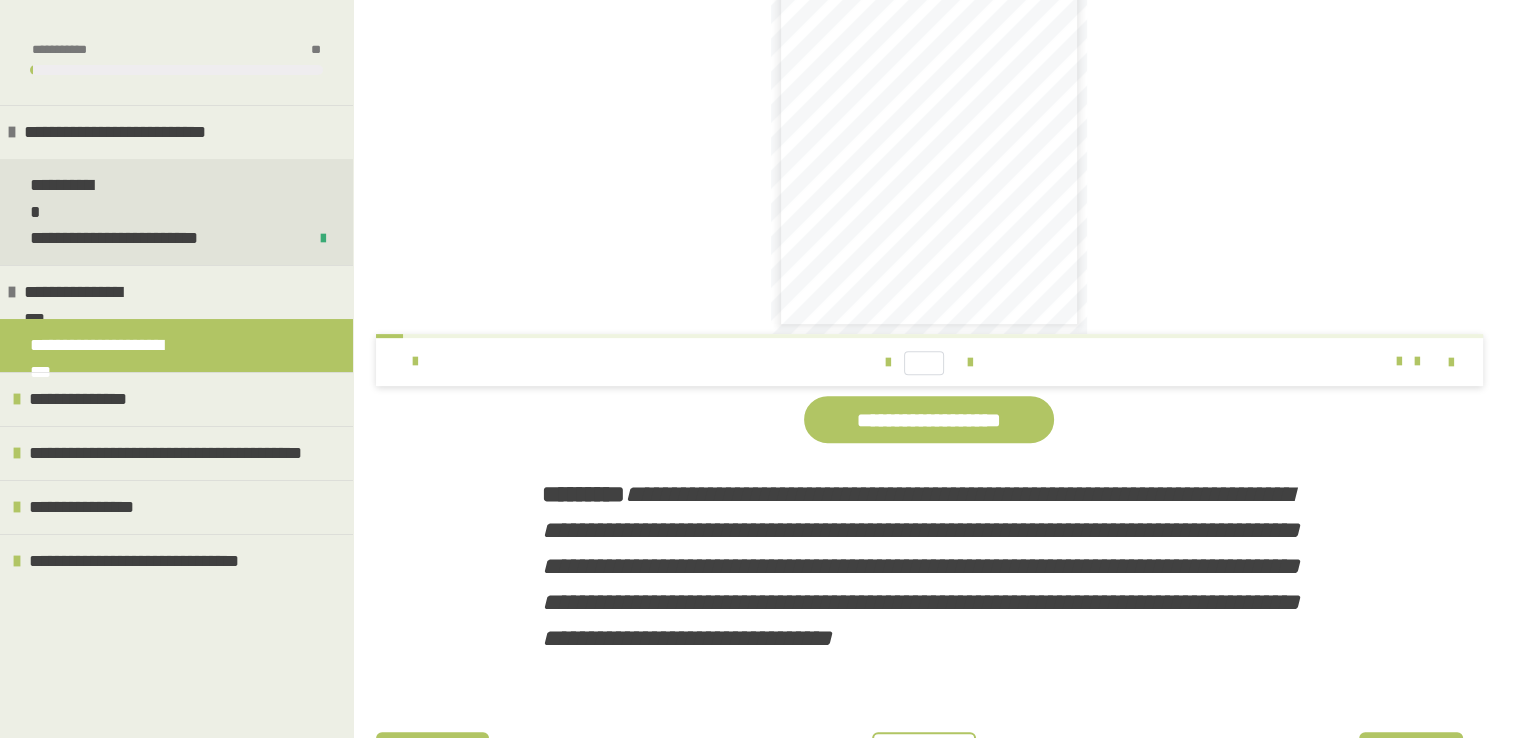 scroll, scrollTop: 749, scrollLeft: 0, axis: vertical 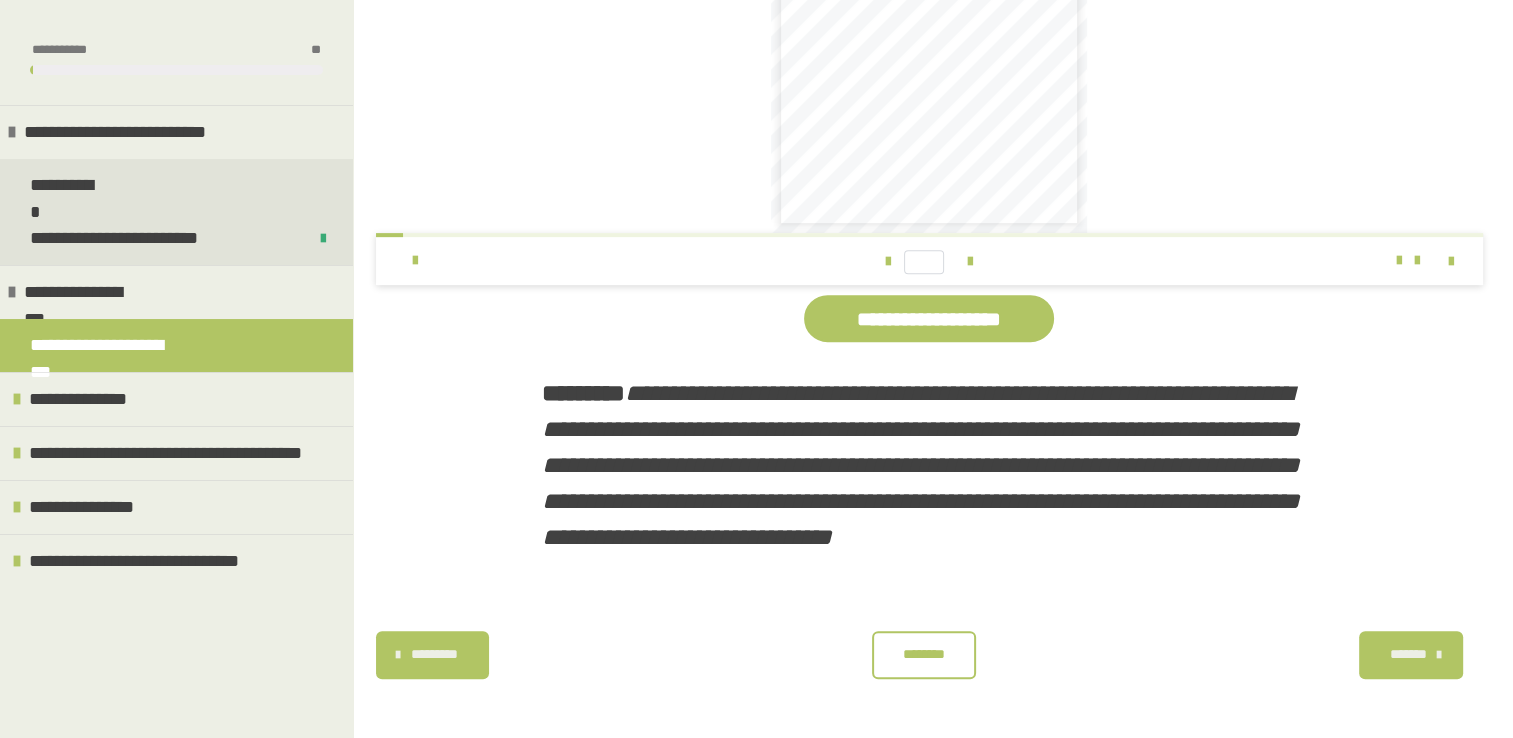 click on "********" at bounding box center (924, 654) 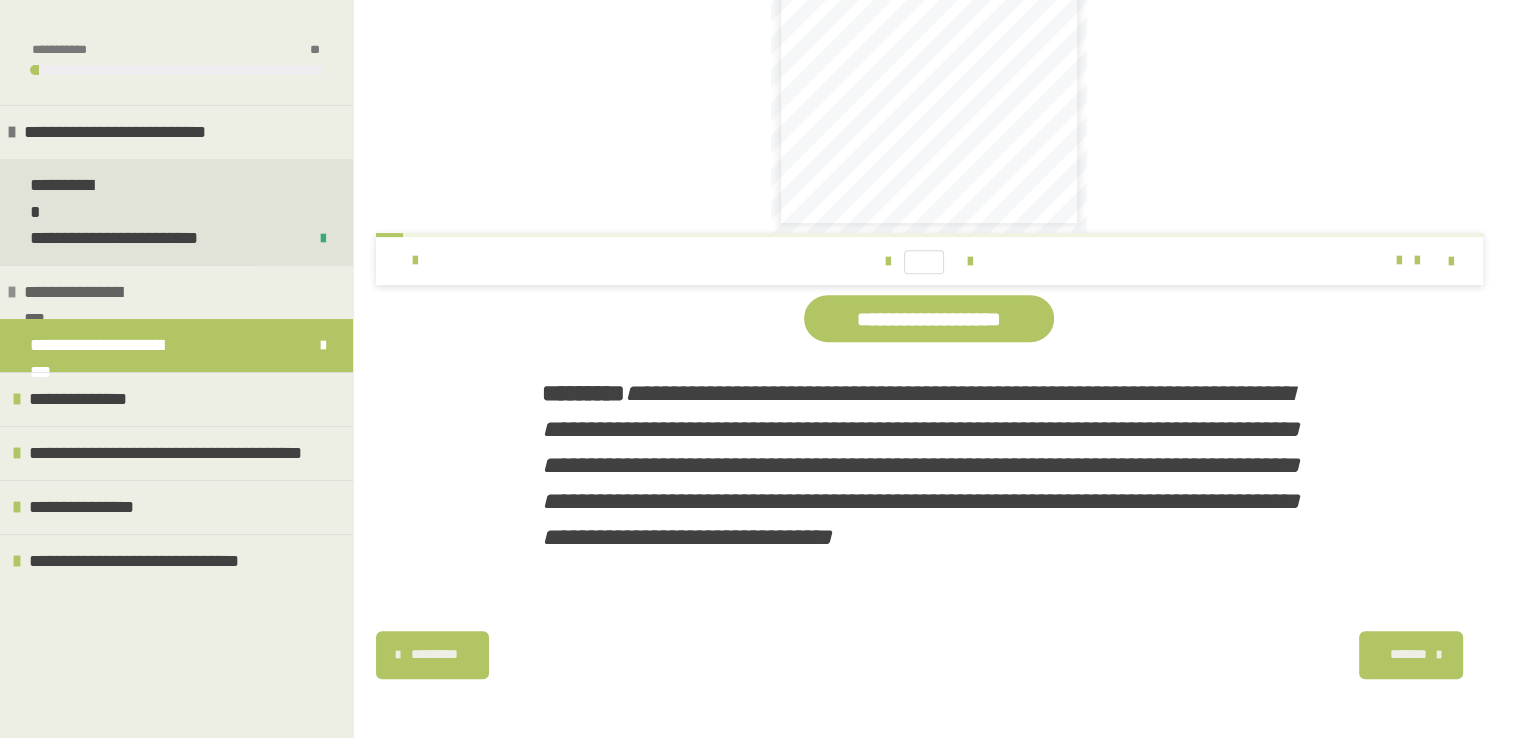 click on "**********" at bounding box center (176, 292) 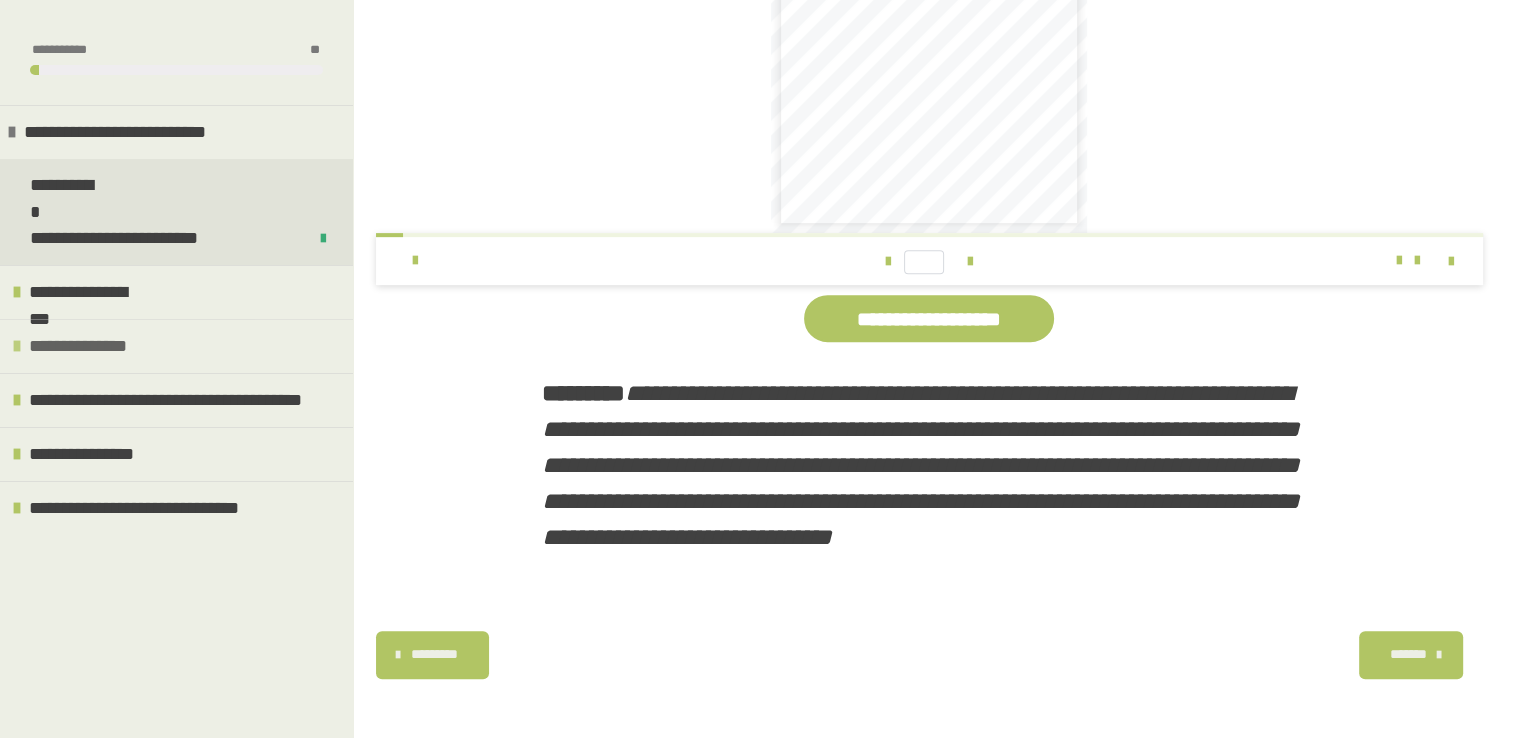 click on "**********" at bounding box center [176, 346] 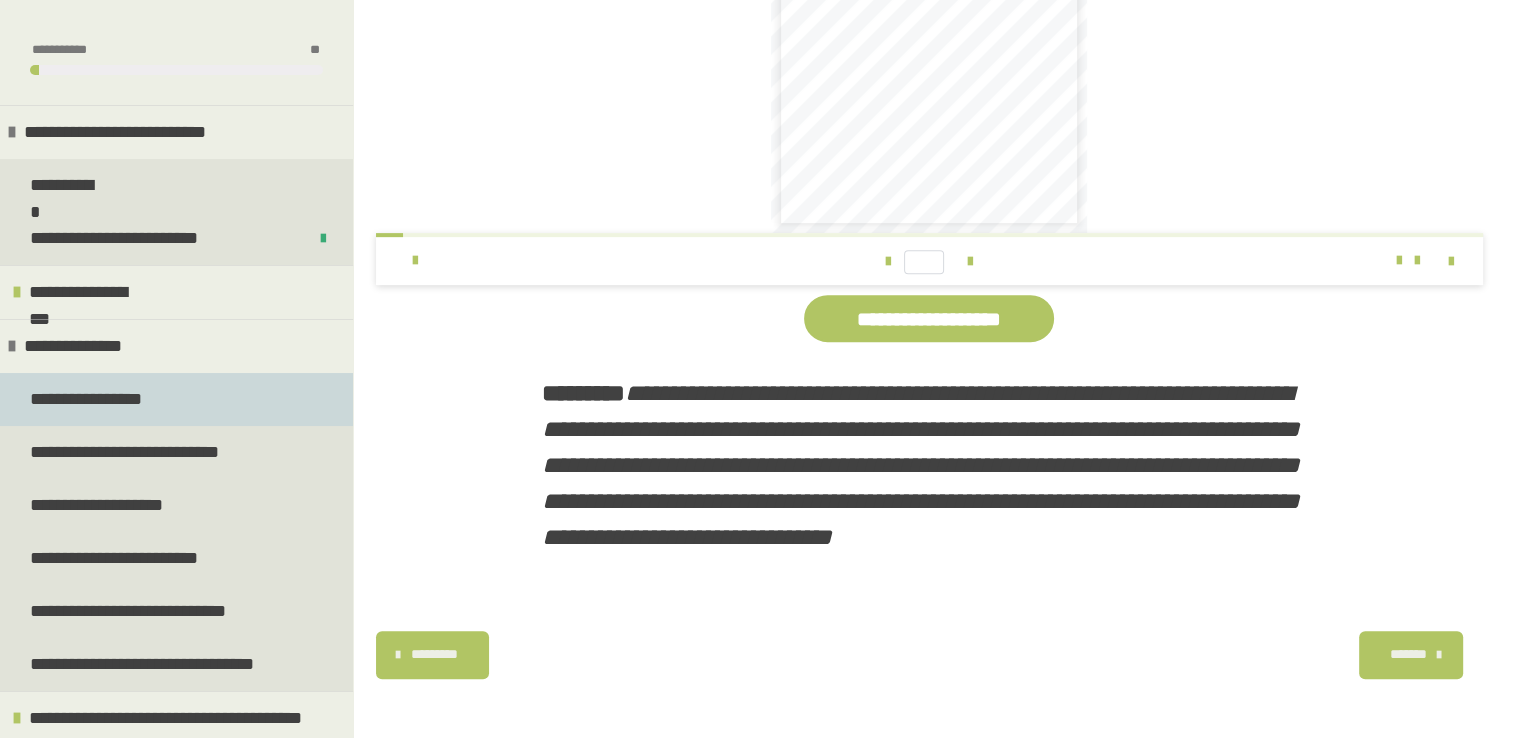 click on "**********" at bounding box center (91, 399) 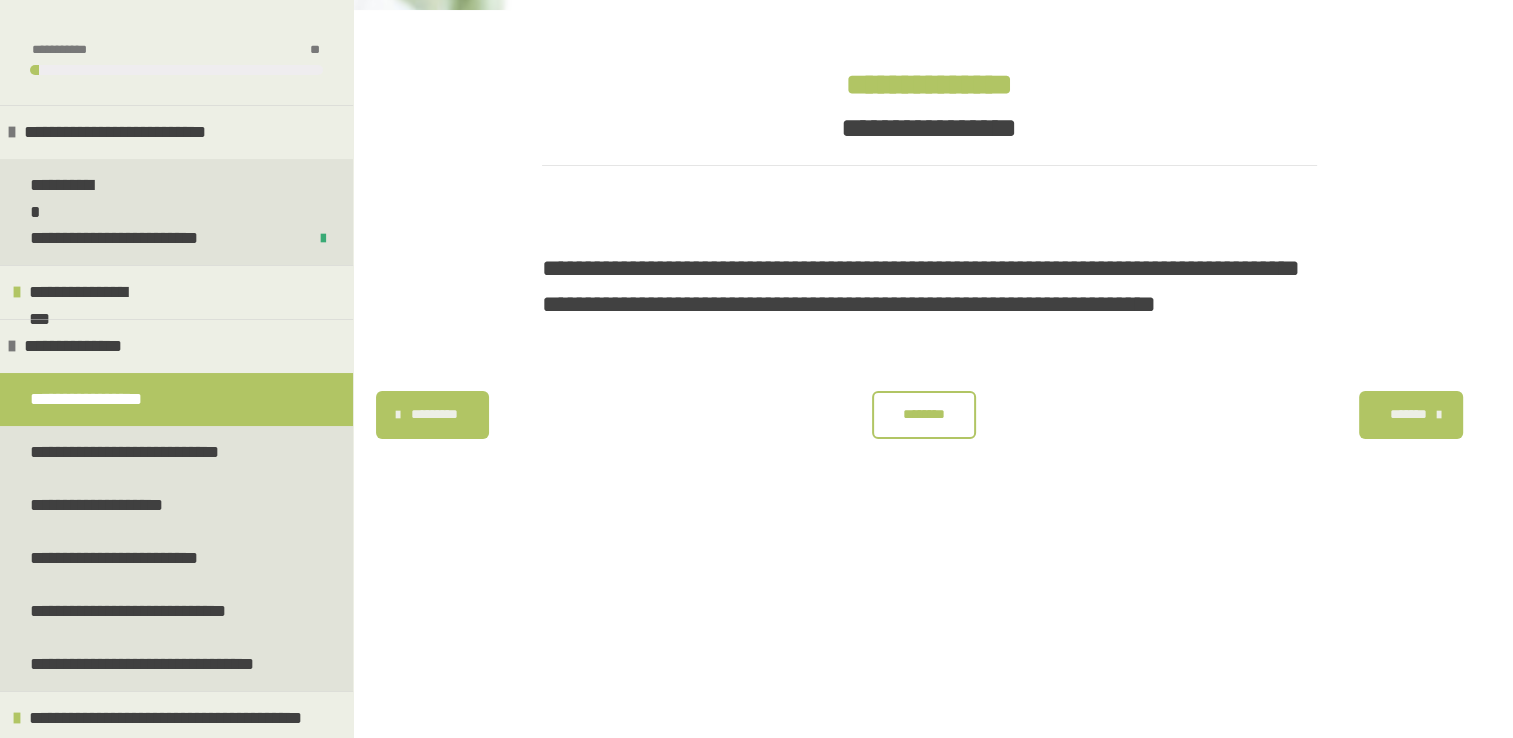scroll, scrollTop: 340, scrollLeft: 0, axis: vertical 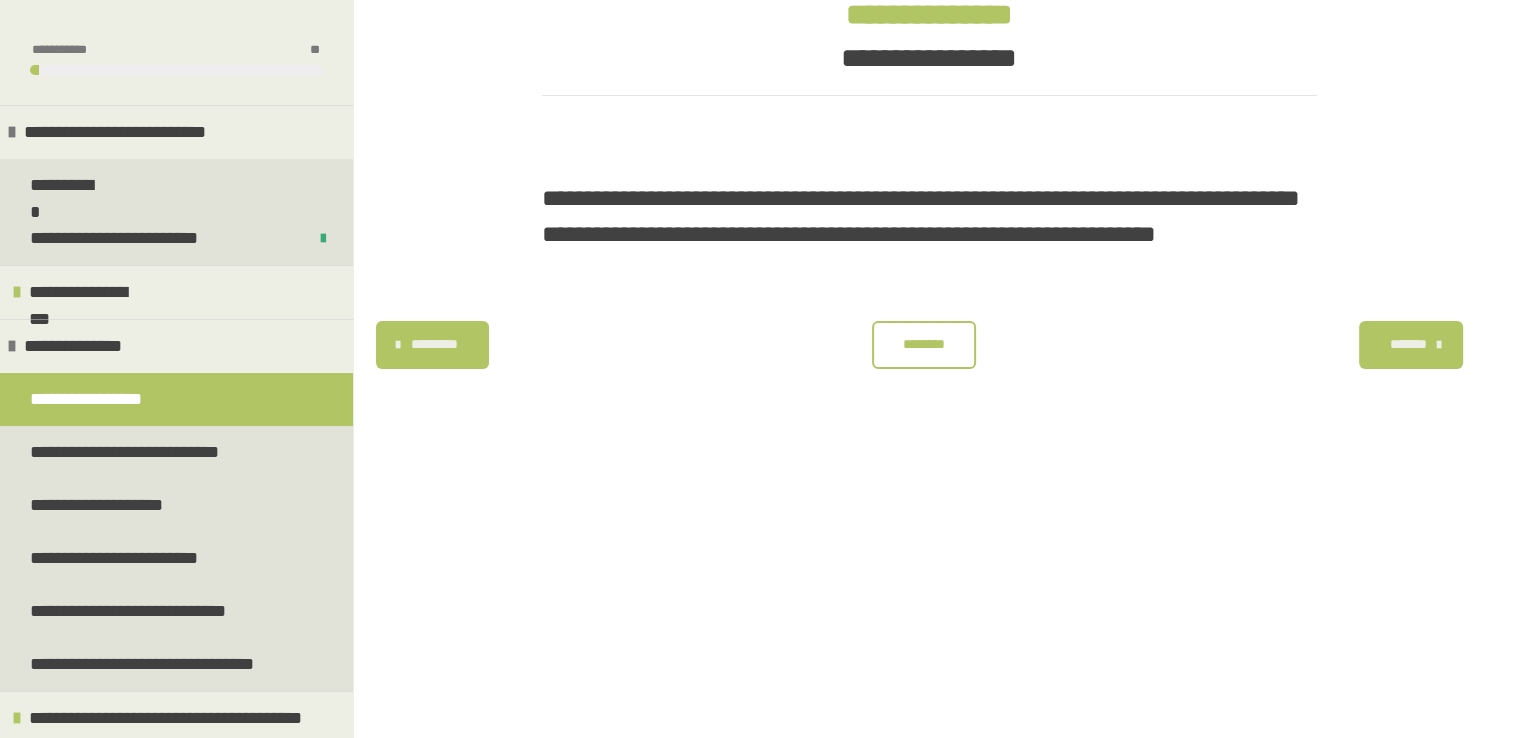 click on "********" at bounding box center (924, 344) 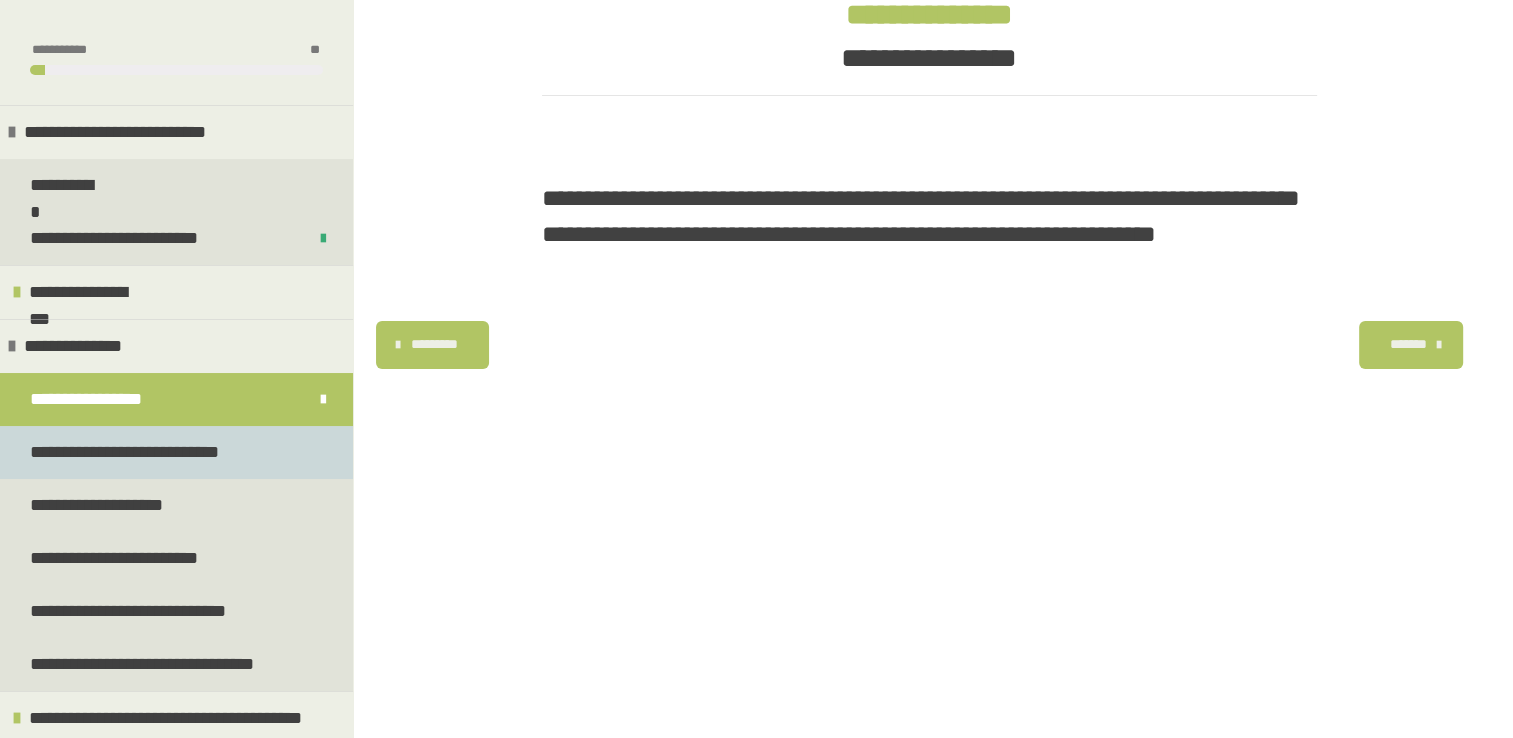click on "**********" at bounding box center [130, 452] 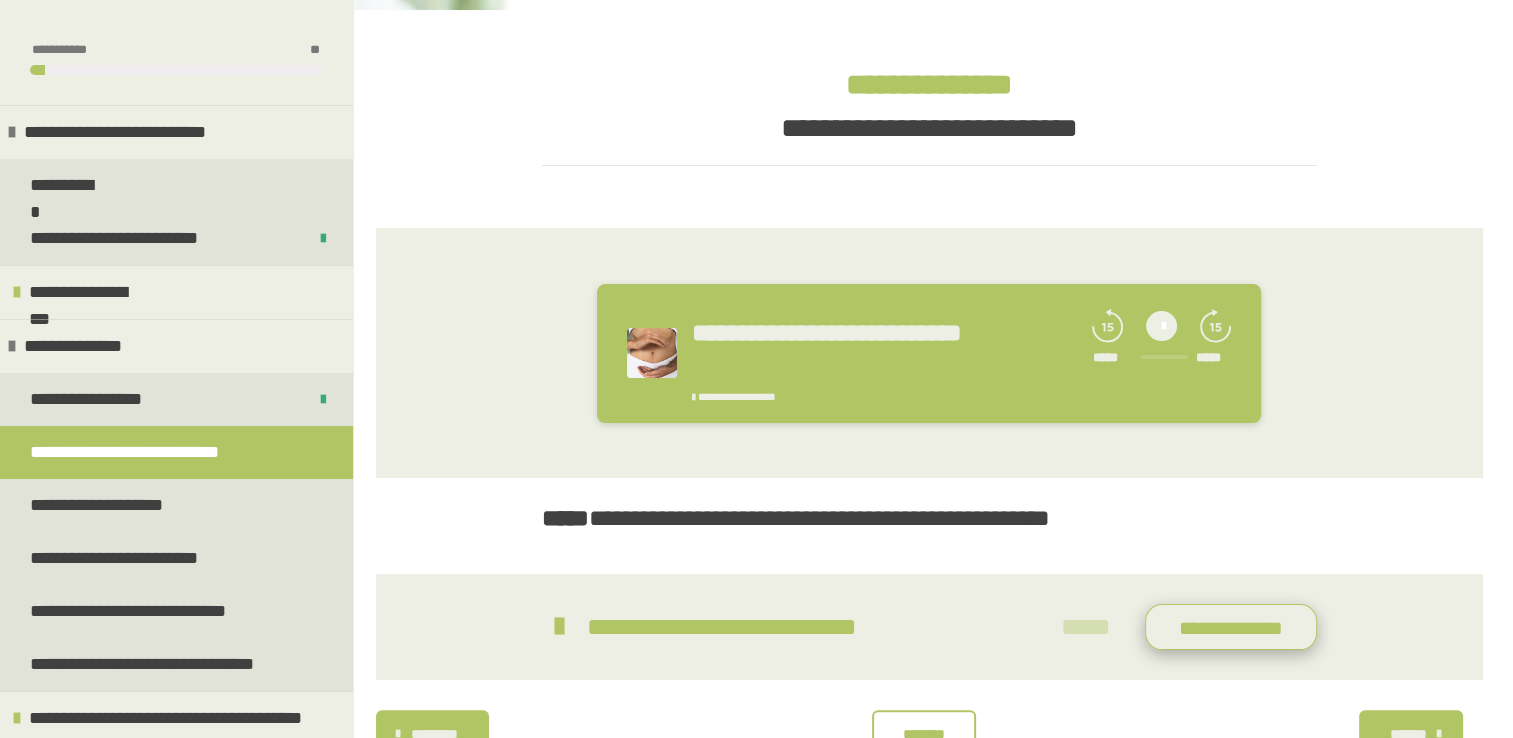 click on "**********" at bounding box center (1231, 627) 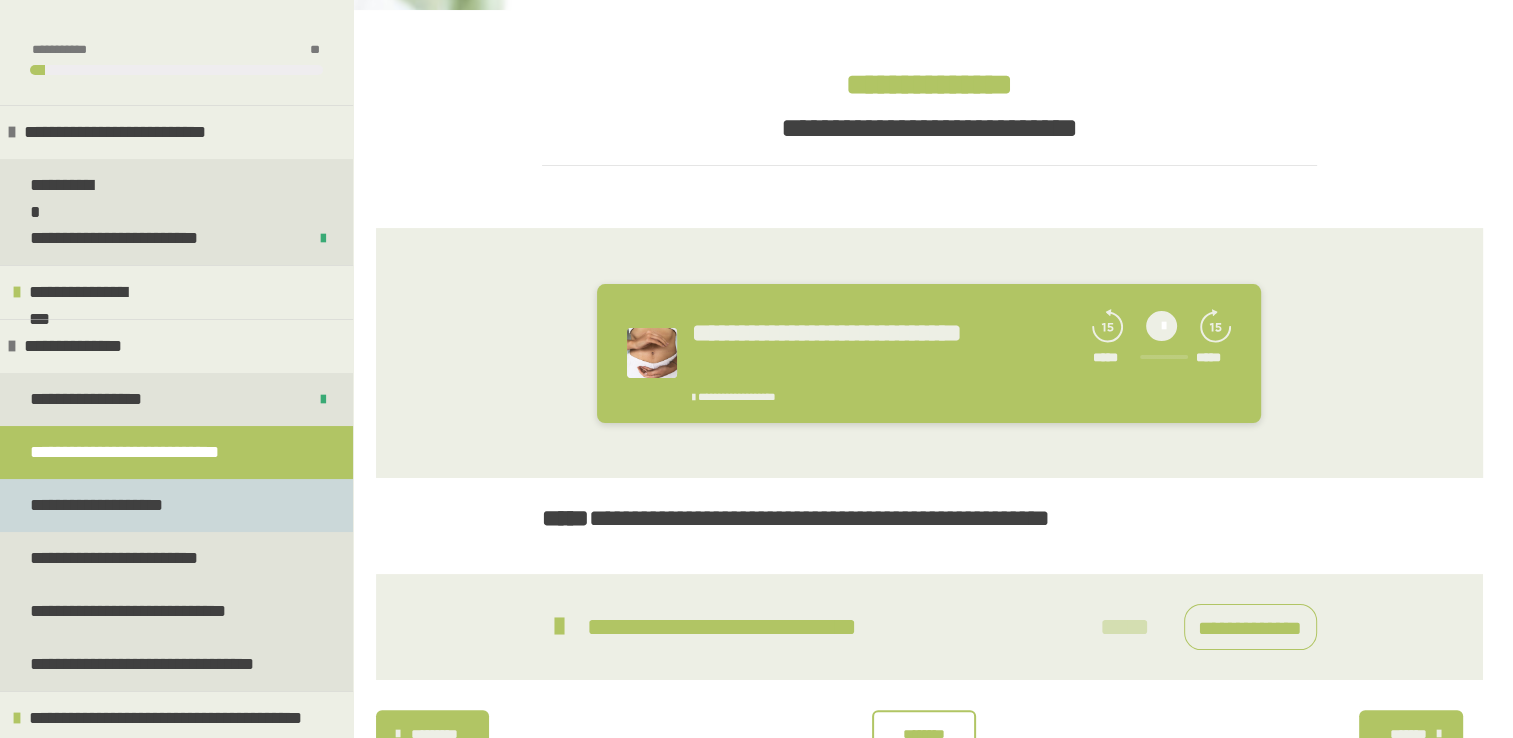 click on "**********" at bounding box center (100, 505) 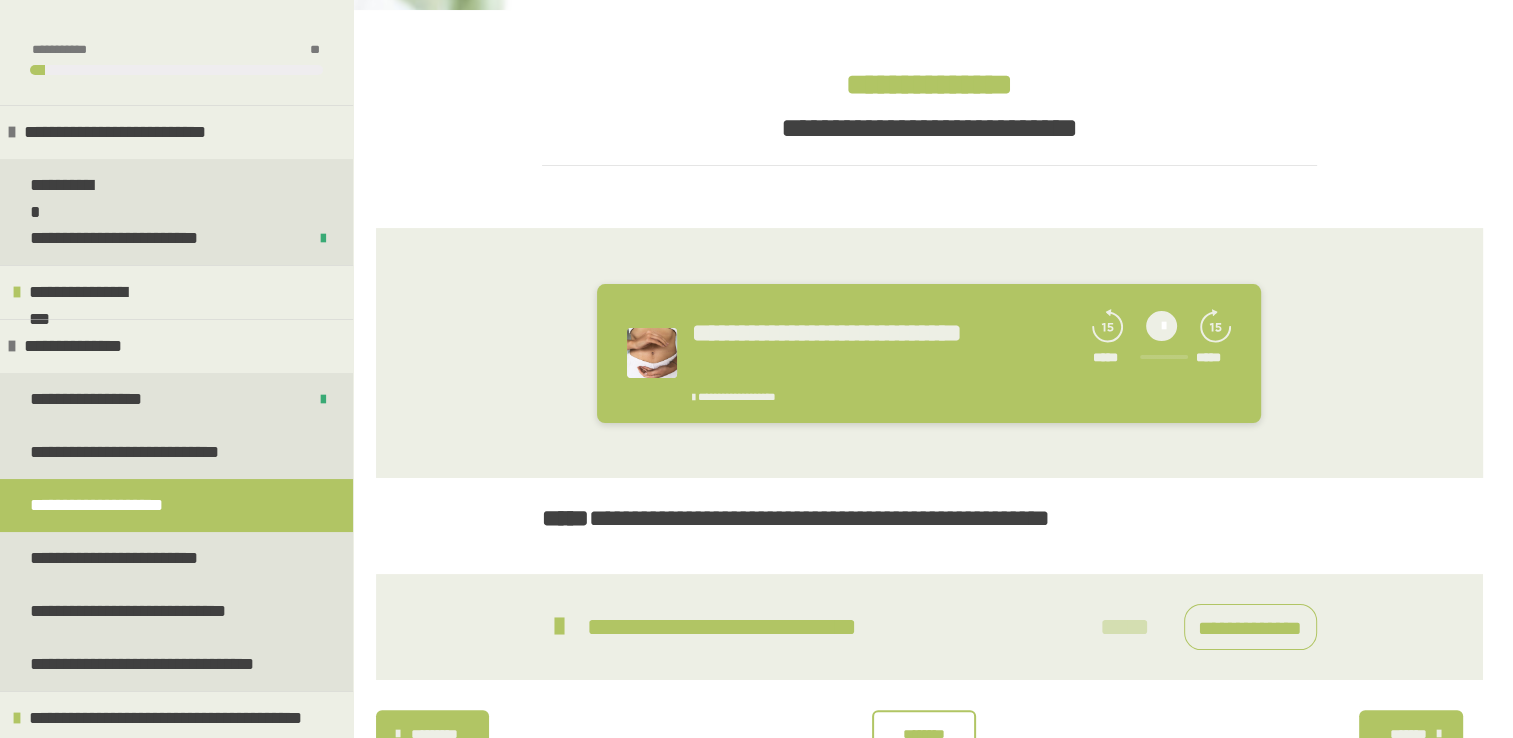 scroll, scrollTop: 352, scrollLeft: 0, axis: vertical 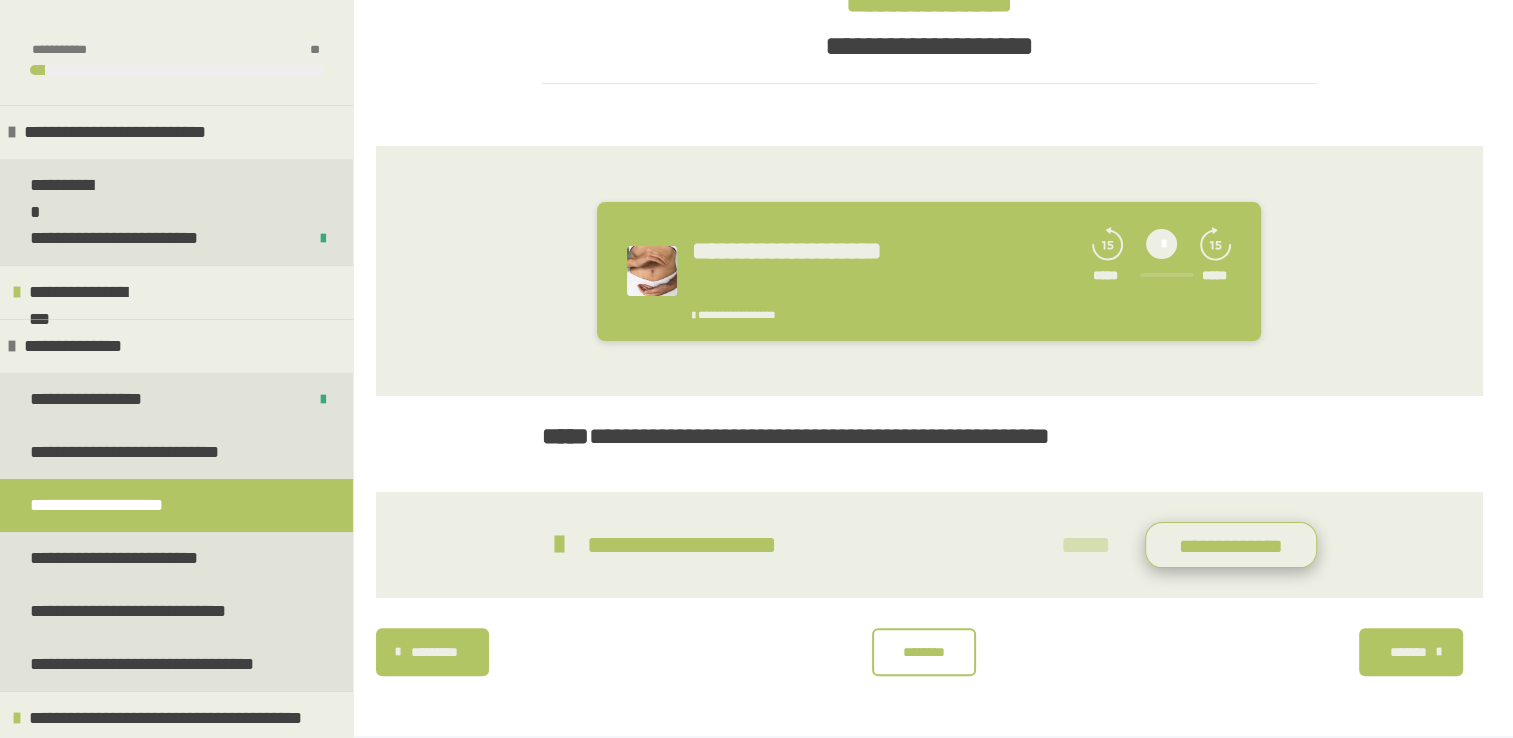 click on "**********" at bounding box center (1231, 545) 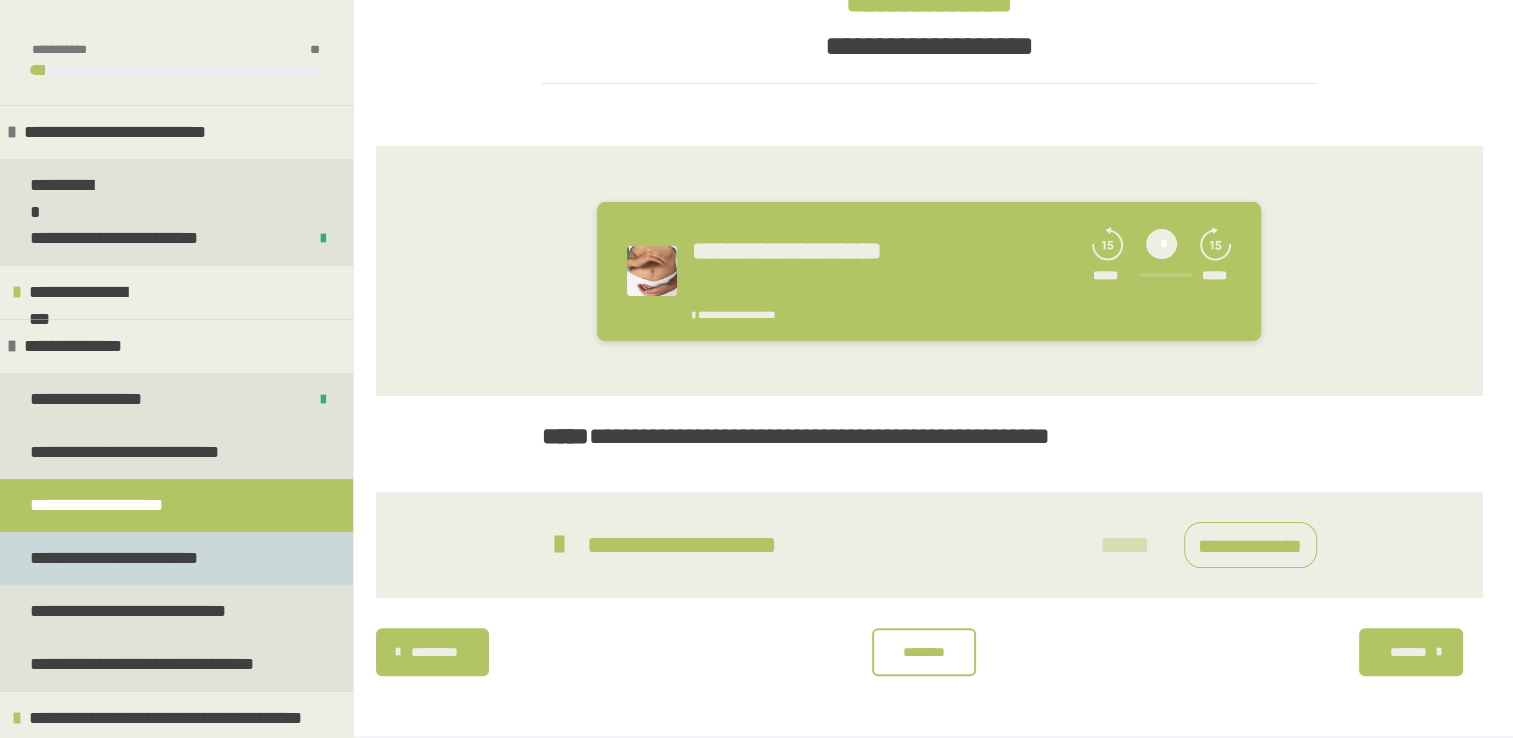 click on "**********" at bounding box center (127, 558) 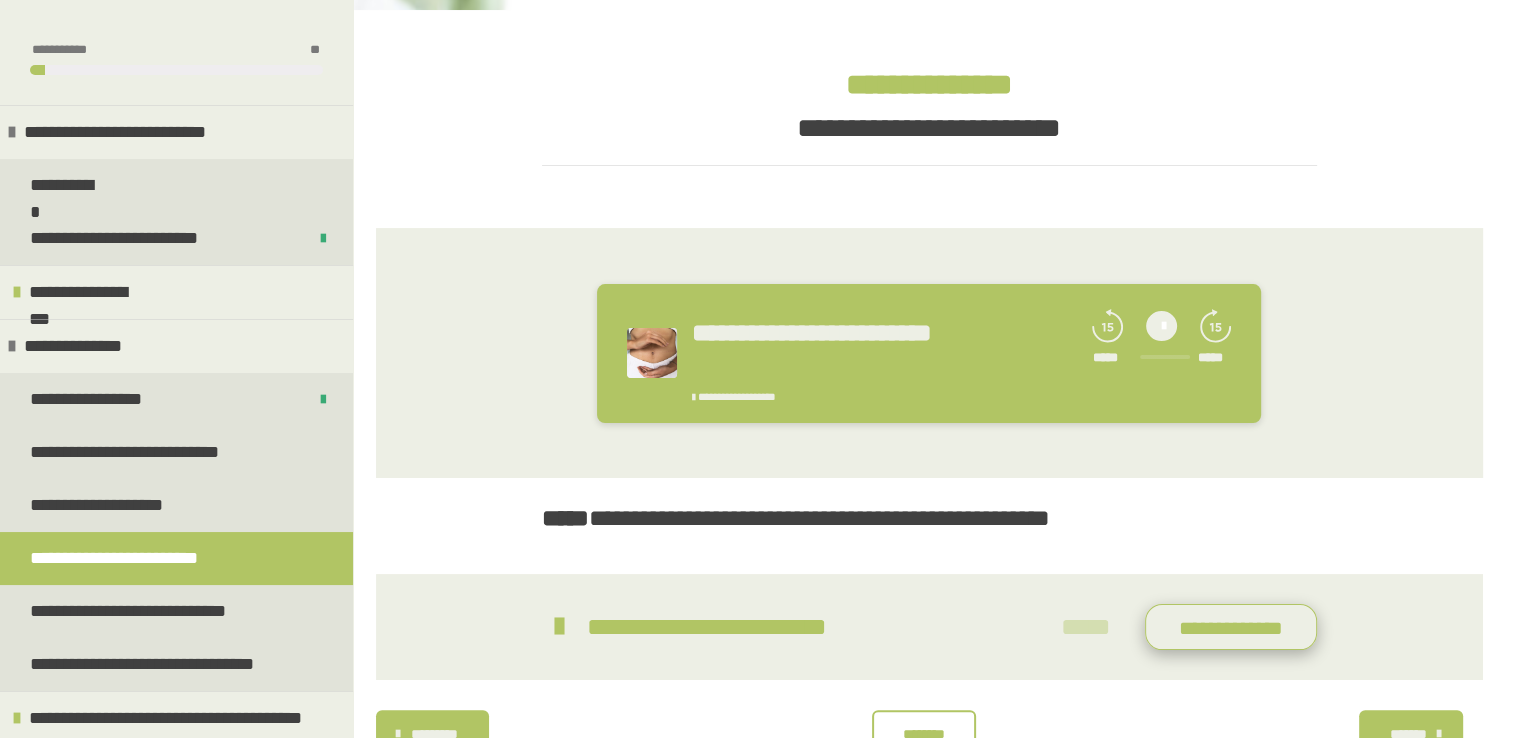 click on "**********" at bounding box center (1231, 627) 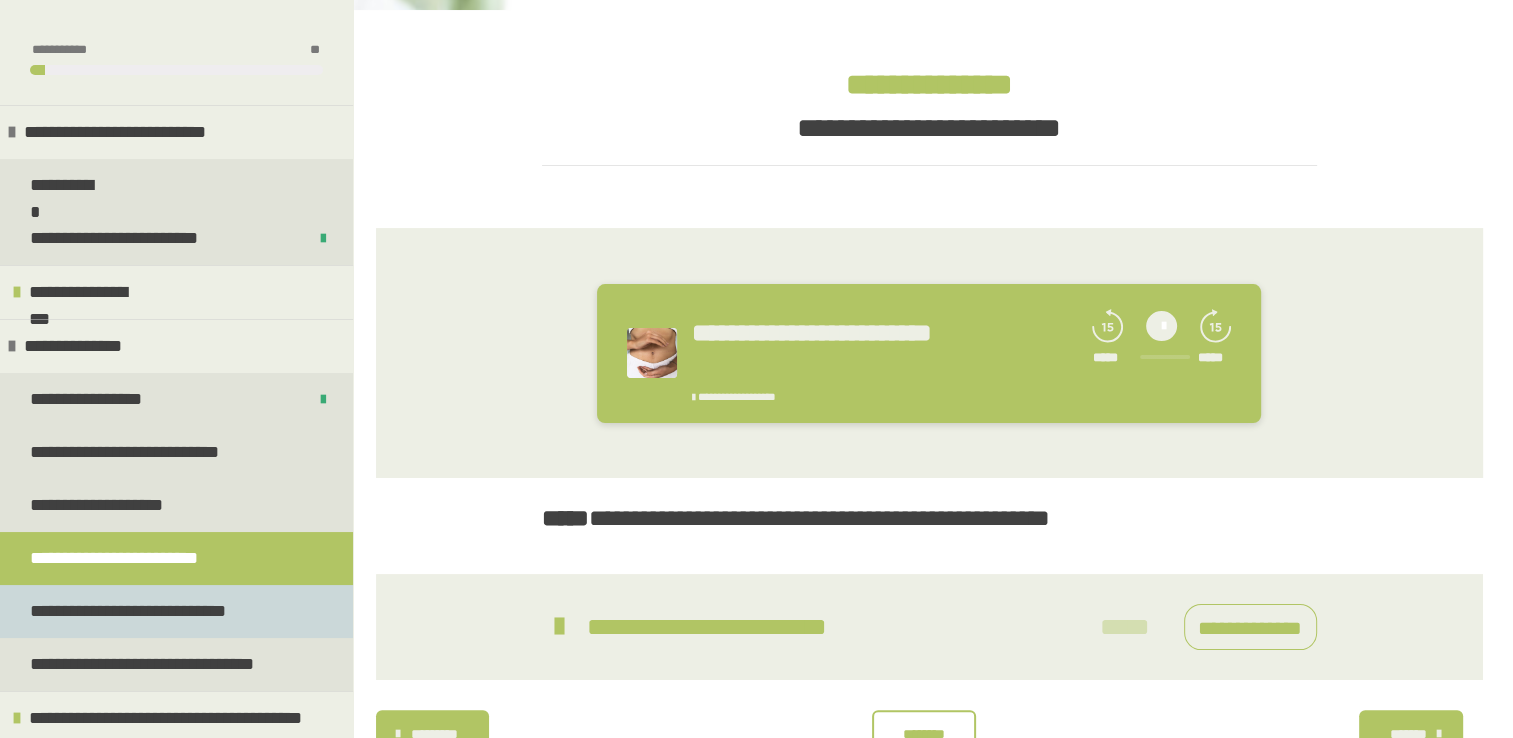 click on "**********" at bounding box center [136, 611] 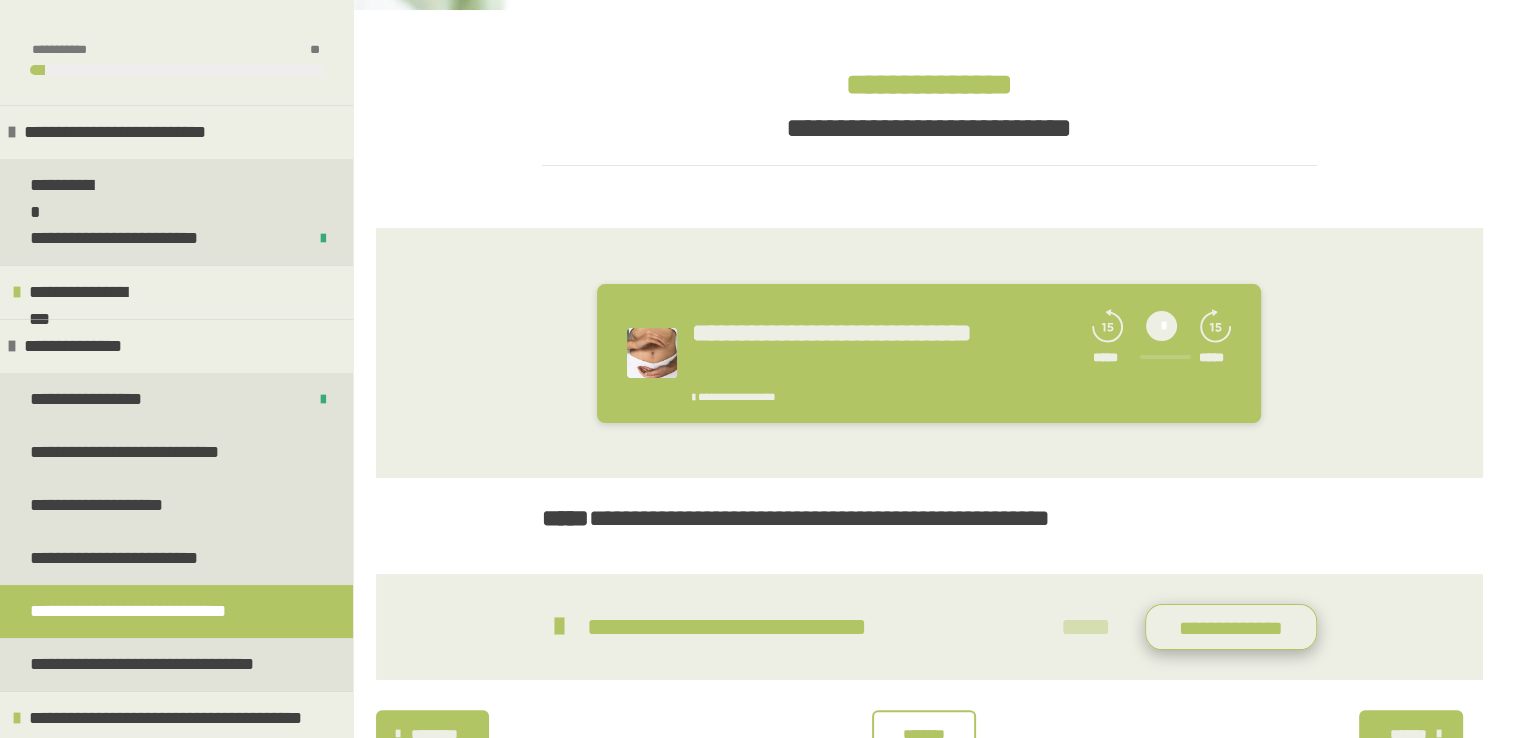 click on "**********" at bounding box center (1231, 627) 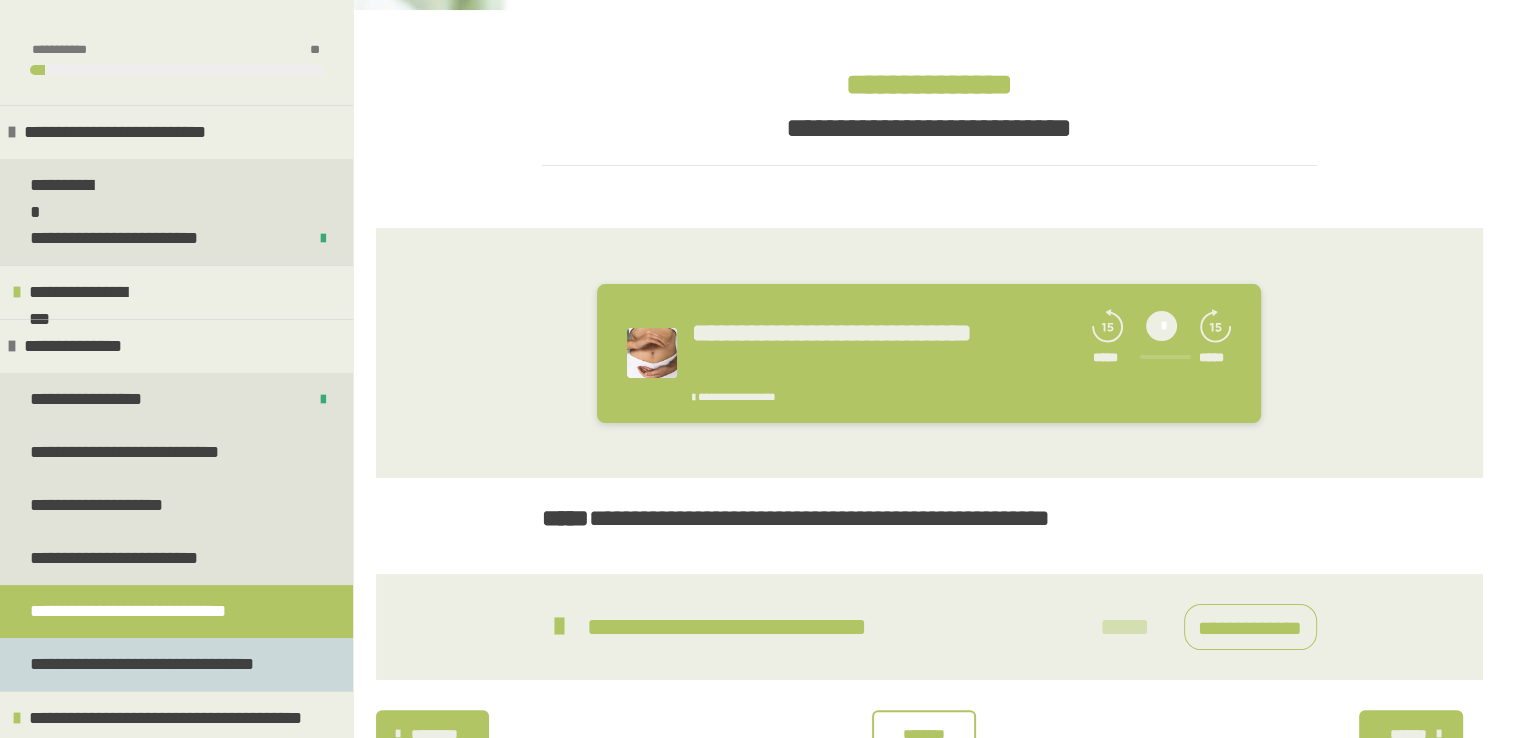 click on "**********" at bounding box center (152, 664) 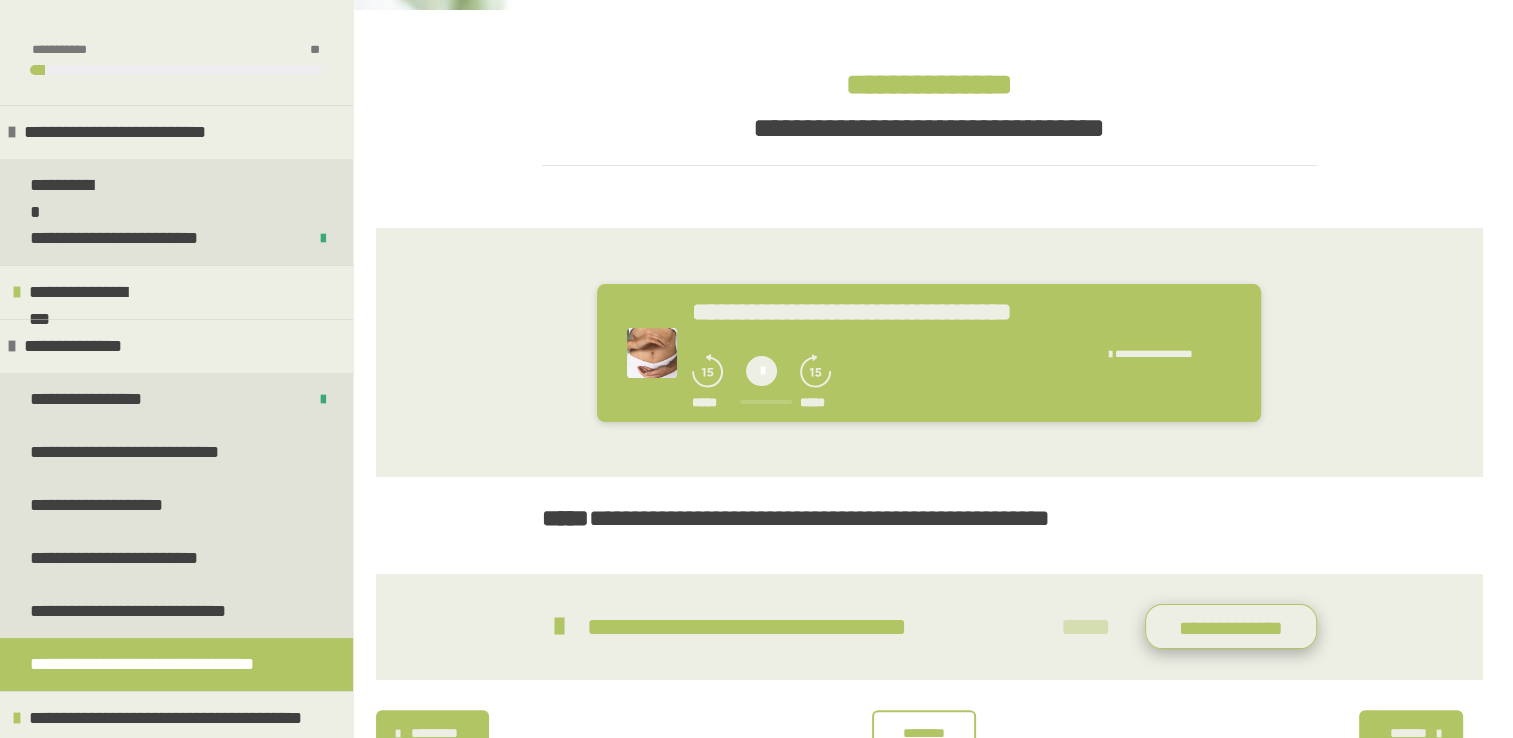 click on "**********" at bounding box center [1231, 627] 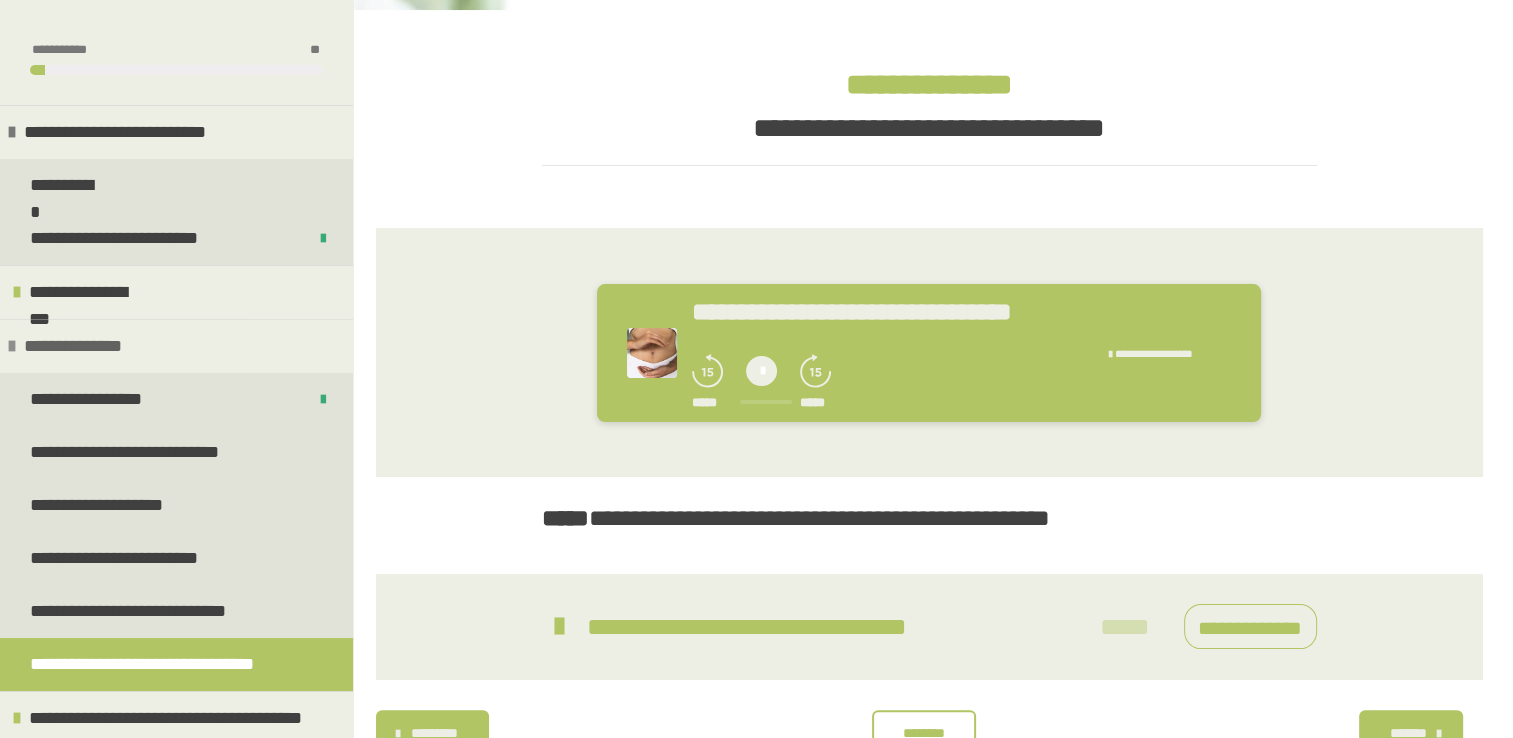 click at bounding box center [12, 346] 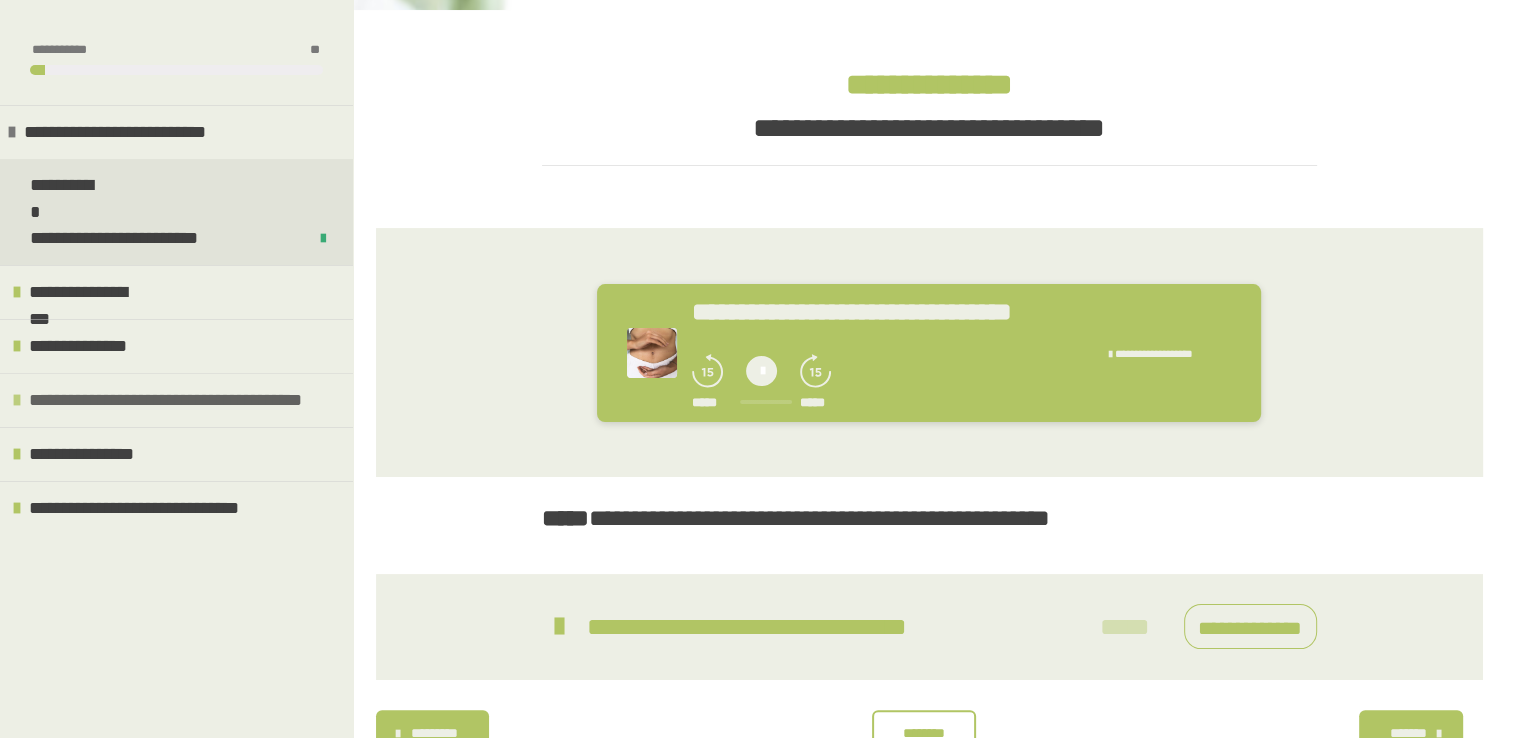 click on "**********" at bounding box center (176, 400) 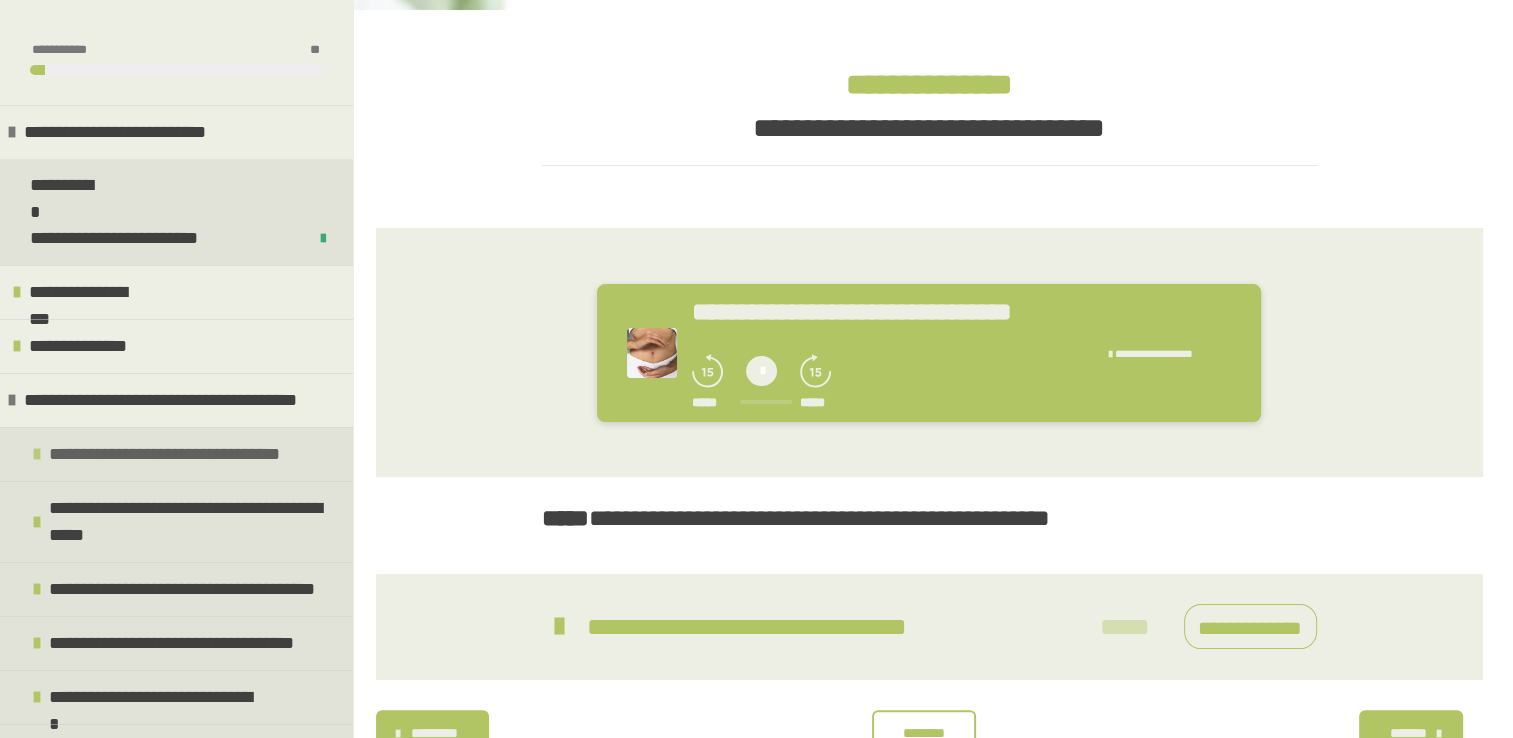 click at bounding box center (37, 454) 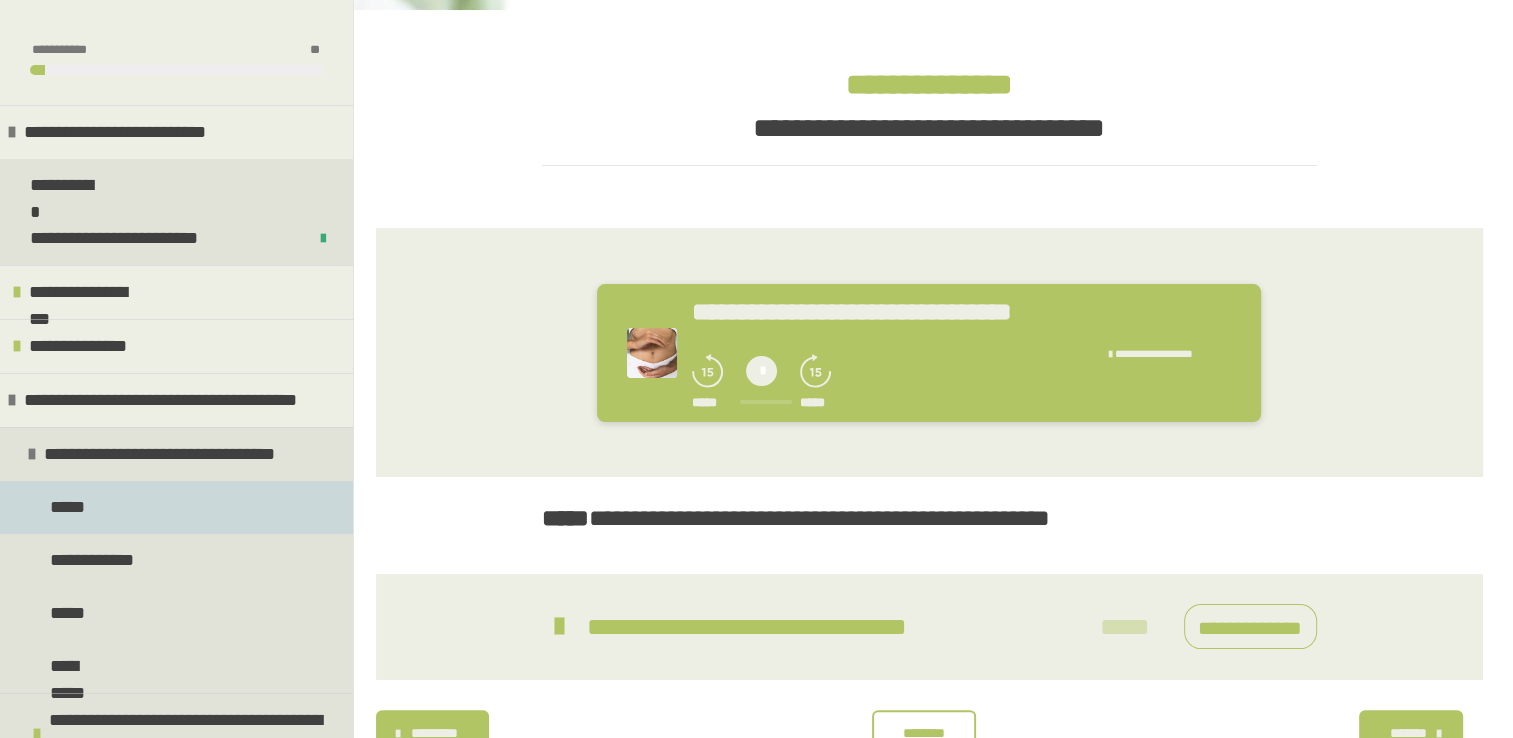click on "*****" at bounding box center (70, 507) 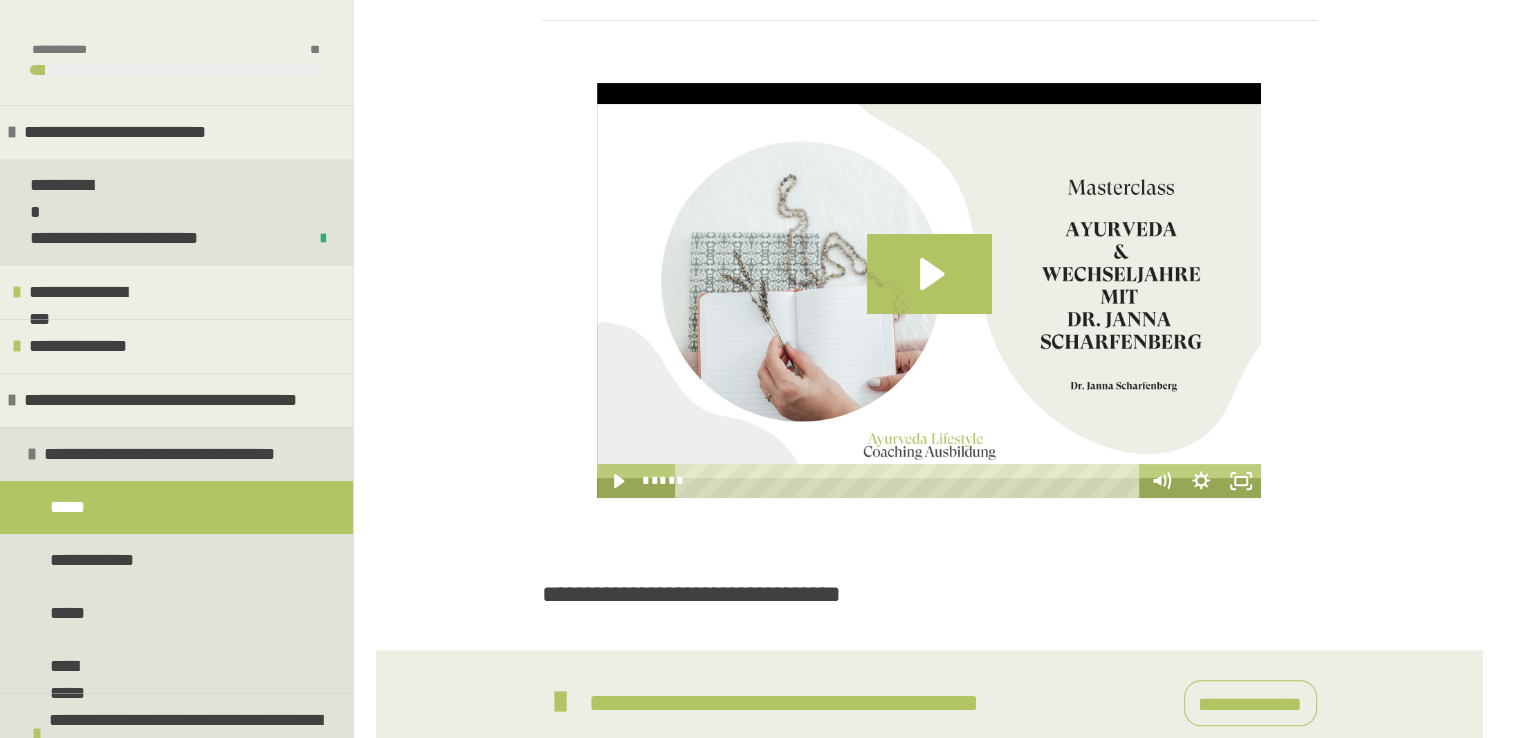 scroll, scrollTop: 472, scrollLeft: 0, axis: vertical 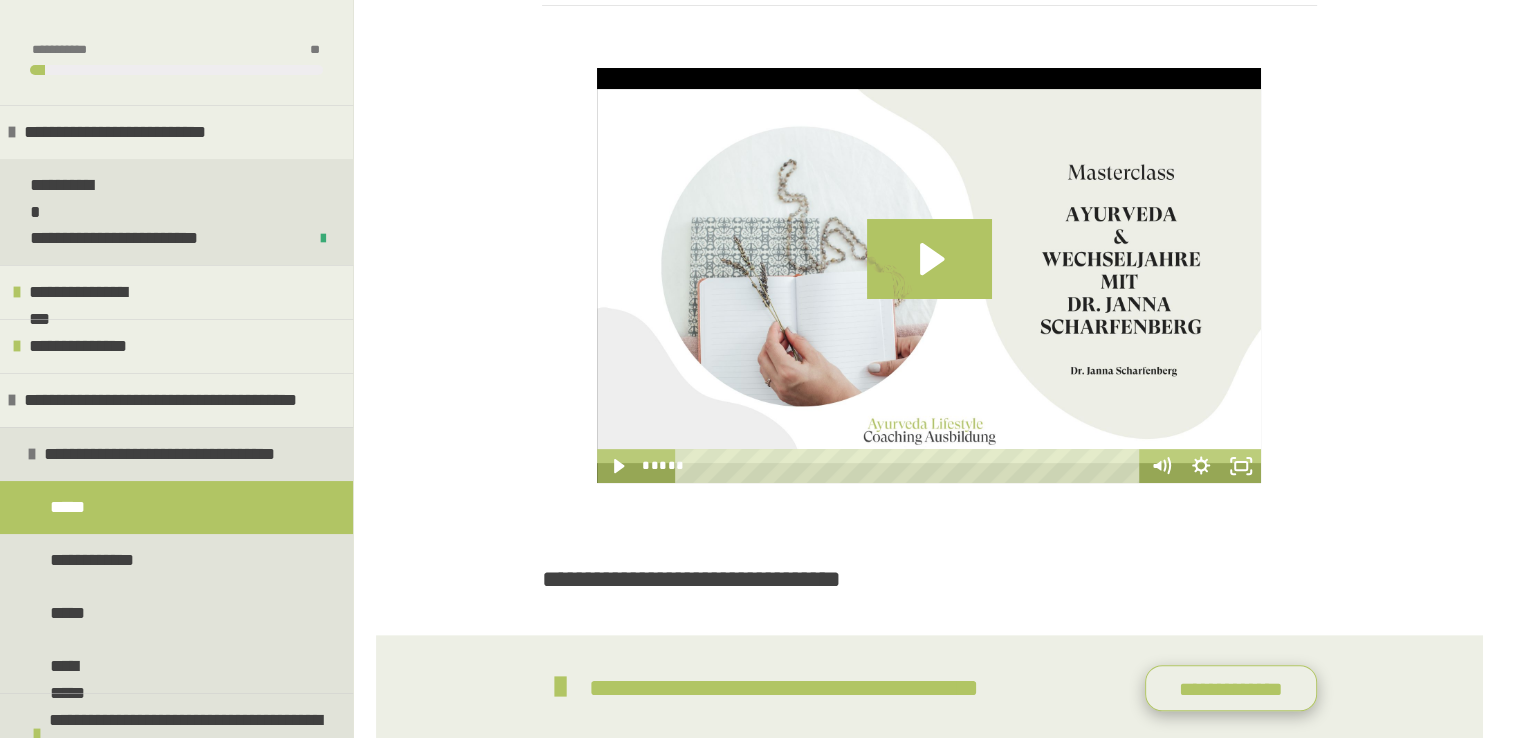 click on "**********" at bounding box center (1231, 688) 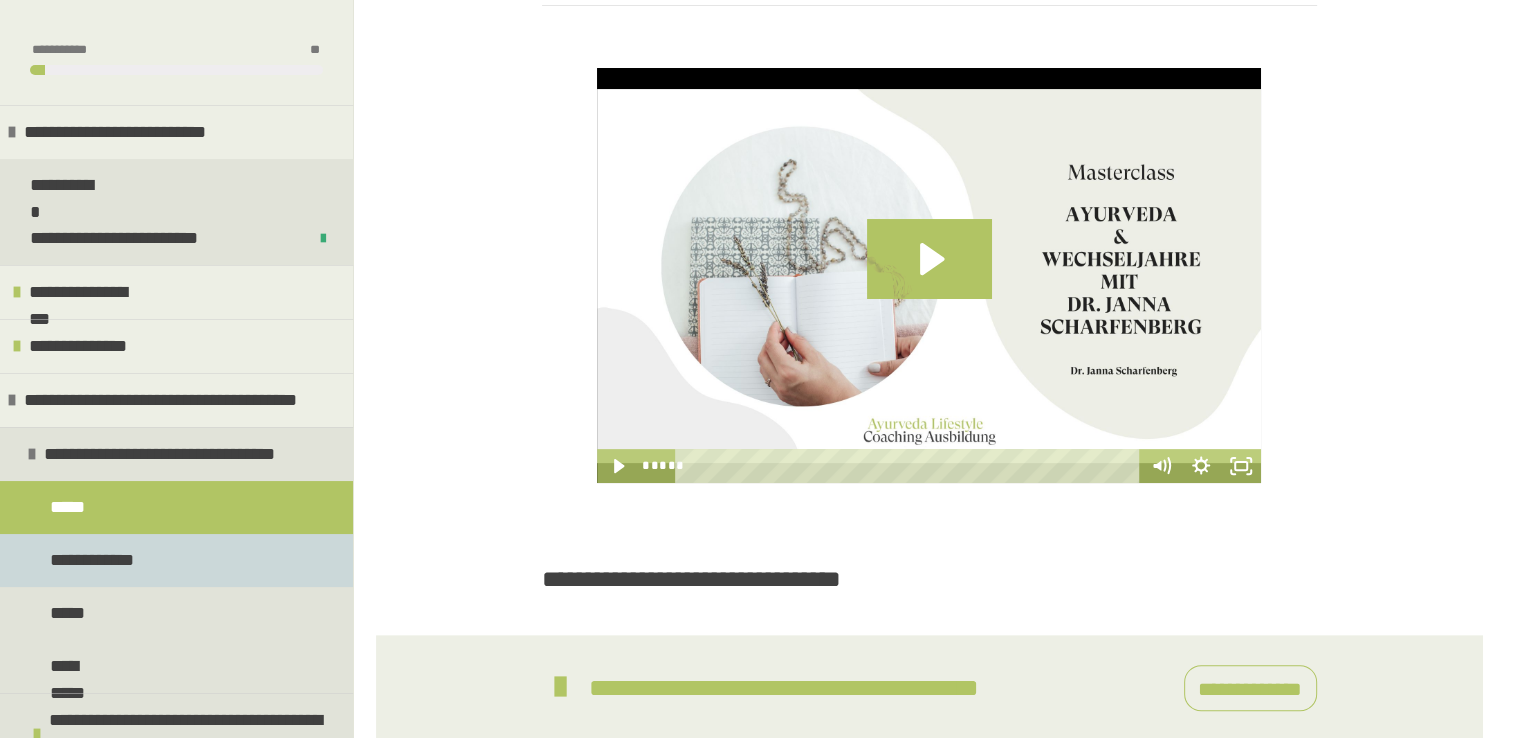 click on "**********" at bounding box center (176, 560) 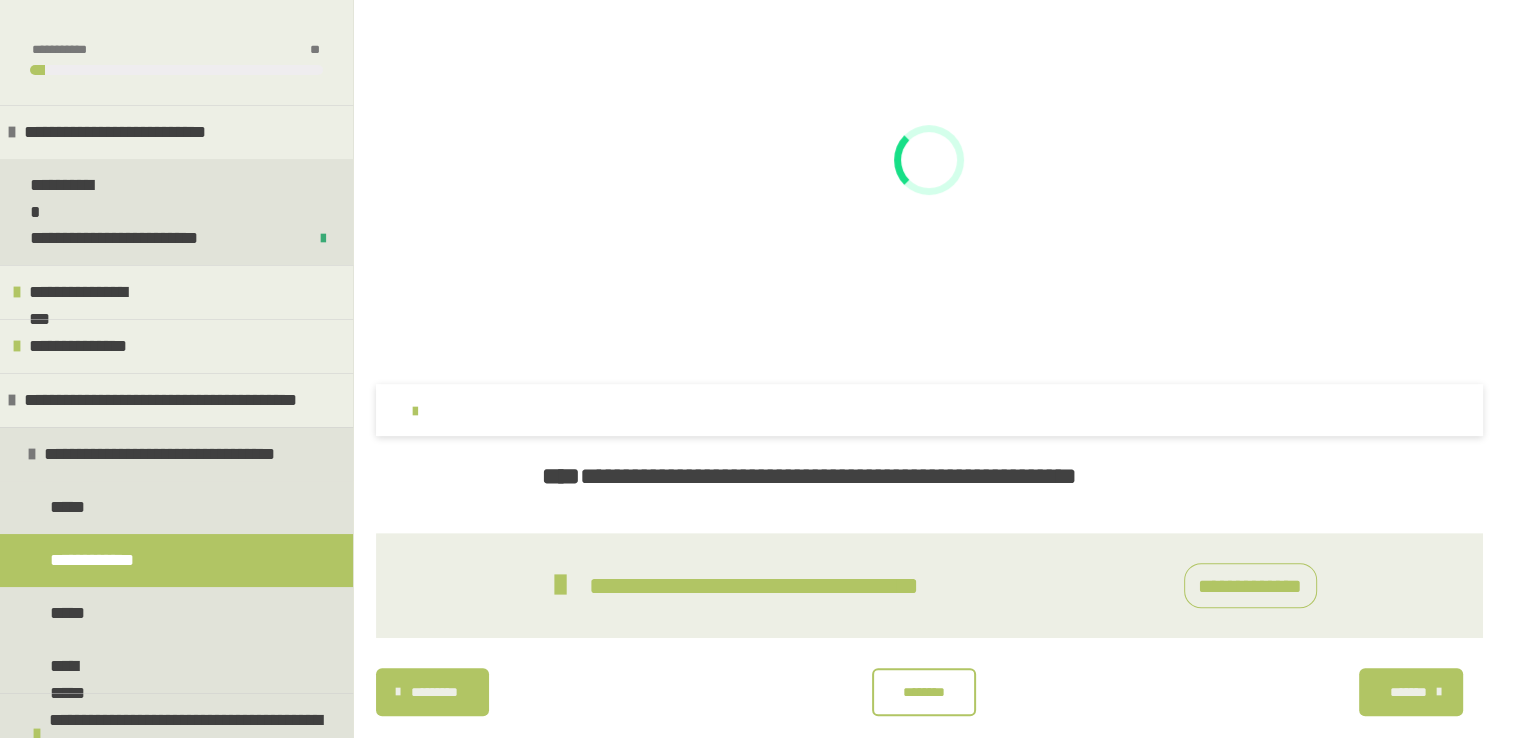 scroll, scrollTop: 607, scrollLeft: 0, axis: vertical 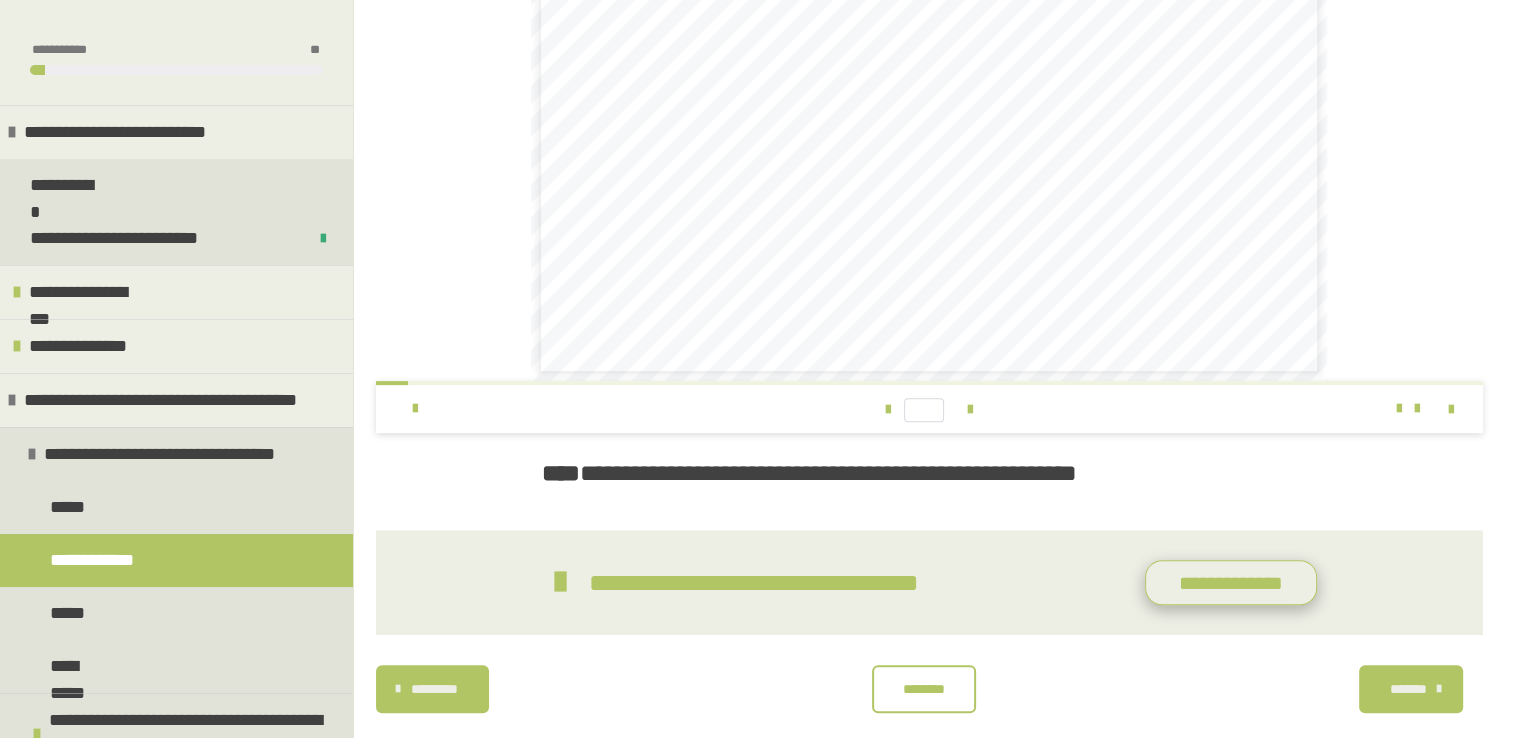 click on "**********" at bounding box center (1231, 583) 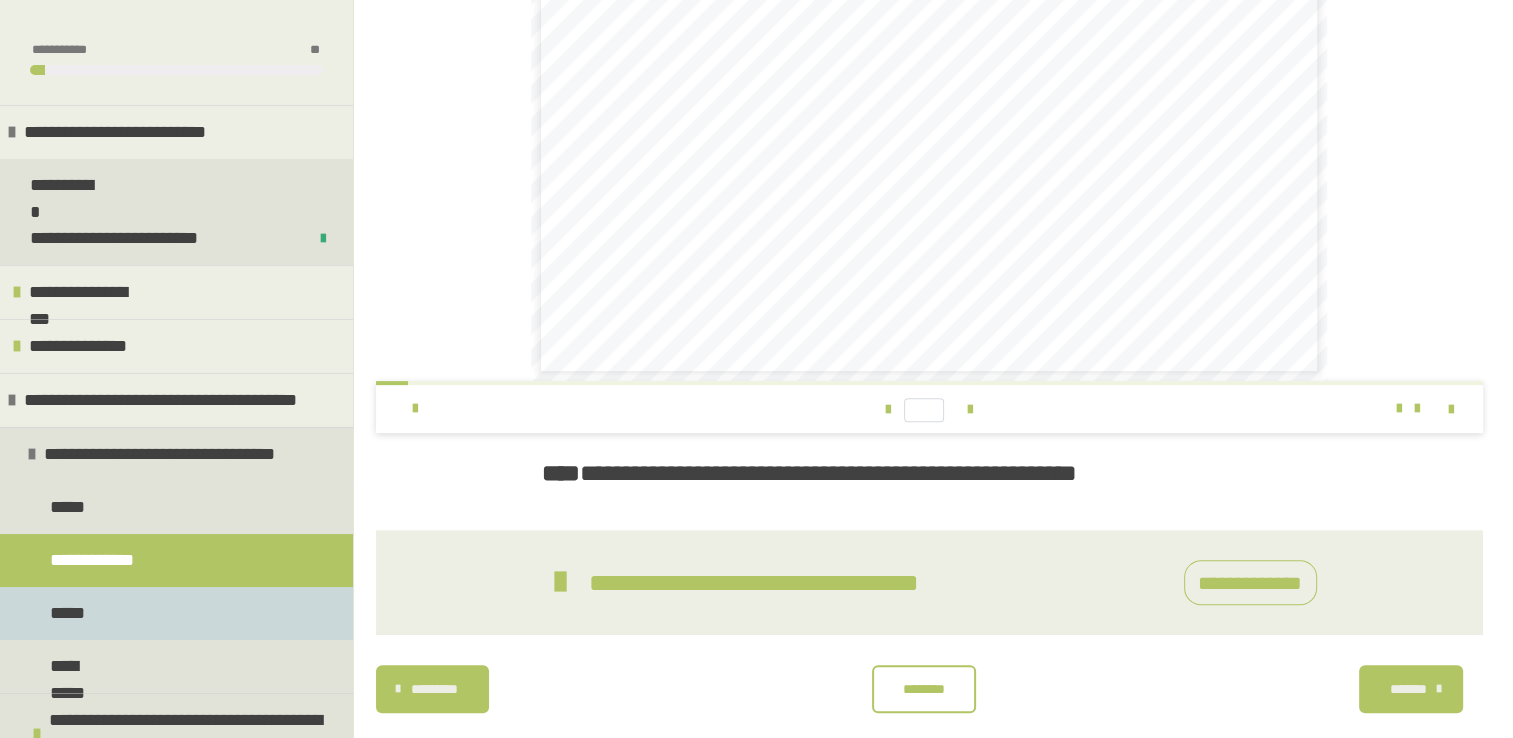click on "*****" at bounding box center (176, 613) 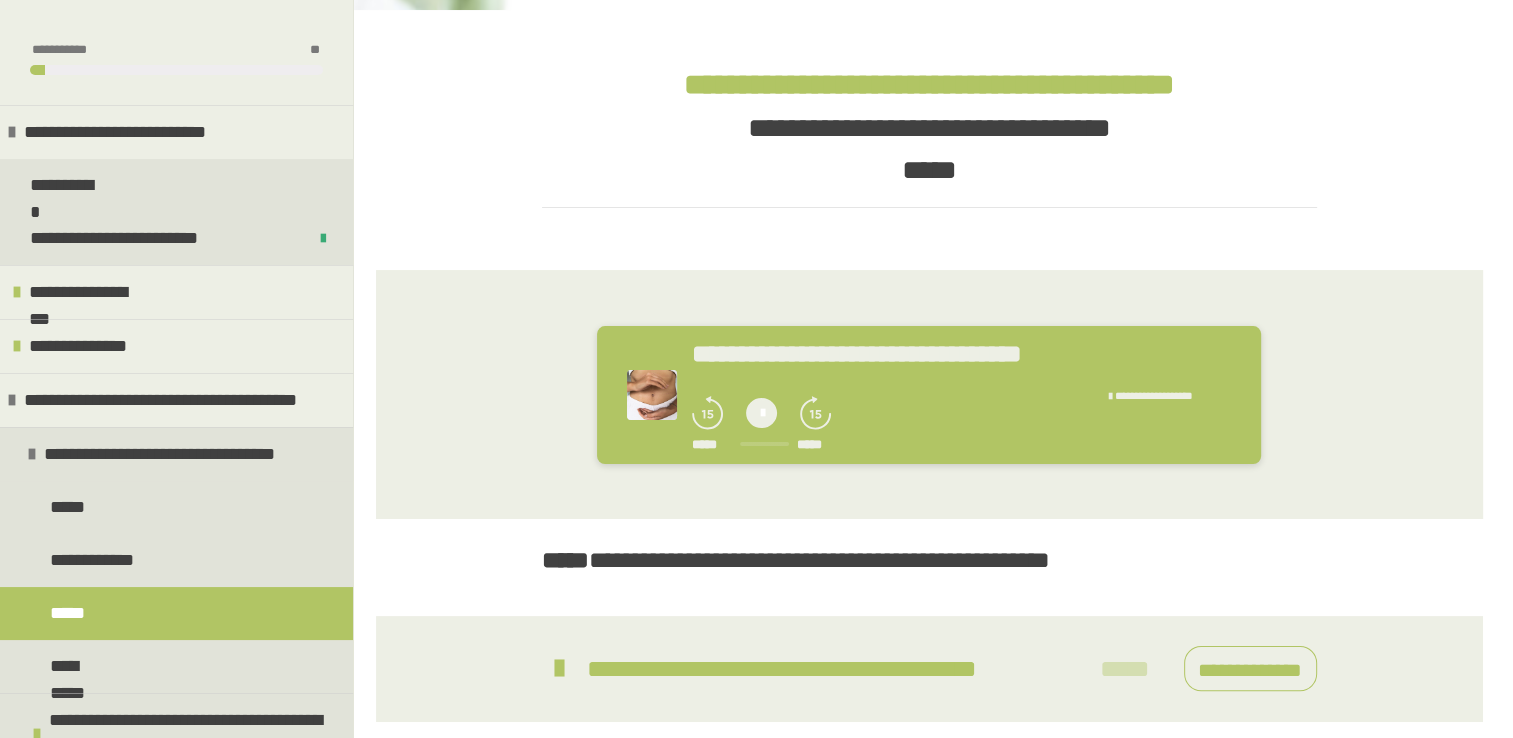 scroll, scrollTop: 392, scrollLeft: 0, axis: vertical 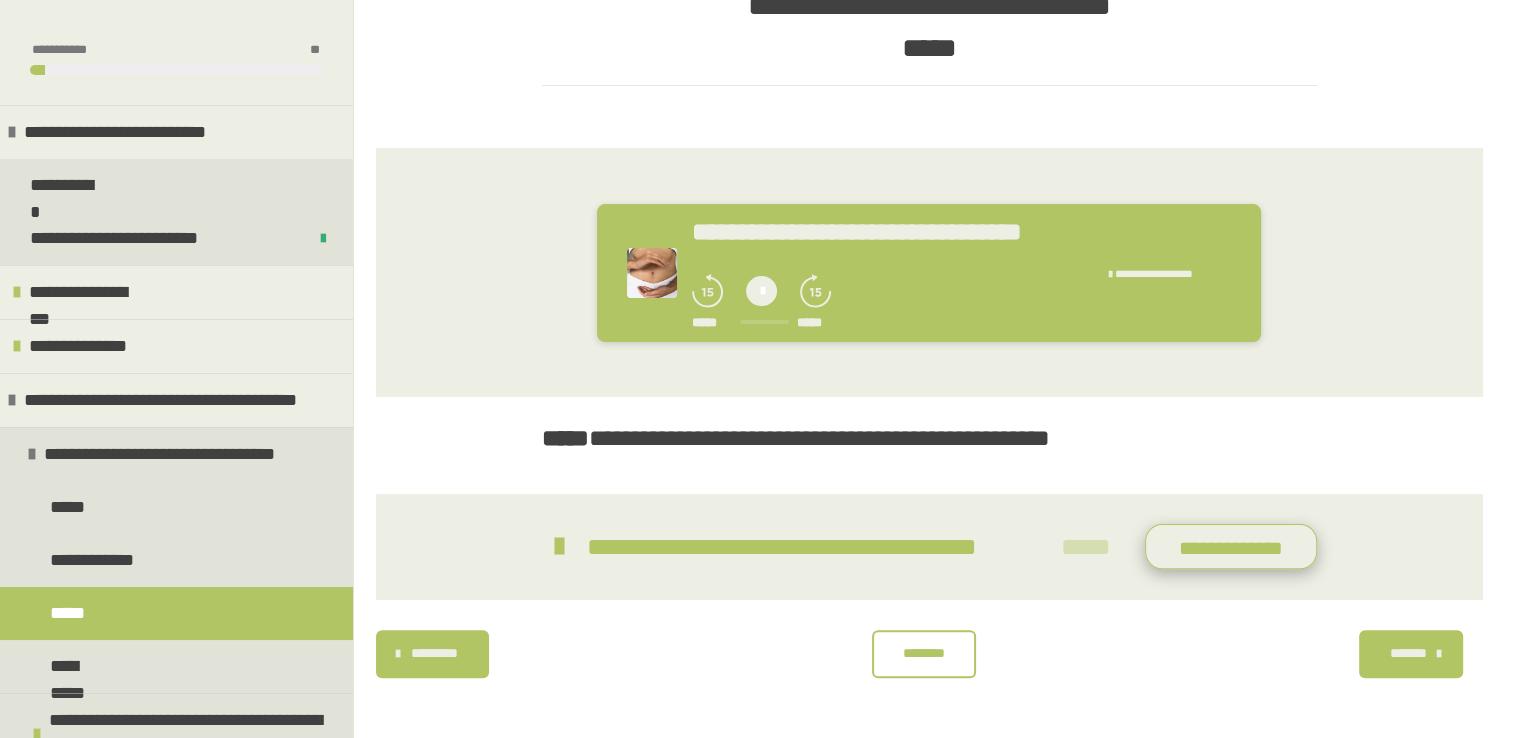 click on "**********" at bounding box center (1231, 547) 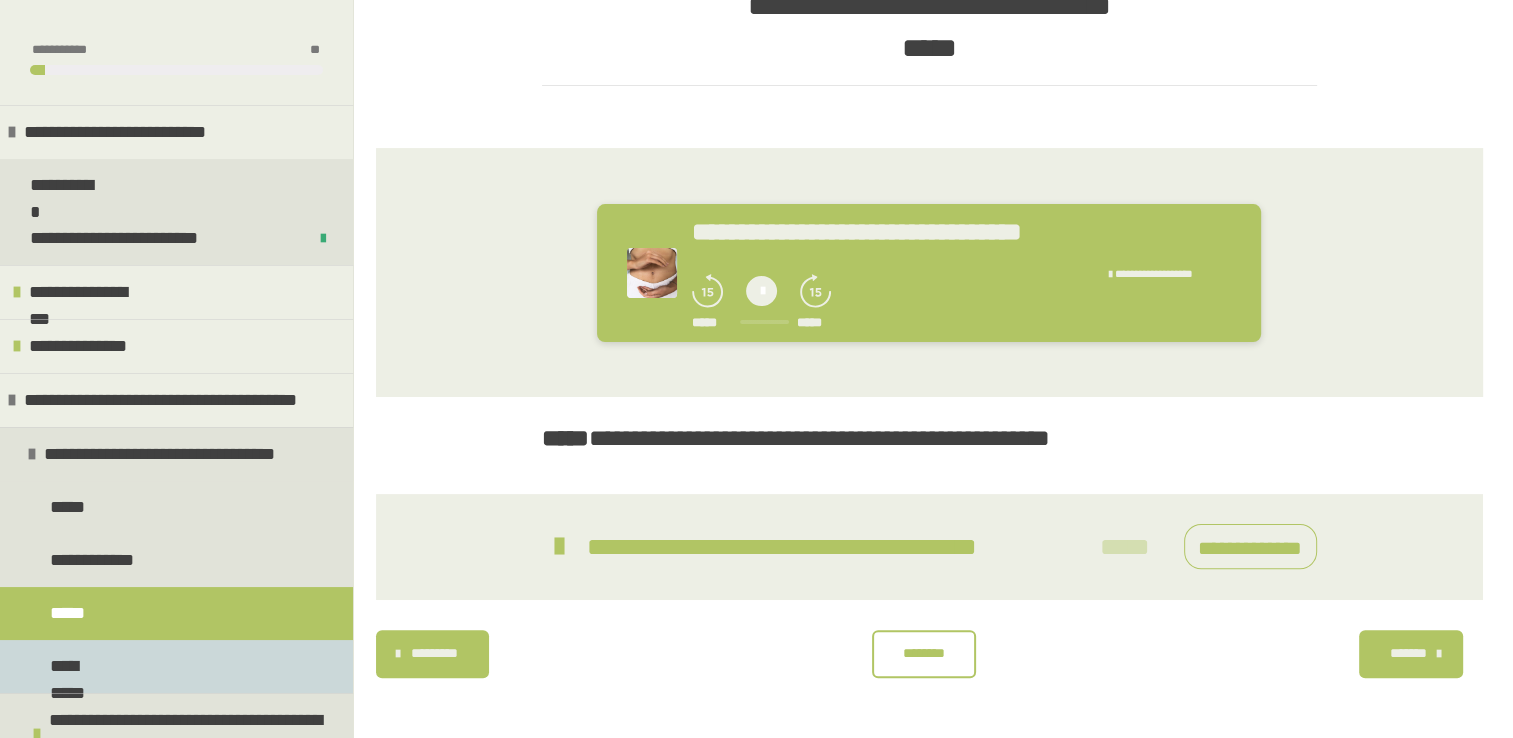 click on "**********" at bounding box center [176, 666] 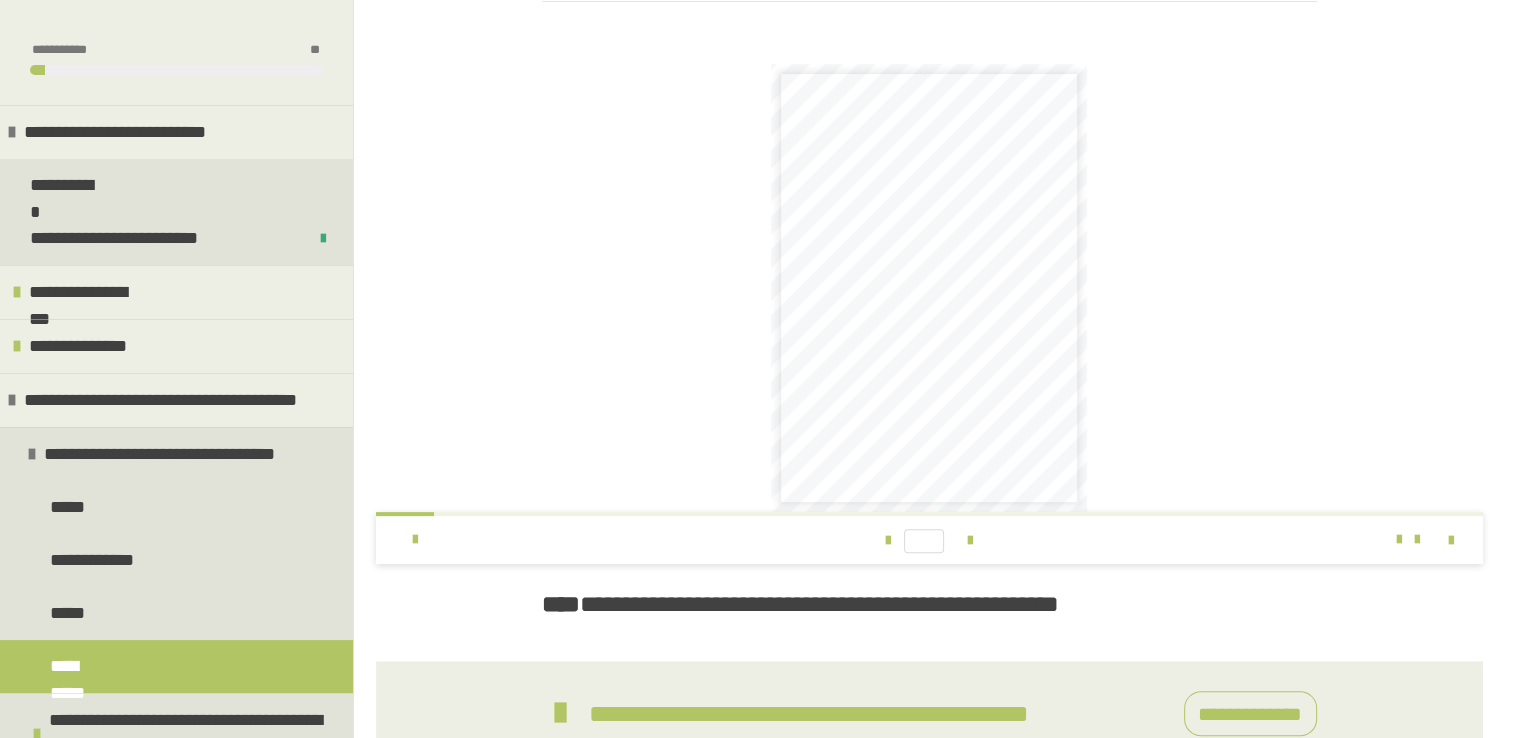 scroll, scrollTop: 477, scrollLeft: 0, axis: vertical 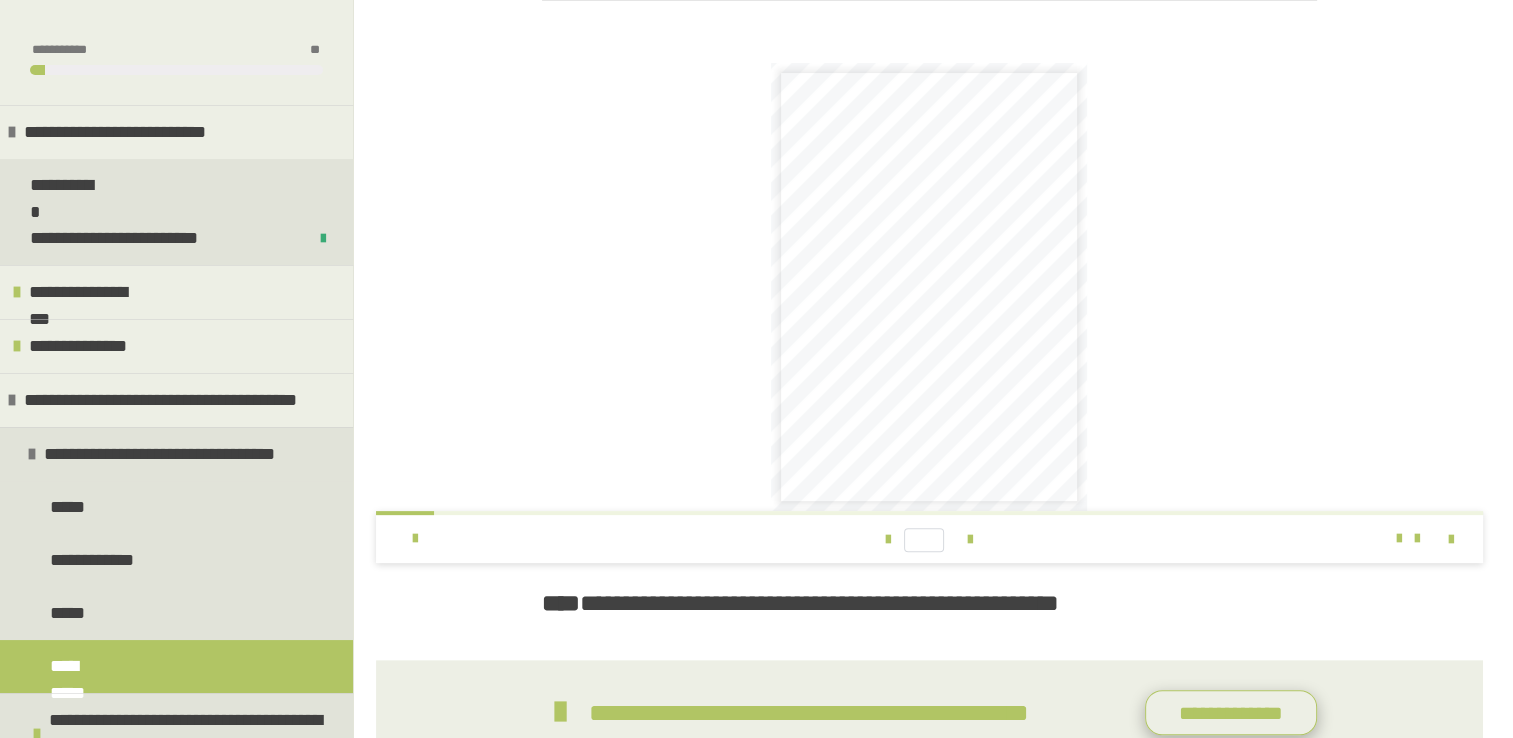 click on "**********" at bounding box center (1231, 713) 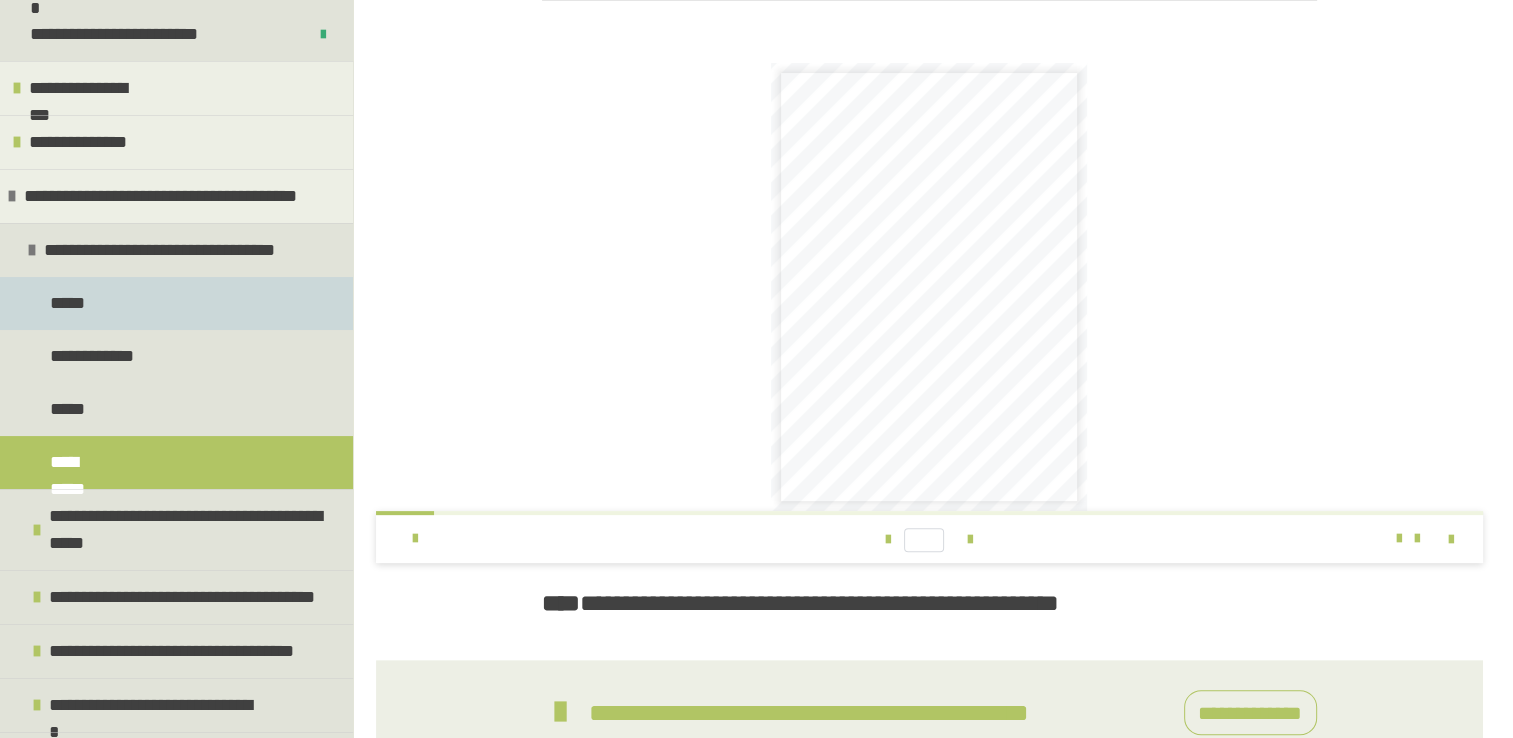scroll, scrollTop: 206, scrollLeft: 0, axis: vertical 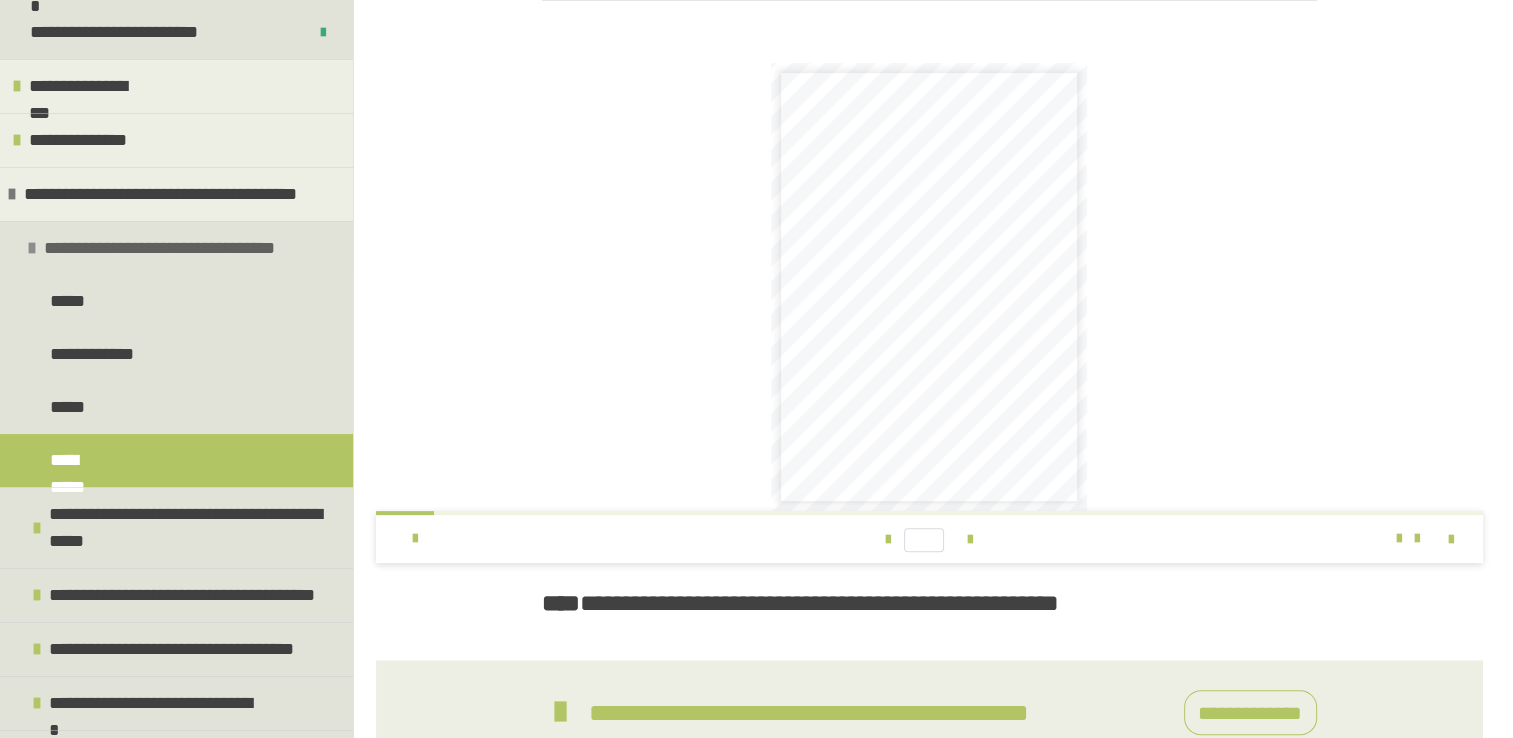 click on "**********" at bounding box center [176, 248] 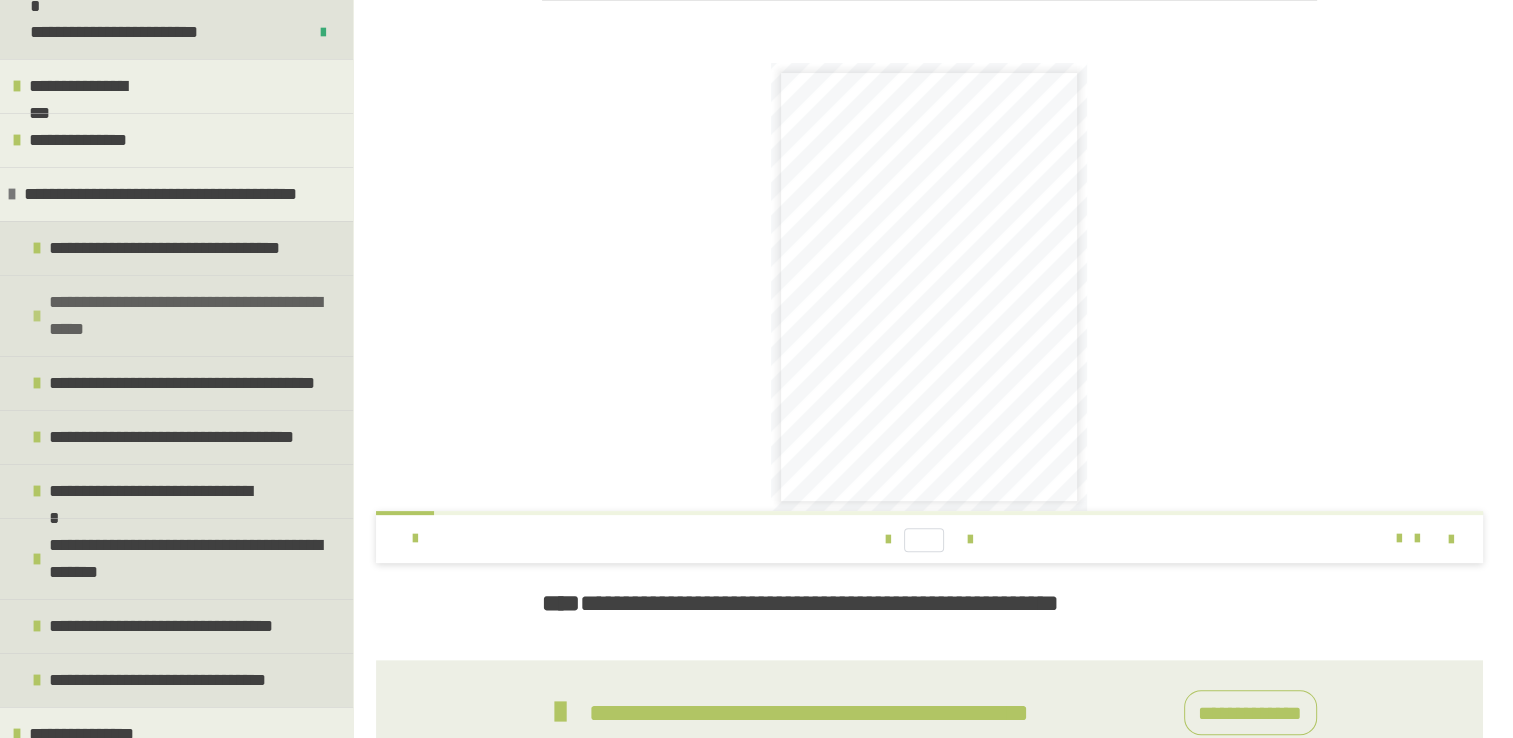 click at bounding box center (37, 316) 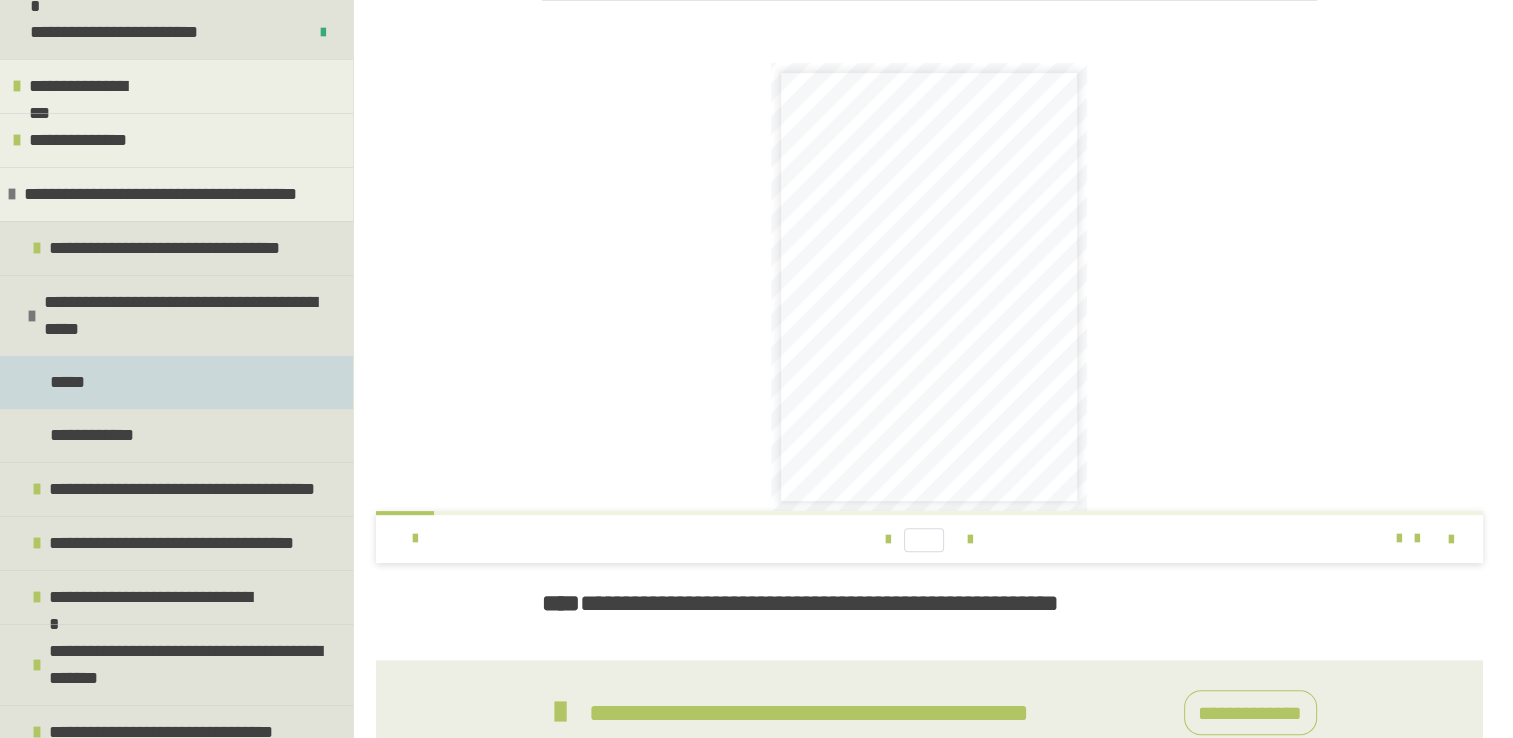 click on "*****" at bounding box center [176, 382] 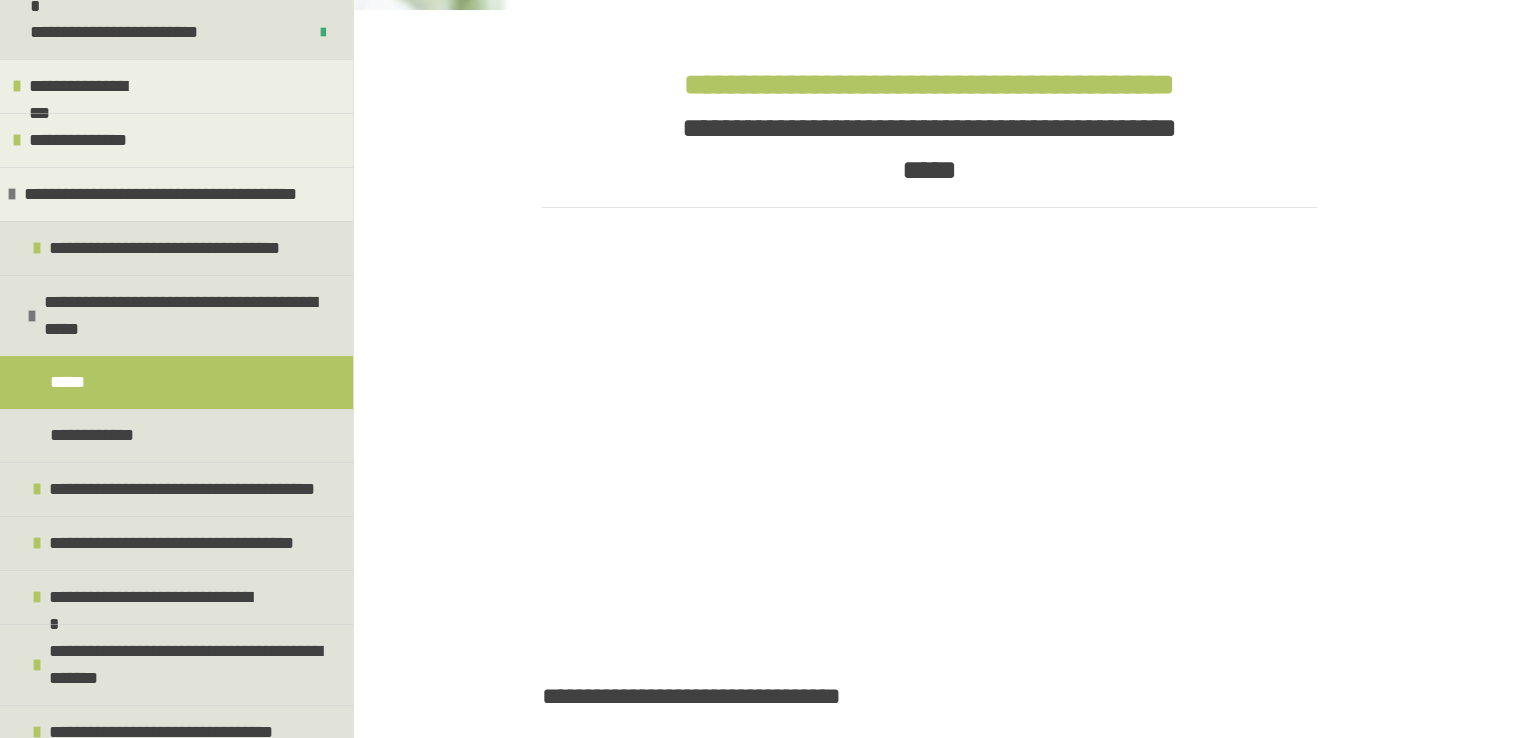 scroll, scrollTop: 468, scrollLeft: 0, axis: vertical 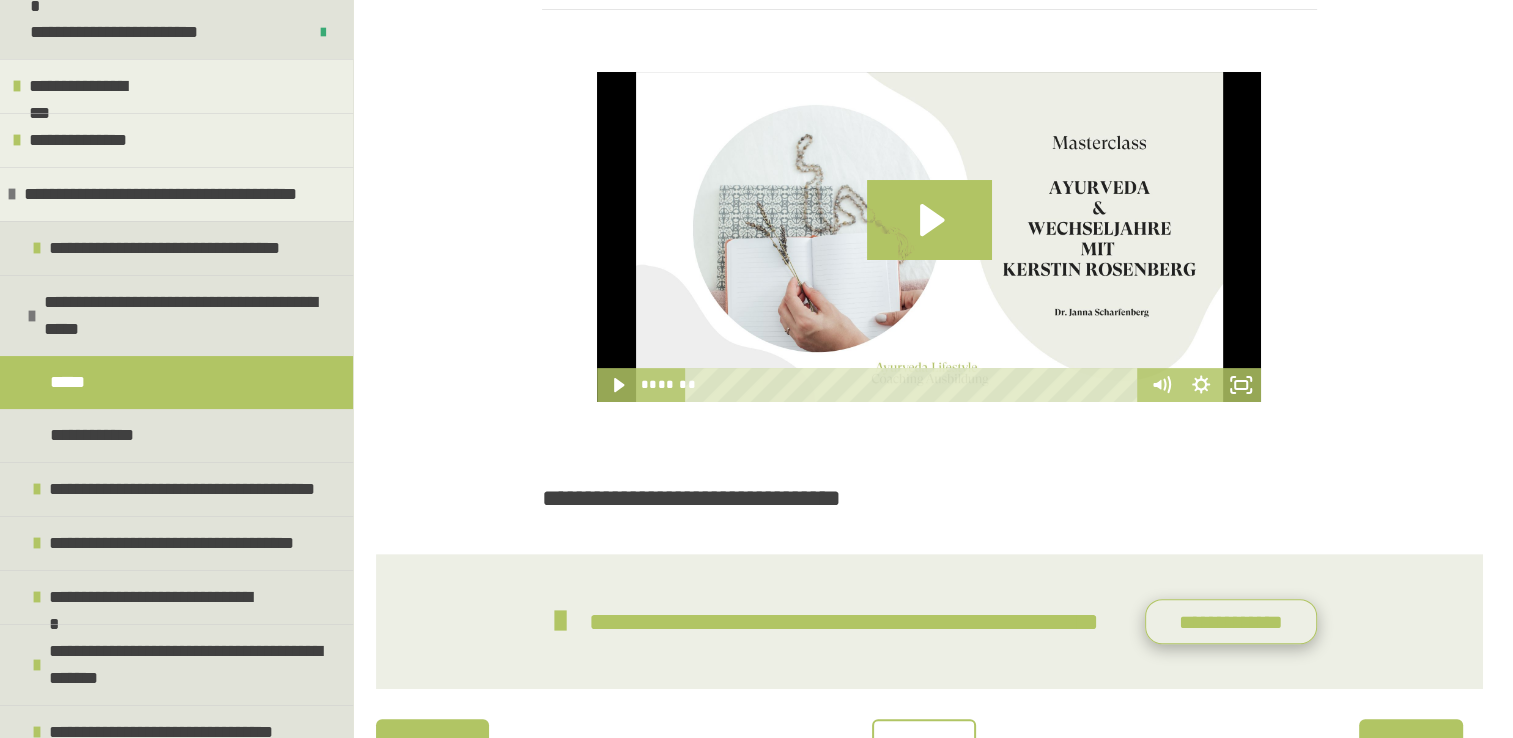 click on "**********" at bounding box center [1231, 622] 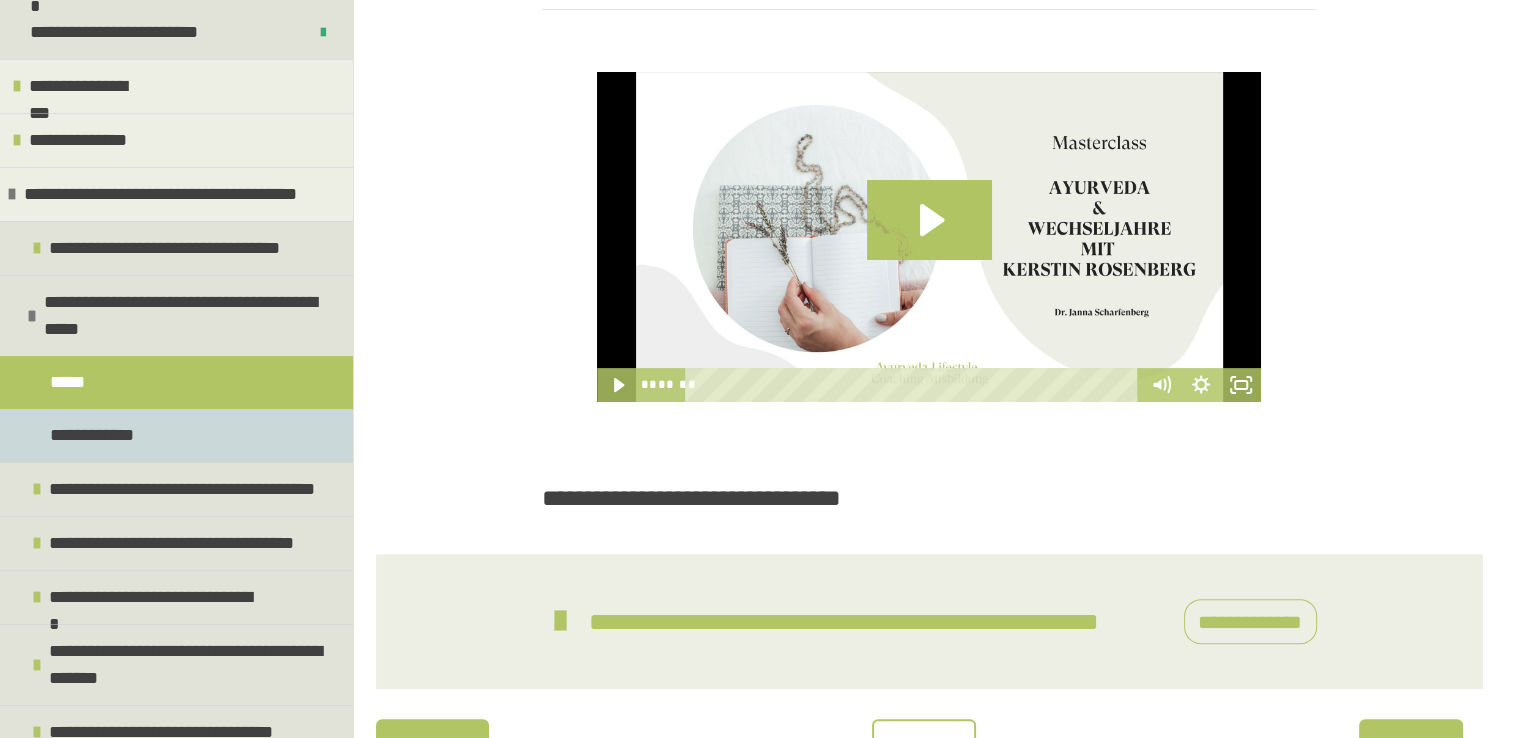 click on "**********" at bounding box center (94, 435) 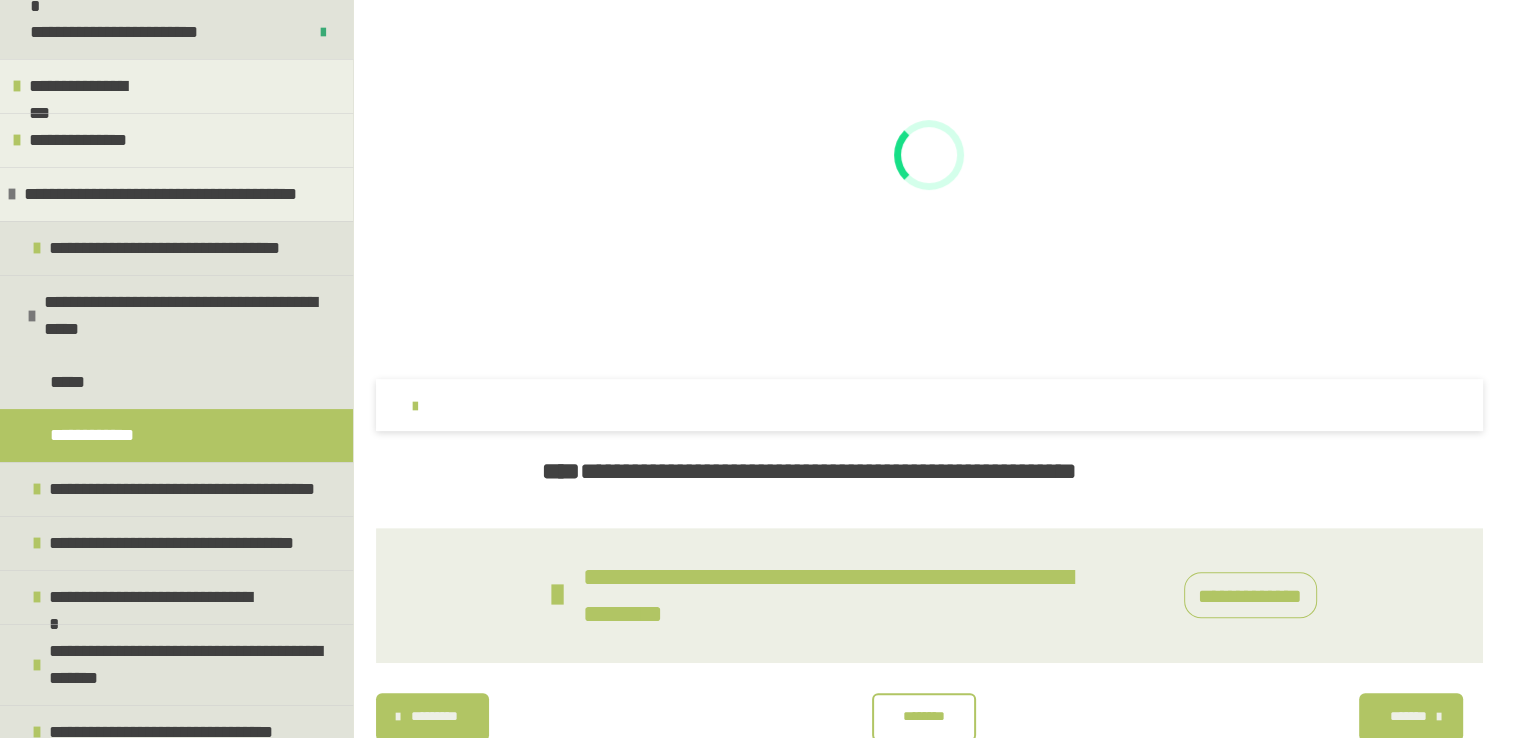 scroll, scrollTop: 610, scrollLeft: 0, axis: vertical 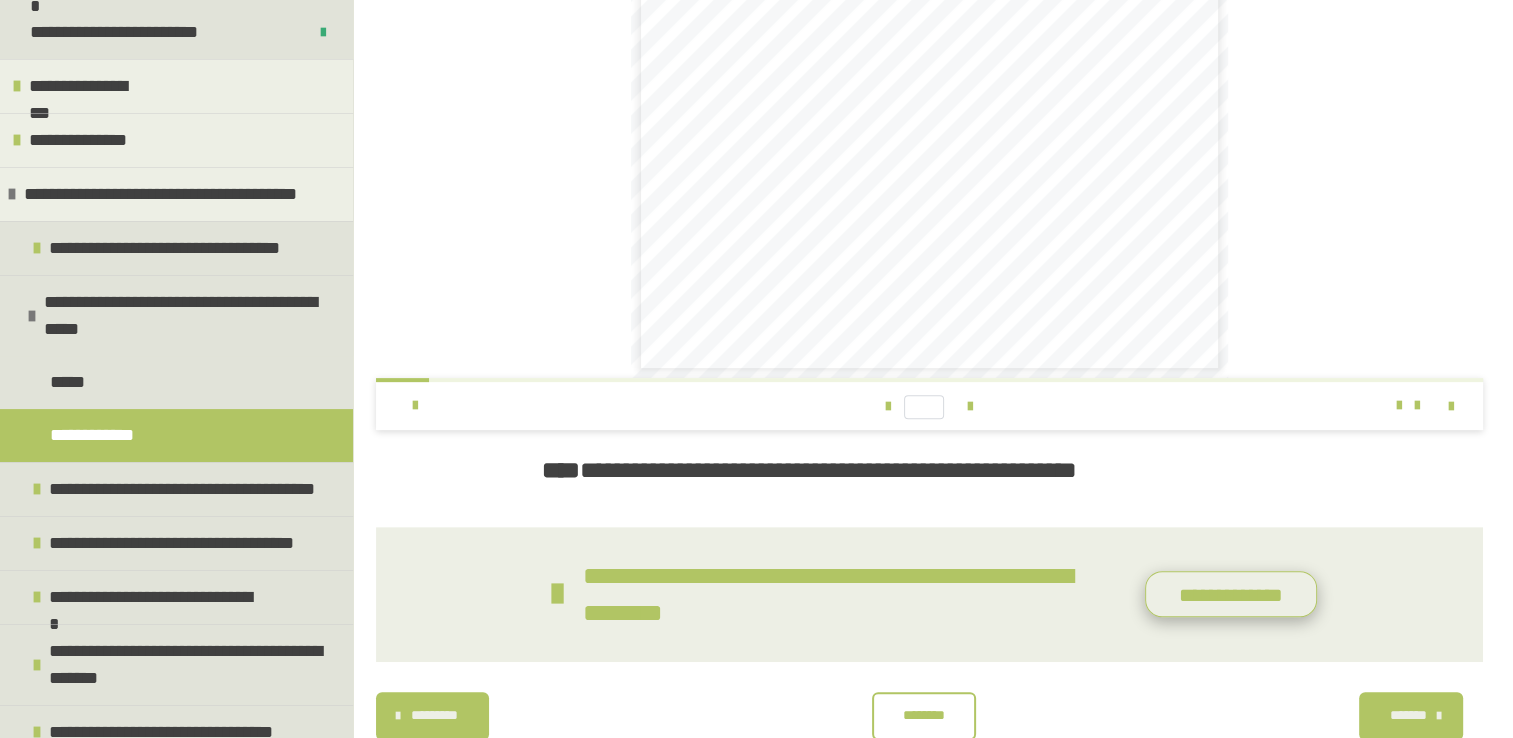 click on "**********" at bounding box center [1231, 594] 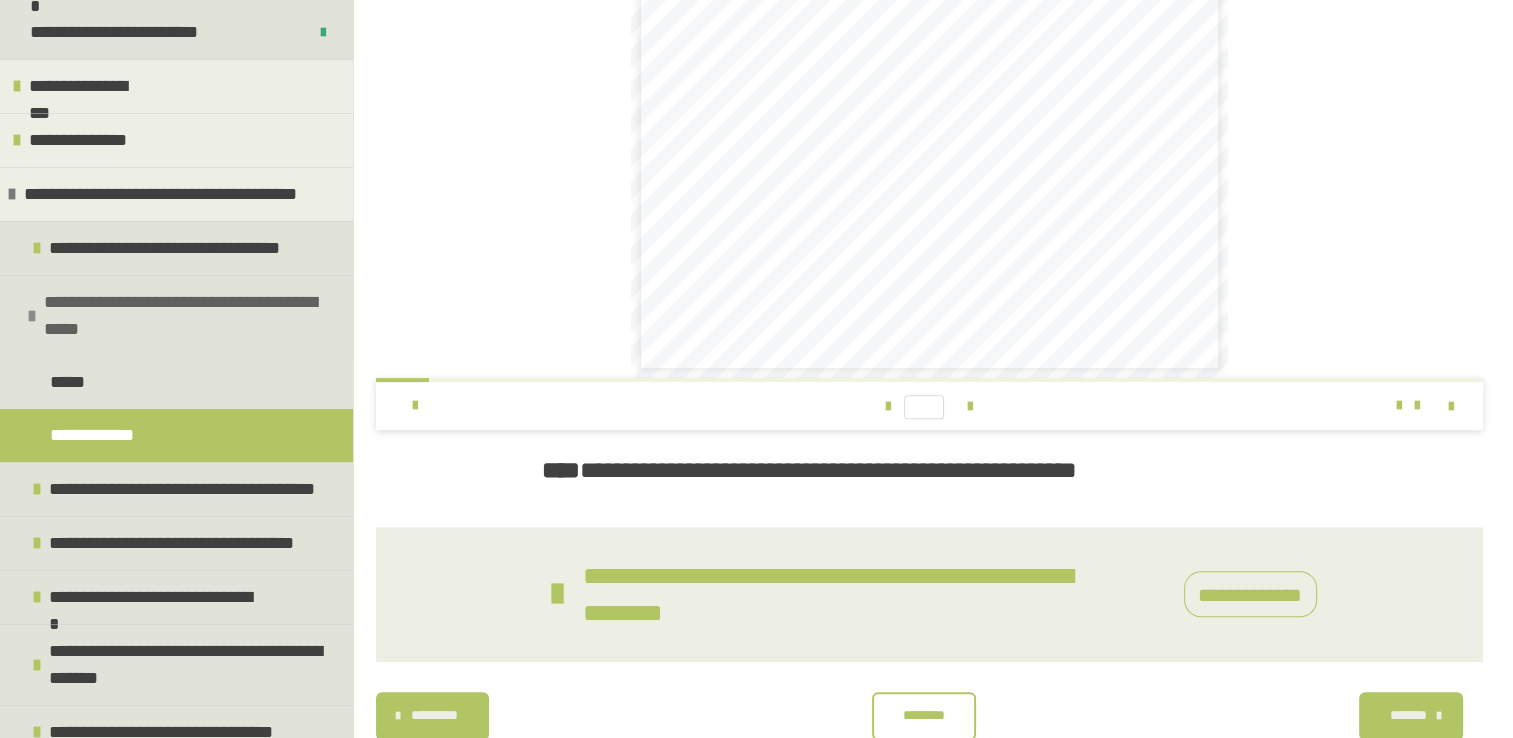 click at bounding box center [32, 316] 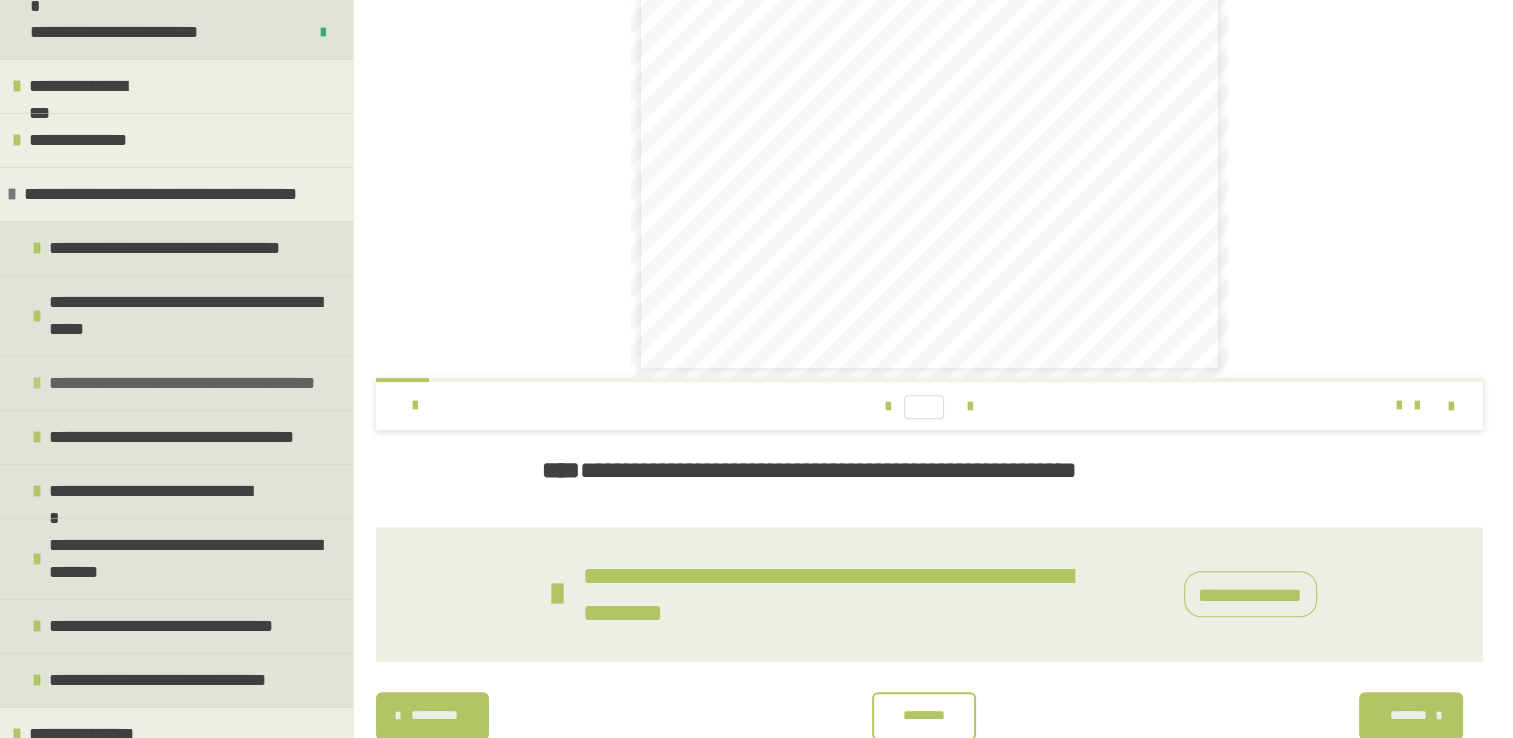 click at bounding box center [37, 383] 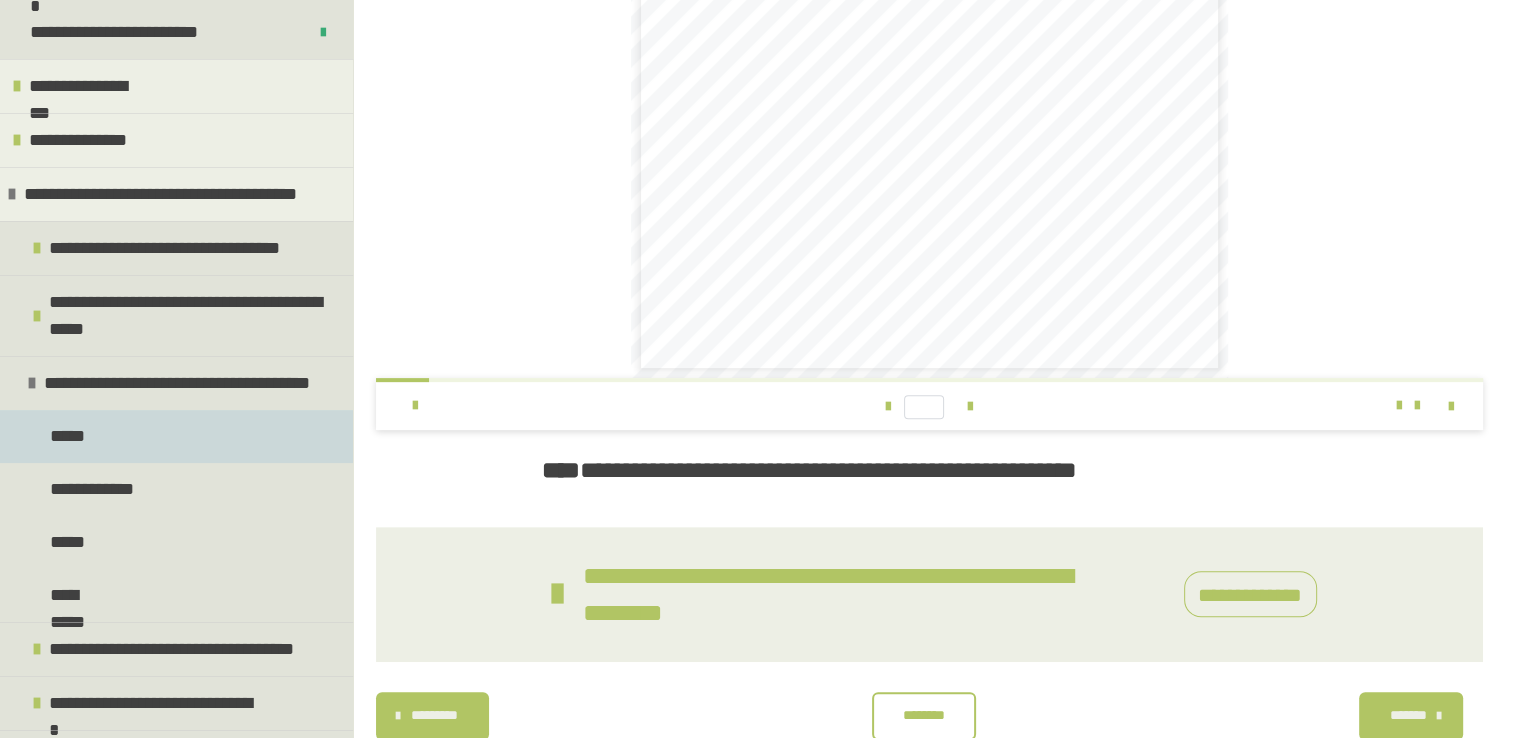 click on "*****" at bounding box center (70, 436) 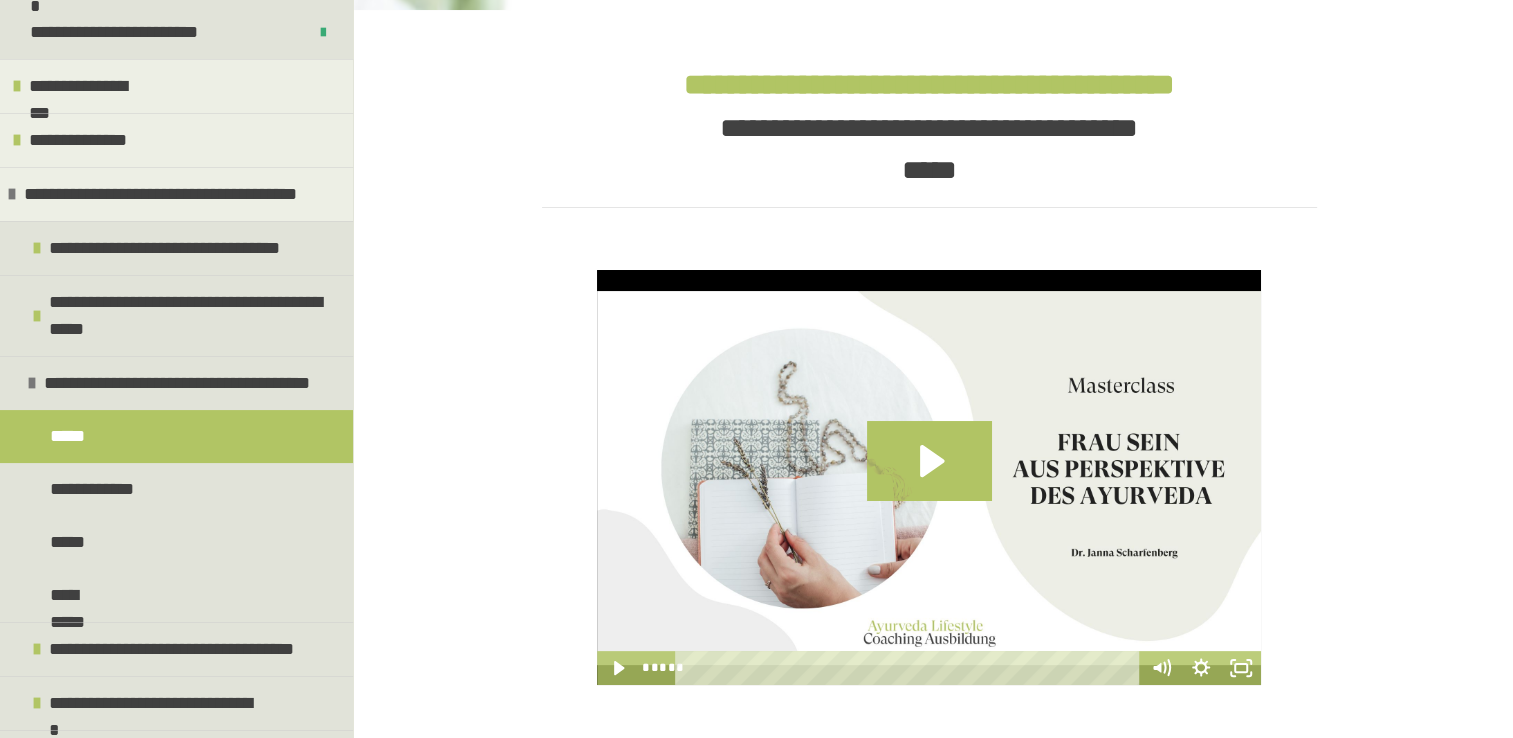 scroll, scrollTop: 614, scrollLeft: 0, axis: vertical 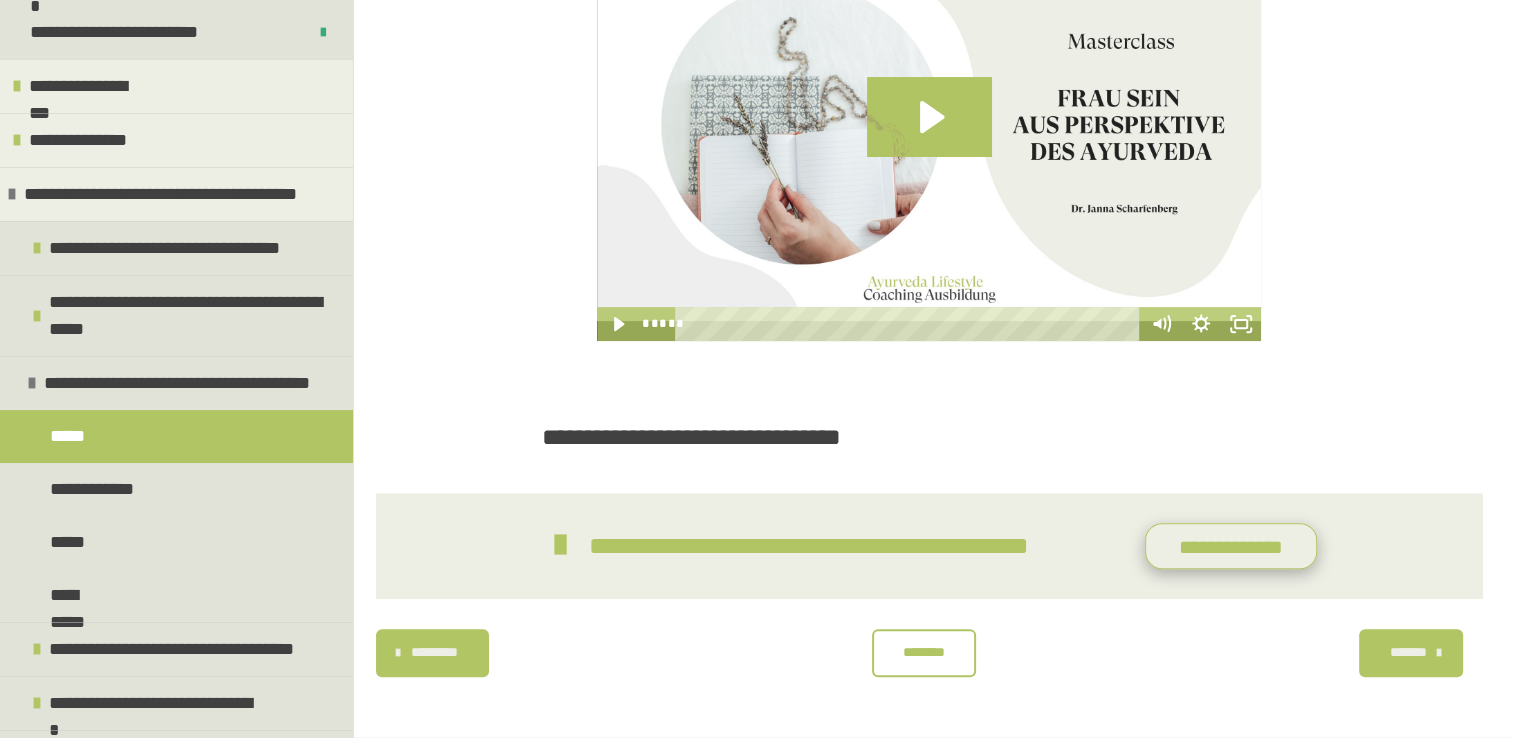 click on "**********" at bounding box center [1231, 546] 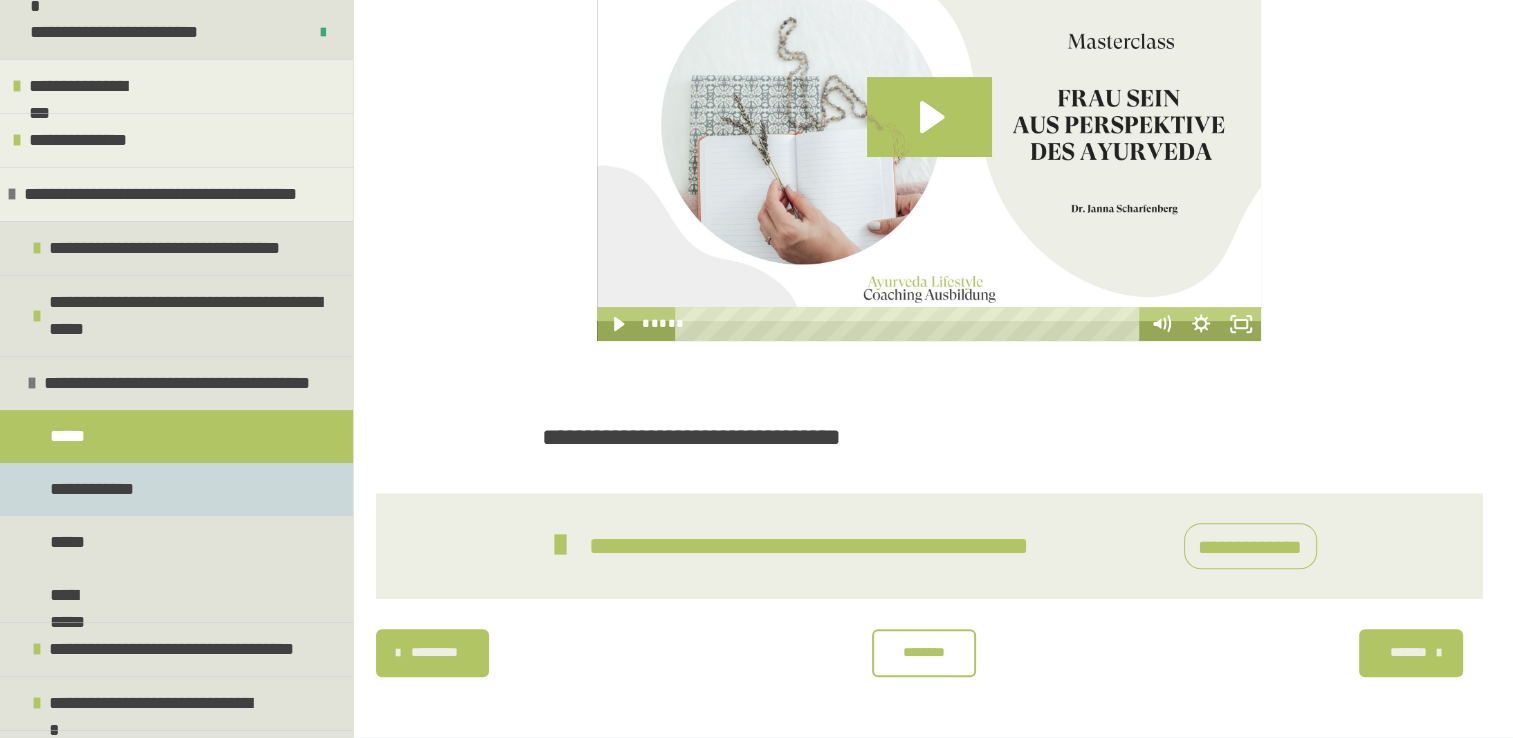 click on "**********" at bounding box center (176, 489) 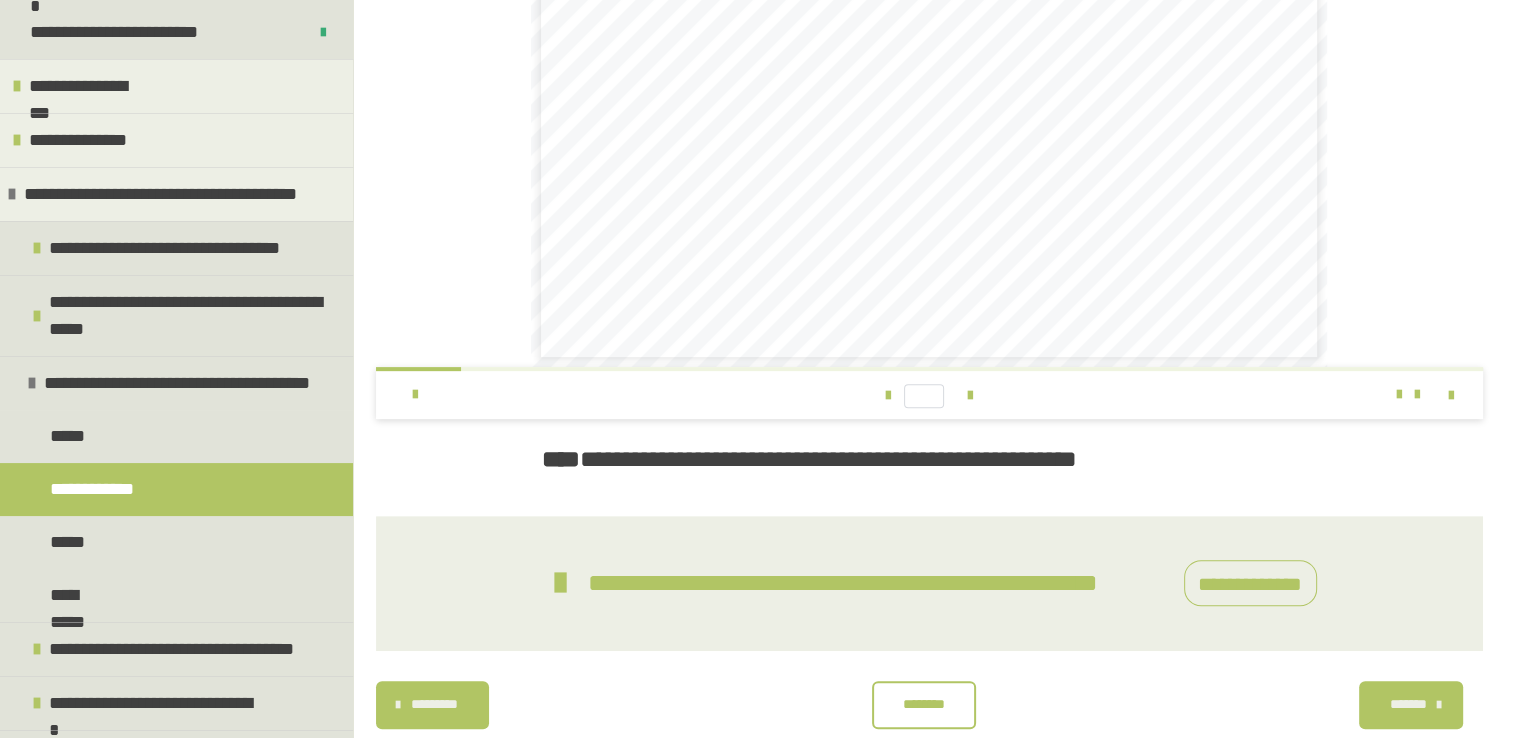 scroll, scrollTop: 622, scrollLeft: 0, axis: vertical 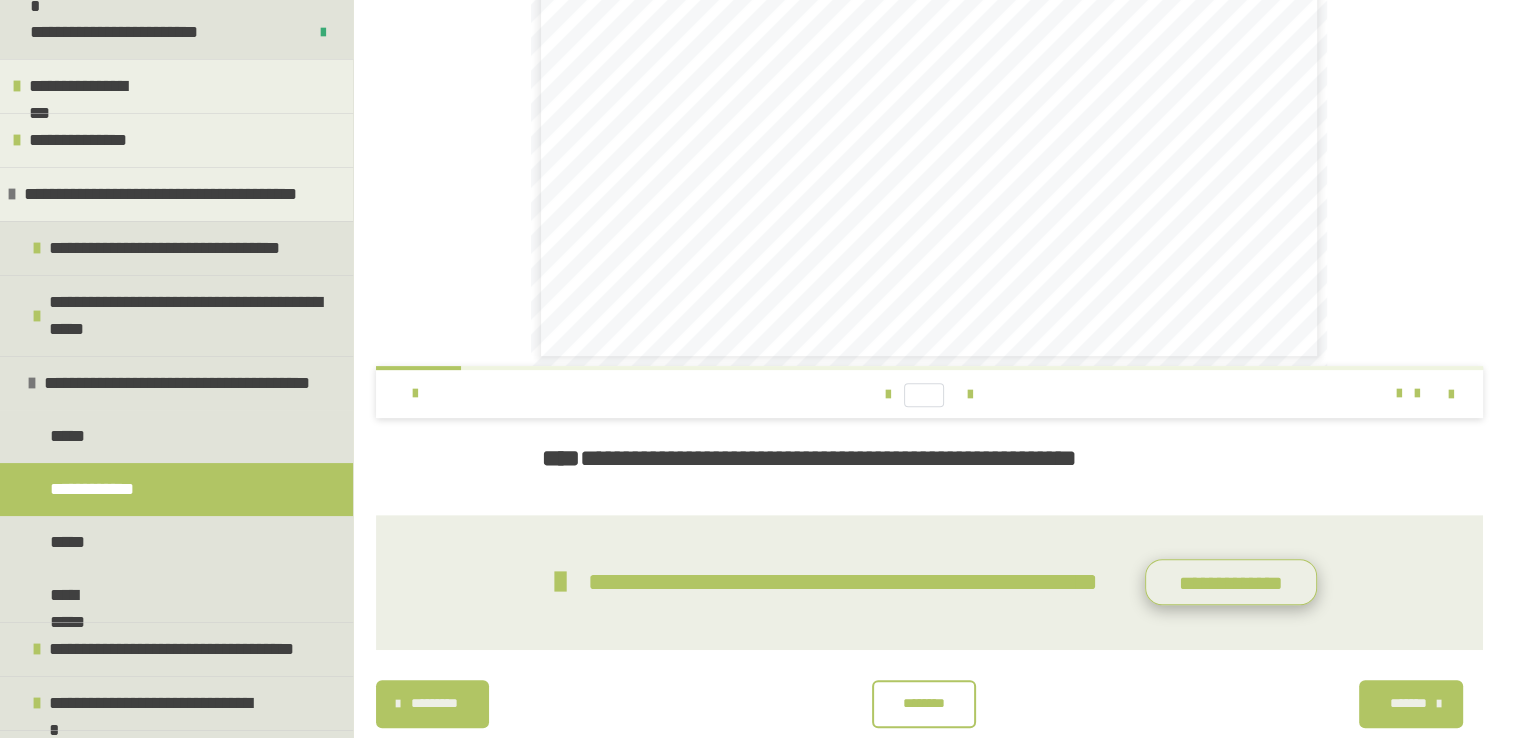 click on "**********" at bounding box center (1231, 582) 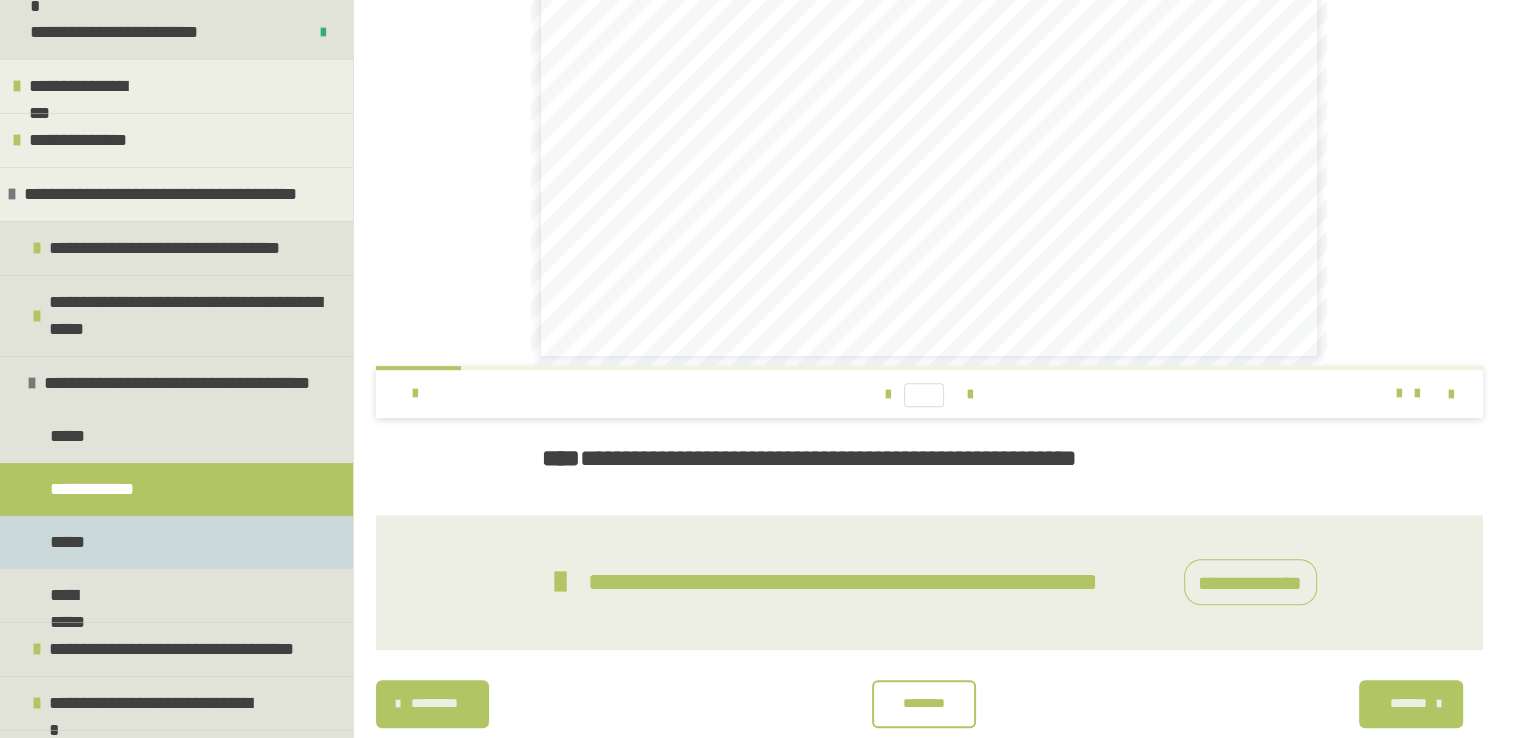 click on "*****" at bounding box center [176, 542] 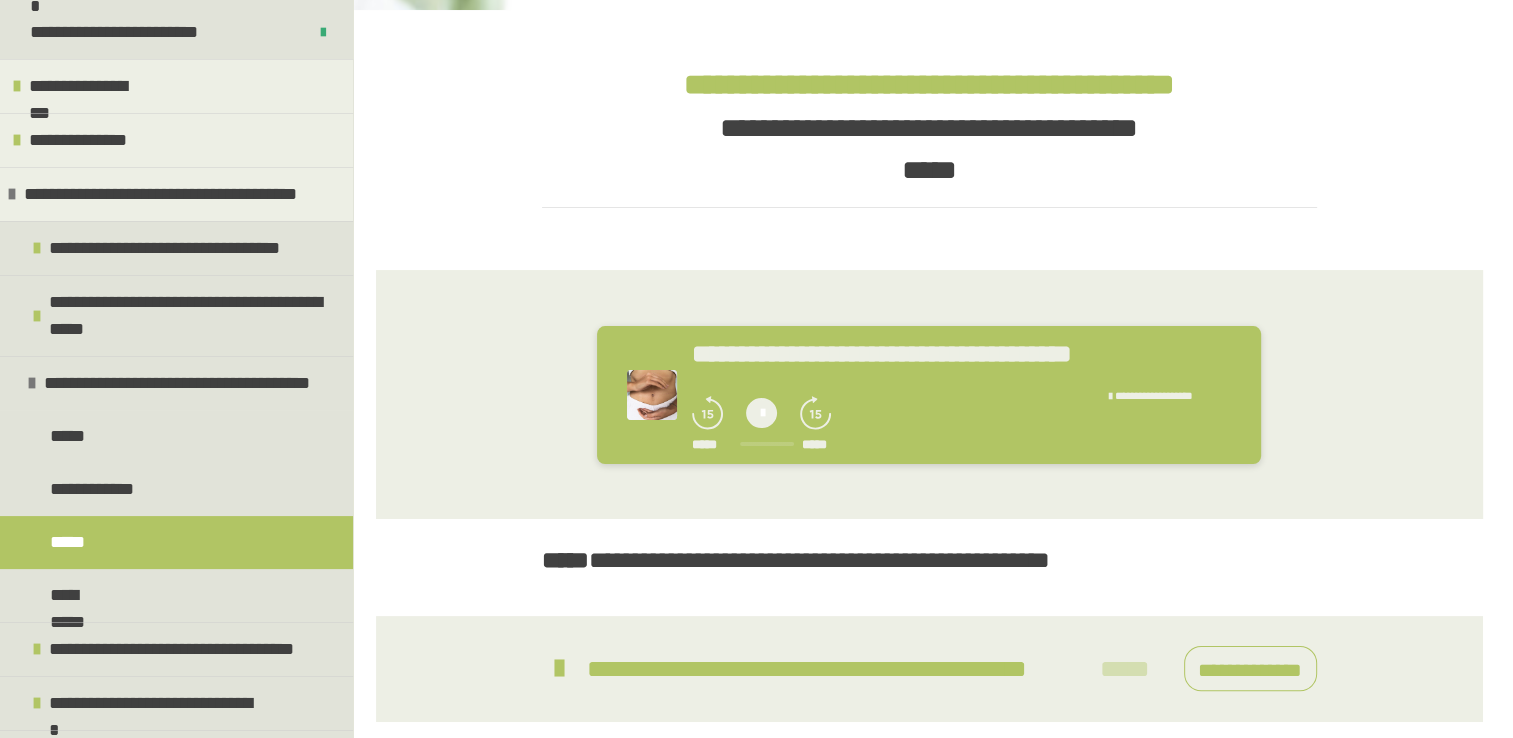 scroll, scrollTop: 392, scrollLeft: 0, axis: vertical 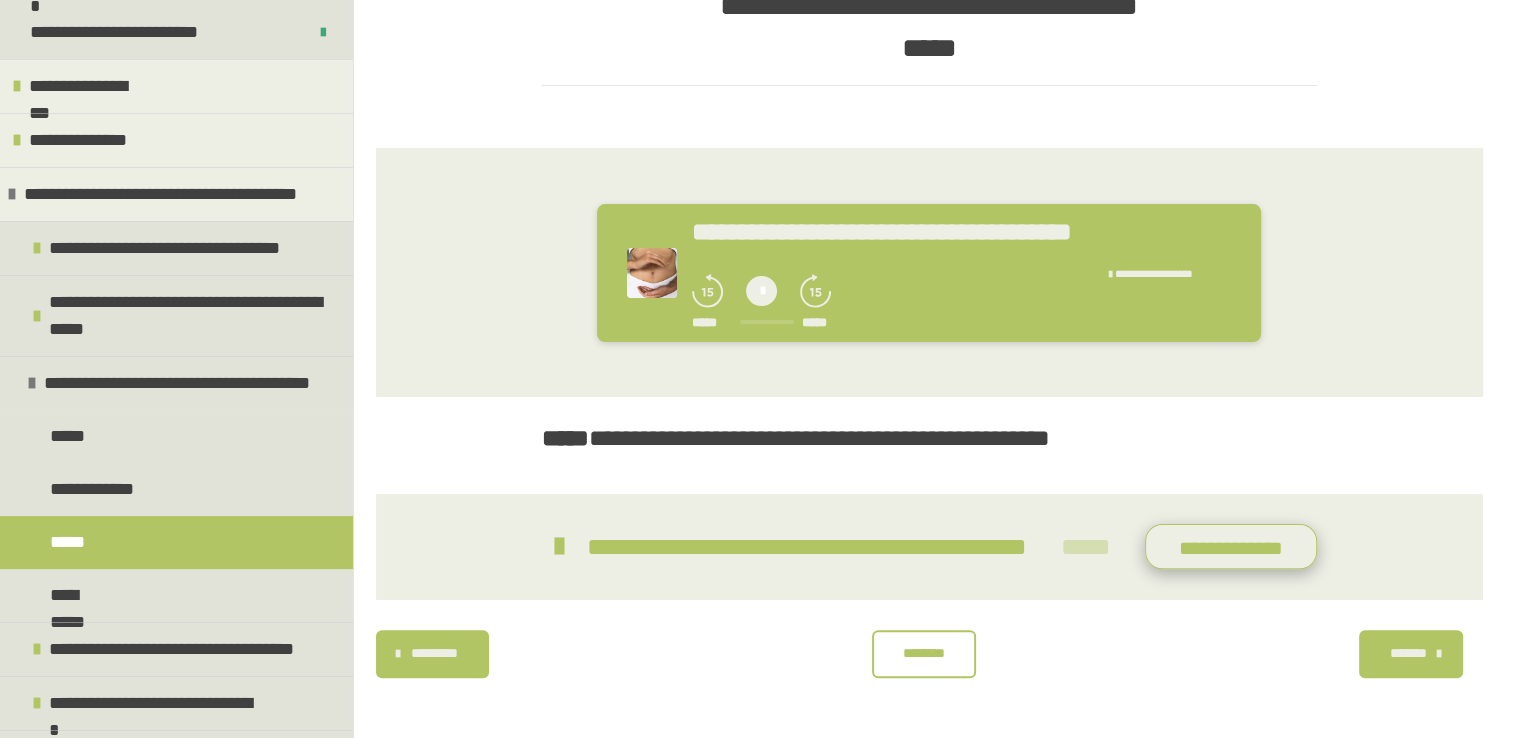 click on "**********" at bounding box center [1231, 547] 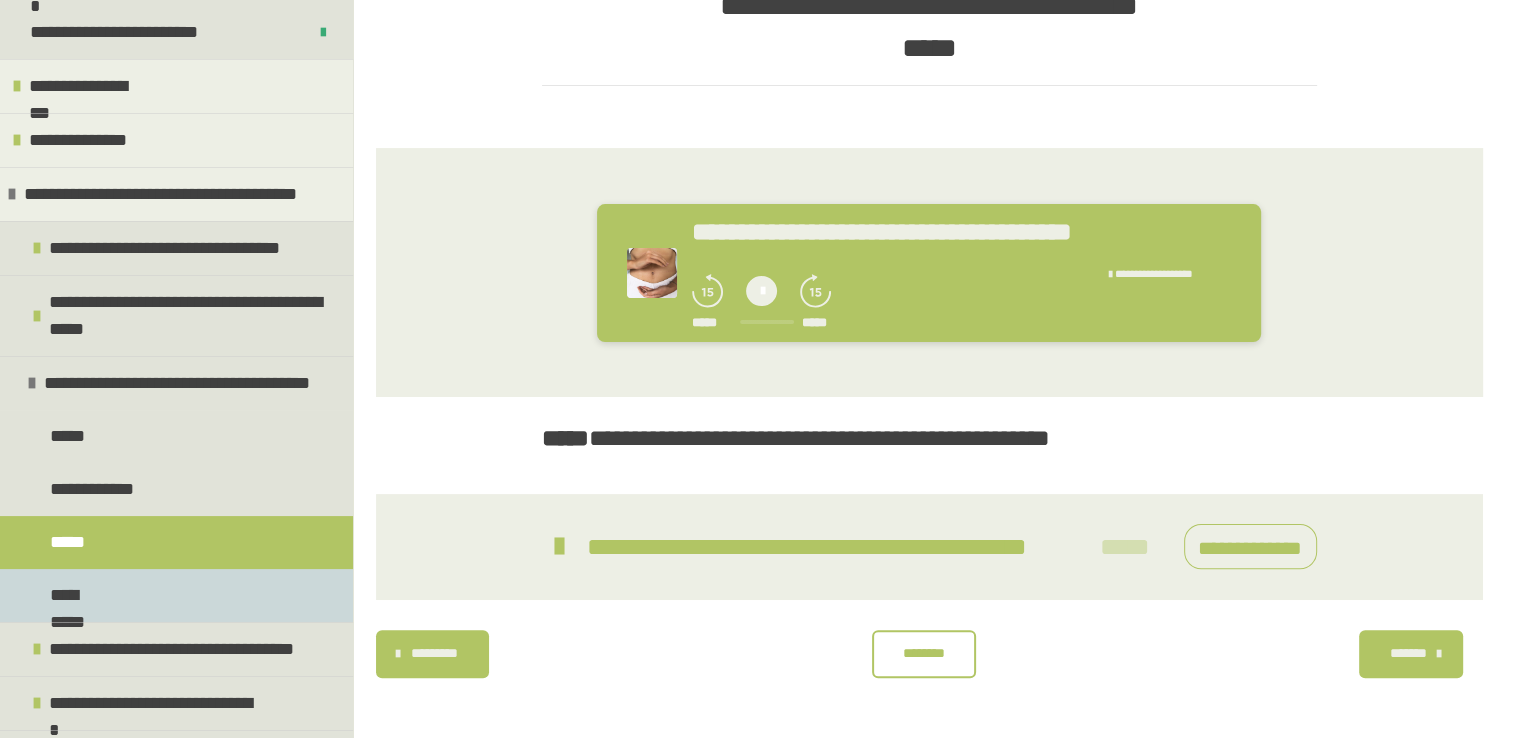 click on "**********" at bounding box center (176, 595) 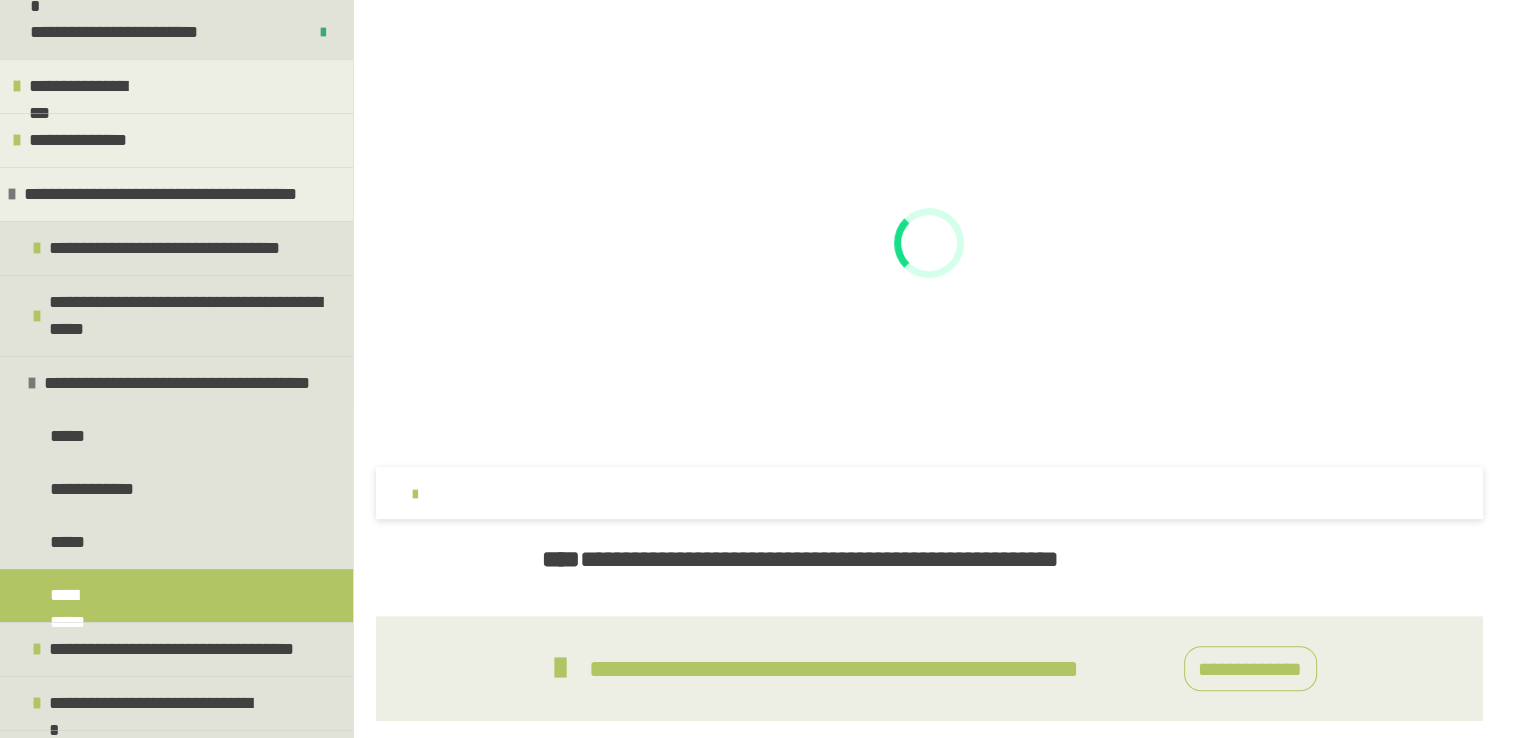 scroll, scrollTop: 522, scrollLeft: 0, axis: vertical 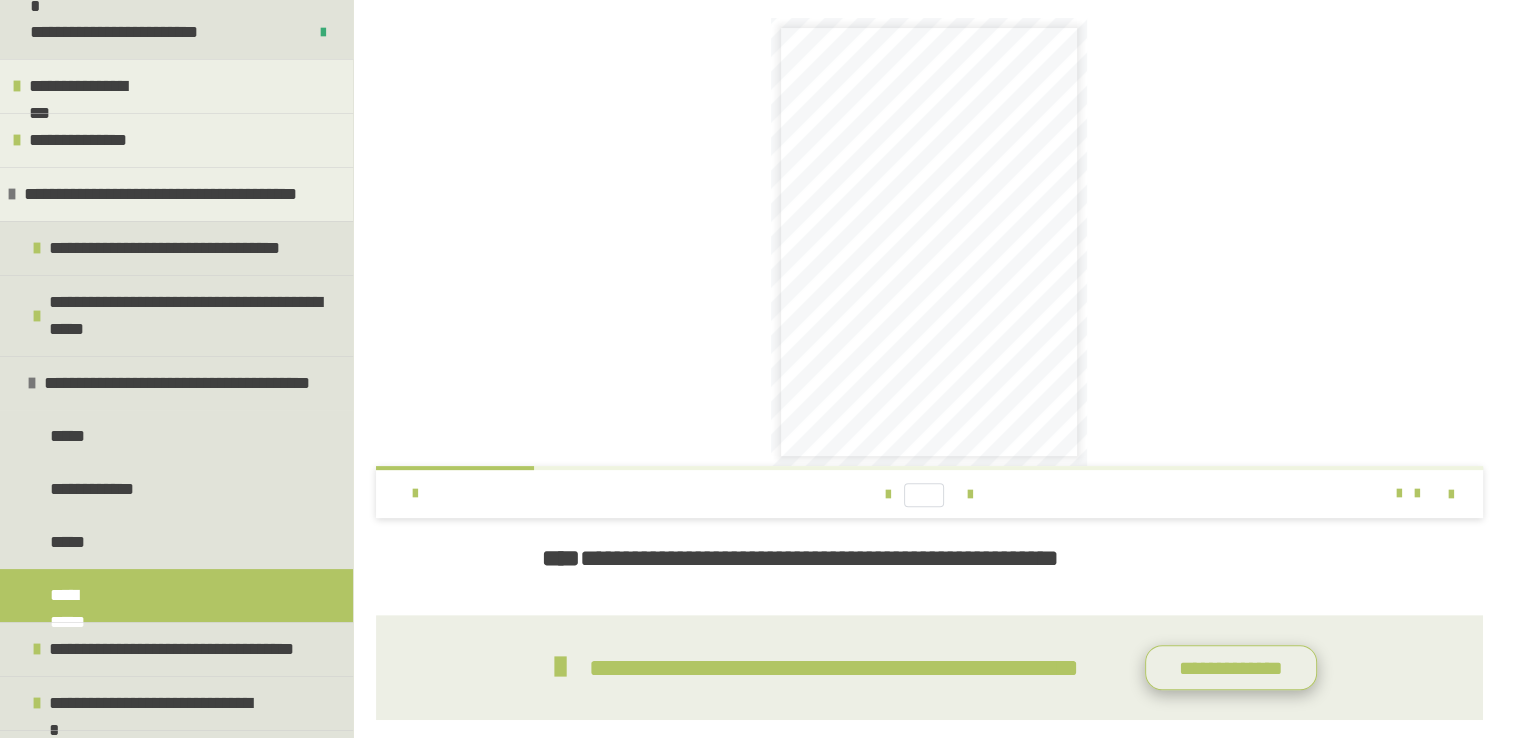 click on "**********" at bounding box center (1231, 668) 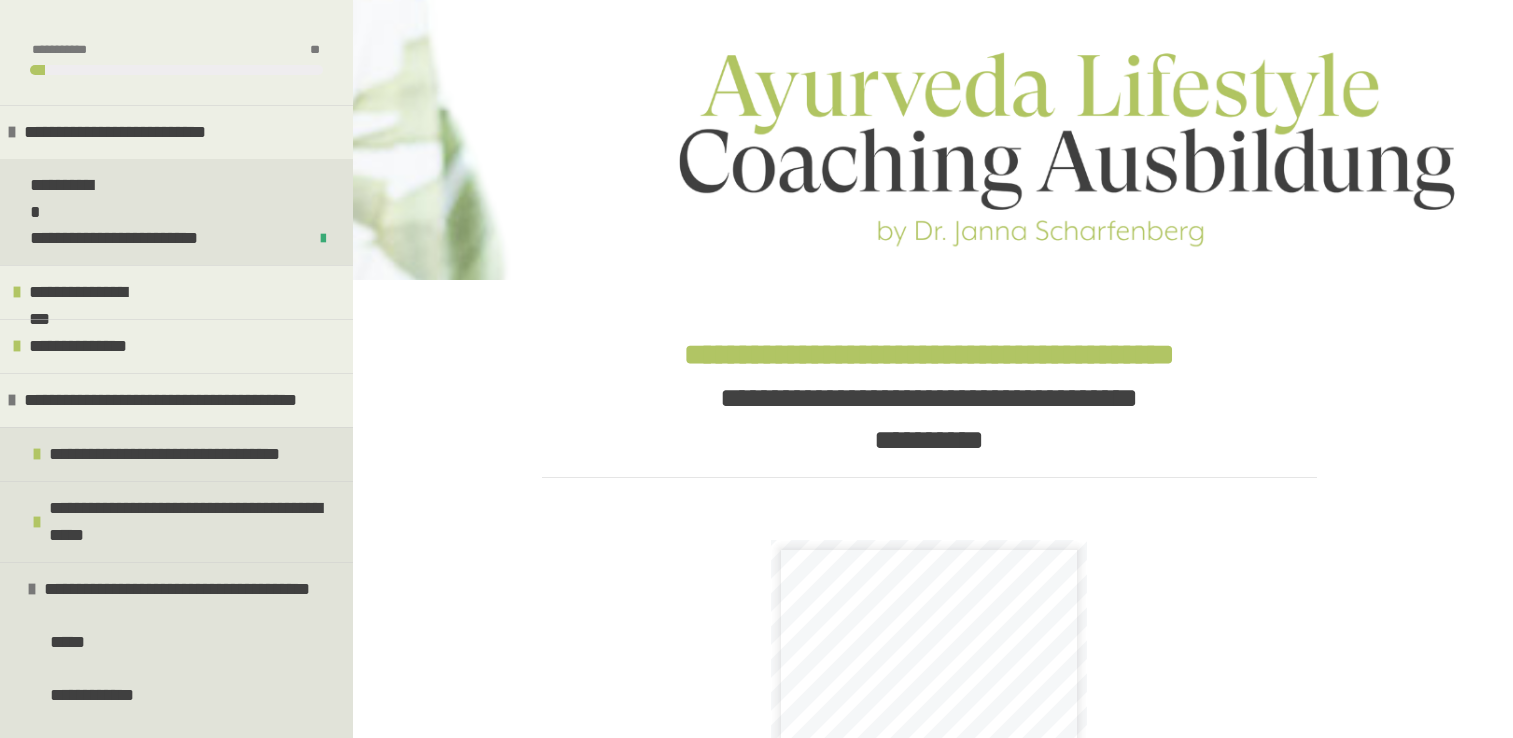 scroll, scrollTop: 522, scrollLeft: 0, axis: vertical 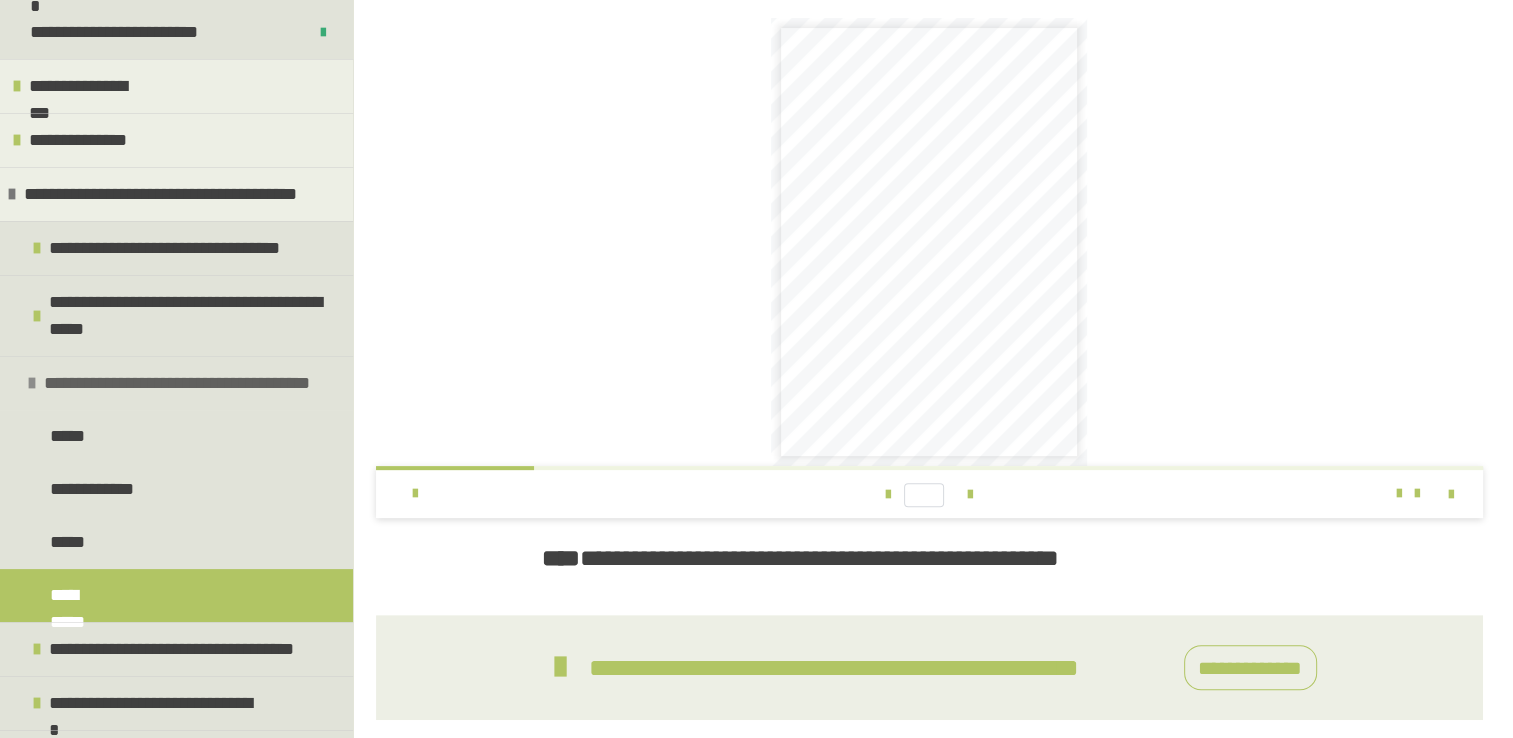 click at bounding box center (32, 383) 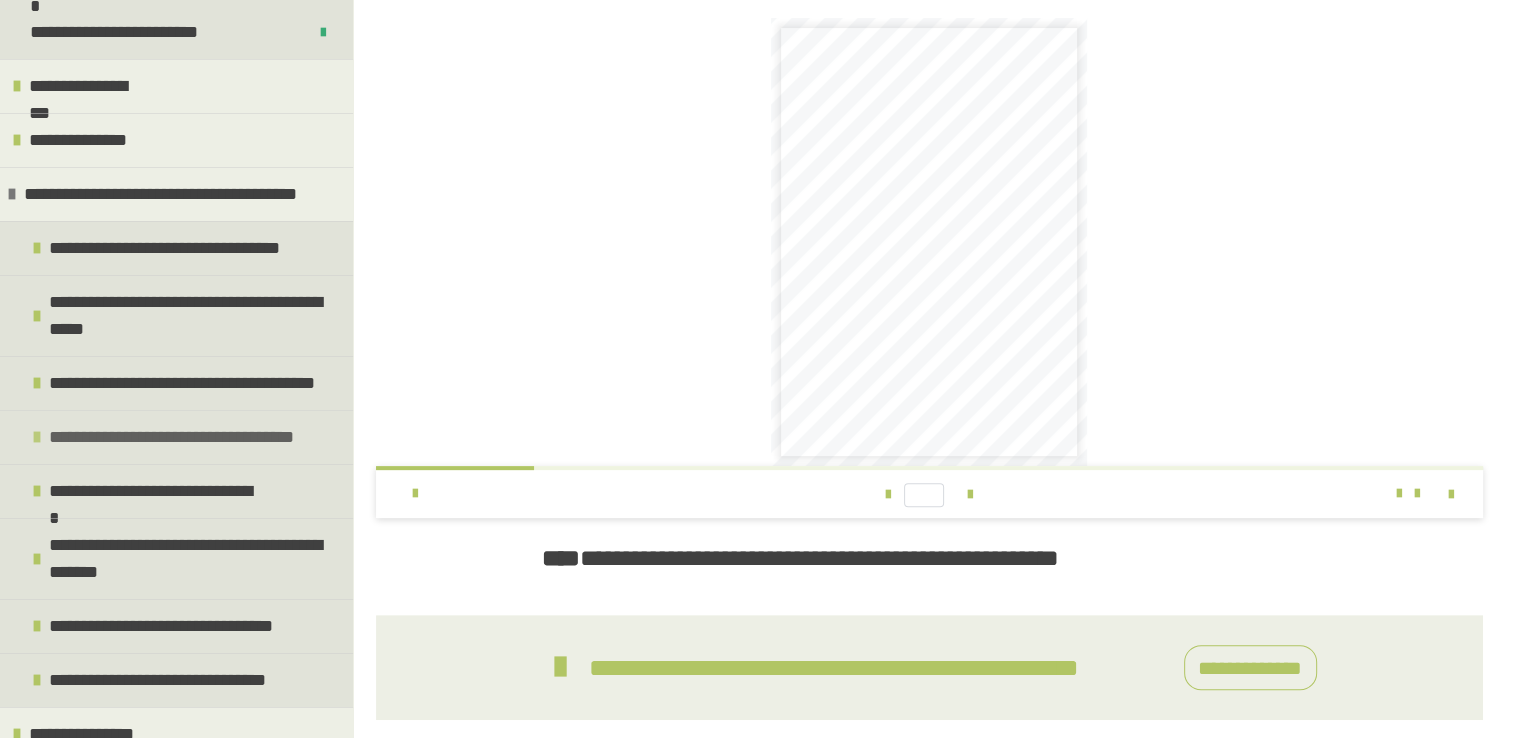 click on "**********" at bounding box center (176, 437) 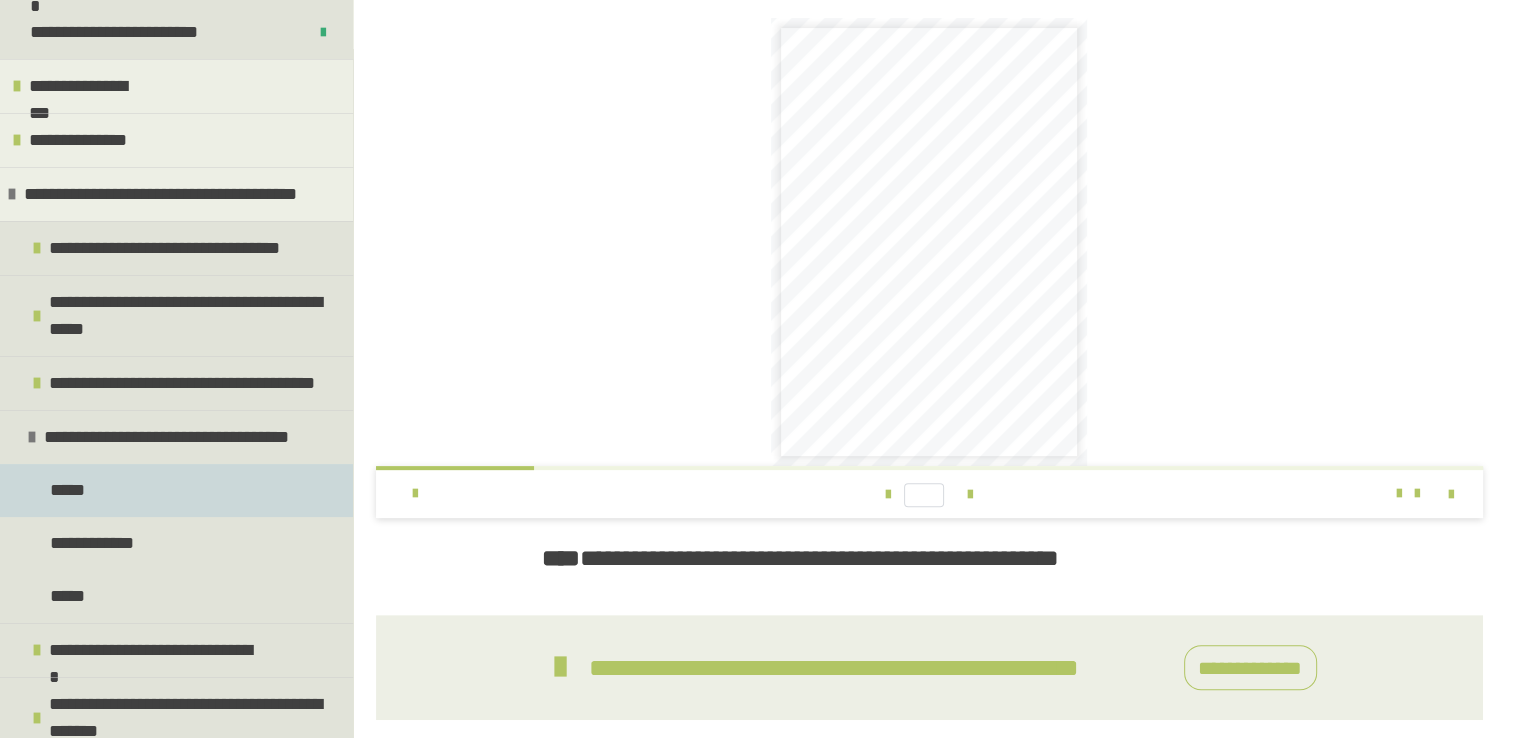 click on "*****" at bounding box center (70, 490) 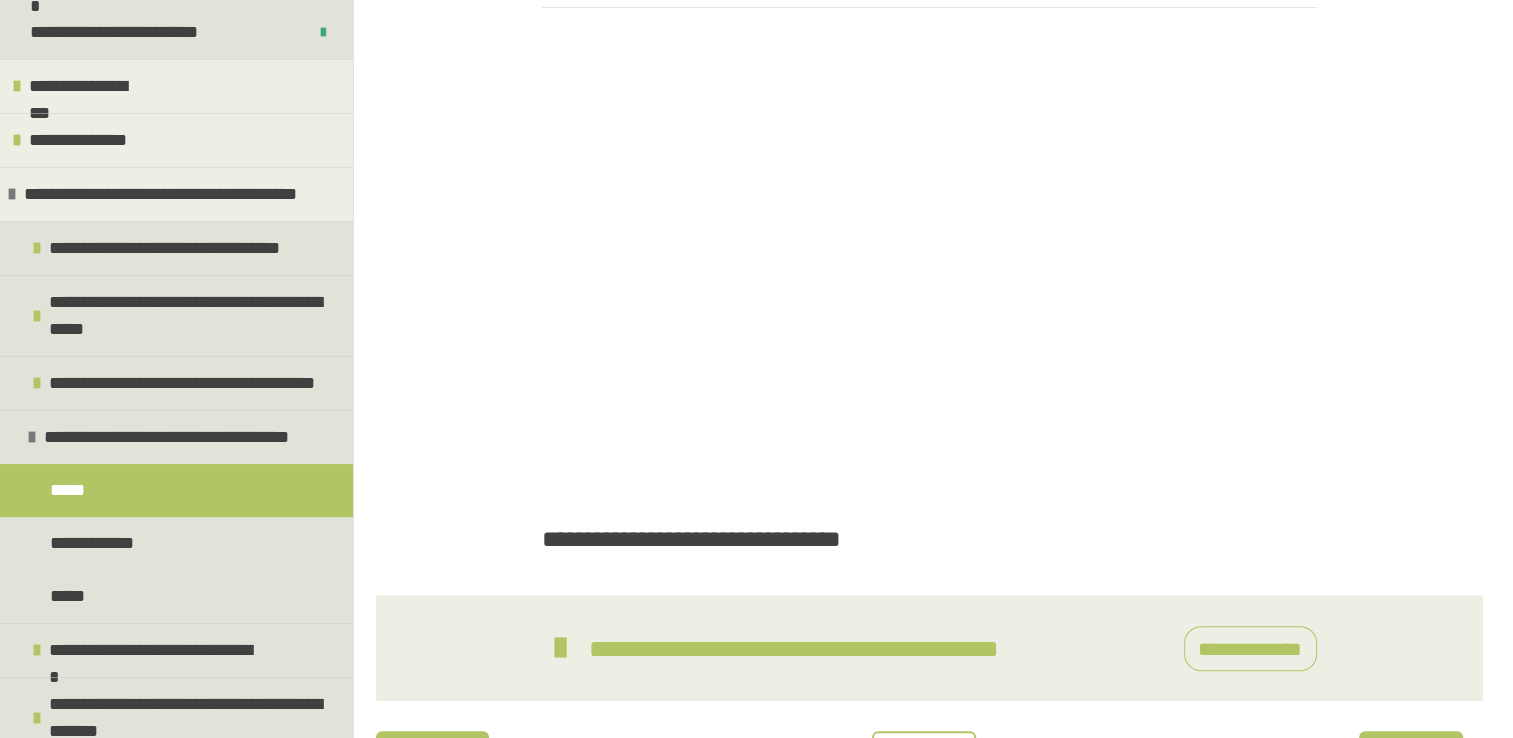 scroll, scrollTop: 489, scrollLeft: 0, axis: vertical 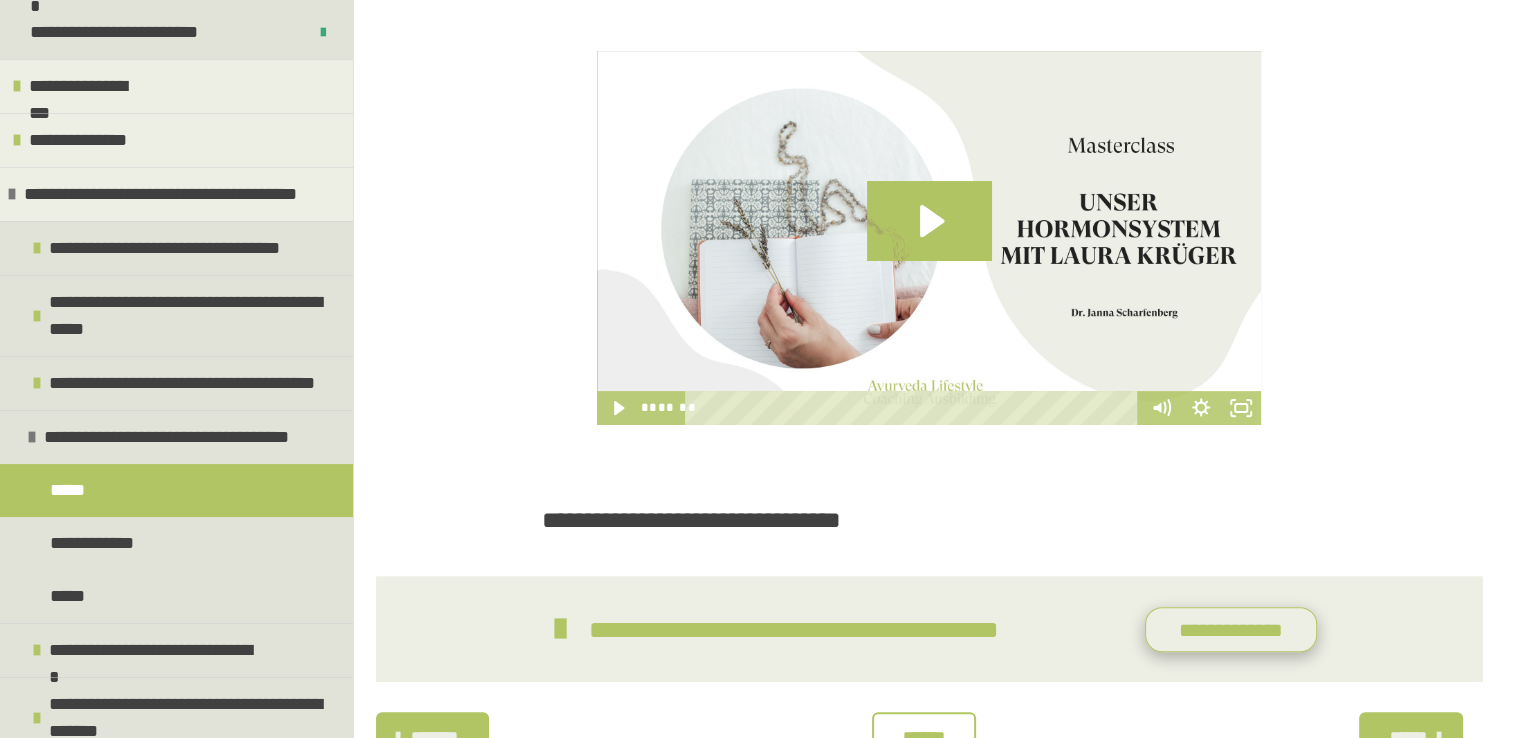 click on "**********" at bounding box center [1231, 630] 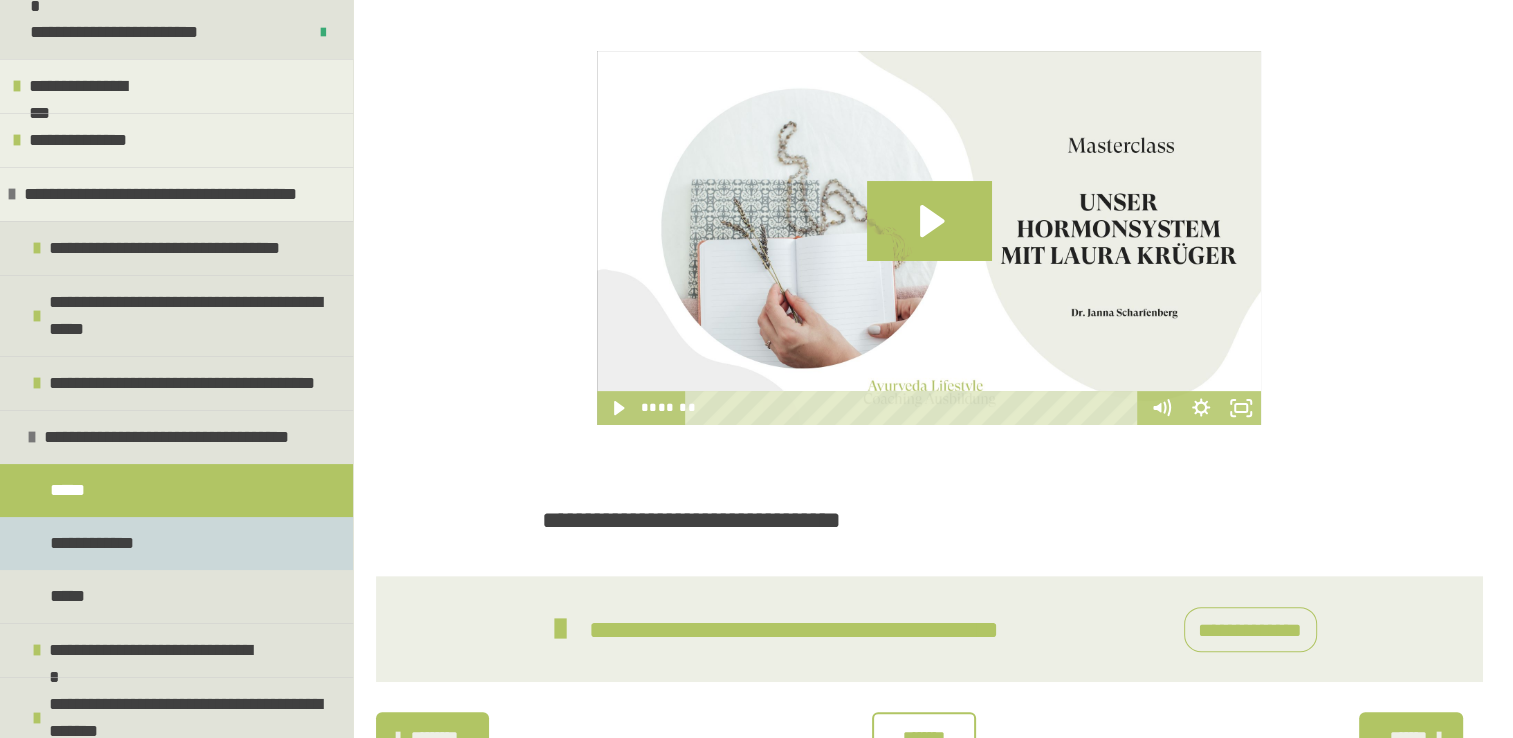 click on "**********" at bounding box center [176, 543] 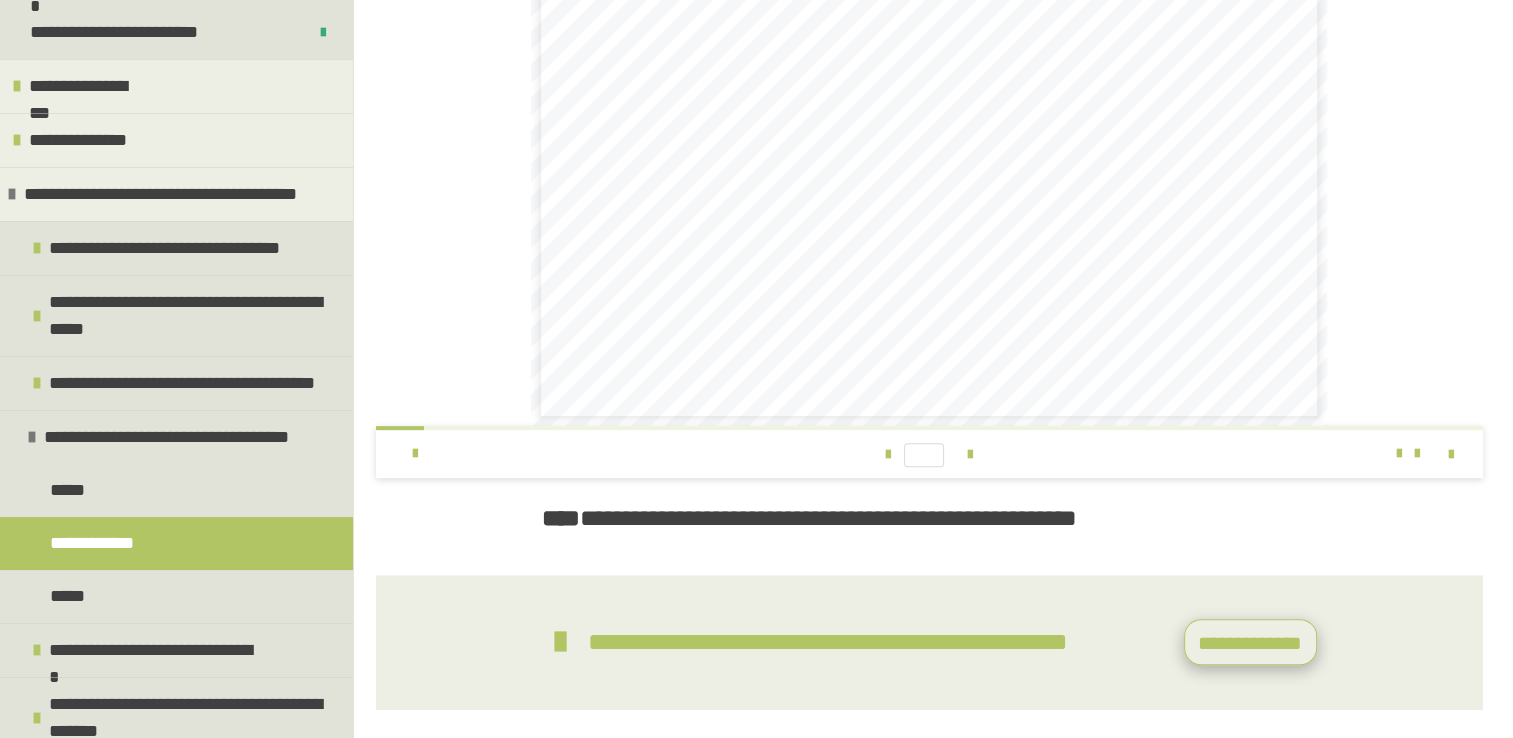 scroll, scrollTop: 563, scrollLeft: 0, axis: vertical 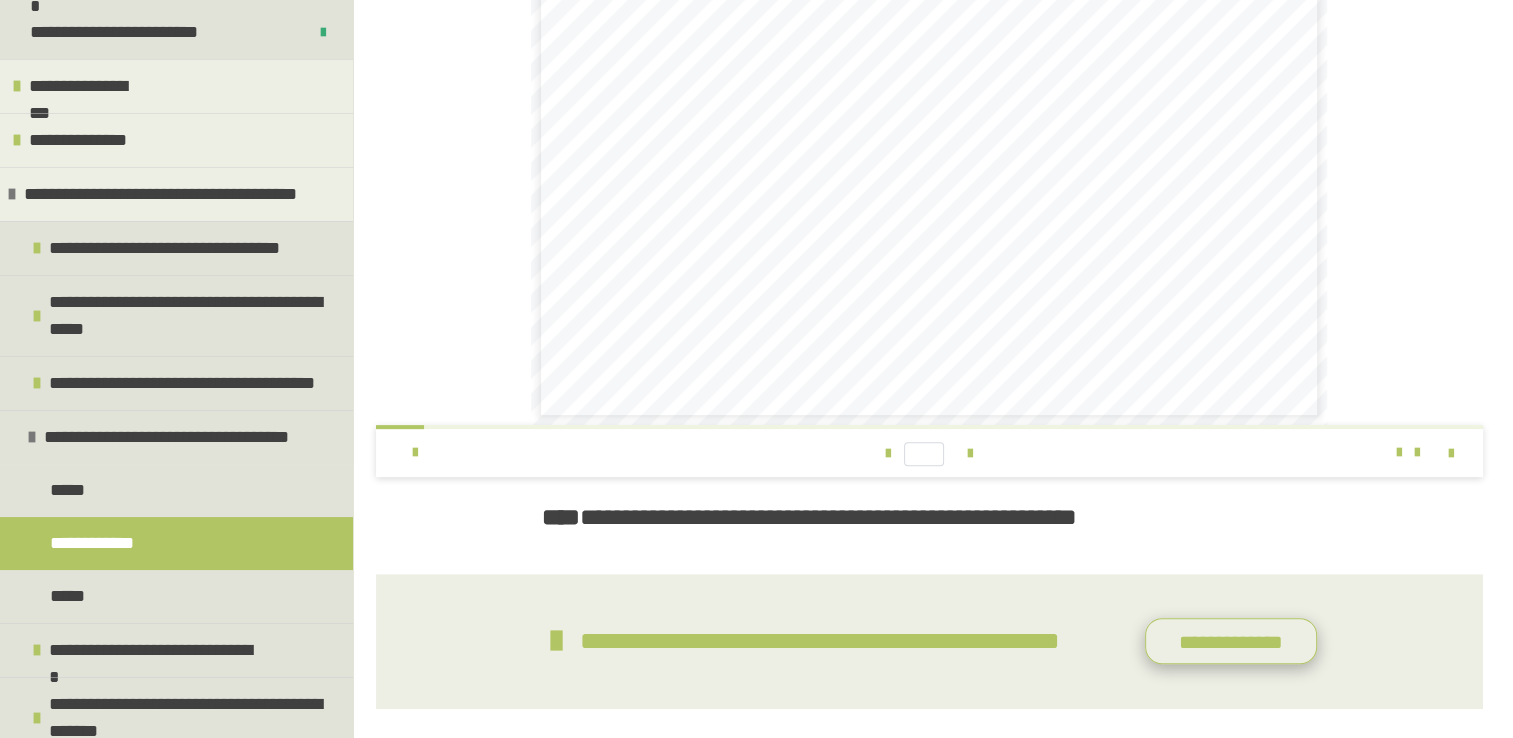 click on "**********" at bounding box center (1231, 641) 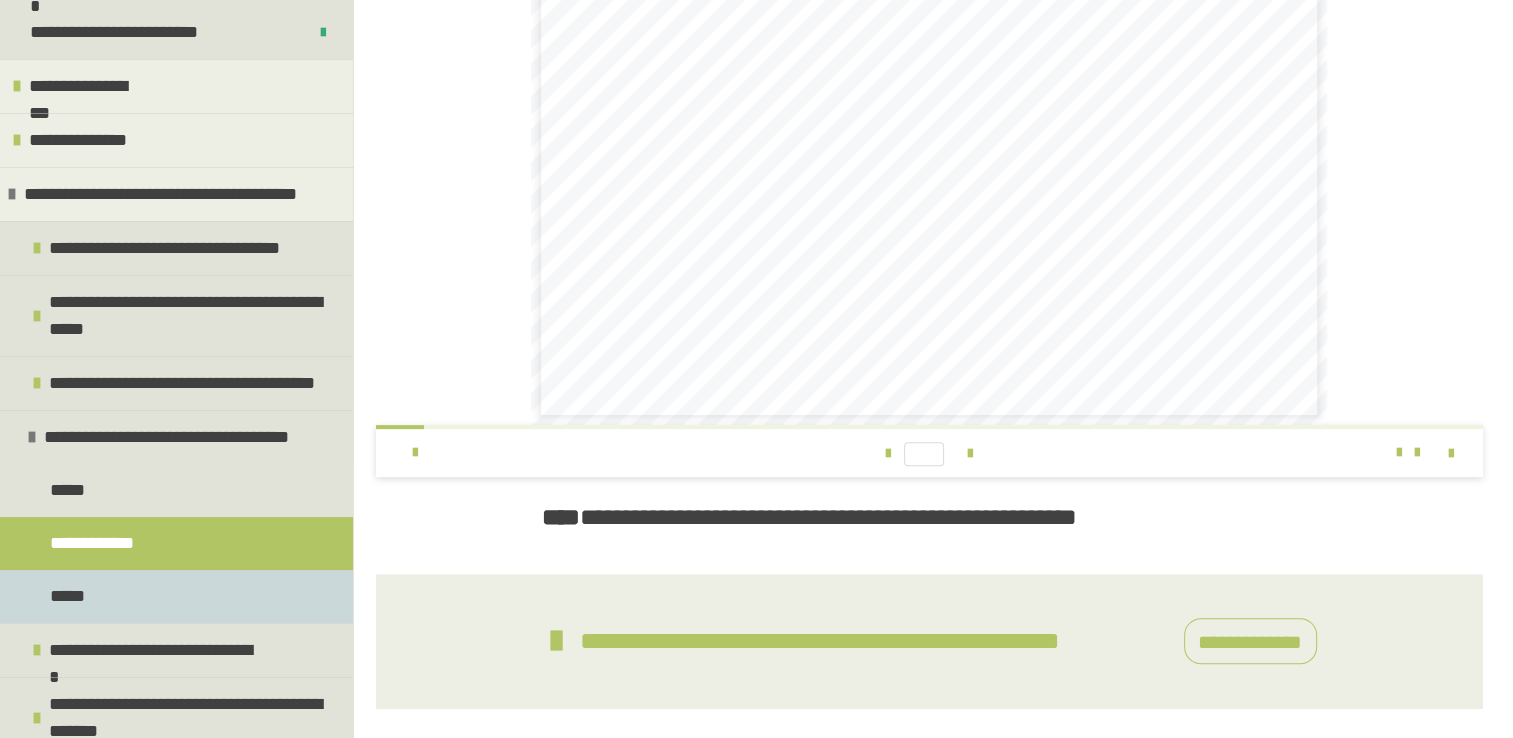 click on "*****" at bounding box center (176, 596) 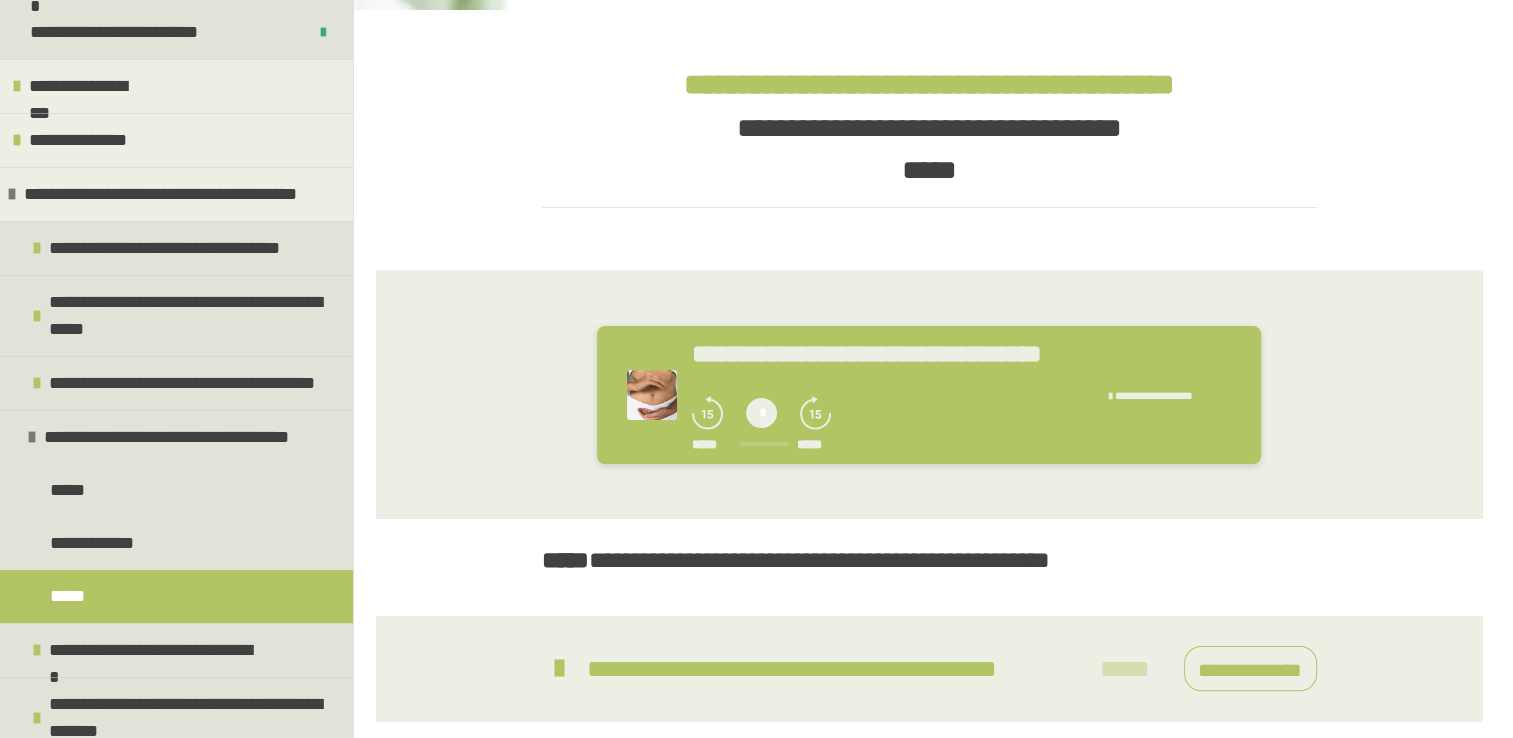 scroll, scrollTop: 392, scrollLeft: 0, axis: vertical 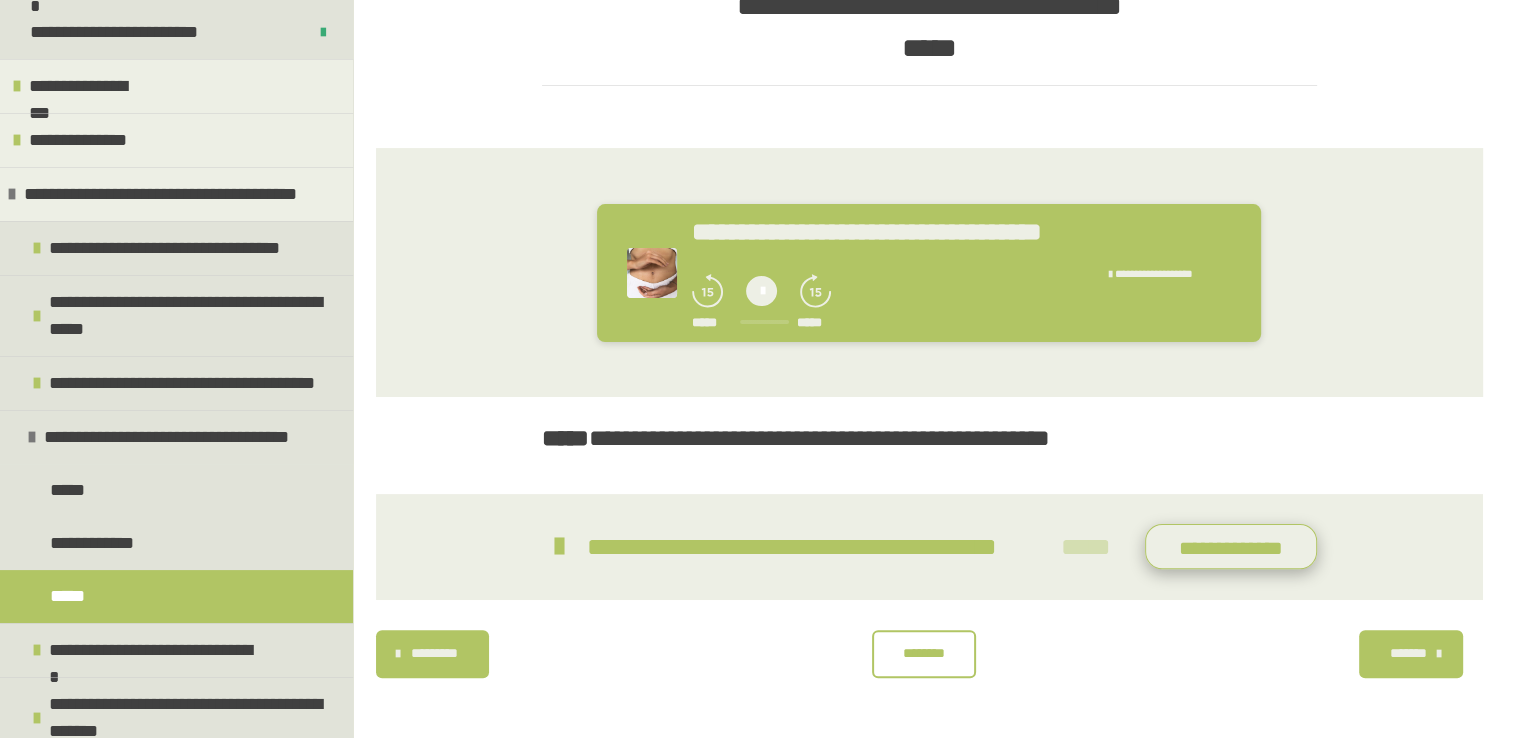 click on "**********" at bounding box center [1231, 547] 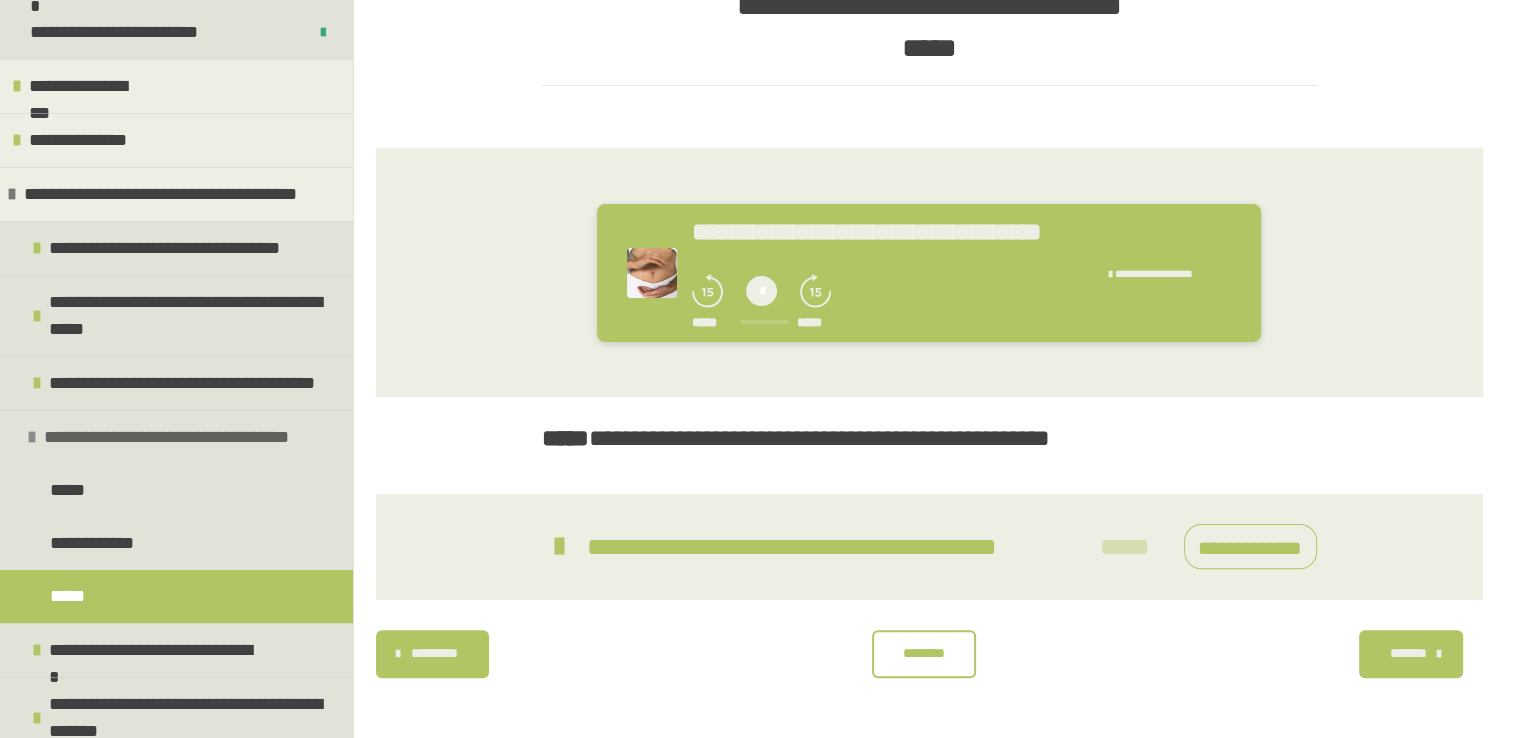 click on "**********" at bounding box center (176, 437) 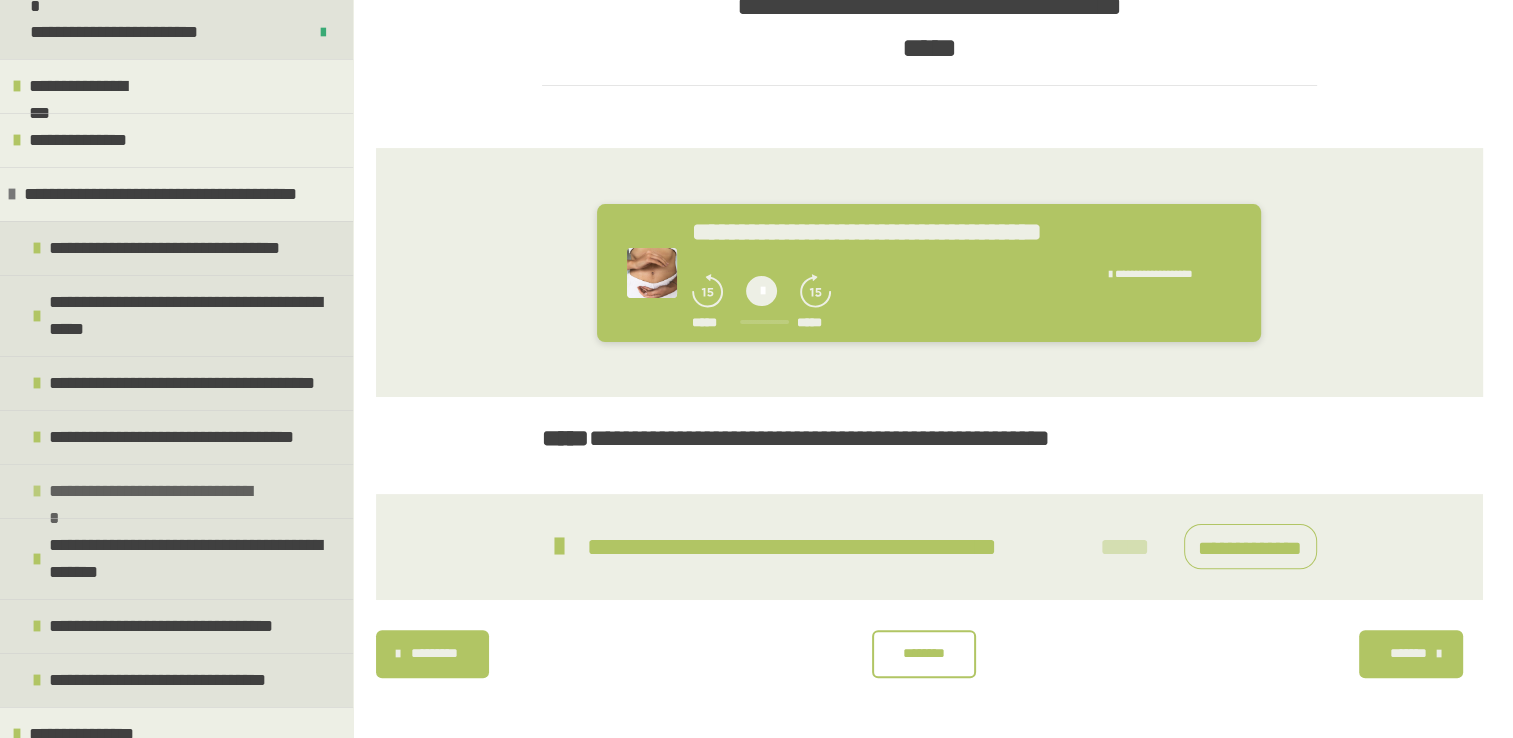 click on "**********" at bounding box center [176, 491] 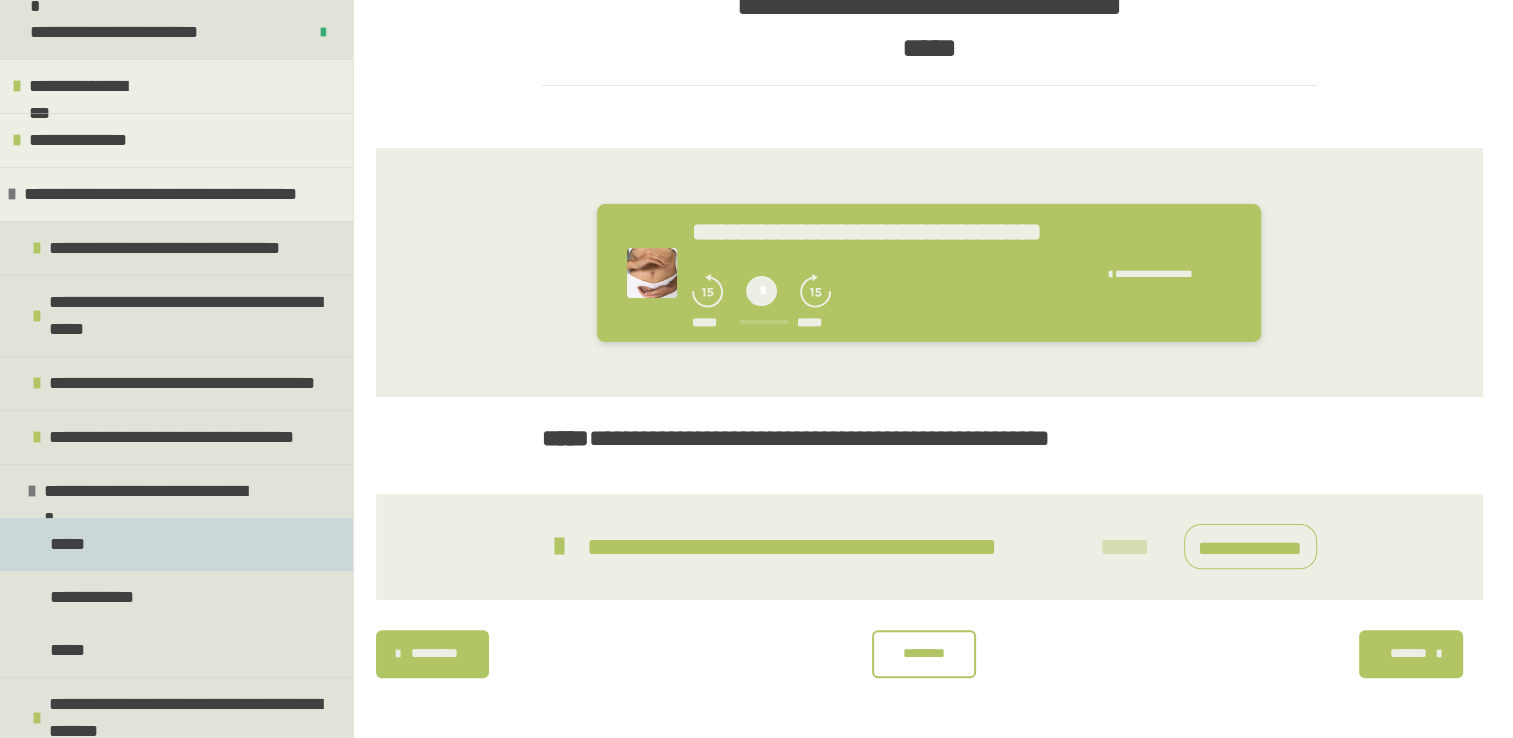 click on "*****" at bounding box center [70, 544] 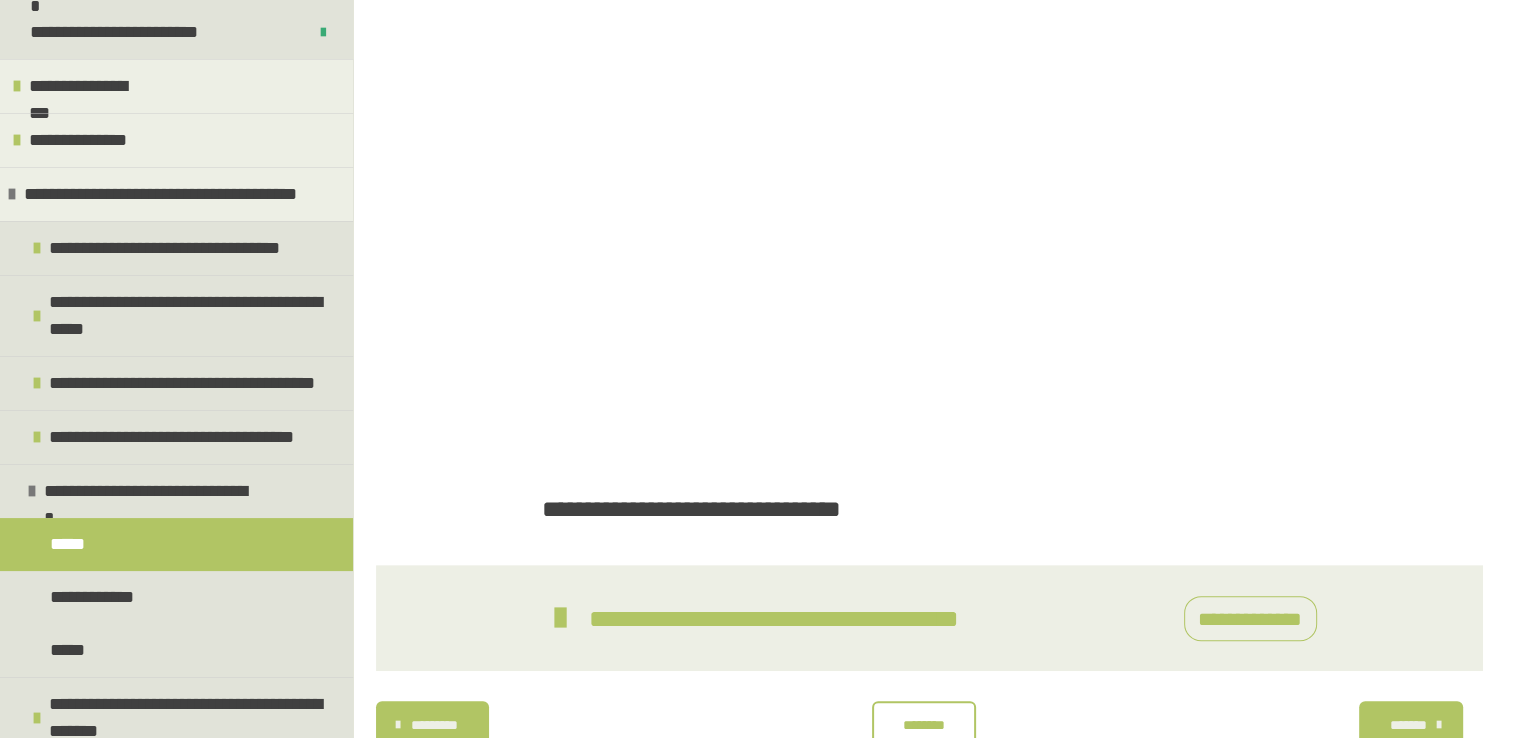 scroll, scrollTop: 507, scrollLeft: 0, axis: vertical 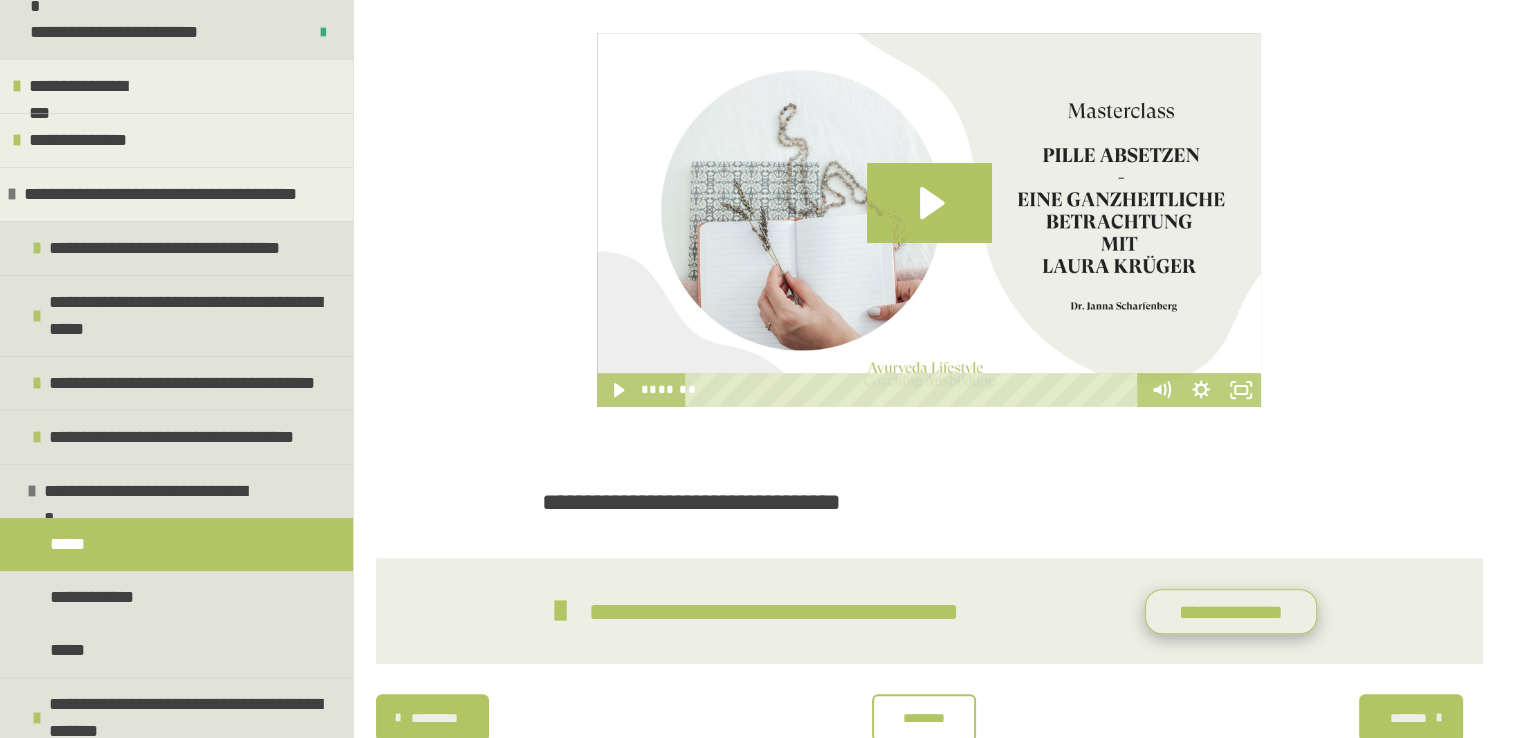 click on "**********" at bounding box center [1231, 612] 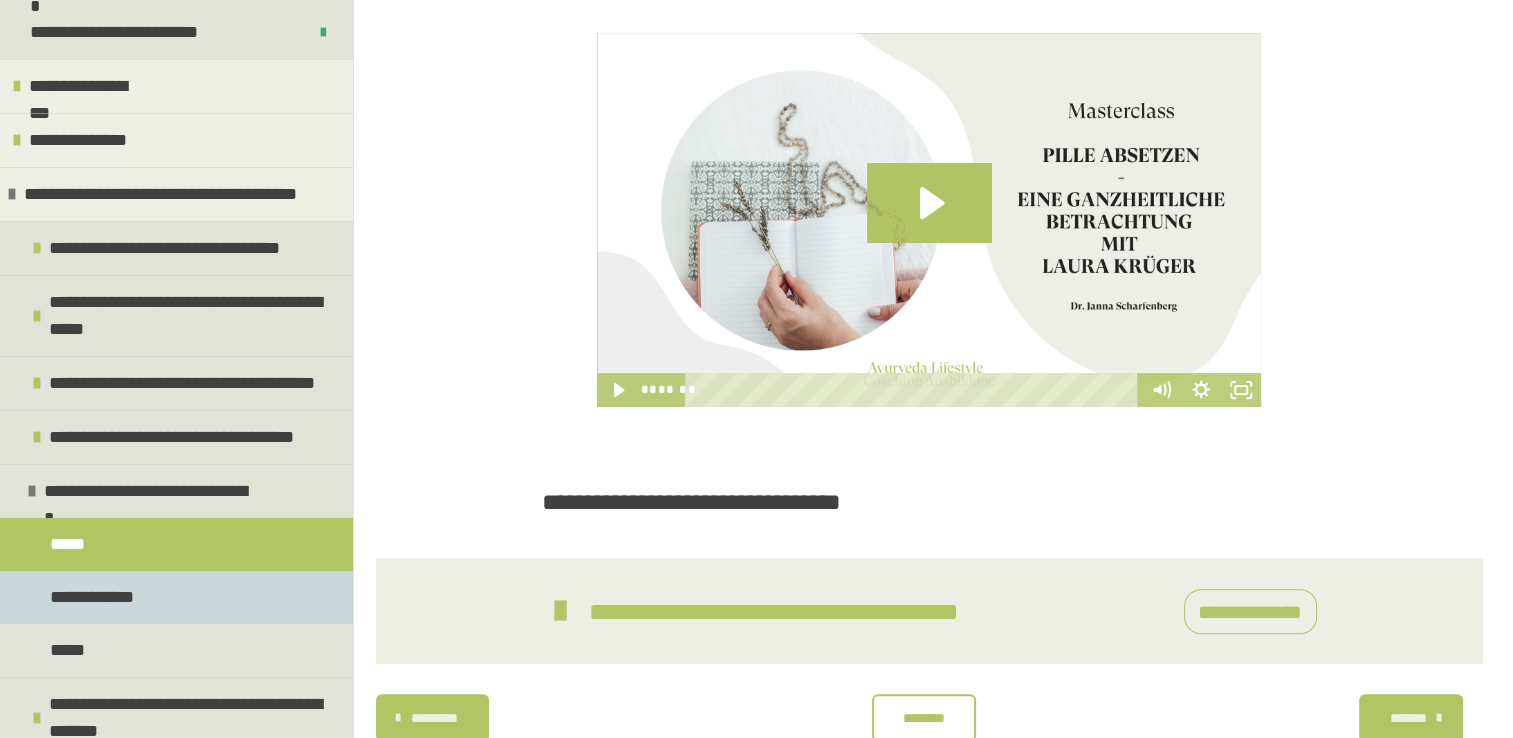 click on "**********" at bounding box center [94, 597] 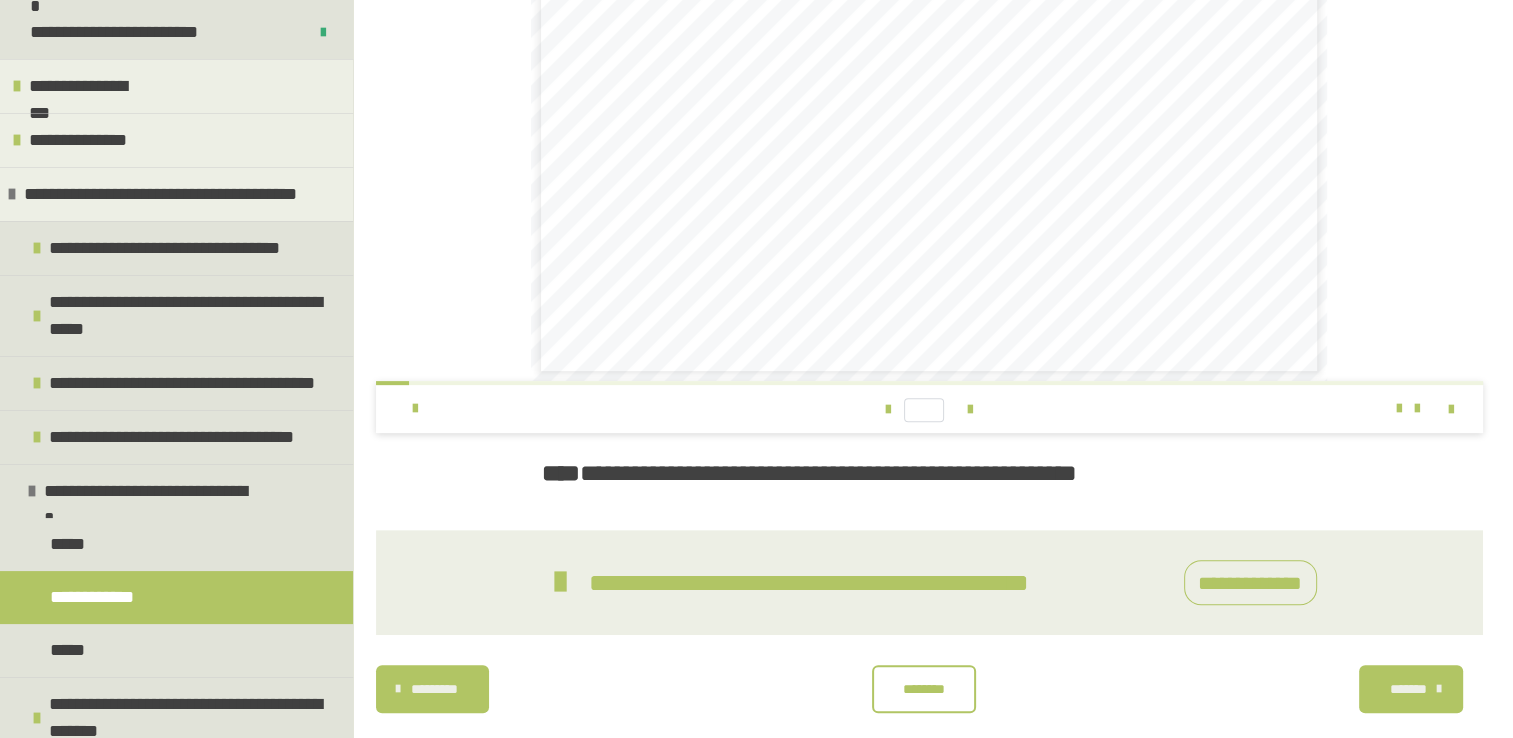 scroll, scrollTop: 611, scrollLeft: 0, axis: vertical 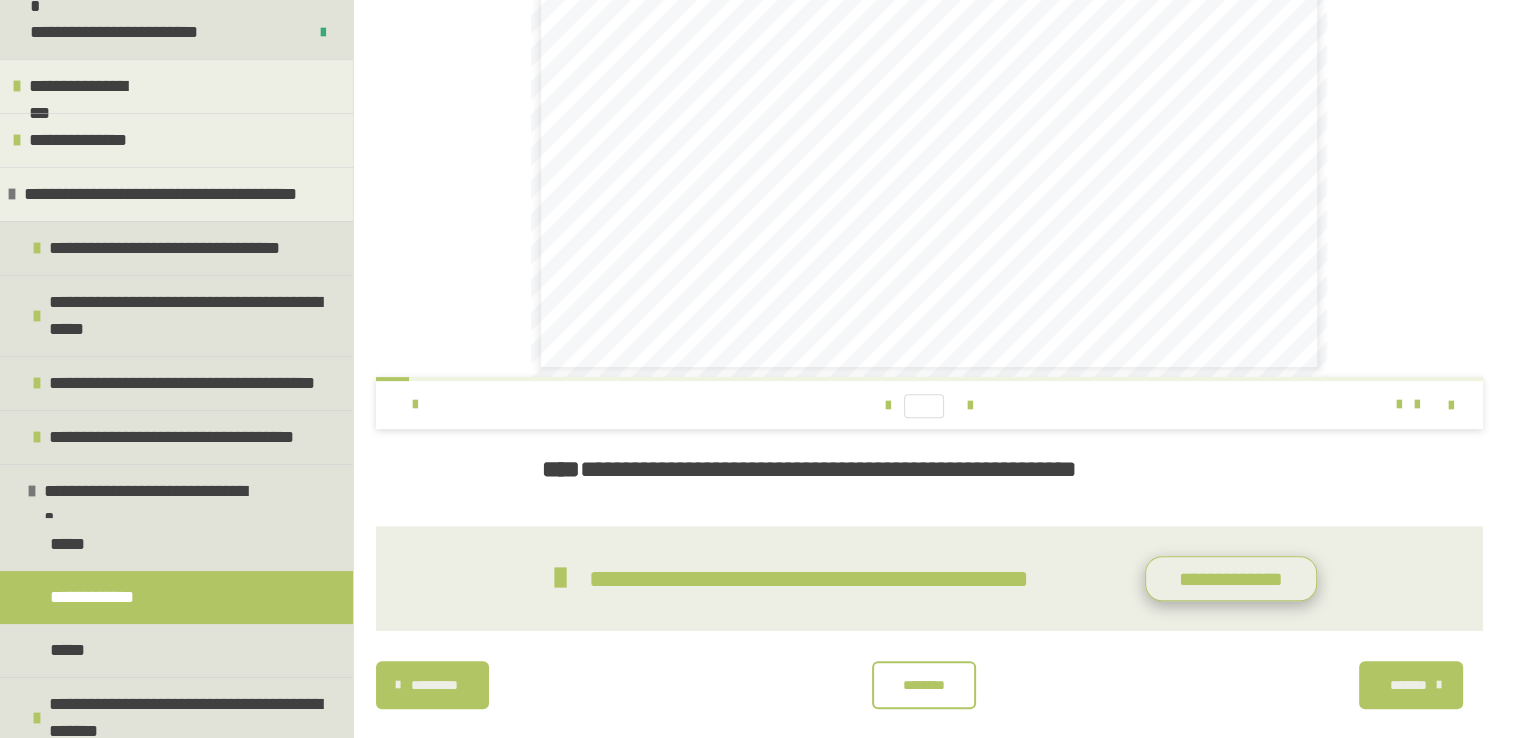 click on "**********" at bounding box center (1231, 579) 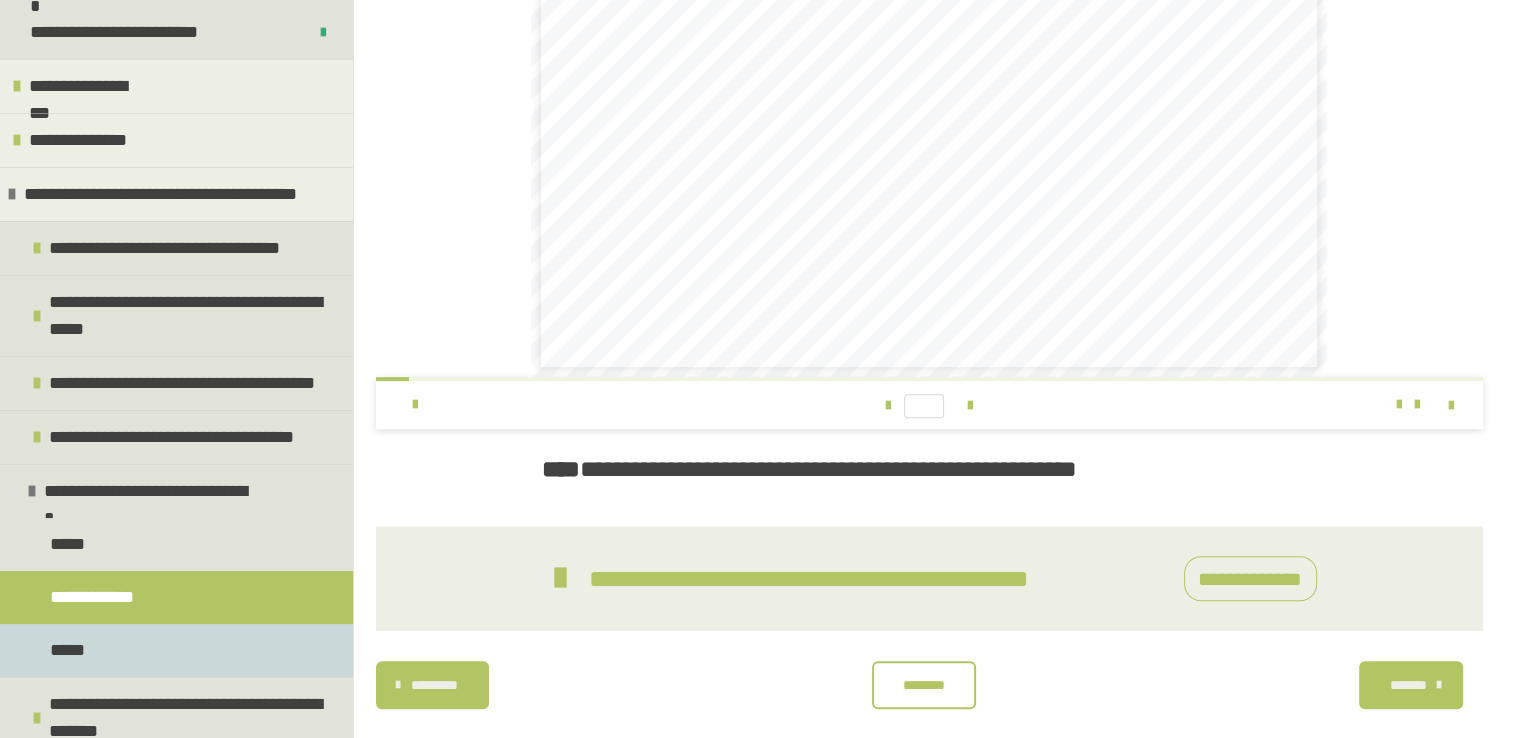 click on "*****" at bounding box center (176, 650) 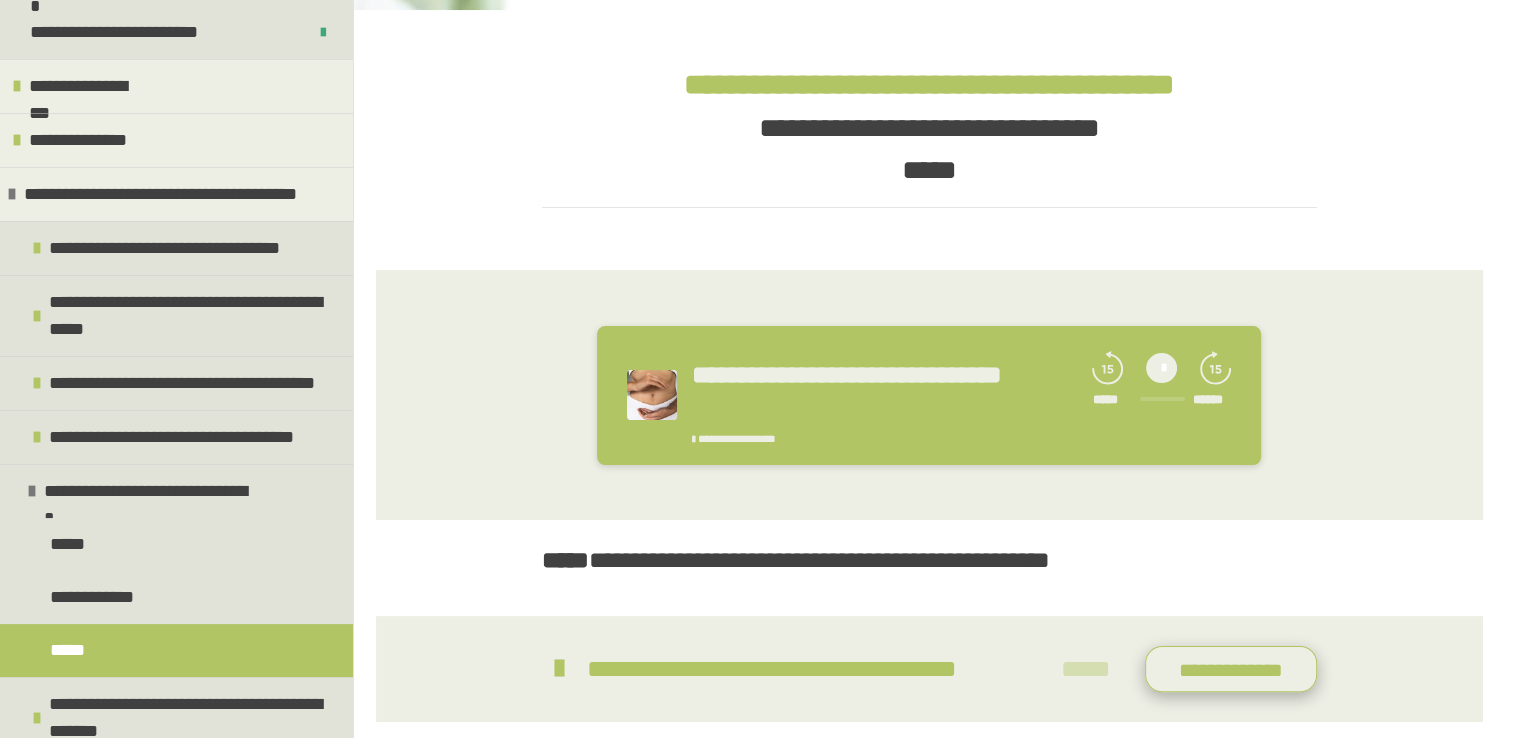 click on "**********" at bounding box center (1231, 669) 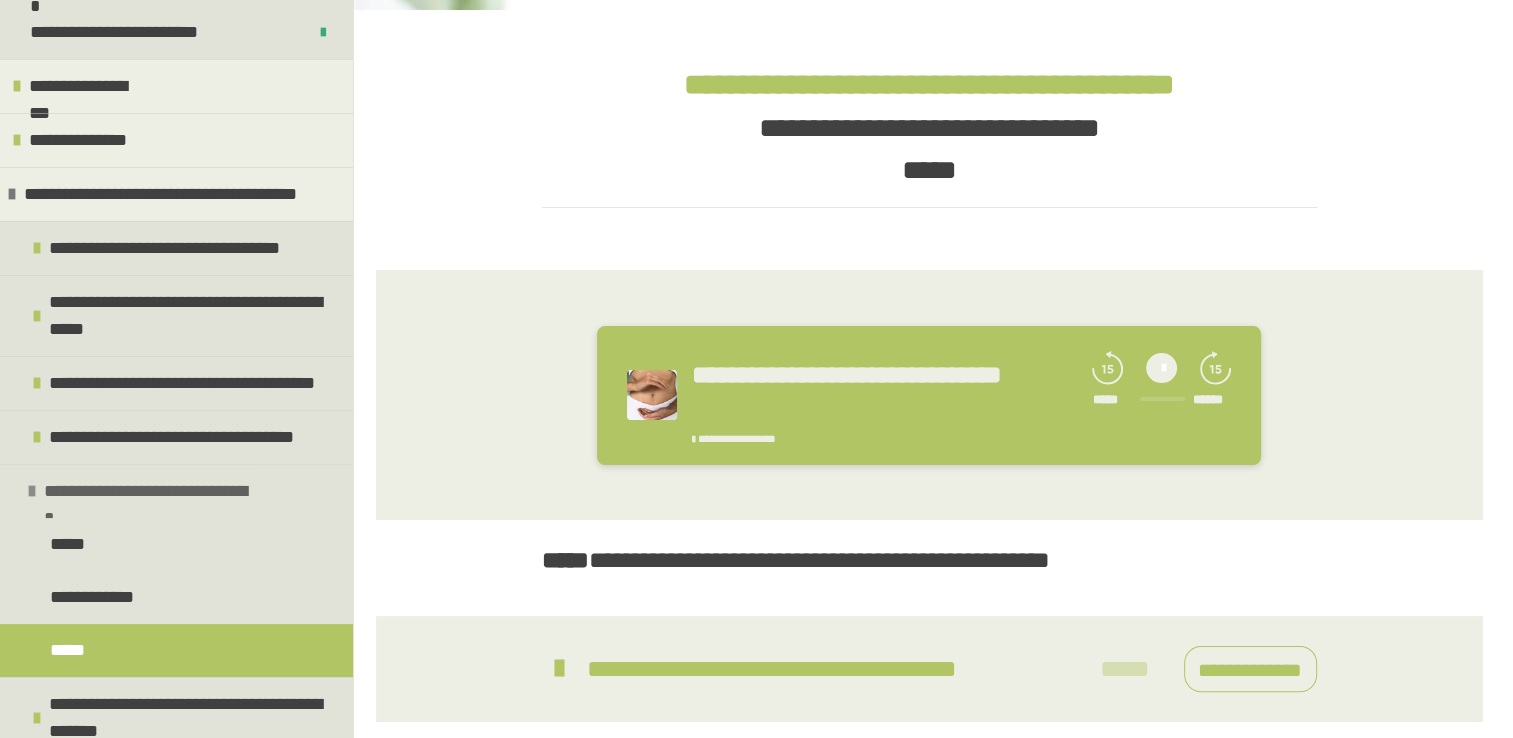 click at bounding box center (32, 491) 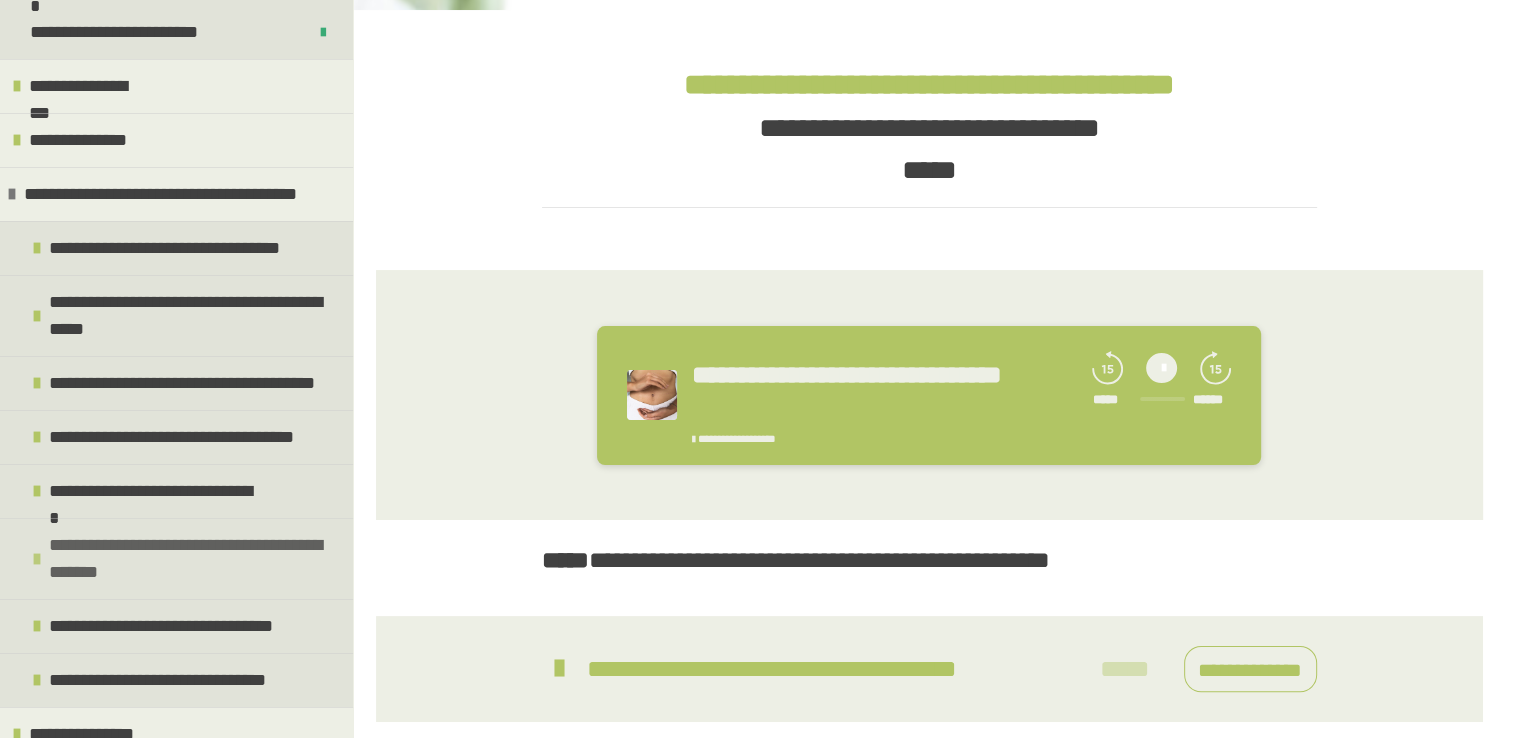 click on "**********" at bounding box center (176, 558) 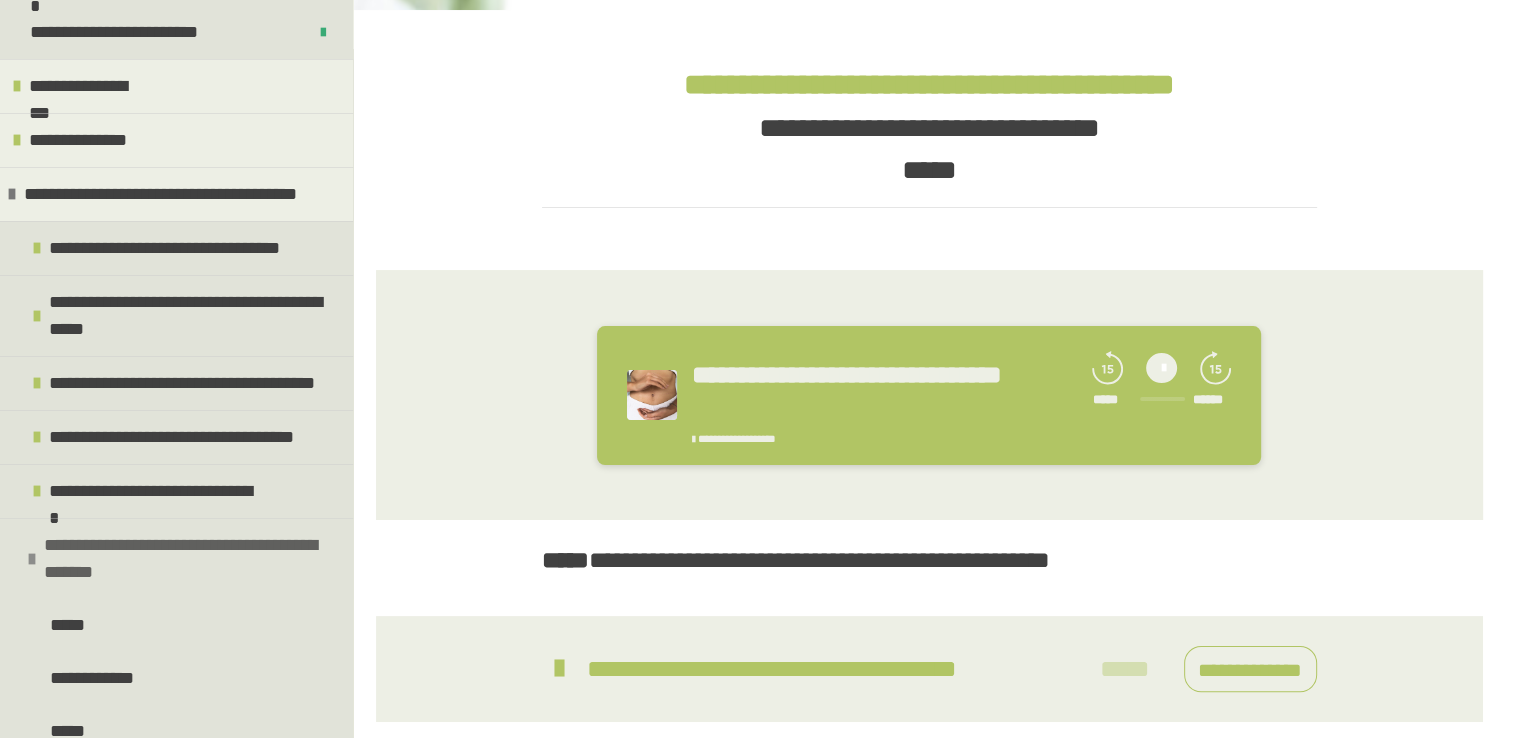 scroll, scrollTop: 433, scrollLeft: 0, axis: vertical 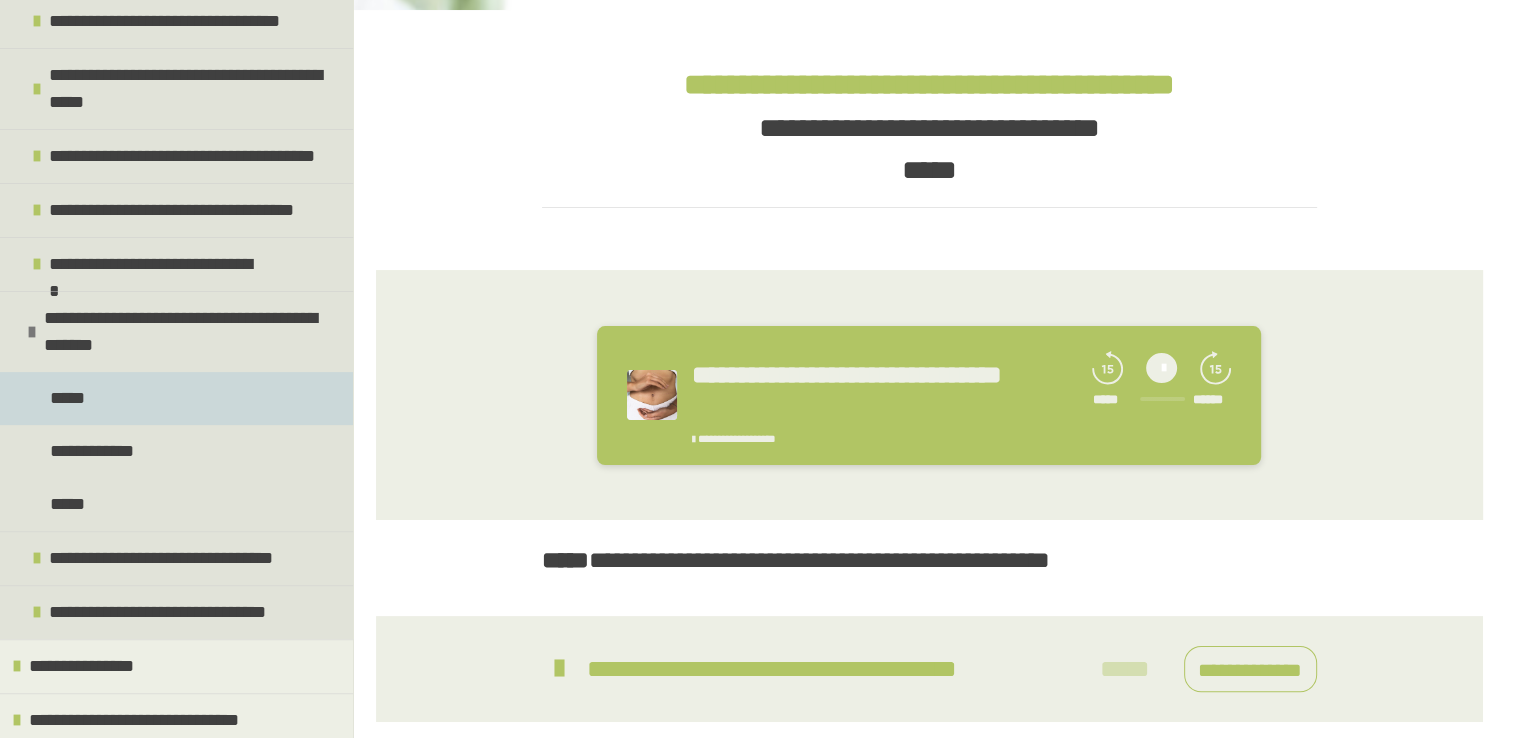 click on "*****" at bounding box center (176, 398) 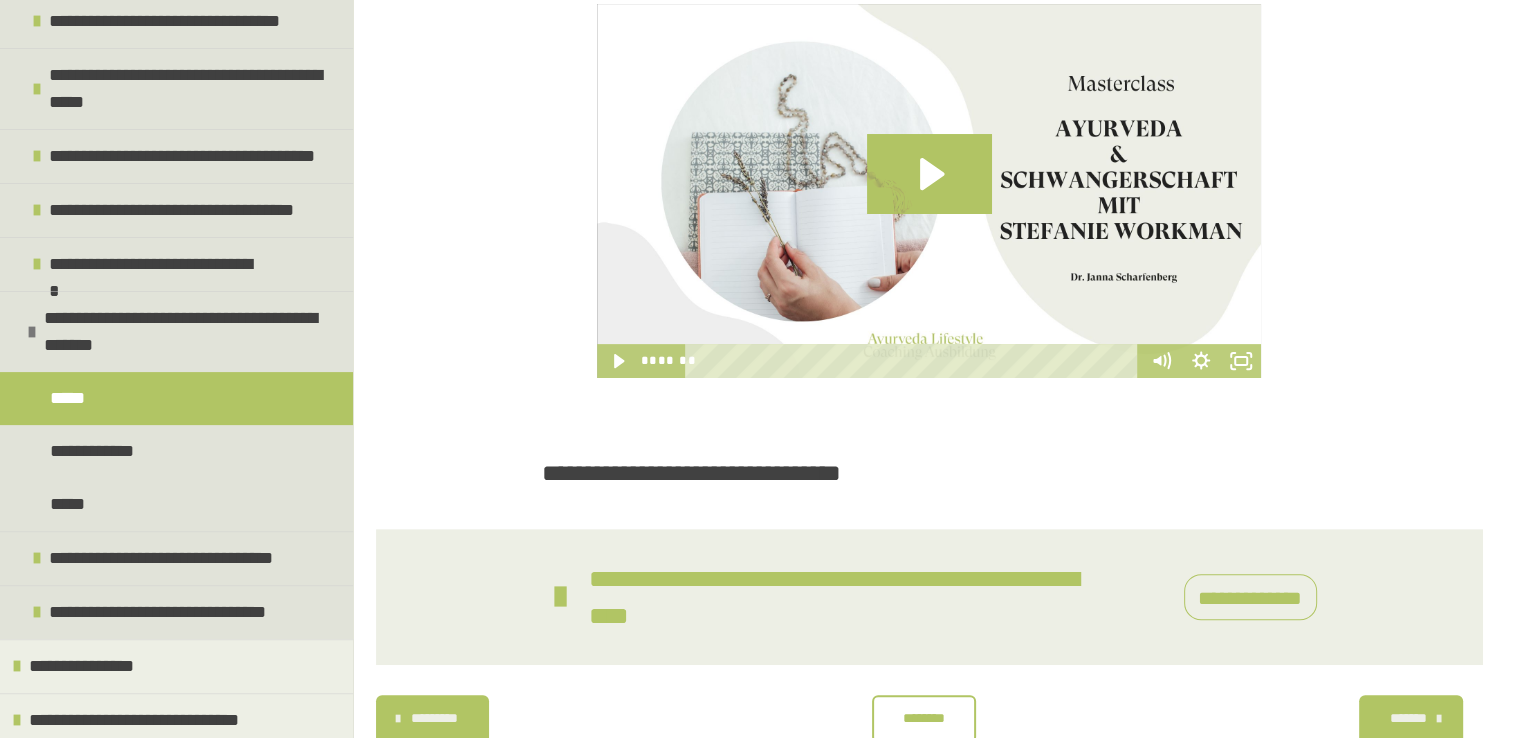 scroll, scrollTop: 542, scrollLeft: 0, axis: vertical 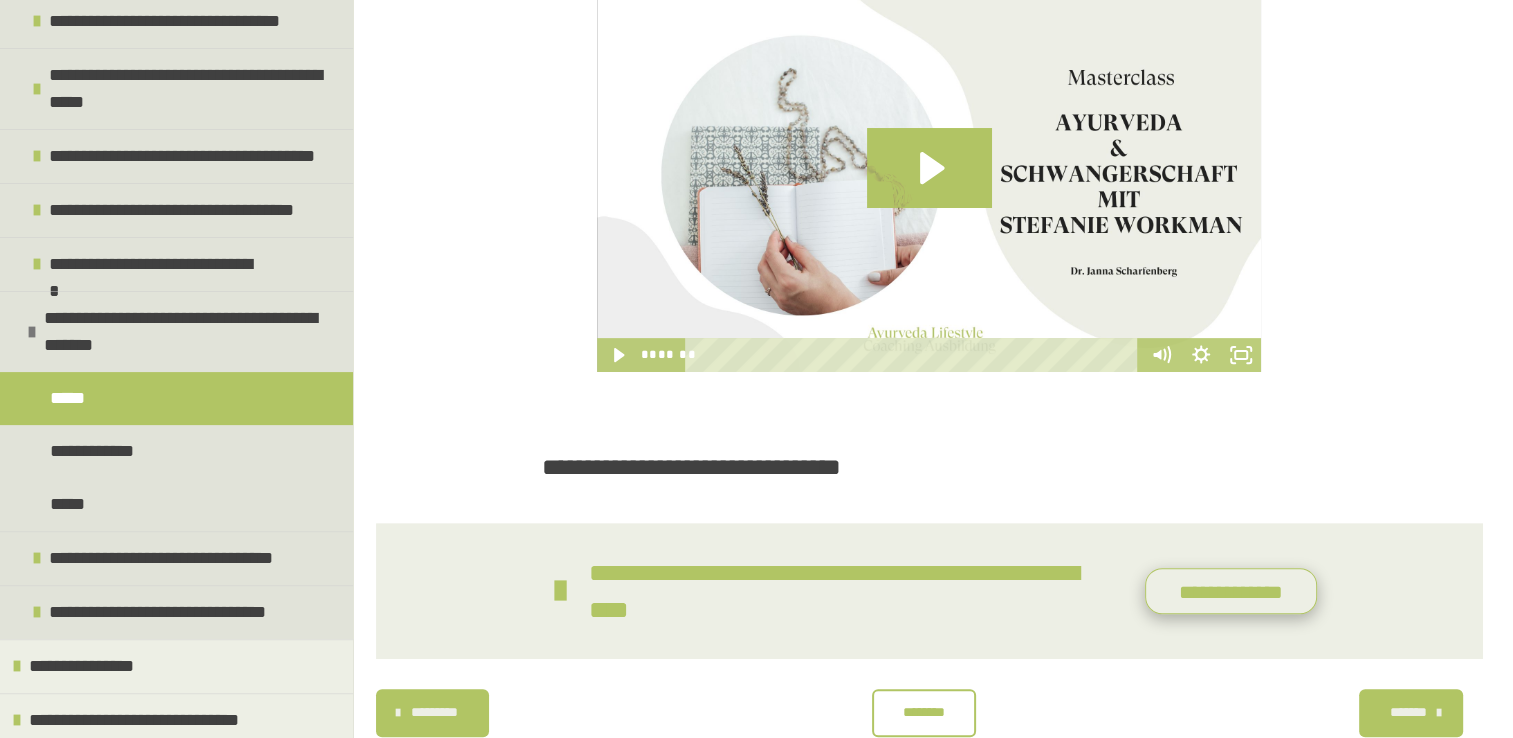 click on "**********" at bounding box center [1231, 591] 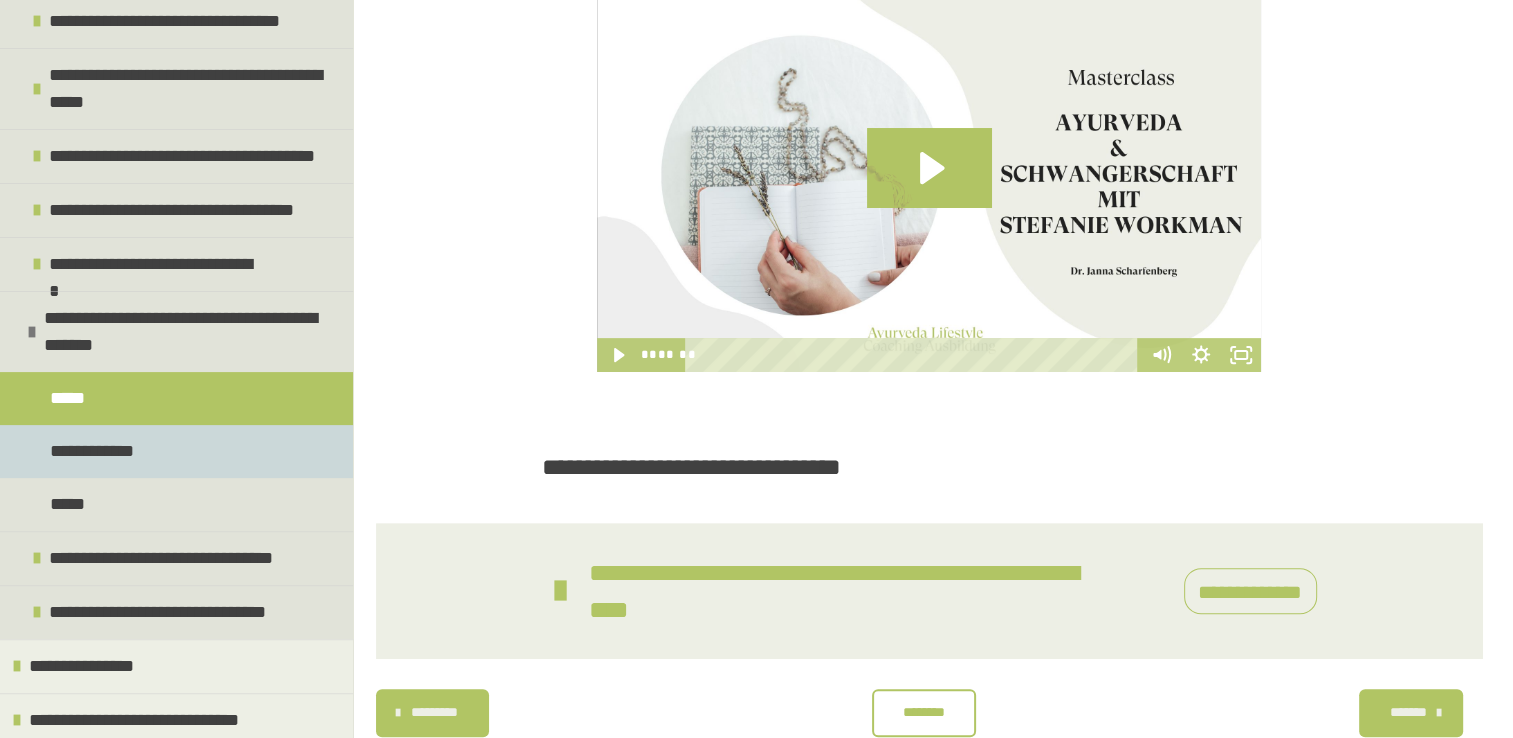 click on "**********" at bounding box center (94, 451) 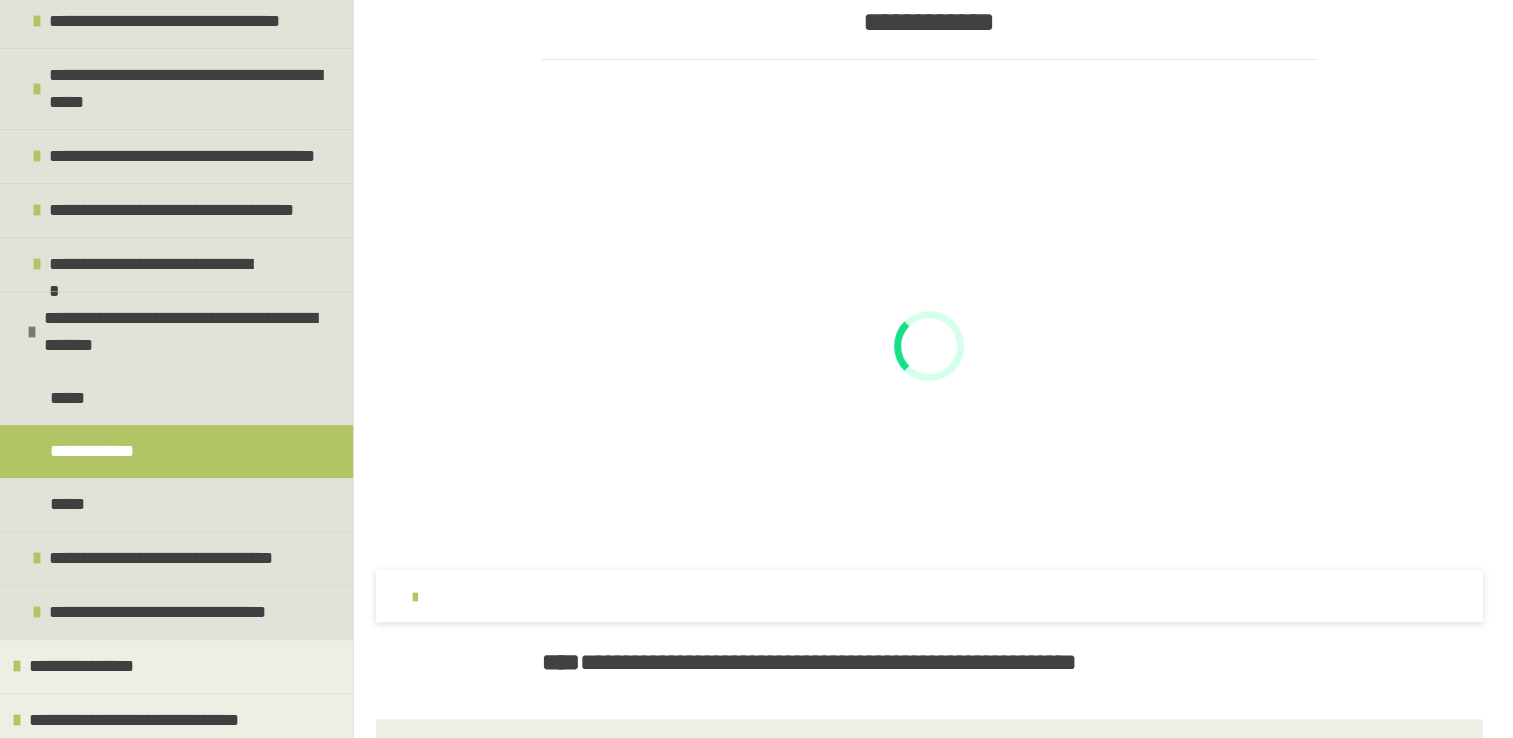 scroll, scrollTop: 672, scrollLeft: 0, axis: vertical 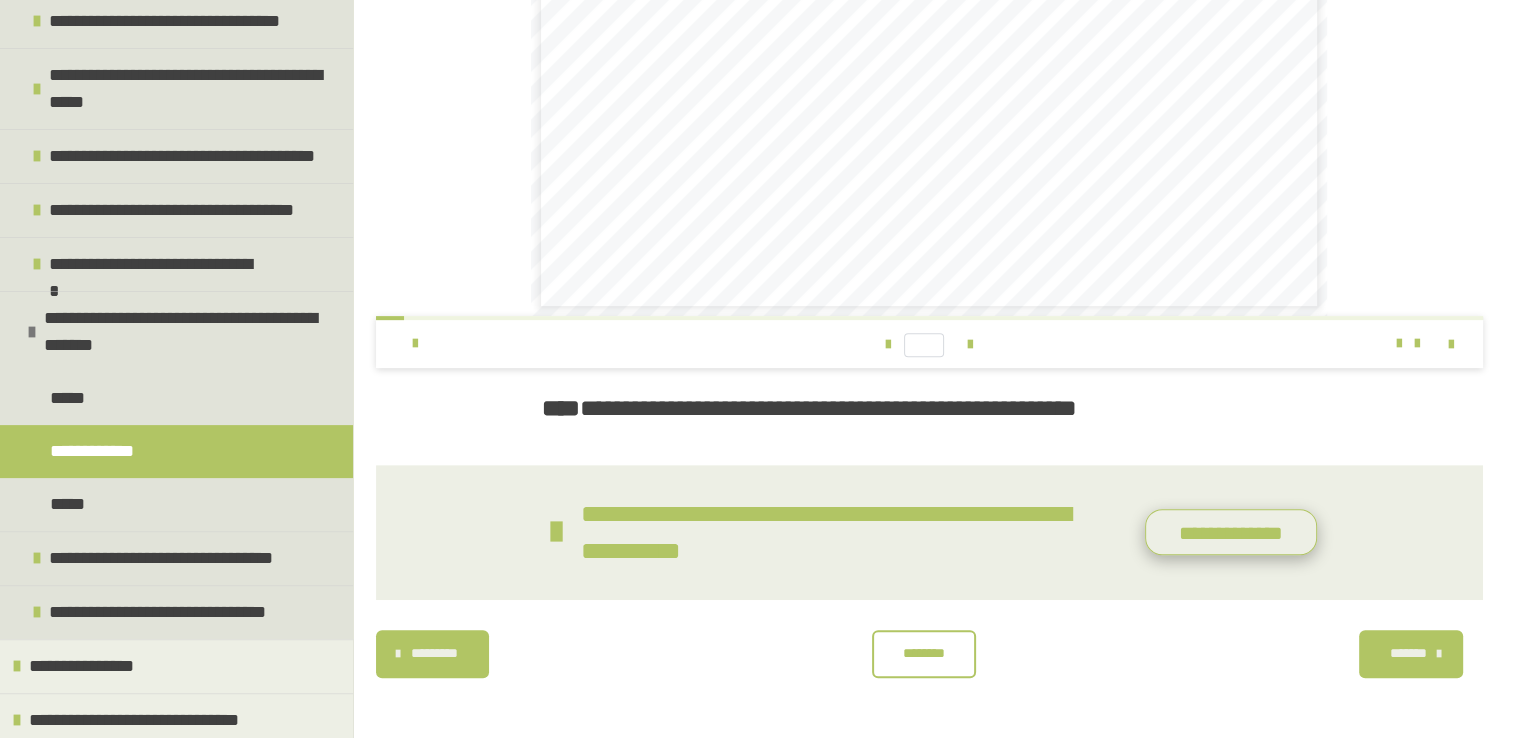 click on "**********" at bounding box center [1231, 532] 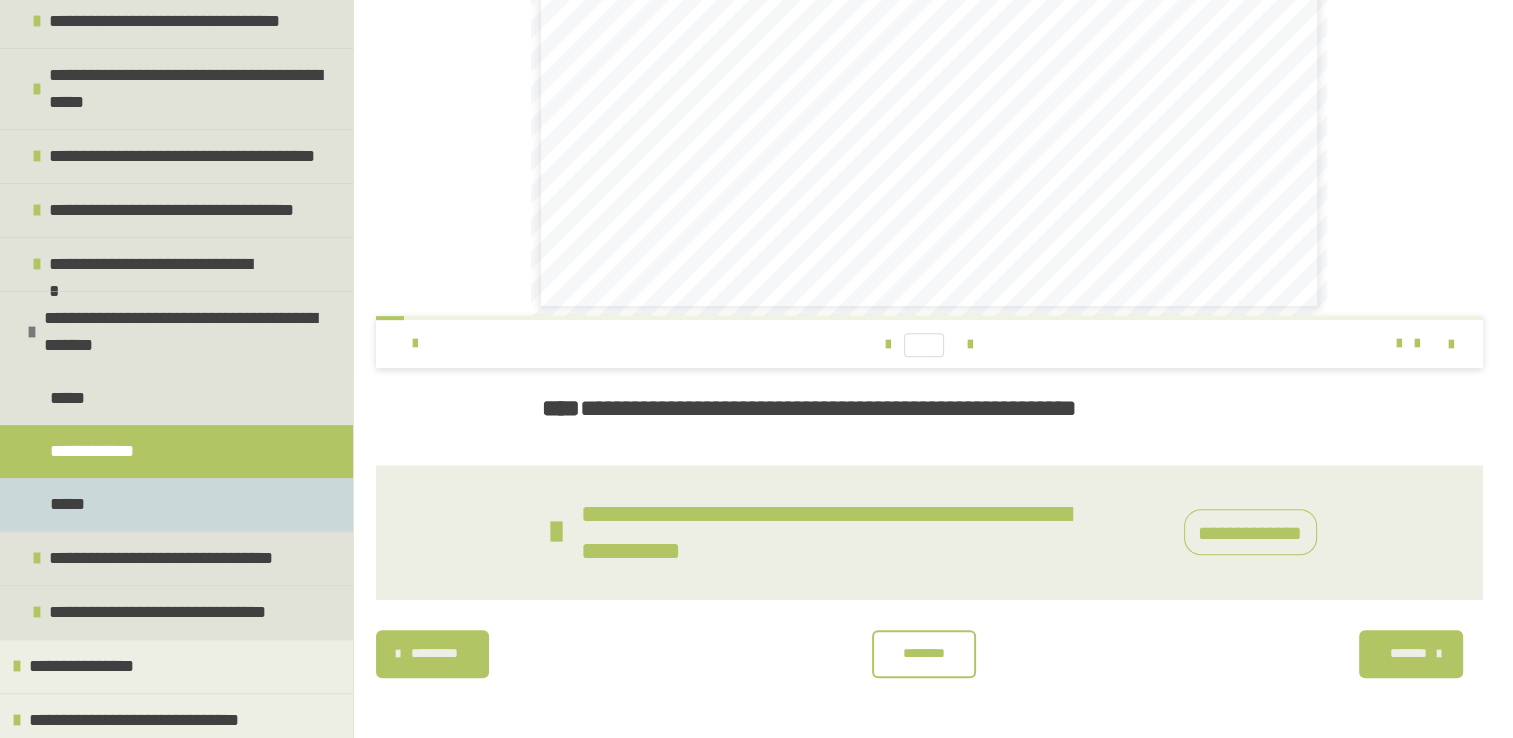 click on "*****" at bounding box center (176, 504) 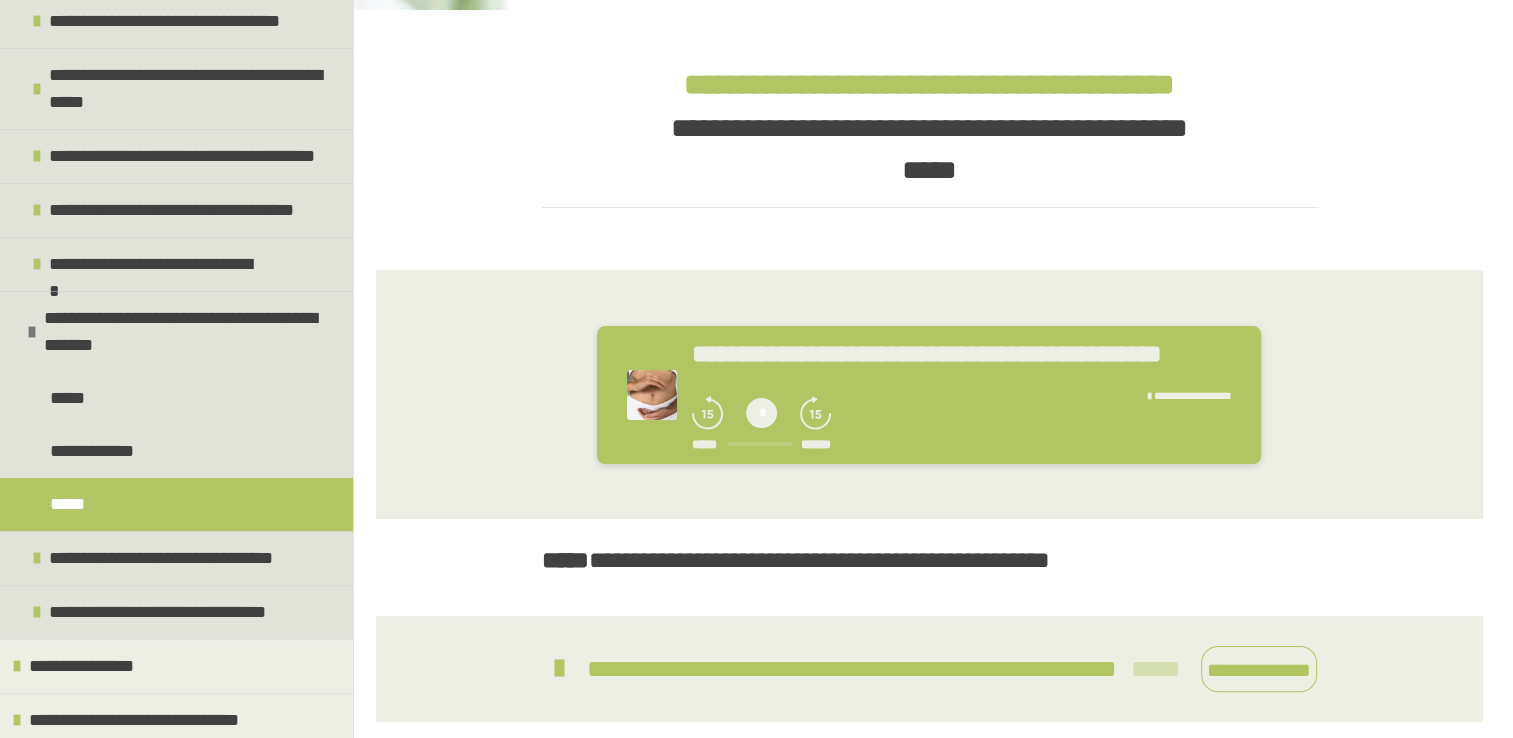 scroll, scrollTop: 447, scrollLeft: 0, axis: vertical 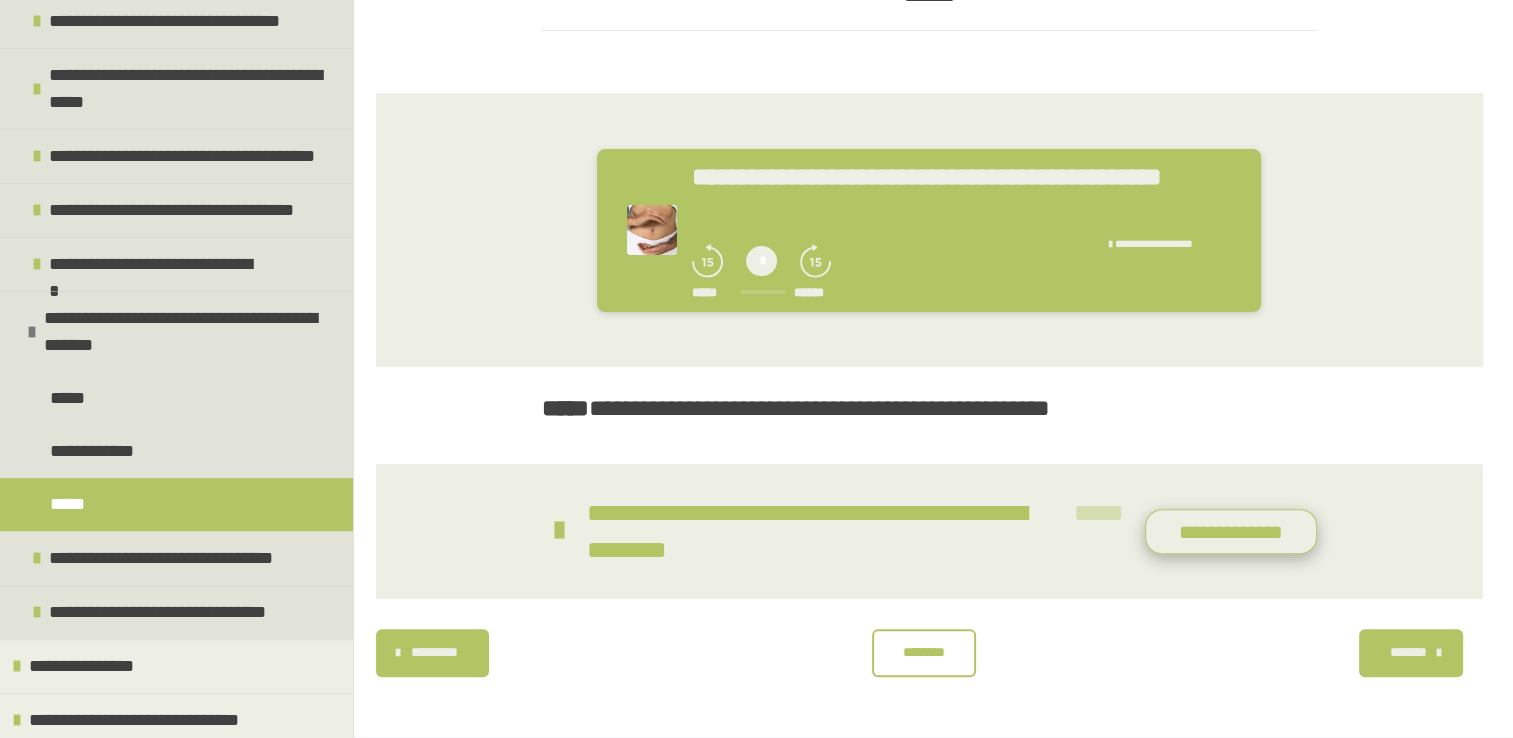 click on "**********" at bounding box center [1231, 532] 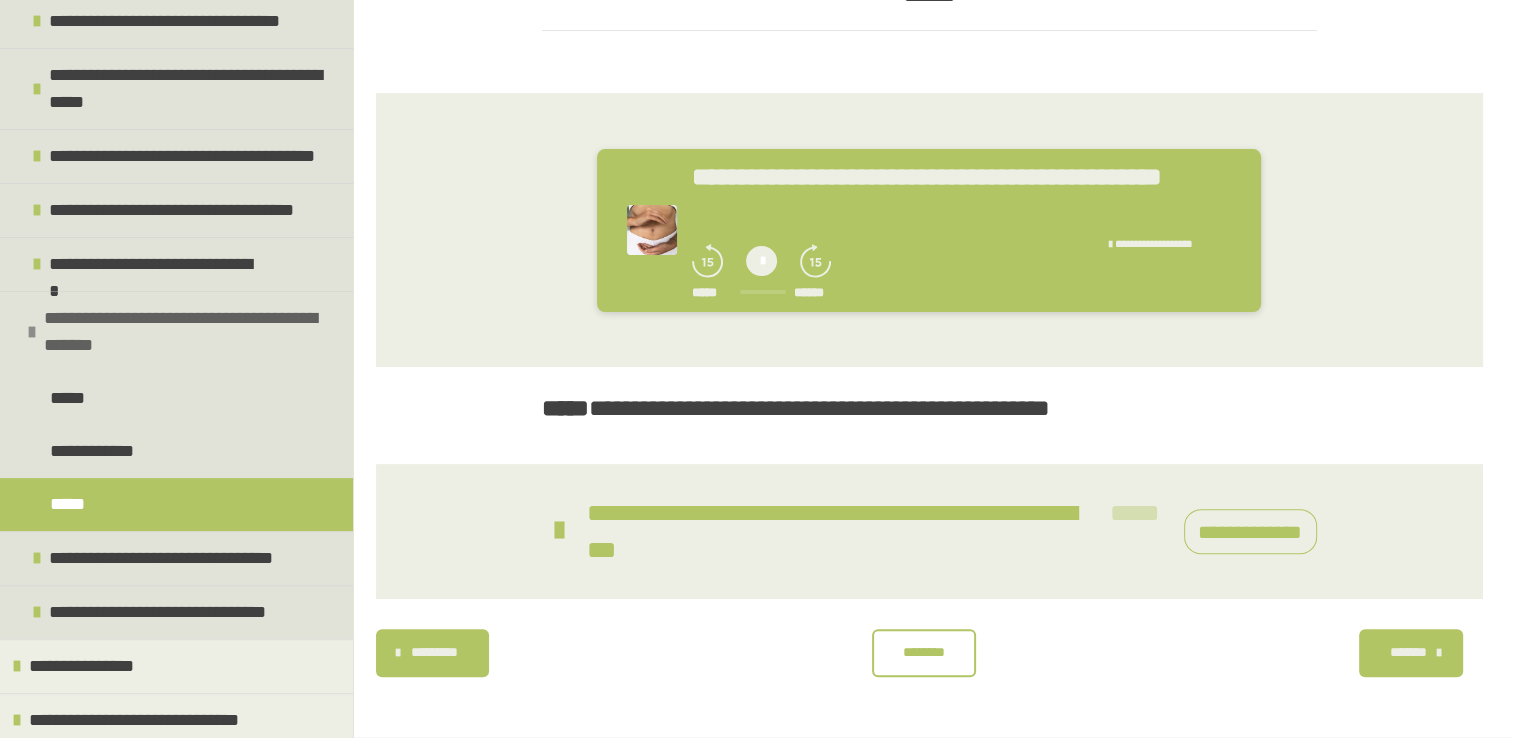 click at bounding box center [32, 332] 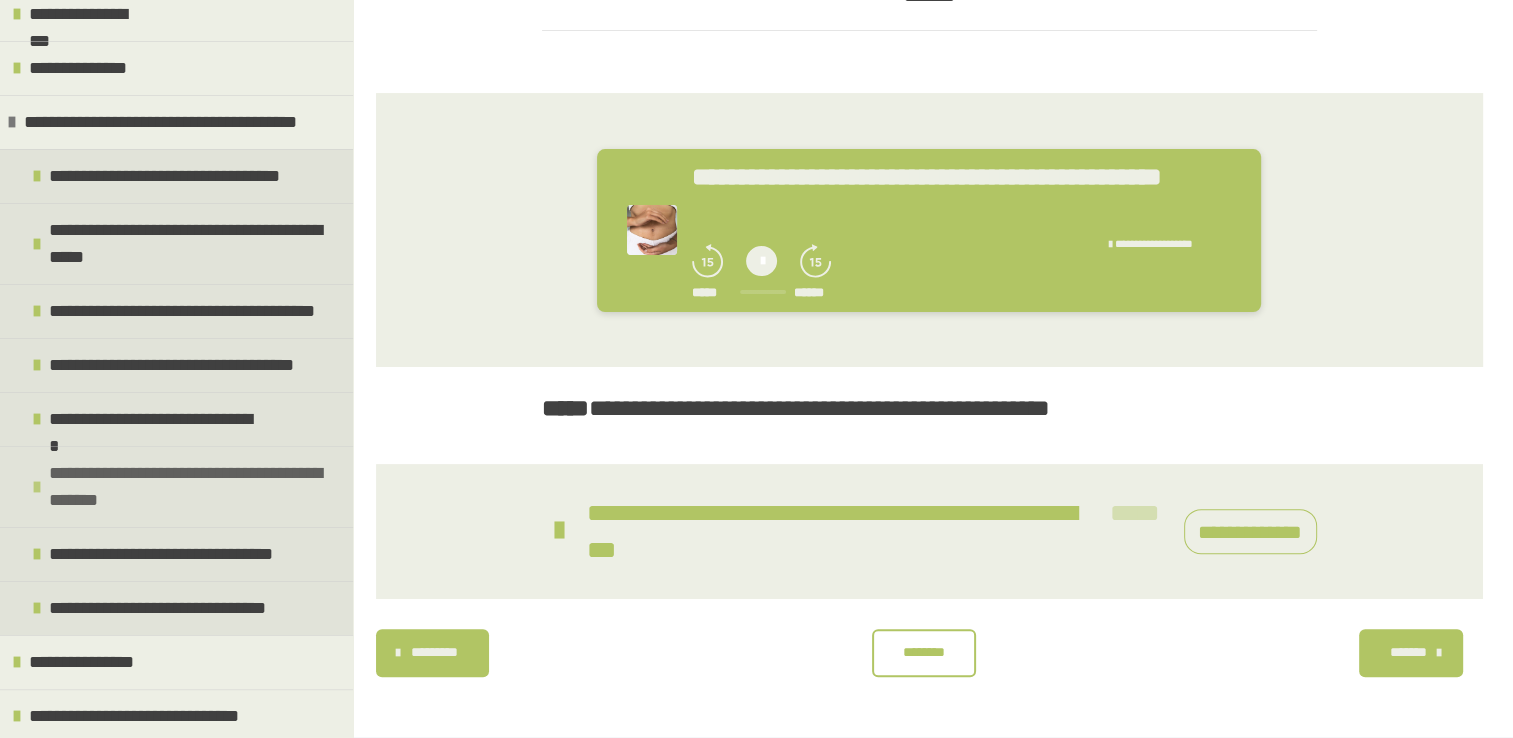 scroll, scrollTop: 274, scrollLeft: 0, axis: vertical 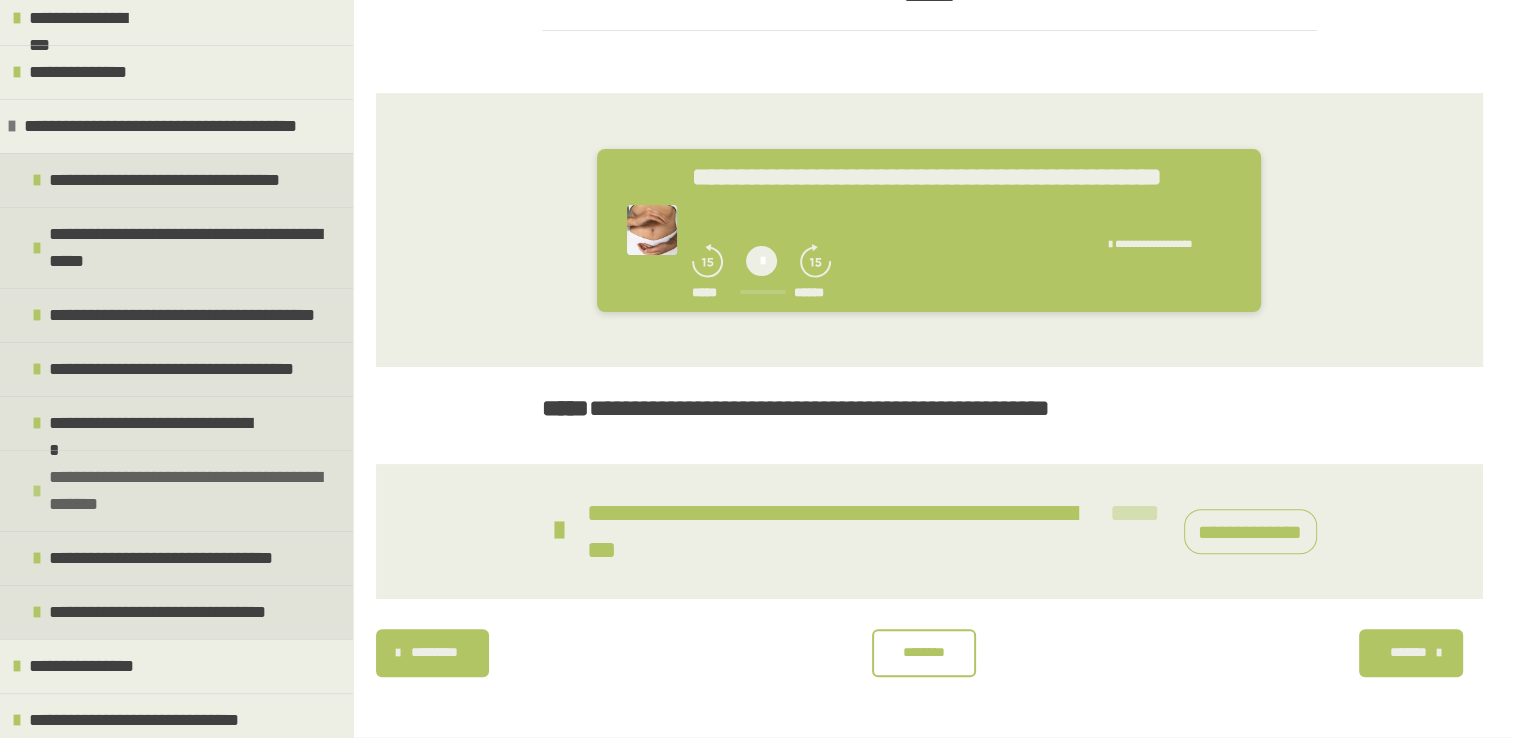 click on "**********" at bounding box center [176, 490] 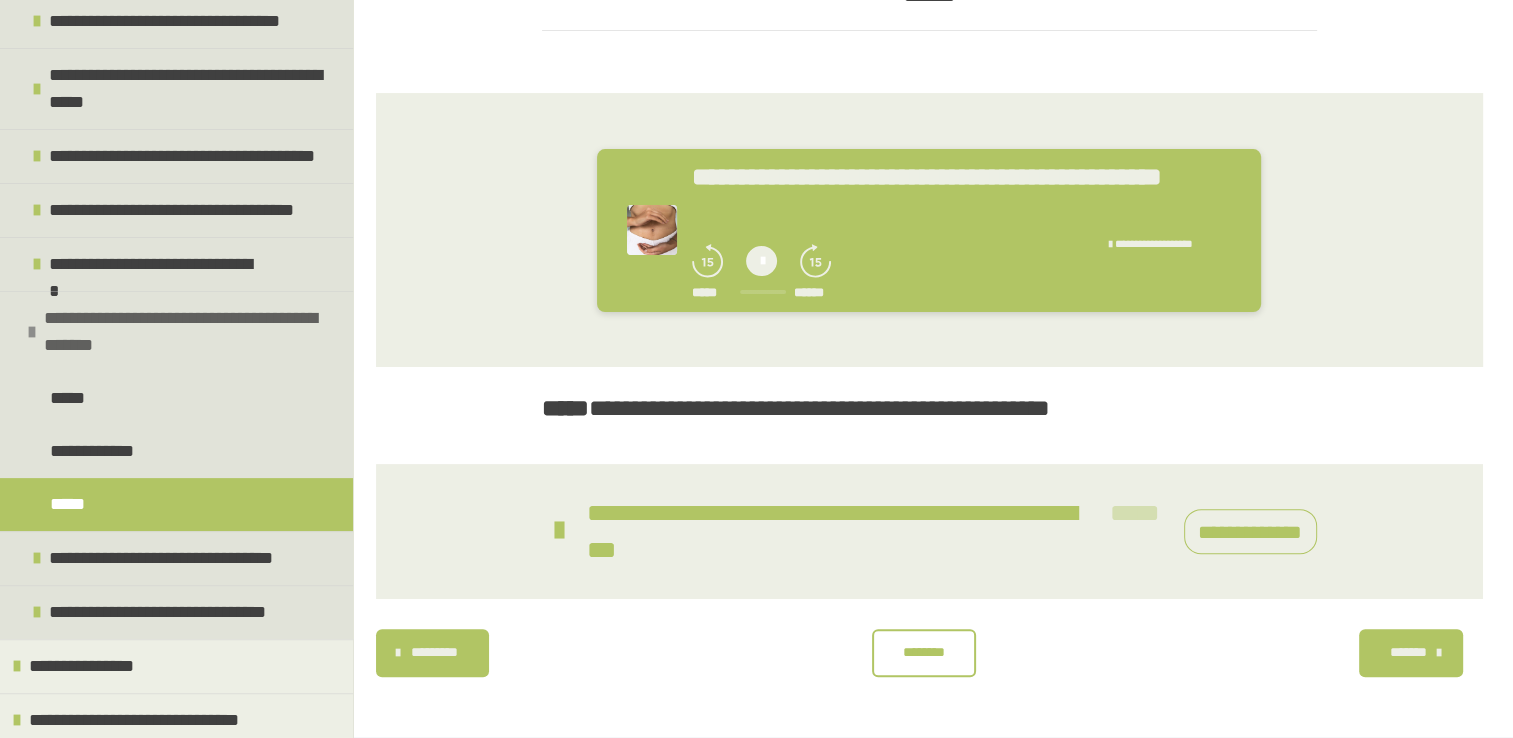 click on "*****" at bounding box center [176, 504] 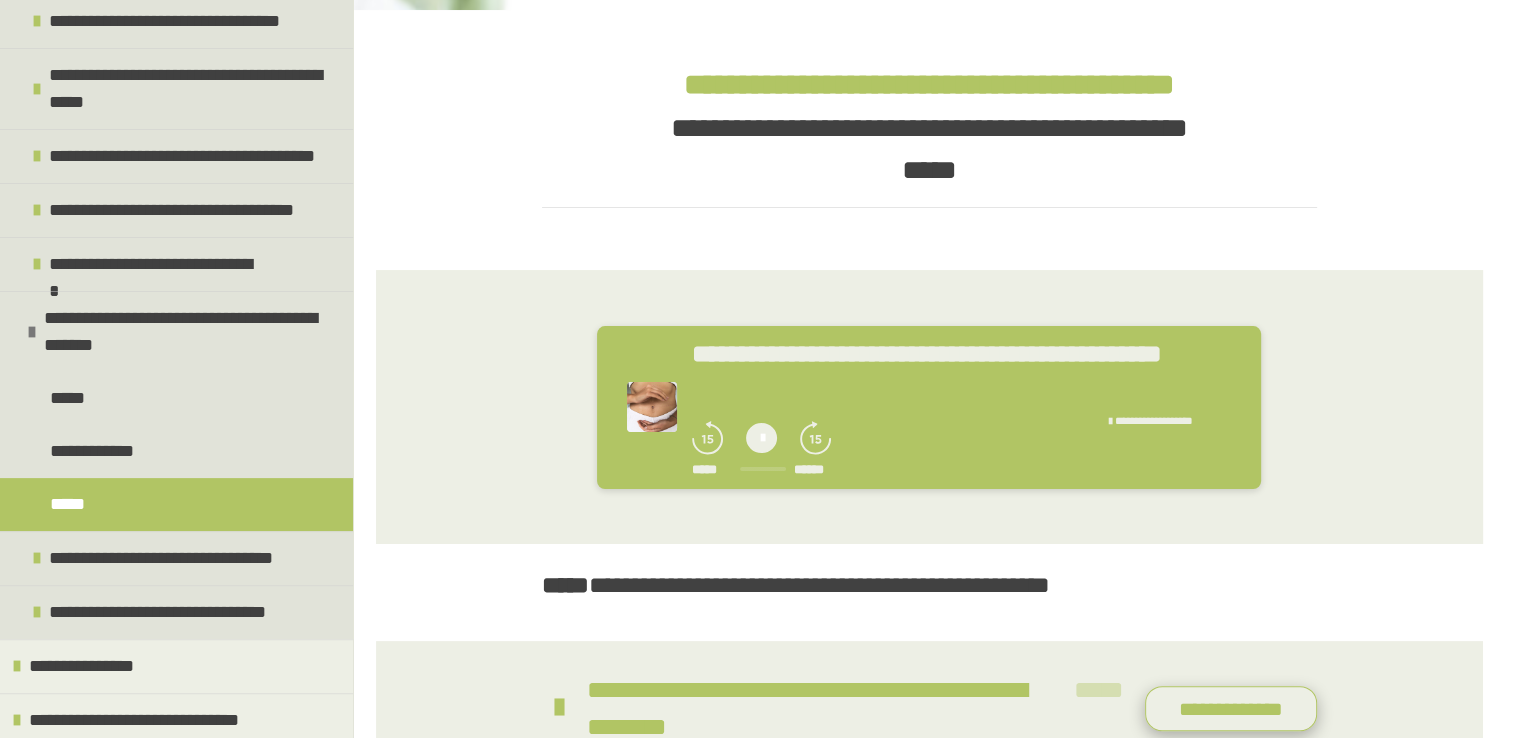 click on "**********" at bounding box center [1231, 709] 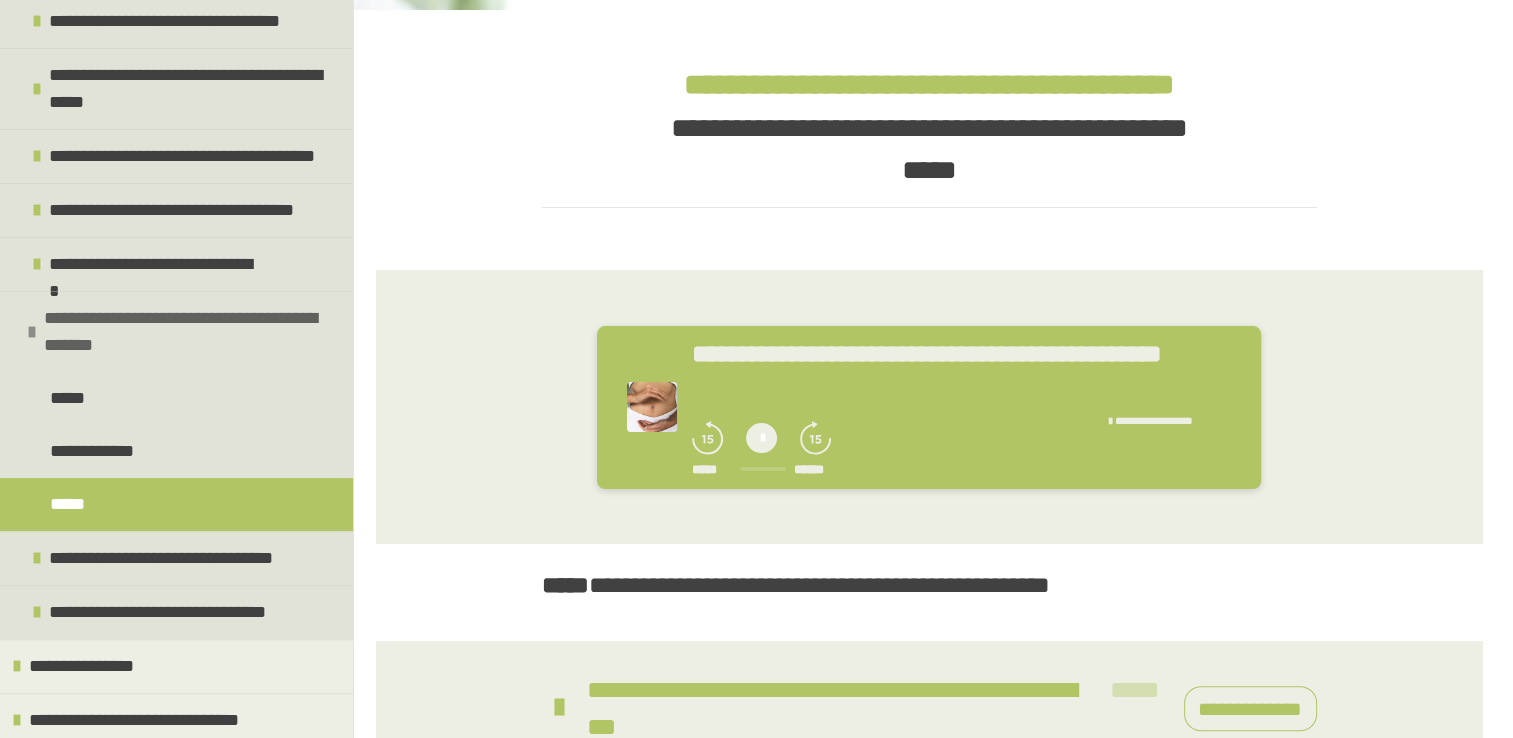 click on "**********" at bounding box center [176, 331] 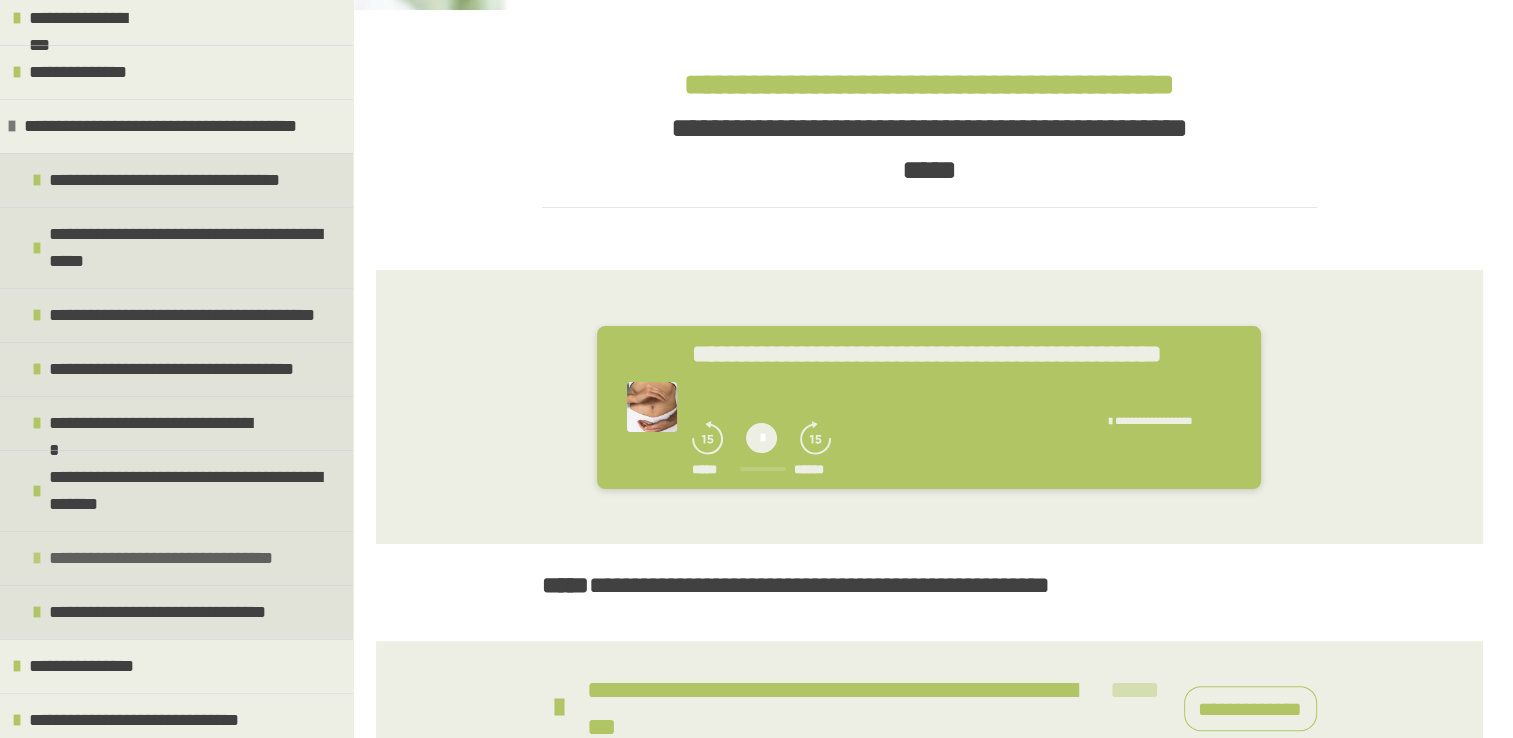 click on "**********" at bounding box center (176, 558) 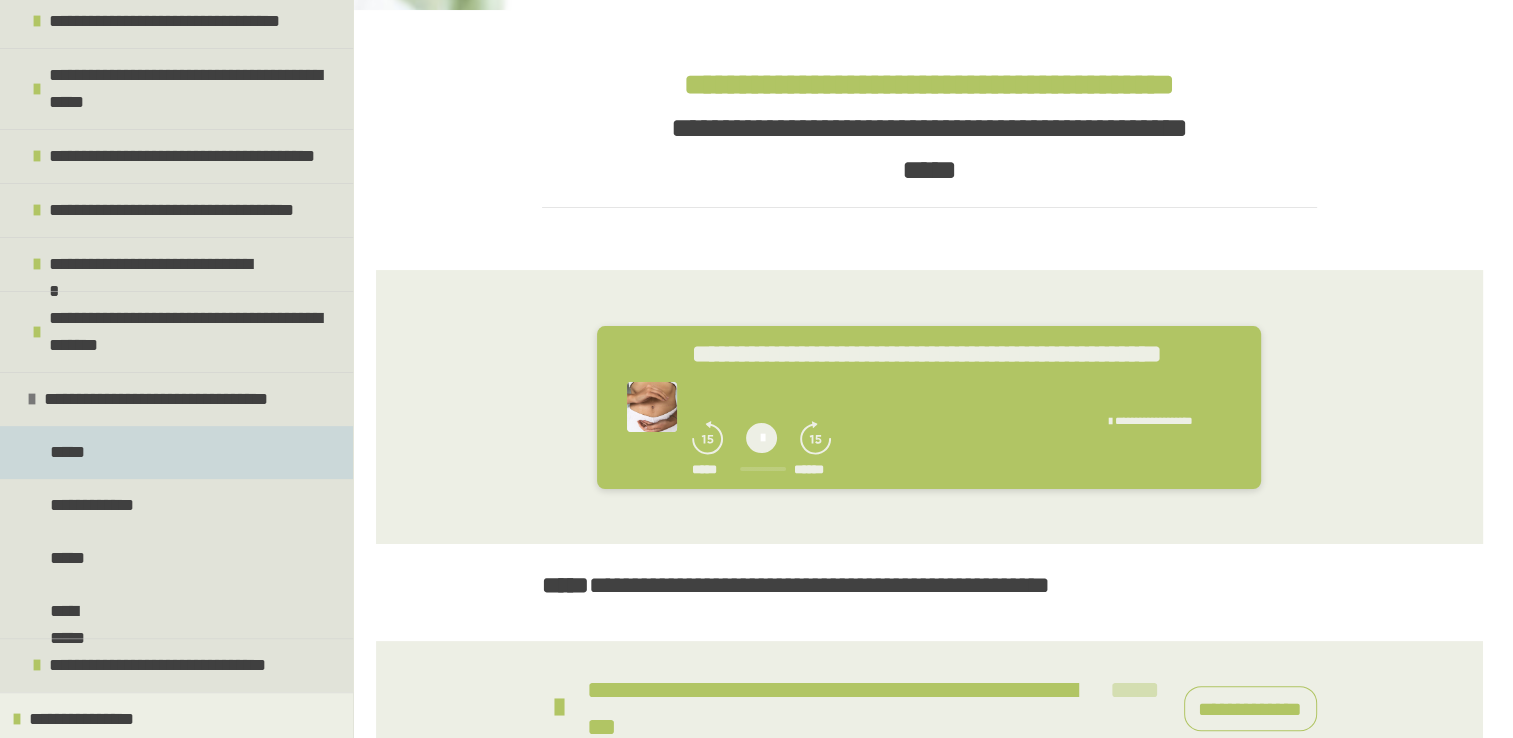 click on "*****" at bounding box center [176, 452] 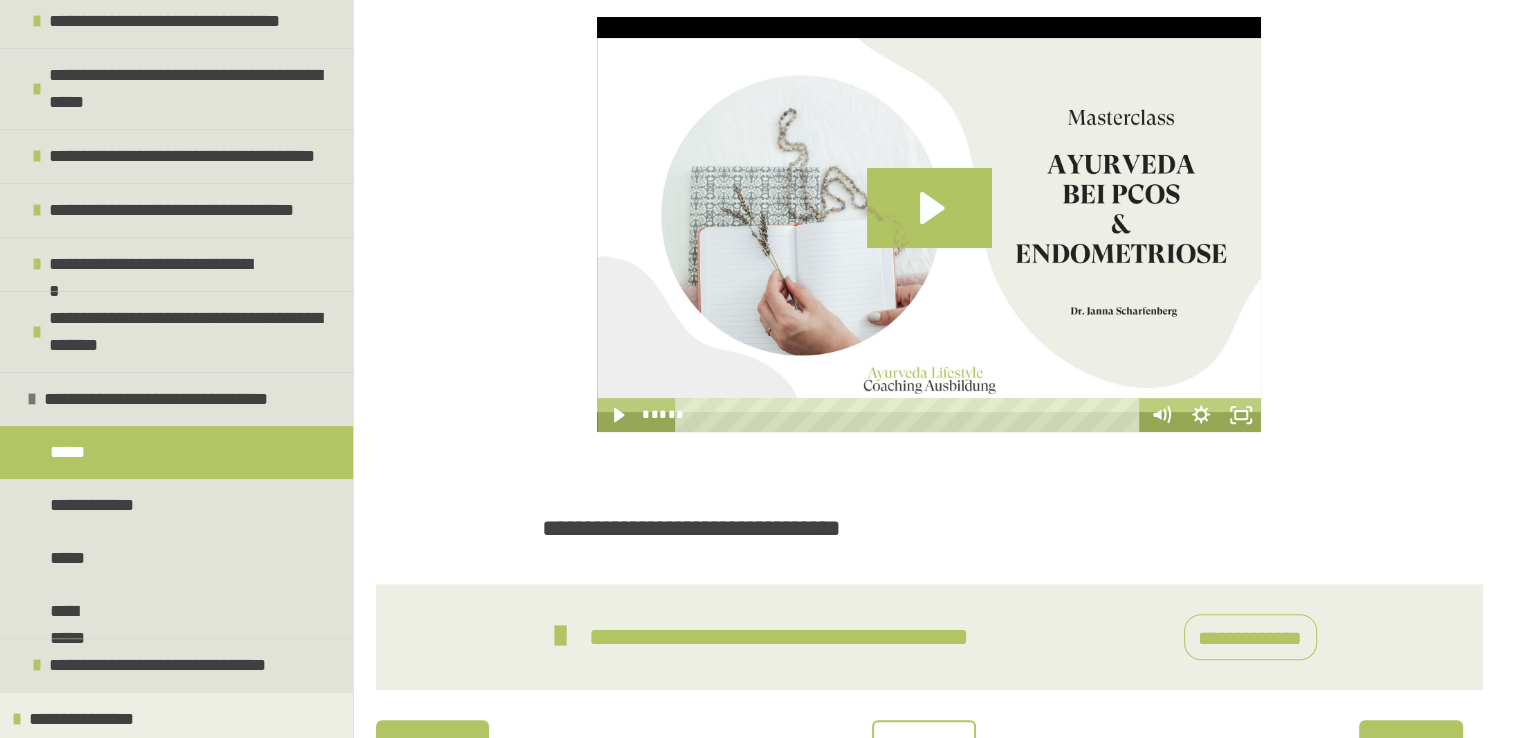 scroll, scrollTop: 531, scrollLeft: 0, axis: vertical 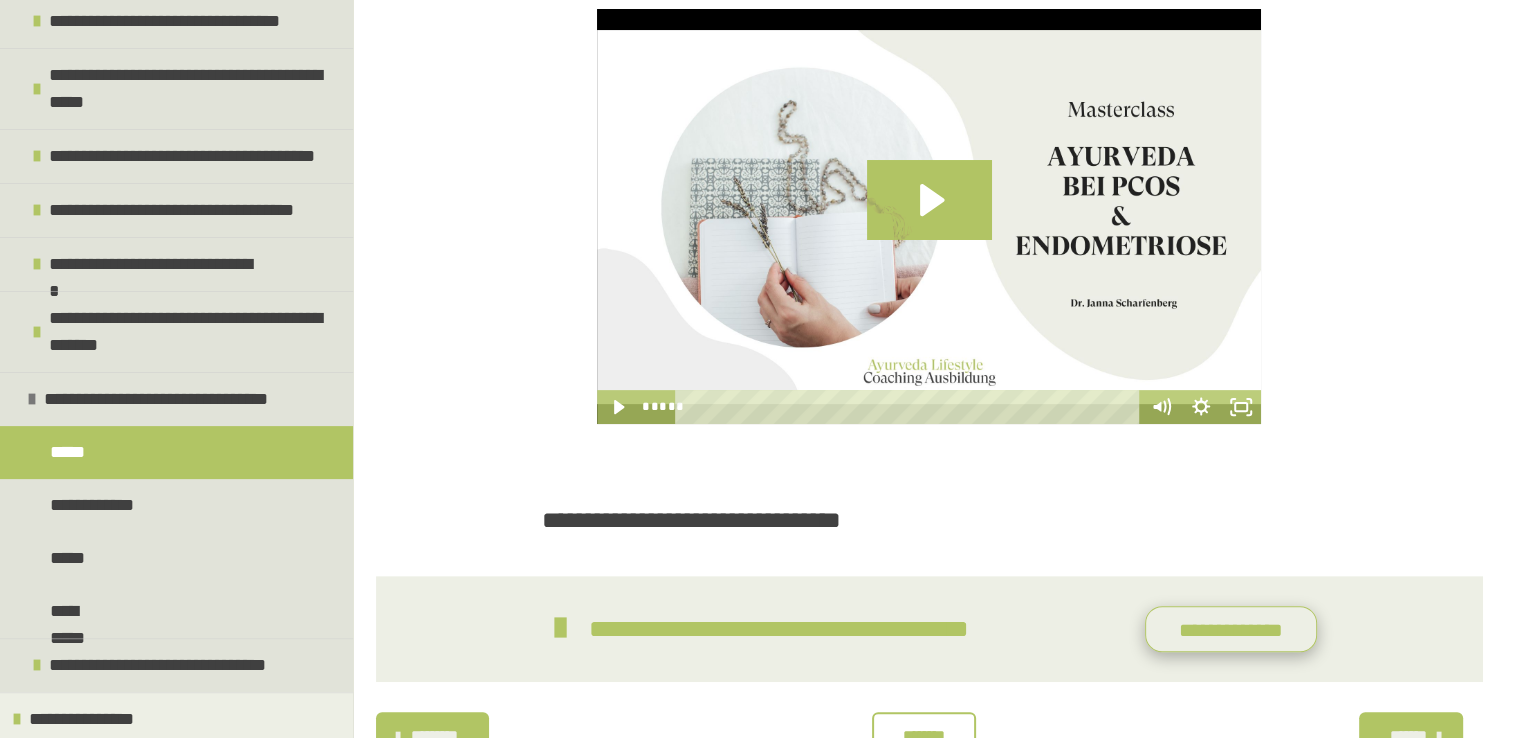 click on "**********" at bounding box center [1231, 629] 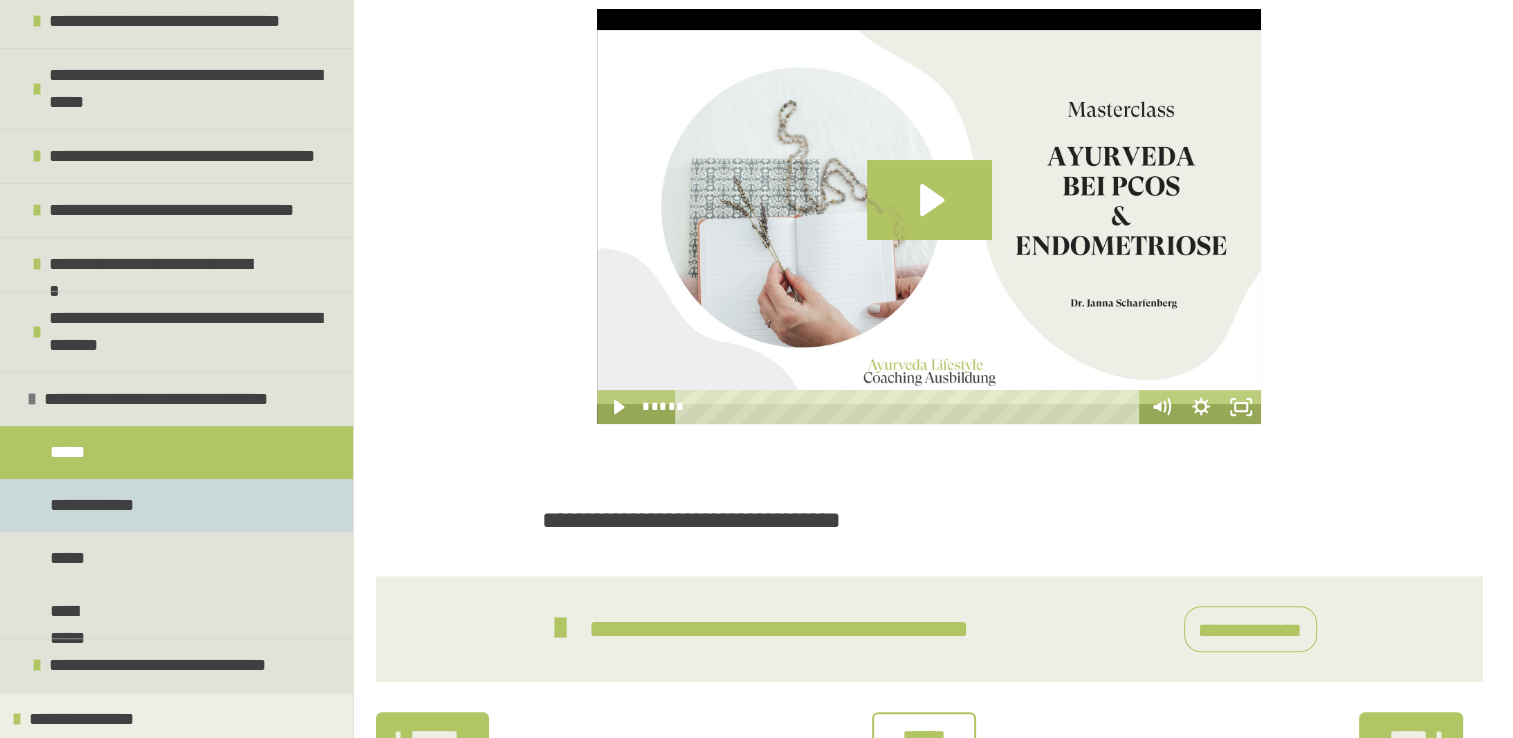 click on "**********" at bounding box center (94, 505) 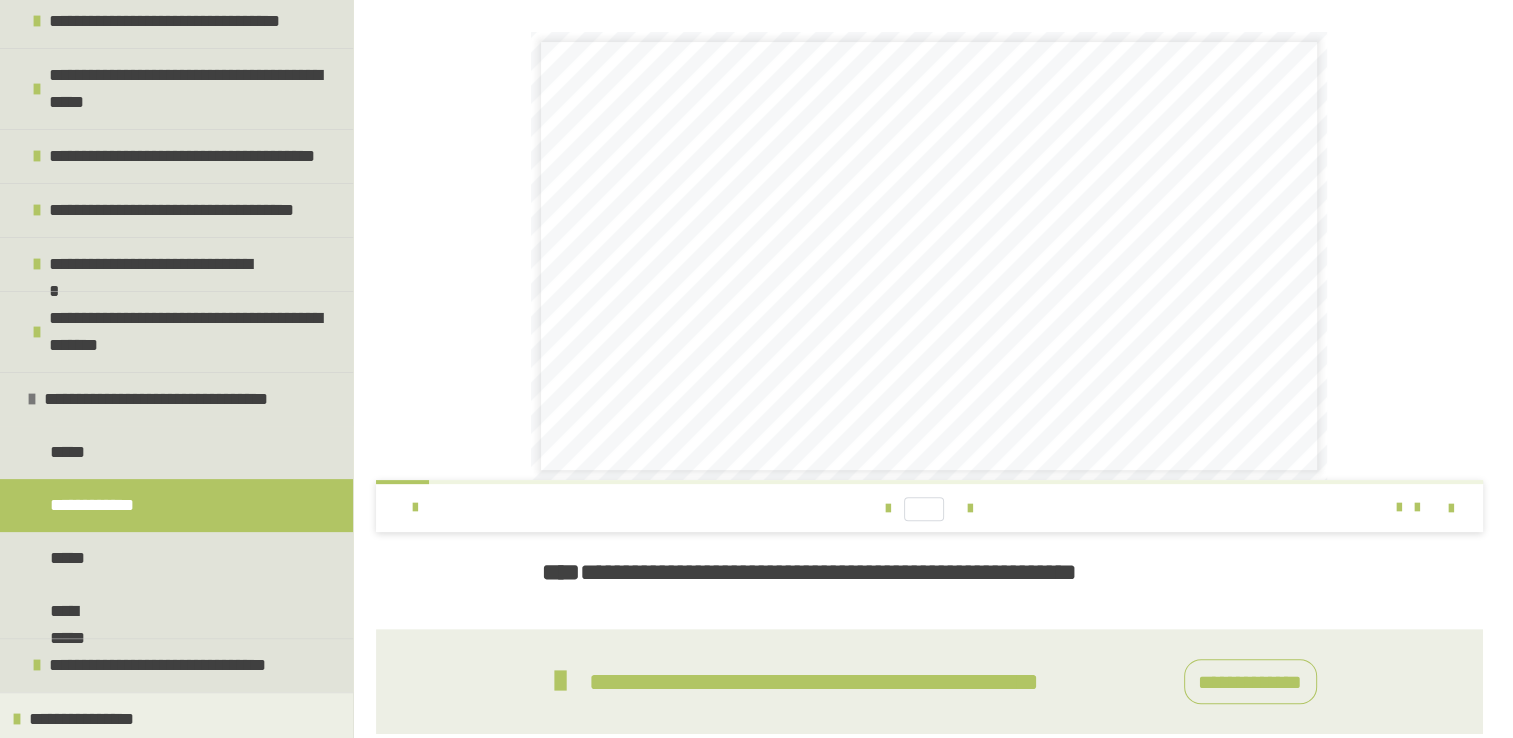 scroll, scrollTop: 514, scrollLeft: 0, axis: vertical 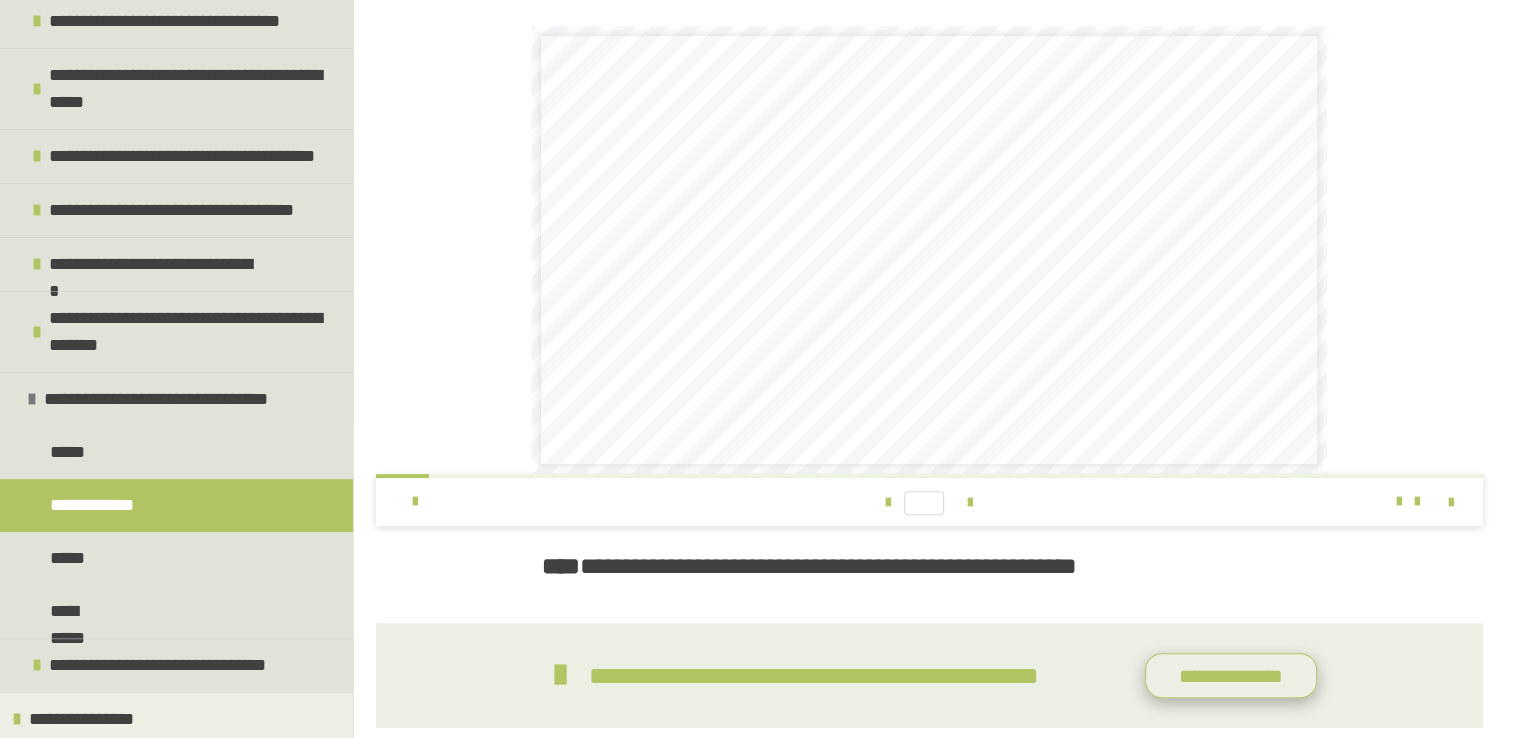 click on "**********" at bounding box center [1231, 676] 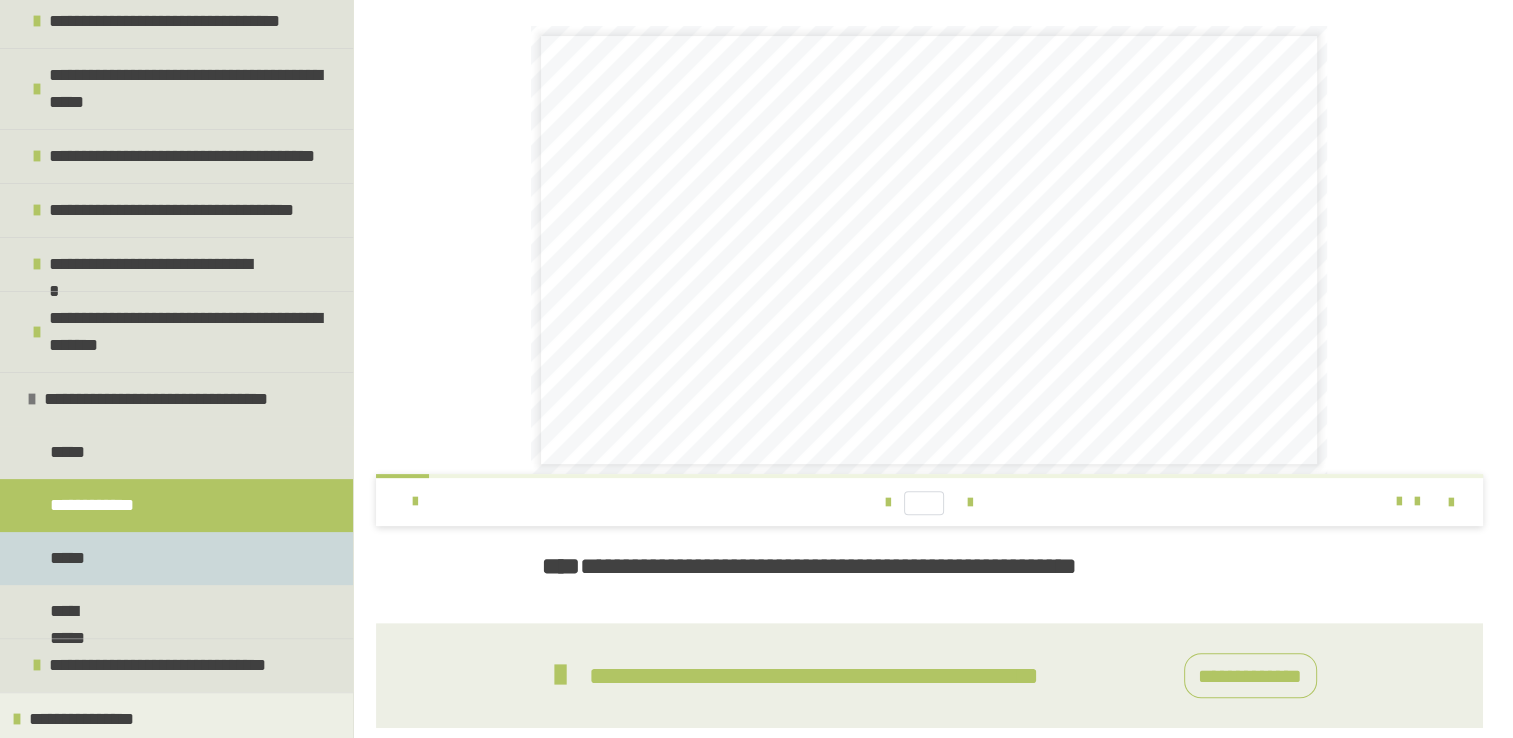 click on "*****" at bounding box center [71, 558] 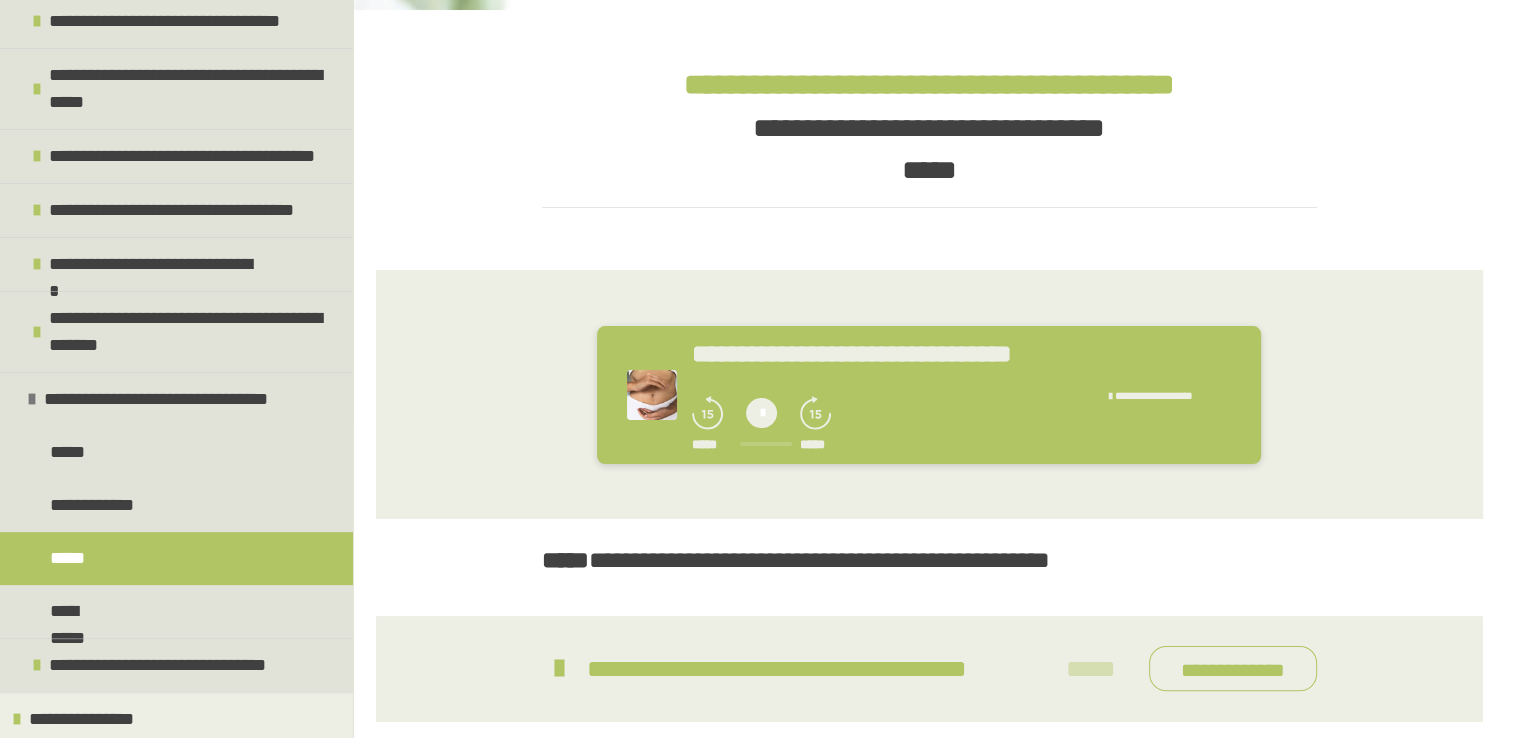 scroll, scrollTop: 392, scrollLeft: 0, axis: vertical 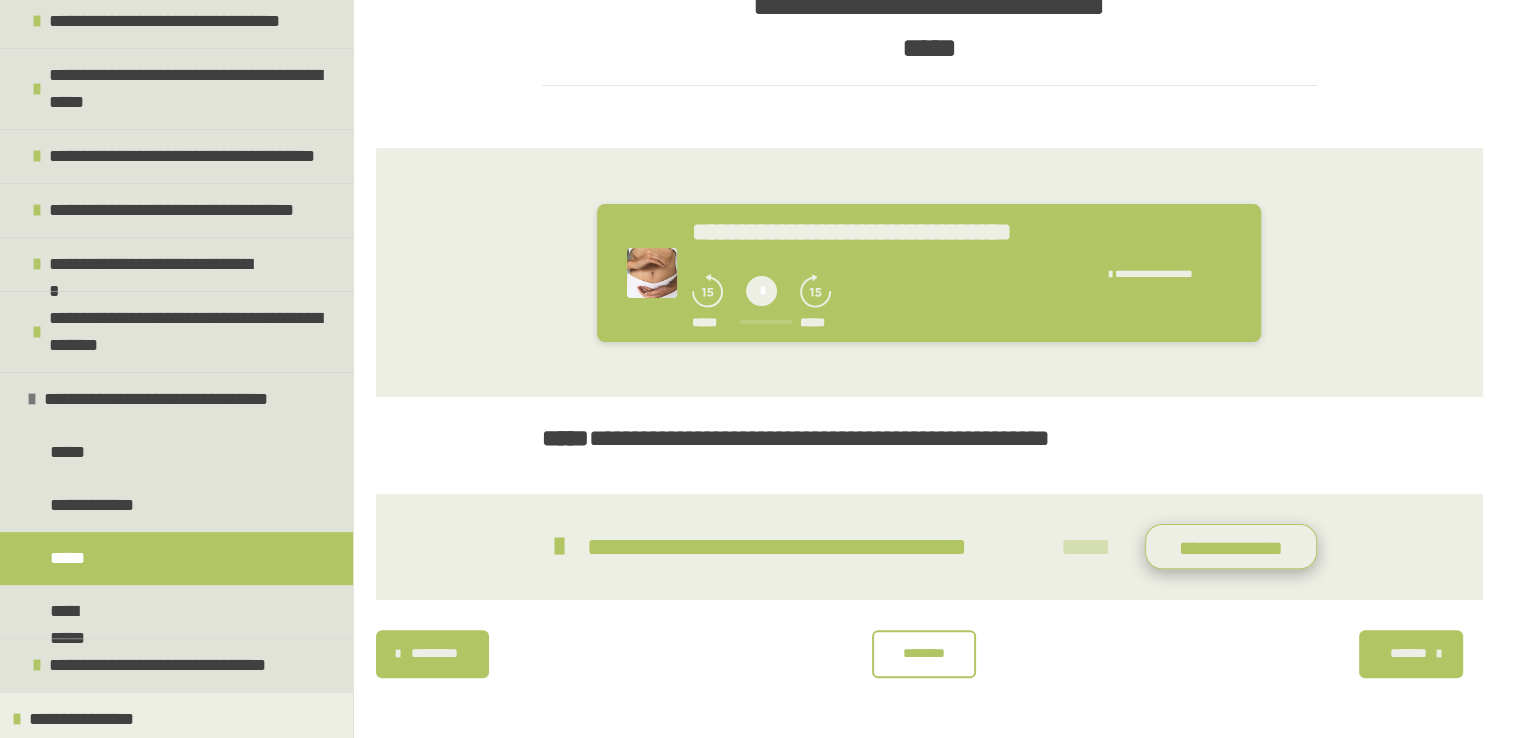 click on "**********" at bounding box center [1231, 547] 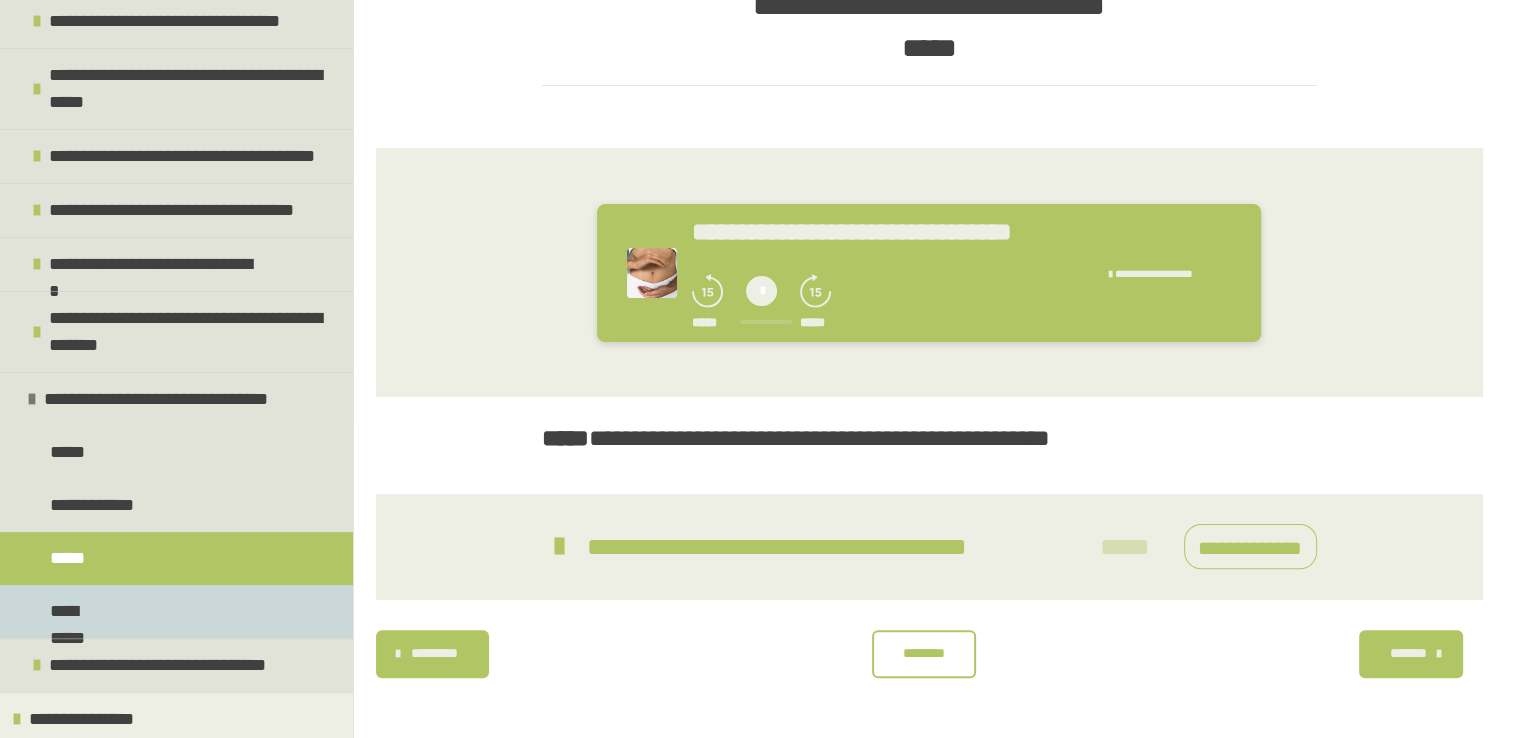 click on "**********" at bounding box center [84, 611] 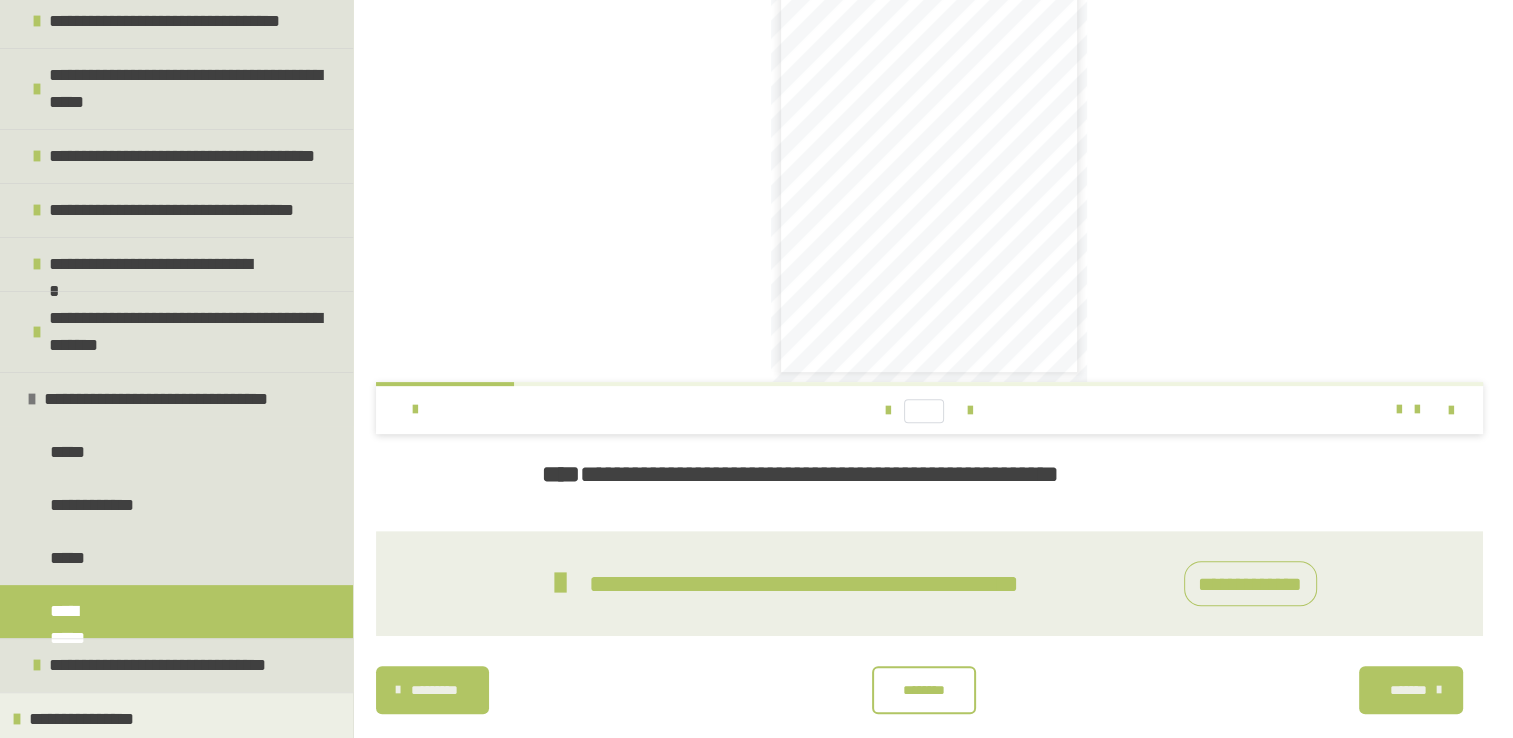 scroll, scrollTop: 630, scrollLeft: 0, axis: vertical 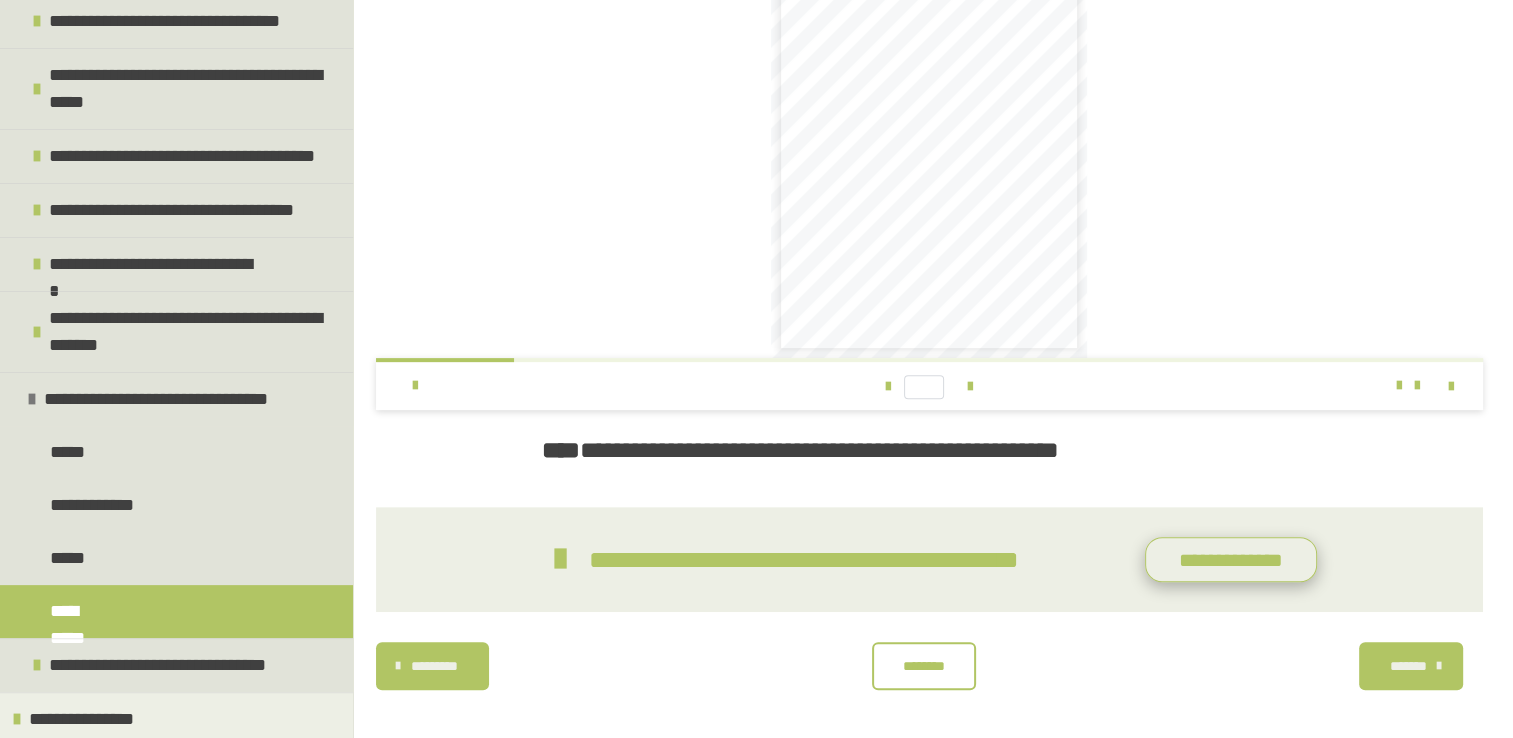click on "**********" at bounding box center (1231, 560) 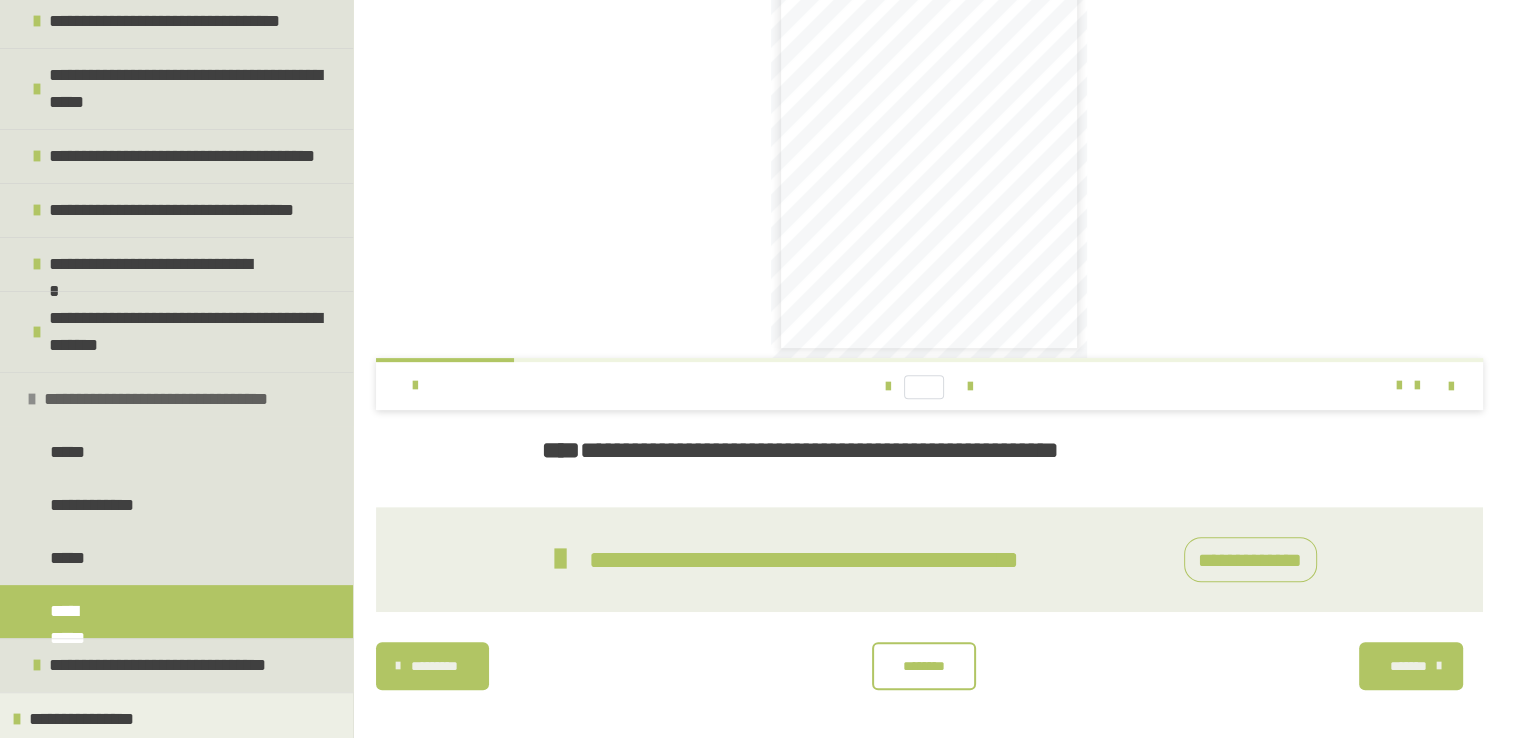 click on "**********" at bounding box center (176, 399) 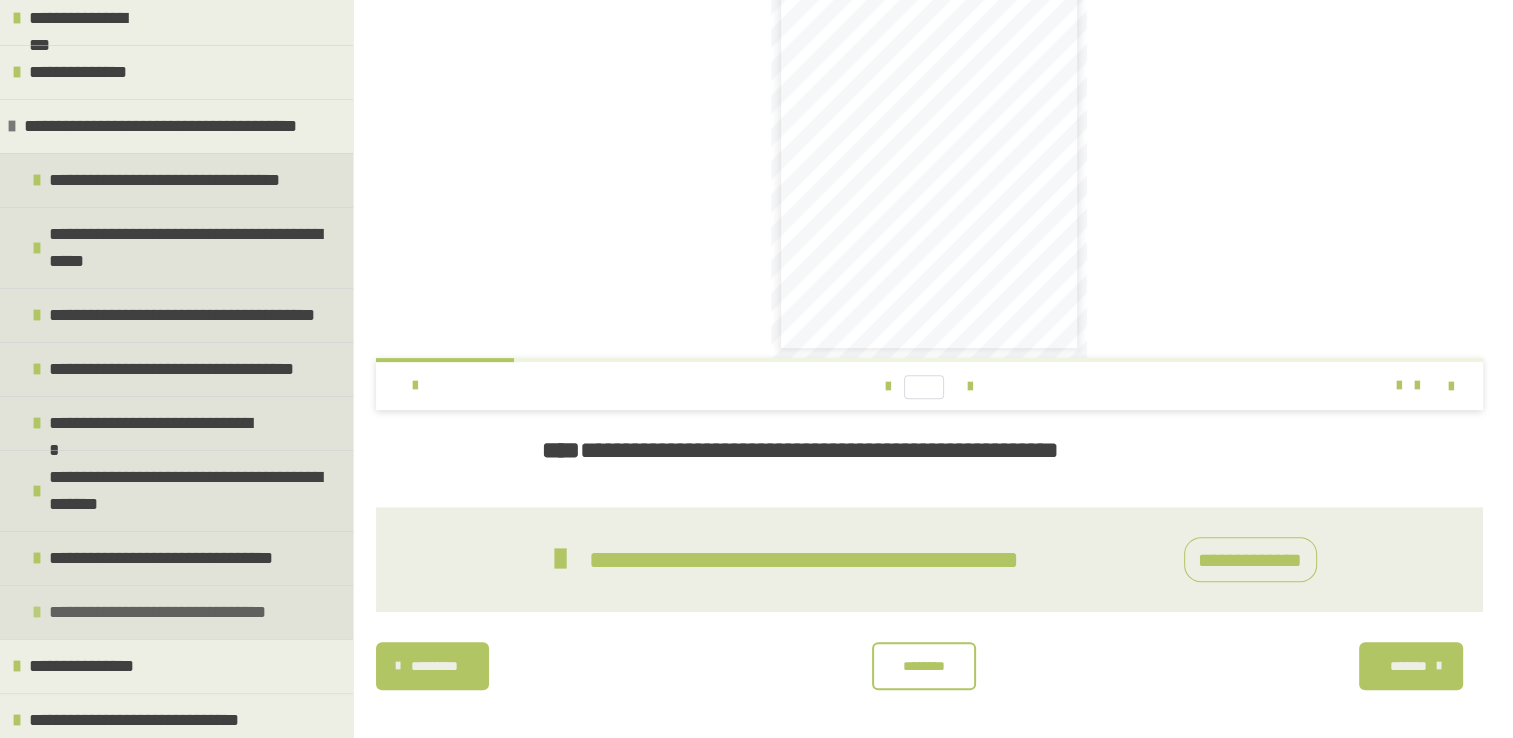 click on "**********" at bounding box center (160, 612) 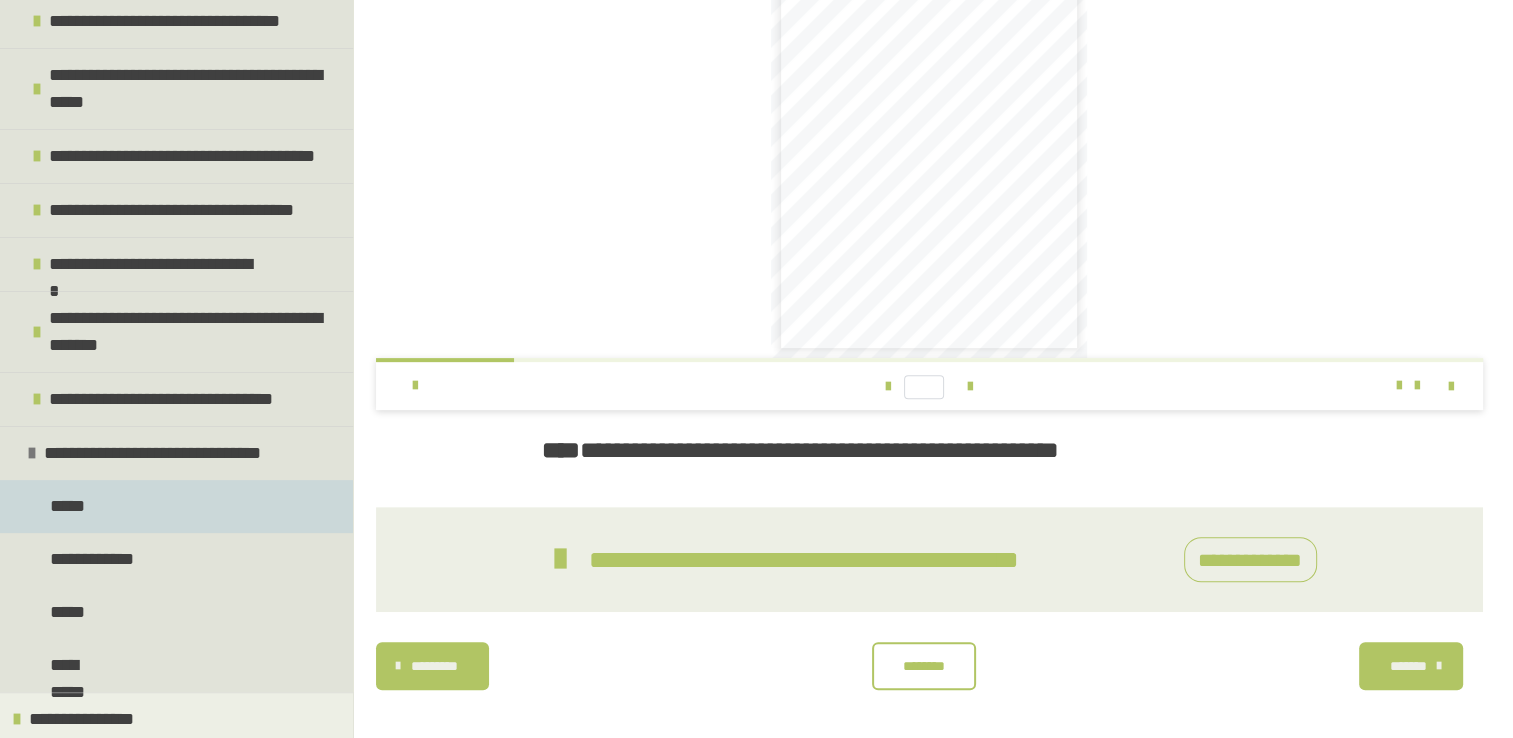 click on "*****" at bounding box center (176, 506) 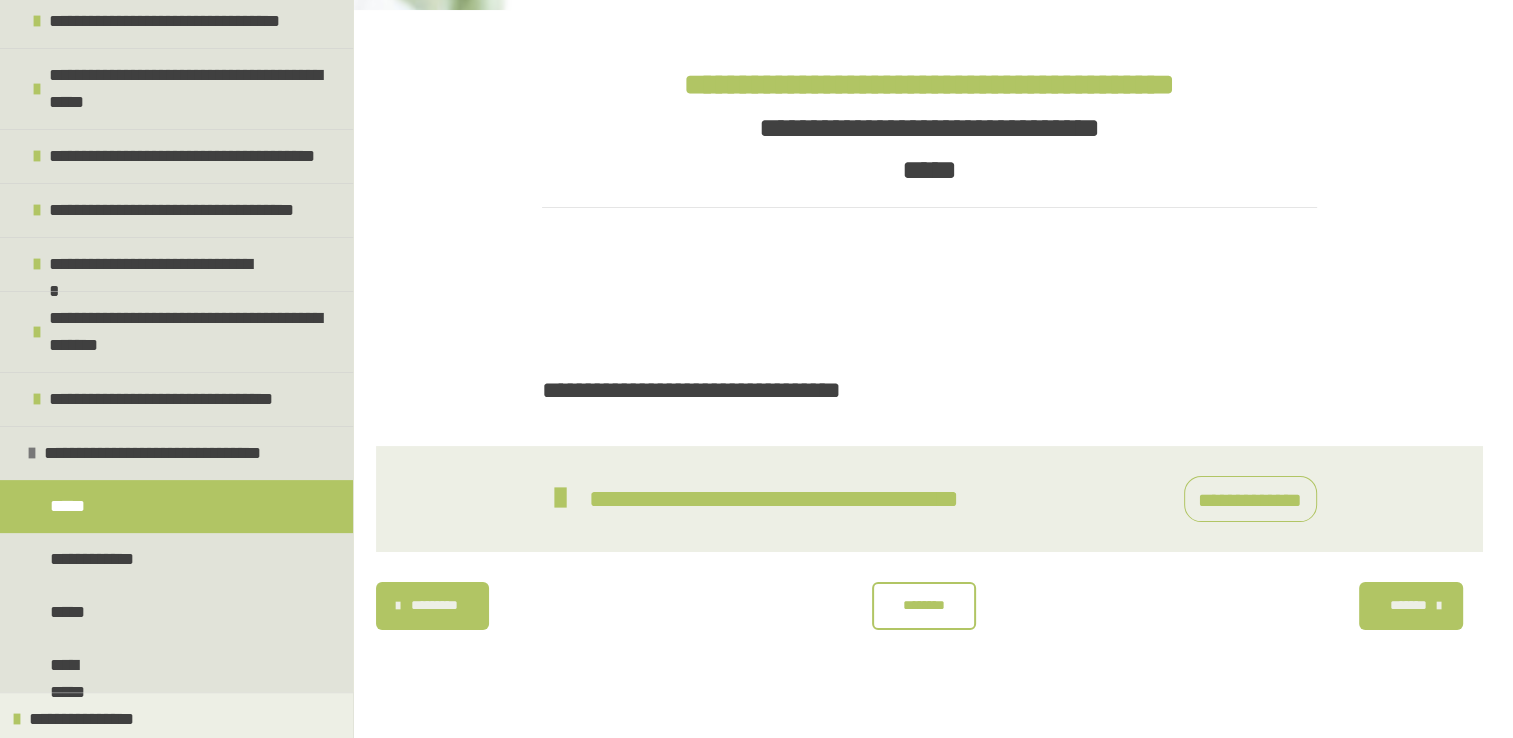 scroll, scrollTop: 614, scrollLeft: 0, axis: vertical 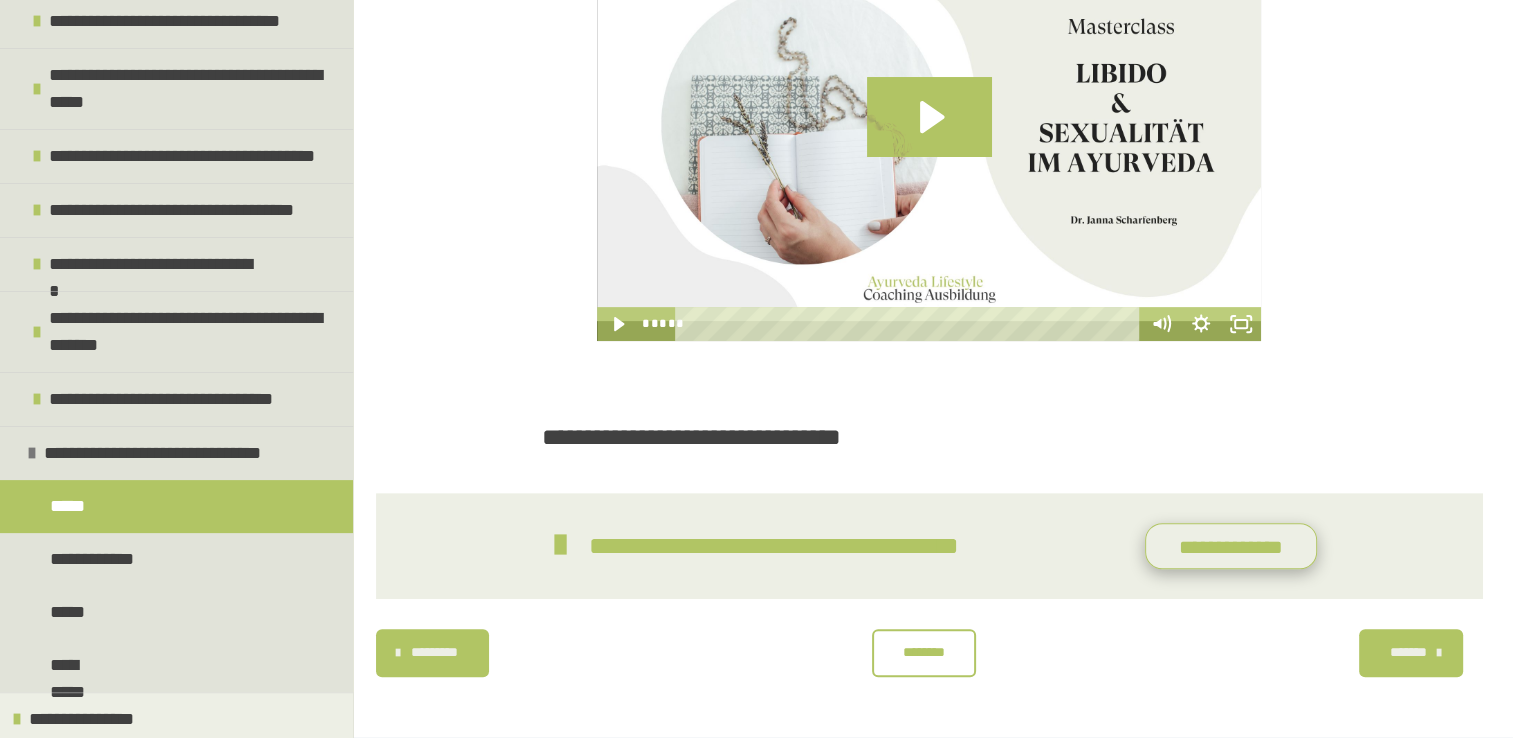 click on "**********" at bounding box center [1231, 546] 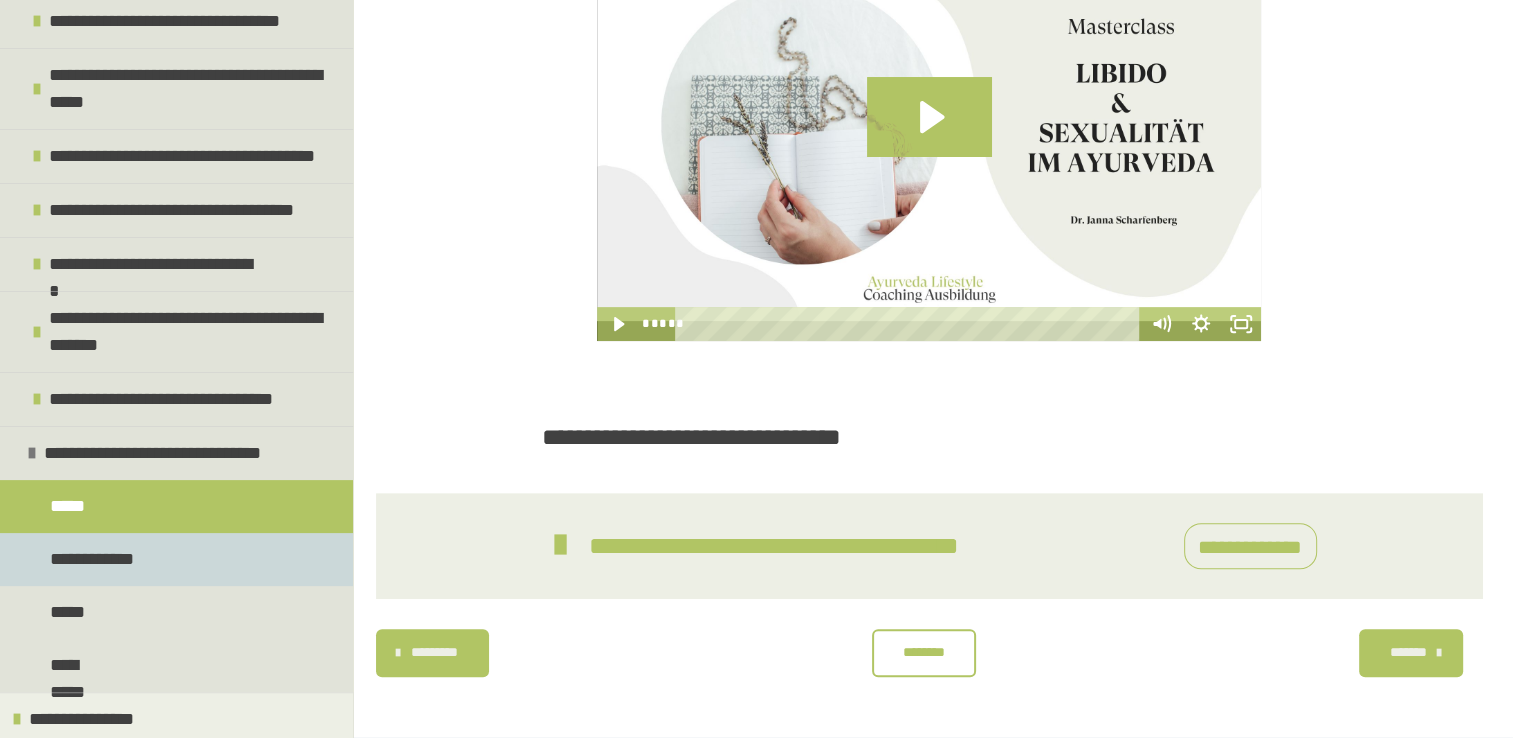 click on "**********" at bounding box center [94, 559] 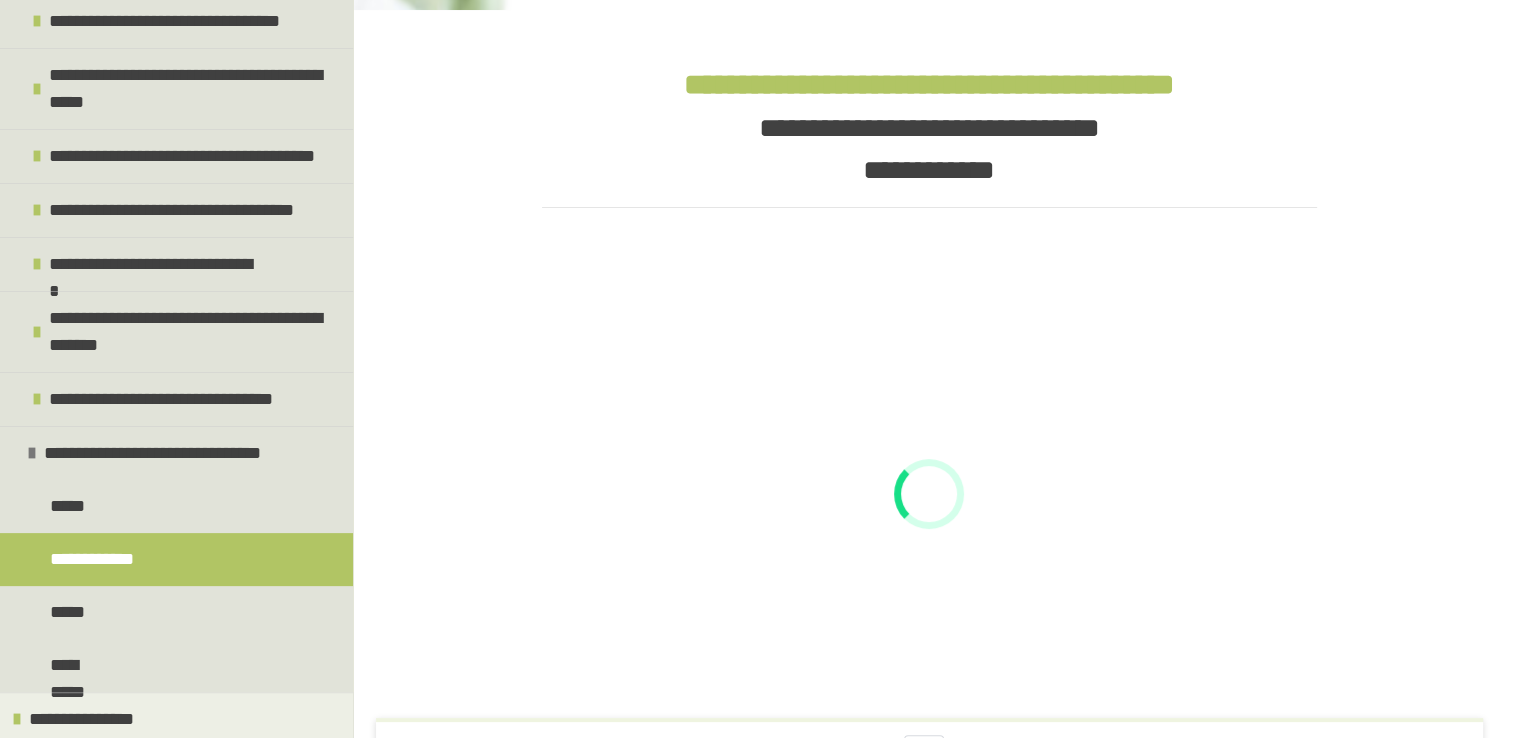 scroll, scrollTop: 595, scrollLeft: 0, axis: vertical 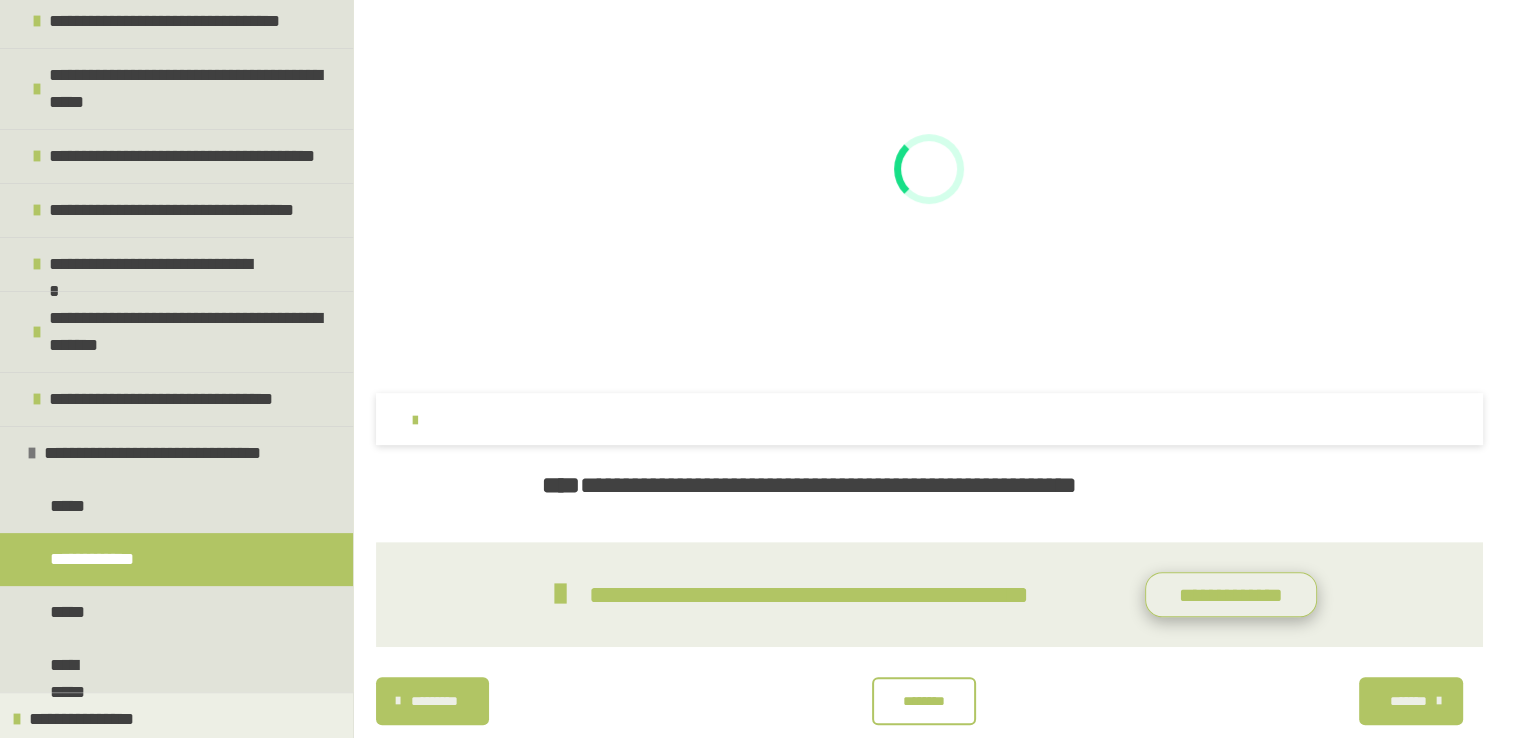 click on "**********" at bounding box center (1231, 595) 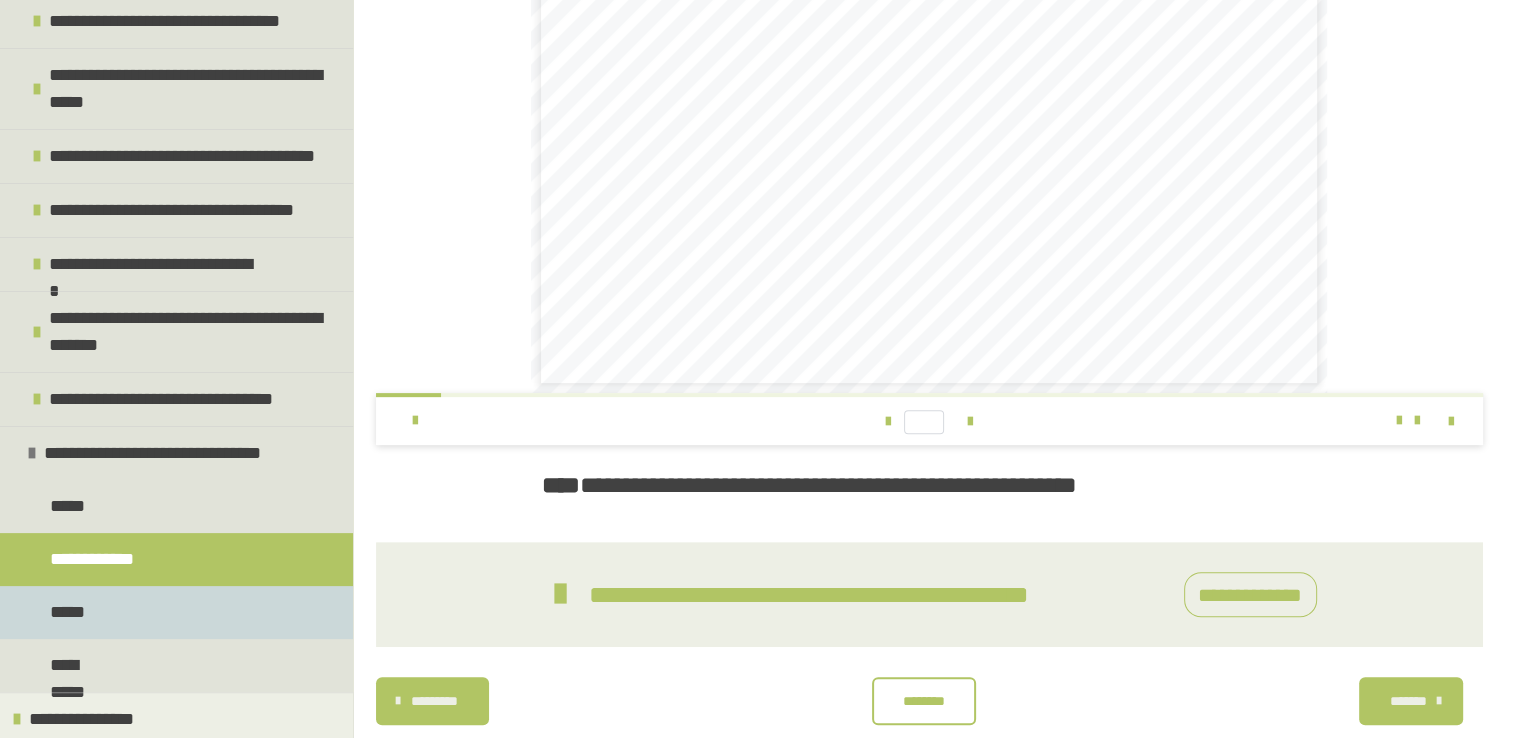 click on "*****" at bounding box center (176, 612) 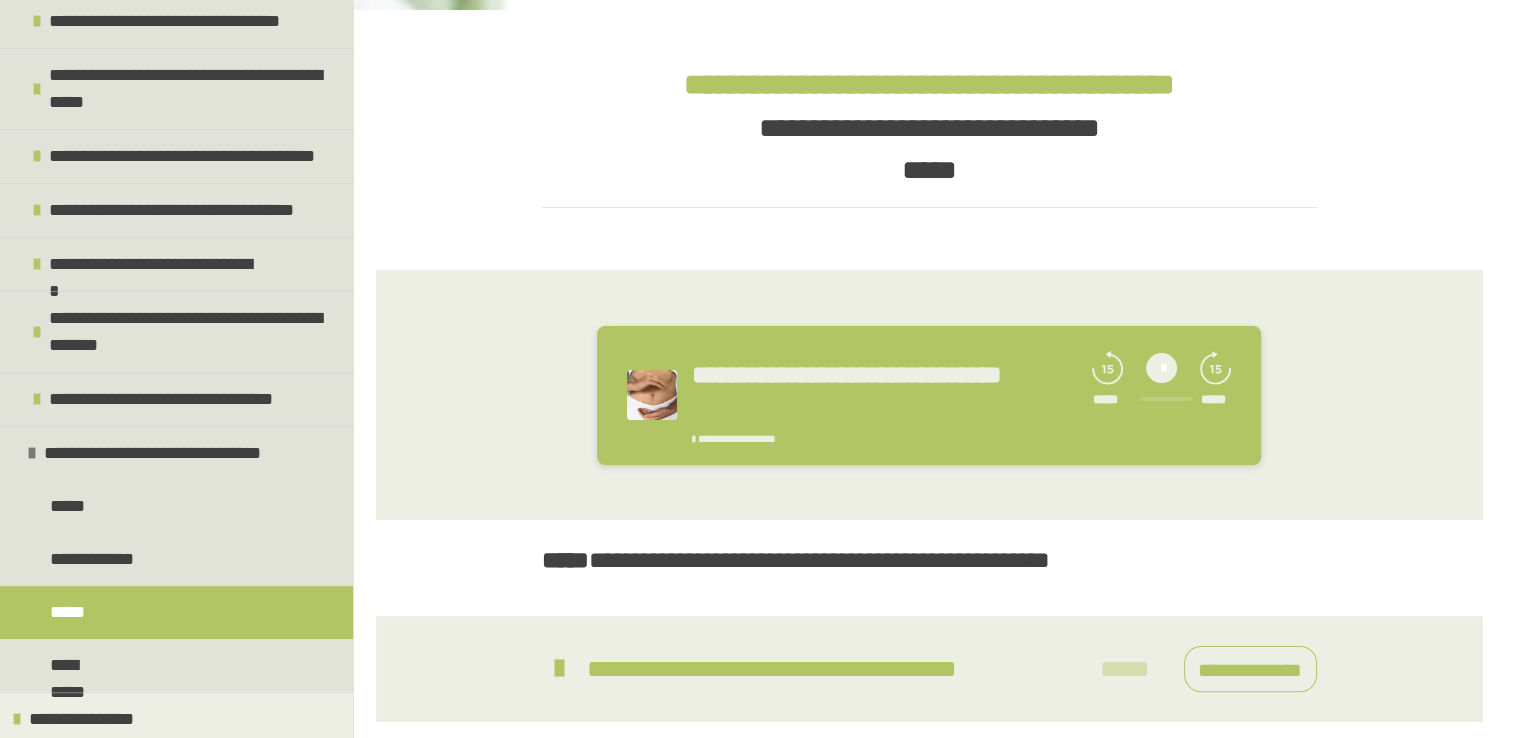 scroll, scrollTop: 392, scrollLeft: 0, axis: vertical 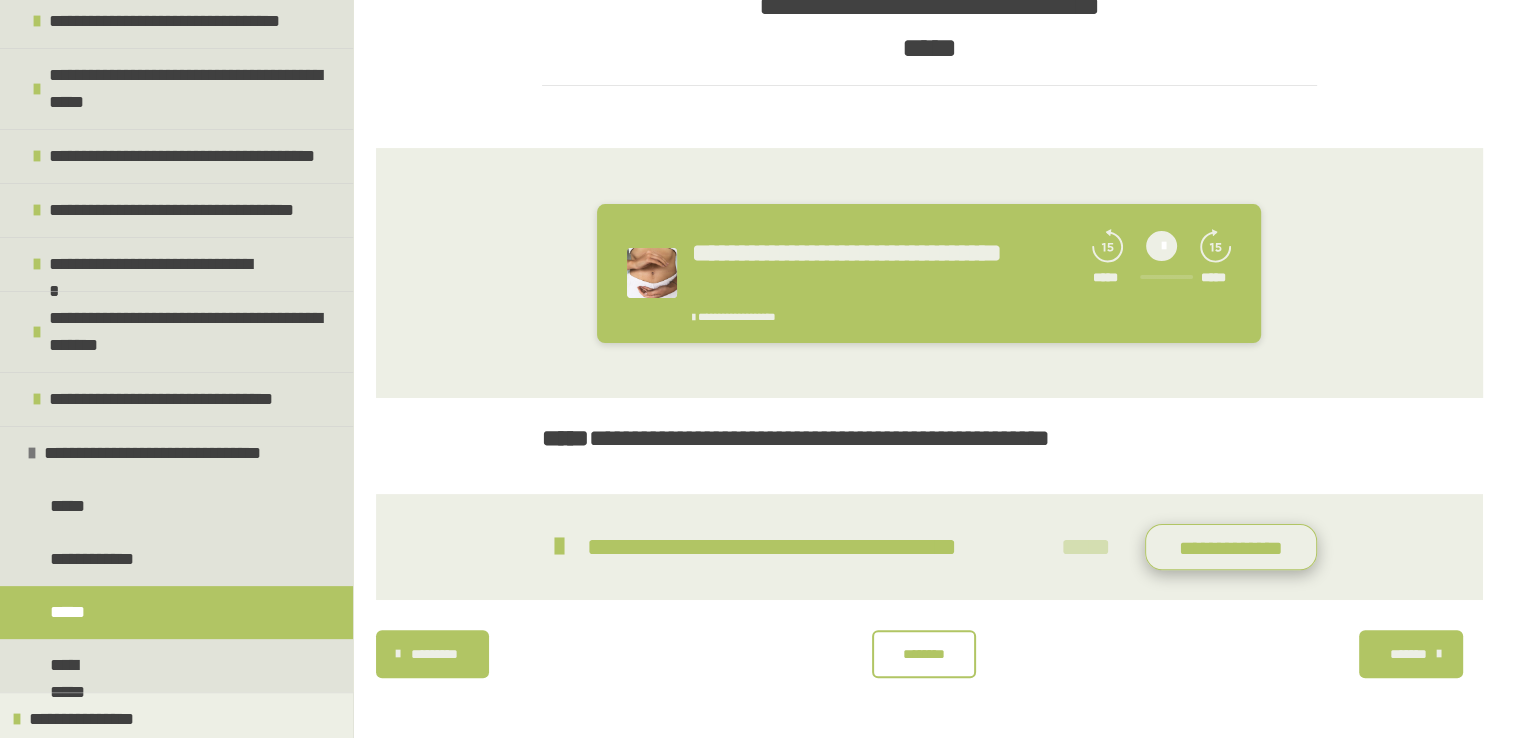 click on "**********" at bounding box center [1231, 547] 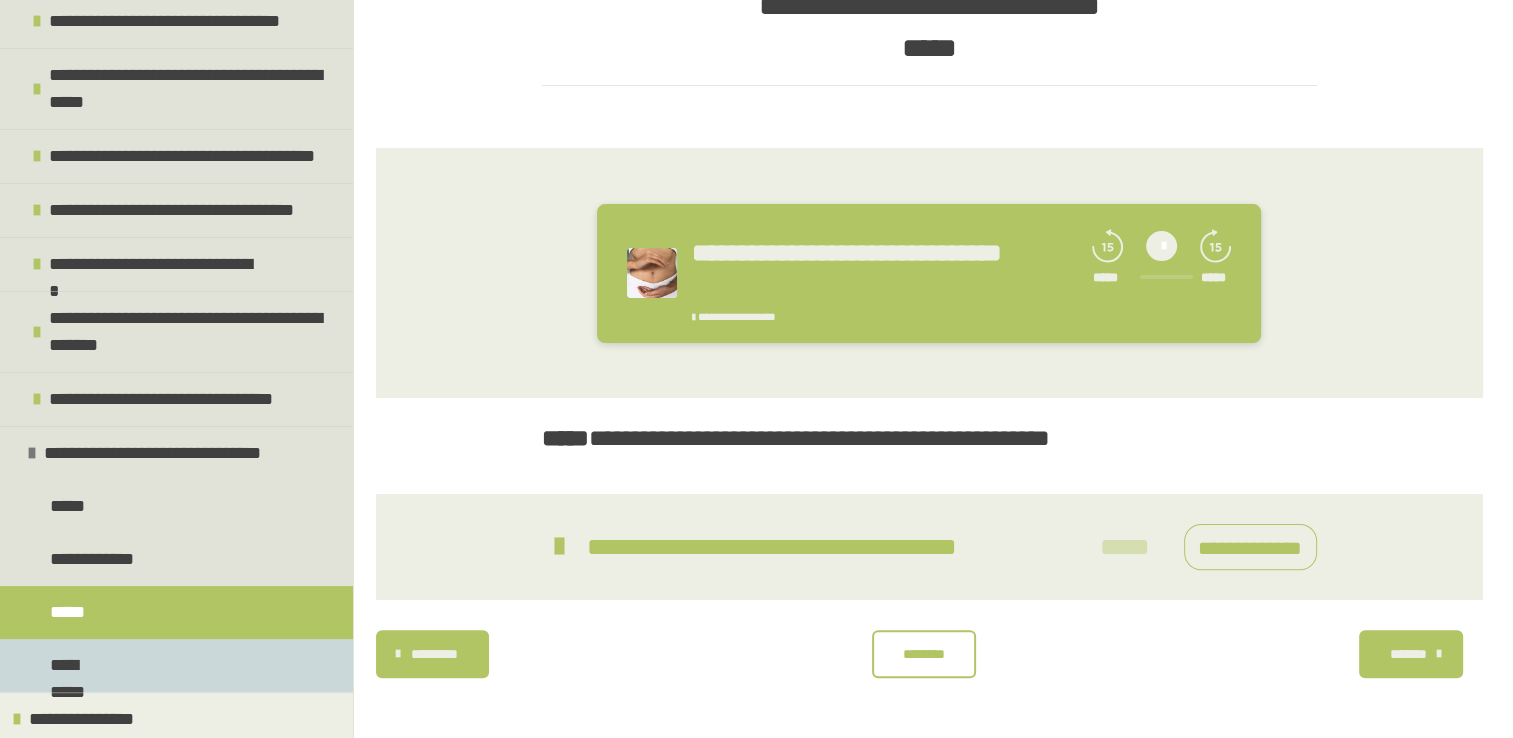 click on "**********" at bounding box center [84, 665] 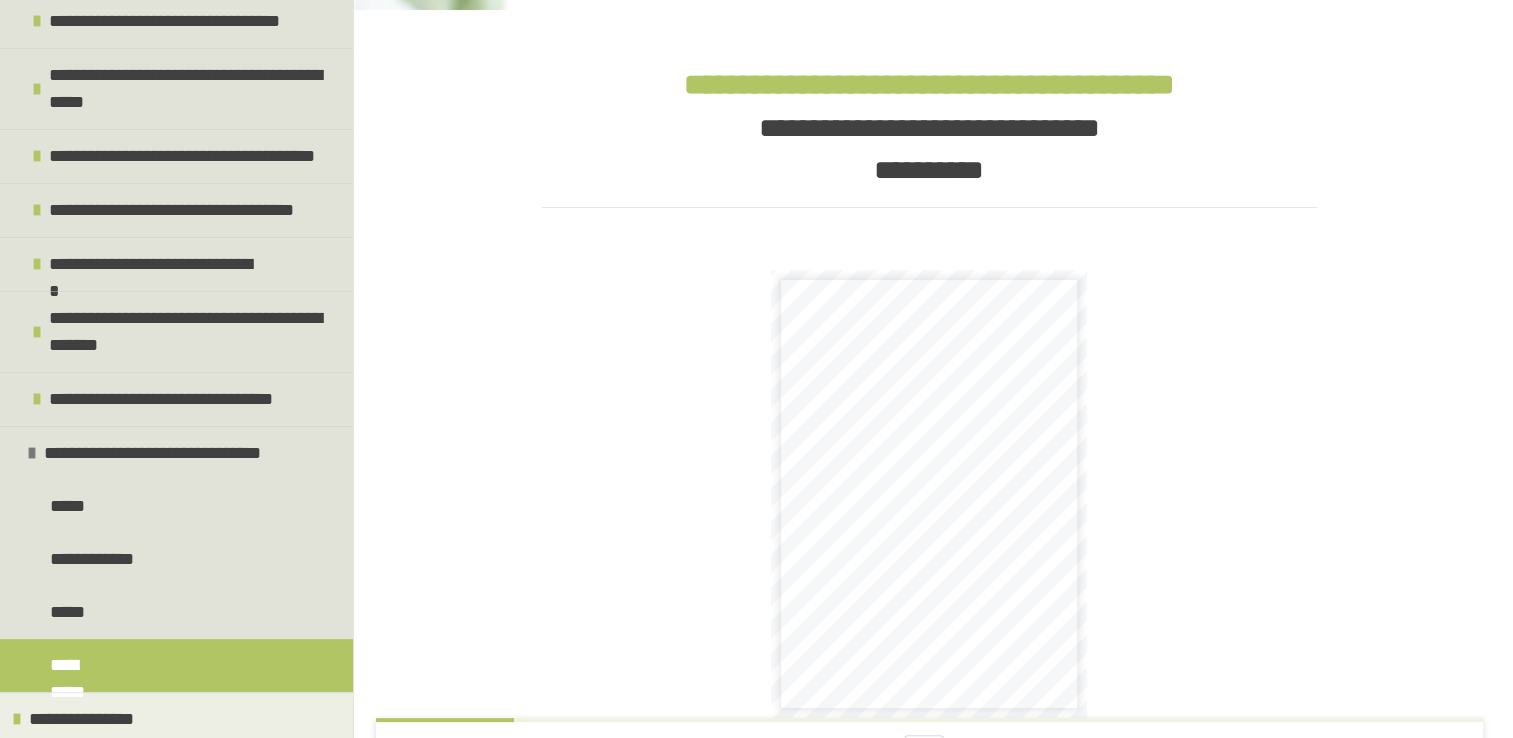 scroll, scrollTop: 482, scrollLeft: 0, axis: vertical 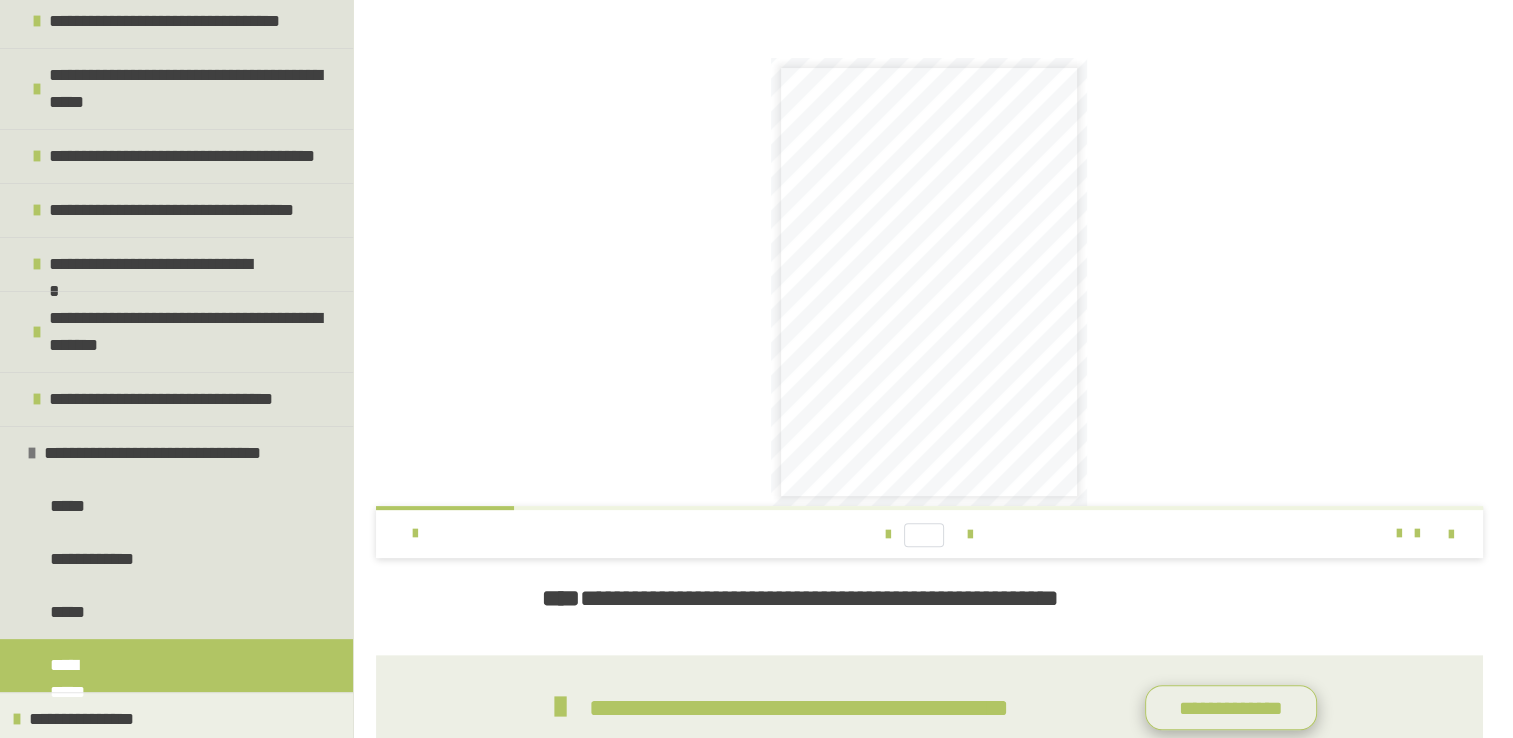 click on "**********" at bounding box center (1231, 708) 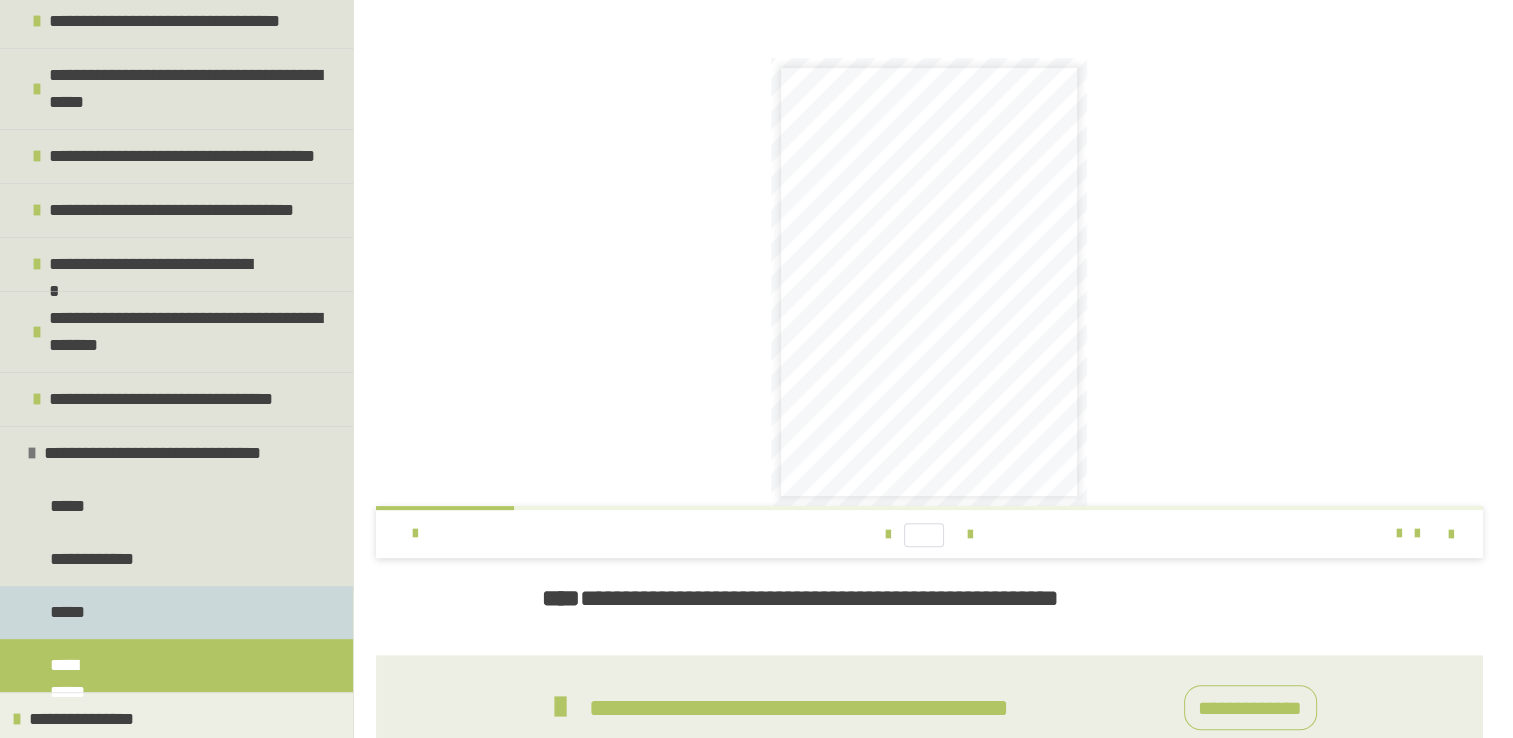 click on "*****" at bounding box center (176, 612) 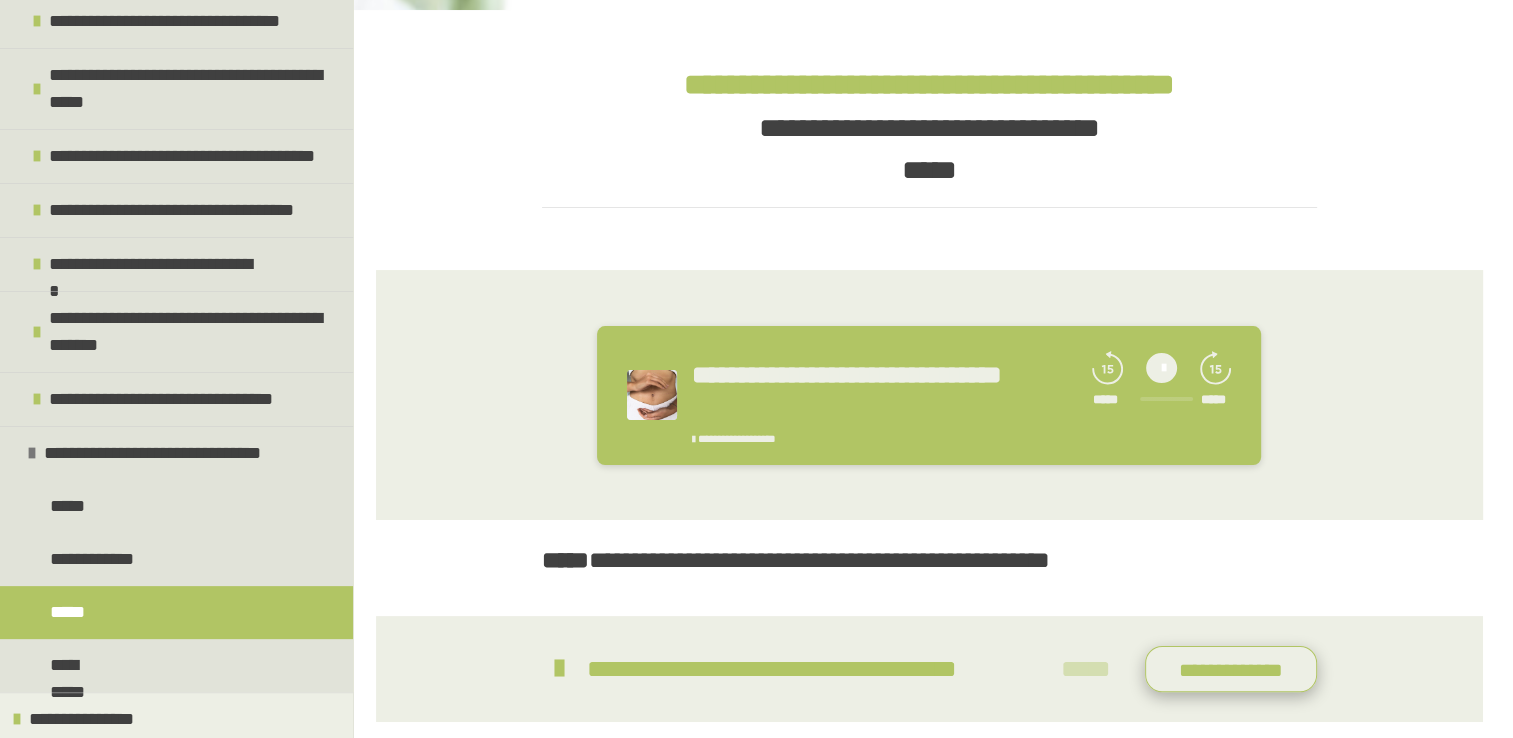 click on "**********" at bounding box center [1231, 669] 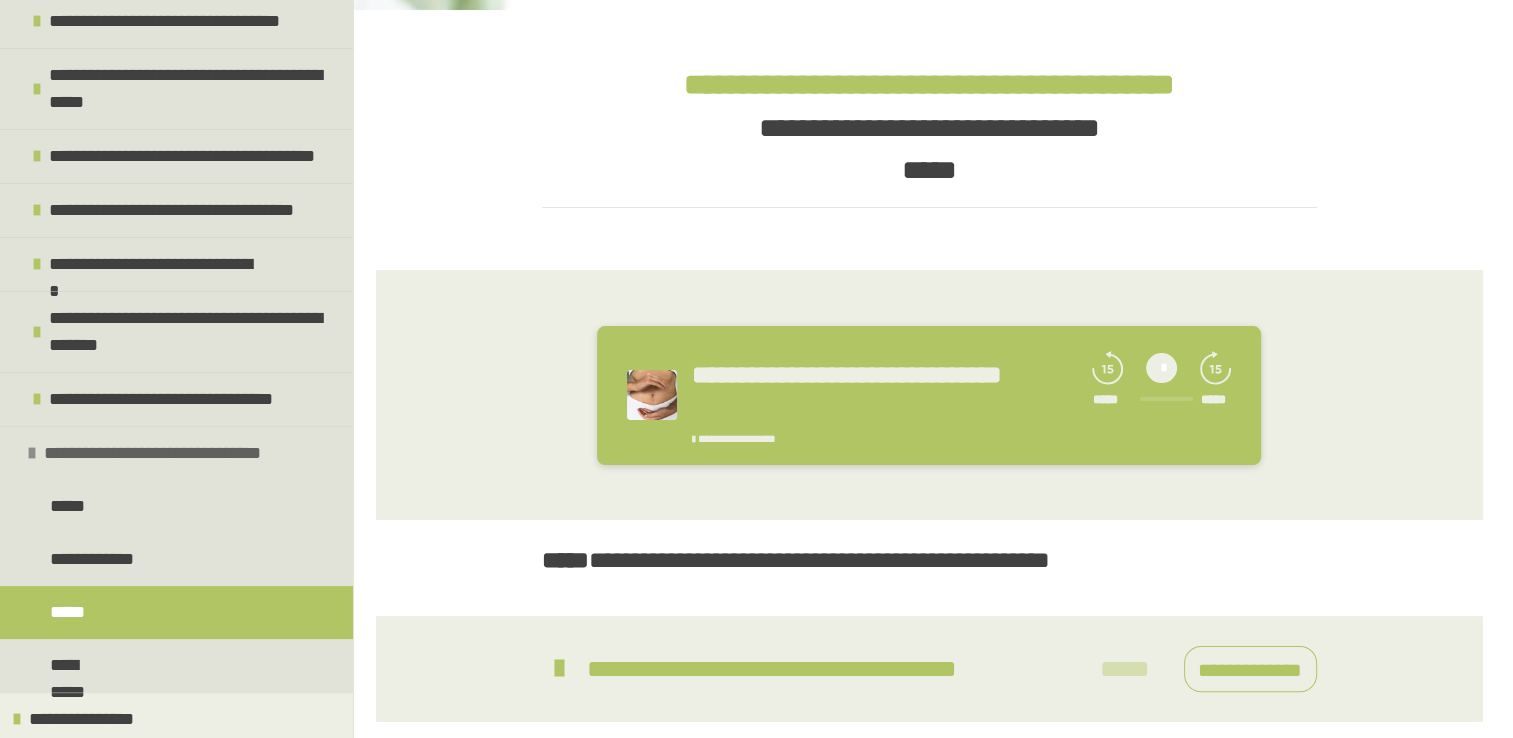 click on "**********" at bounding box center (176, 453) 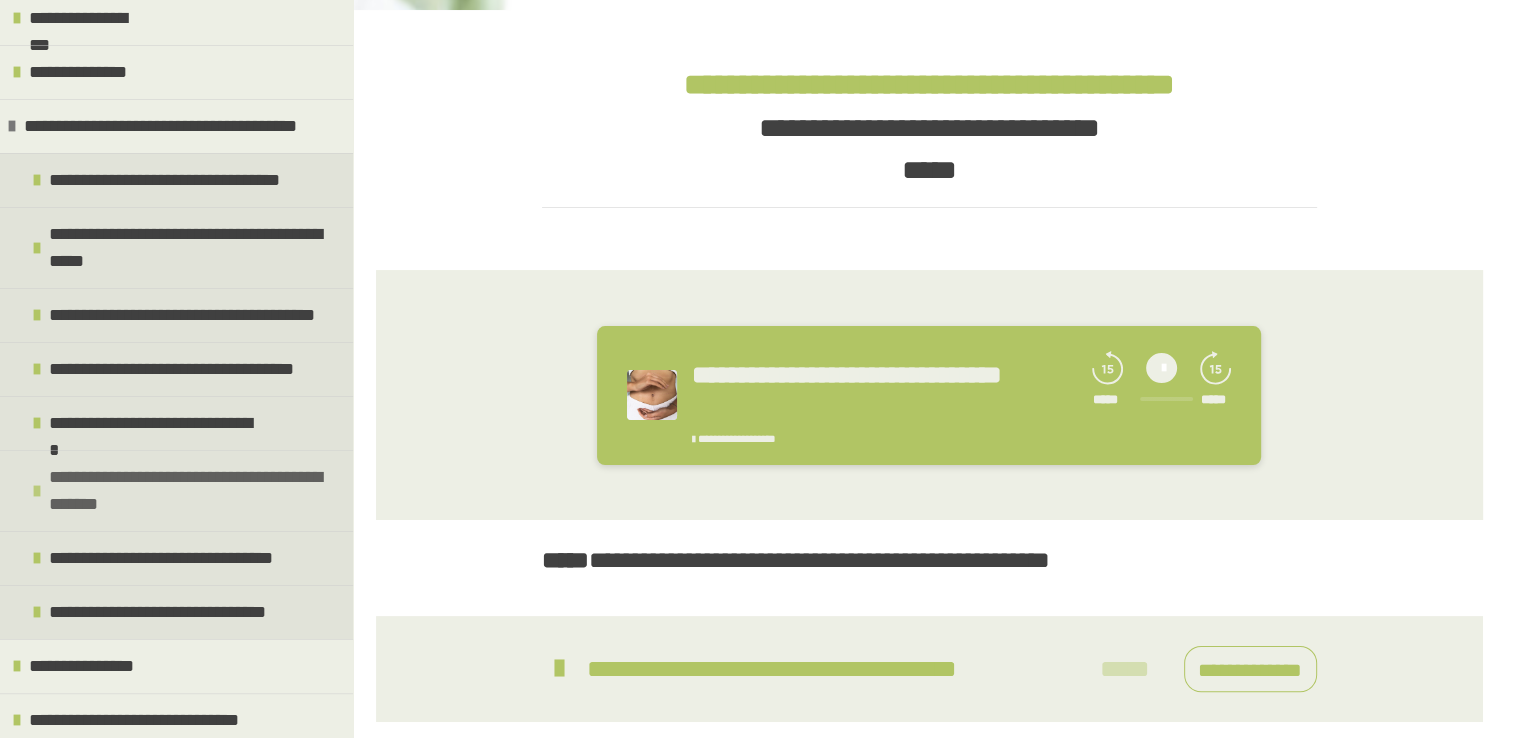 scroll, scrollTop: 392, scrollLeft: 0, axis: vertical 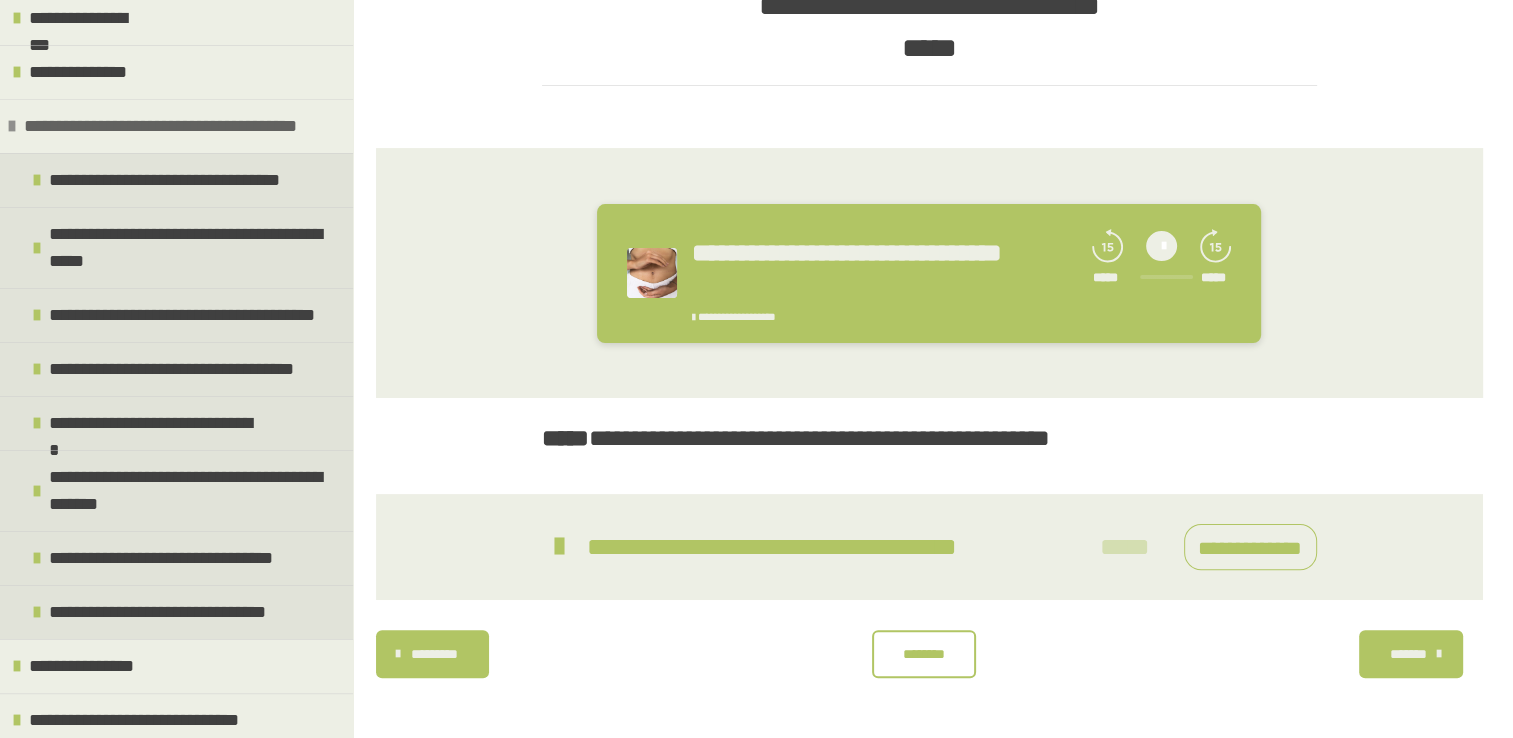 click at bounding box center [12, 126] 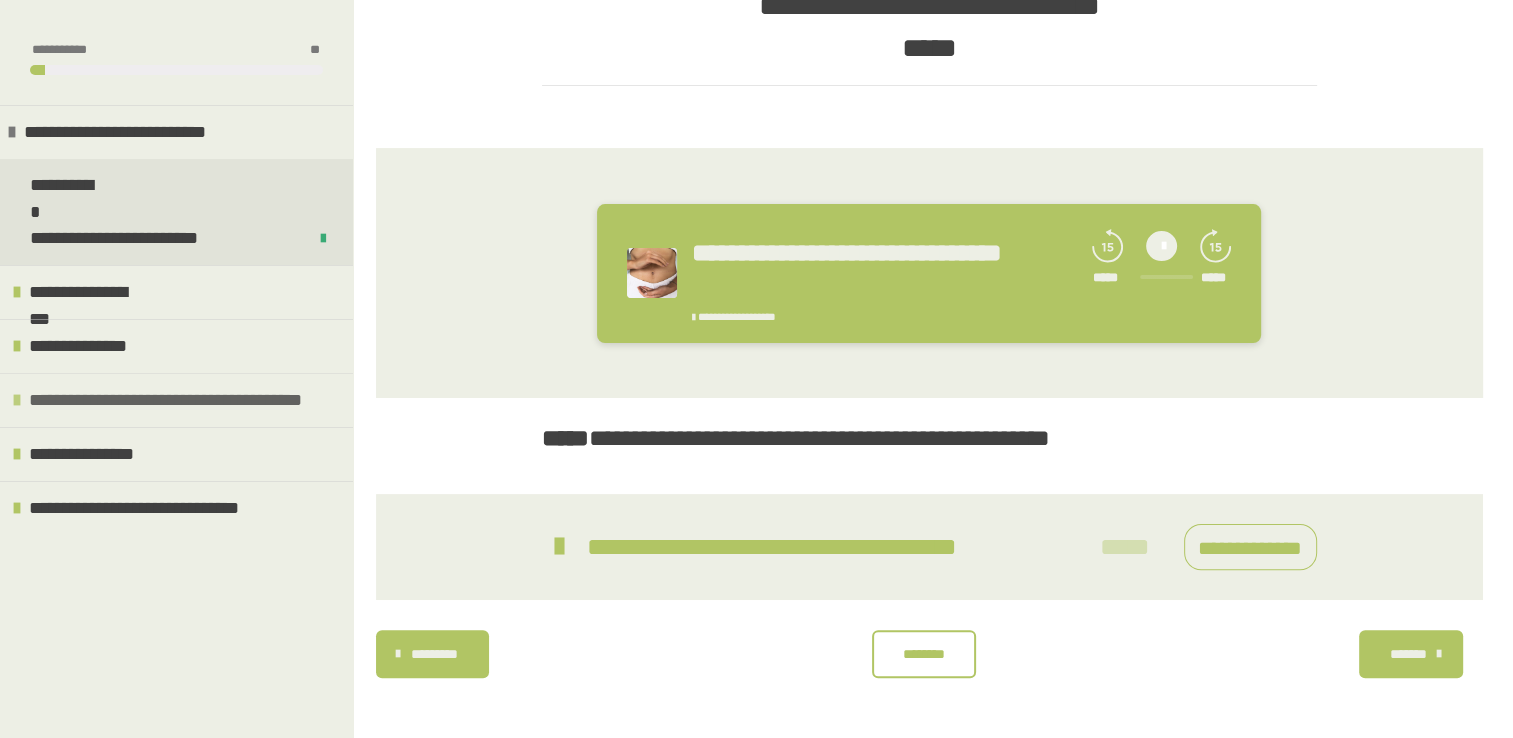 scroll, scrollTop: 0, scrollLeft: 0, axis: both 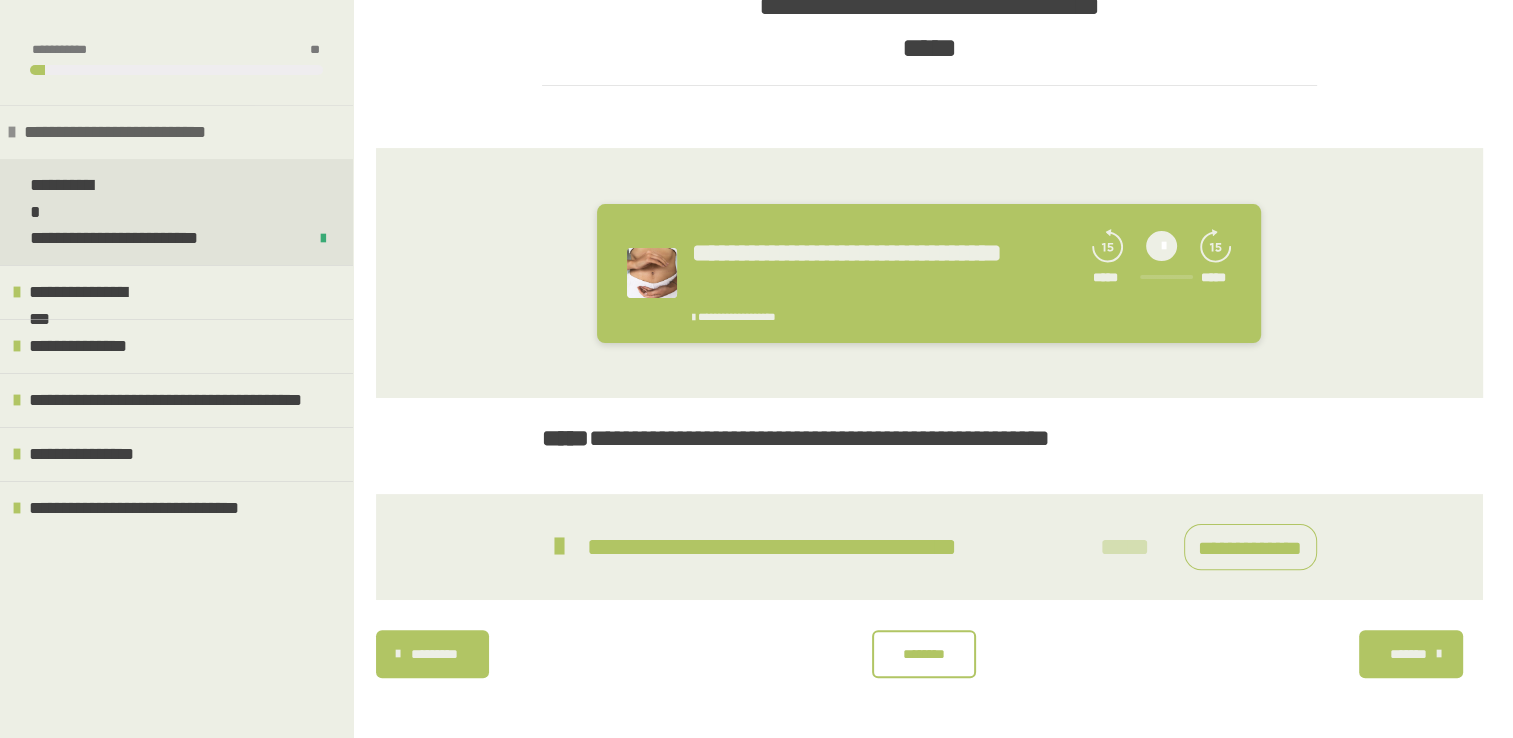 click at bounding box center [12, 132] 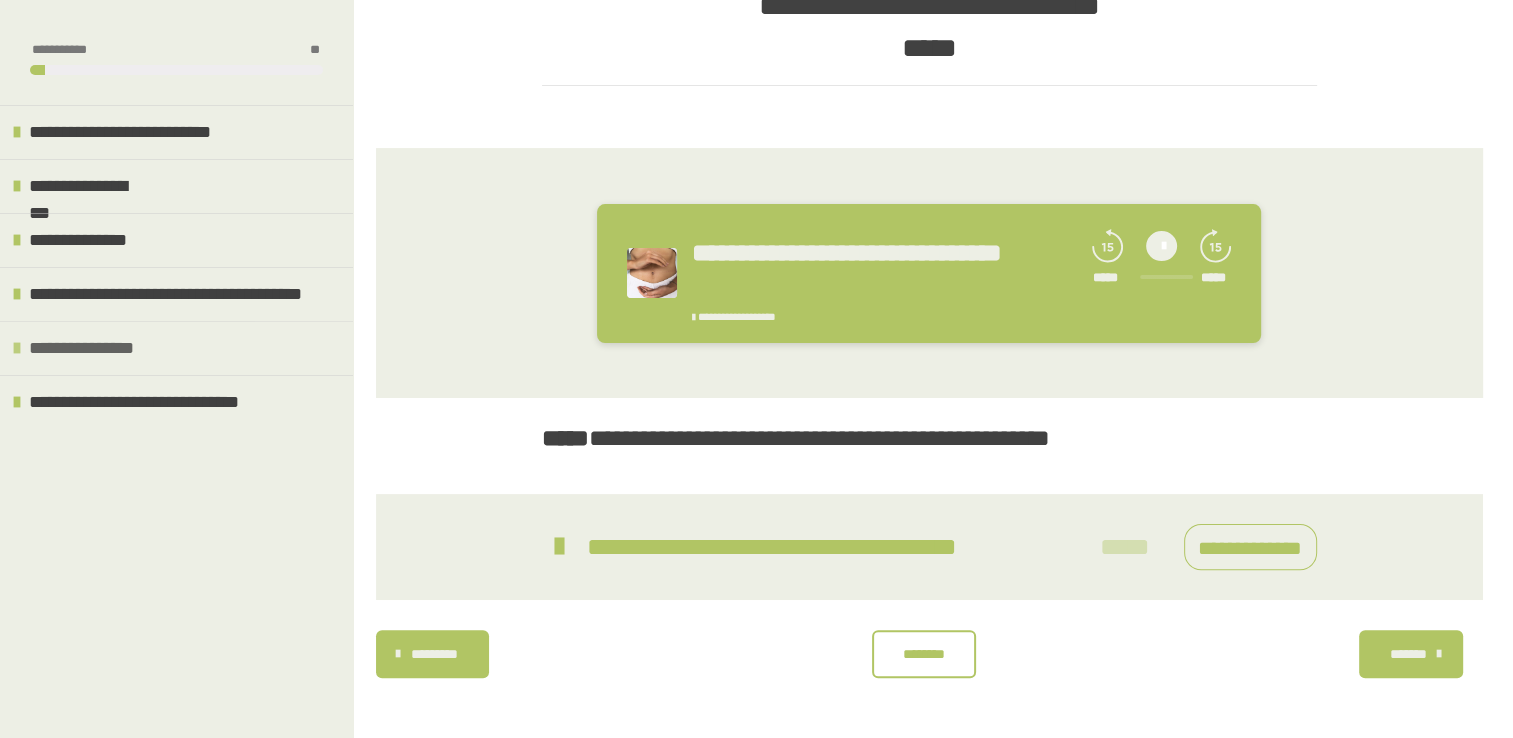 click at bounding box center (17, 348) 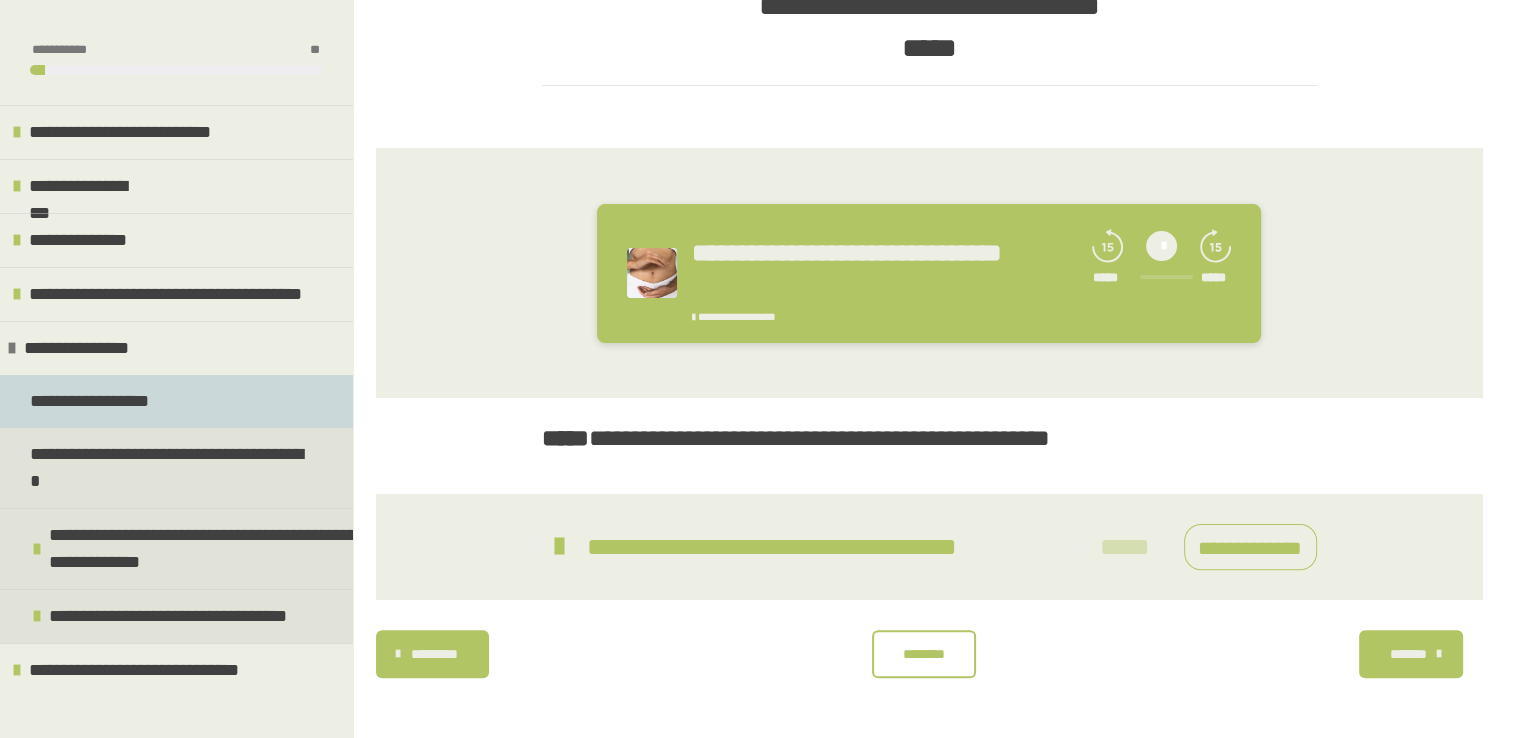 click on "**********" at bounding box center [93, 401] 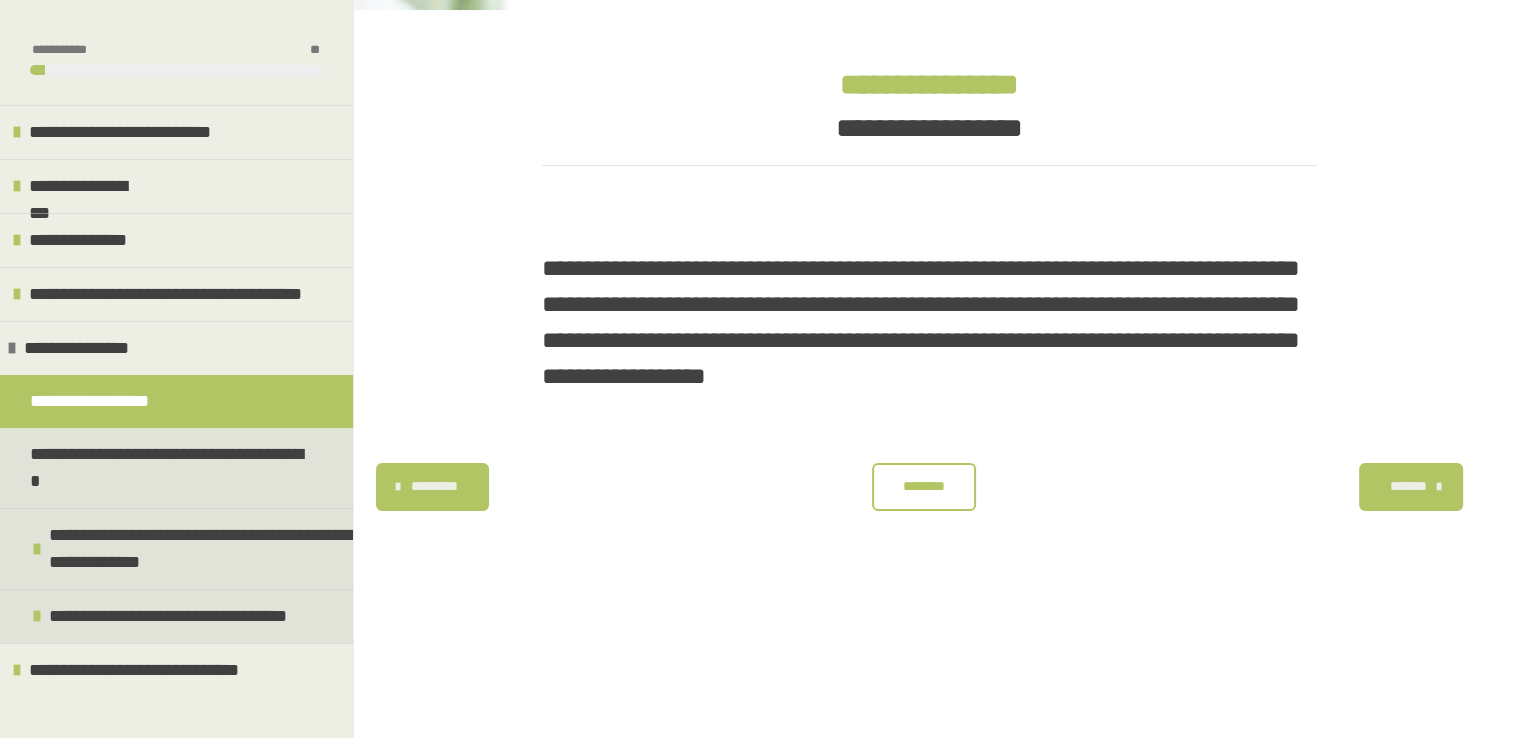 click on "********" at bounding box center [924, 486] 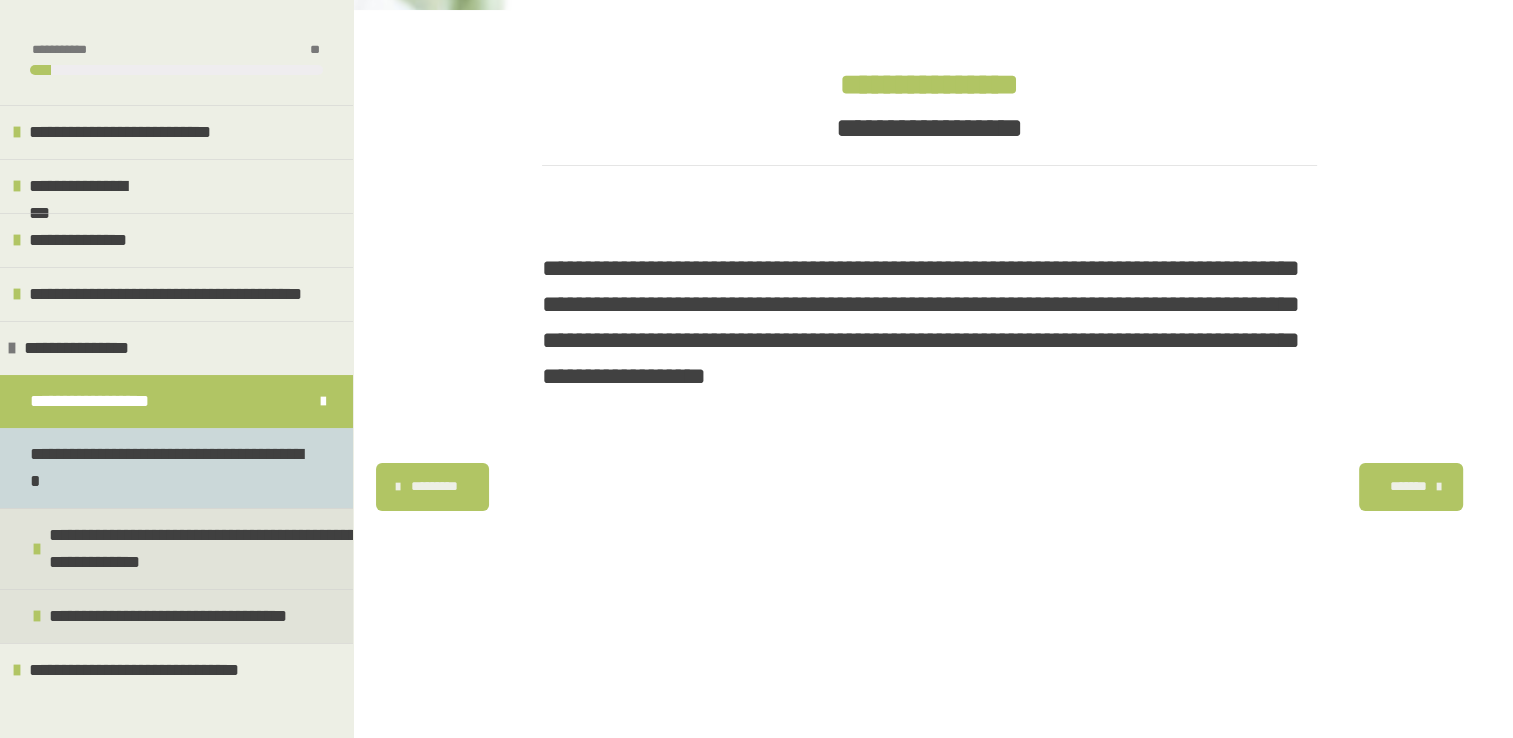 click on "**********" at bounding box center (168, 468) 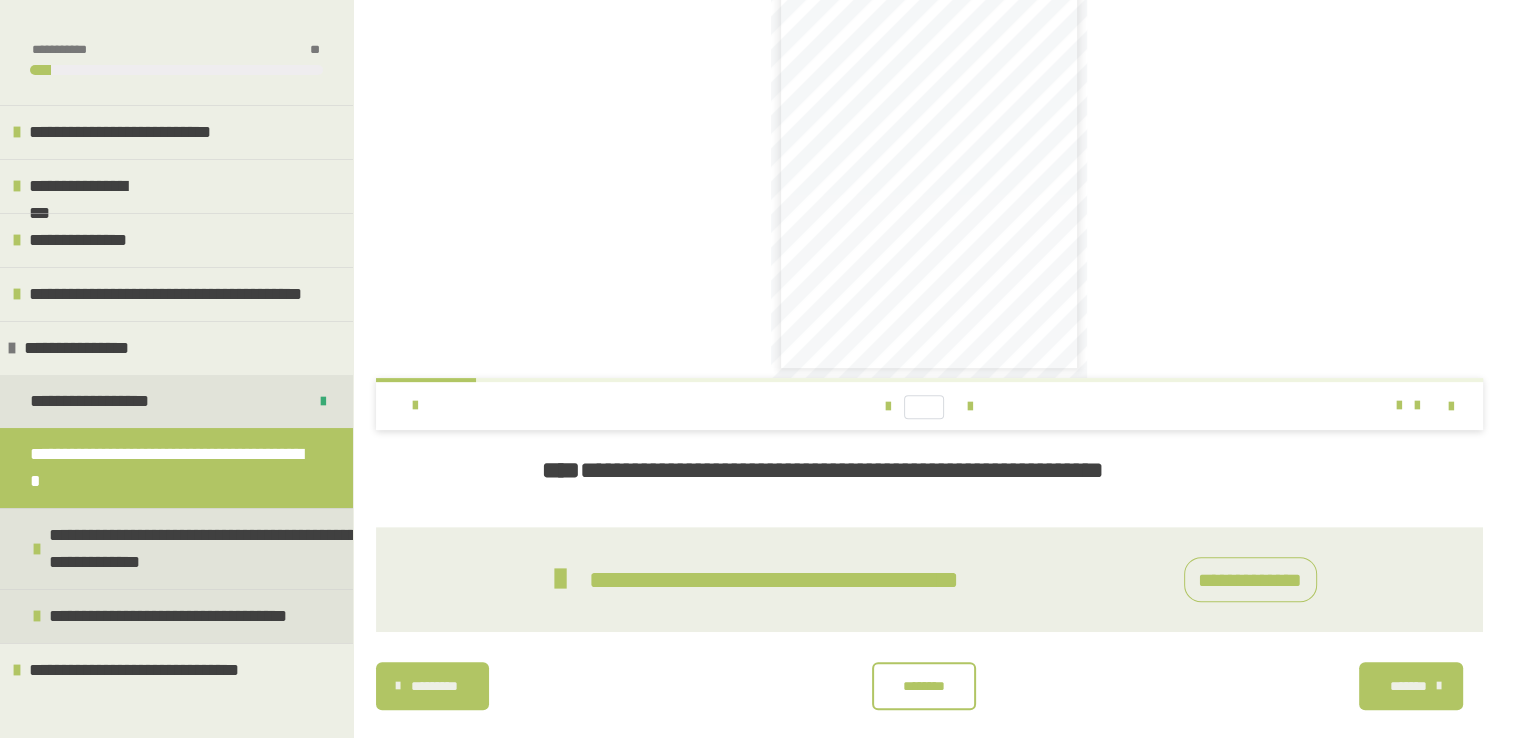 scroll, scrollTop: 602, scrollLeft: 0, axis: vertical 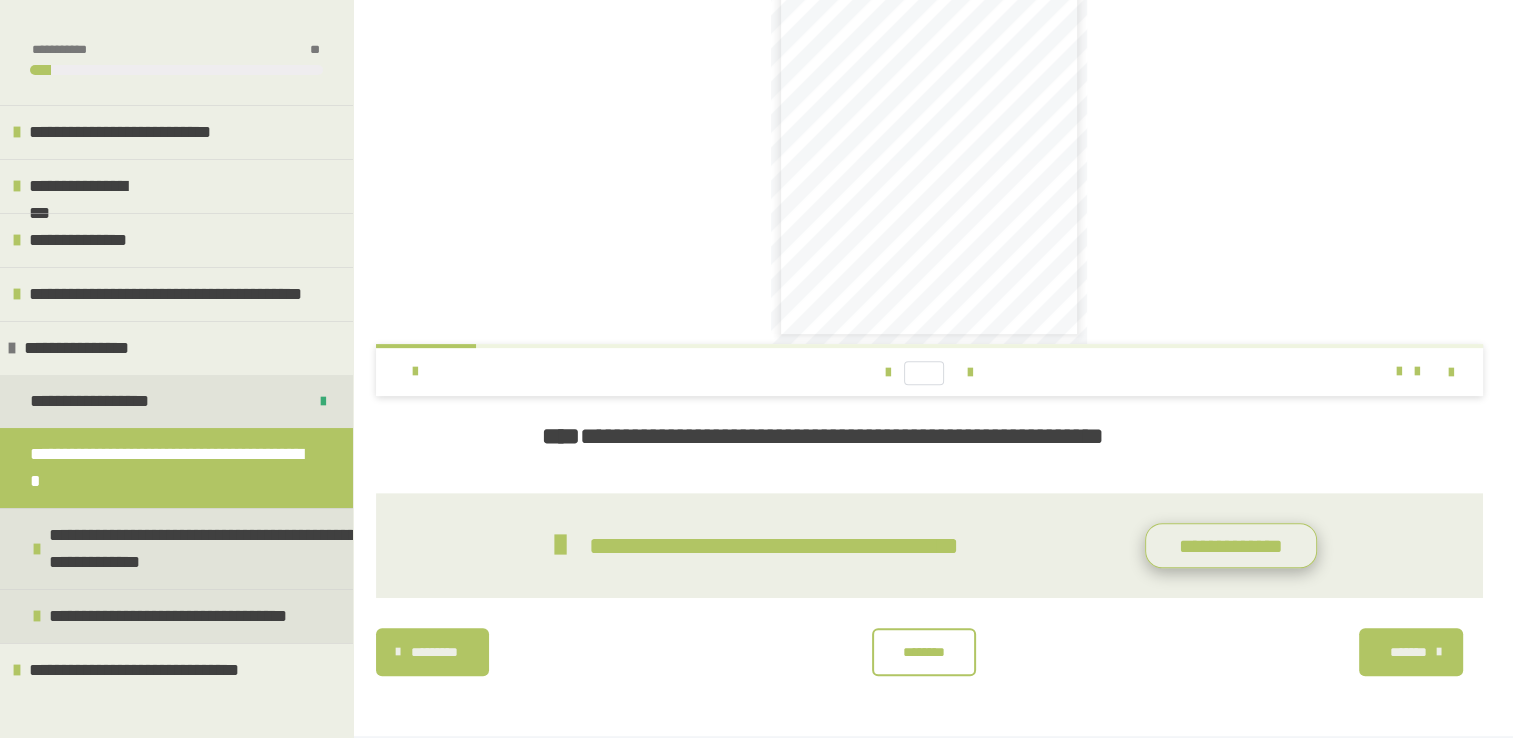 click on "**********" at bounding box center (1231, 546) 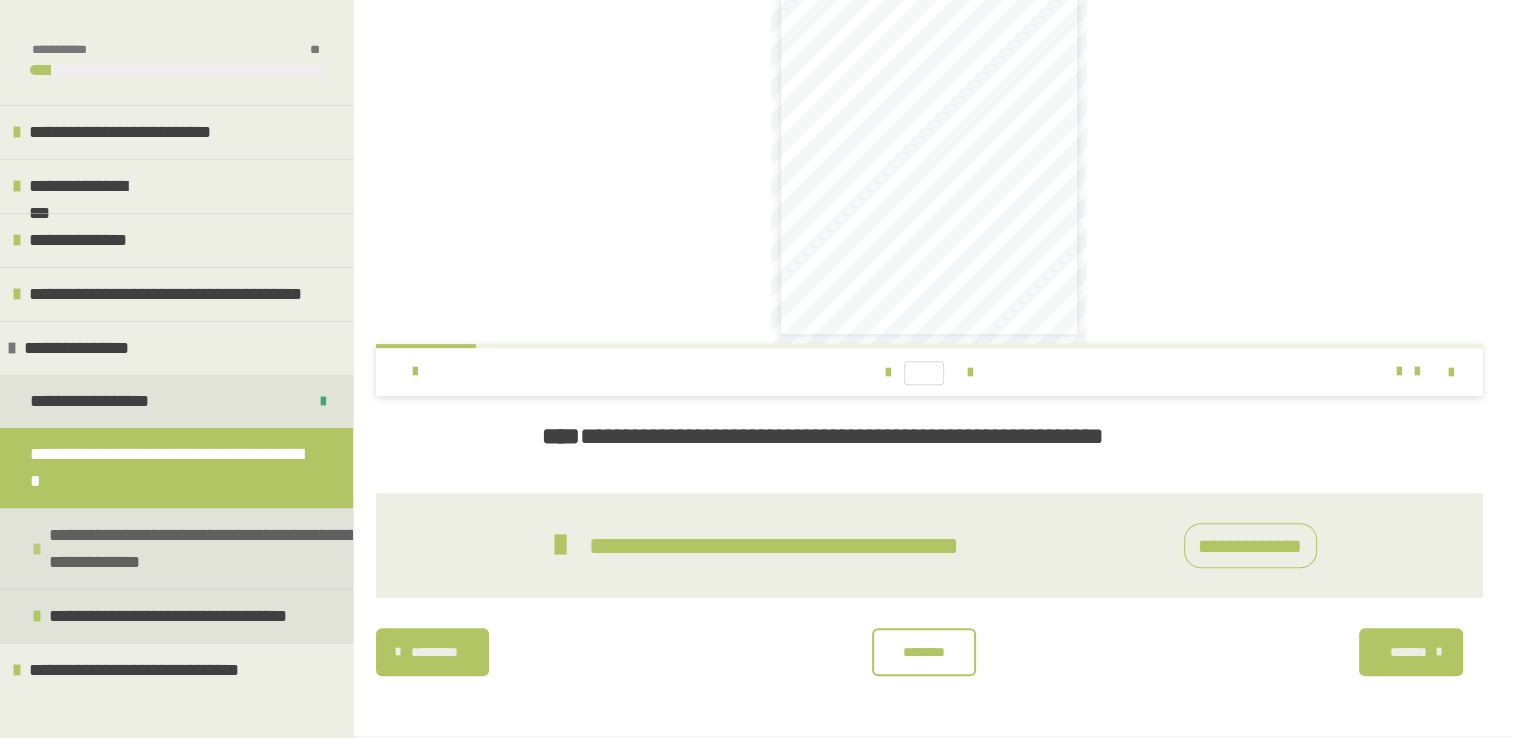 click on "**********" at bounding box center (206, 549) 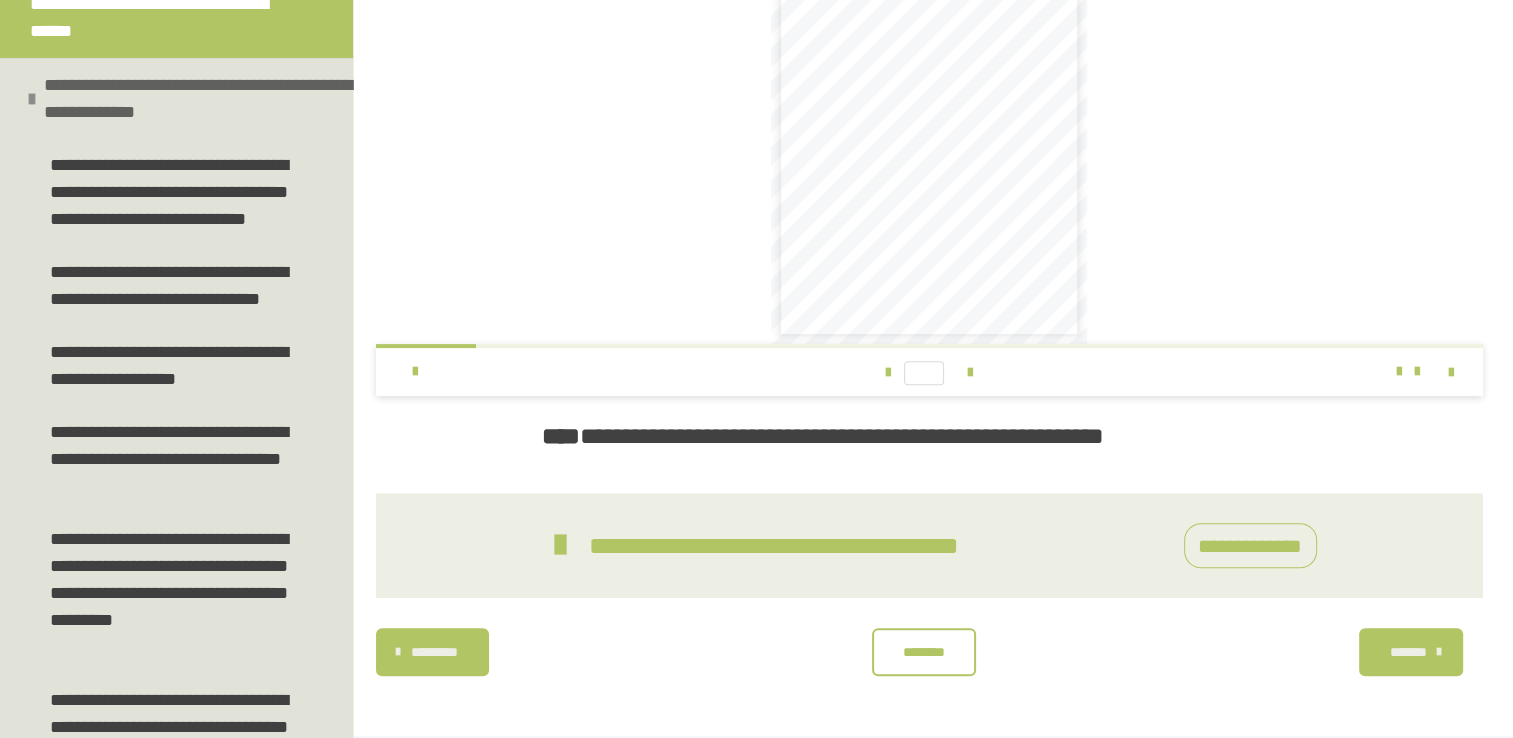 scroll, scrollTop: 224, scrollLeft: 0, axis: vertical 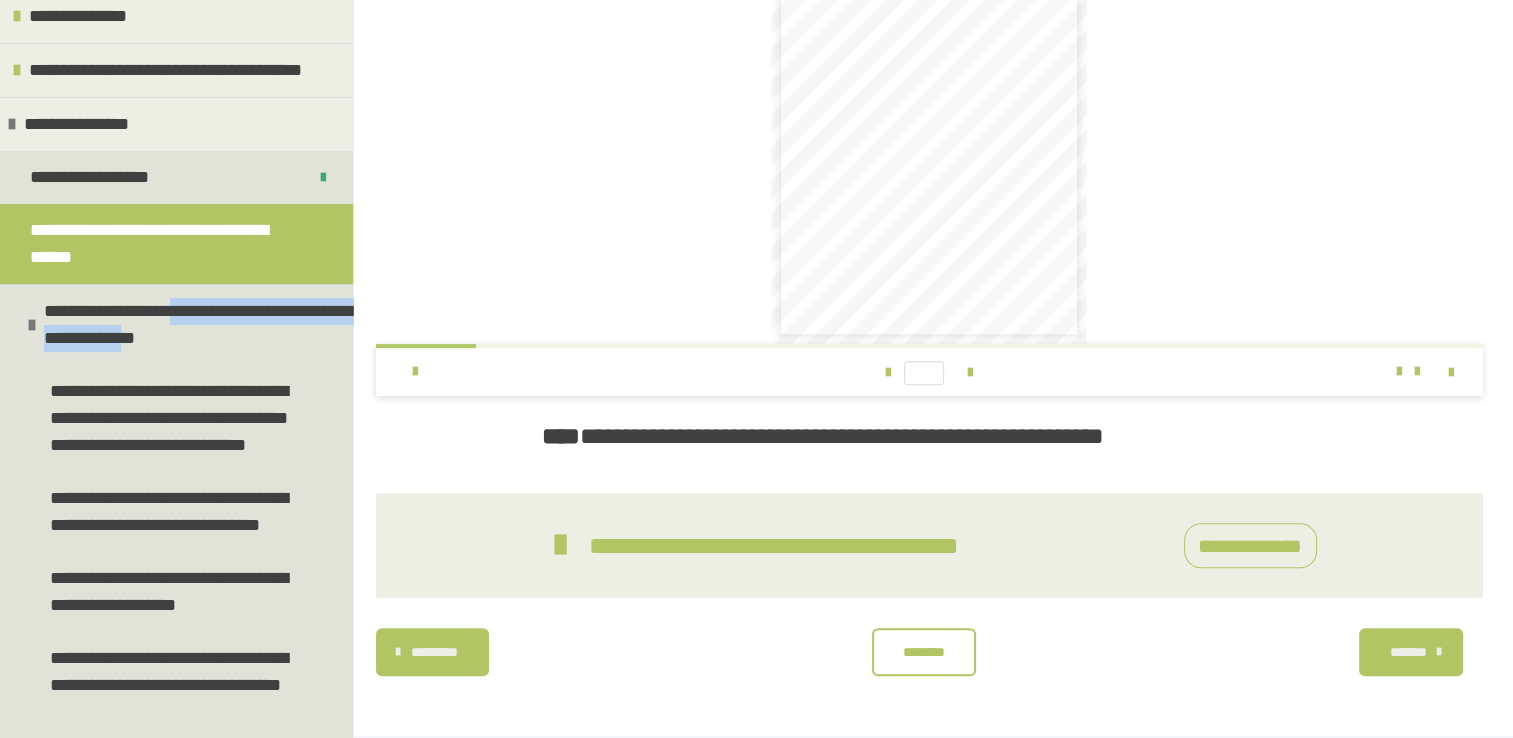 drag, startPoint x: 49, startPoint y: 338, endPoint x: 350, endPoint y: 349, distance: 301.20093 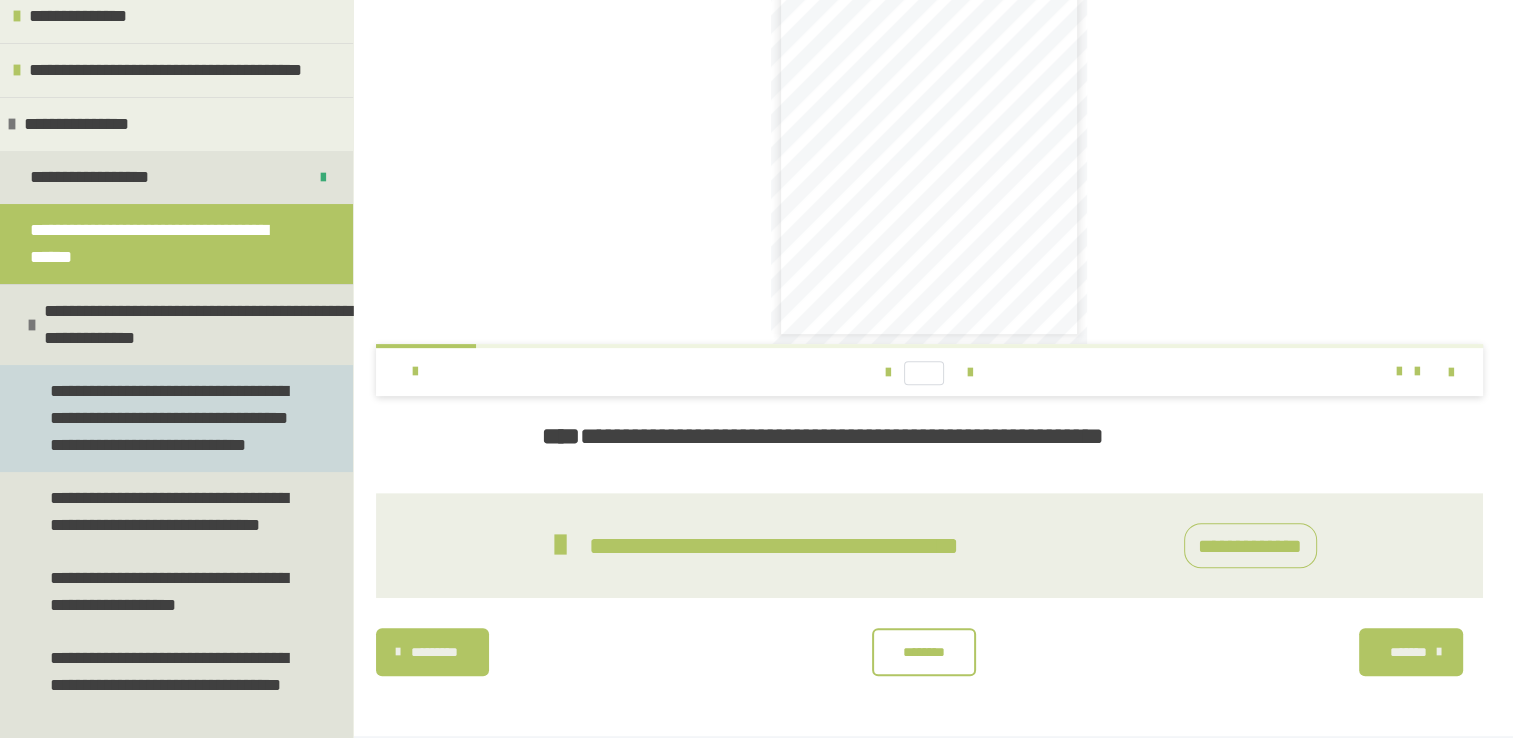 click on "**********" at bounding box center [171, 418] 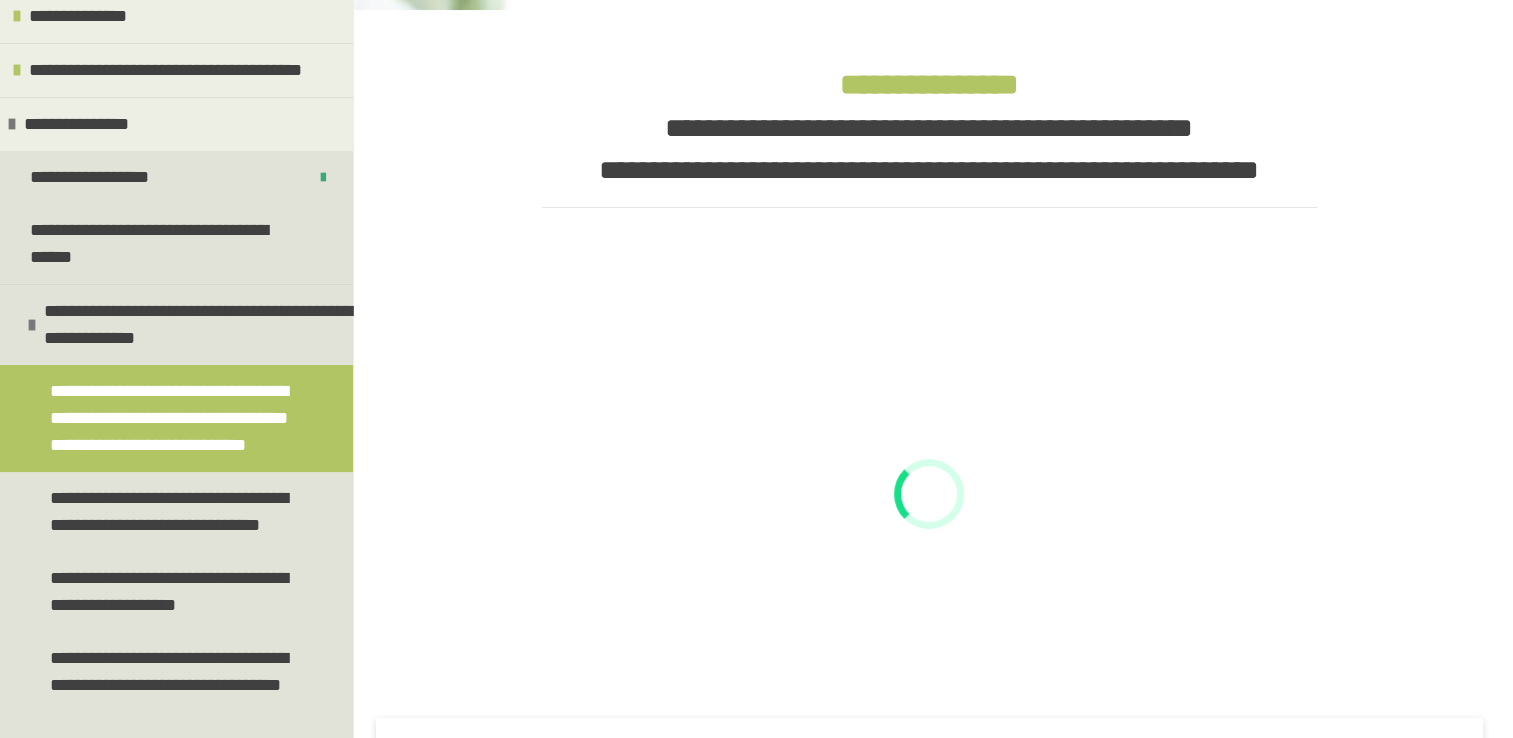 scroll, scrollTop: 603, scrollLeft: 0, axis: vertical 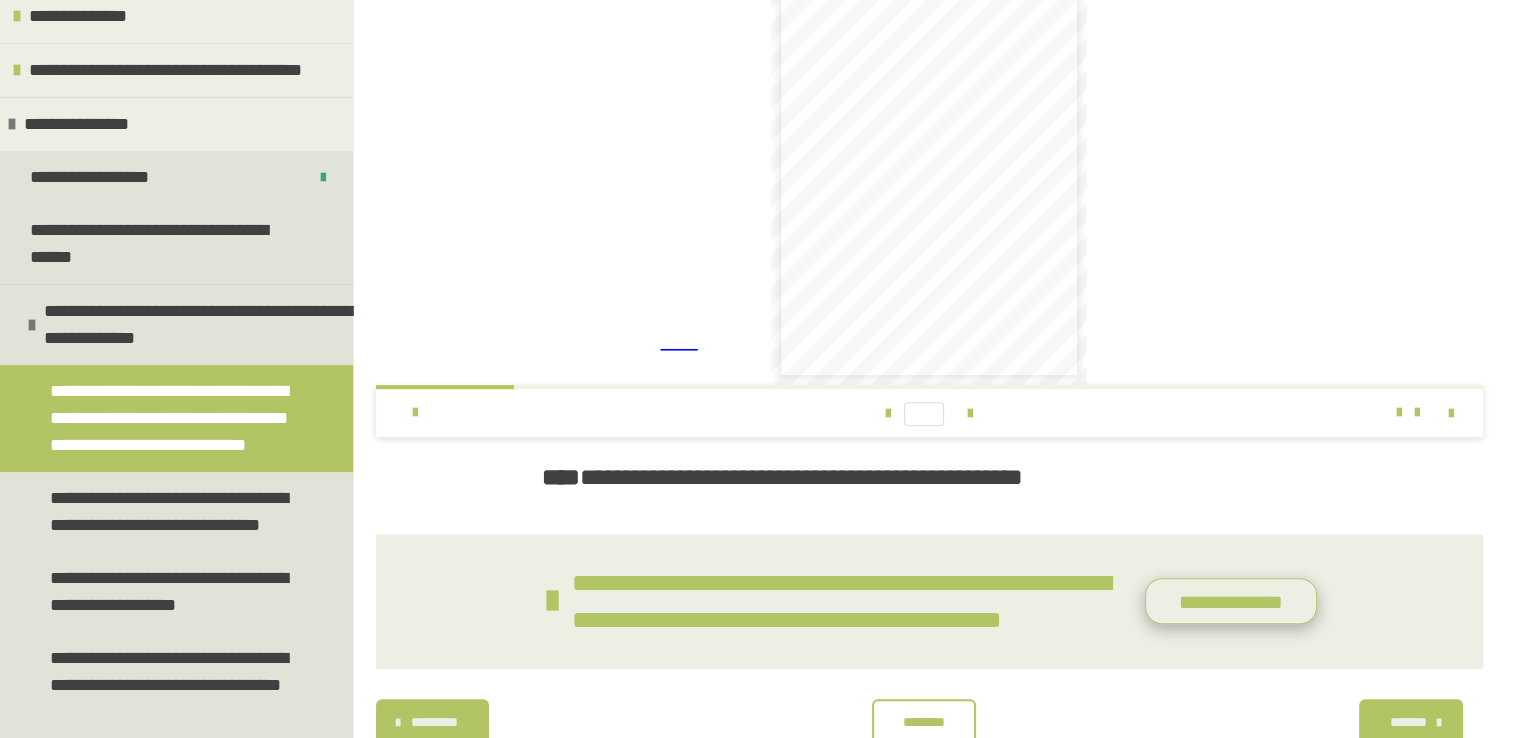 click on "**********" at bounding box center [1231, 601] 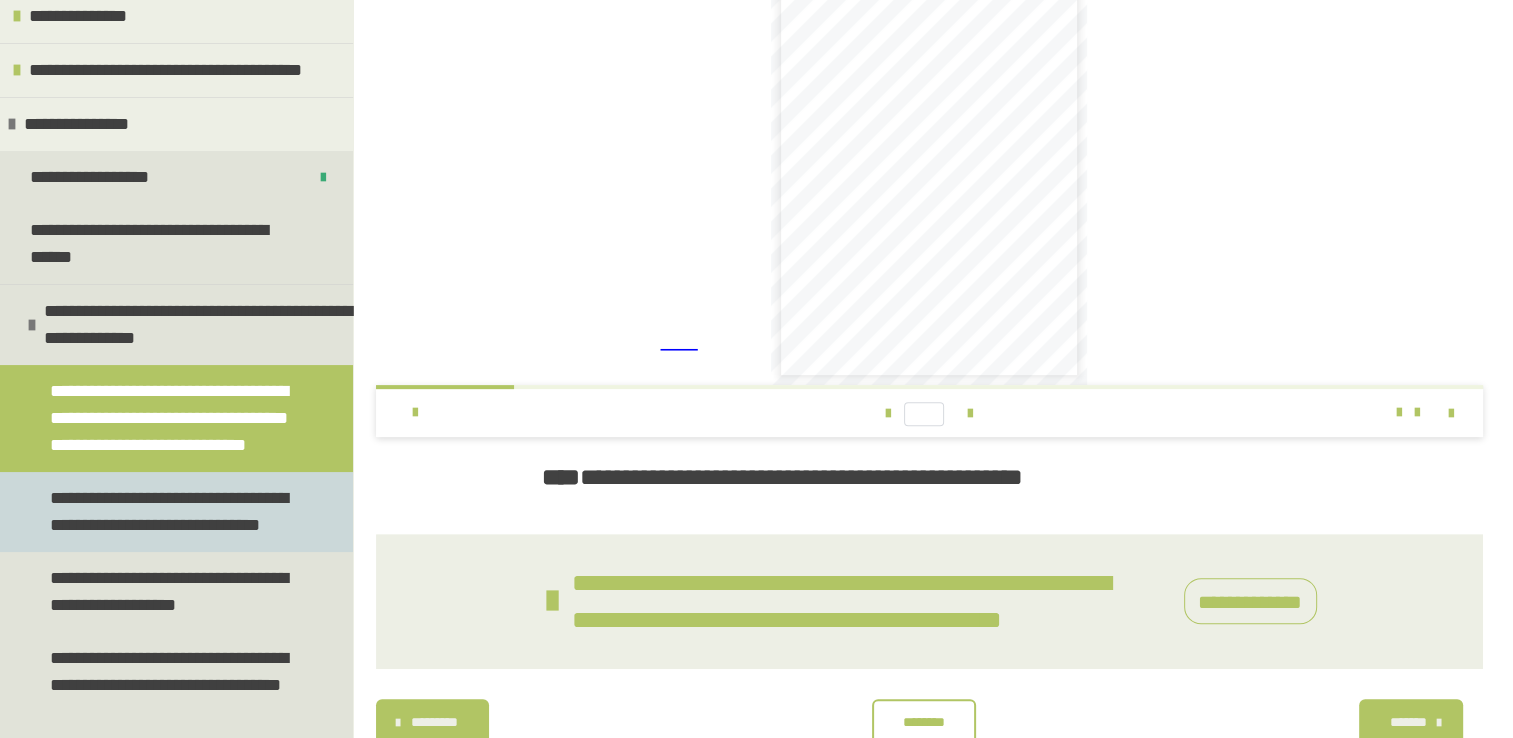 click on "**********" at bounding box center [171, 512] 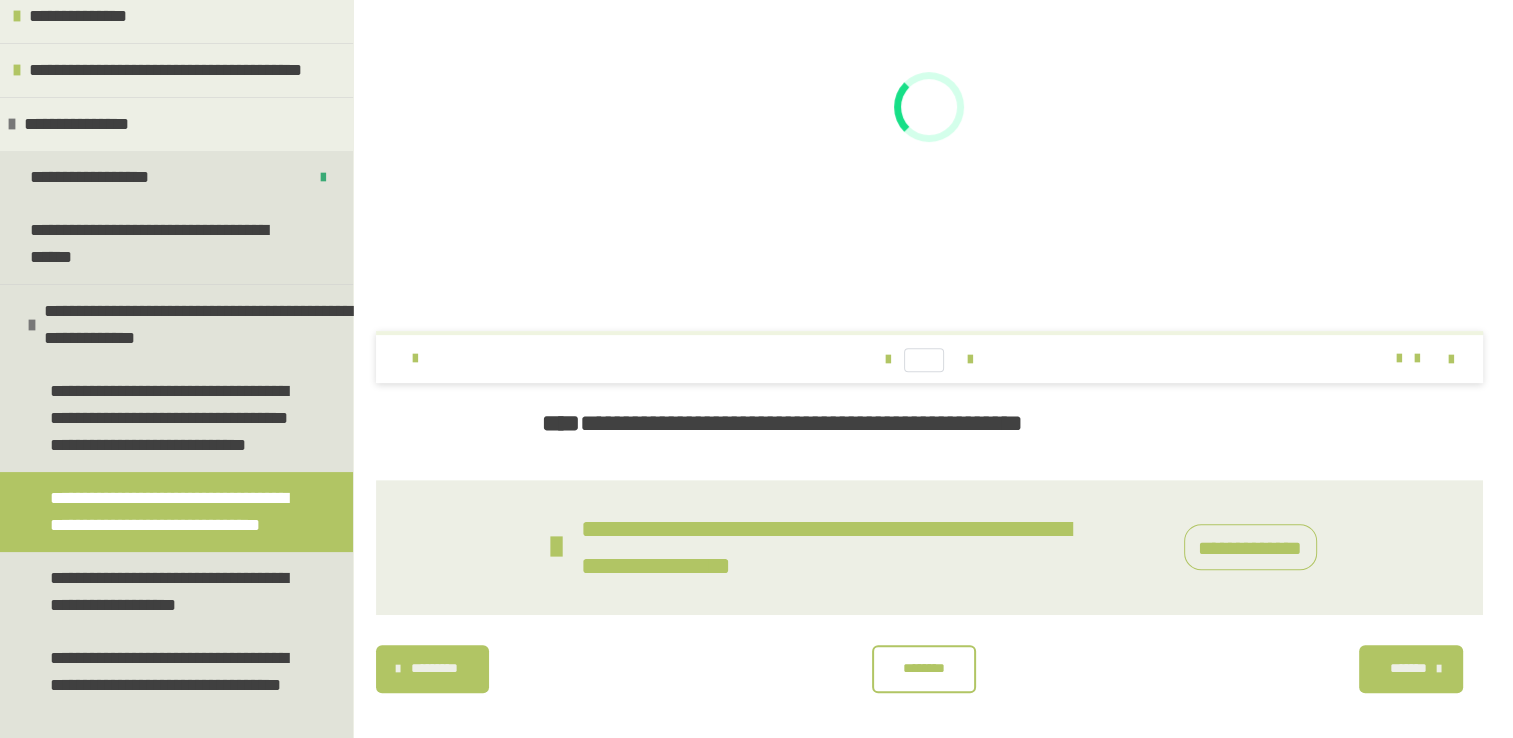 scroll, scrollTop: 673, scrollLeft: 0, axis: vertical 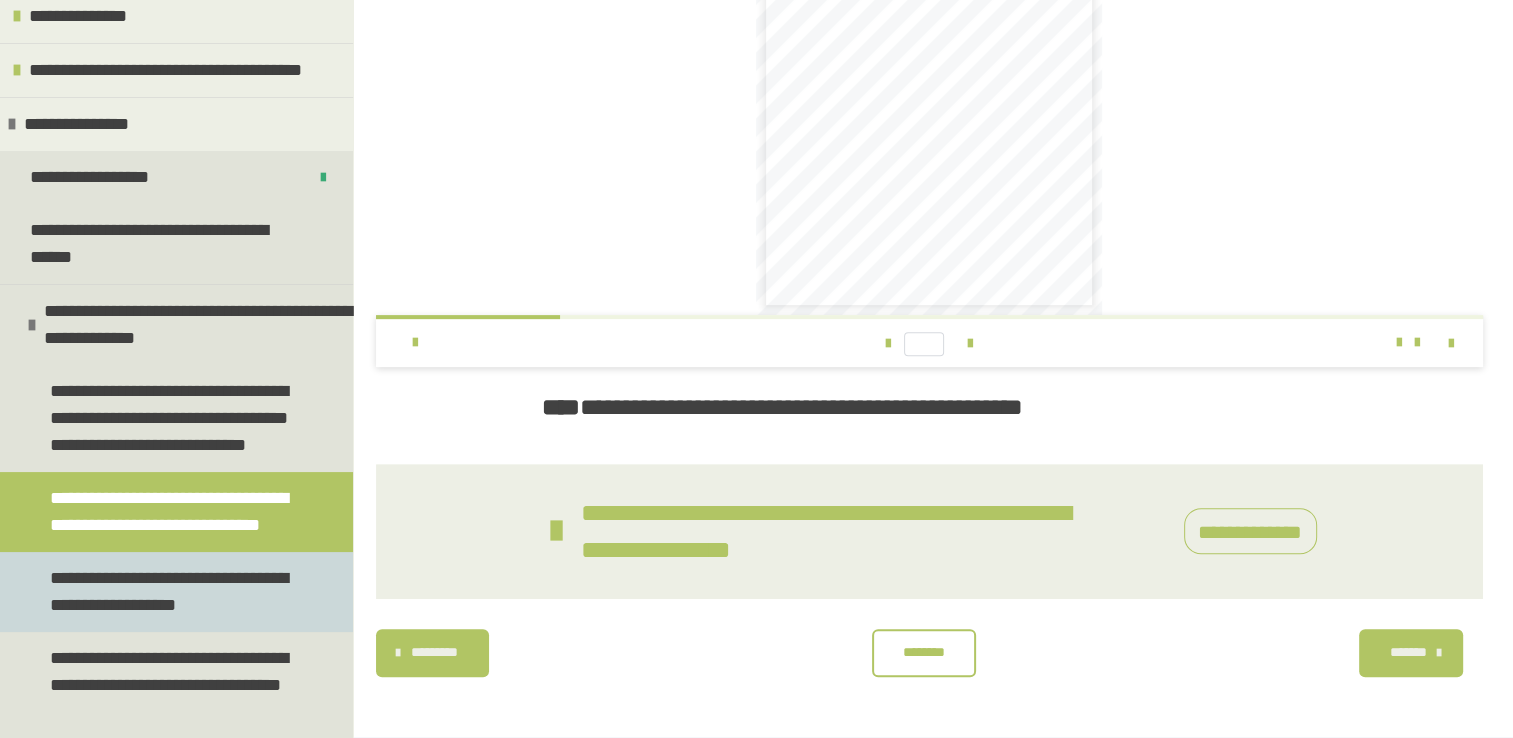 click on "**********" at bounding box center [171, 592] 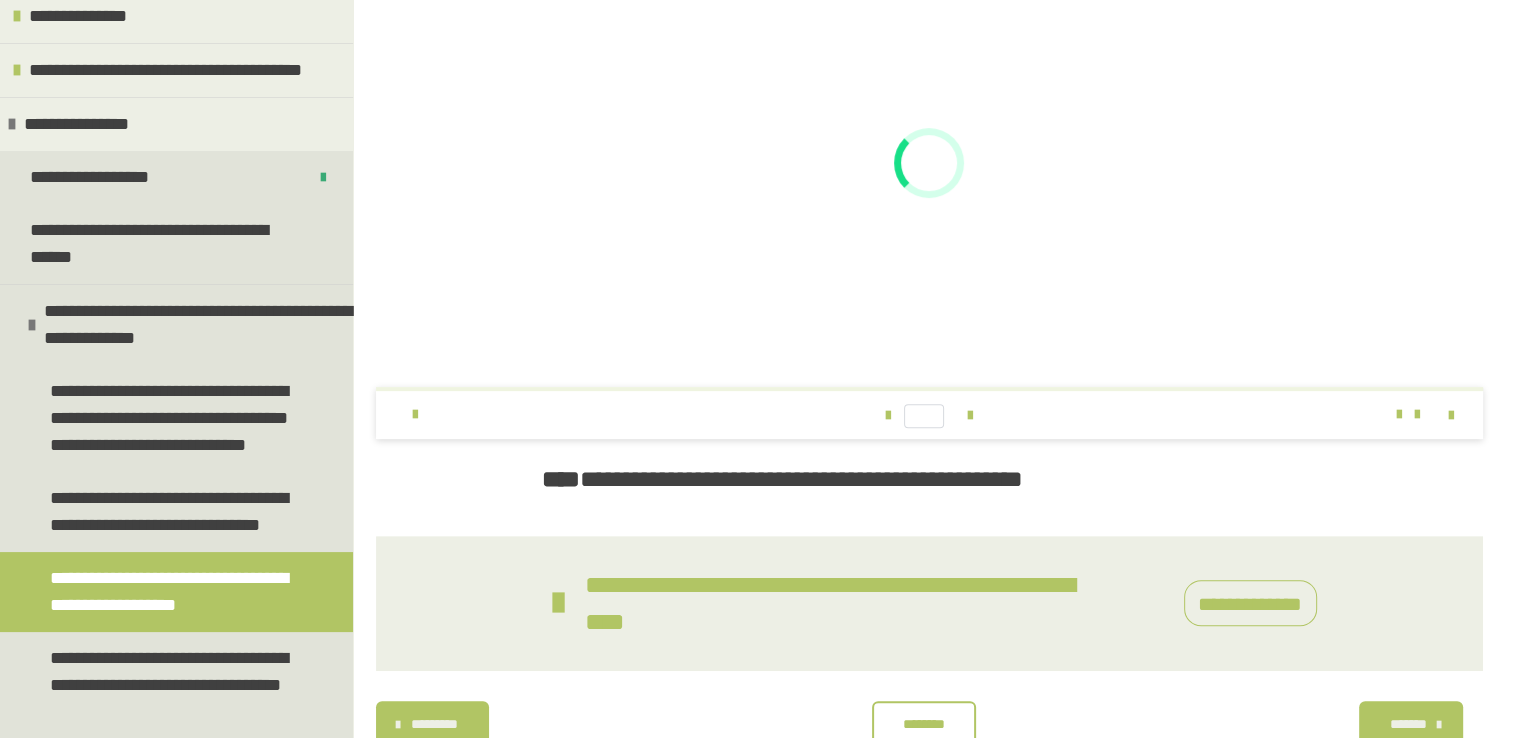 scroll, scrollTop: 673, scrollLeft: 0, axis: vertical 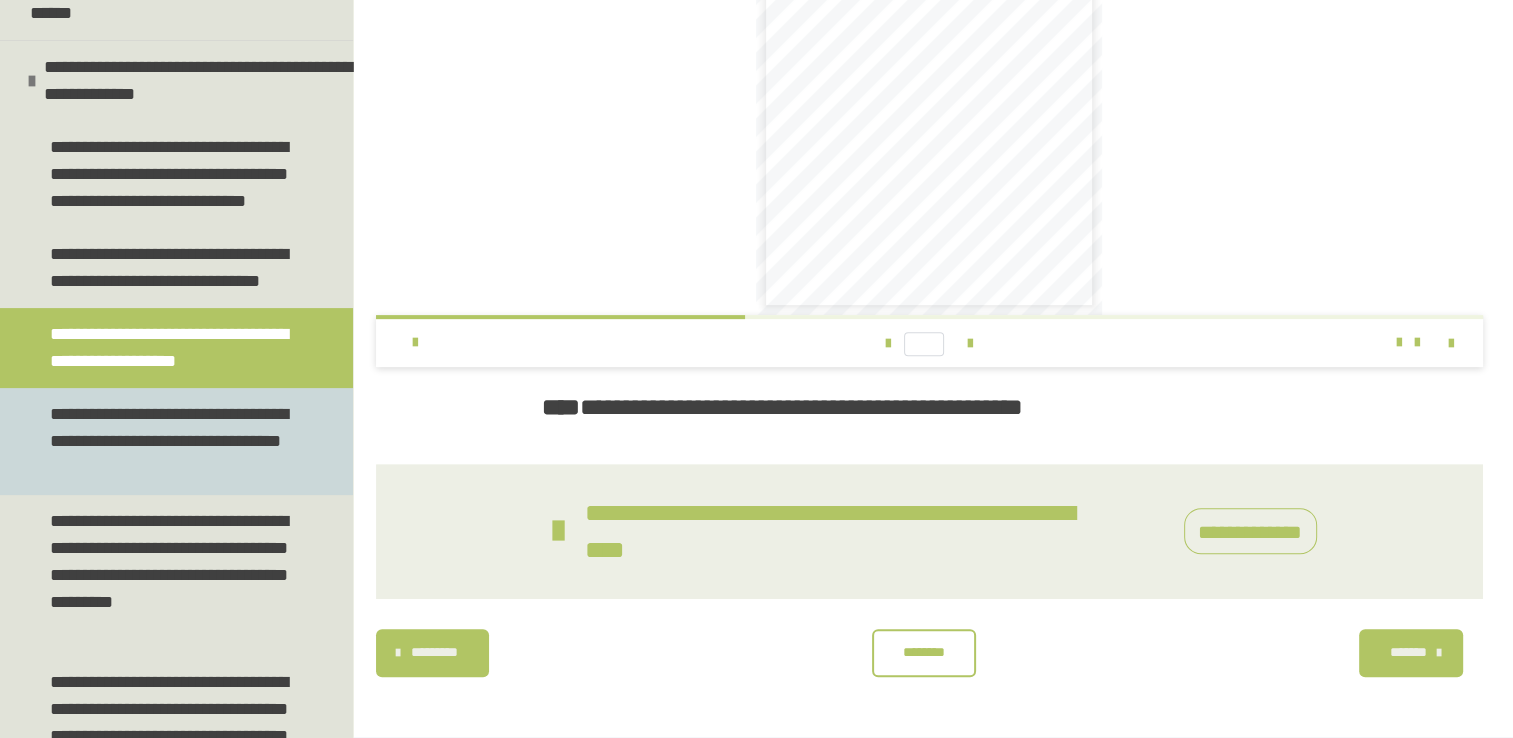 click on "**********" at bounding box center [171, 441] 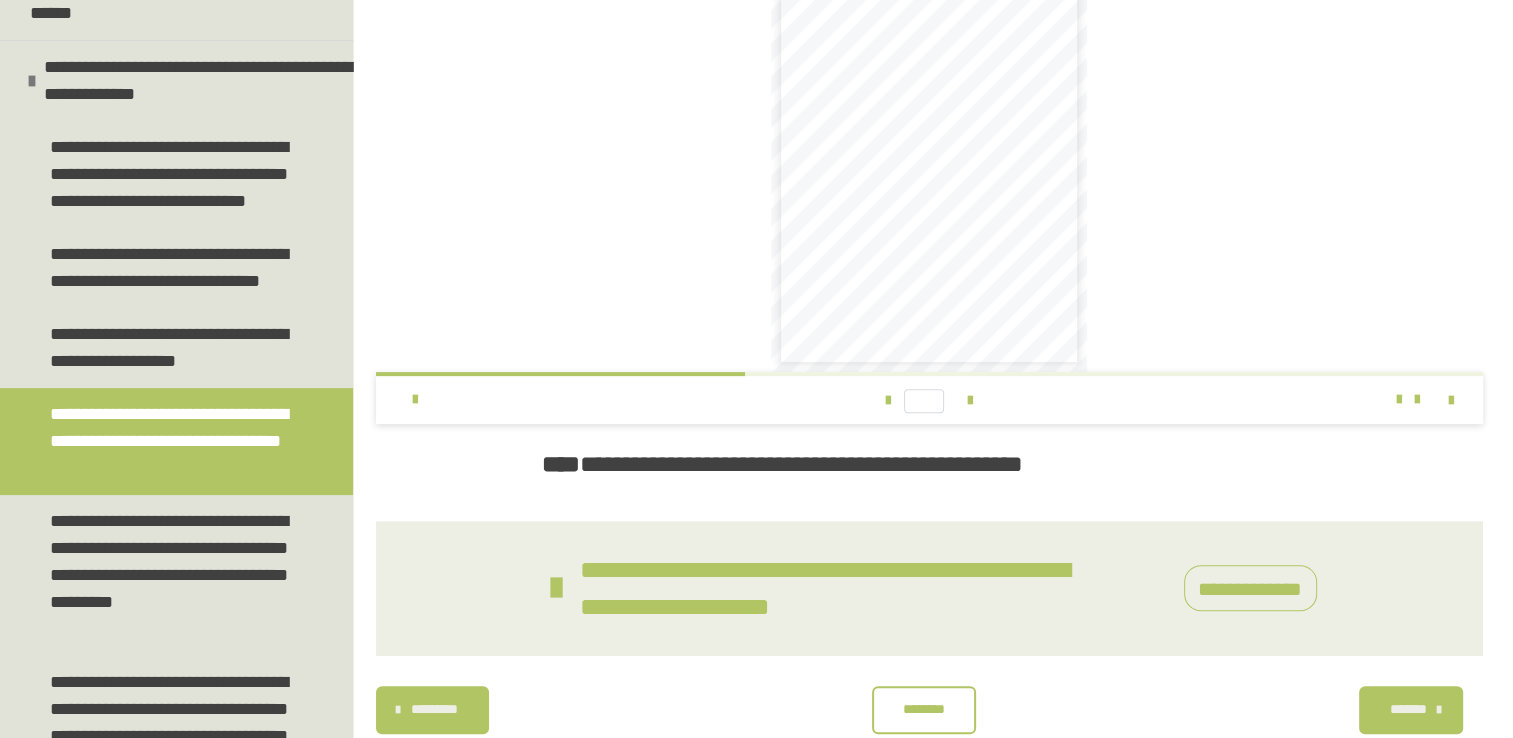 scroll, scrollTop: 617, scrollLeft: 0, axis: vertical 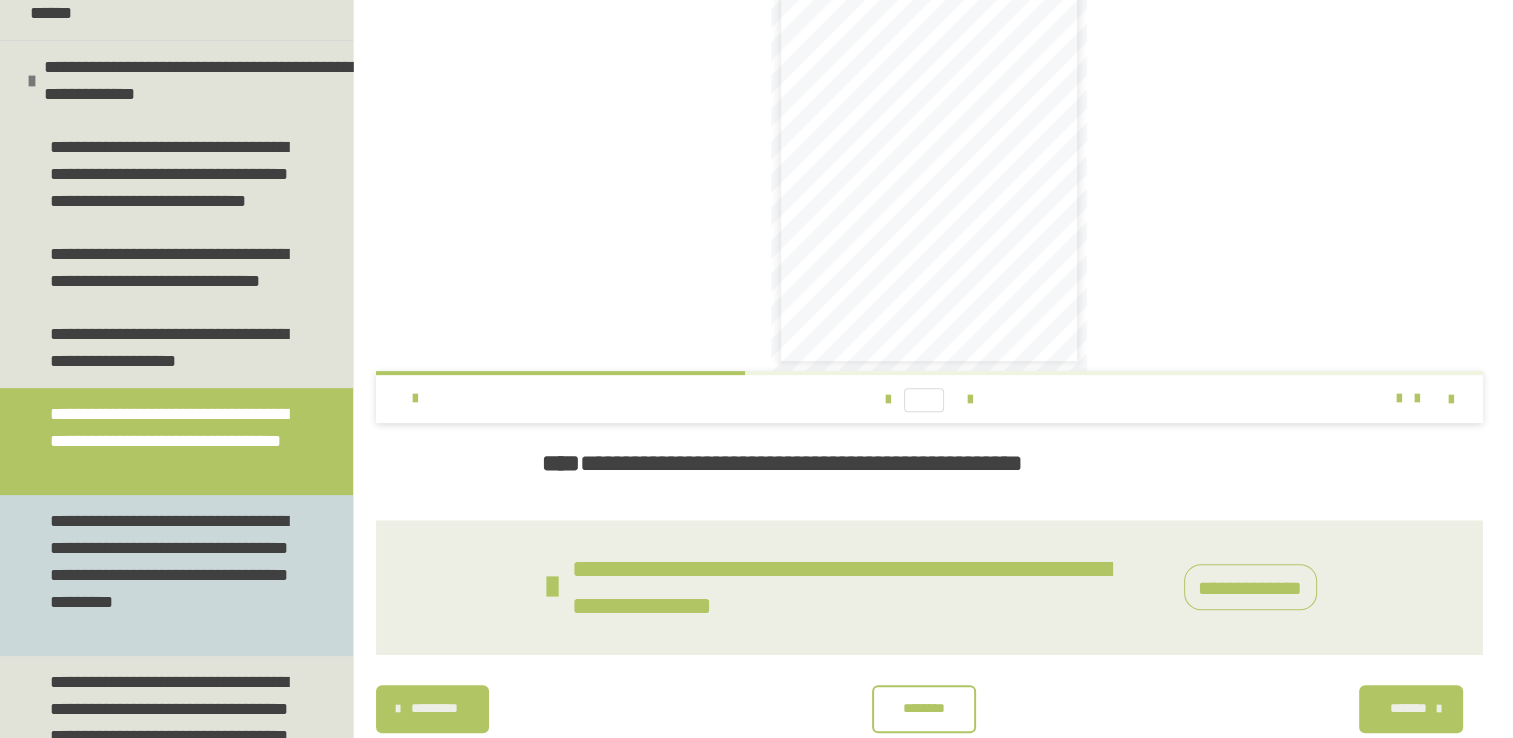 click on "**********" at bounding box center [171, 575] 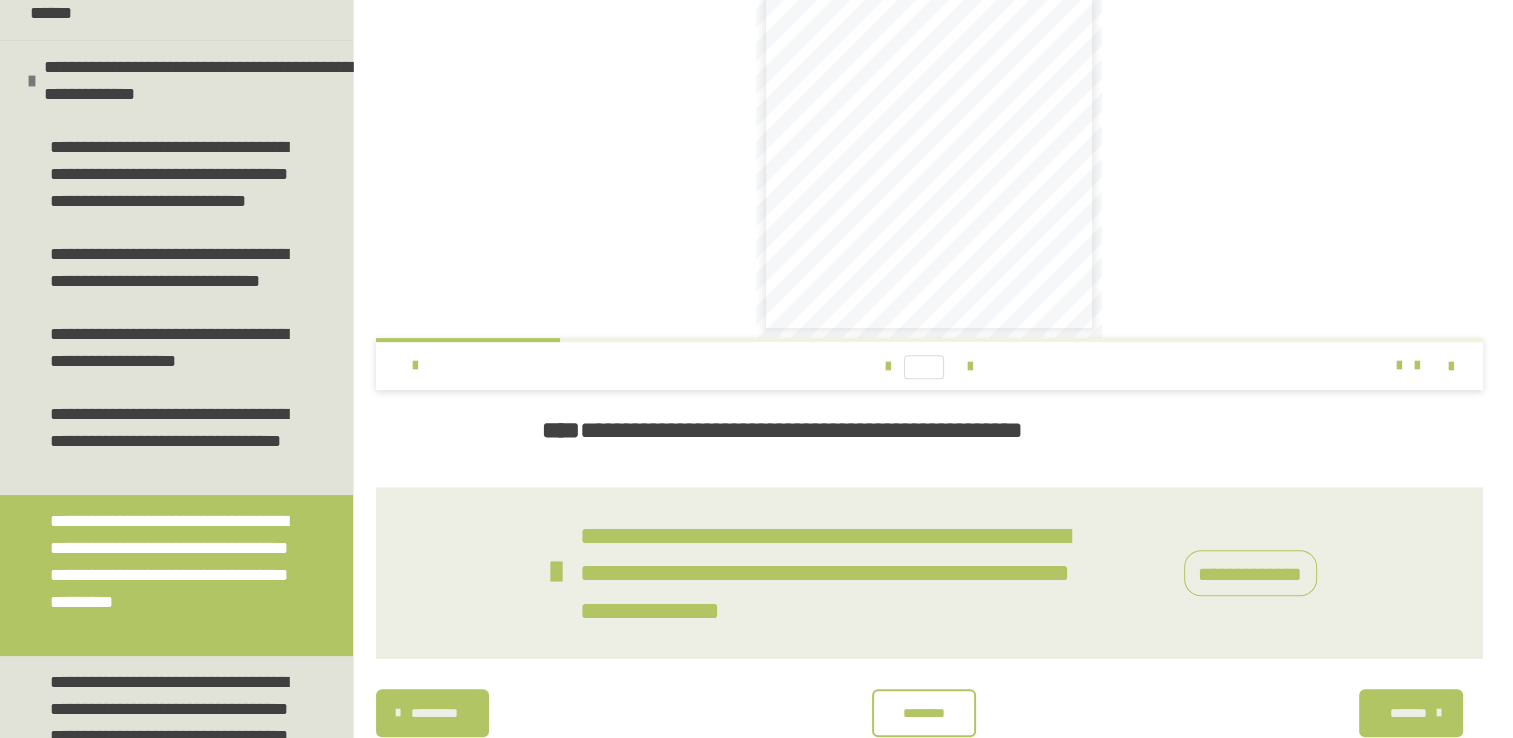 scroll, scrollTop: 686, scrollLeft: 0, axis: vertical 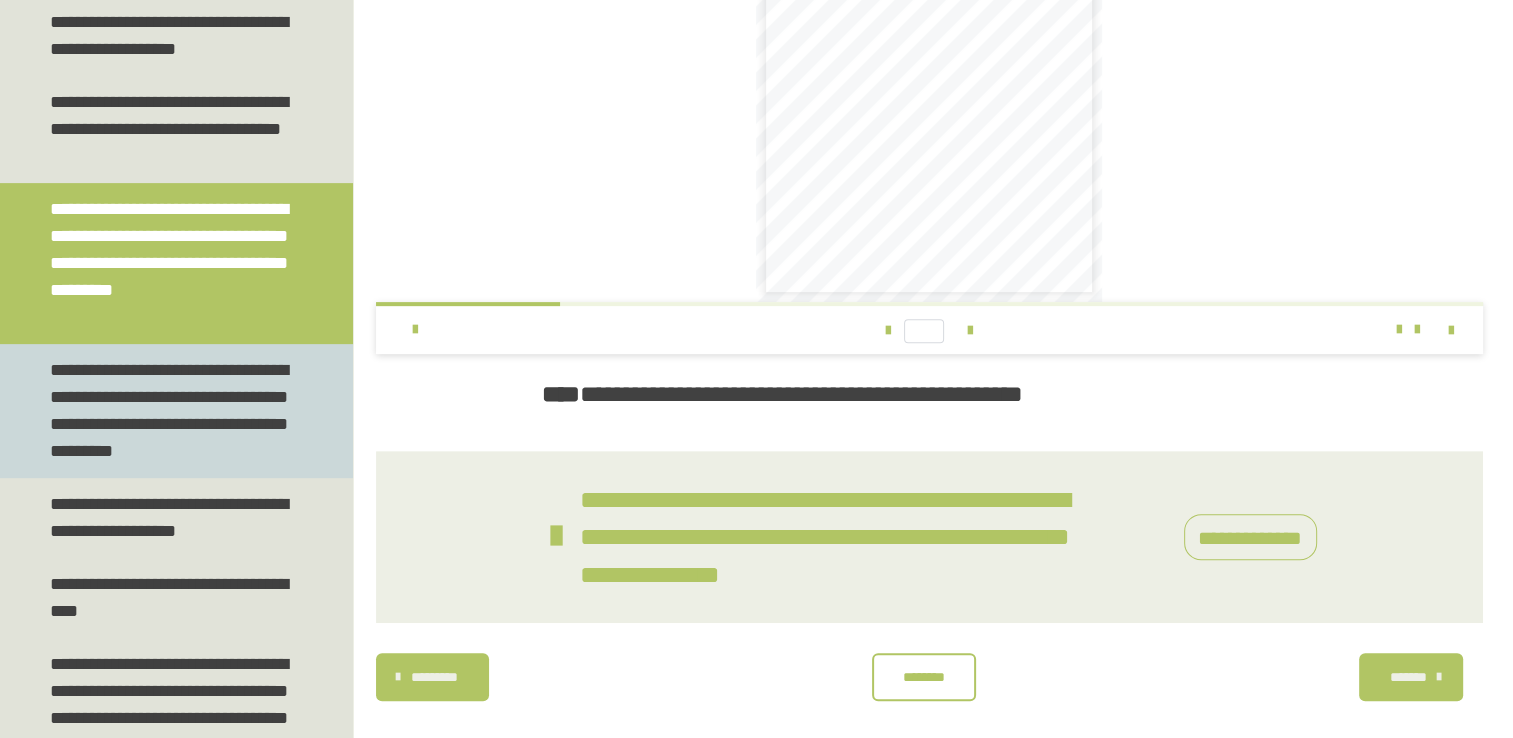click on "**********" at bounding box center (171, 411) 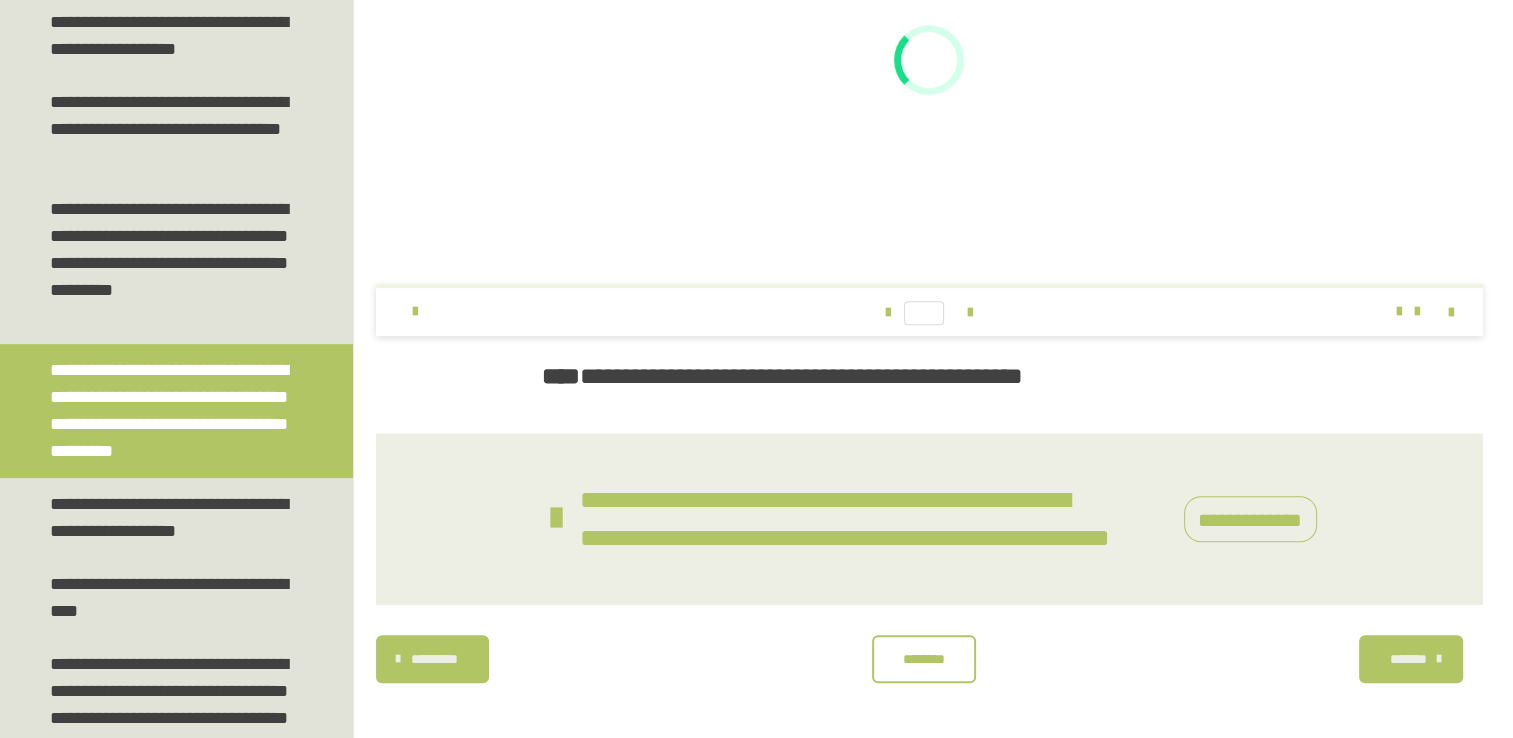 scroll, scrollTop: 706, scrollLeft: 0, axis: vertical 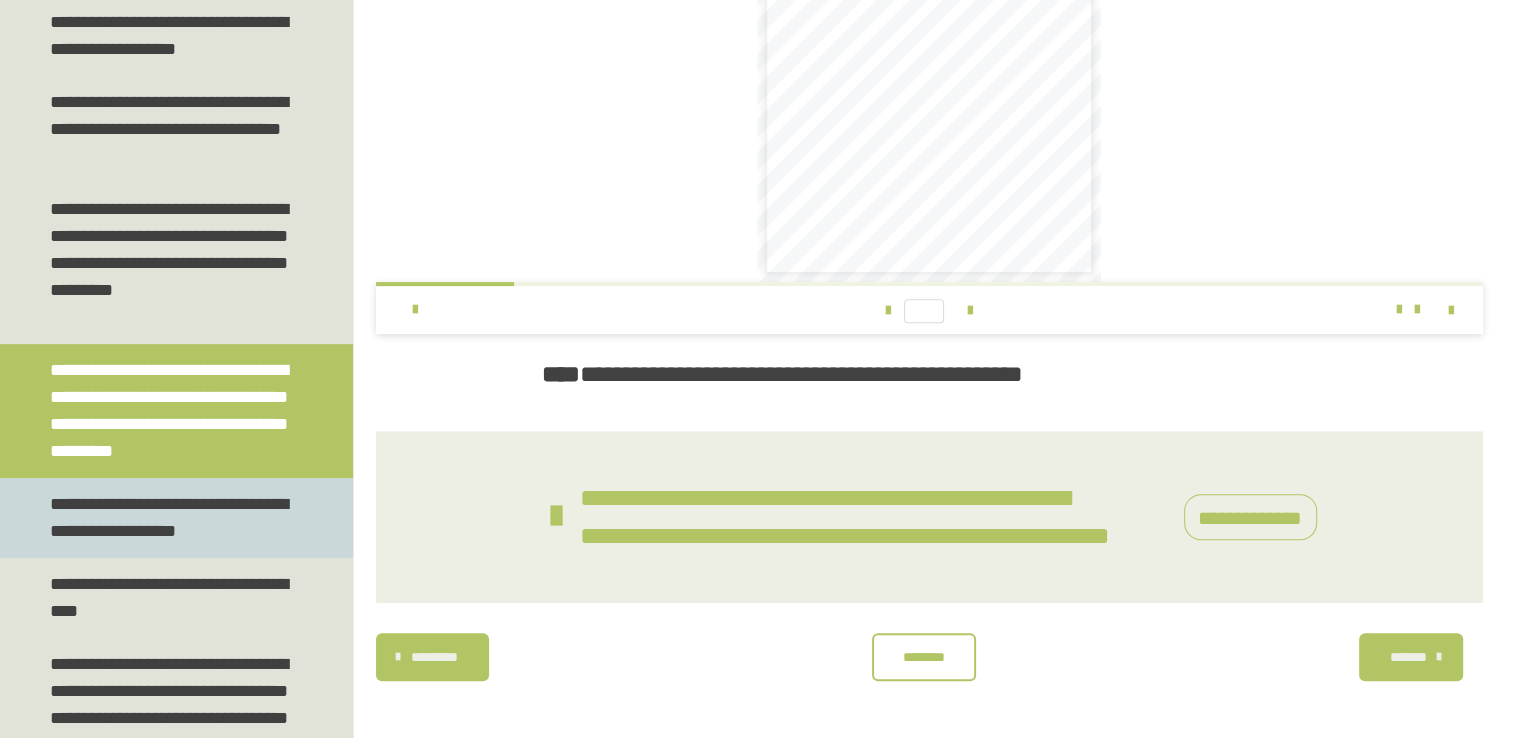 click on "**********" at bounding box center (171, 518) 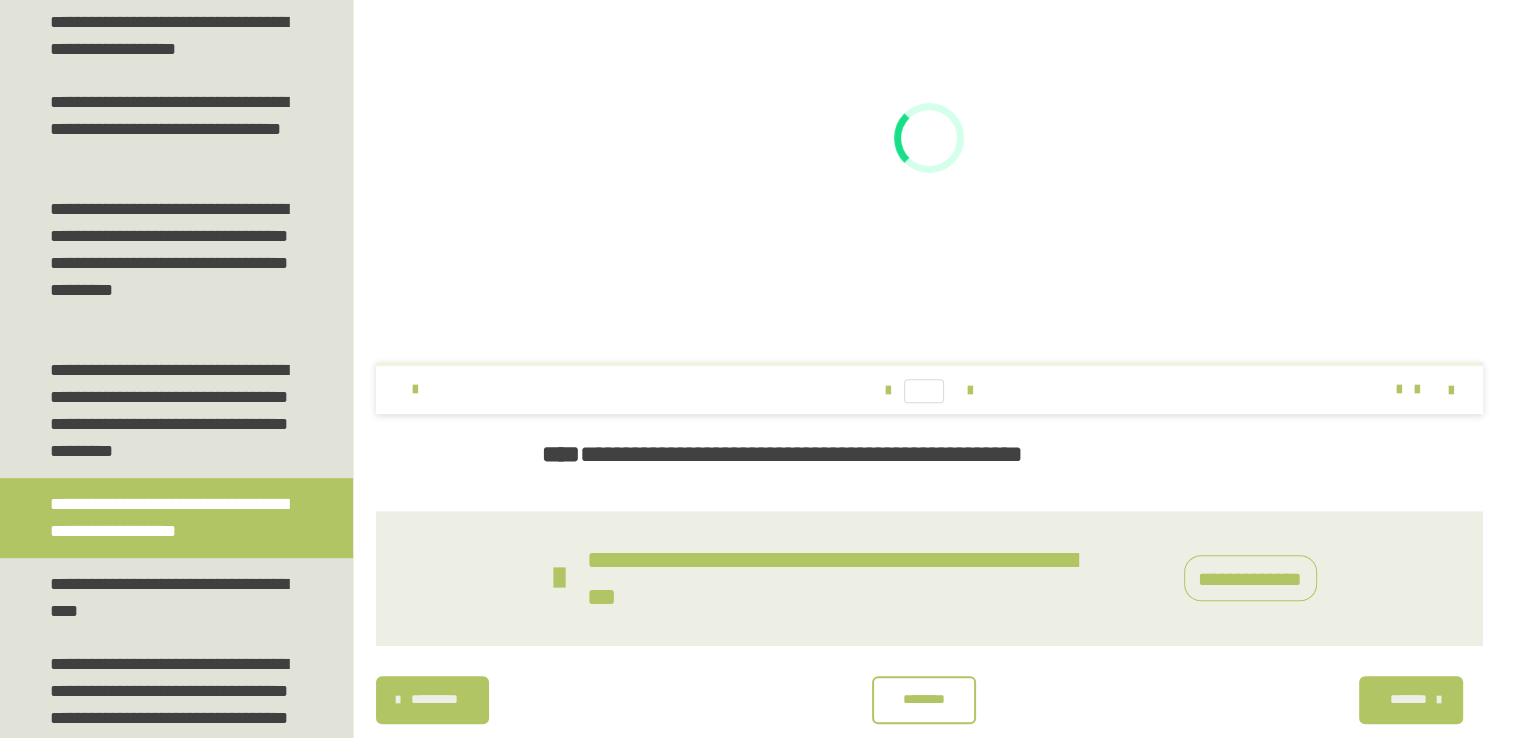 scroll, scrollTop: 673, scrollLeft: 0, axis: vertical 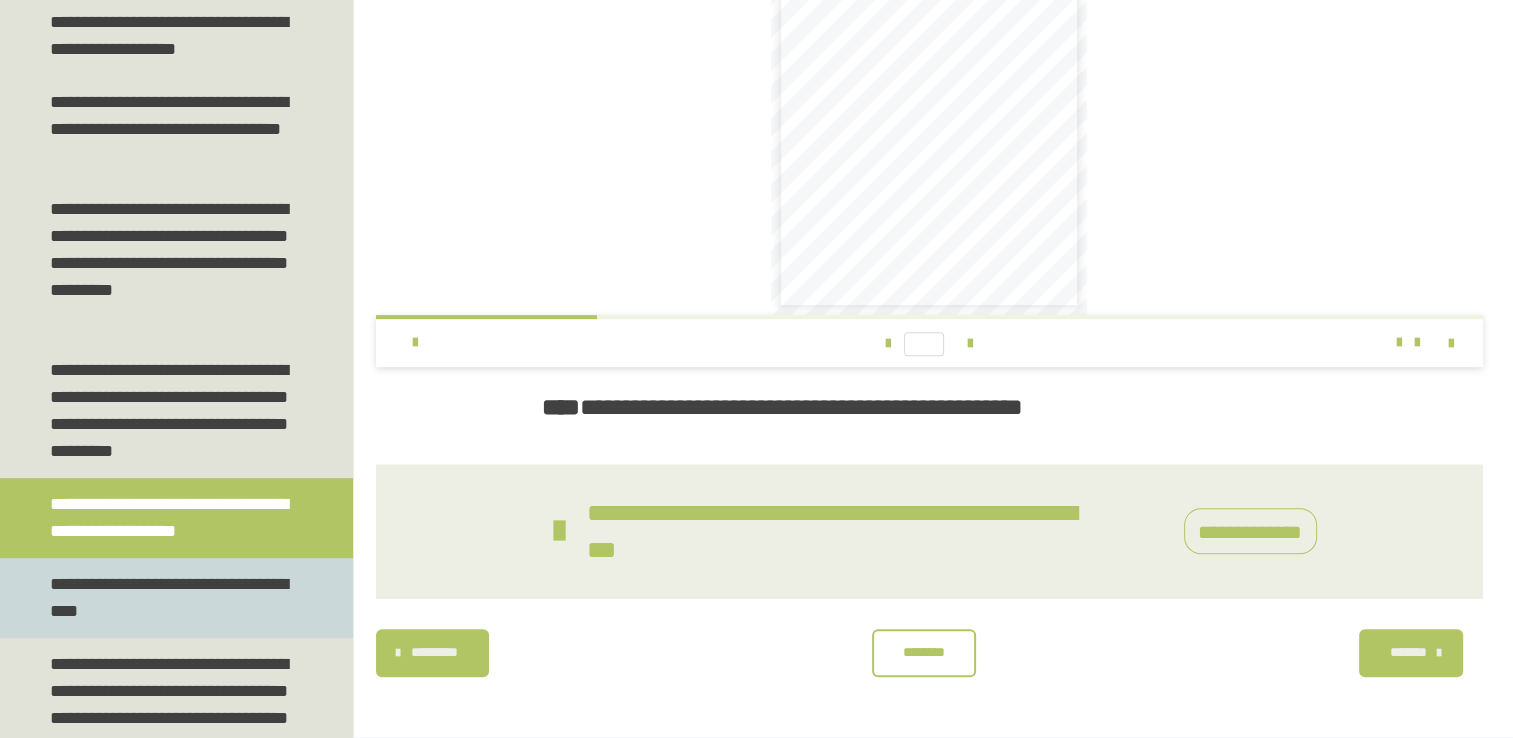 click on "**********" at bounding box center (171, 598) 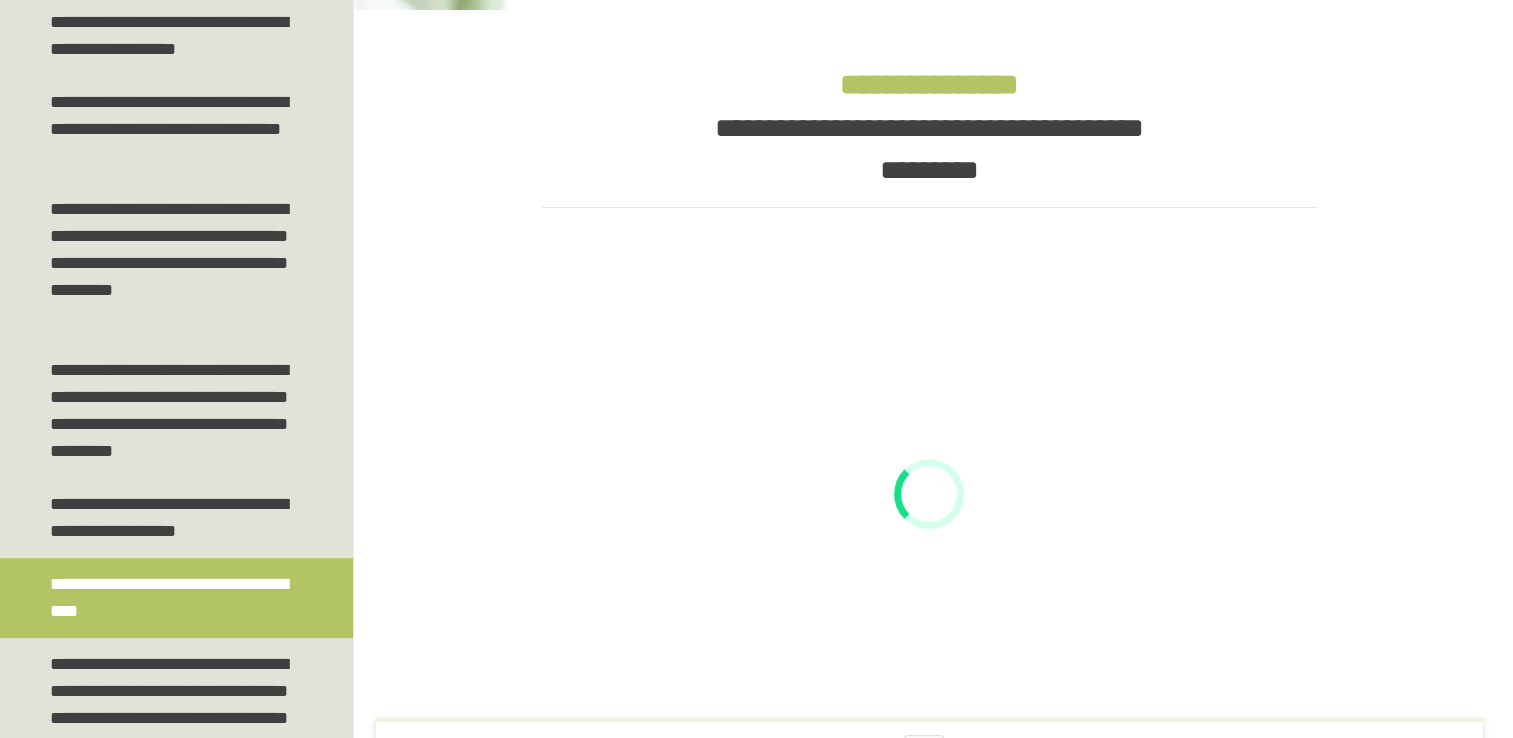 scroll, scrollTop: 644, scrollLeft: 0, axis: vertical 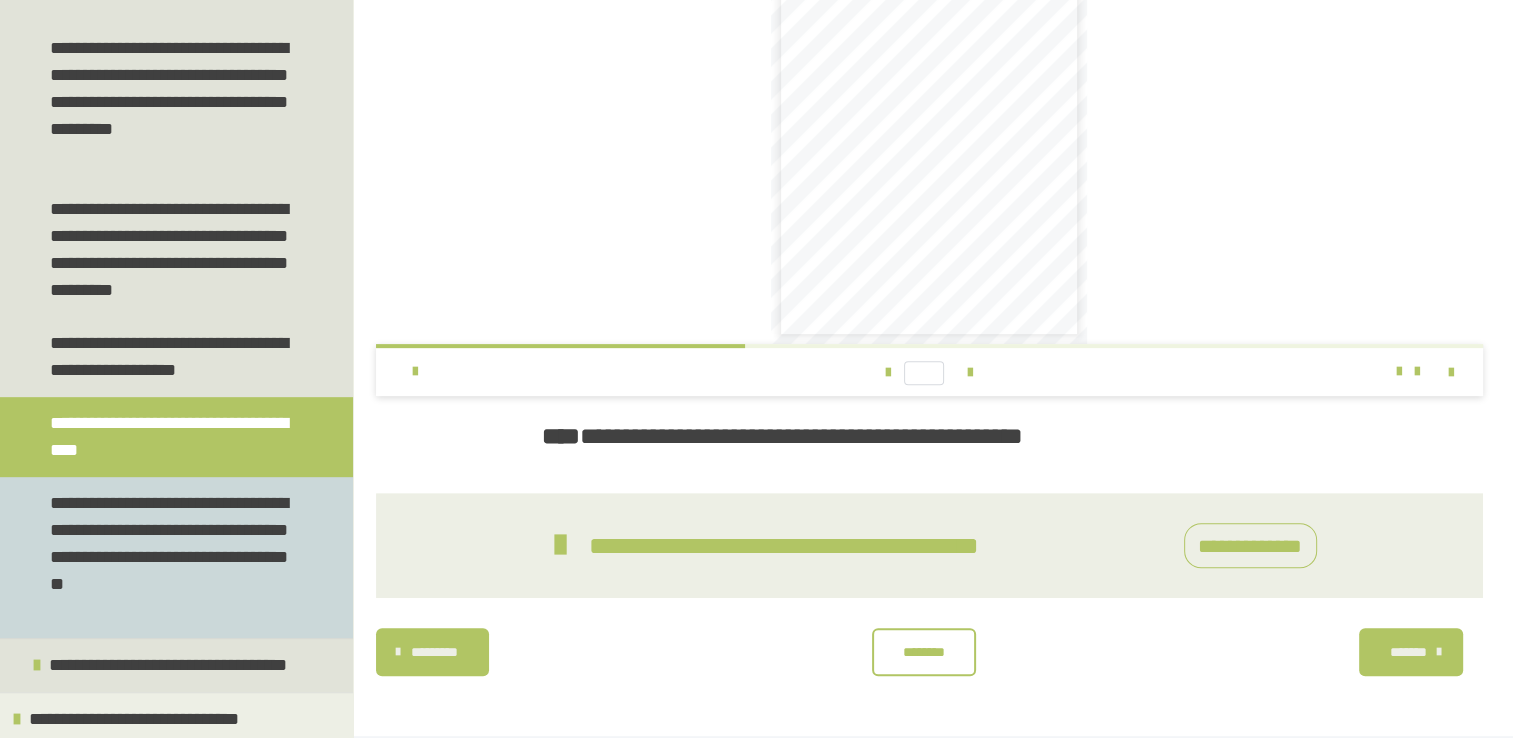 click on "**********" at bounding box center (171, 557) 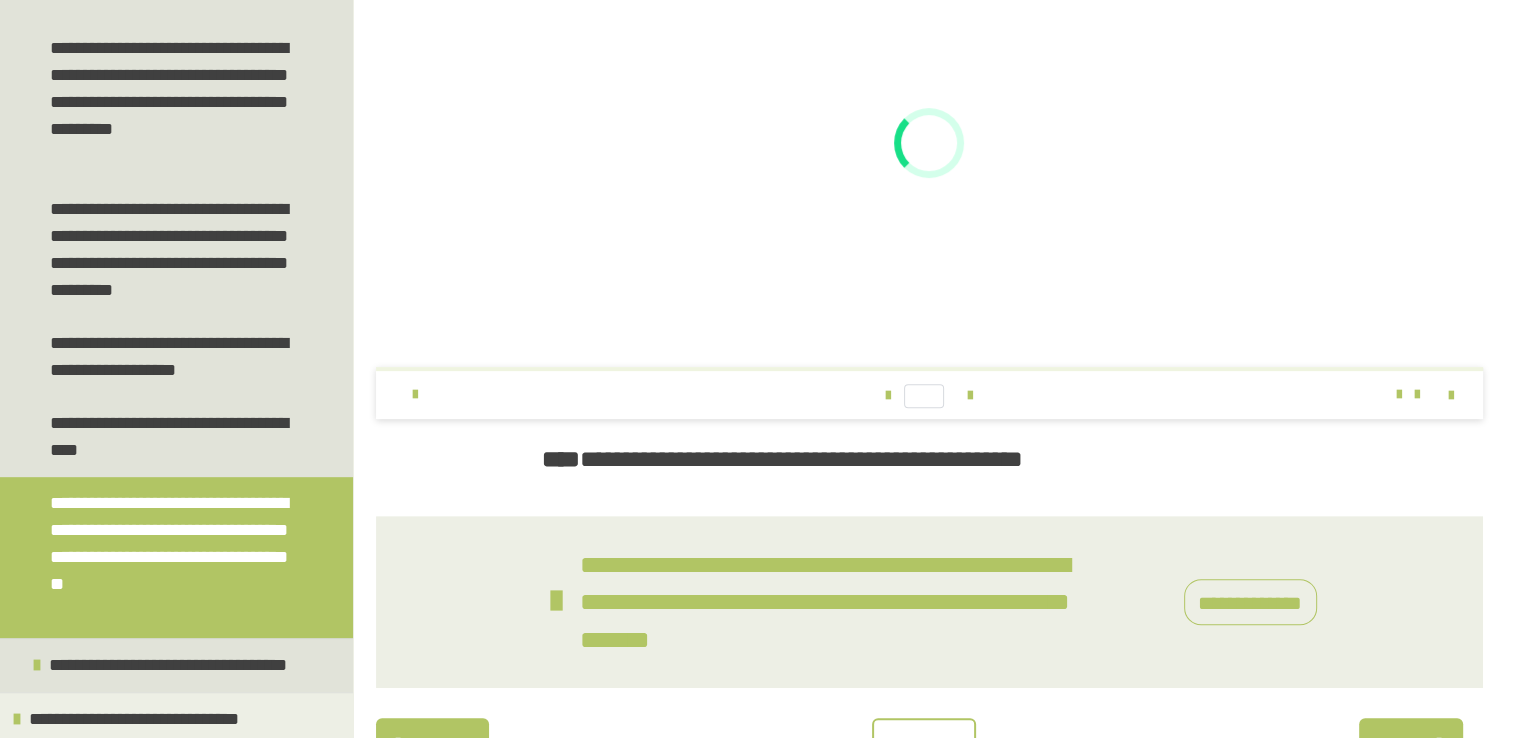 scroll, scrollTop: 752, scrollLeft: 0, axis: vertical 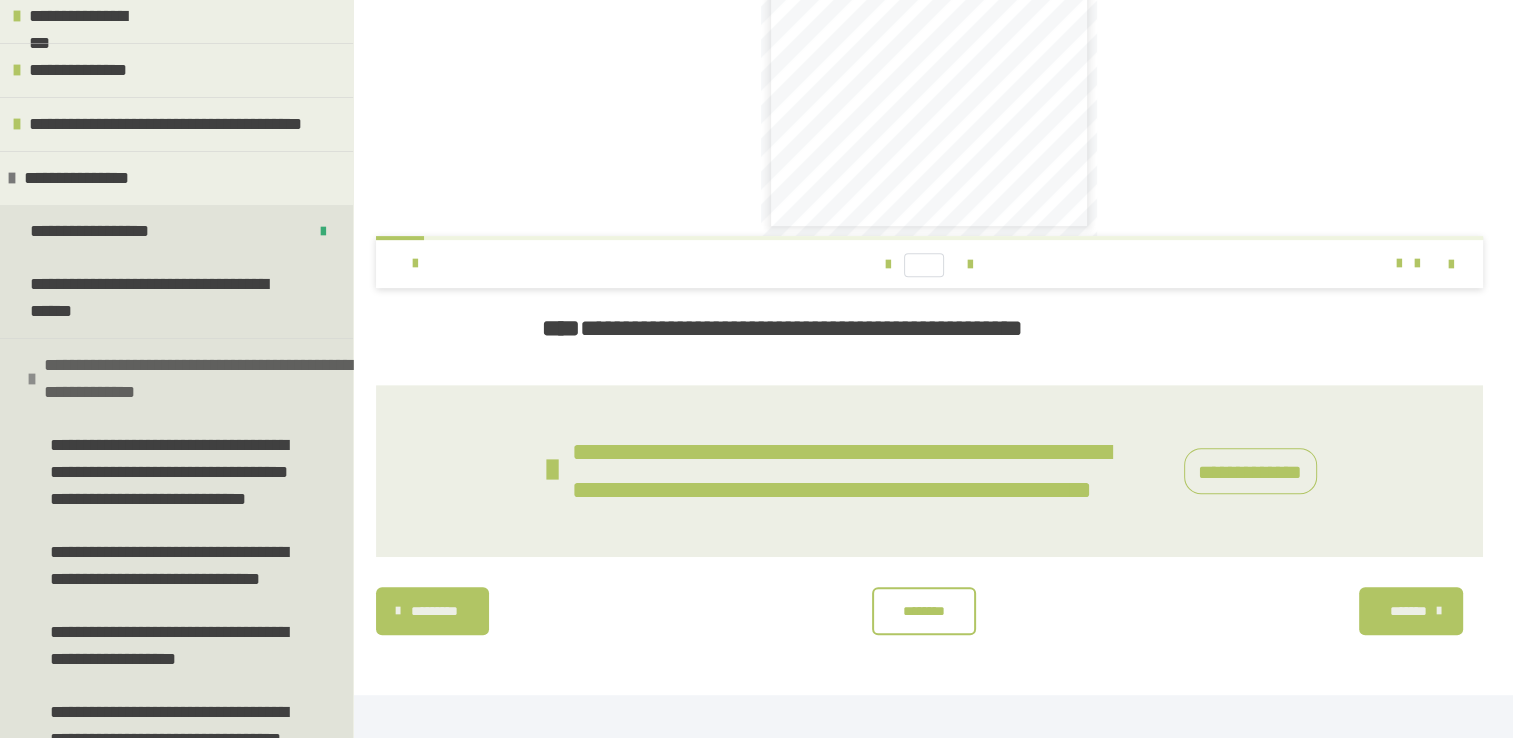 click at bounding box center [32, 379] 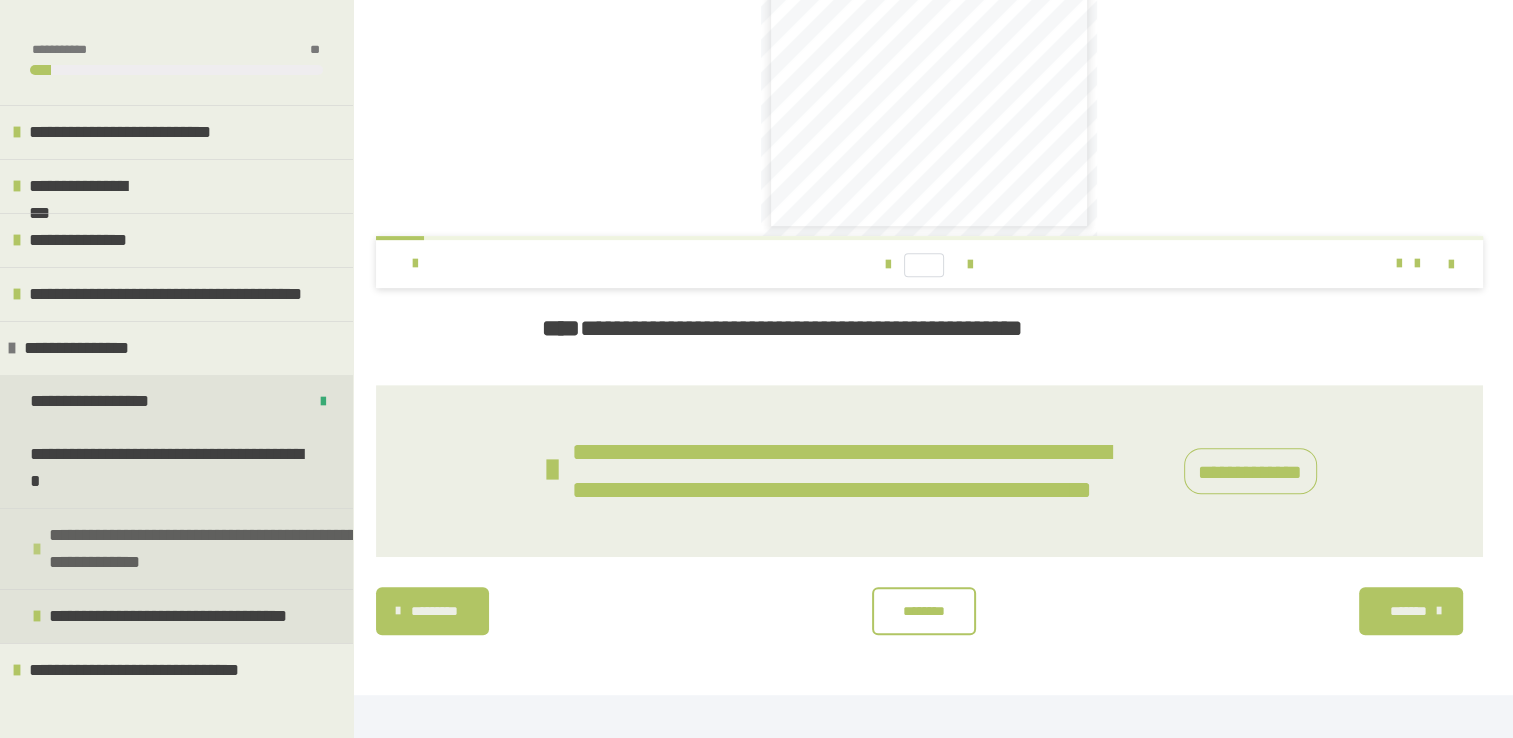 scroll, scrollTop: 0, scrollLeft: 0, axis: both 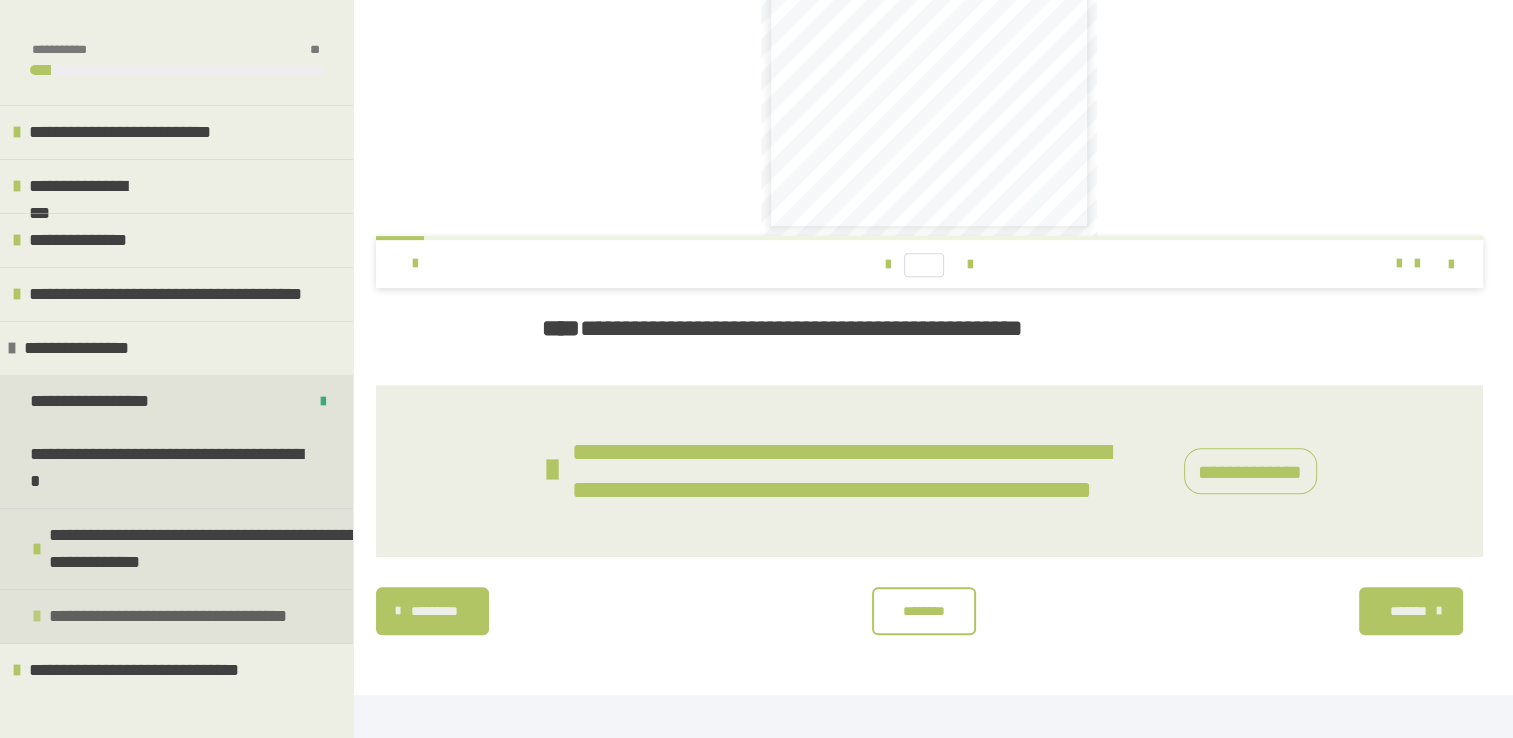 click on "**********" at bounding box center [177, 616] 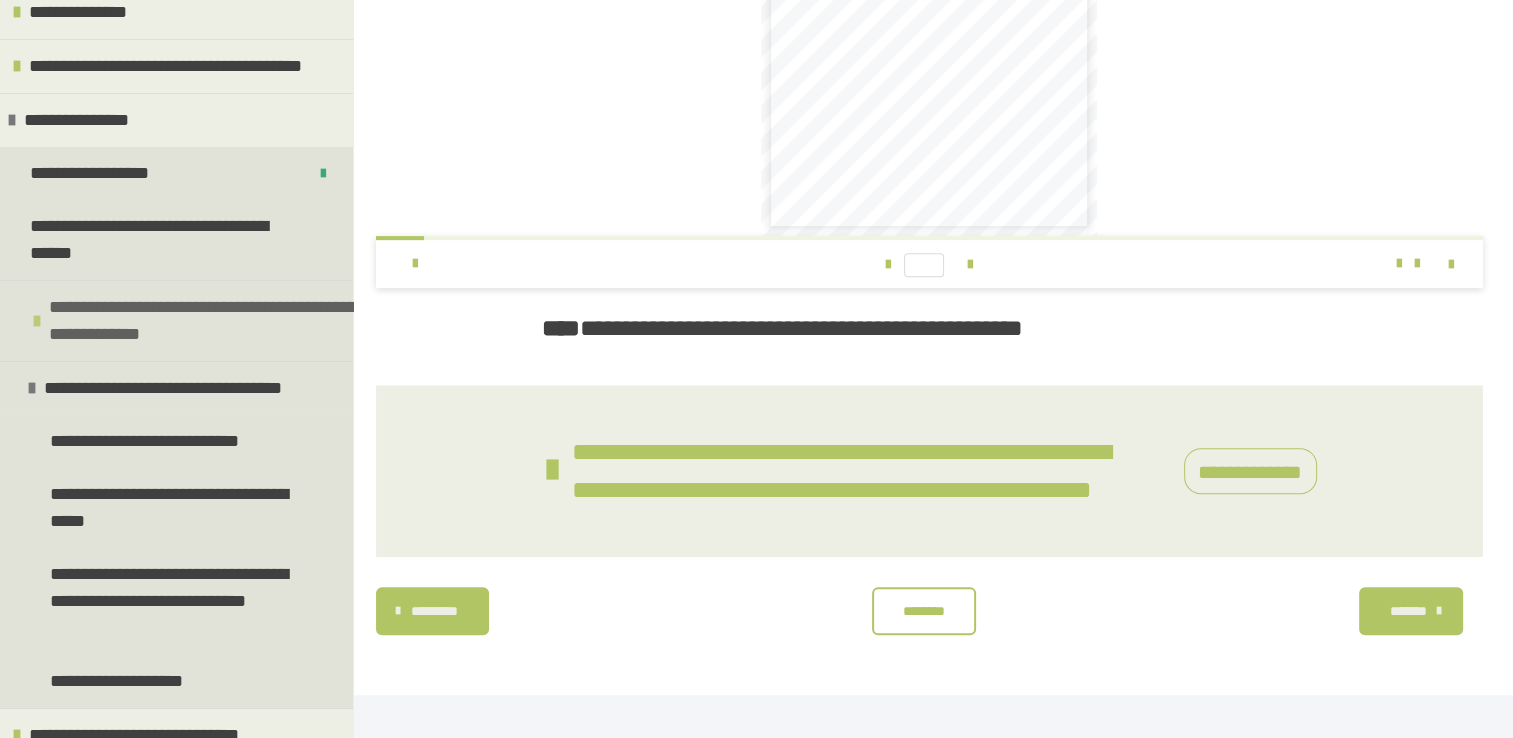 scroll, scrollTop: 244, scrollLeft: 0, axis: vertical 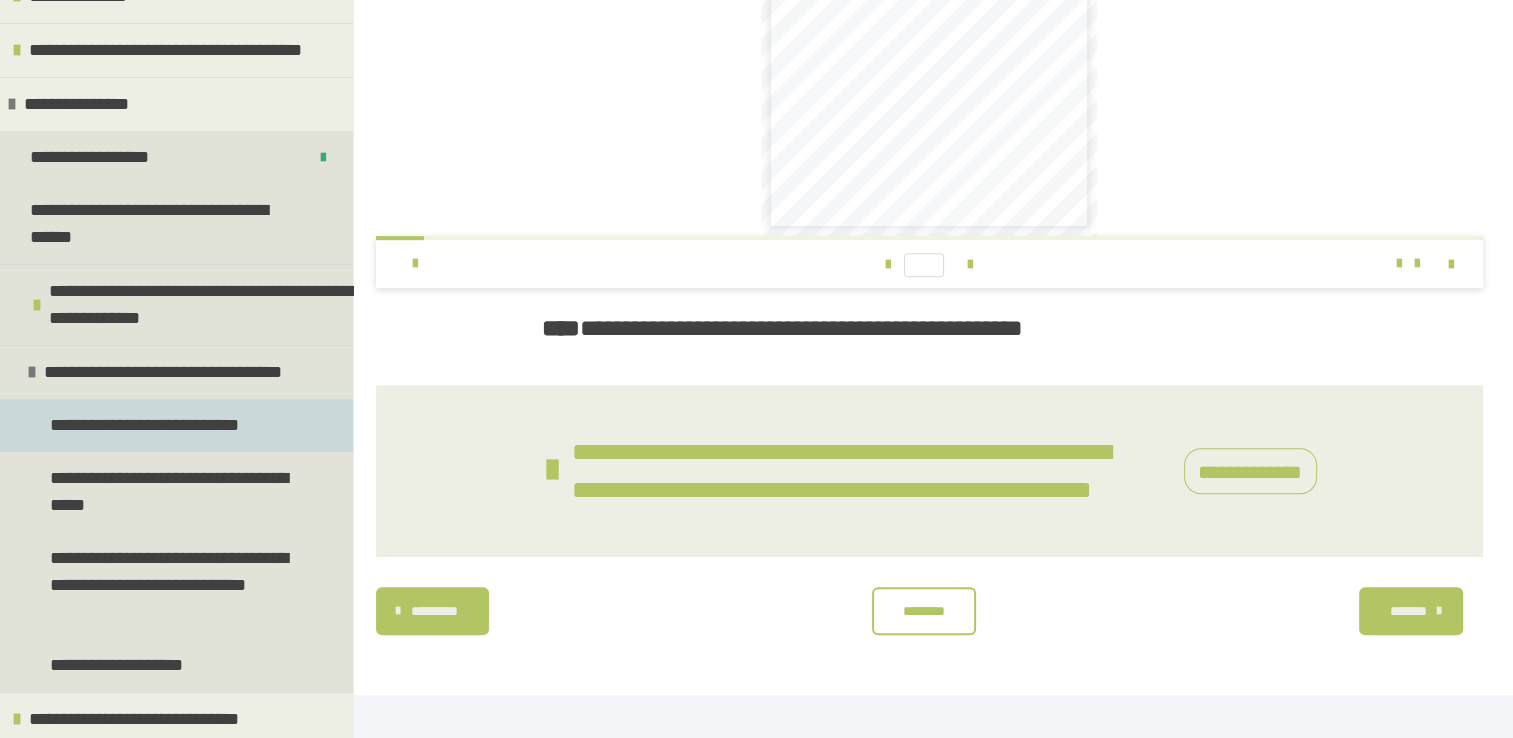 click on "**********" at bounding box center (153, 425) 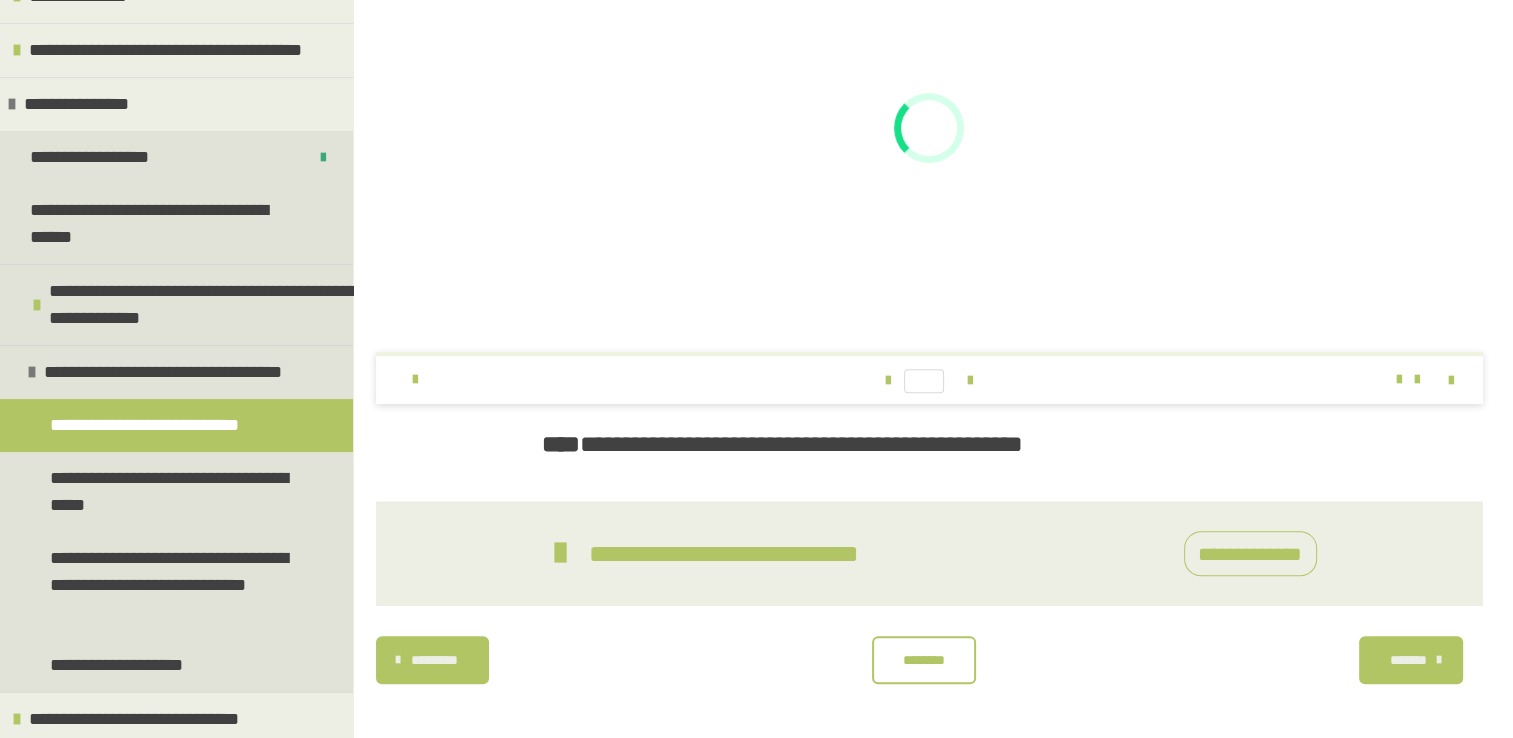 scroll, scrollTop: 602, scrollLeft: 0, axis: vertical 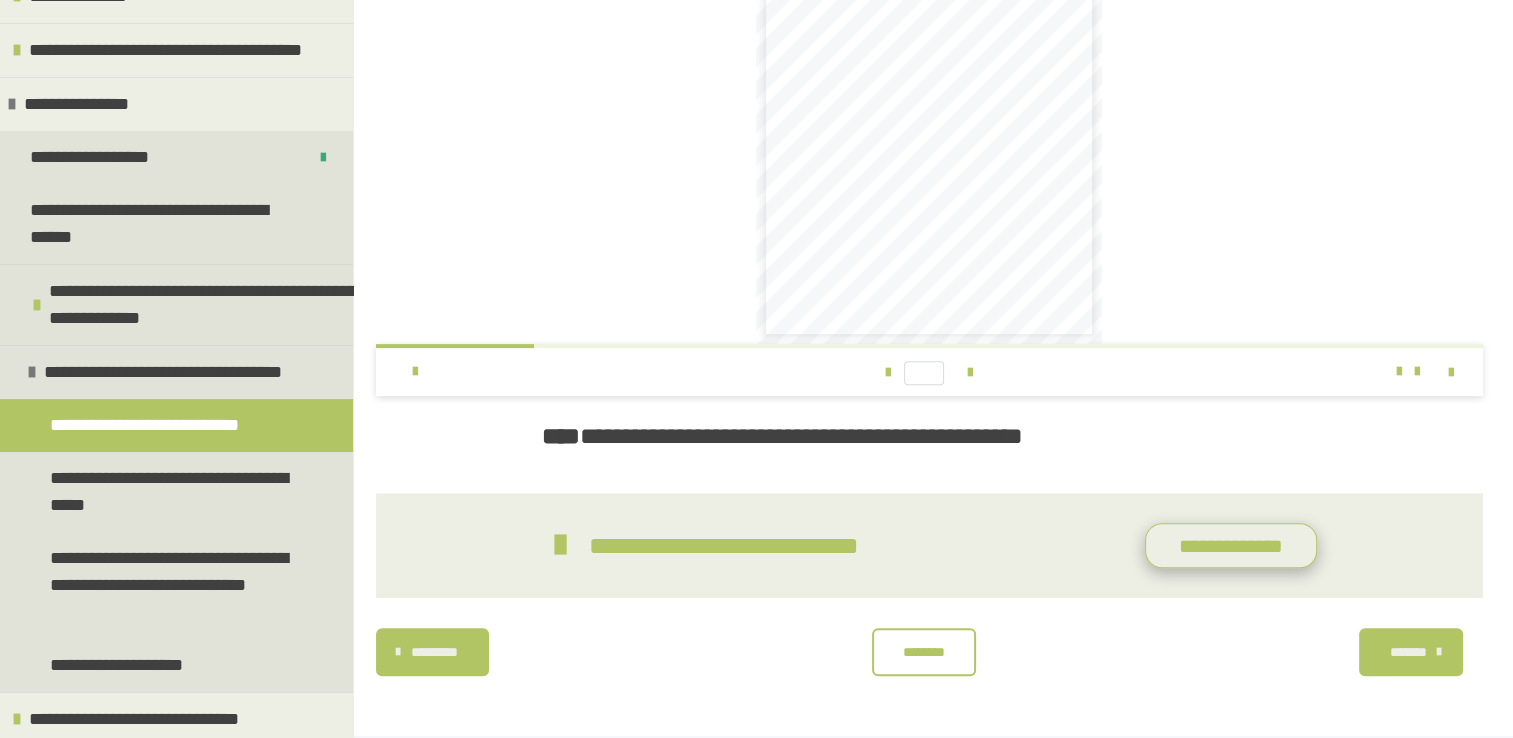 click on "**********" at bounding box center [1231, 546] 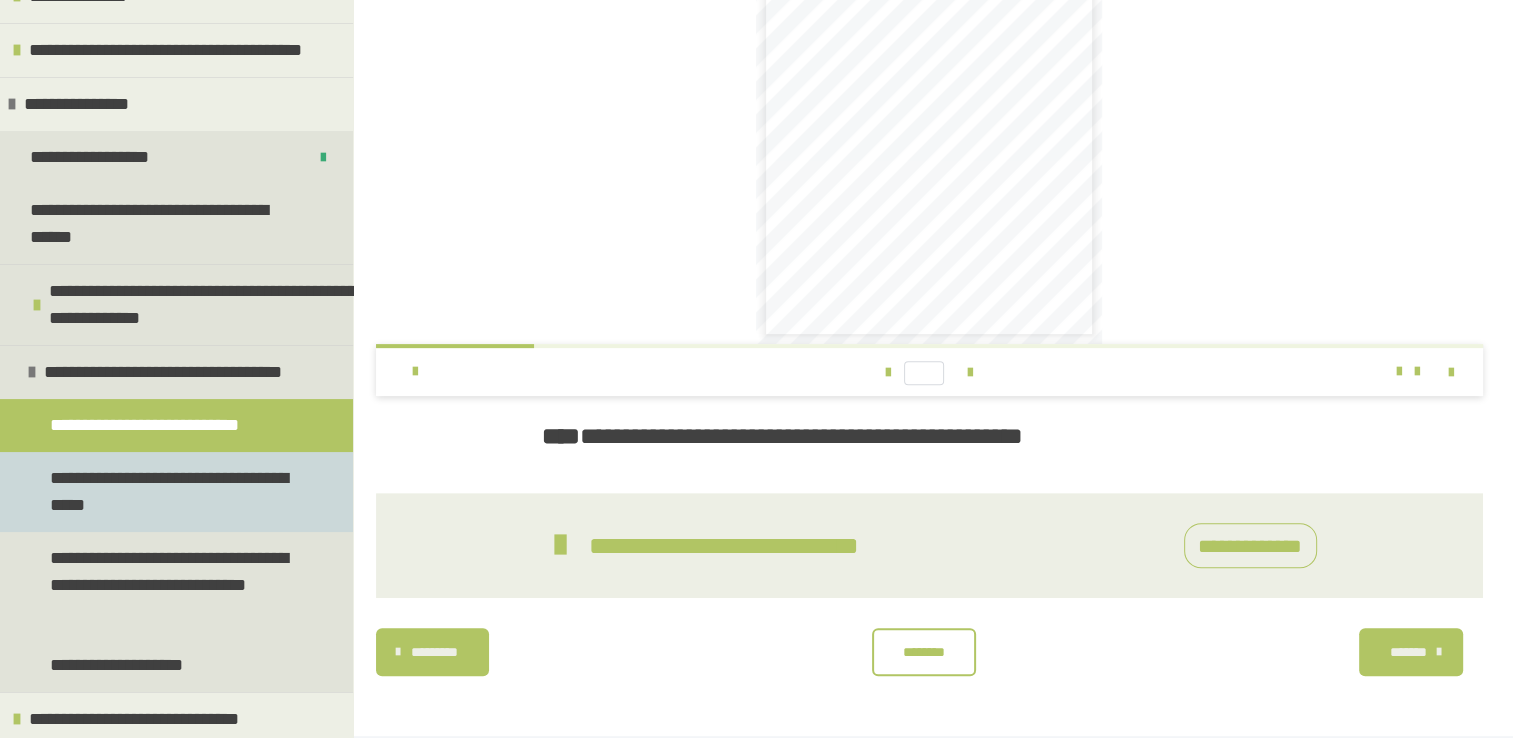 click on "**********" at bounding box center (171, 492) 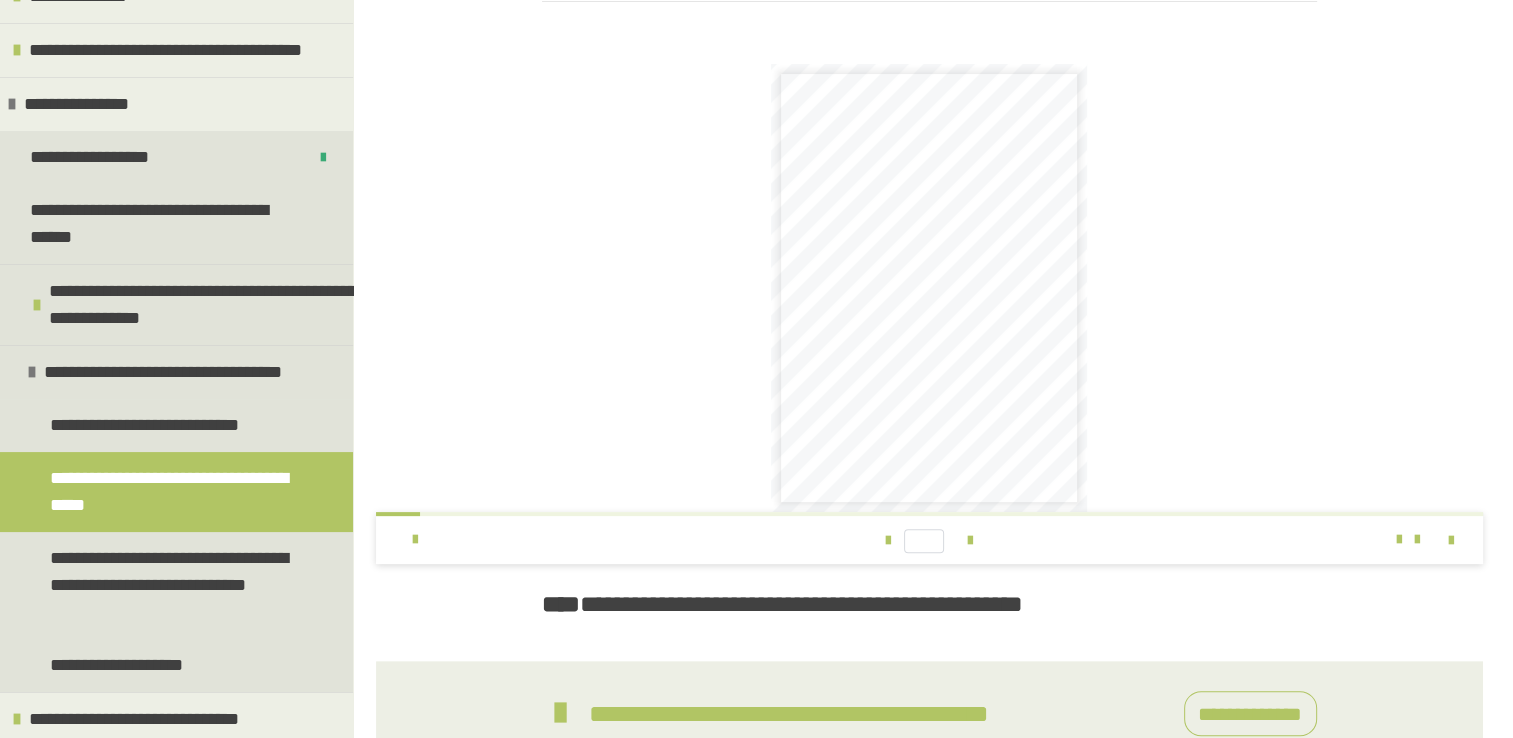 scroll, scrollTop: 503, scrollLeft: 0, axis: vertical 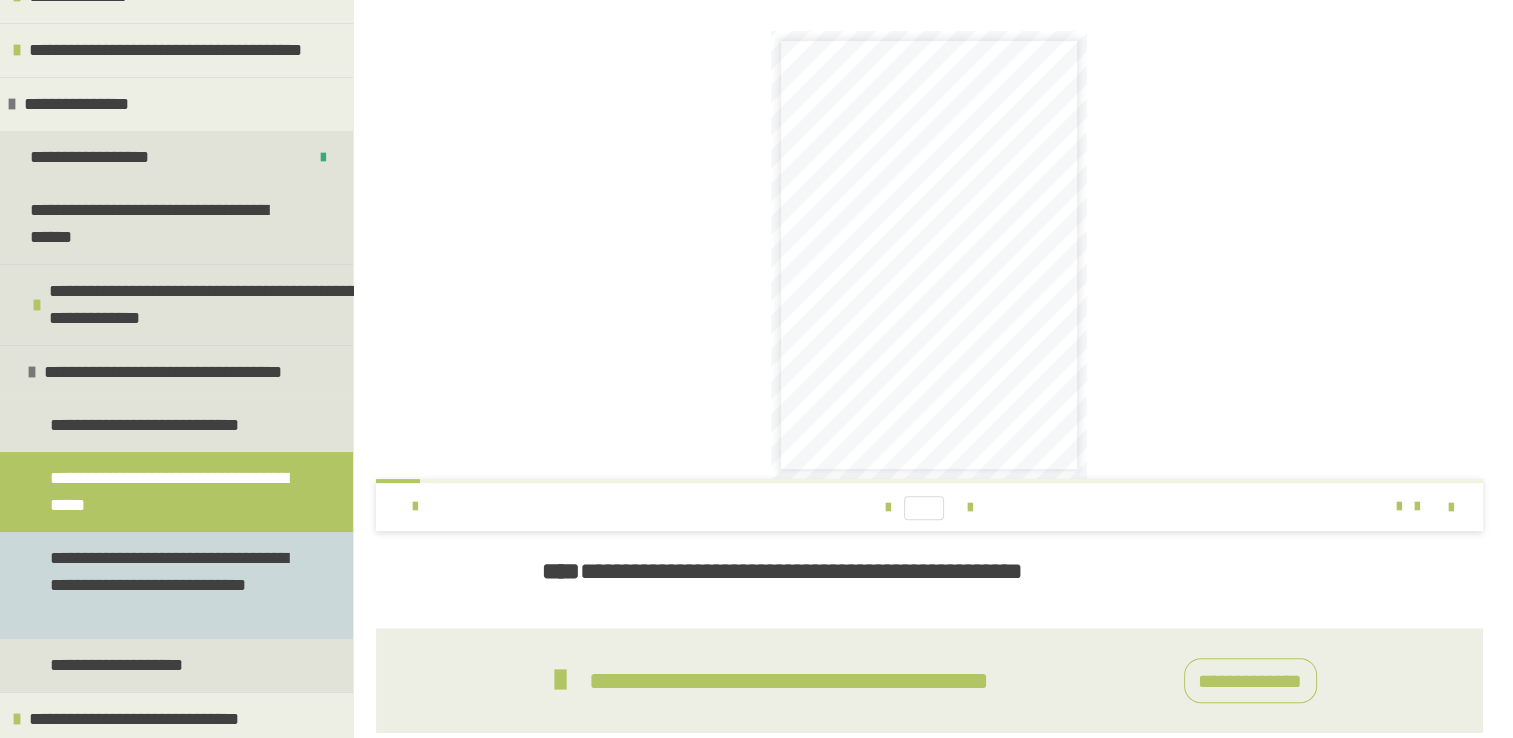 click on "**********" at bounding box center [171, 585] 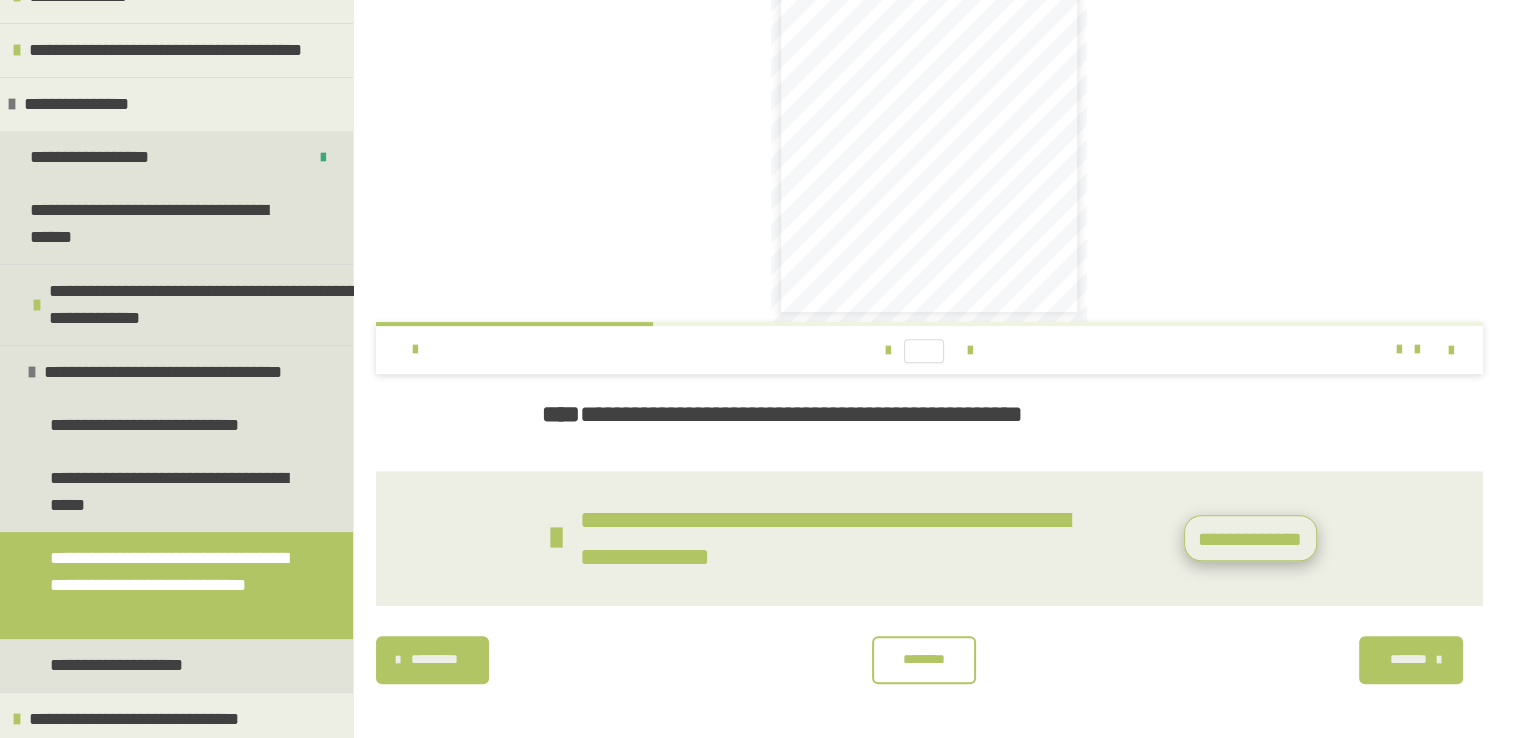 scroll, scrollTop: 661, scrollLeft: 0, axis: vertical 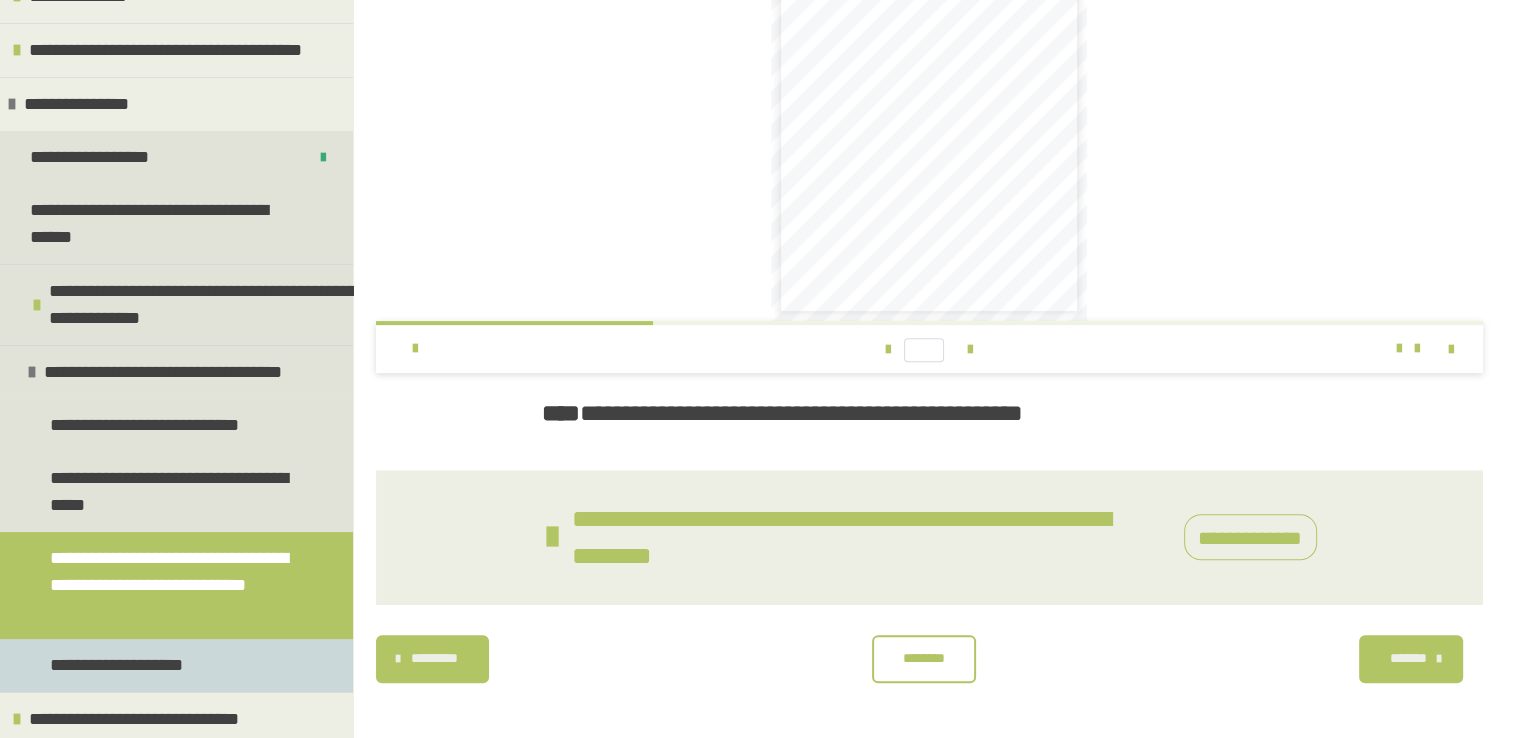 click on "**********" at bounding box center (122, 665) 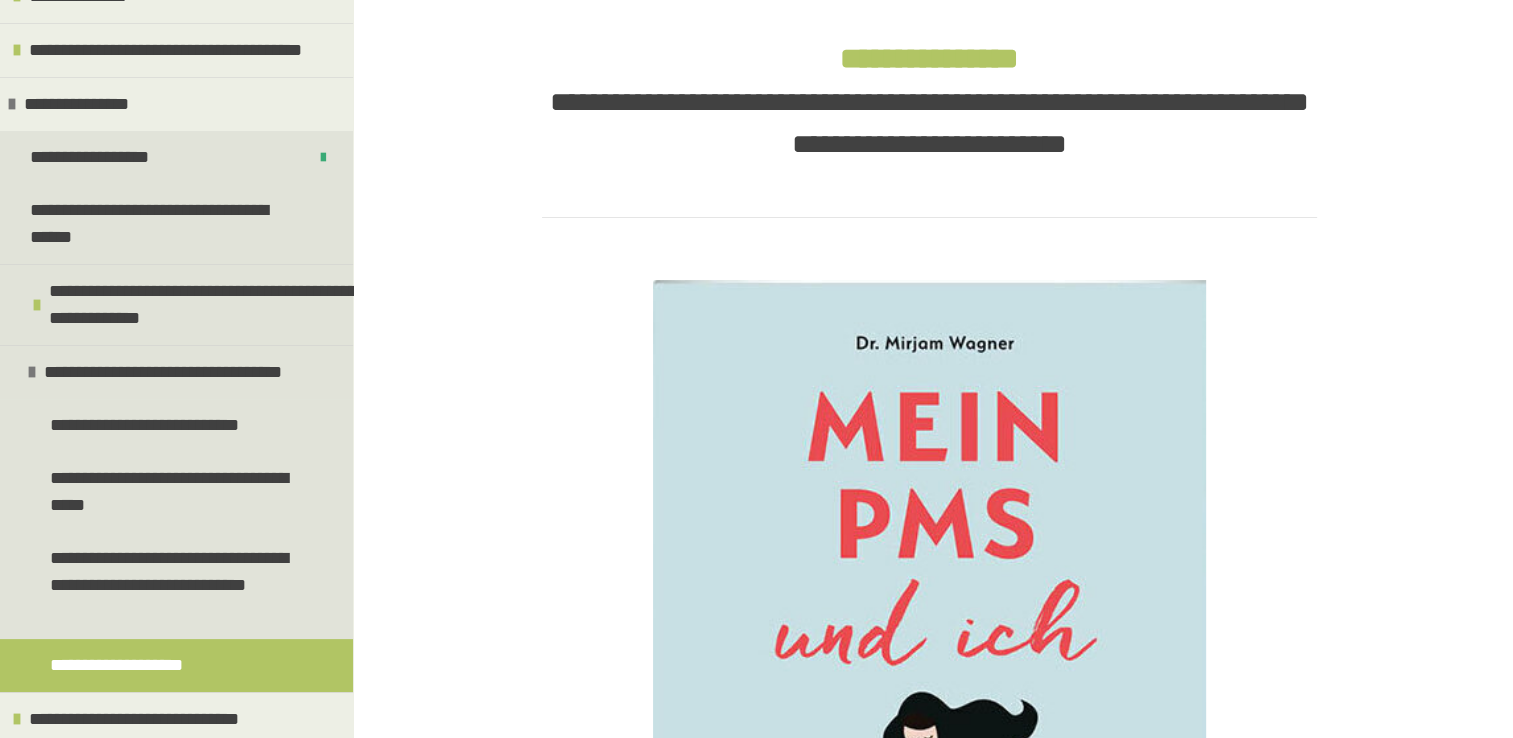 scroll, scrollTop: 760, scrollLeft: 0, axis: vertical 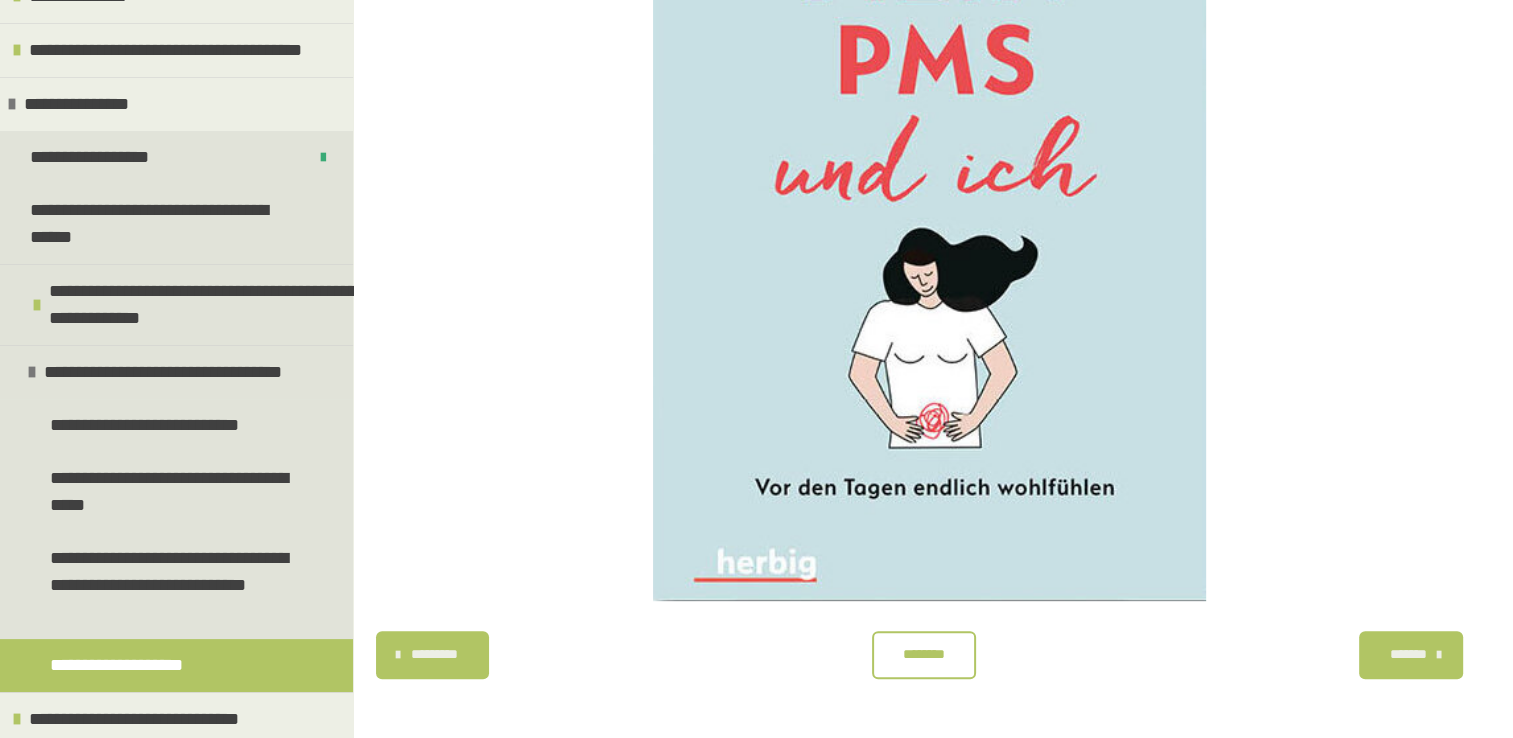 click on "********" at bounding box center [924, 654] 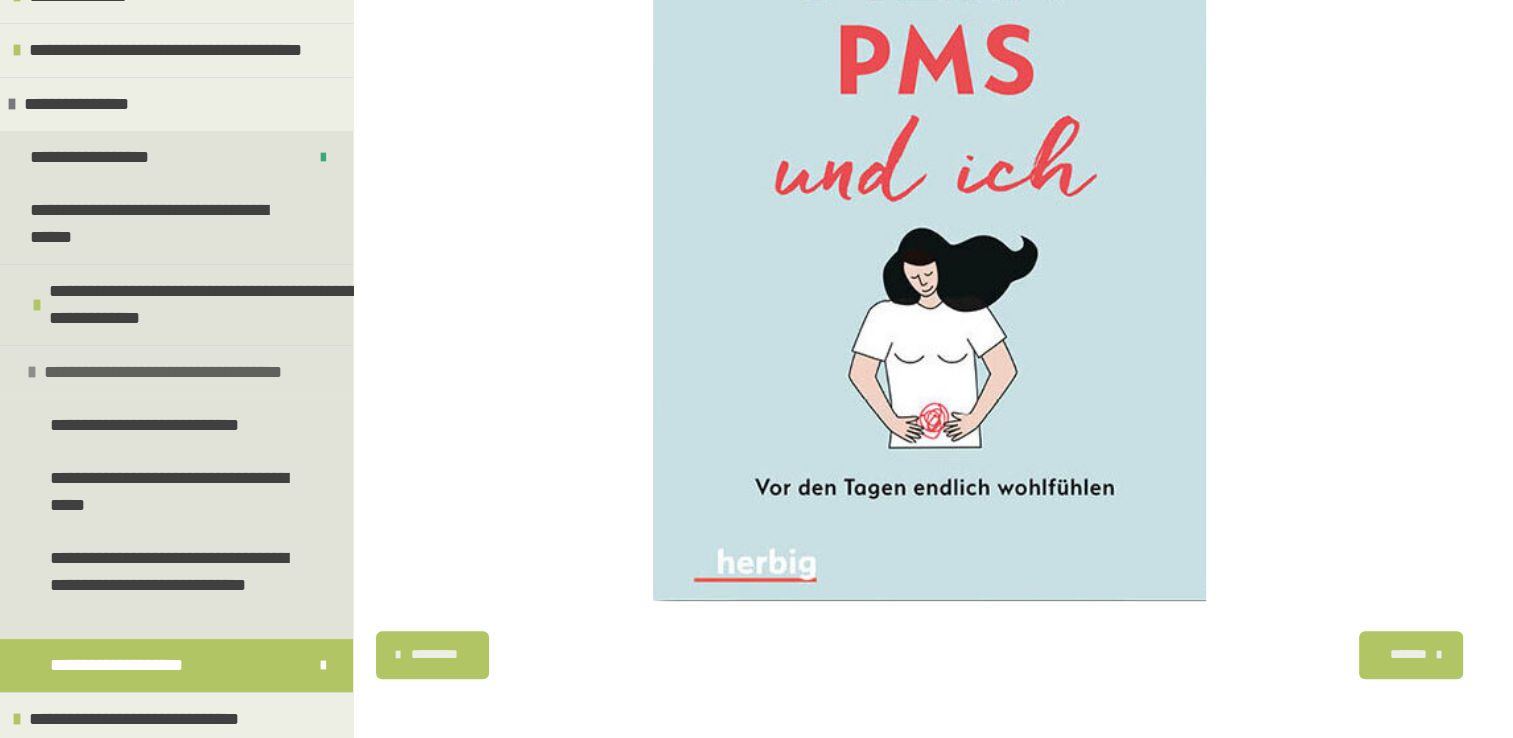 click at bounding box center [32, 372] 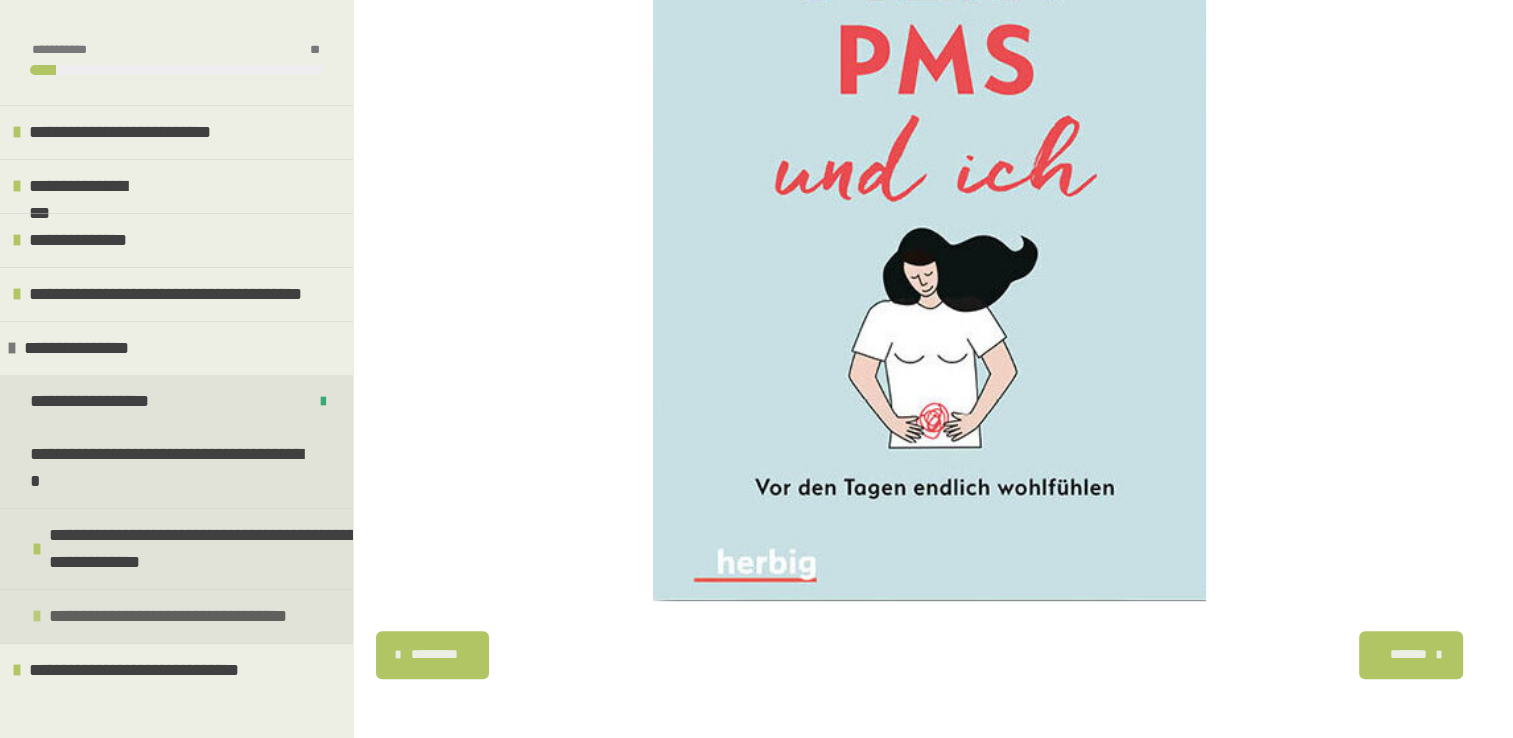 scroll, scrollTop: 0, scrollLeft: 0, axis: both 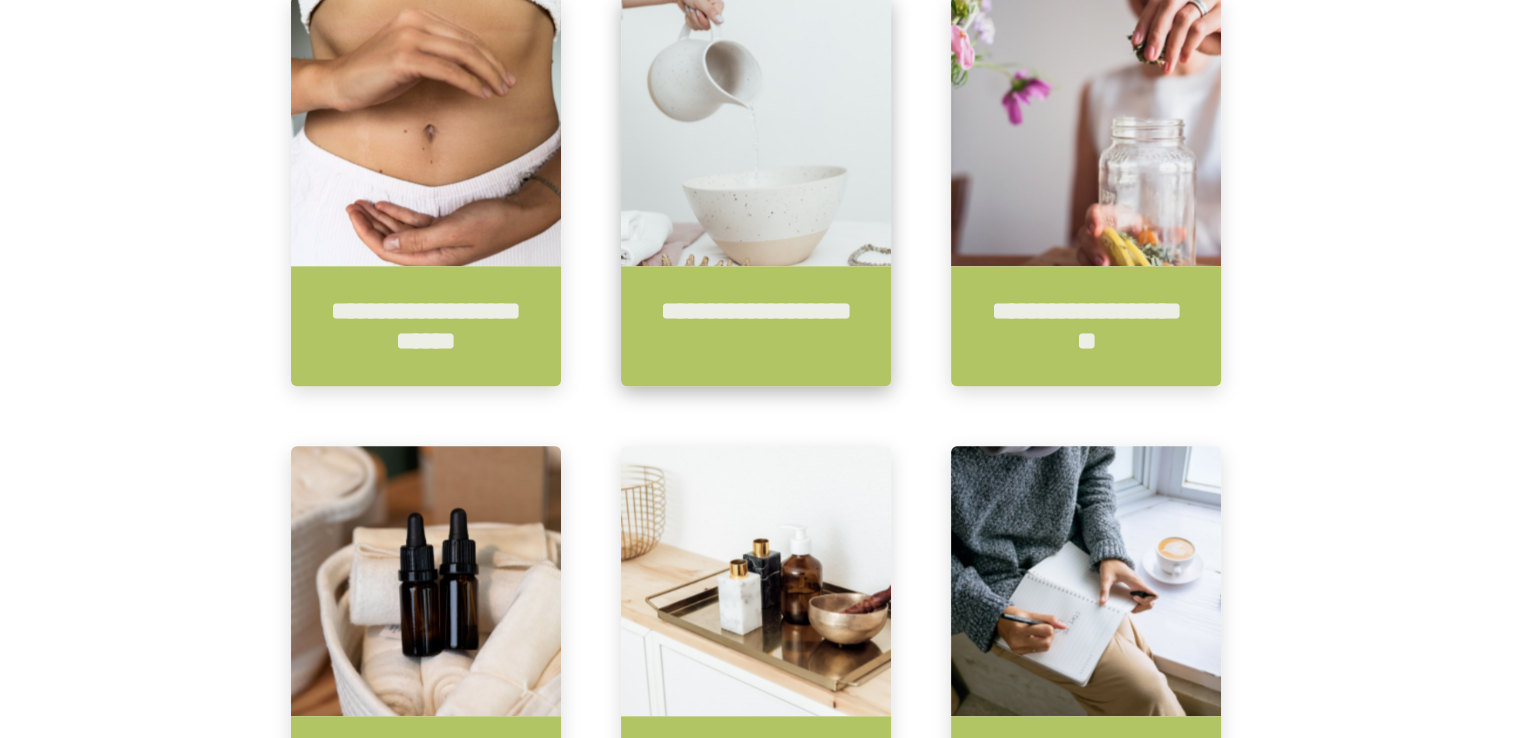 click on "**********" at bounding box center [756, 326] 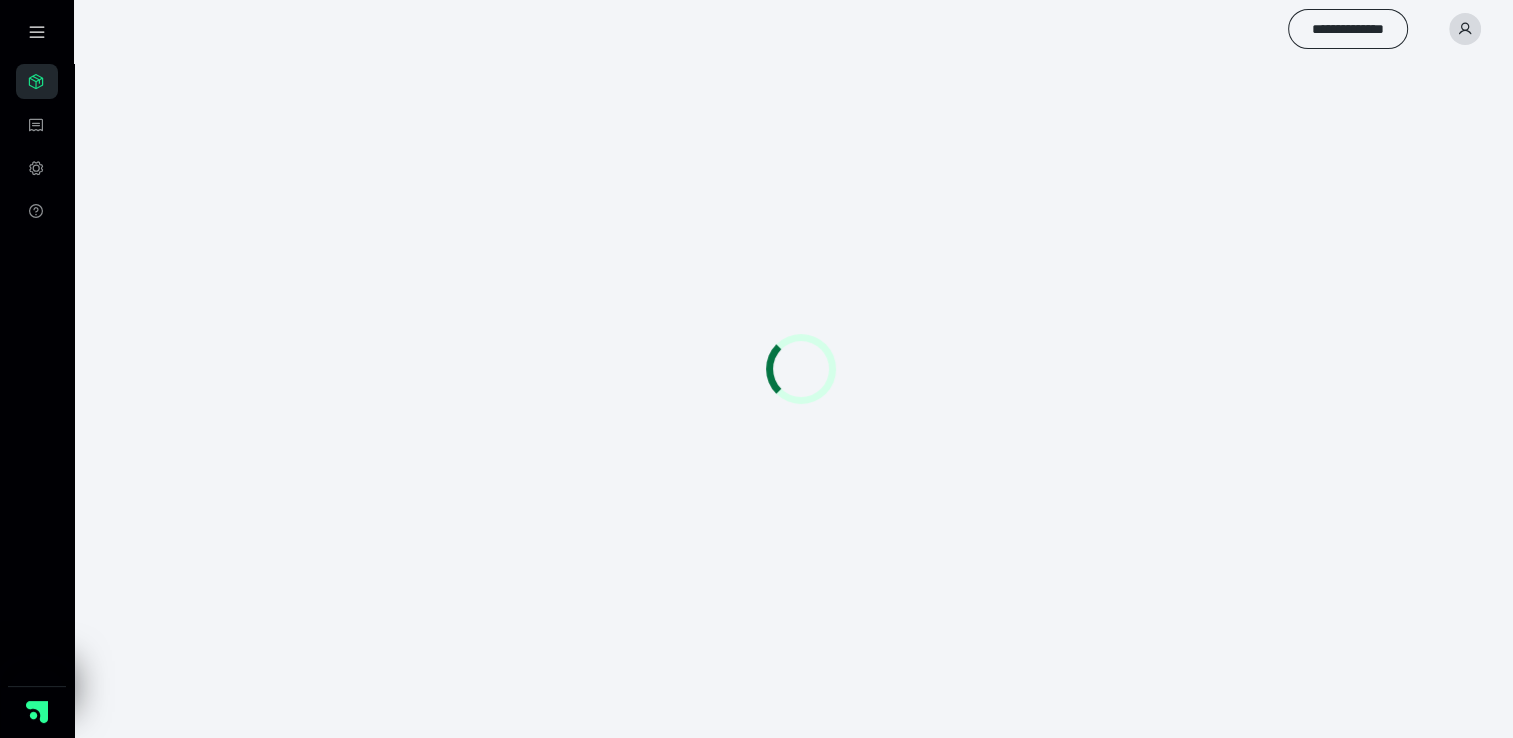 scroll, scrollTop: 0, scrollLeft: 0, axis: both 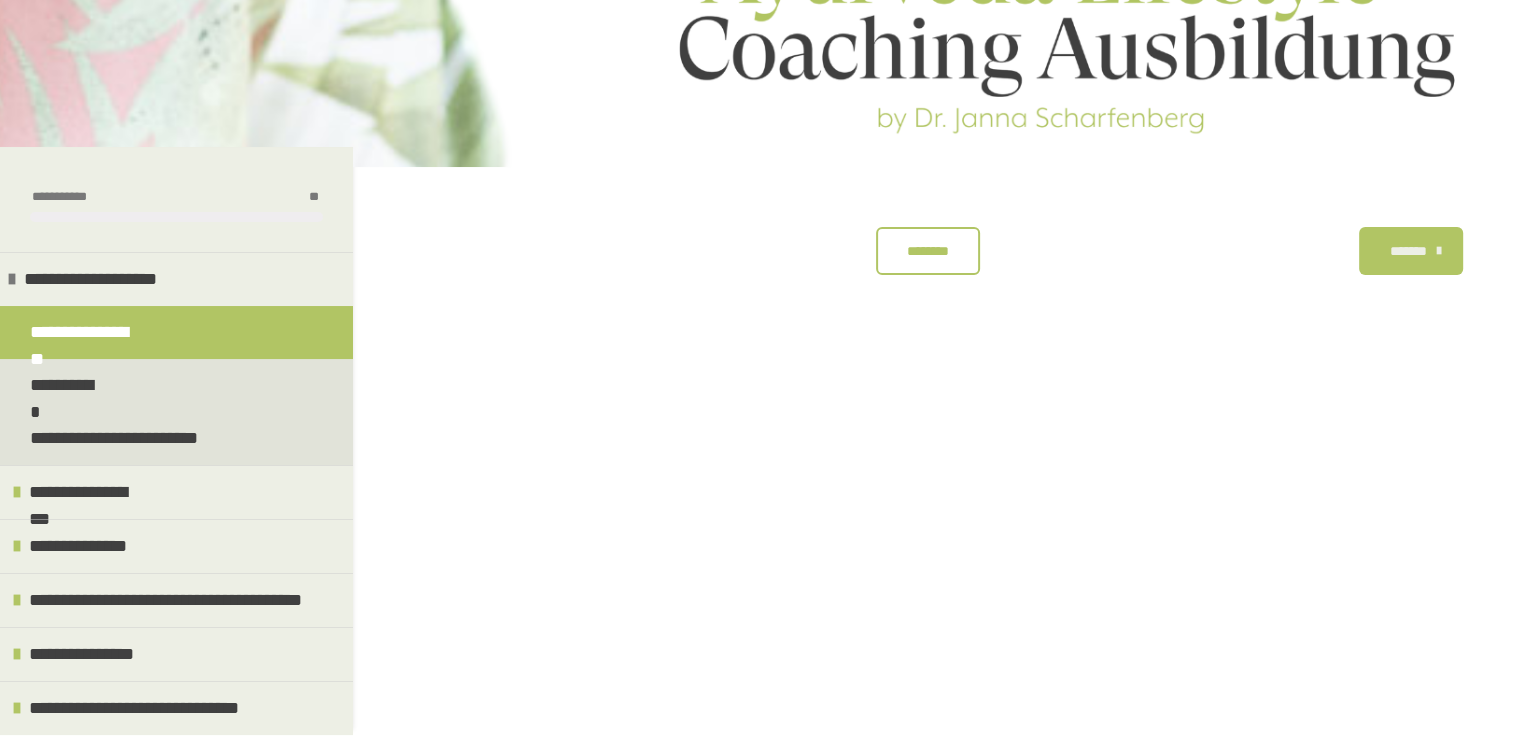 click on "********" at bounding box center [927, 251] 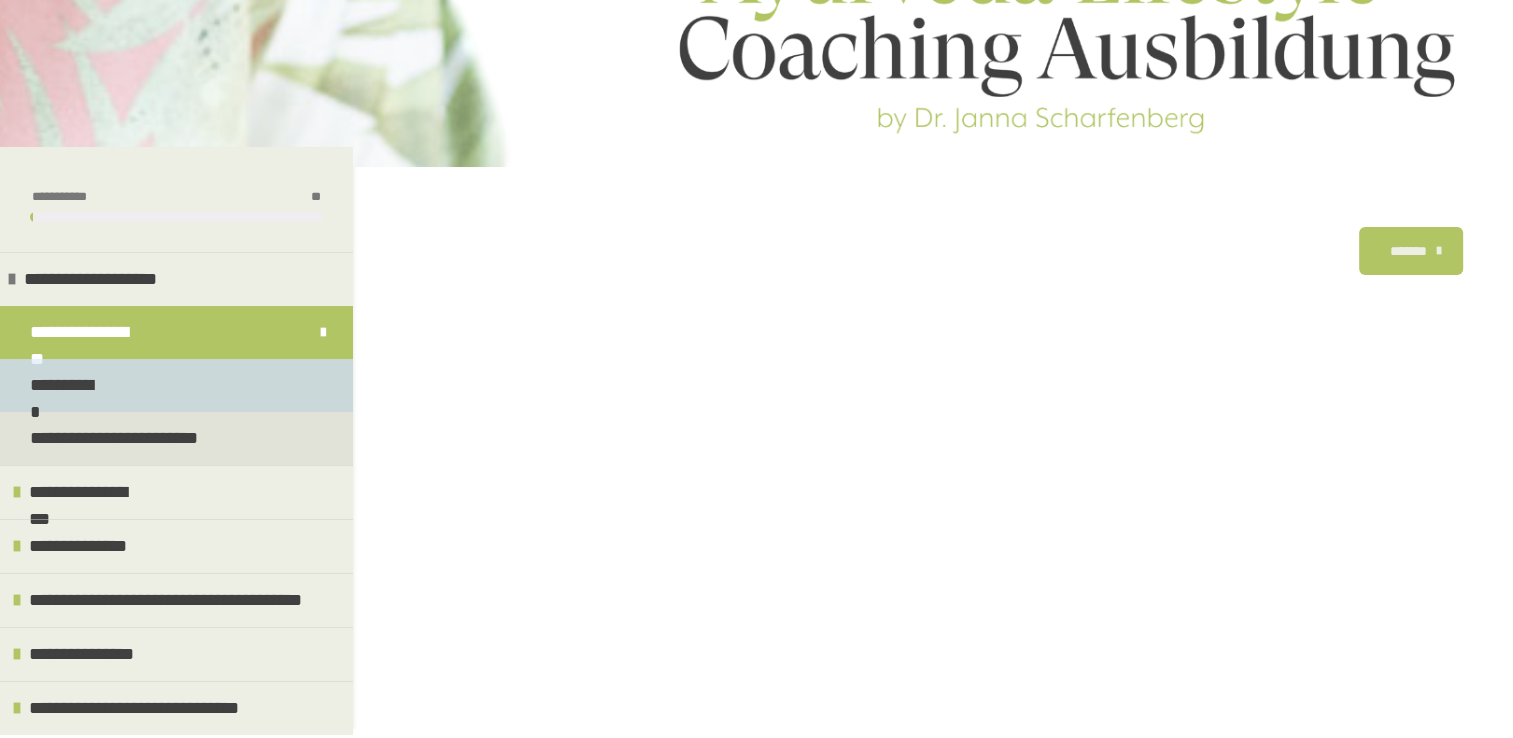 click on "**********" at bounding box center (176, 385) 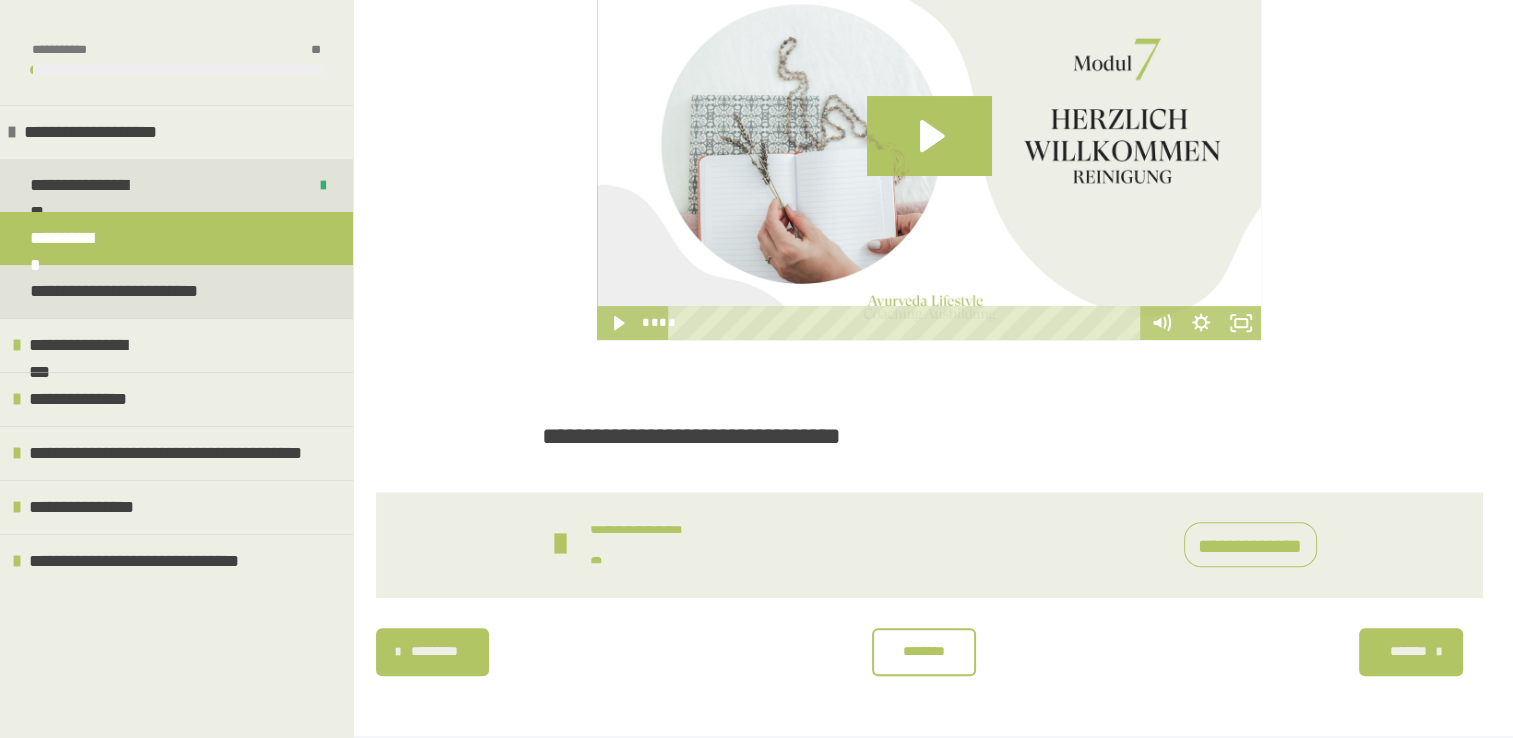 scroll, scrollTop: 629, scrollLeft: 0, axis: vertical 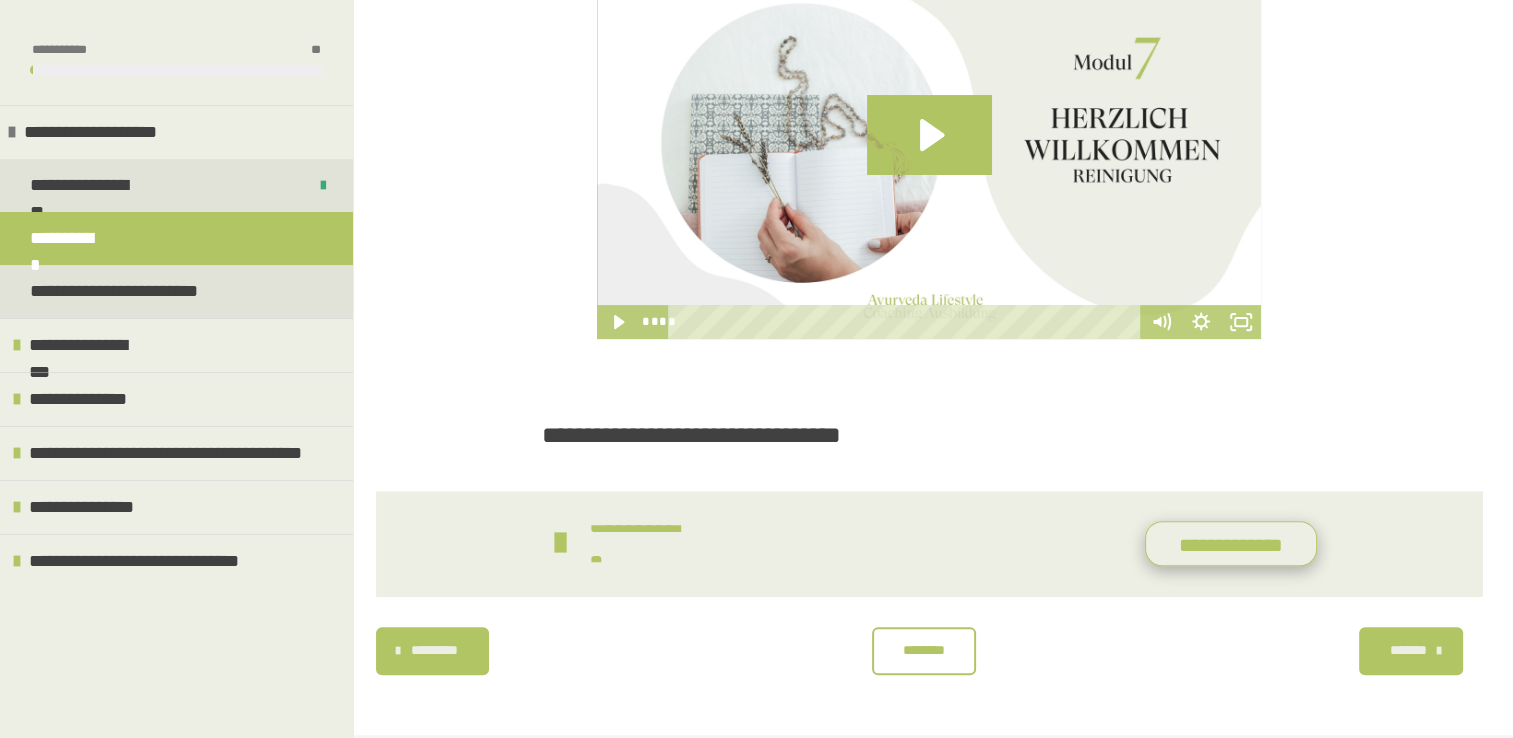 click on "**********" at bounding box center (1231, 544) 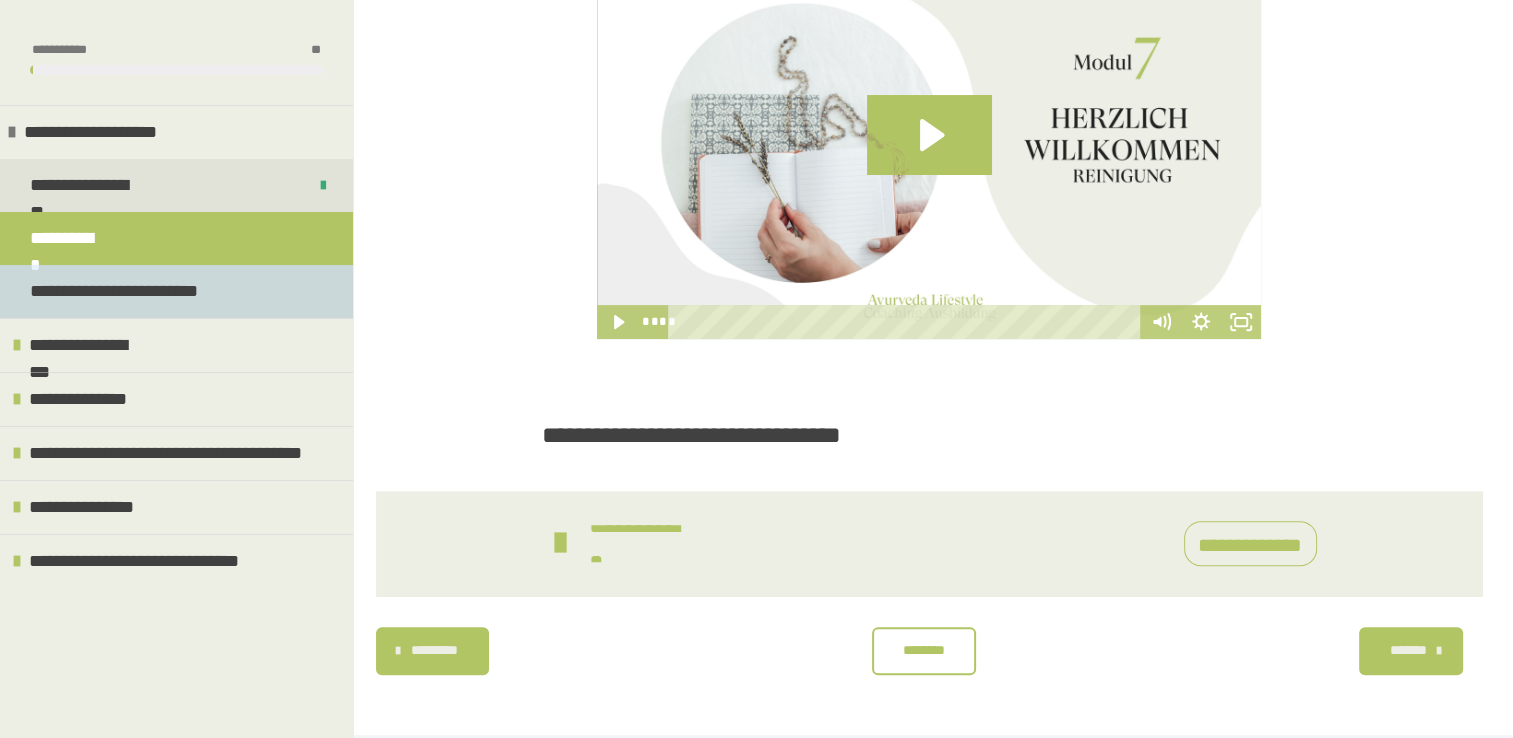 click on "**********" at bounding box center (115, 291) 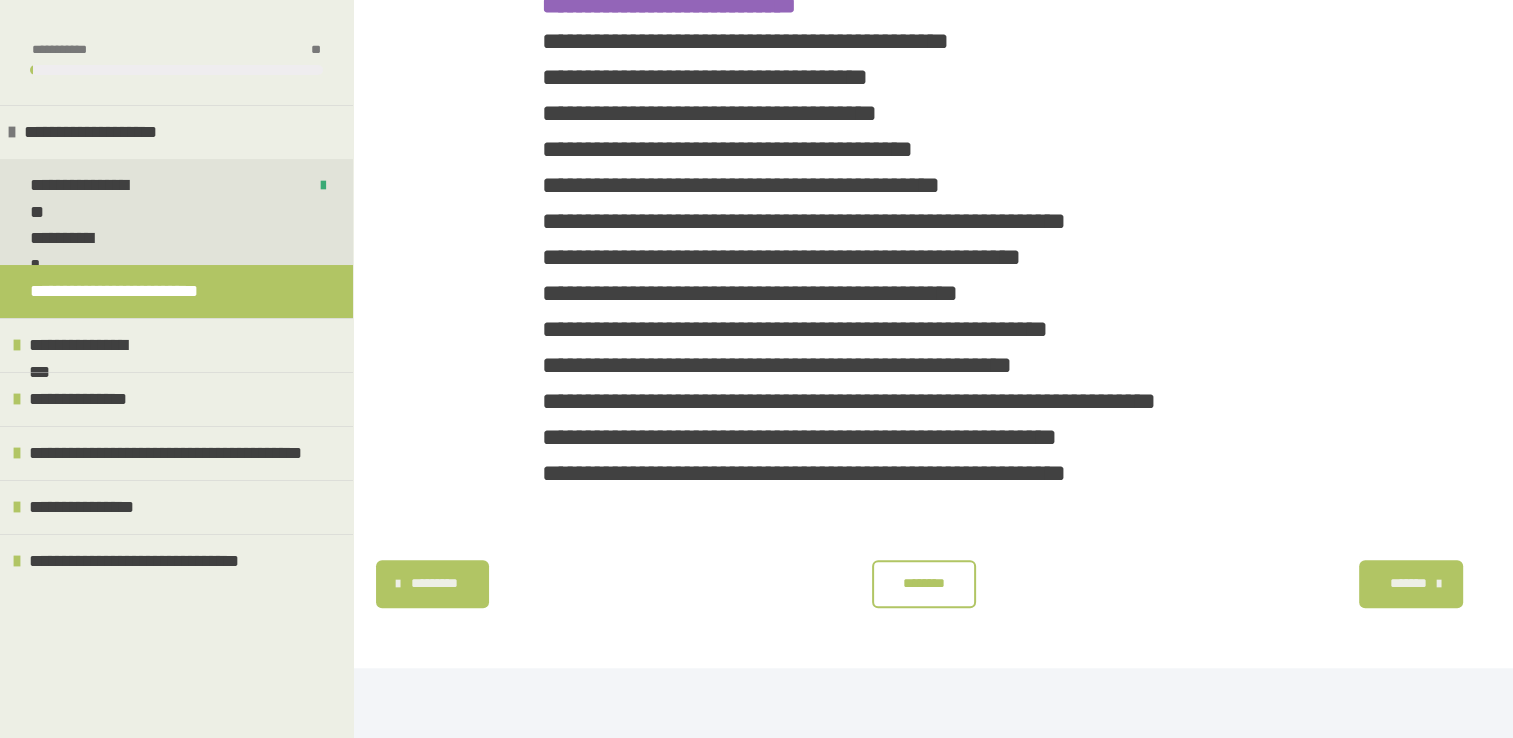 scroll, scrollTop: 1284, scrollLeft: 0, axis: vertical 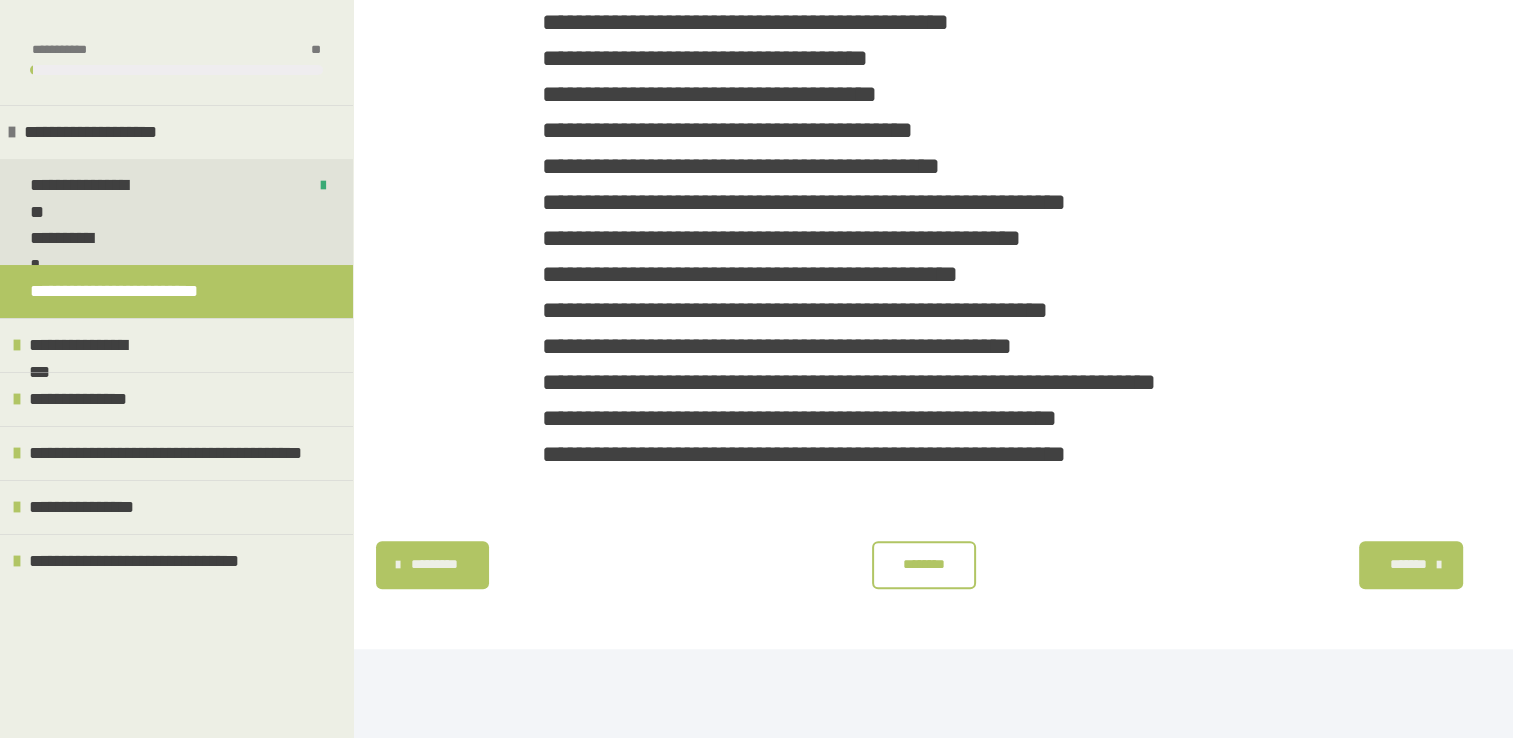 click on "********" at bounding box center (924, 564) 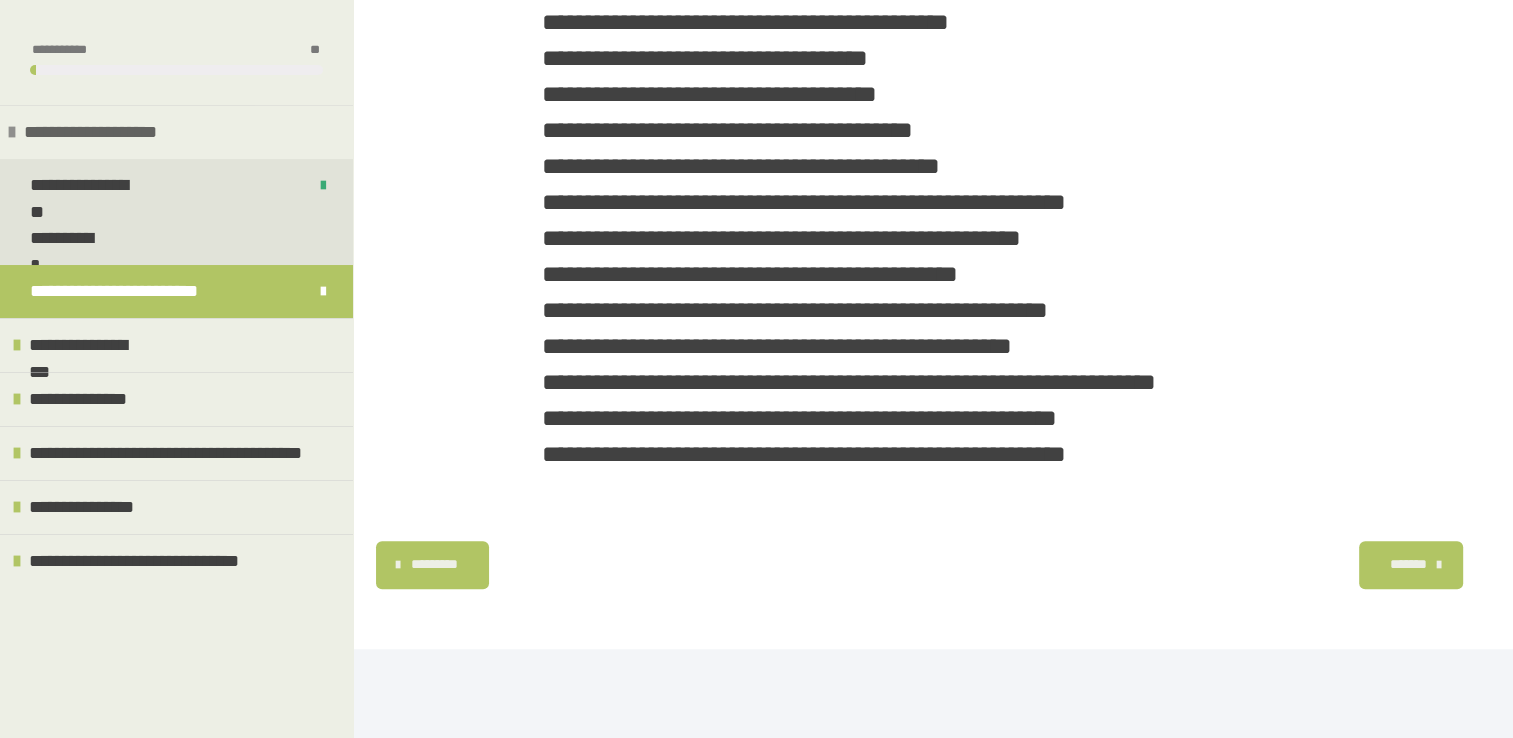 click at bounding box center [12, 132] 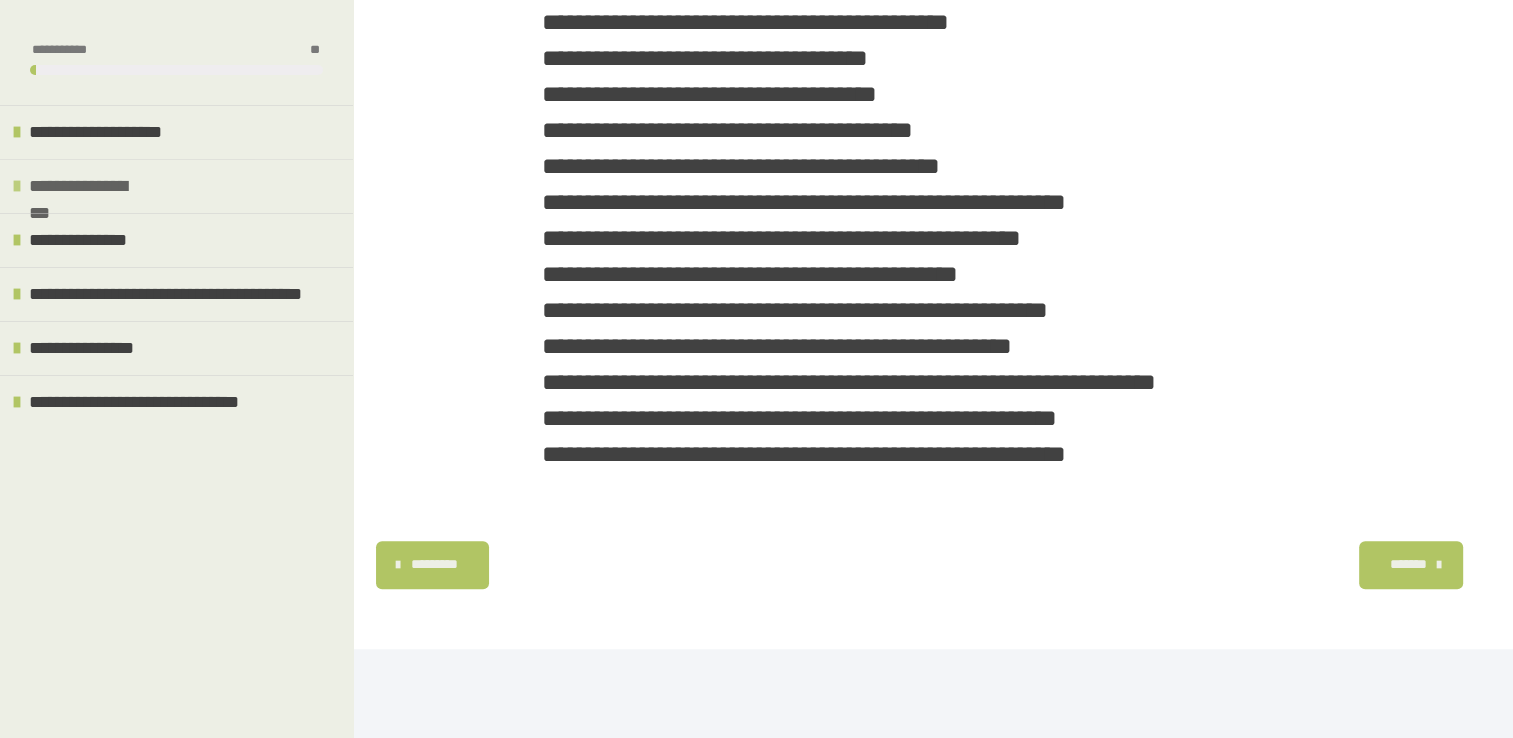 click at bounding box center [17, 186] 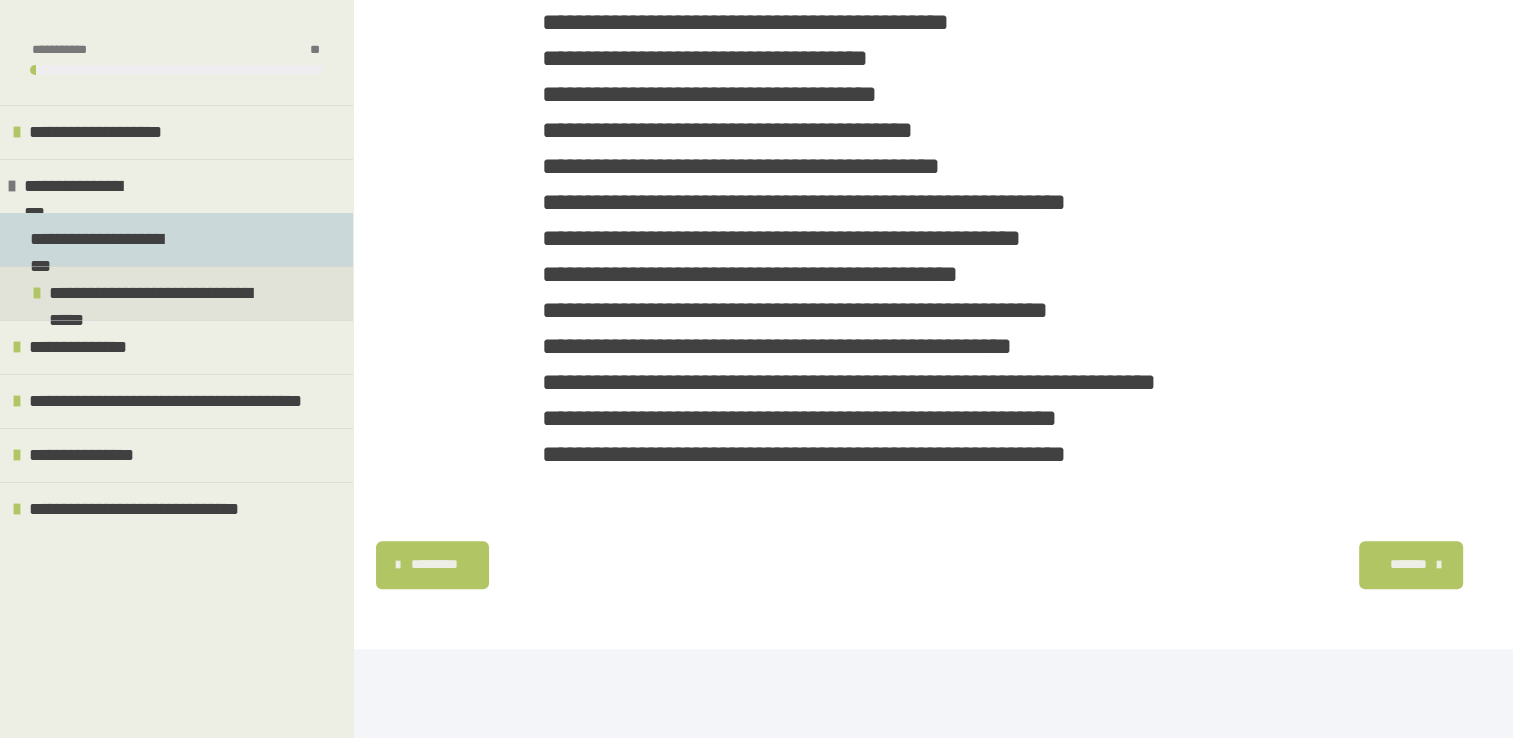 click on "**********" at bounding box center [108, 239] 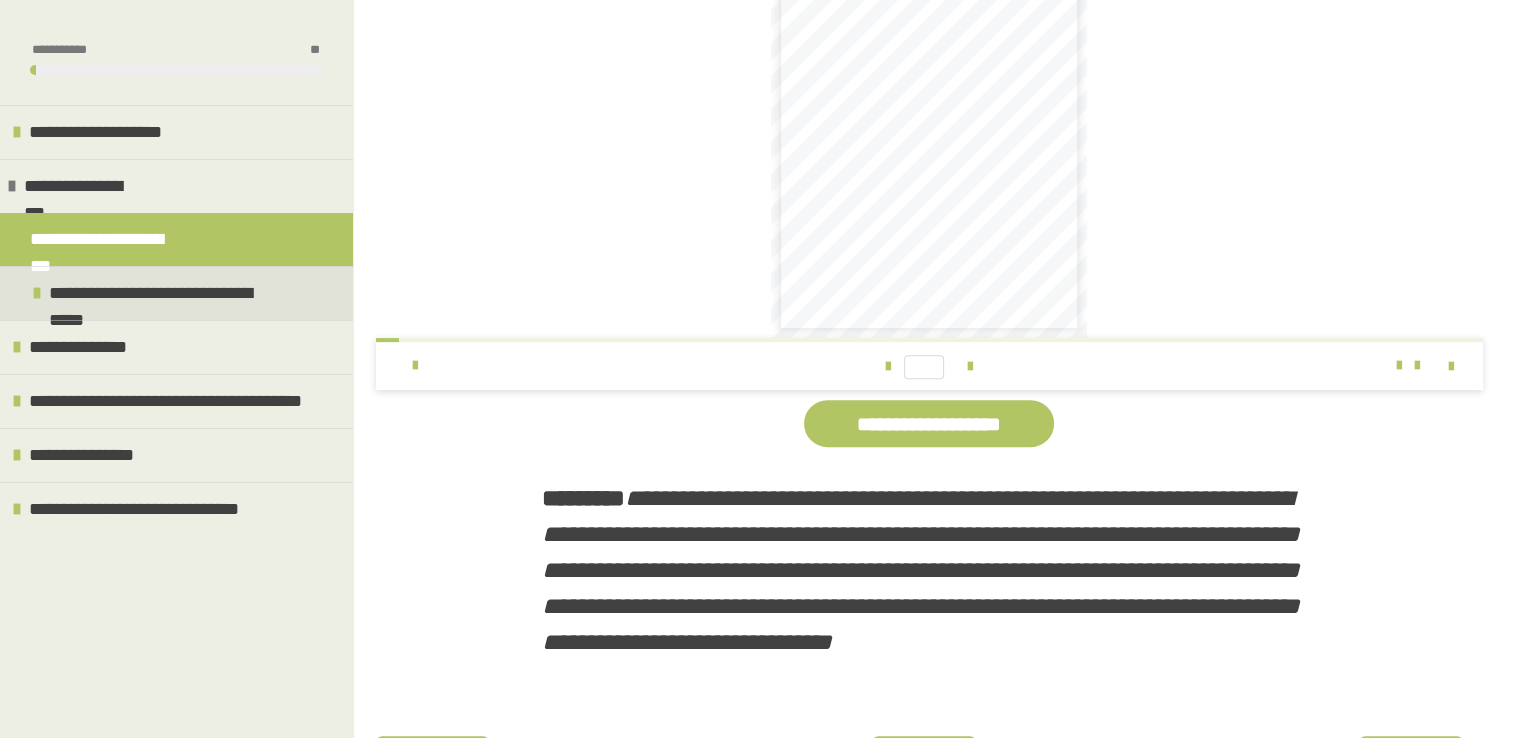 scroll, scrollTop: 645, scrollLeft: 0, axis: vertical 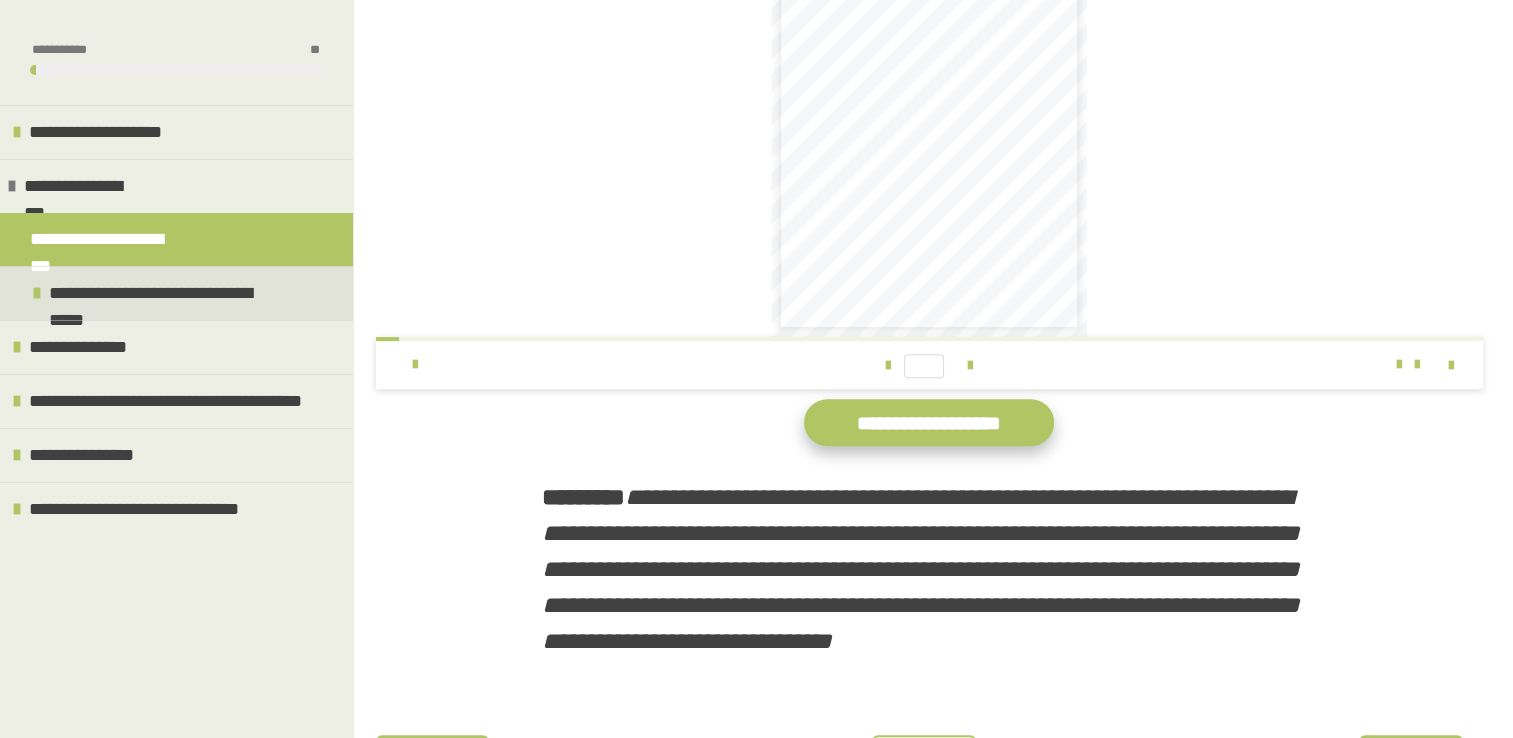 click on "**********" at bounding box center (929, 422) 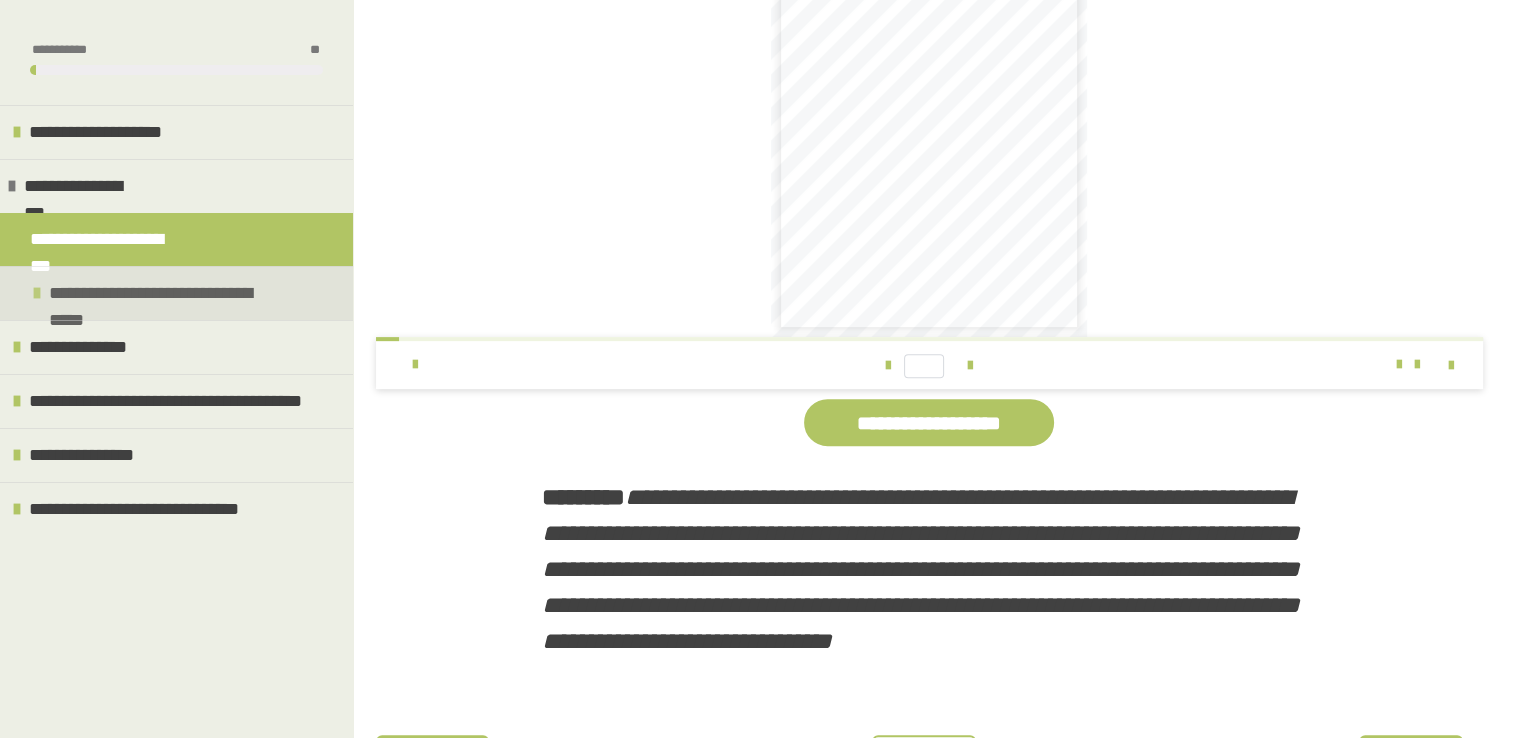 click on "**********" at bounding box center (176, 293) 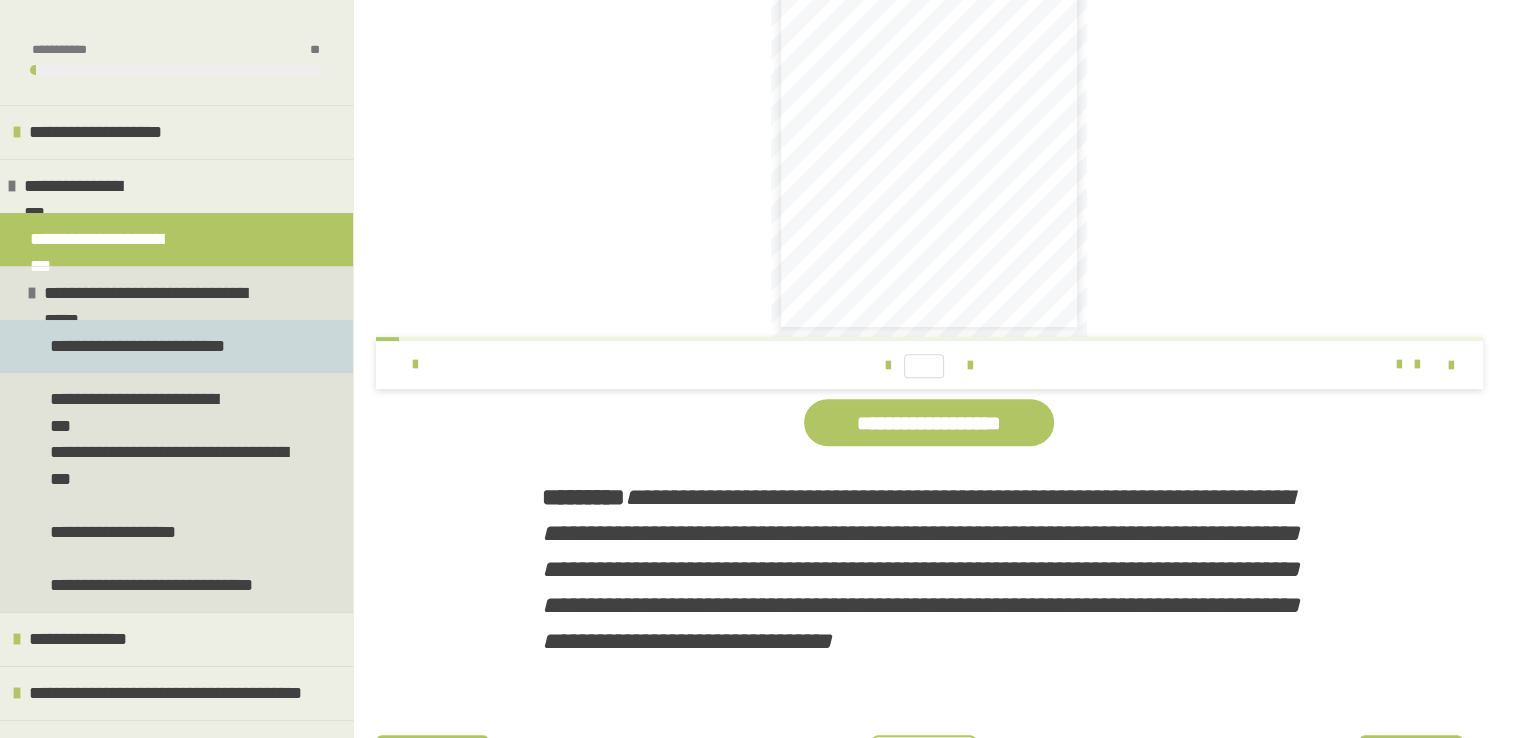 click on "**********" at bounding box center [147, 346] 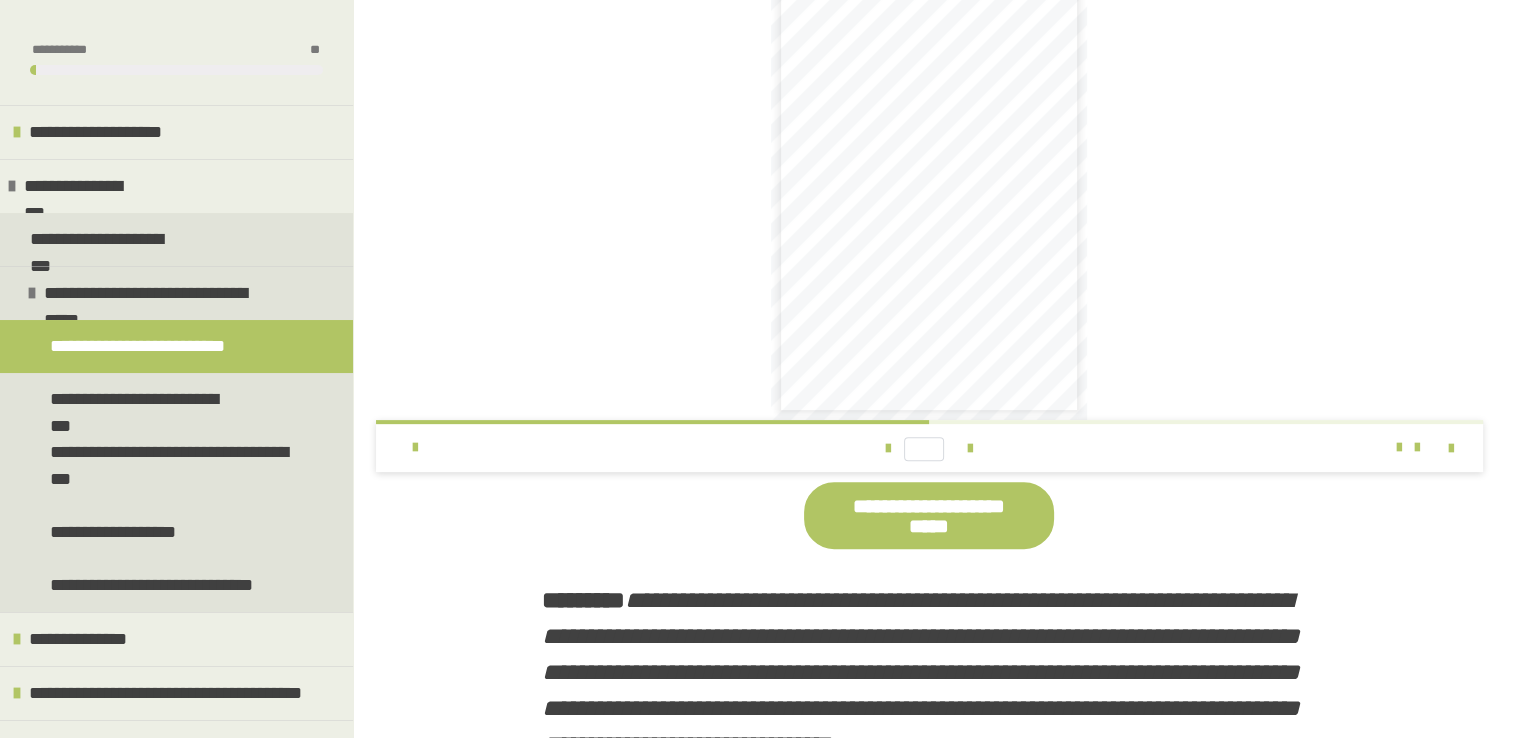 scroll, scrollTop: 561, scrollLeft: 0, axis: vertical 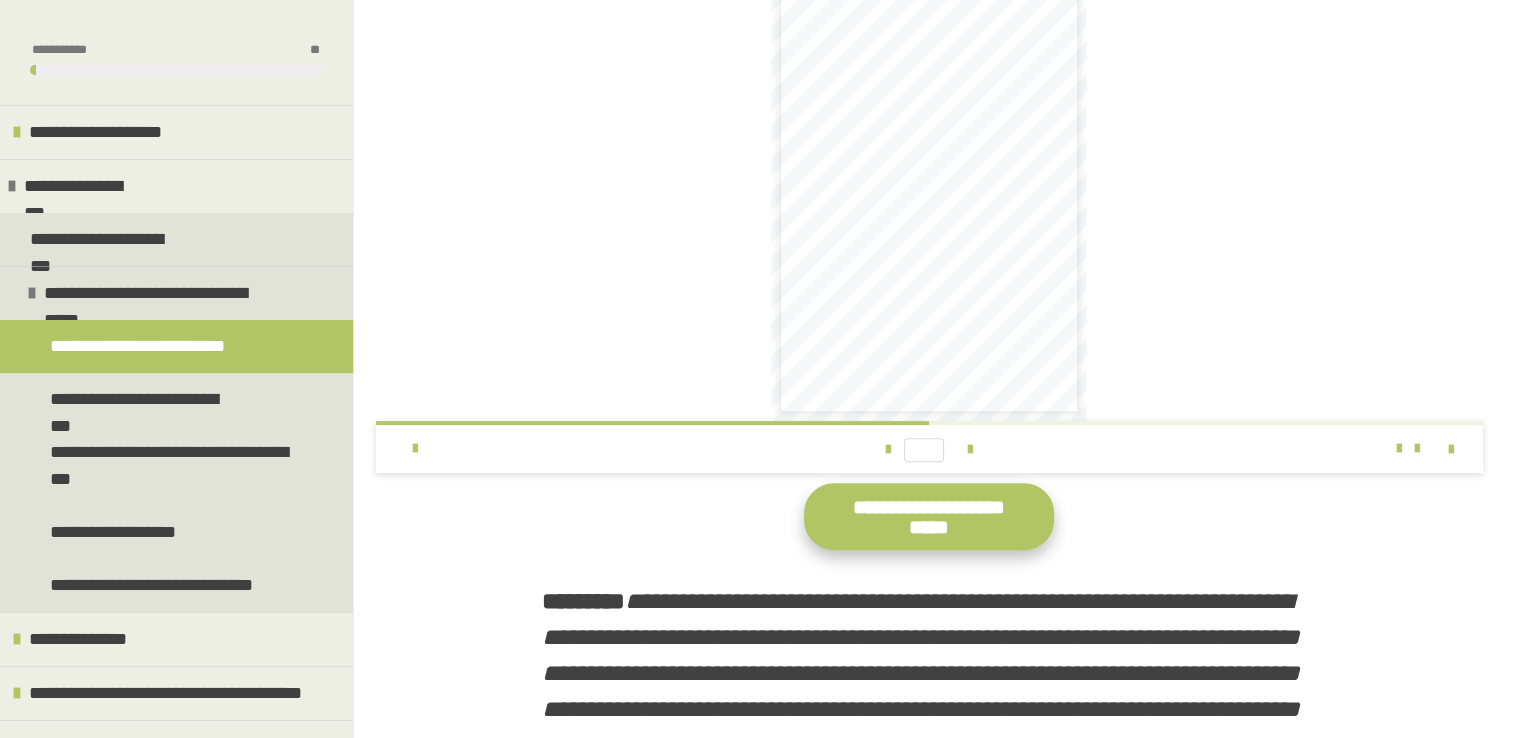 click on "**********" at bounding box center [929, 516] 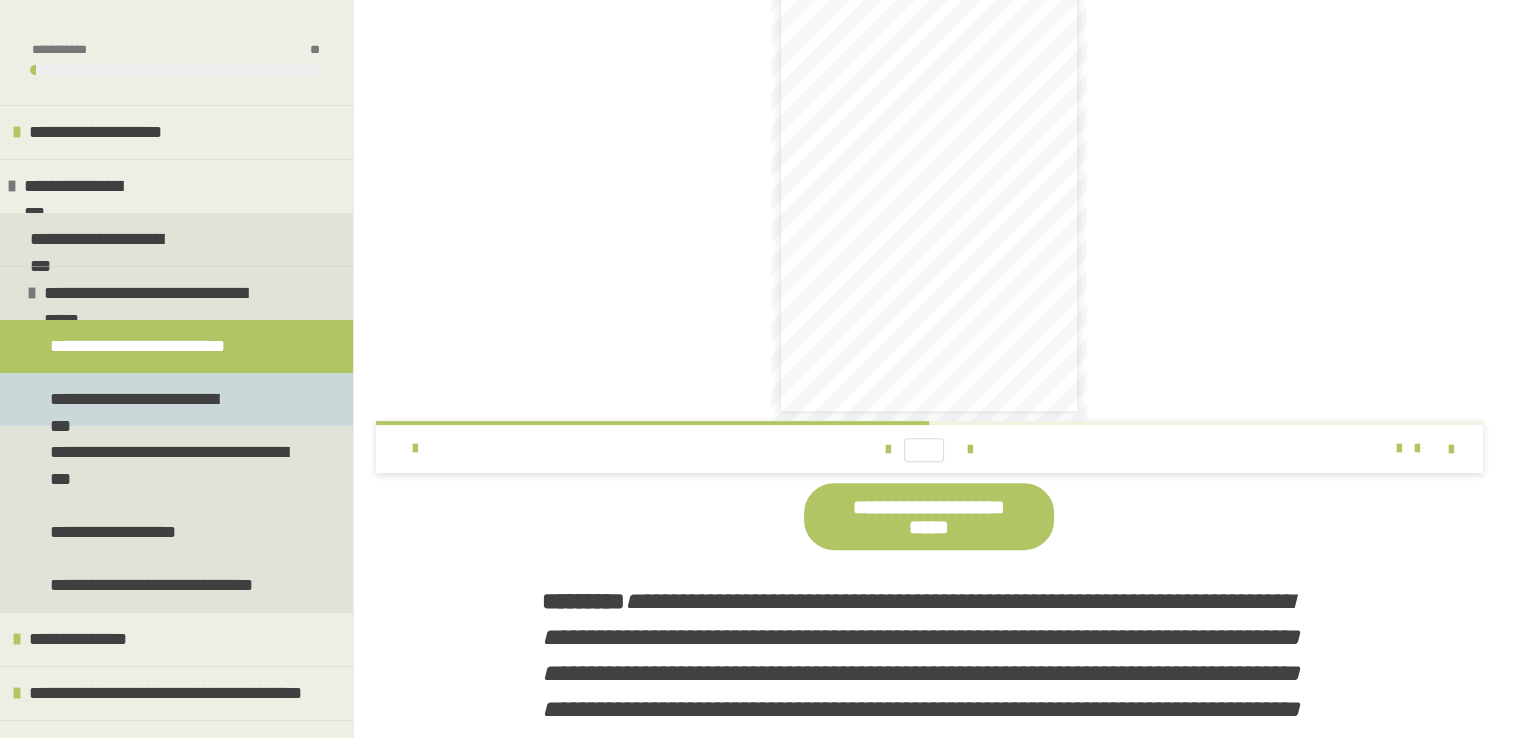 click on "**********" at bounding box center [140, 399] 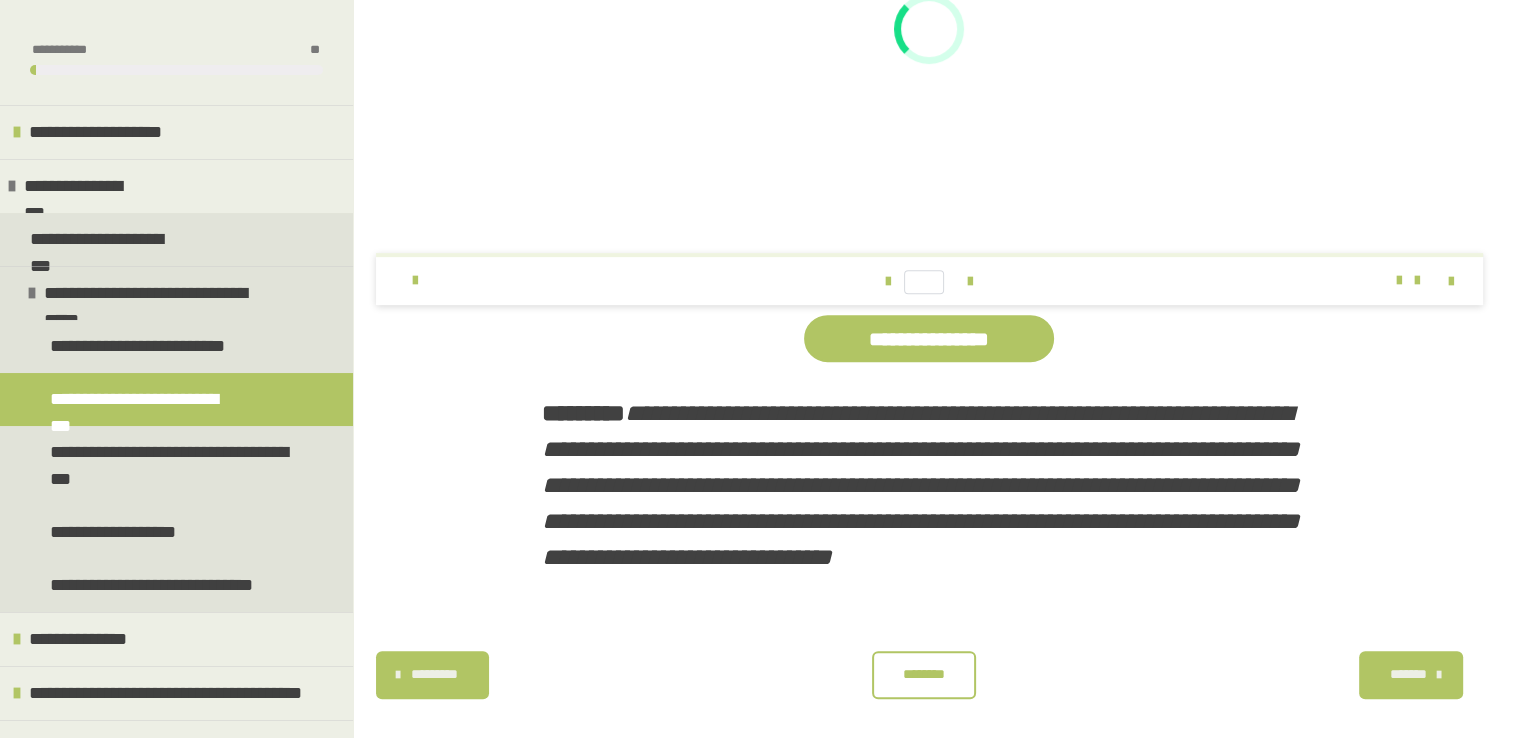 scroll, scrollTop: 742, scrollLeft: 0, axis: vertical 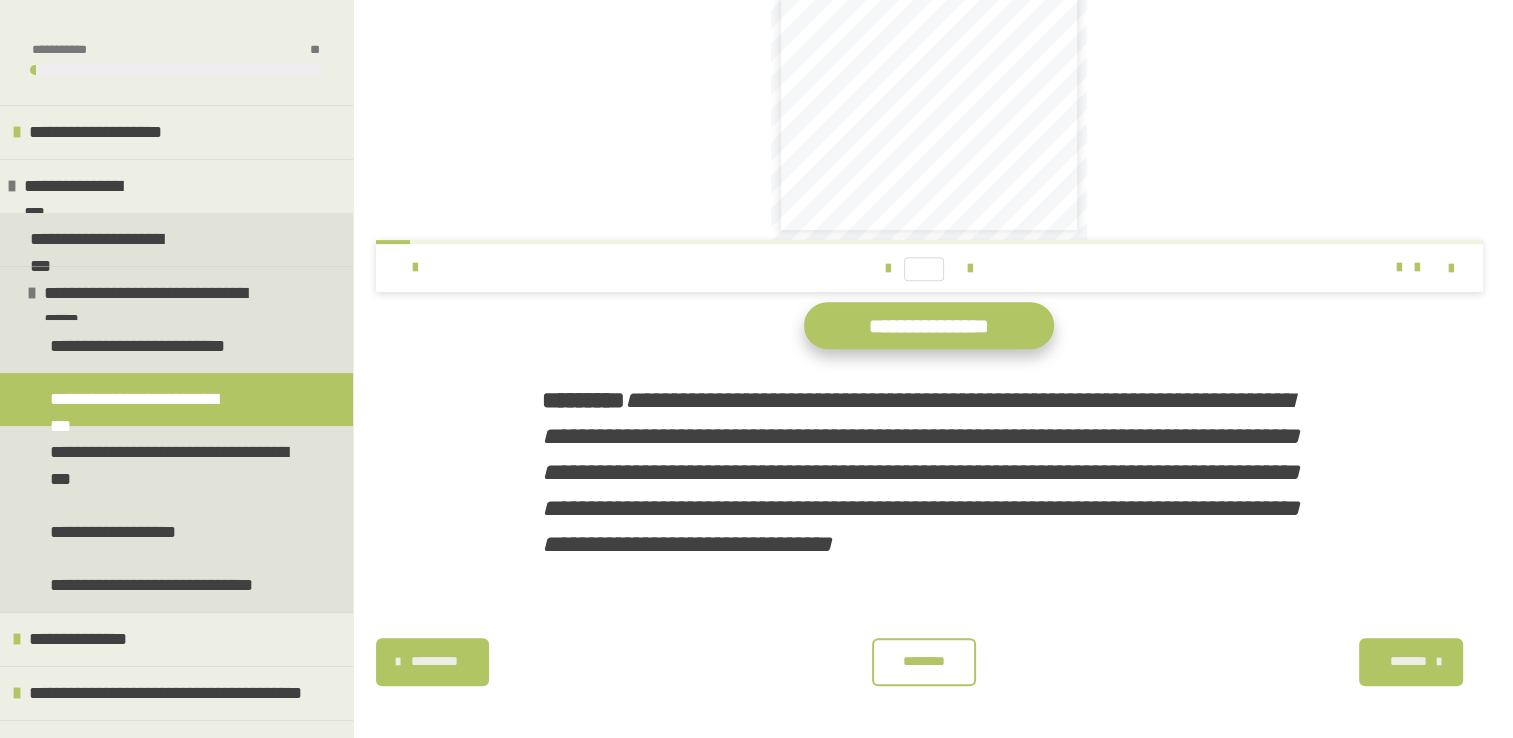 click on "**********" at bounding box center (929, 325) 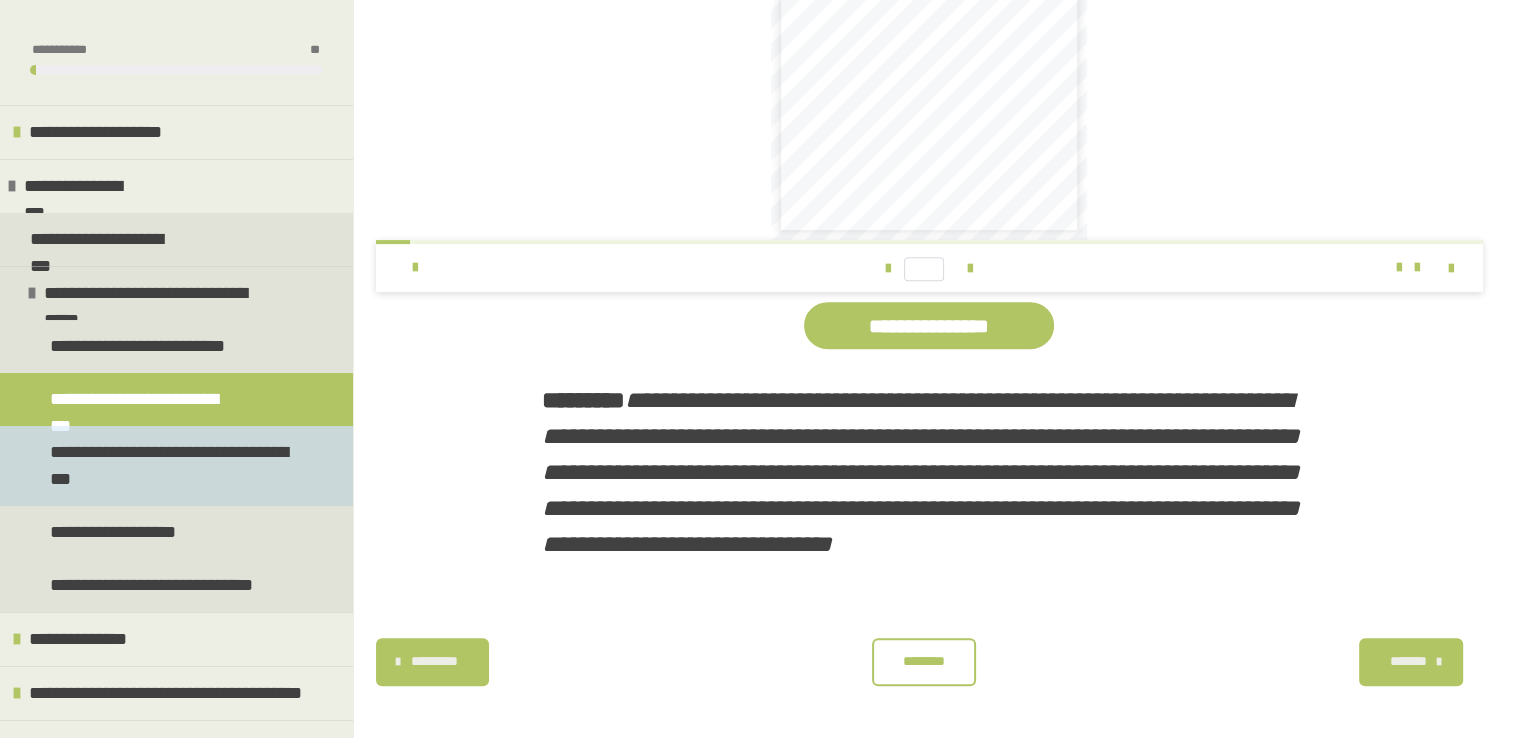 click on "**********" at bounding box center (171, 466) 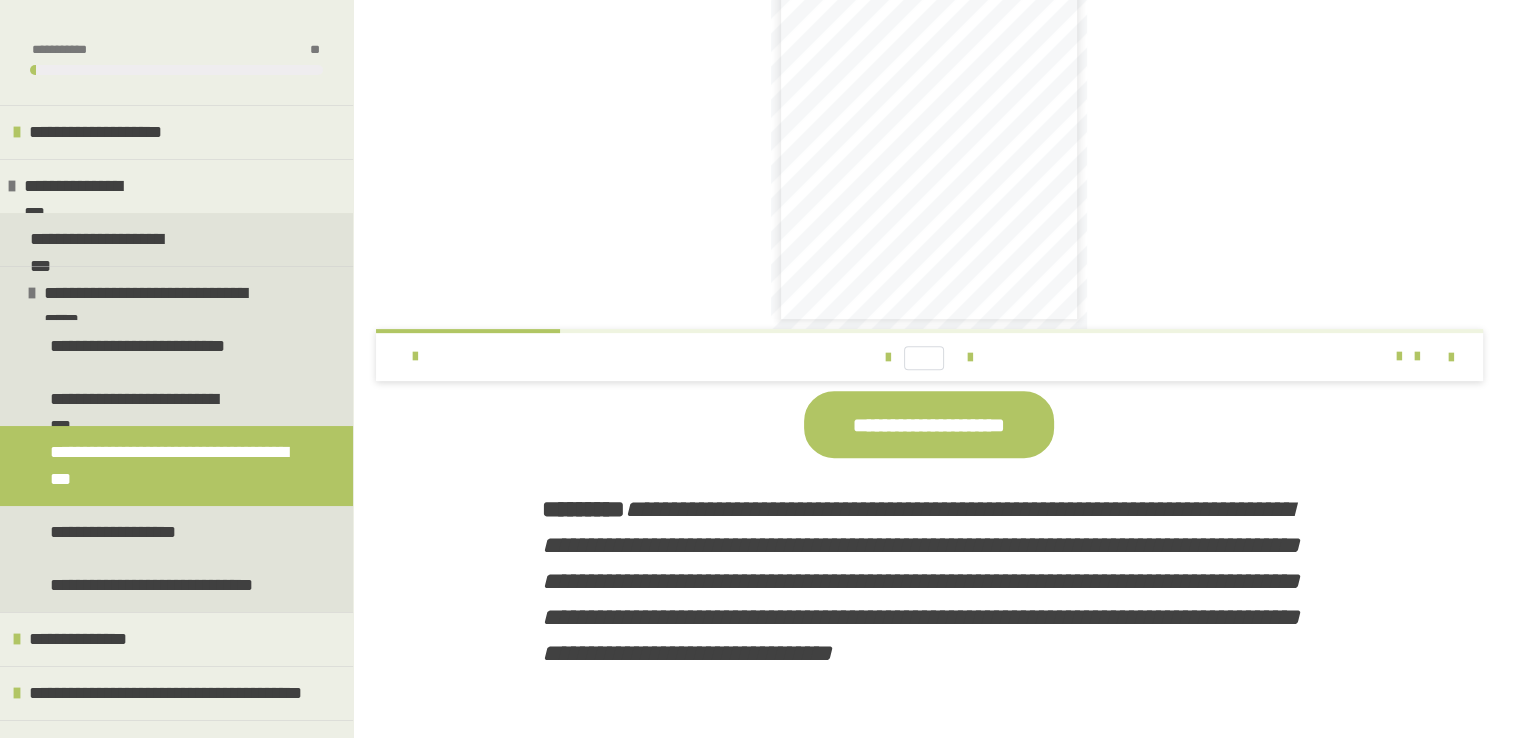 scroll, scrollTop: 749, scrollLeft: 0, axis: vertical 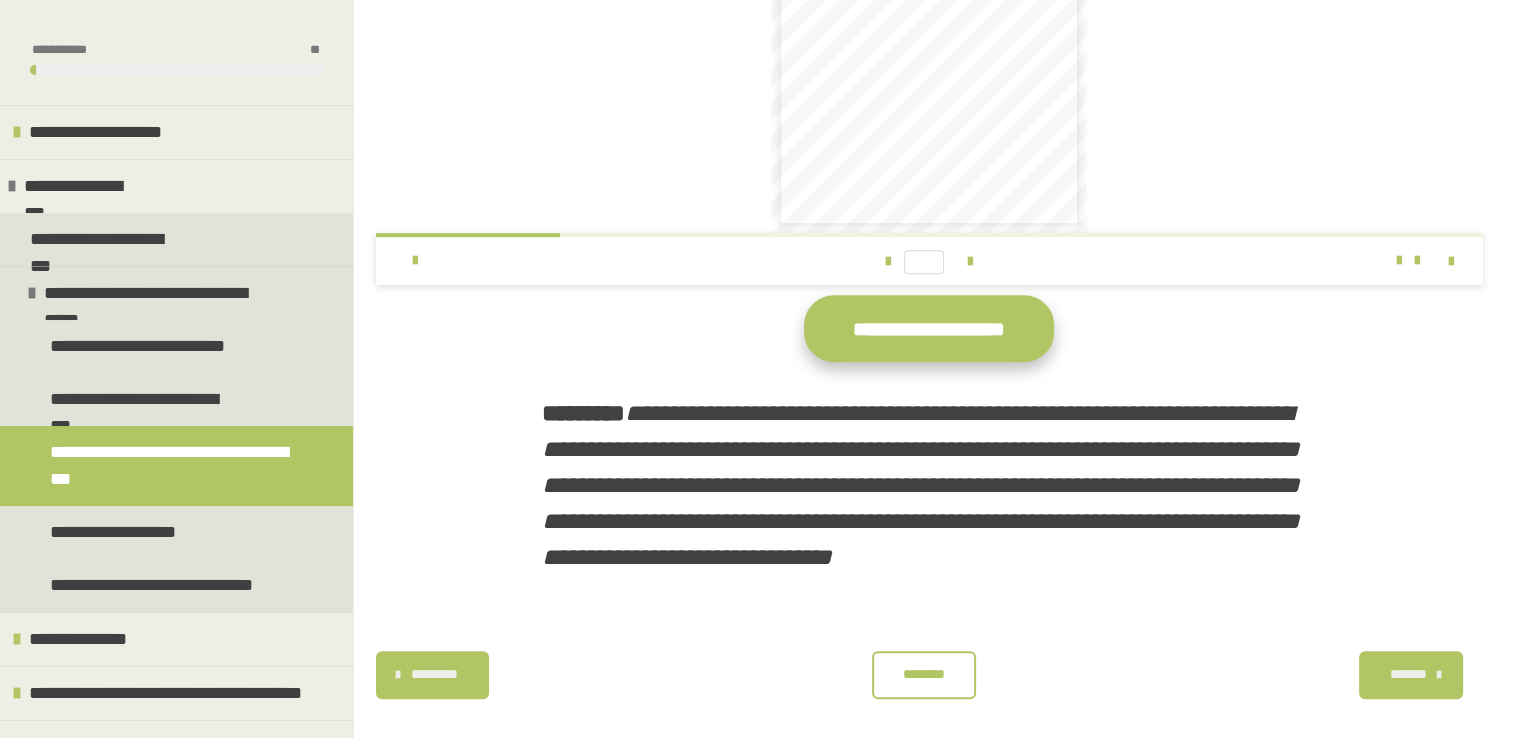click on "**********" at bounding box center (929, 328) 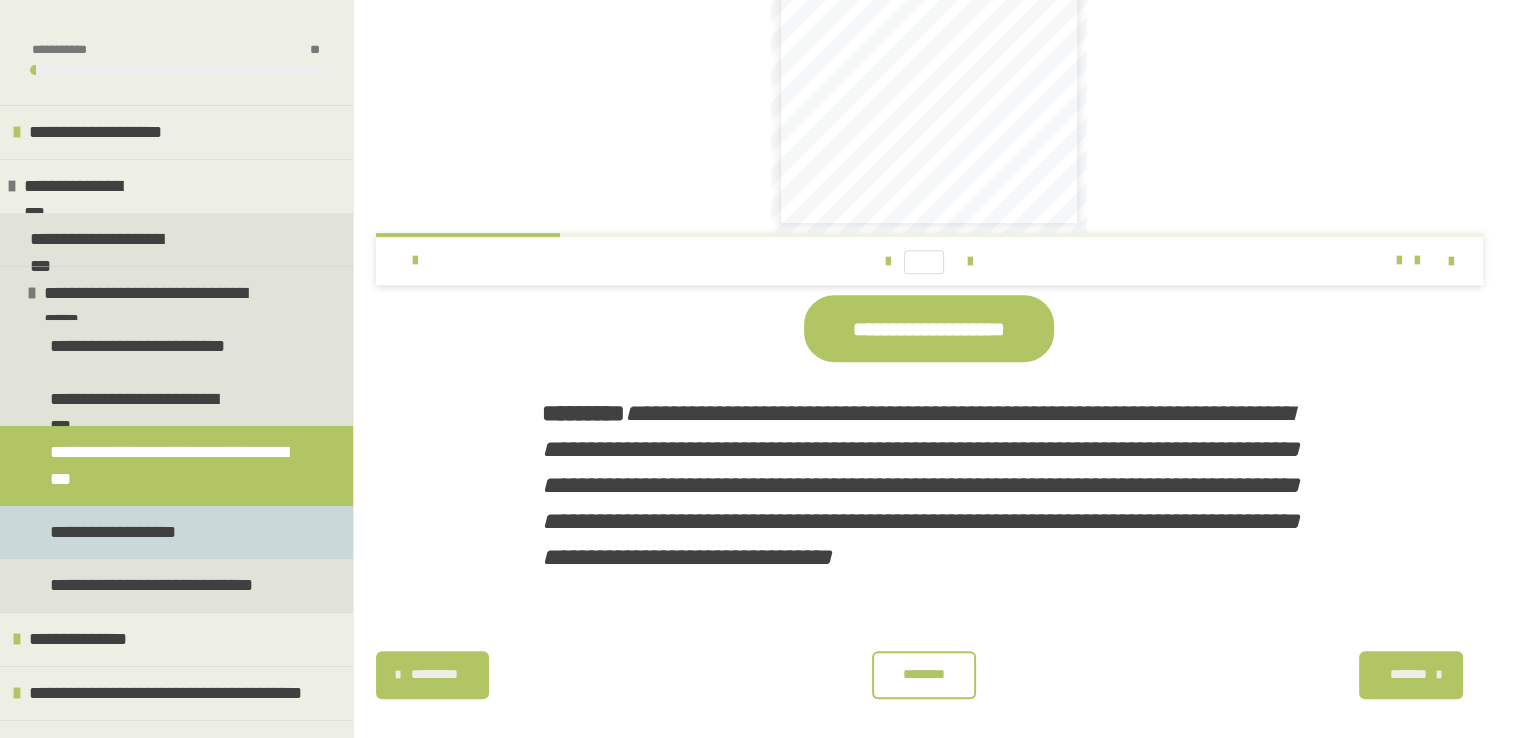 click on "**********" at bounding box center (119, 532) 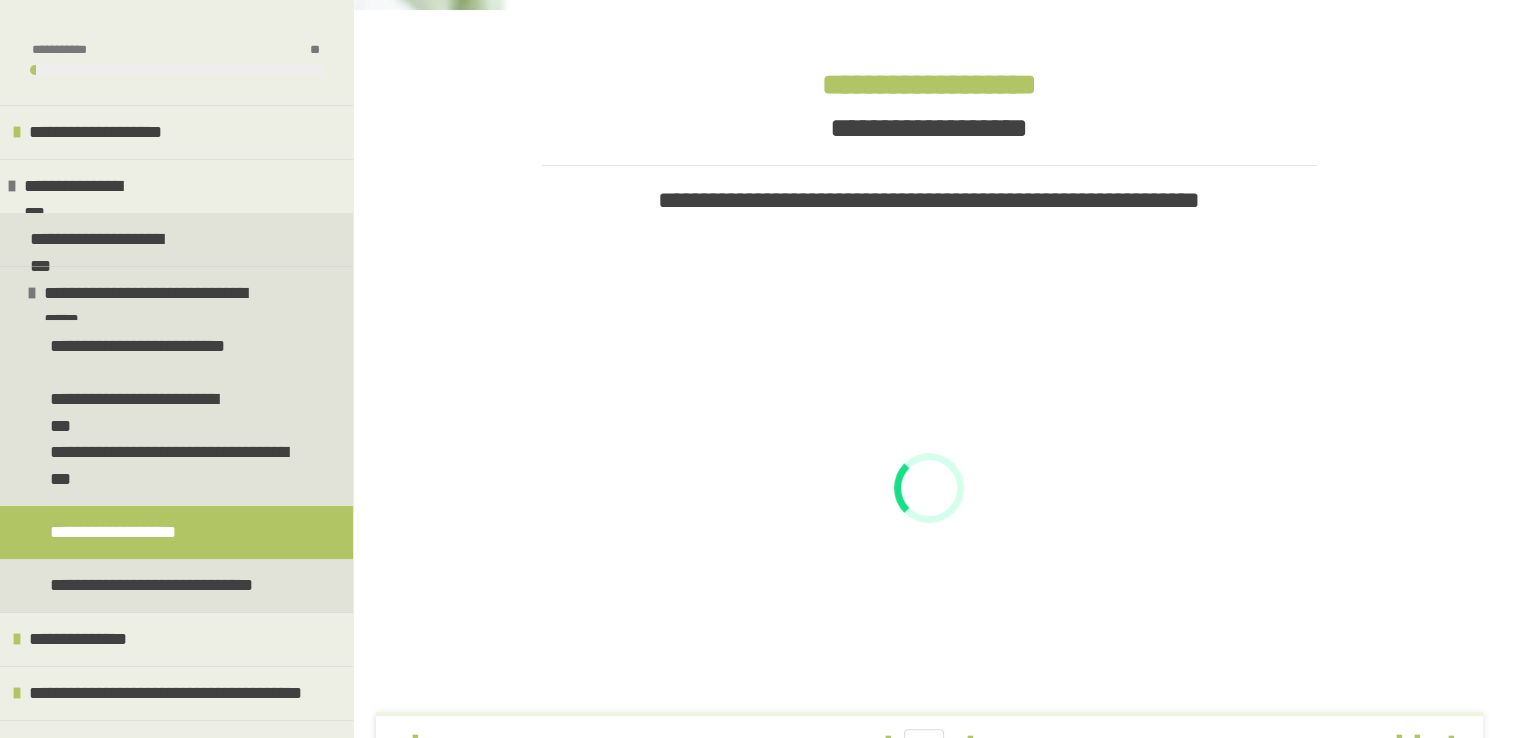 scroll, scrollTop: 769, scrollLeft: 0, axis: vertical 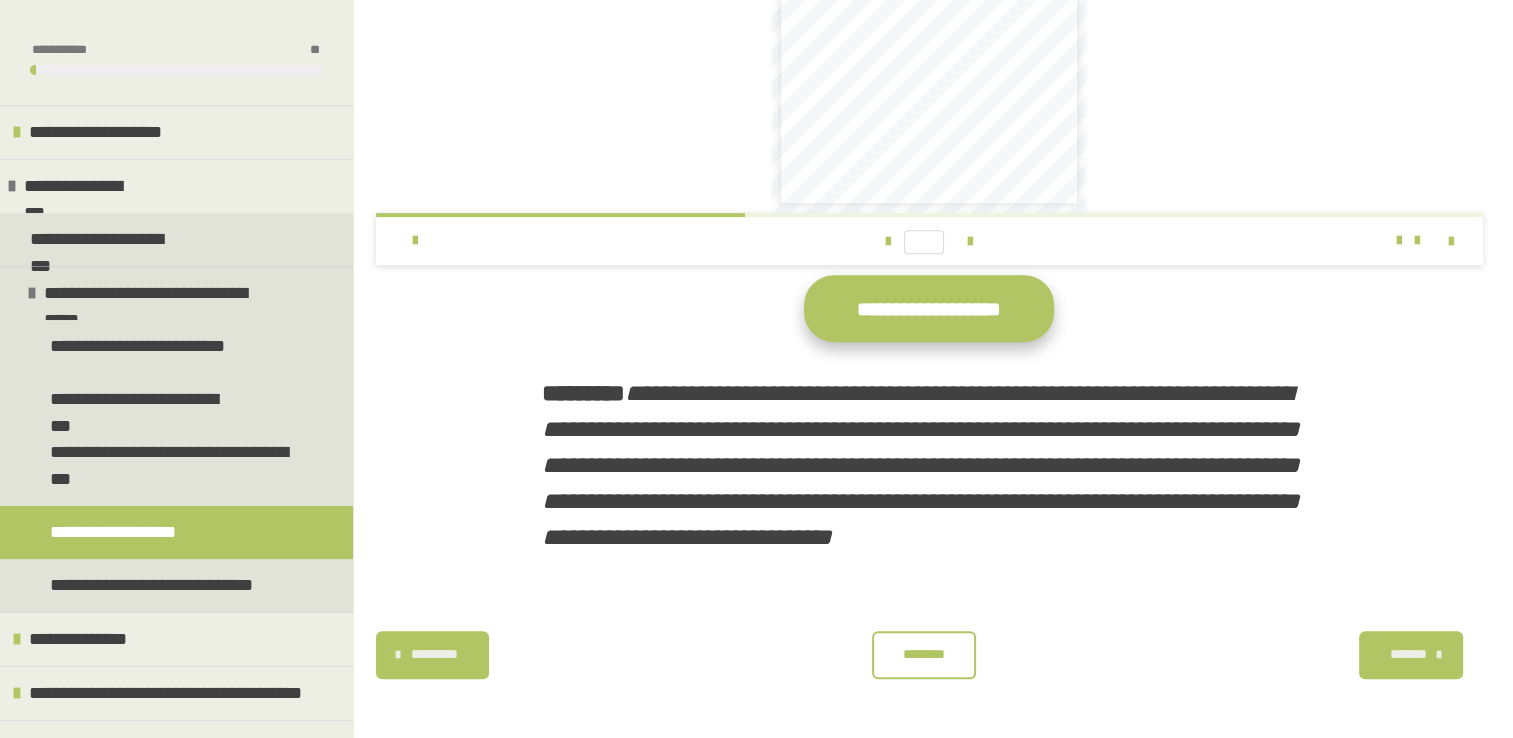 click on "**********" at bounding box center [929, 308] 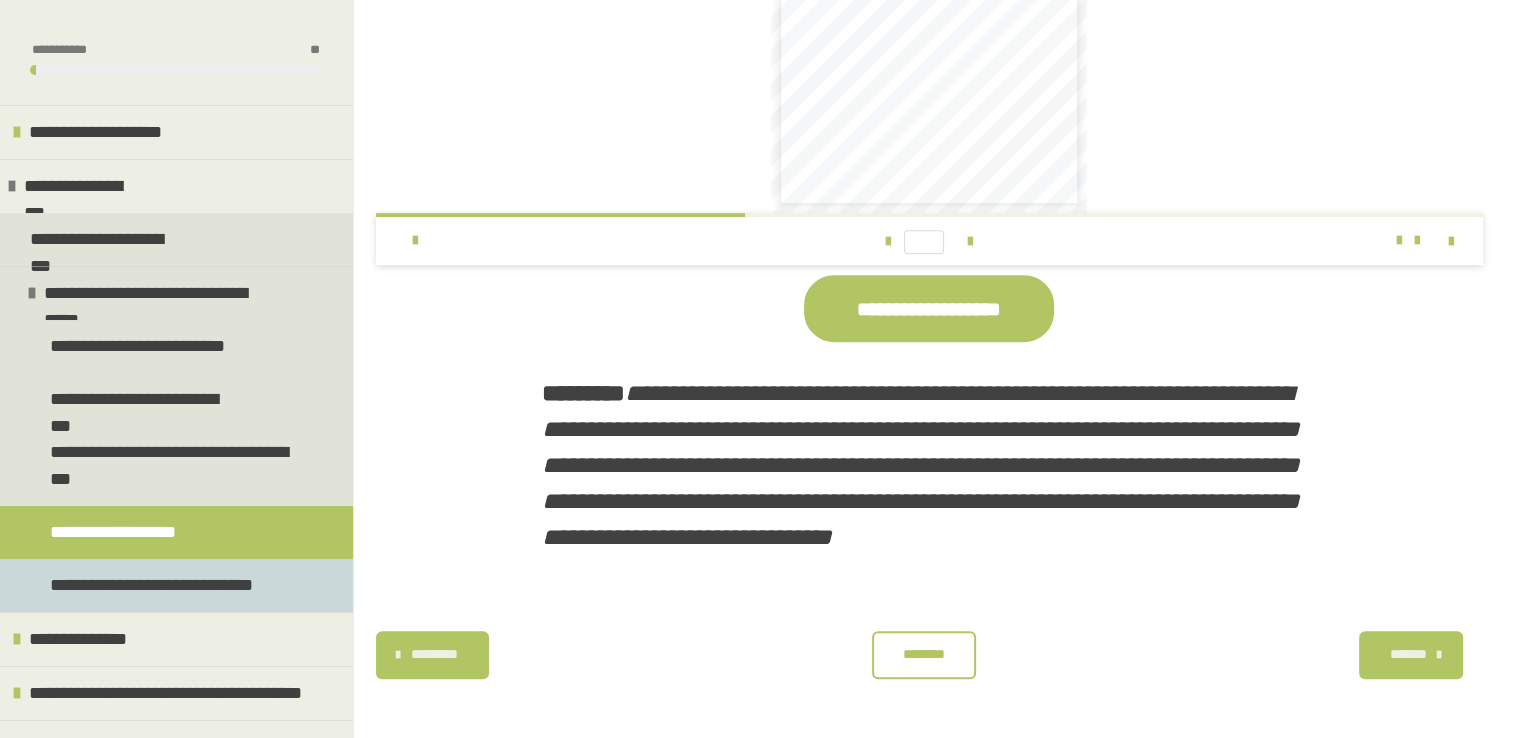 click on "**********" at bounding box center [167, 585] 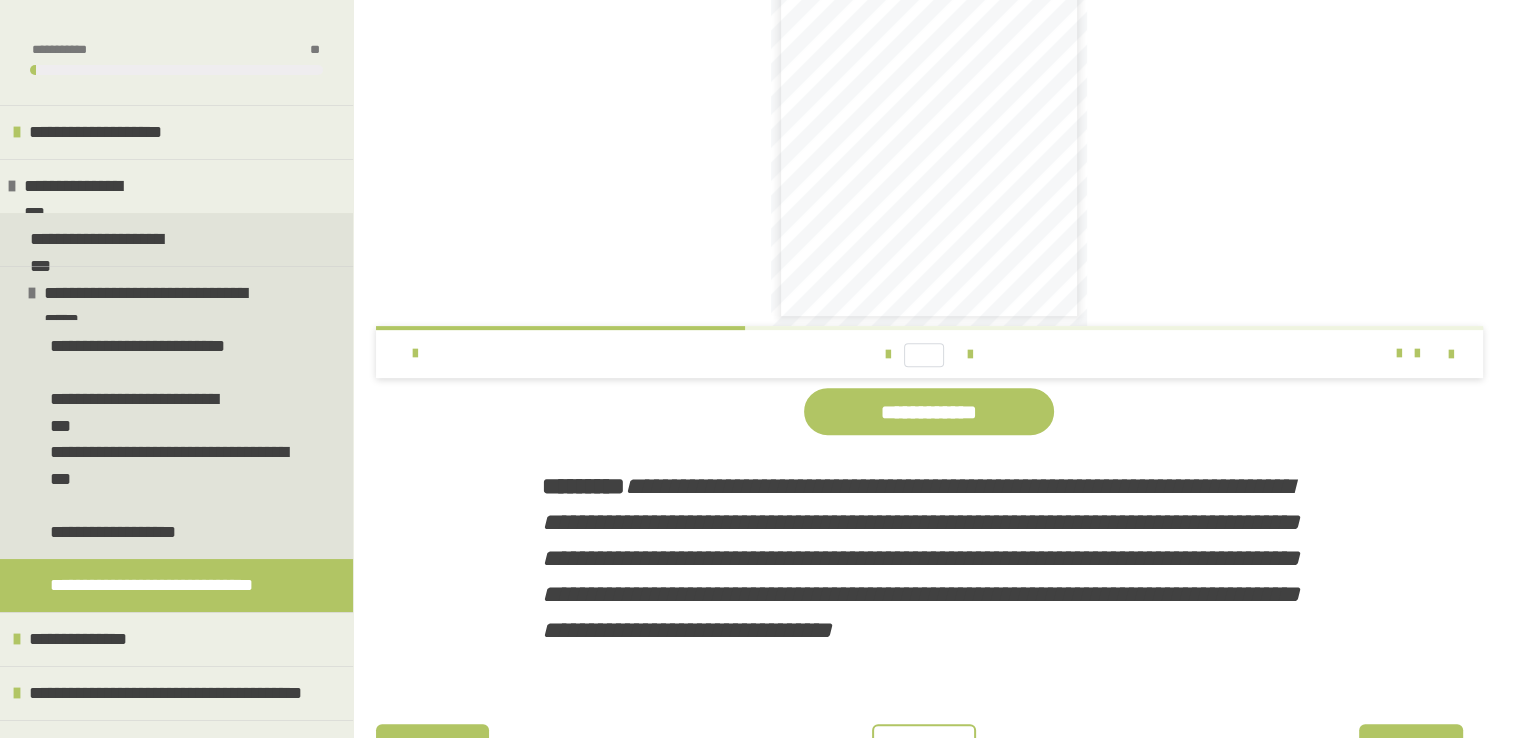 scroll, scrollTop: 657, scrollLeft: 0, axis: vertical 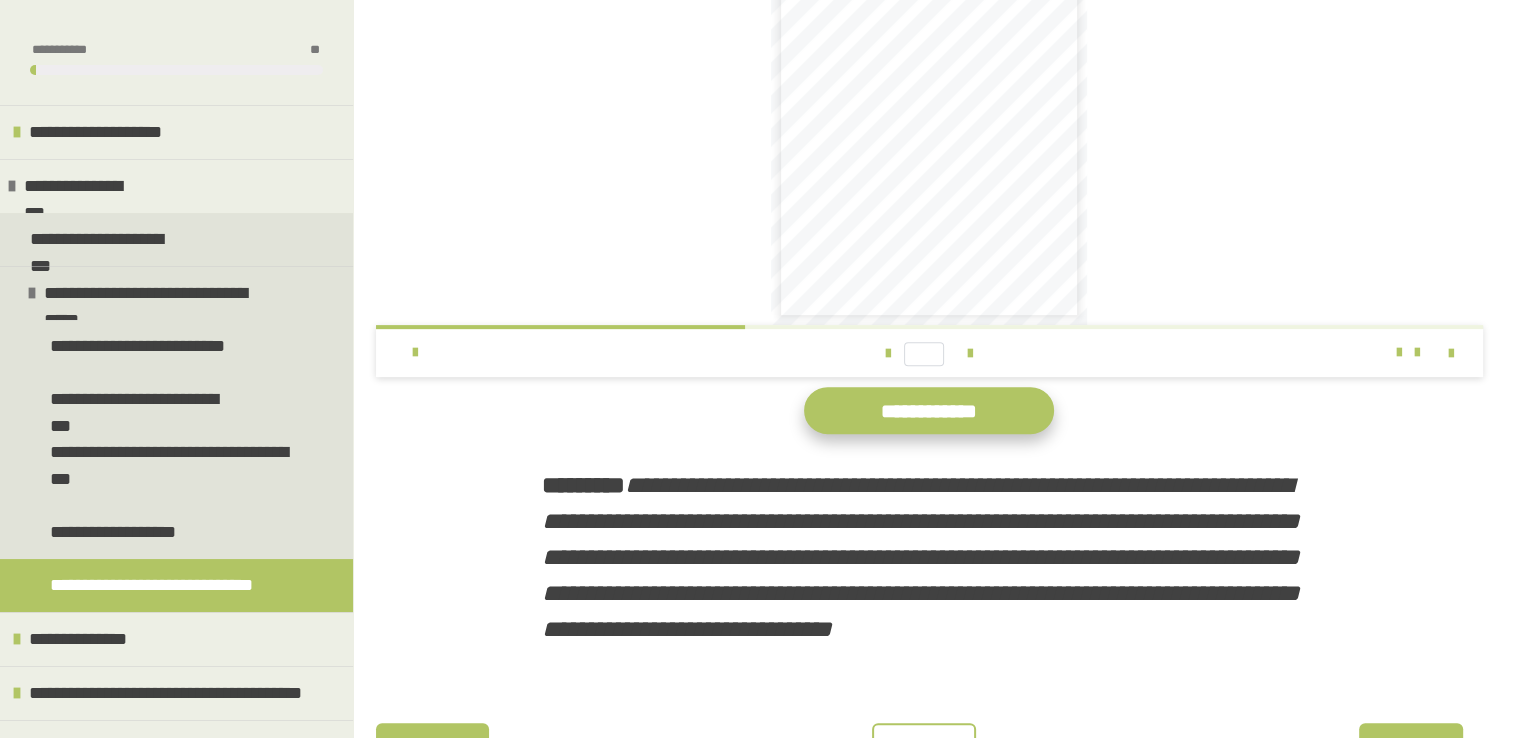click on "**********" at bounding box center (929, 410) 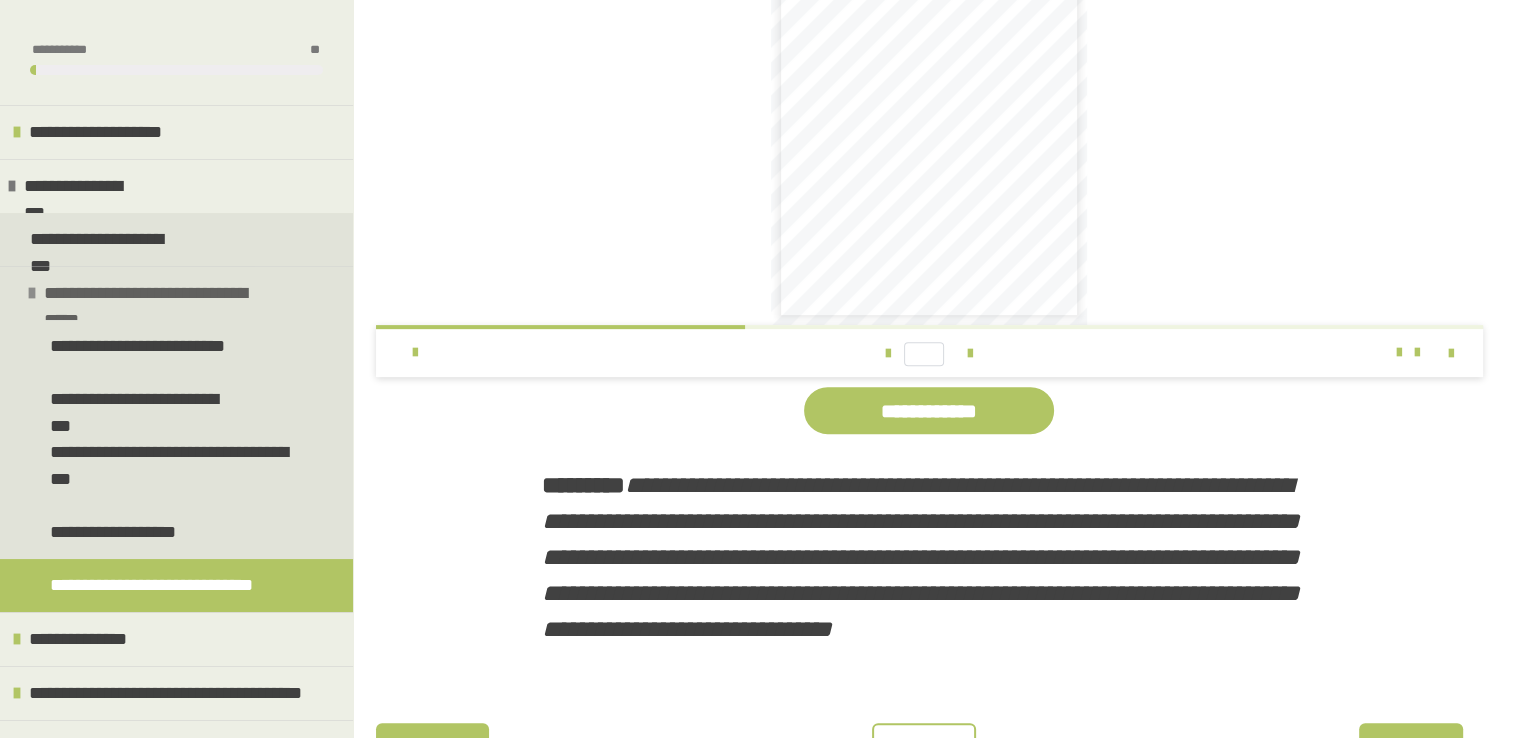 click at bounding box center (32, 293) 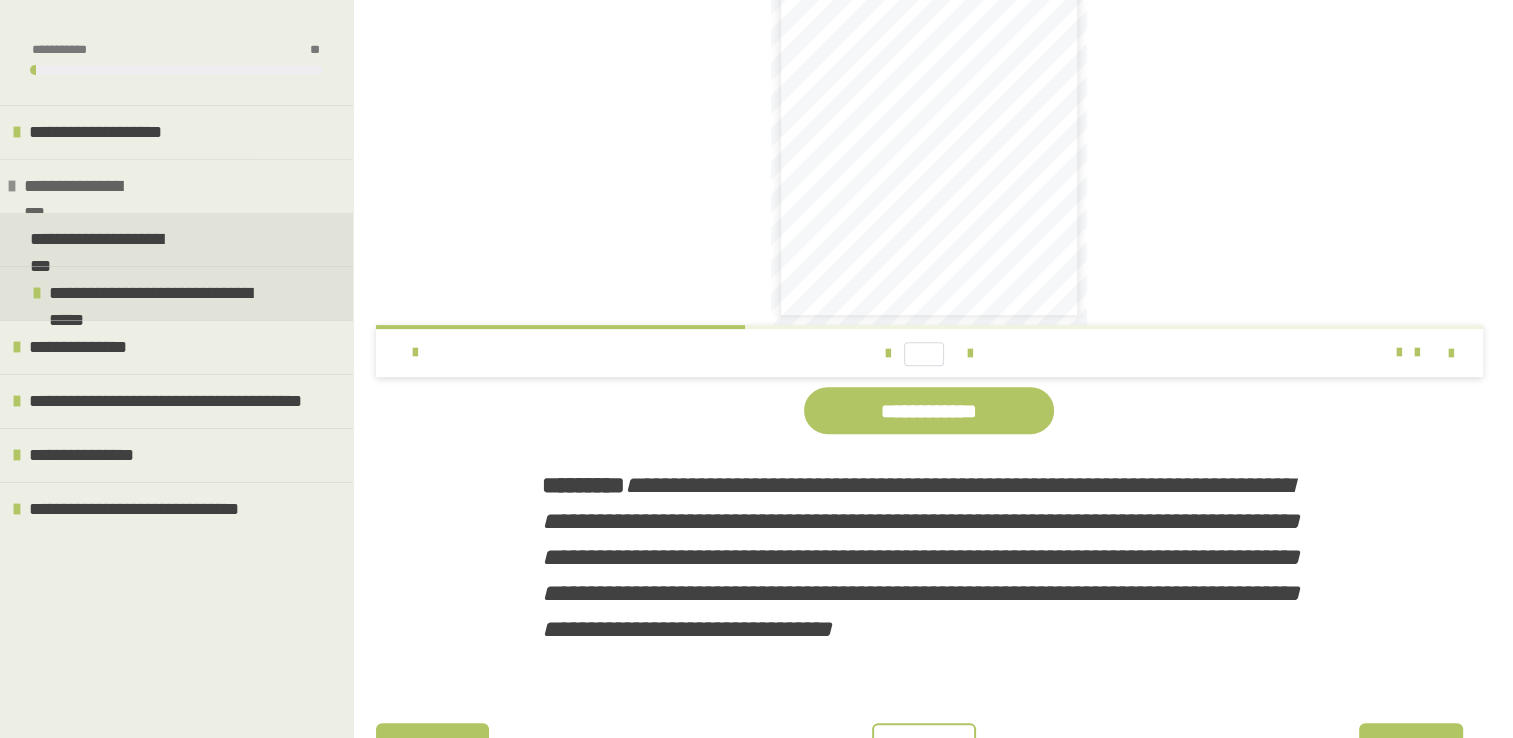 click on "**********" at bounding box center [176, 186] 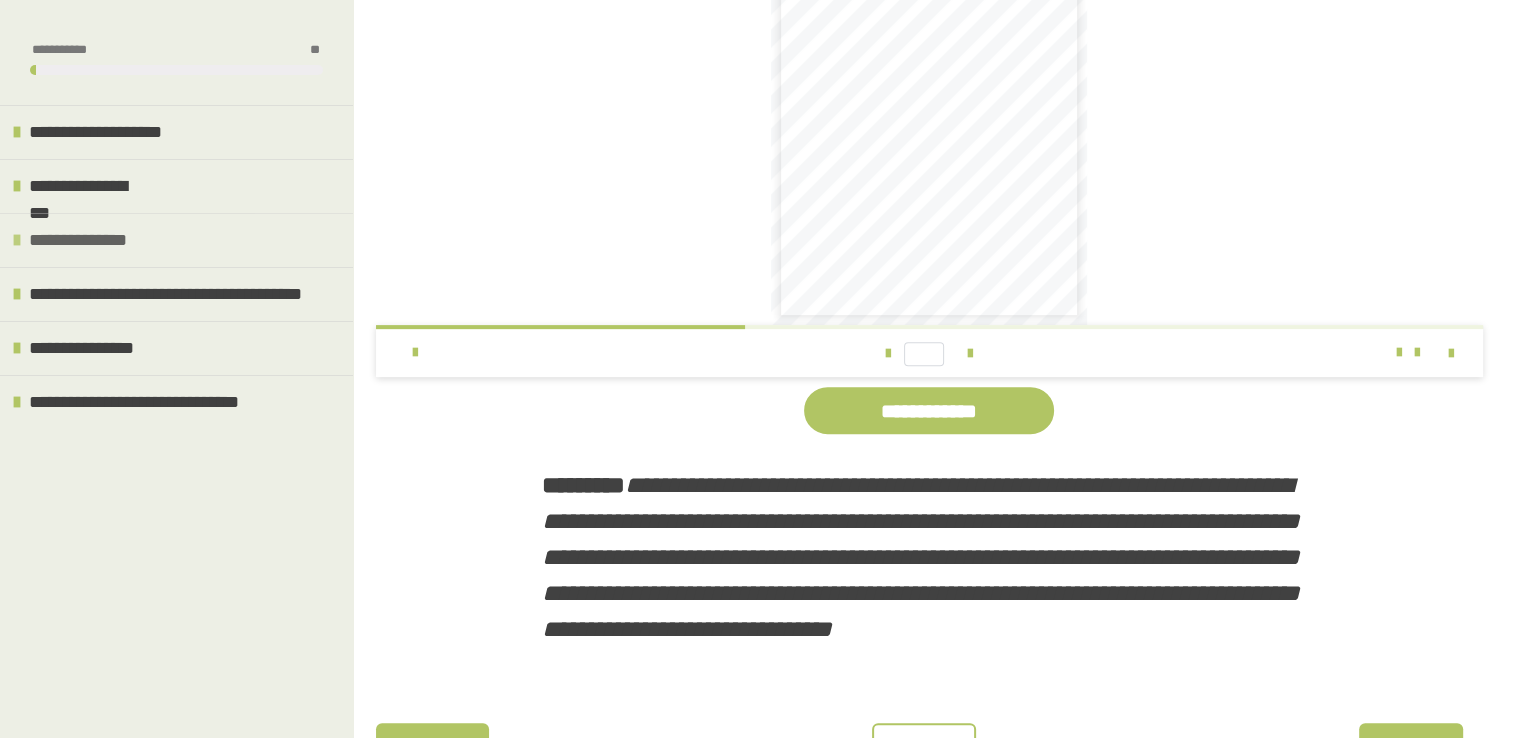 click on "**********" at bounding box center [176, 240] 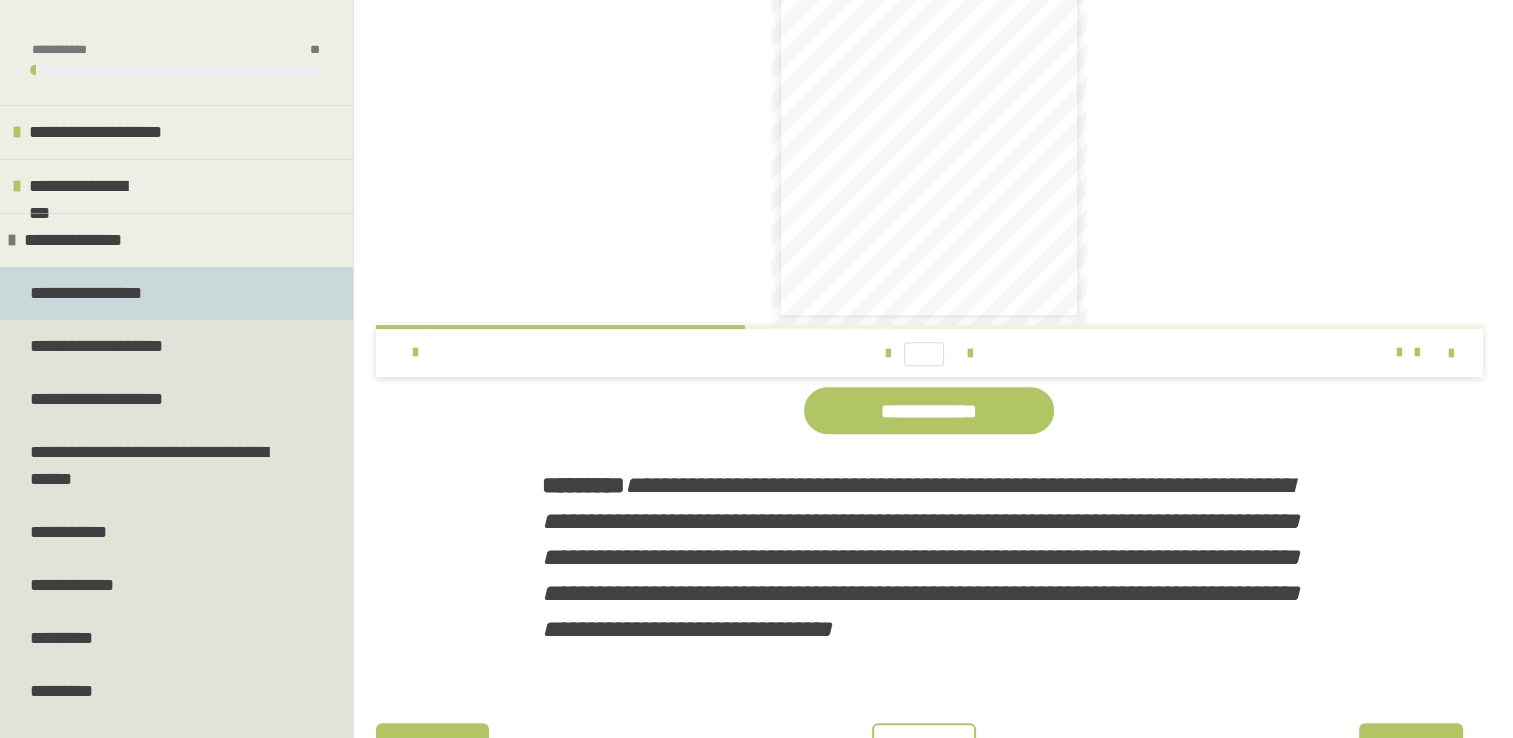 click on "**********" at bounding box center (91, 293) 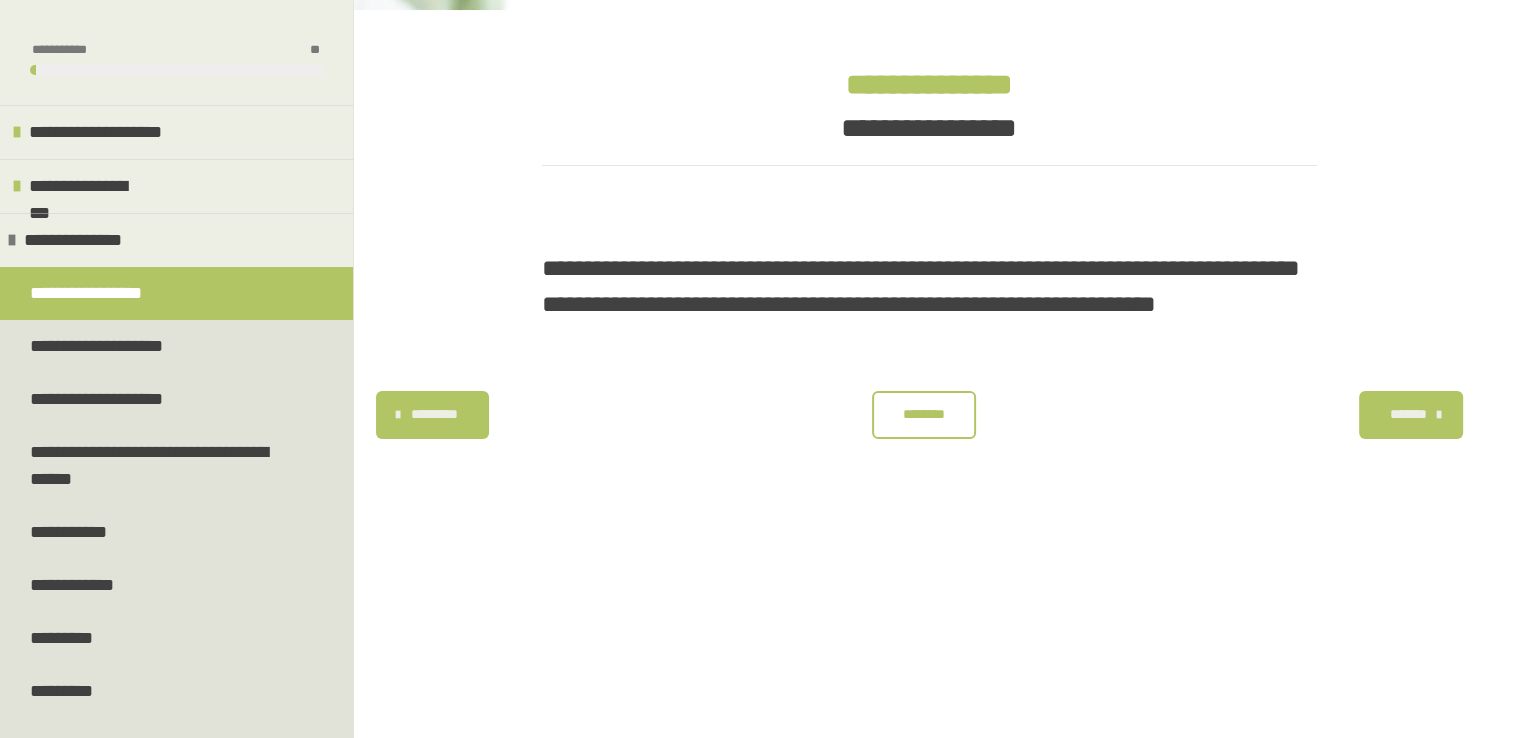 scroll, scrollTop: 340, scrollLeft: 0, axis: vertical 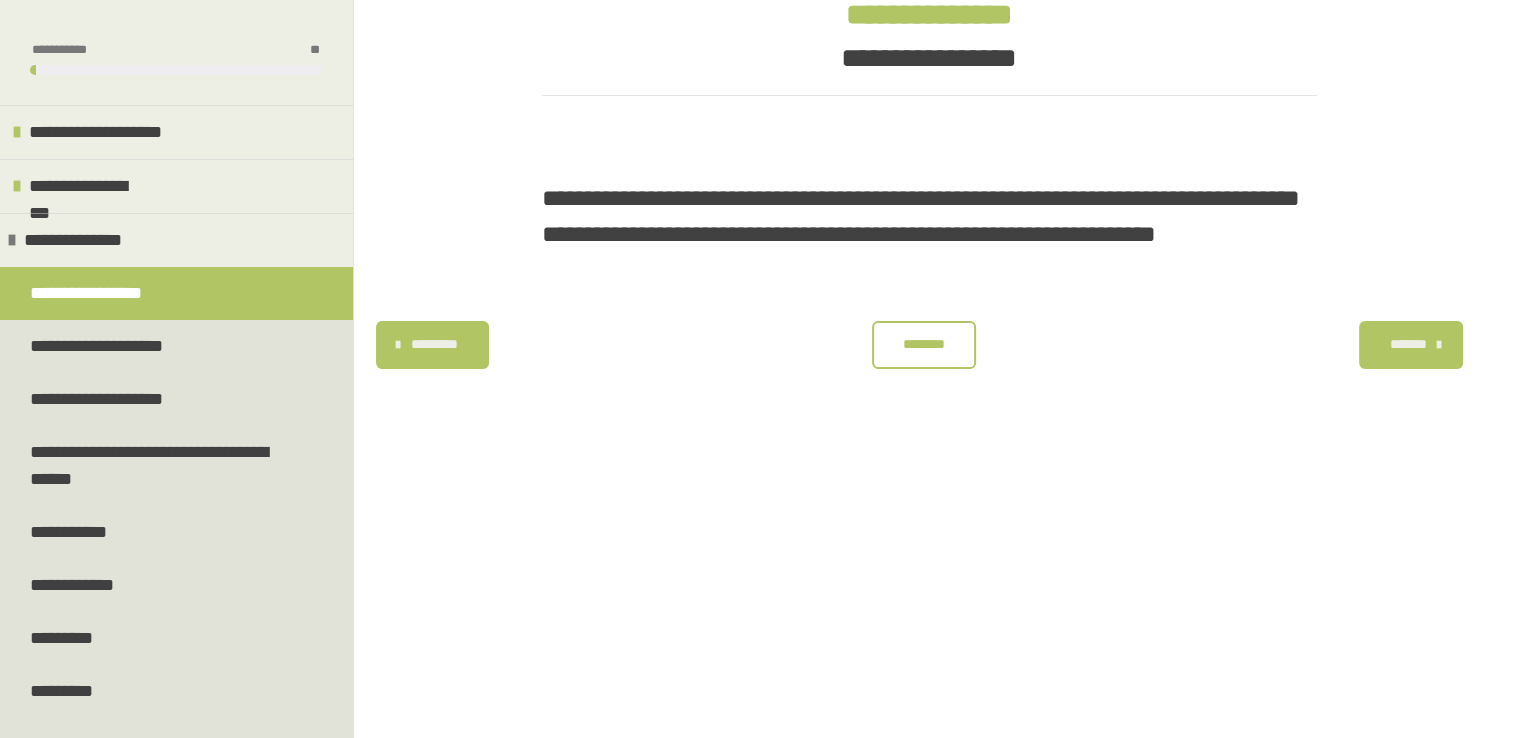 click on "********" at bounding box center (924, 344) 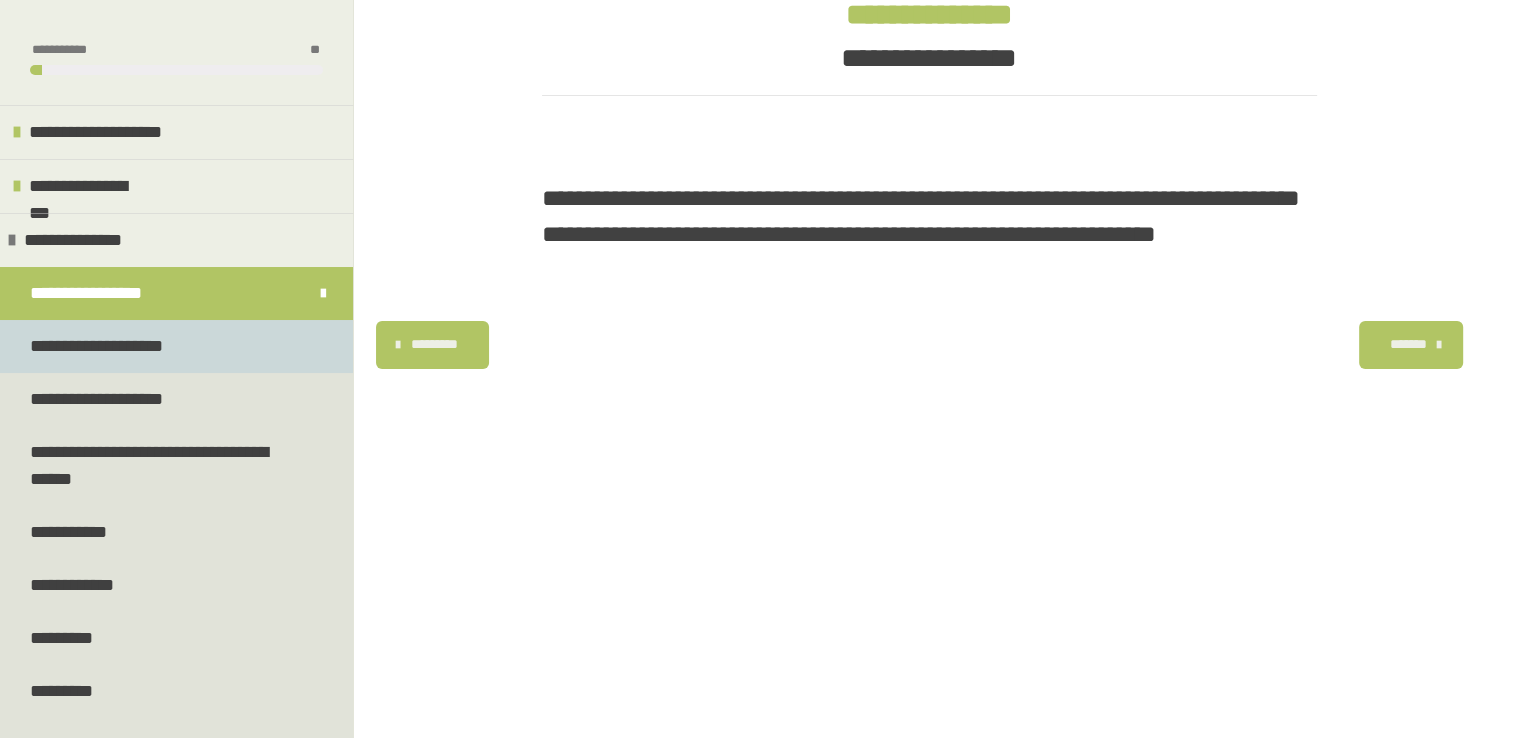 click on "**********" at bounding box center (176, 346) 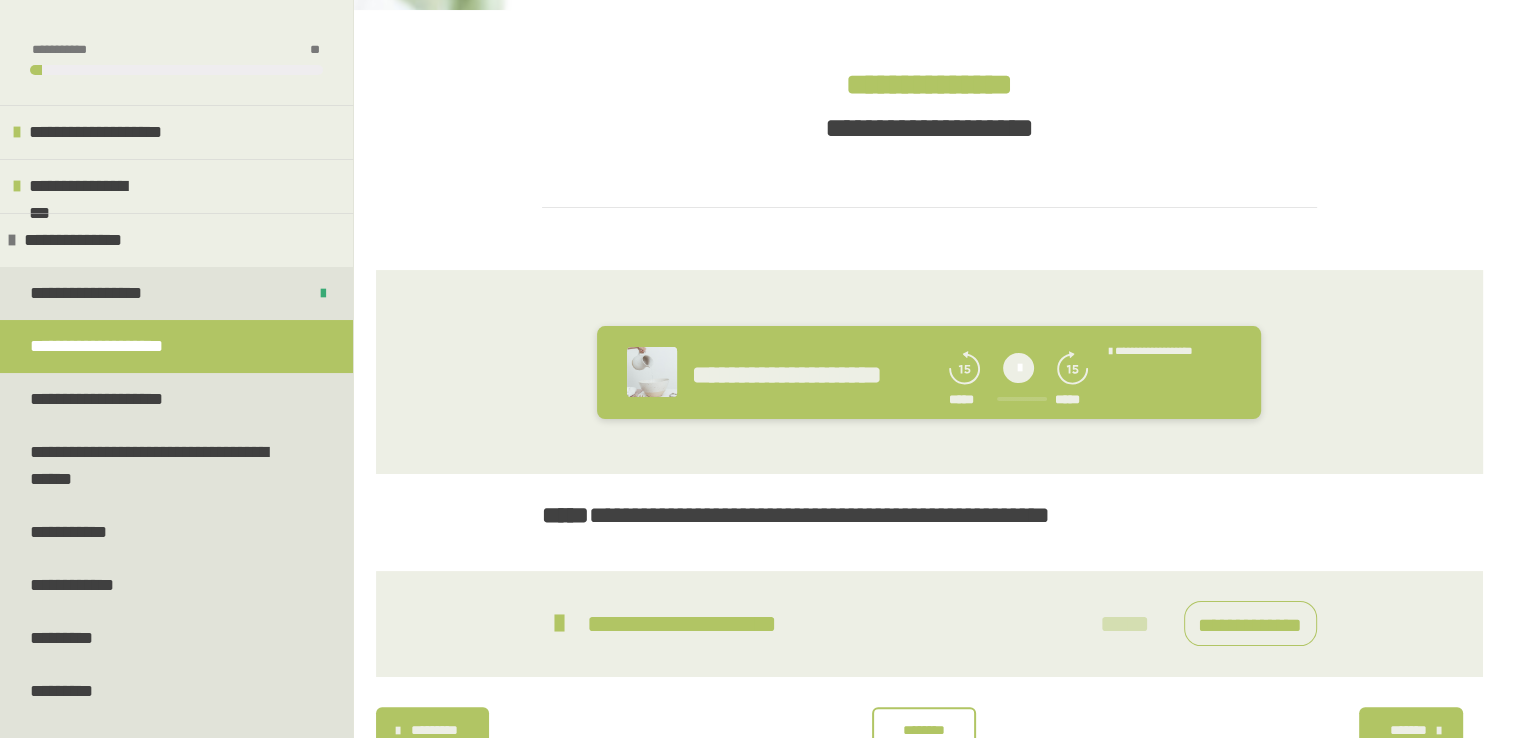 scroll, scrollTop: 348, scrollLeft: 0, axis: vertical 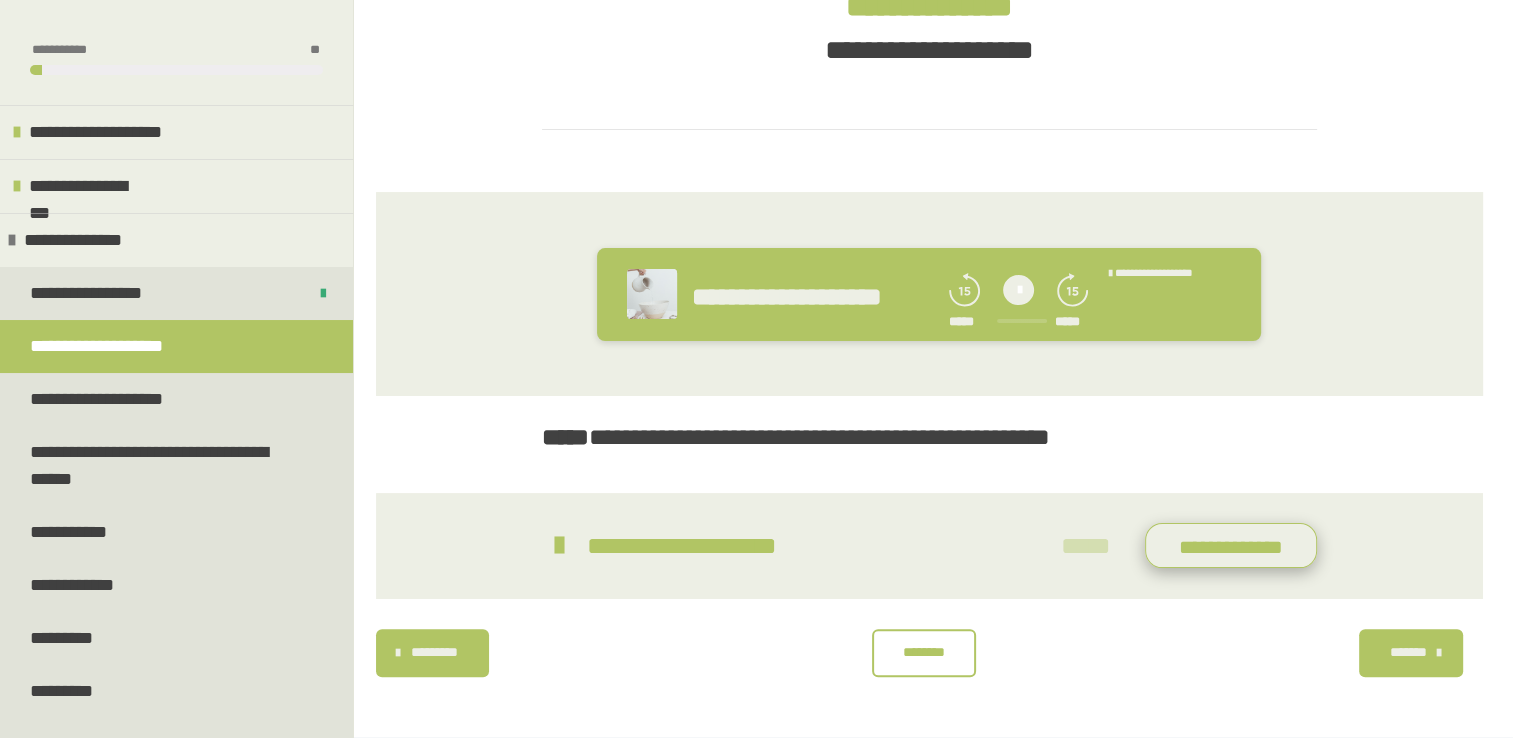 click on "**********" at bounding box center (1231, 546) 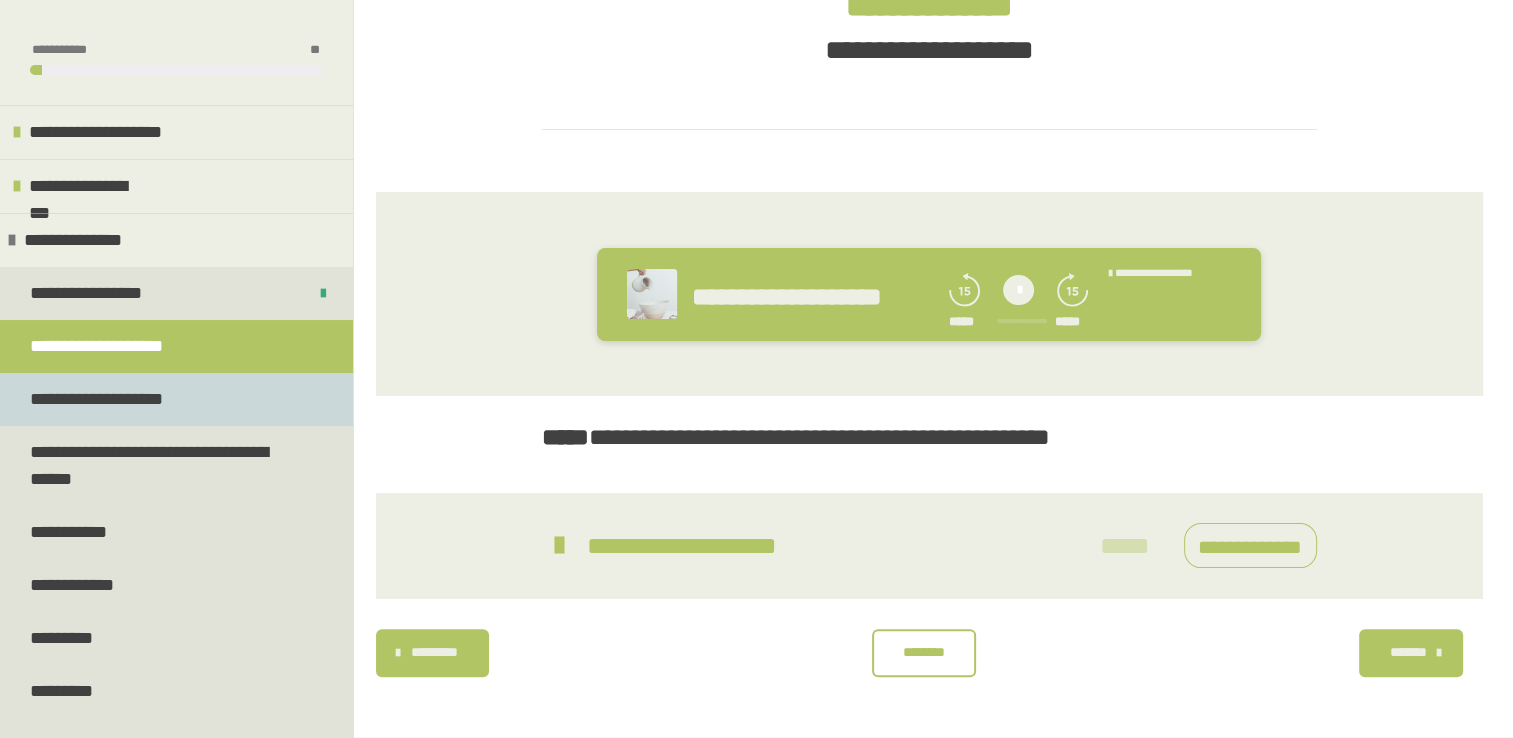 click on "**********" at bounding box center [176, 399] 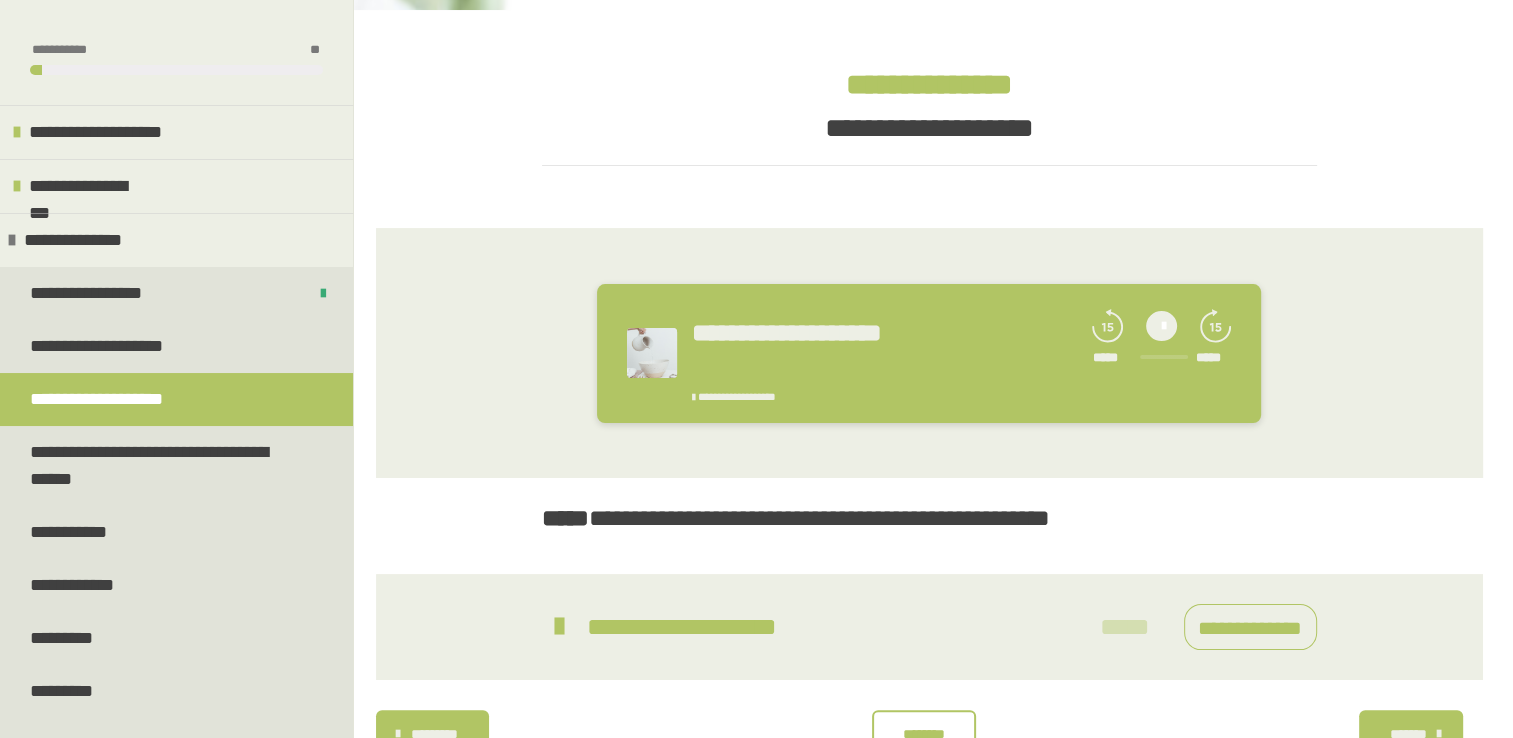 scroll, scrollTop: 351, scrollLeft: 0, axis: vertical 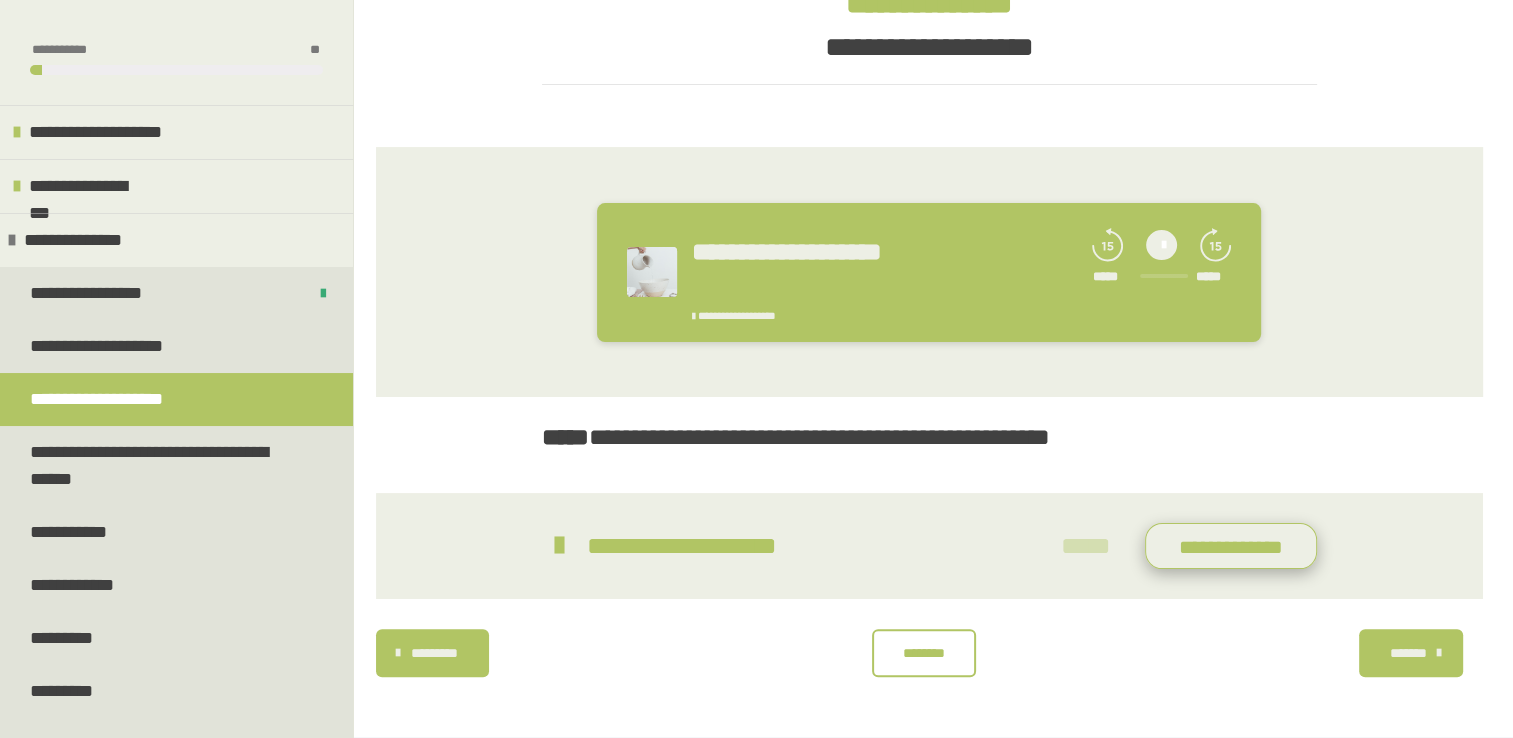 click on "**********" at bounding box center (1231, 546) 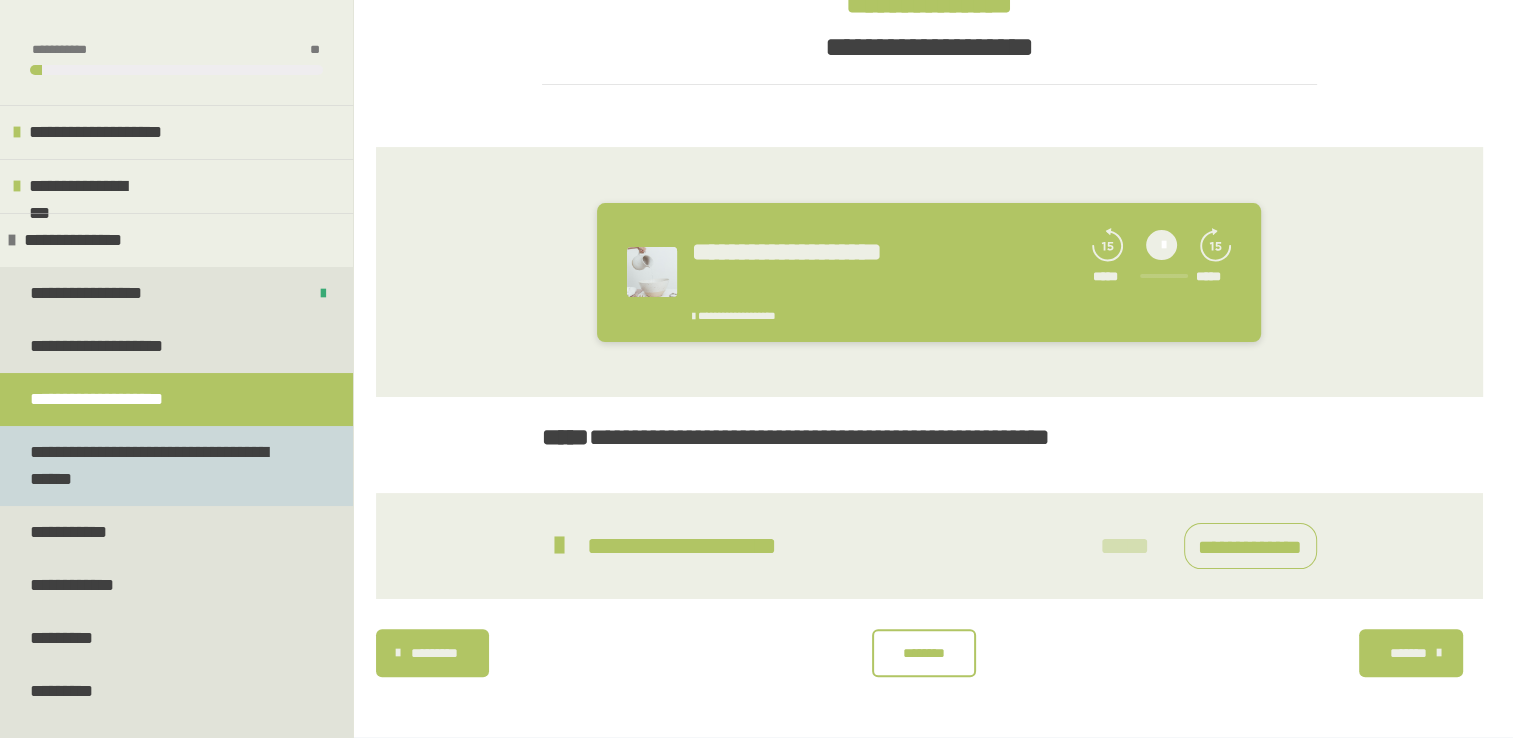click on "**********" at bounding box center (161, 466) 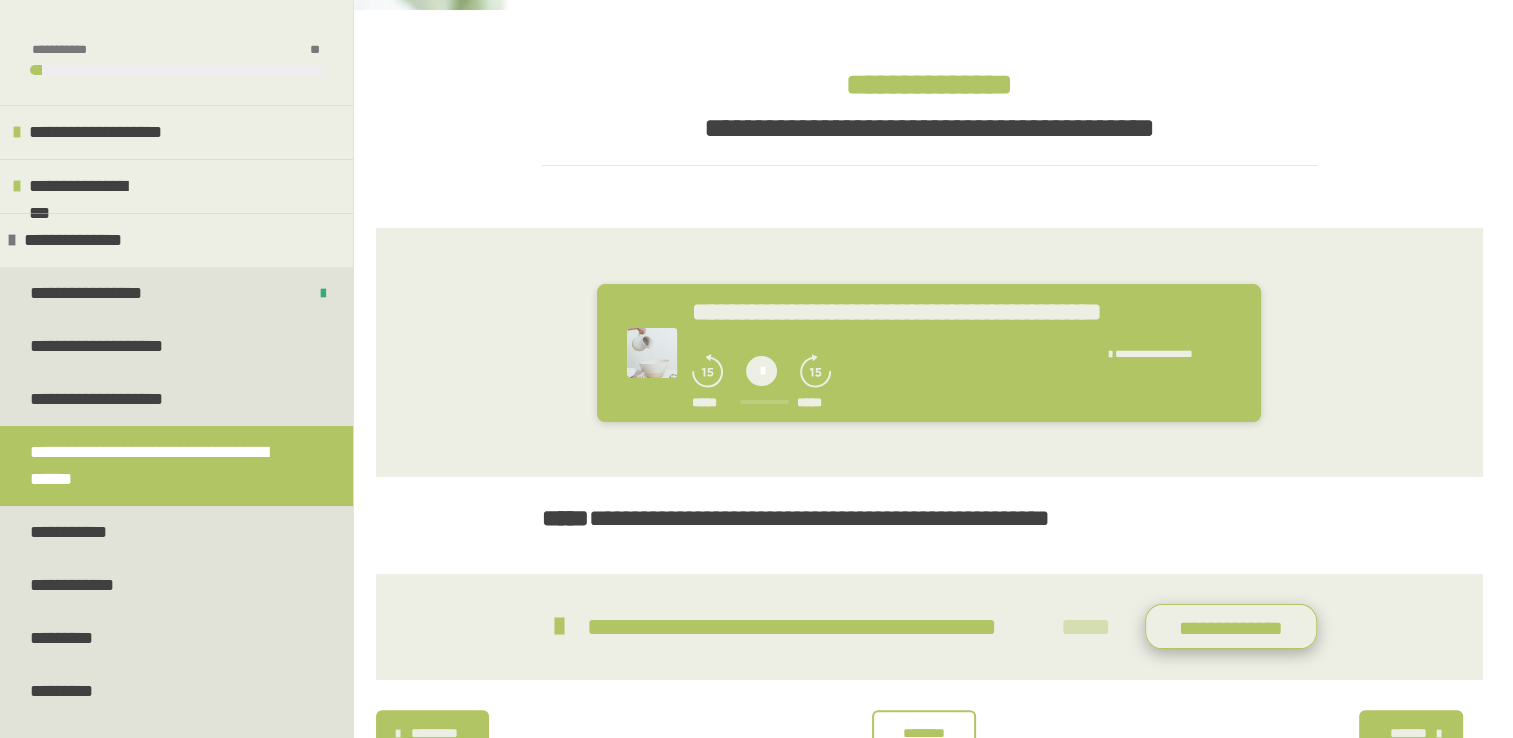 click on "**********" at bounding box center [1231, 627] 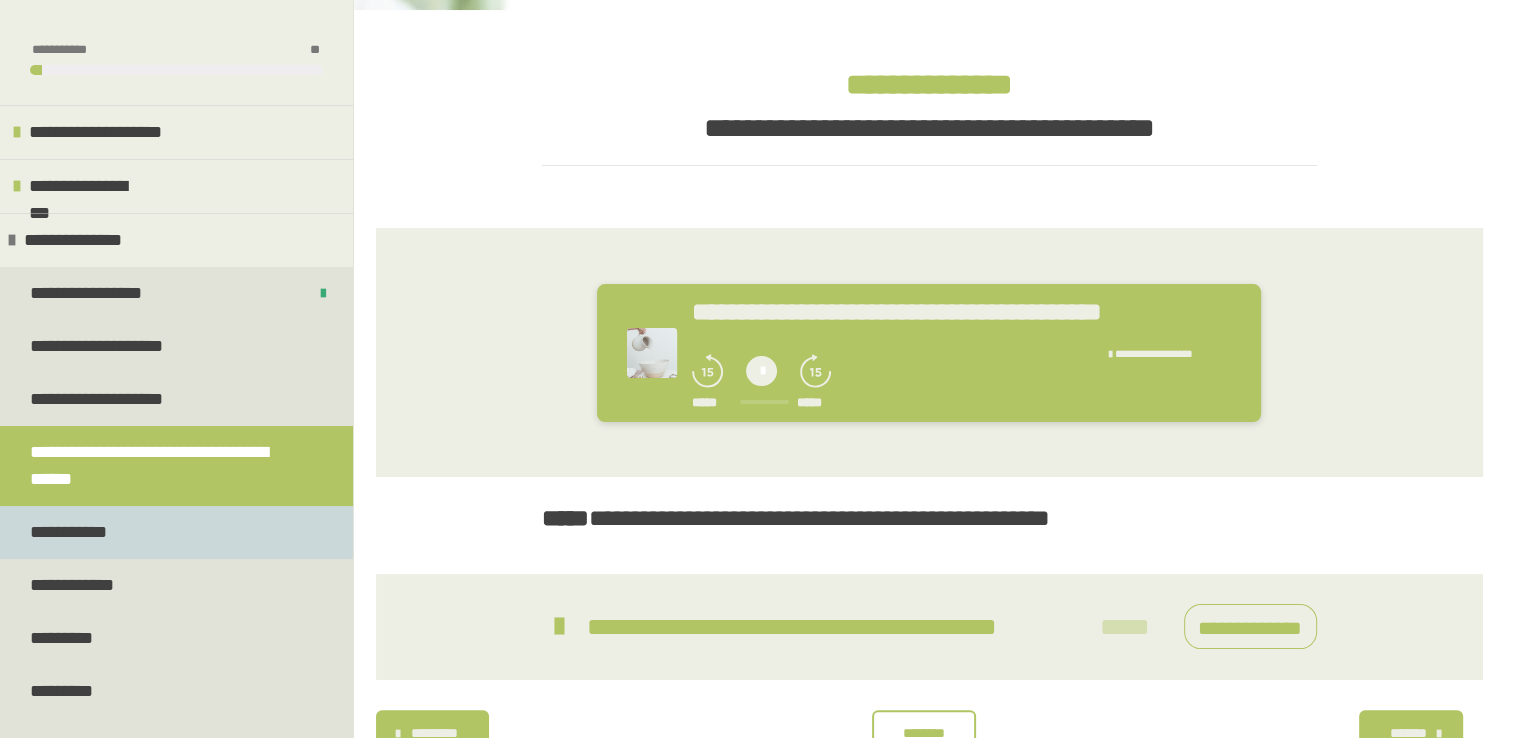 click on "**********" at bounding box center [176, 532] 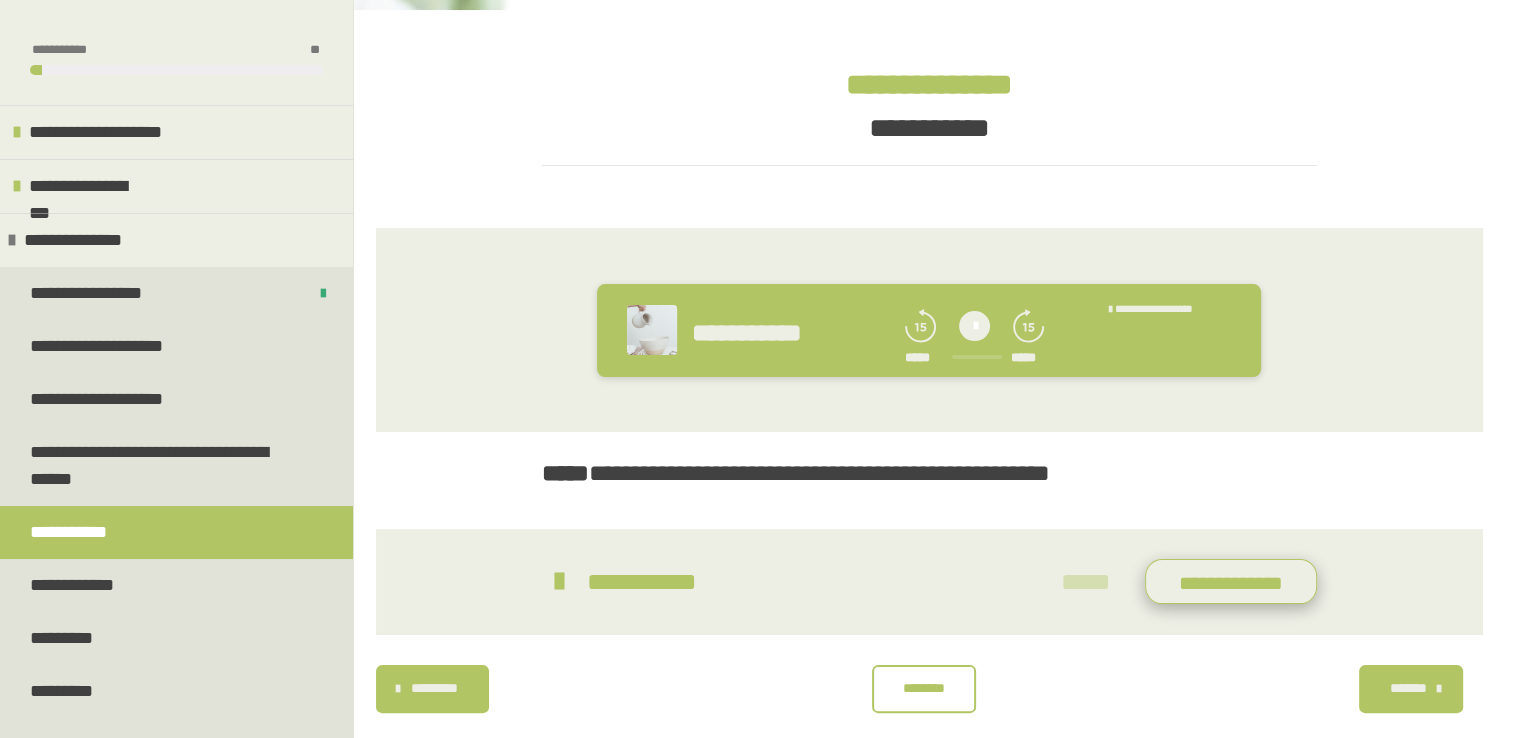 click on "**********" at bounding box center [1231, 582] 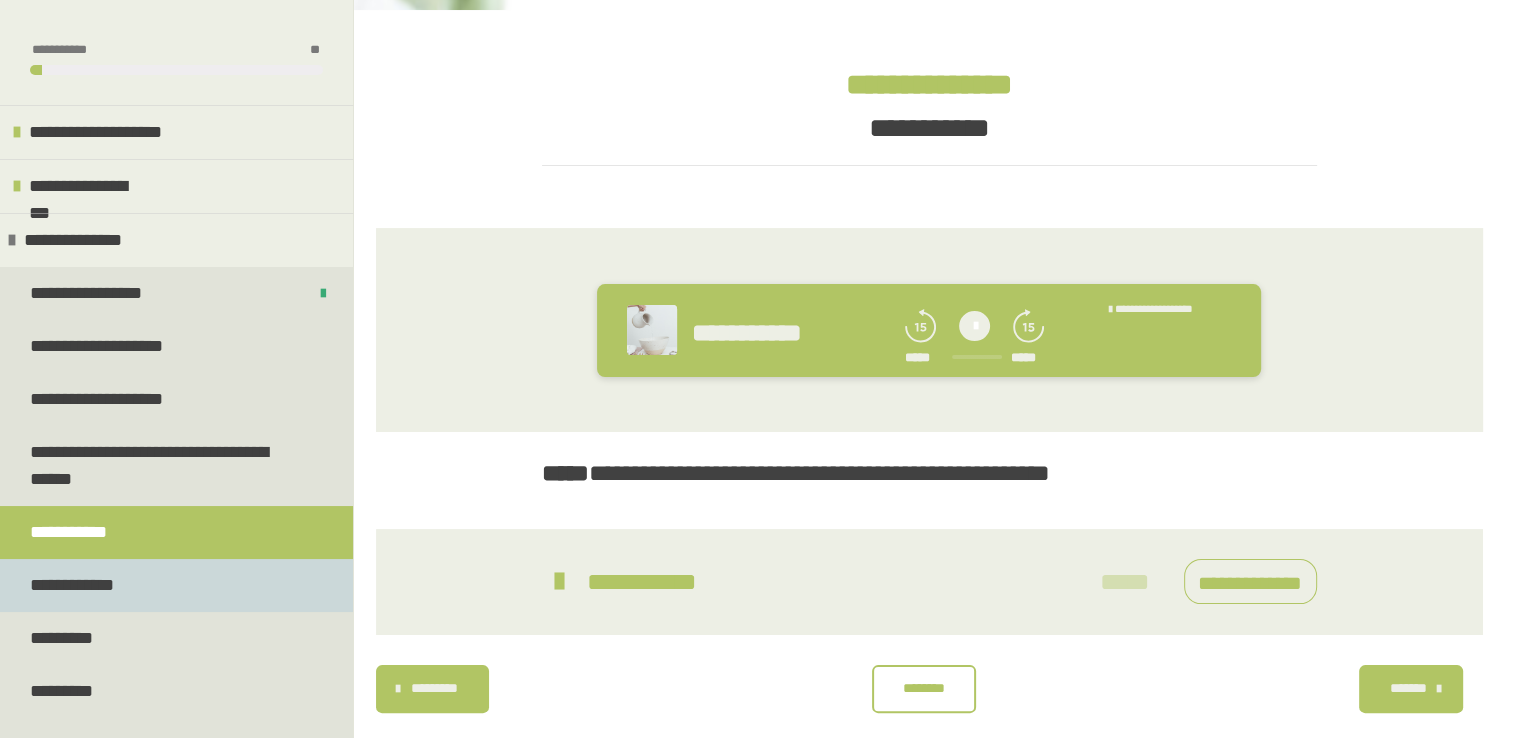 click on "**********" at bounding box center [77, 585] 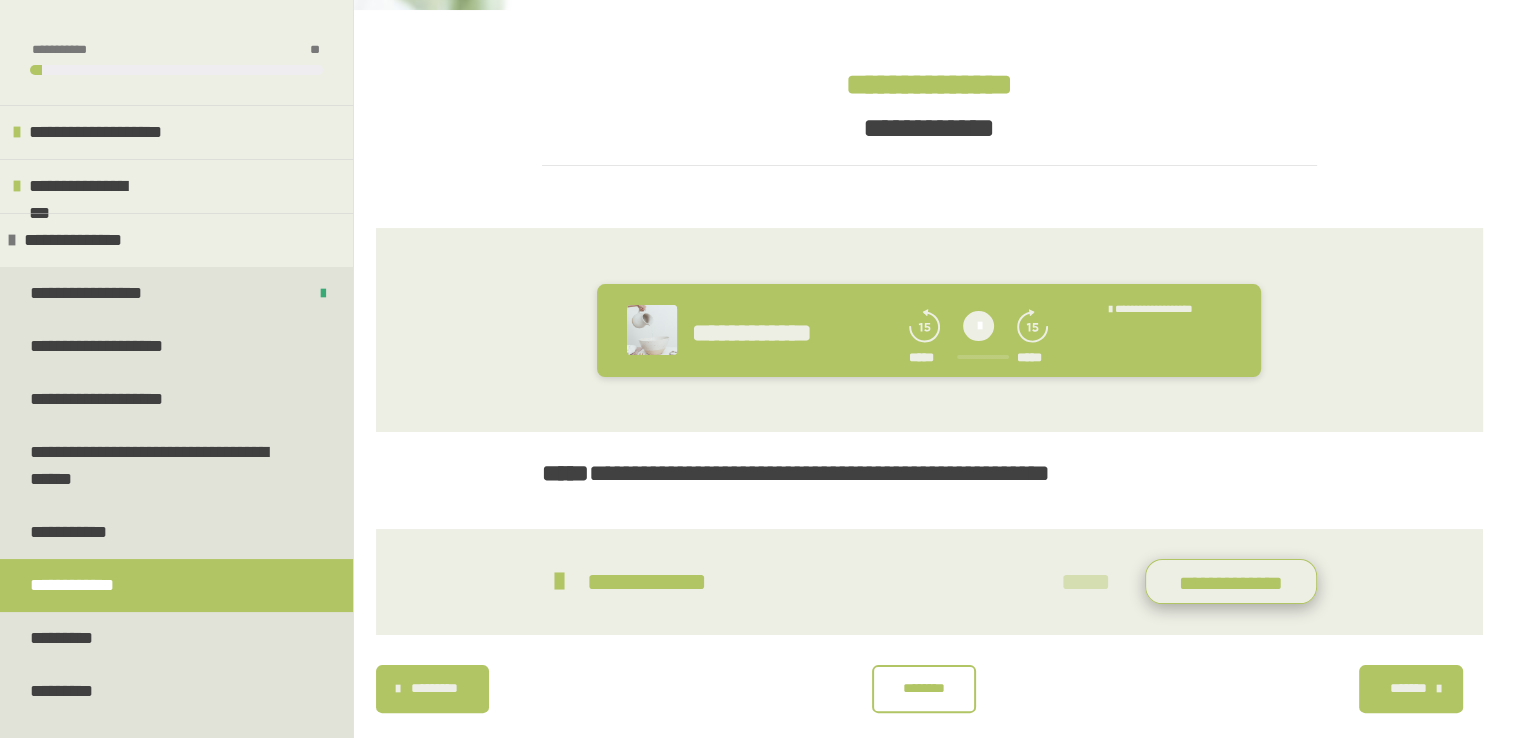 click on "**********" at bounding box center (1231, 582) 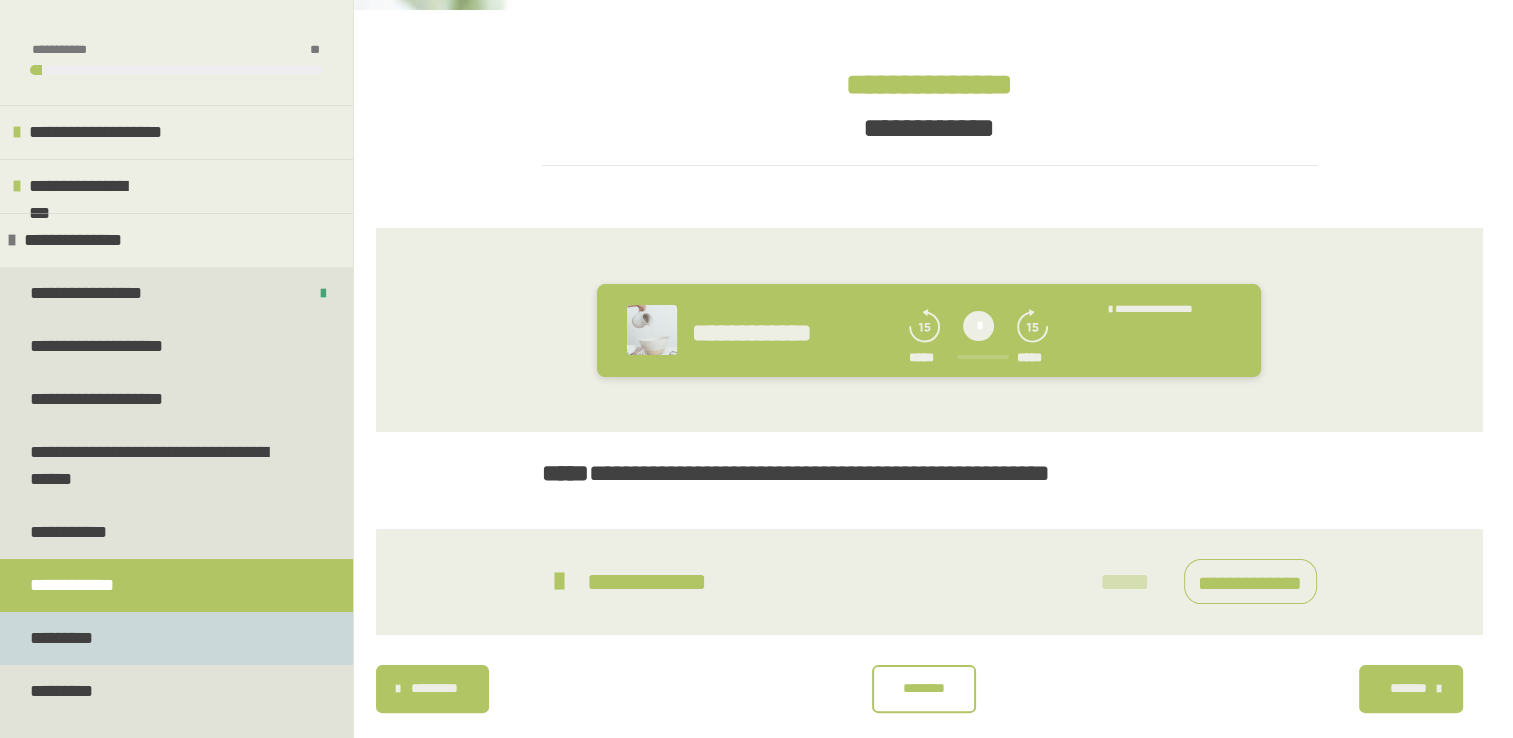 click on "*********" at bounding box center (176, 638) 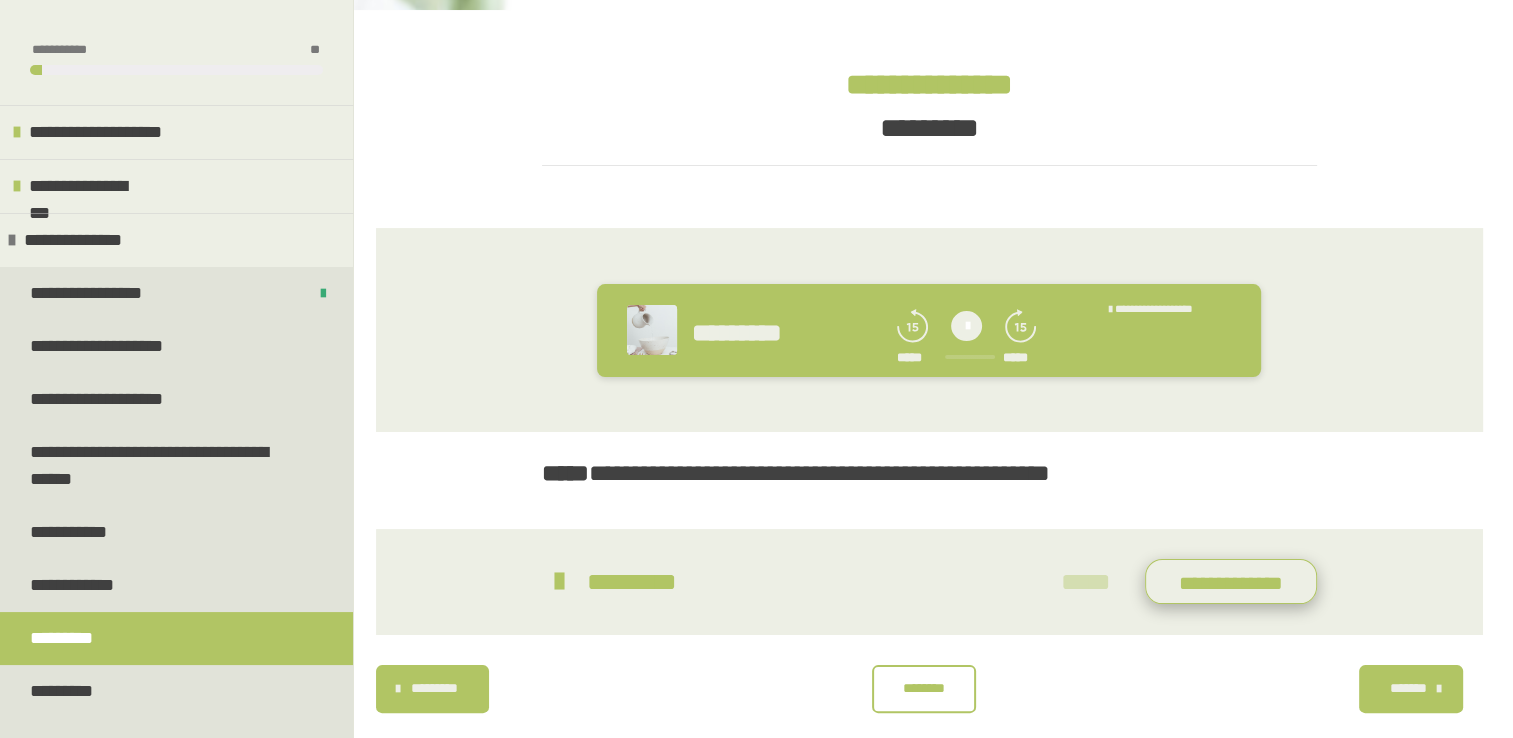 click on "**********" at bounding box center (1231, 582) 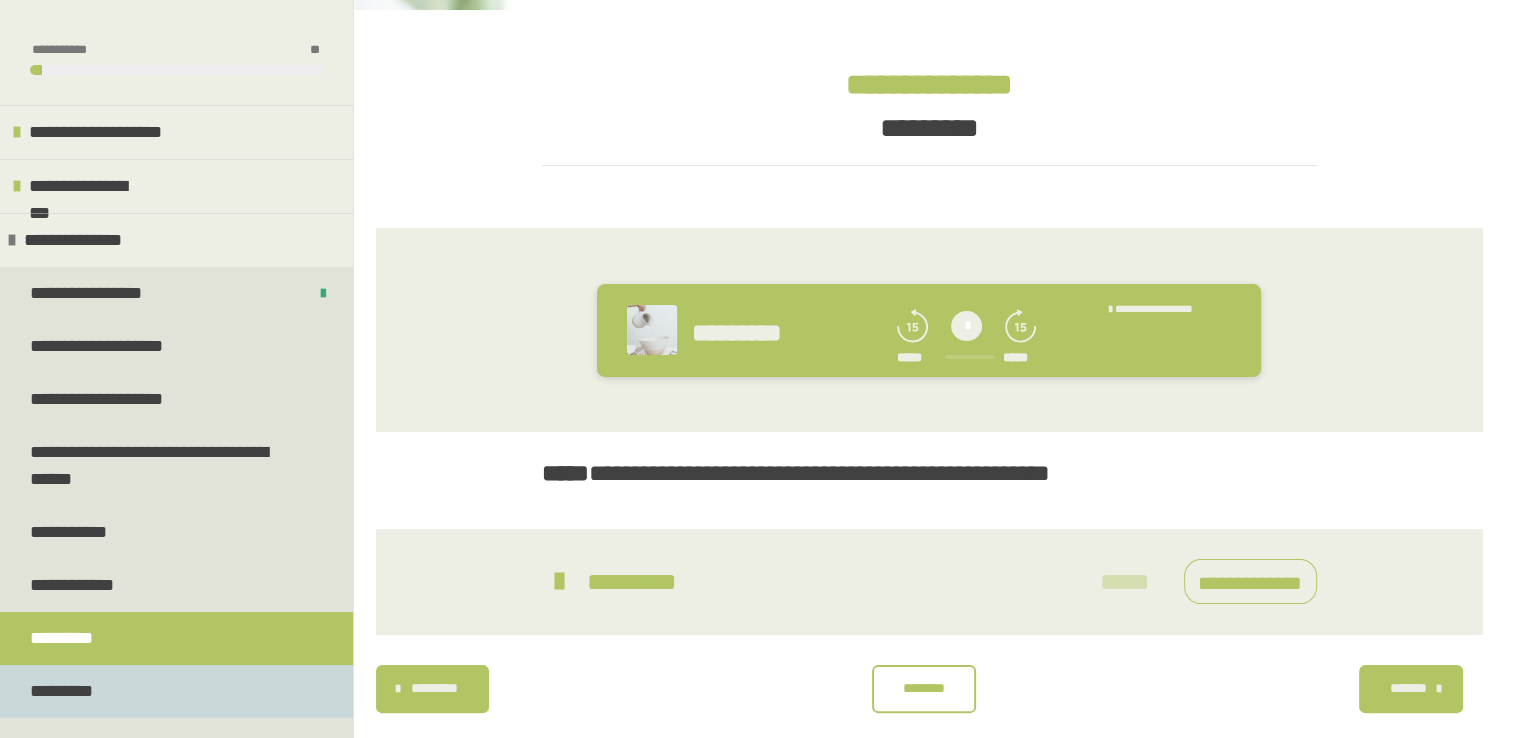 click on "*********" at bounding box center [63, 691] 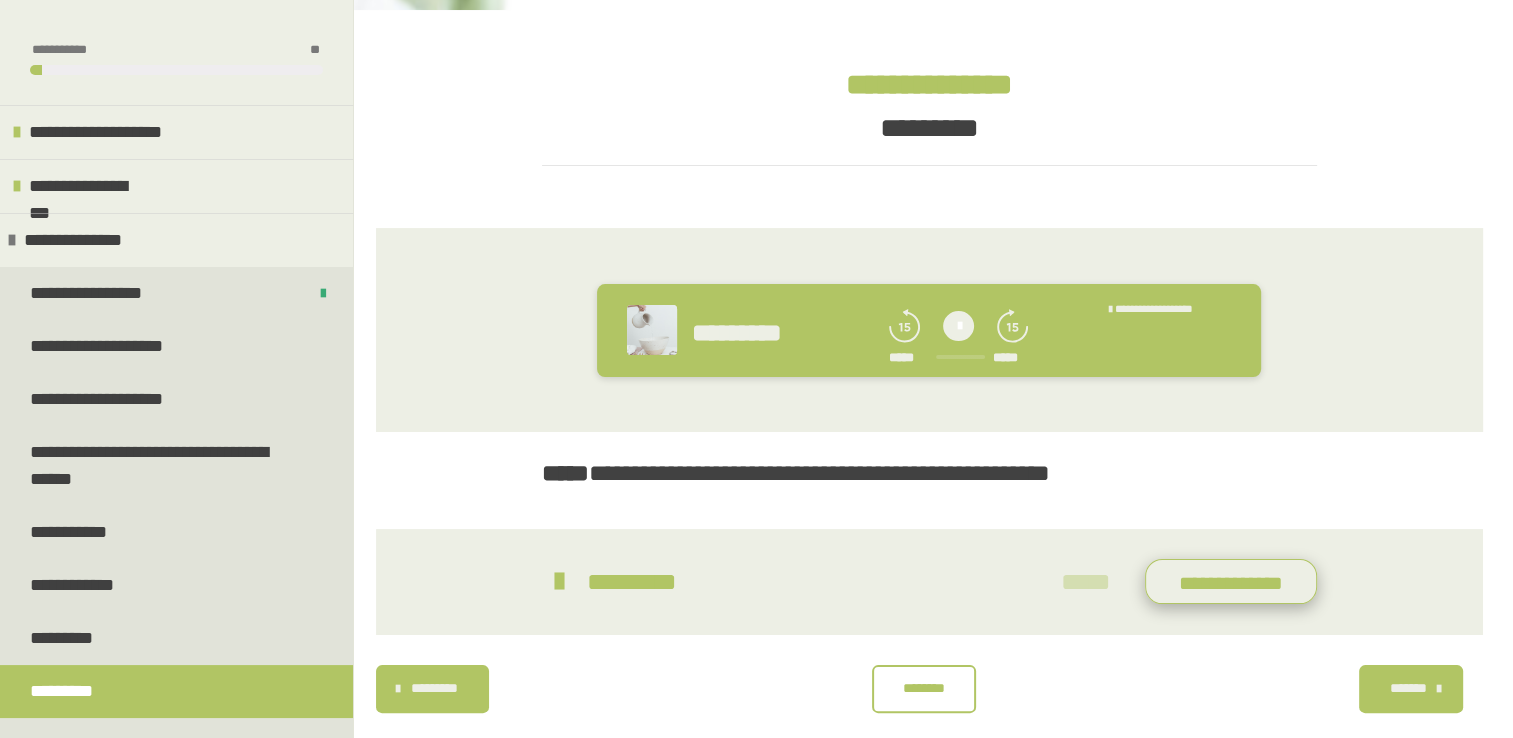 click on "**********" at bounding box center (1231, 582) 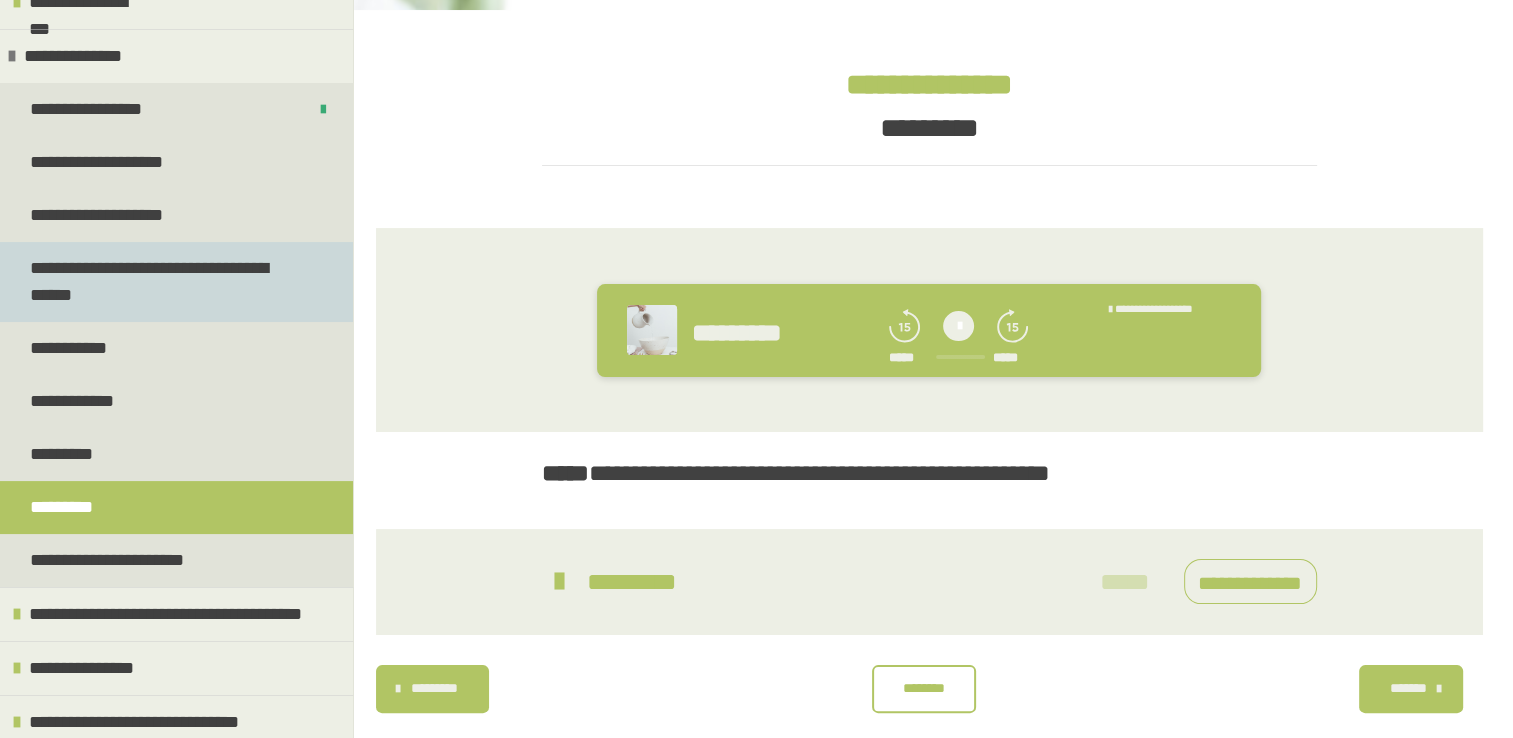 scroll, scrollTop: 188, scrollLeft: 0, axis: vertical 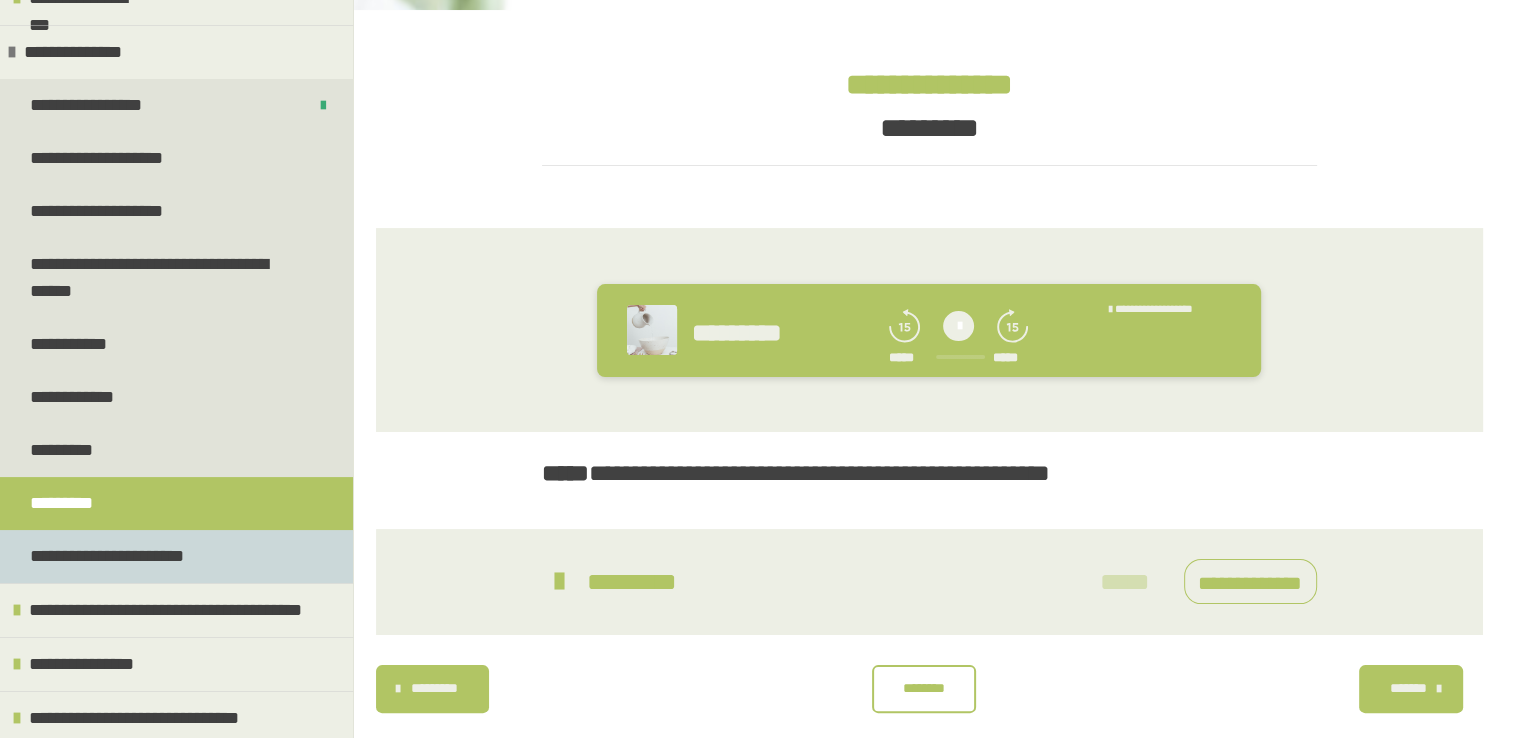click on "**********" at bounding box center [111, 556] 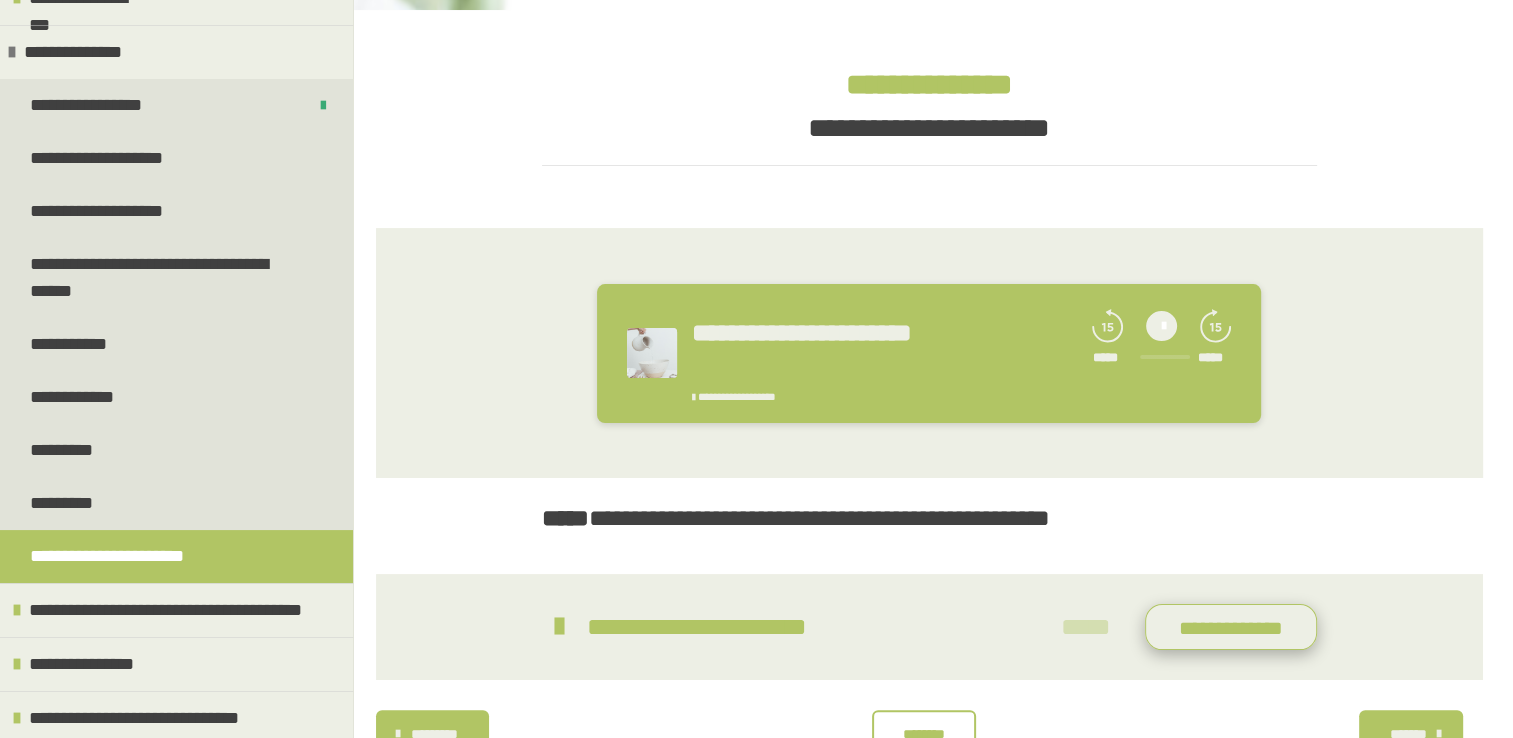 click on "**********" at bounding box center (1231, 627) 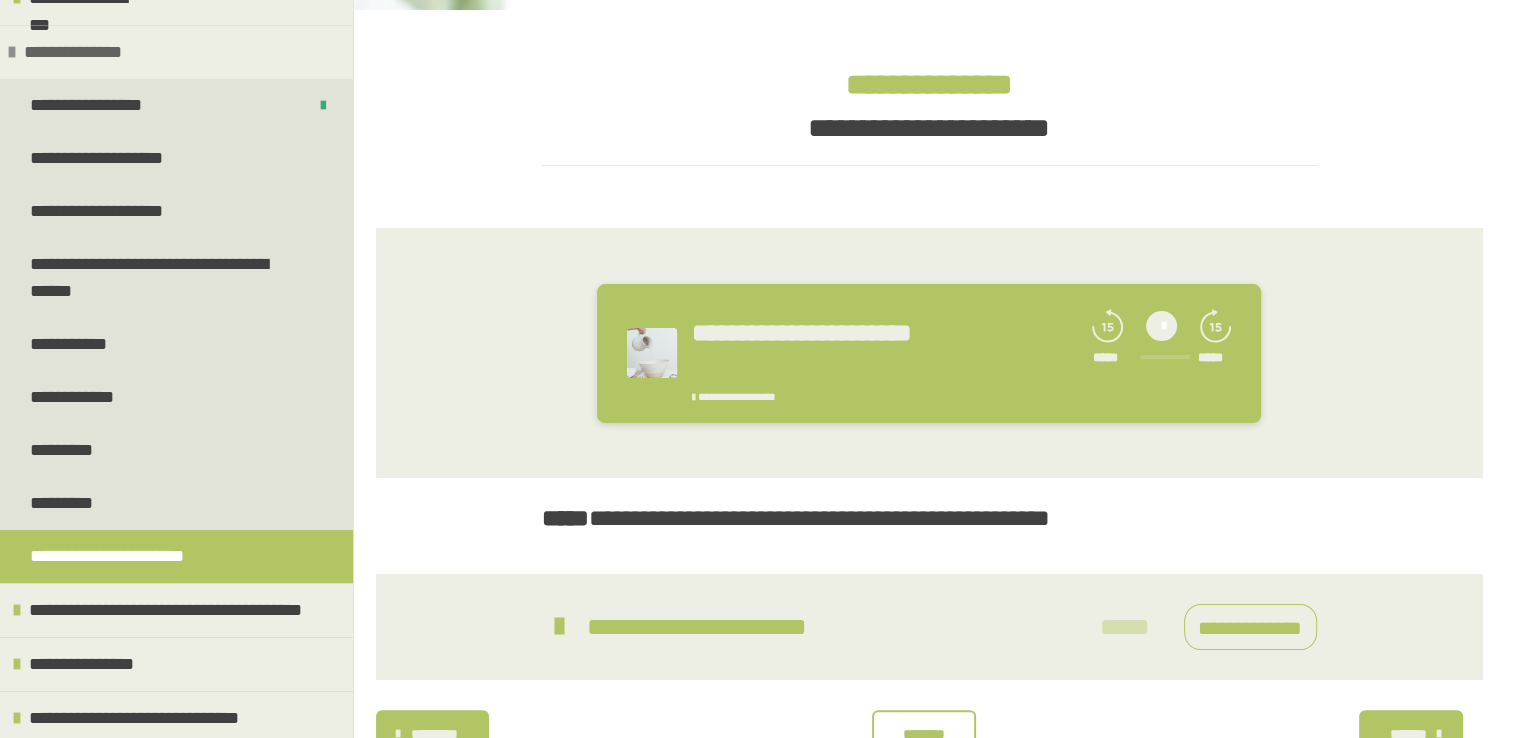 click at bounding box center [12, 52] 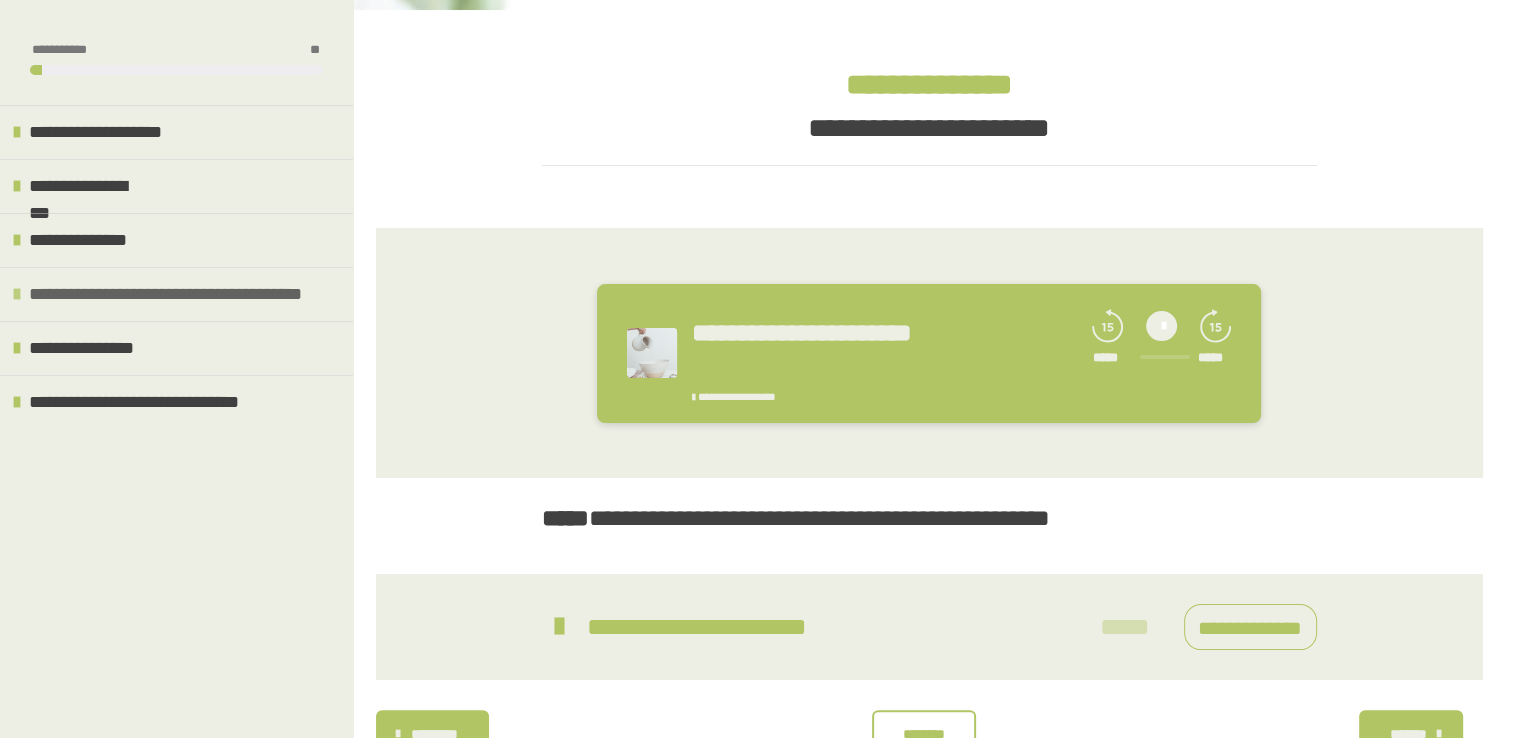 click on "**********" at bounding box center [166, 294] 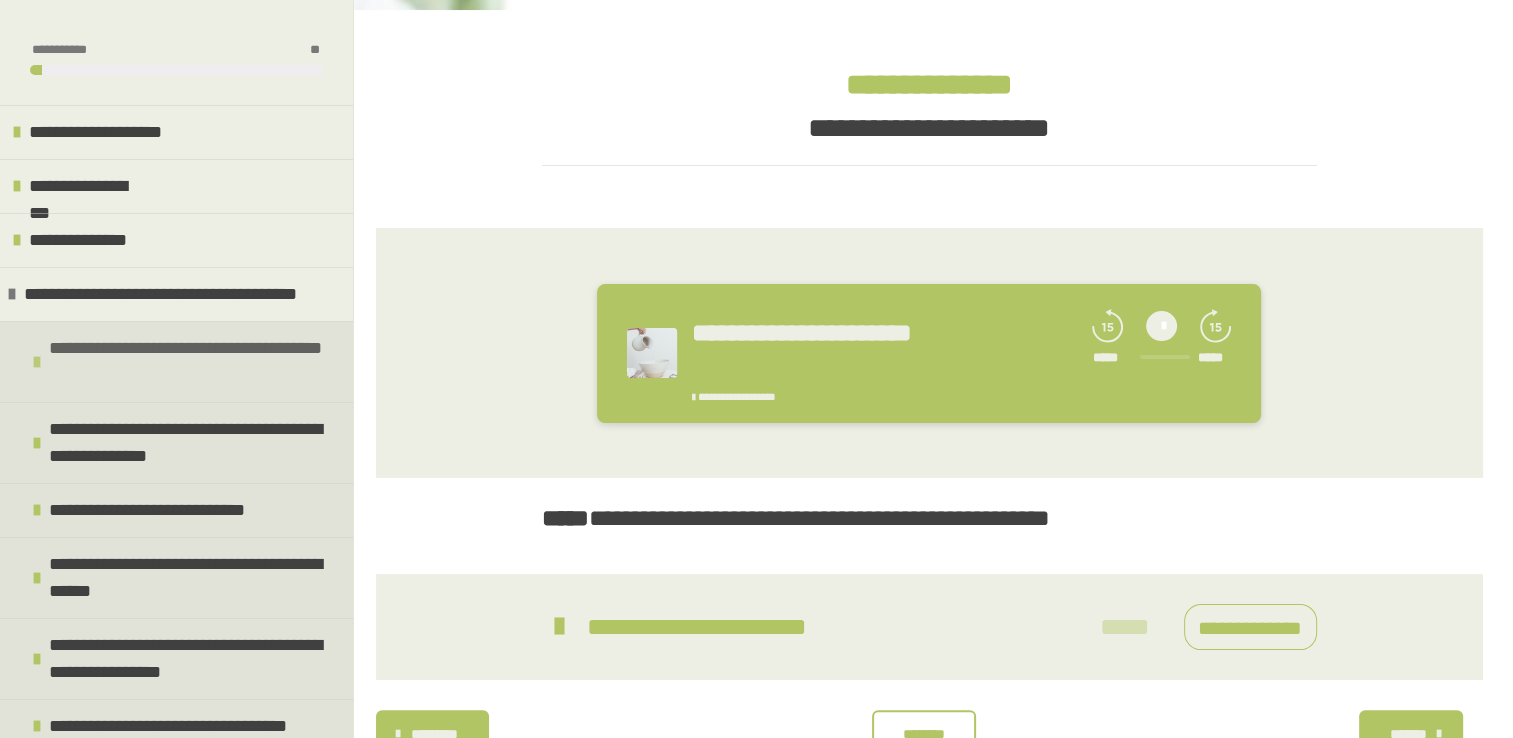 click on "**********" at bounding box center [176, 361] 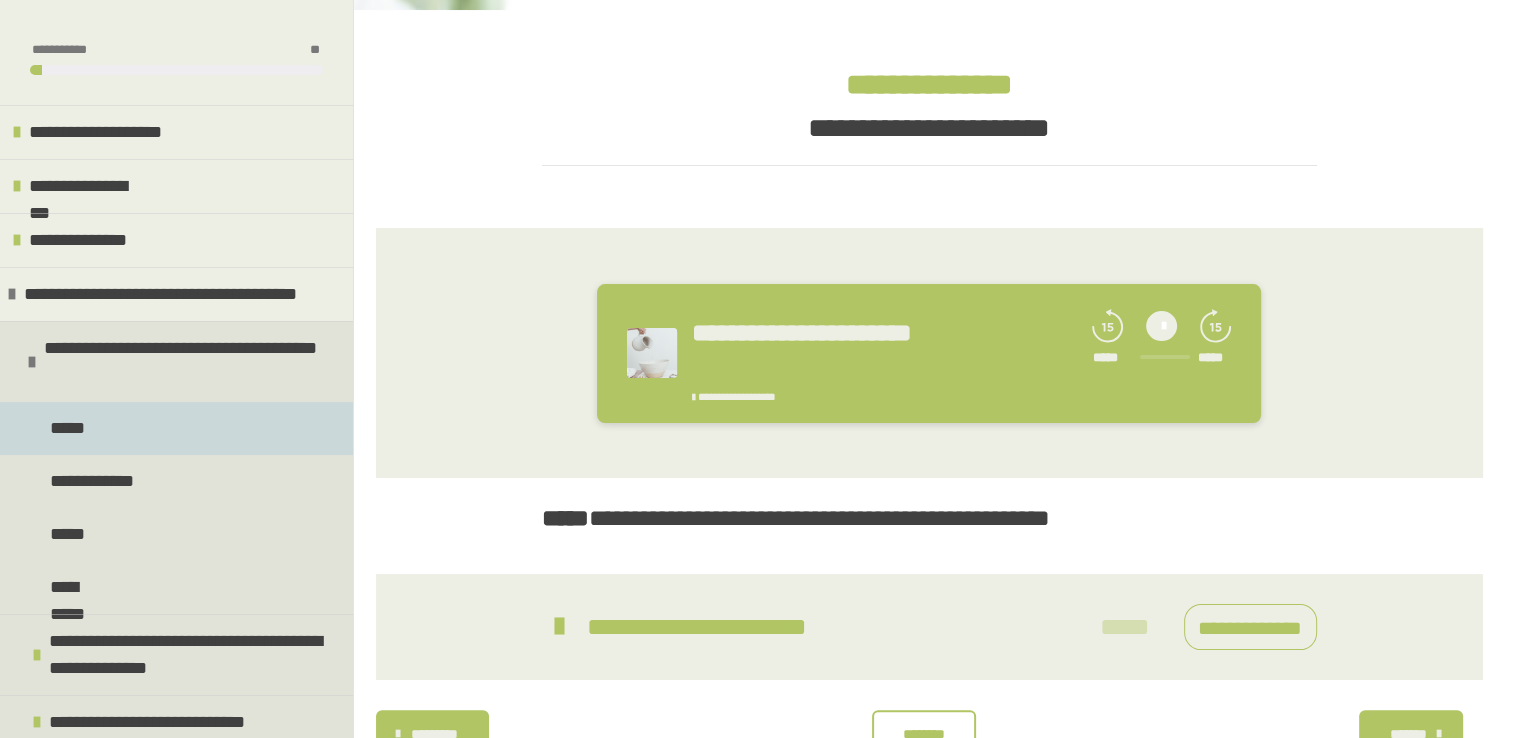 click on "*****" at bounding box center [176, 428] 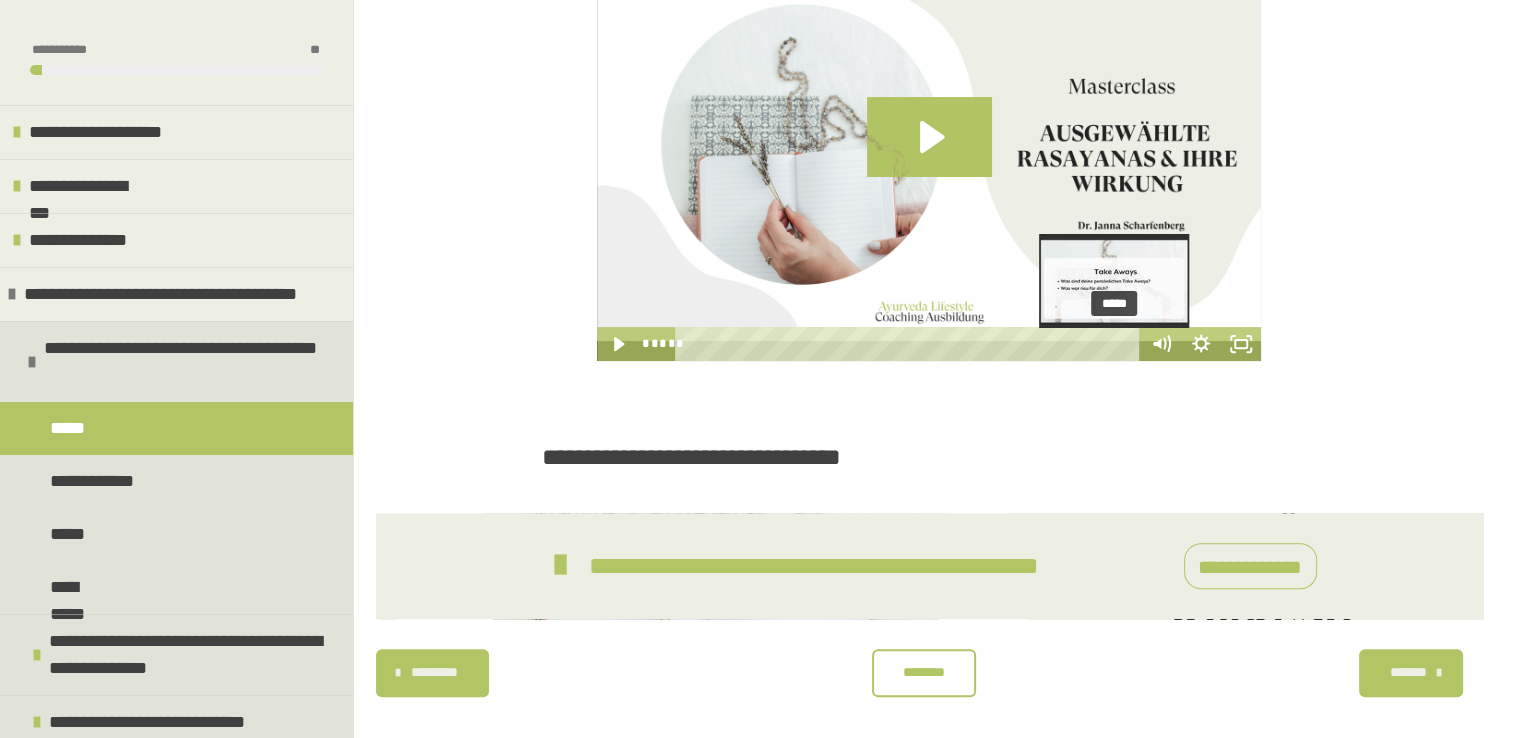 scroll, scrollTop: 614, scrollLeft: 0, axis: vertical 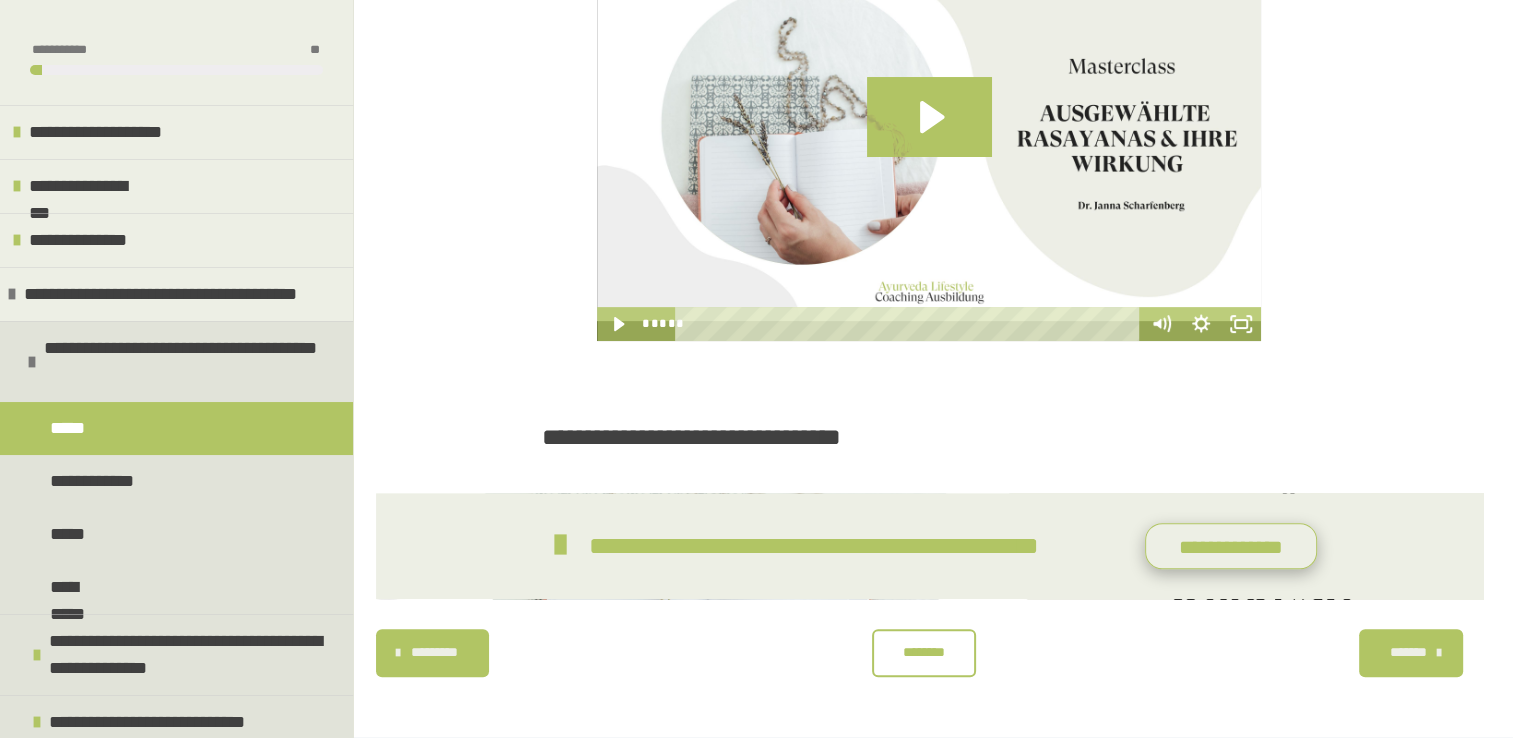 click on "**********" at bounding box center [1231, 546] 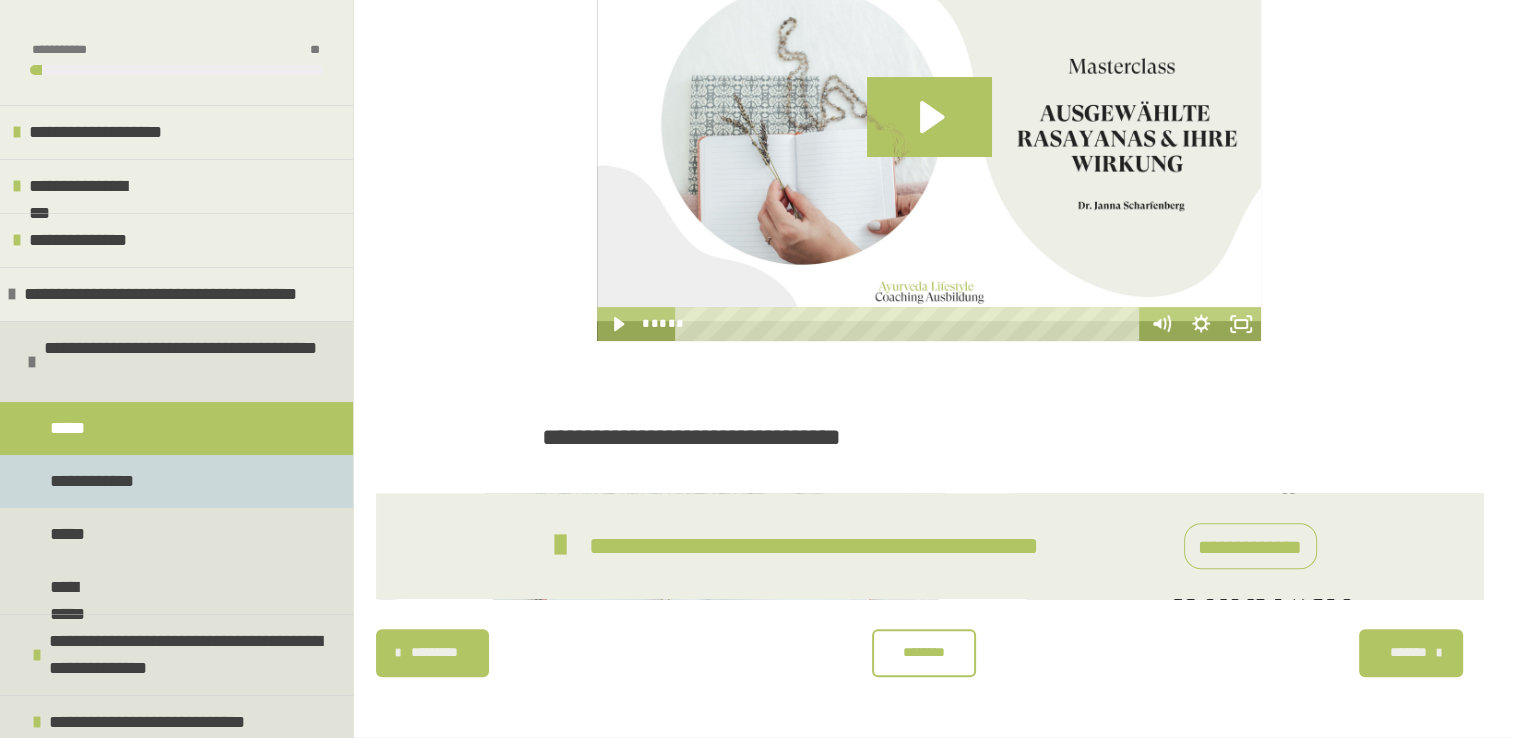 click on "**********" at bounding box center (94, 481) 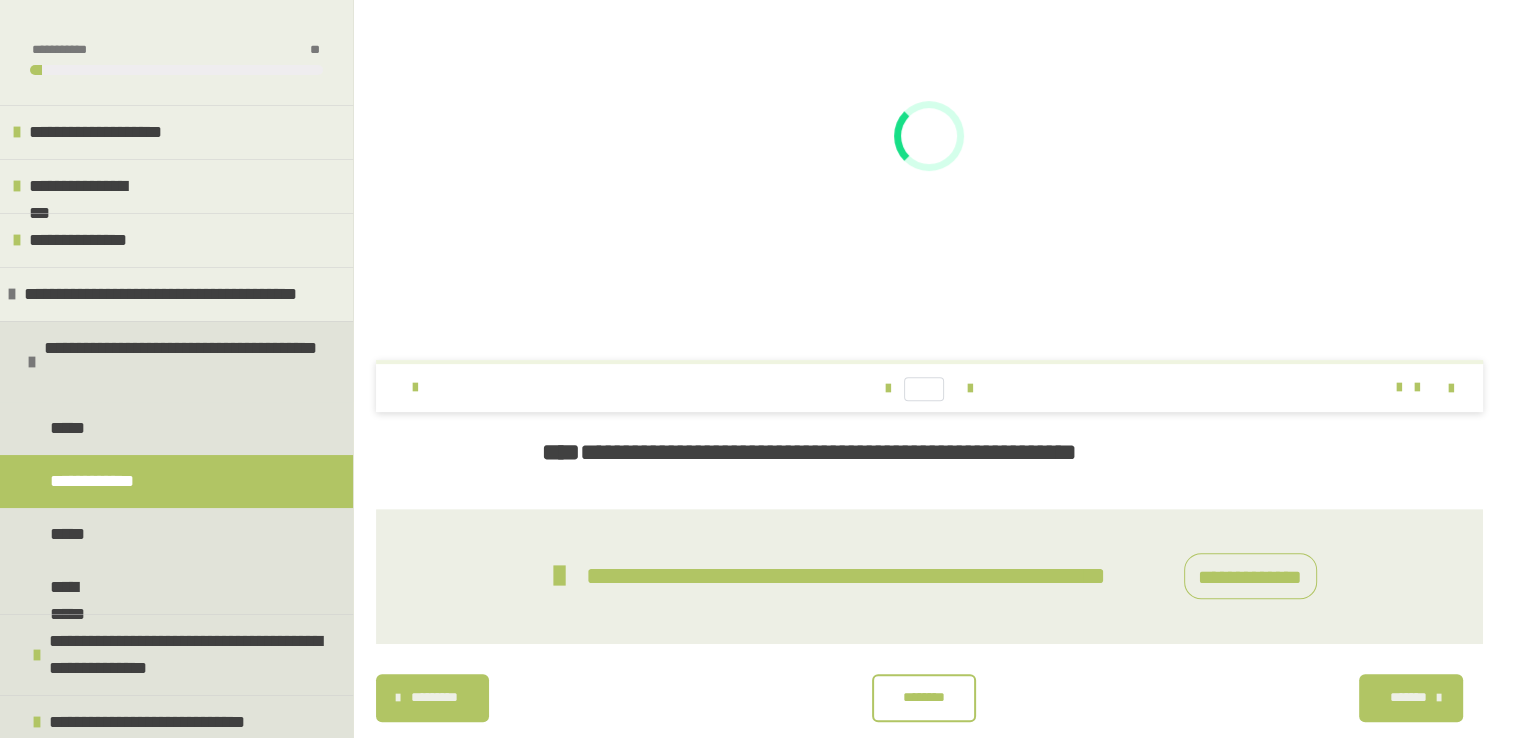 scroll, scrollTop: 629, scrollLeft: 0, axis: vertical 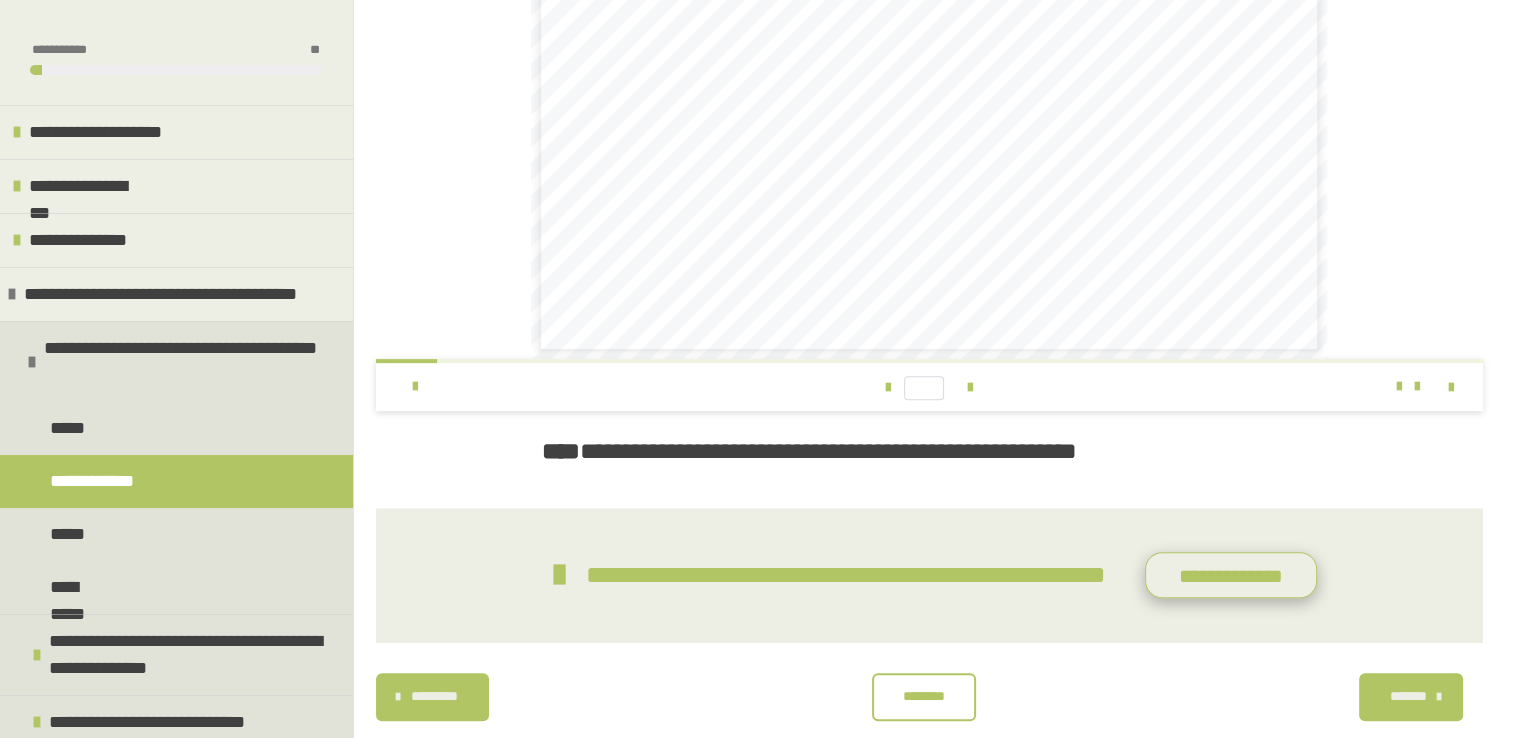 click on "**********" at bounding box center (1231, 575) 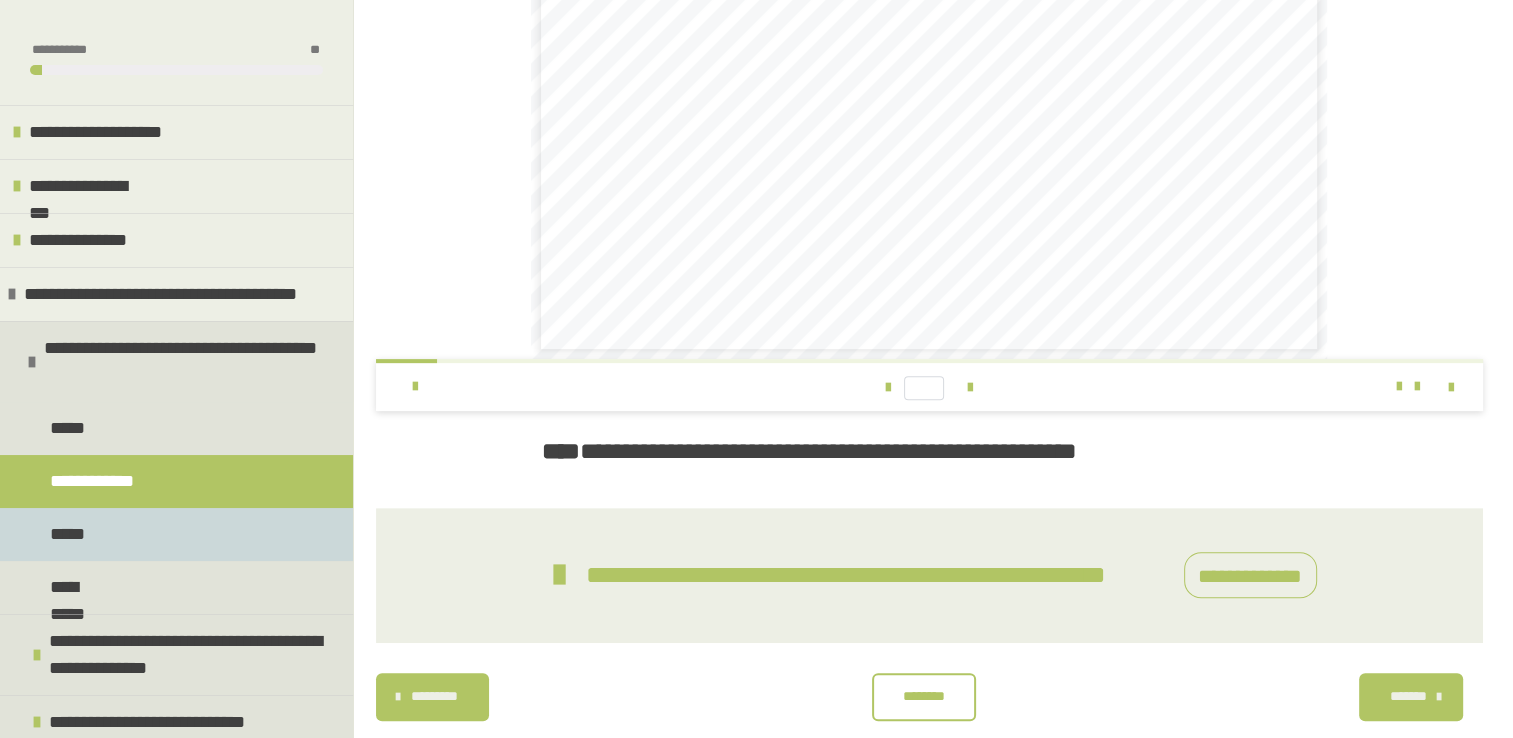 click on "*****" at bounding box center [176, 534] 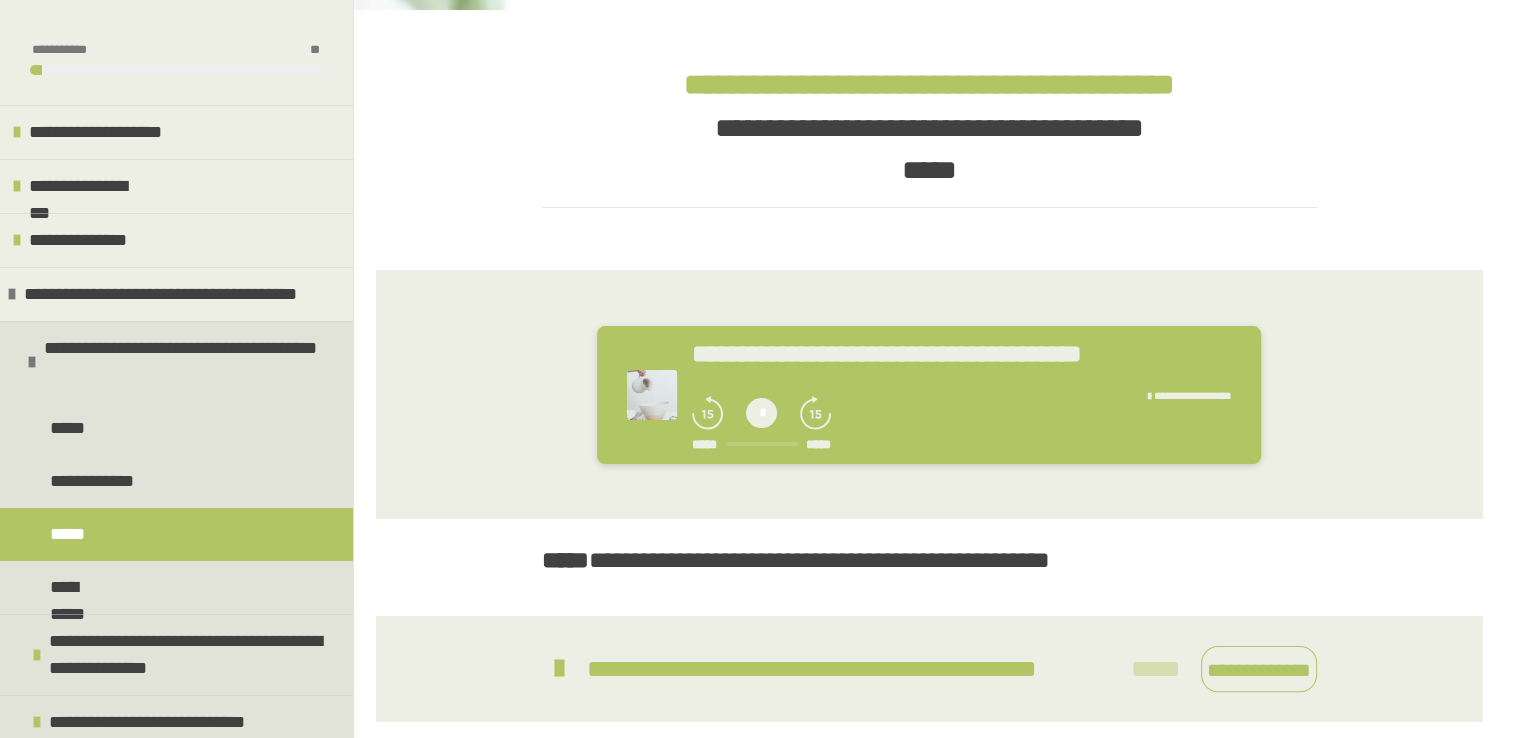 scroll, scrollTop: 392, scrollLeft: 0, axis: vertical 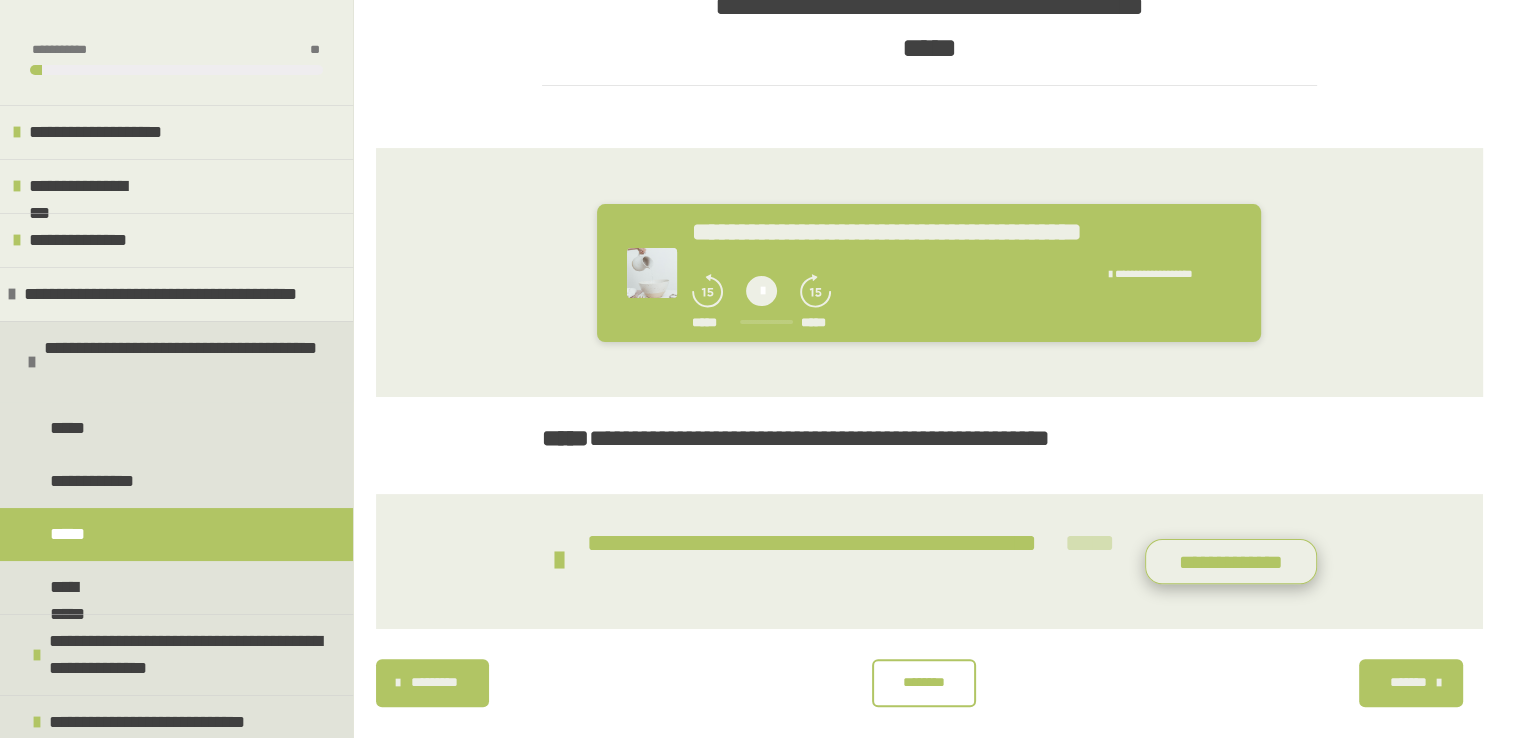 click on "**********" at bounding box center [1231, 562] 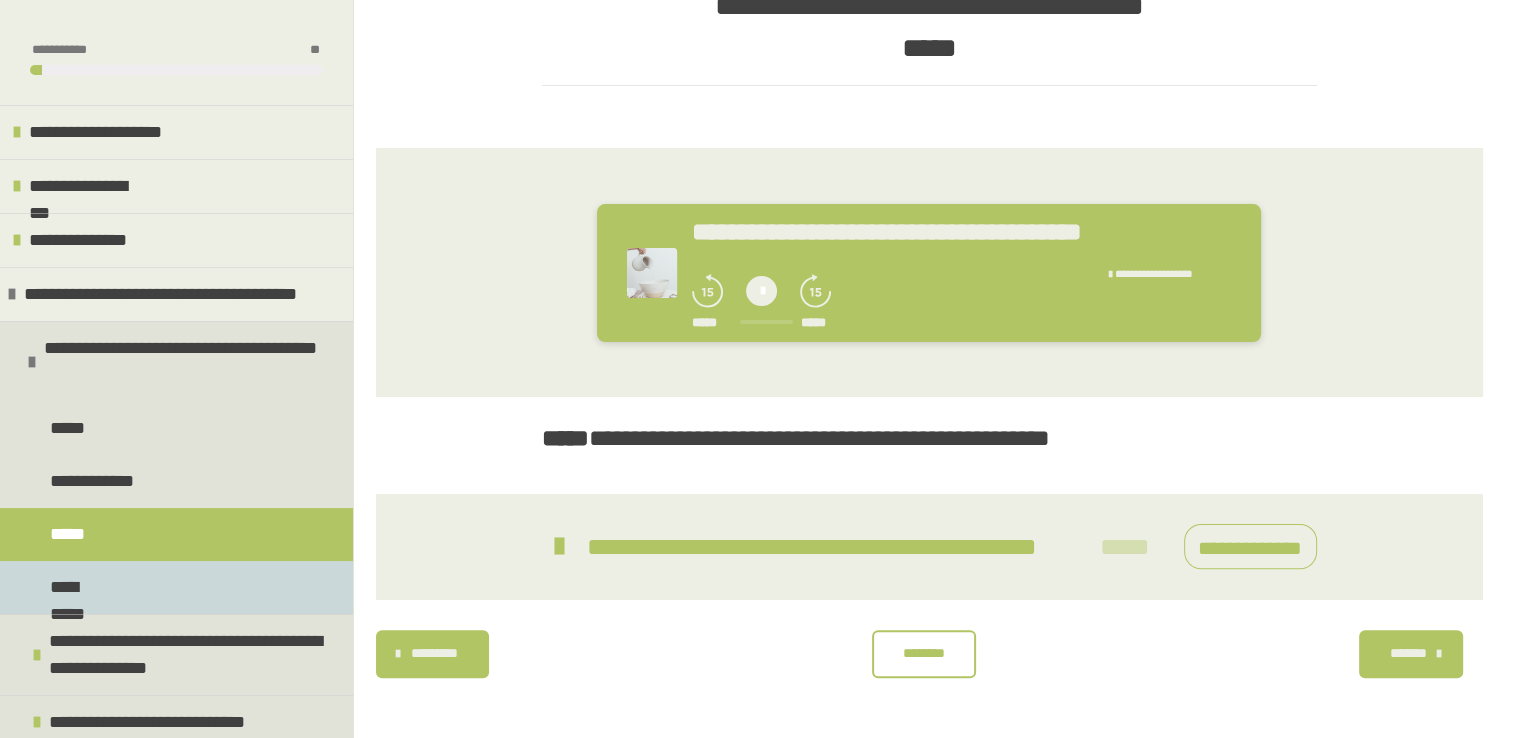click on "**********" at bounding box center [176, 587] 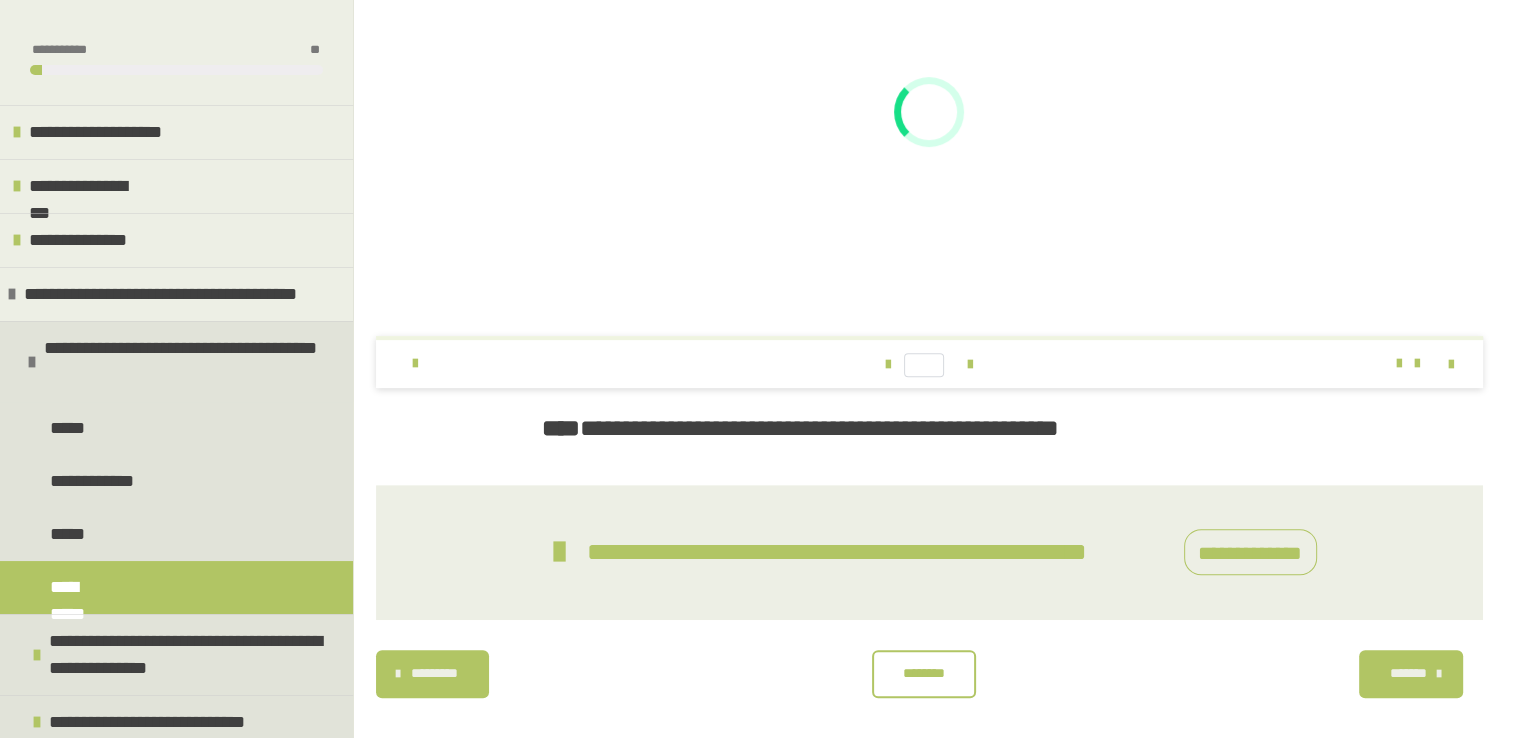 scroll, scrollTop: 672, scrollLeft: 0, axis: vertical 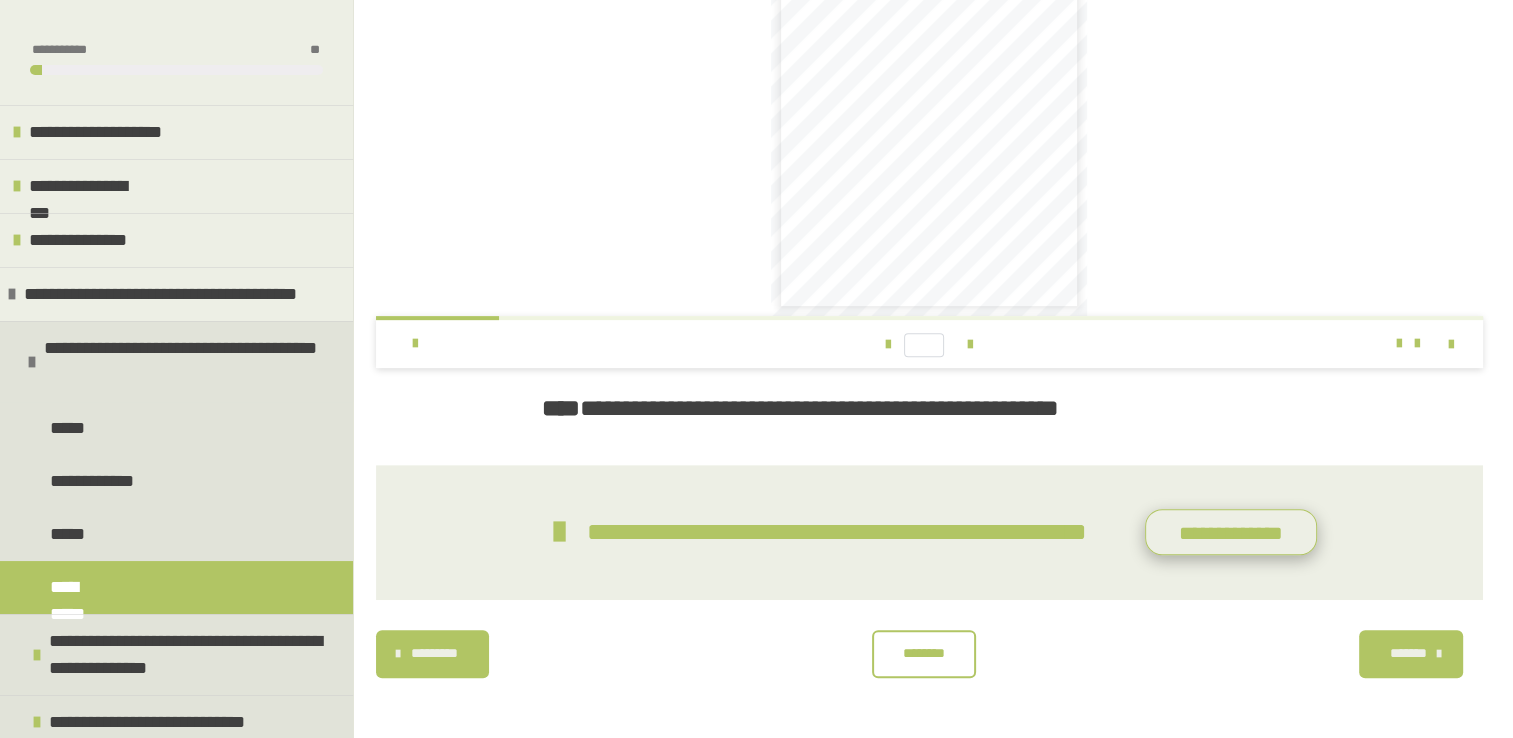click on "**********" at bounding box center (1231, 532) 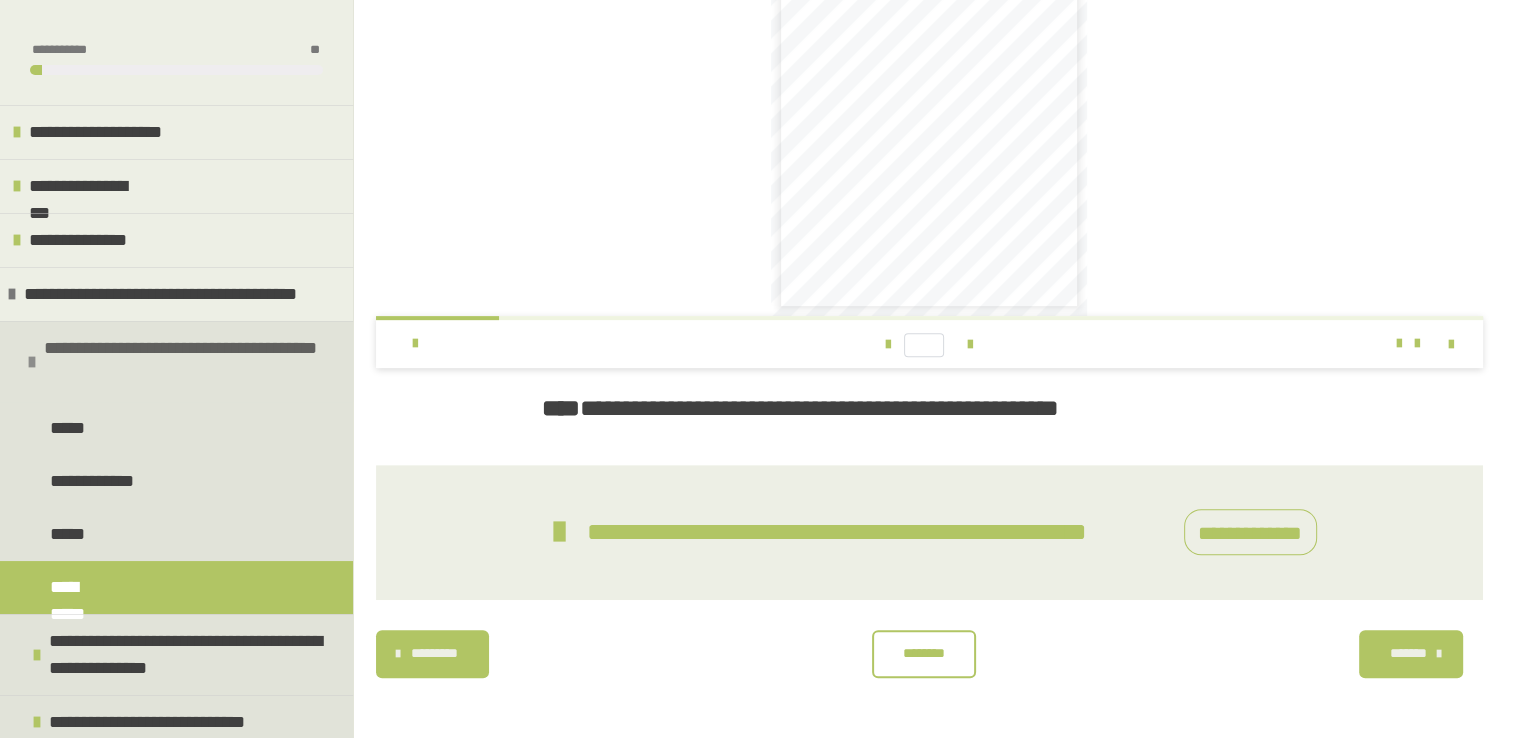 click on "**********" at bounding box center (176, 361) 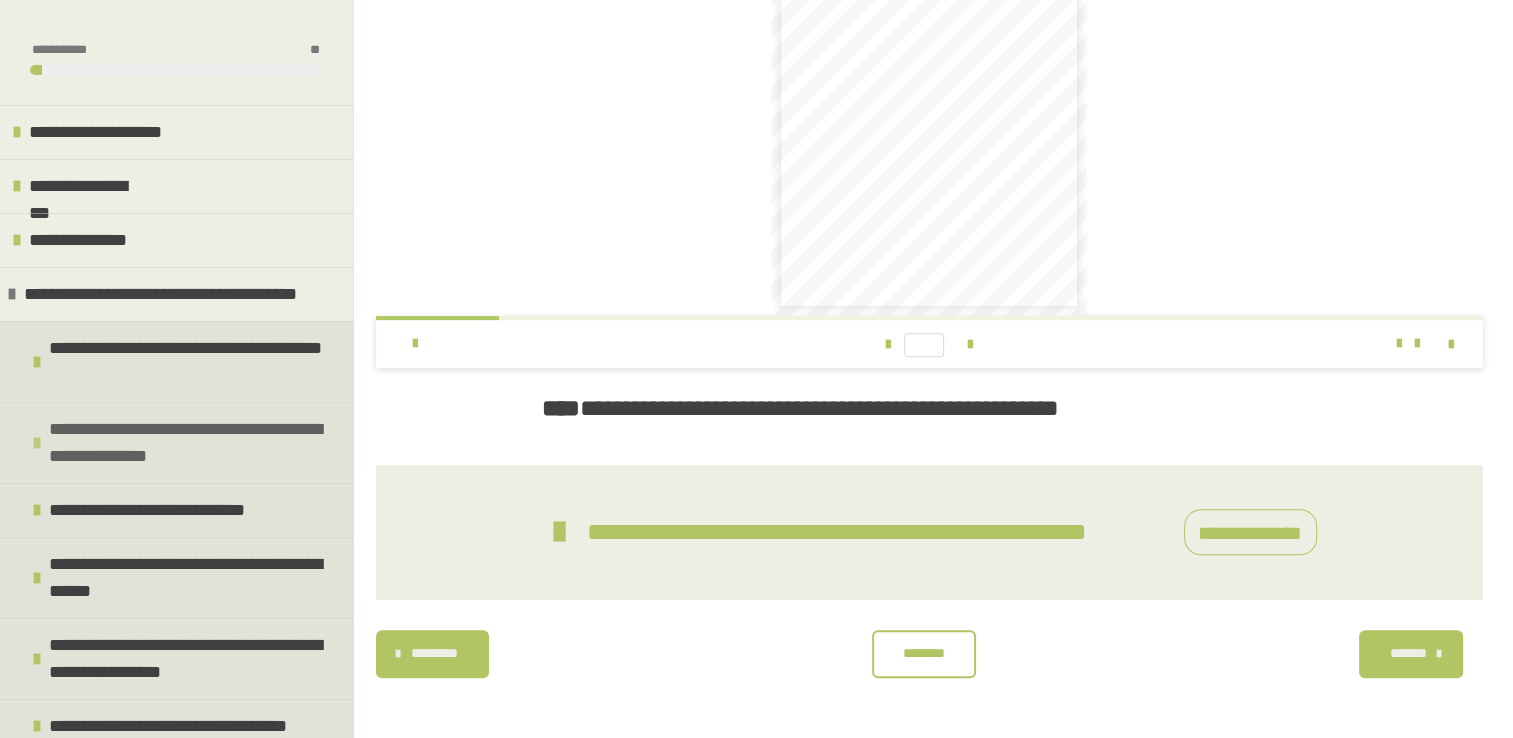 click on "**********" at bounding box center (176, 442) 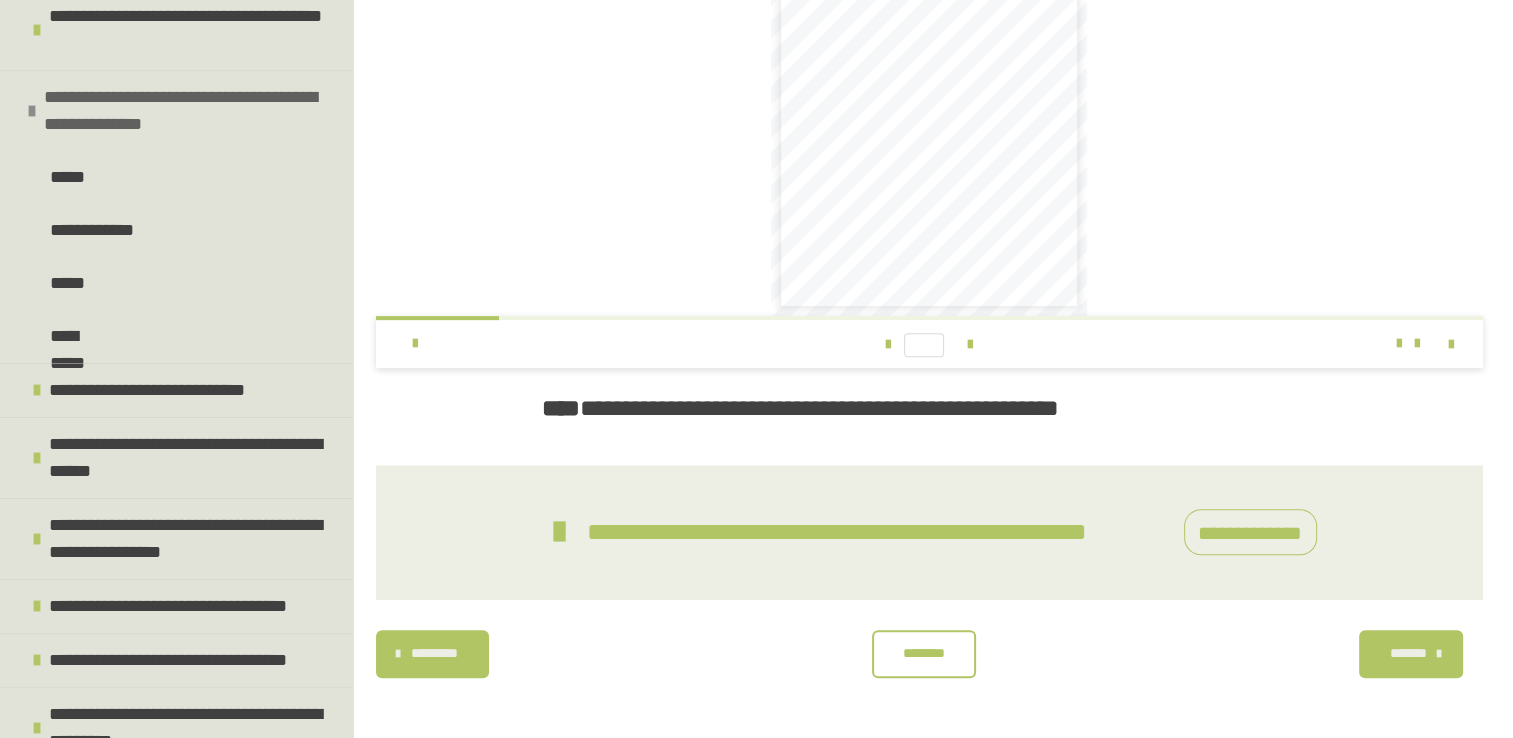 scroll, scrollTop: 334, scrollLeft: 0, axis: vertical 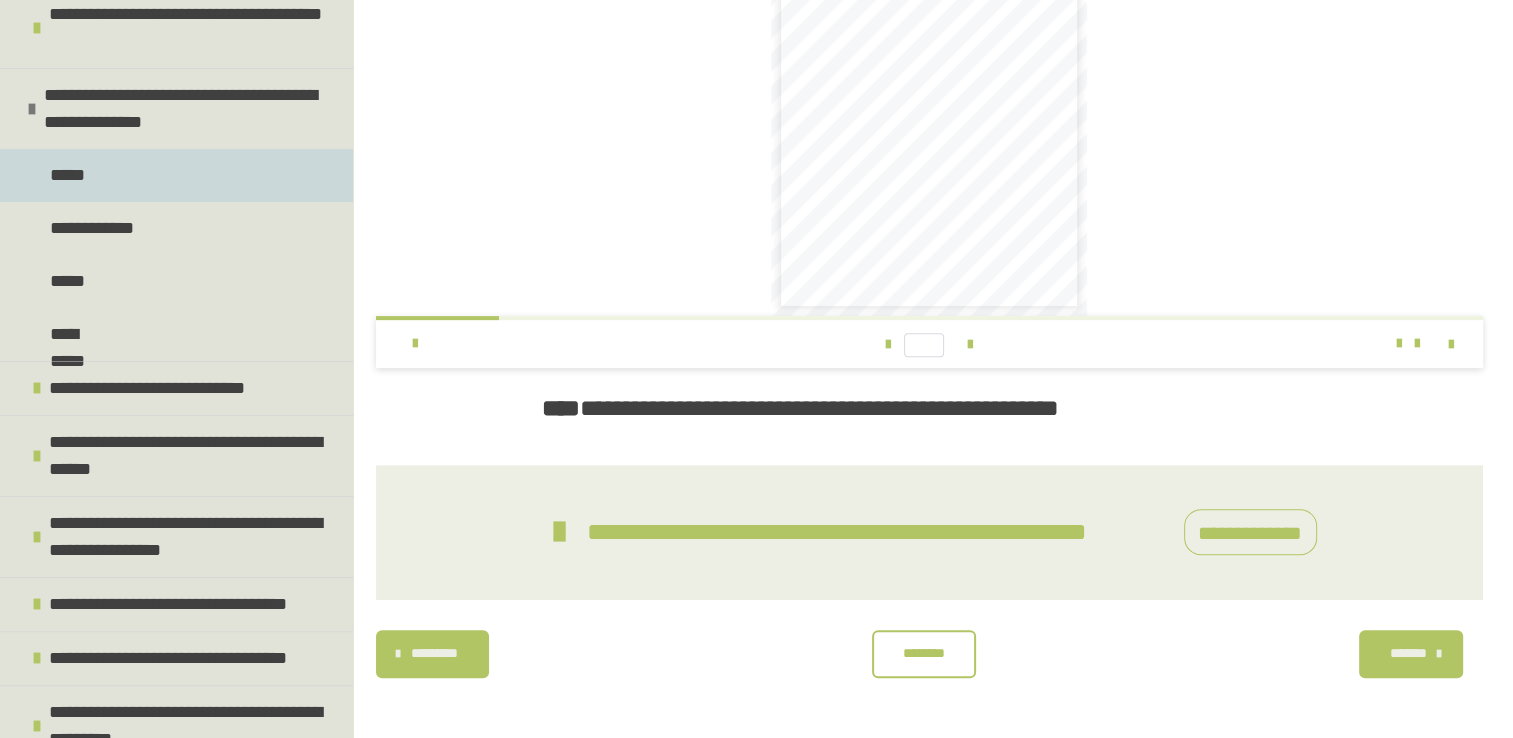 click on "*****" at bounding box center [176, 175] 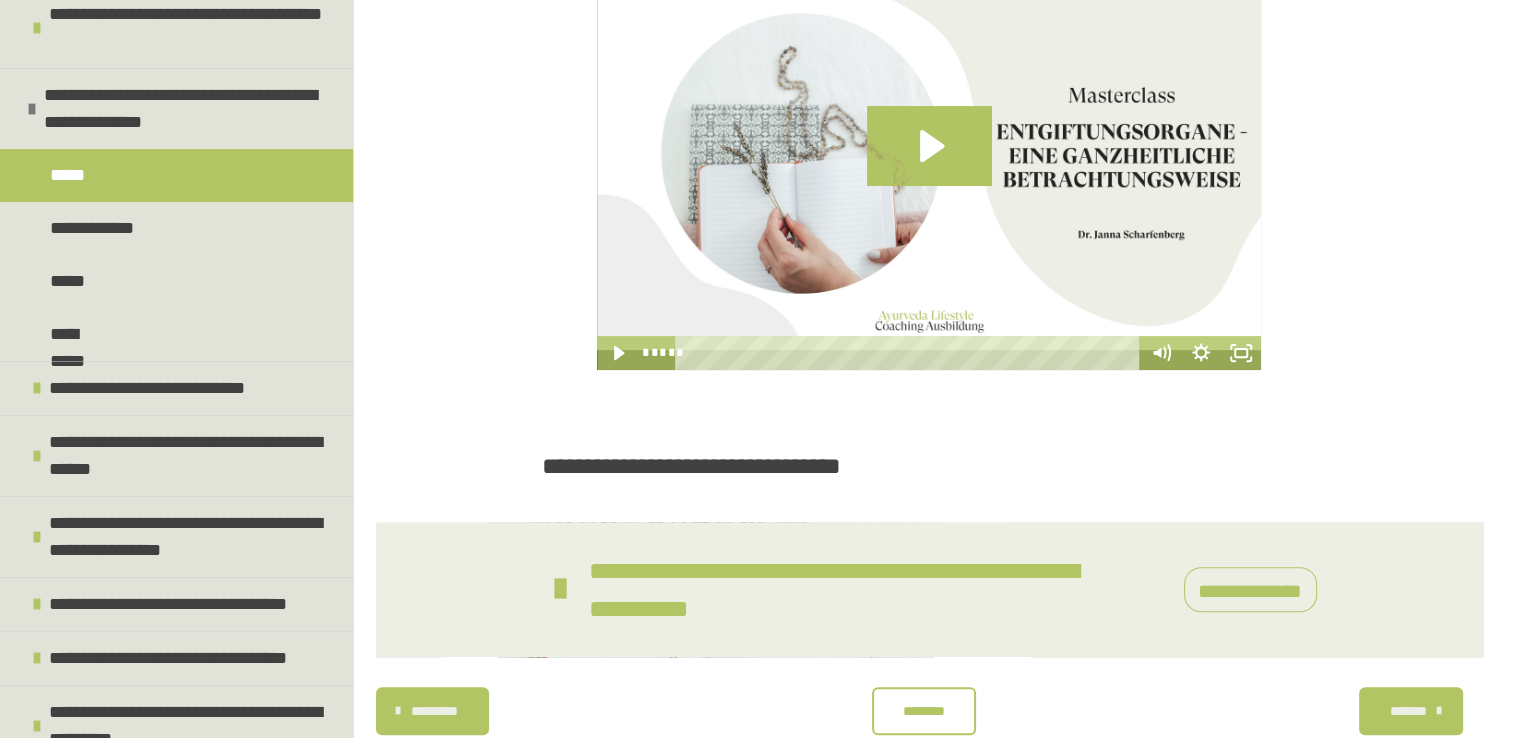 scroll, scrollTop: 624, scrollLeft: 0, axis: vertical 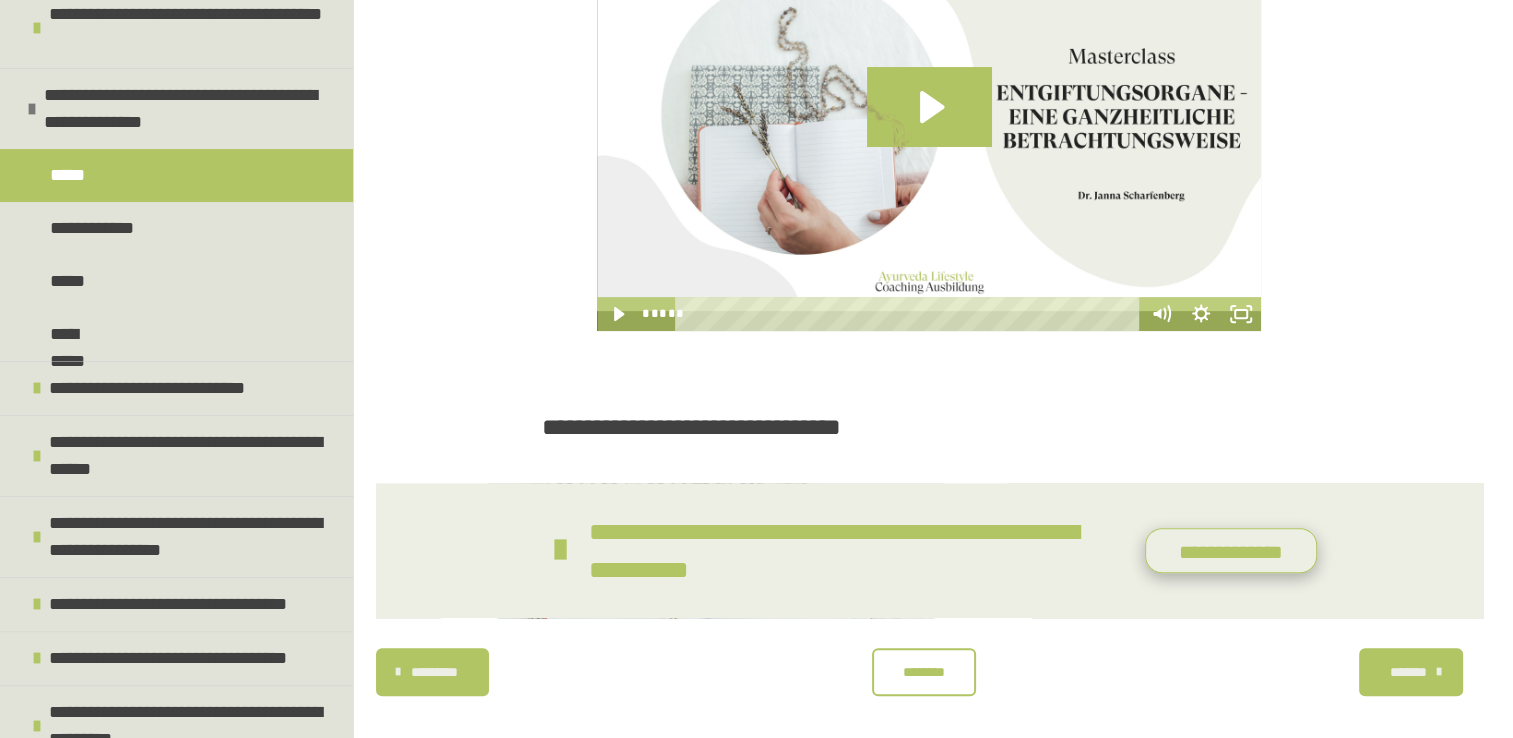click on "**********" at bounding box center [1231, 551] 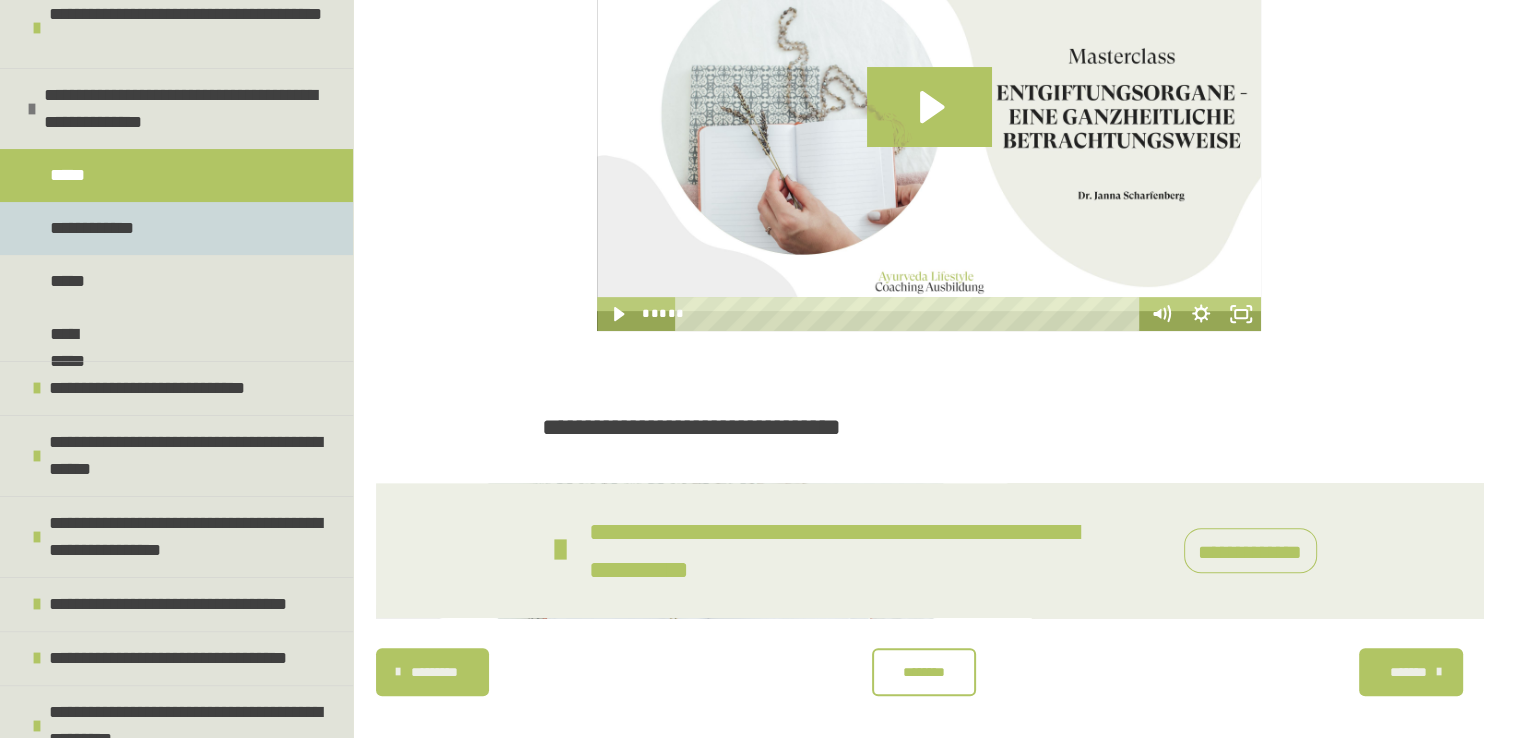 click on "**********" at bounding box center [176, 228] 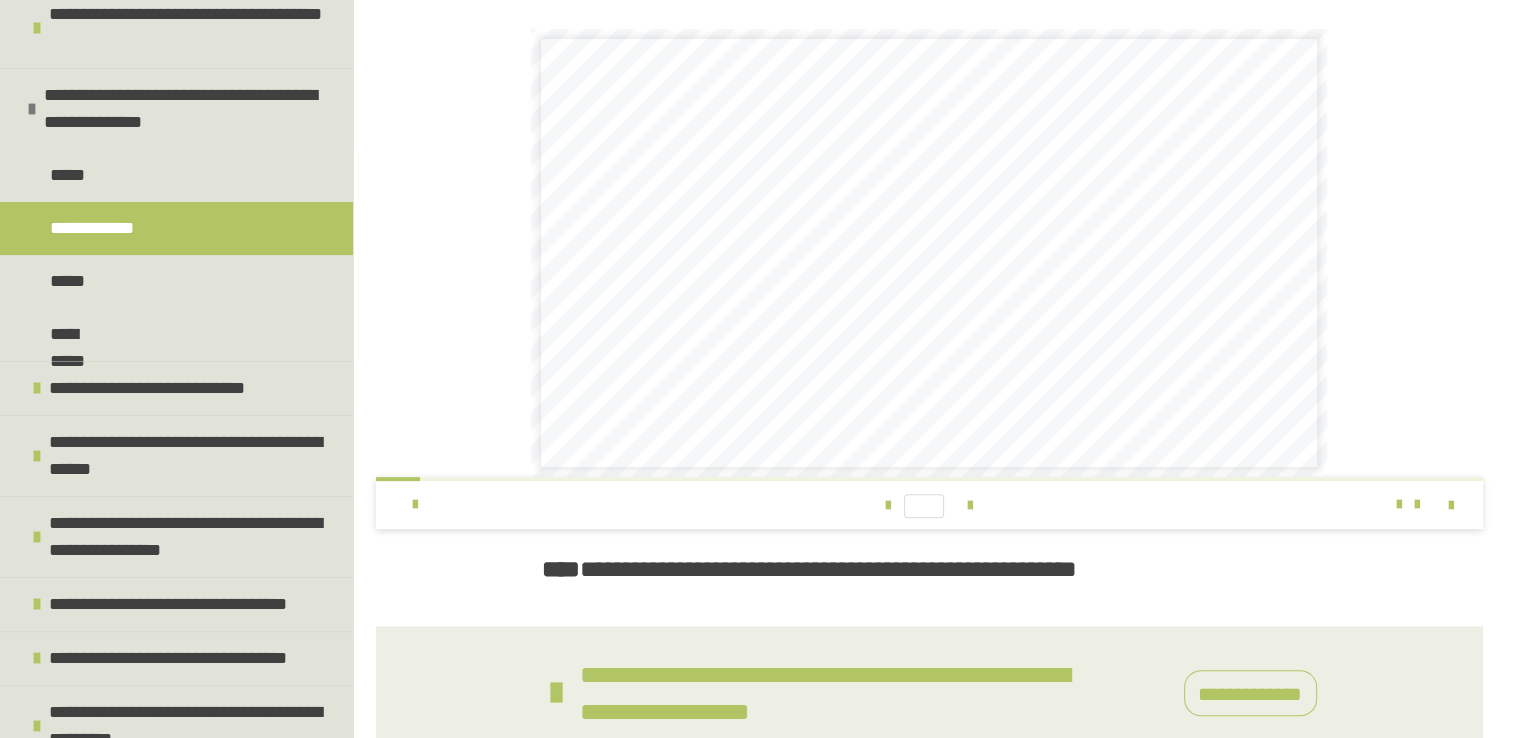 scroll, scrollTop: 524, scrollLeft: 0, axis: vertical 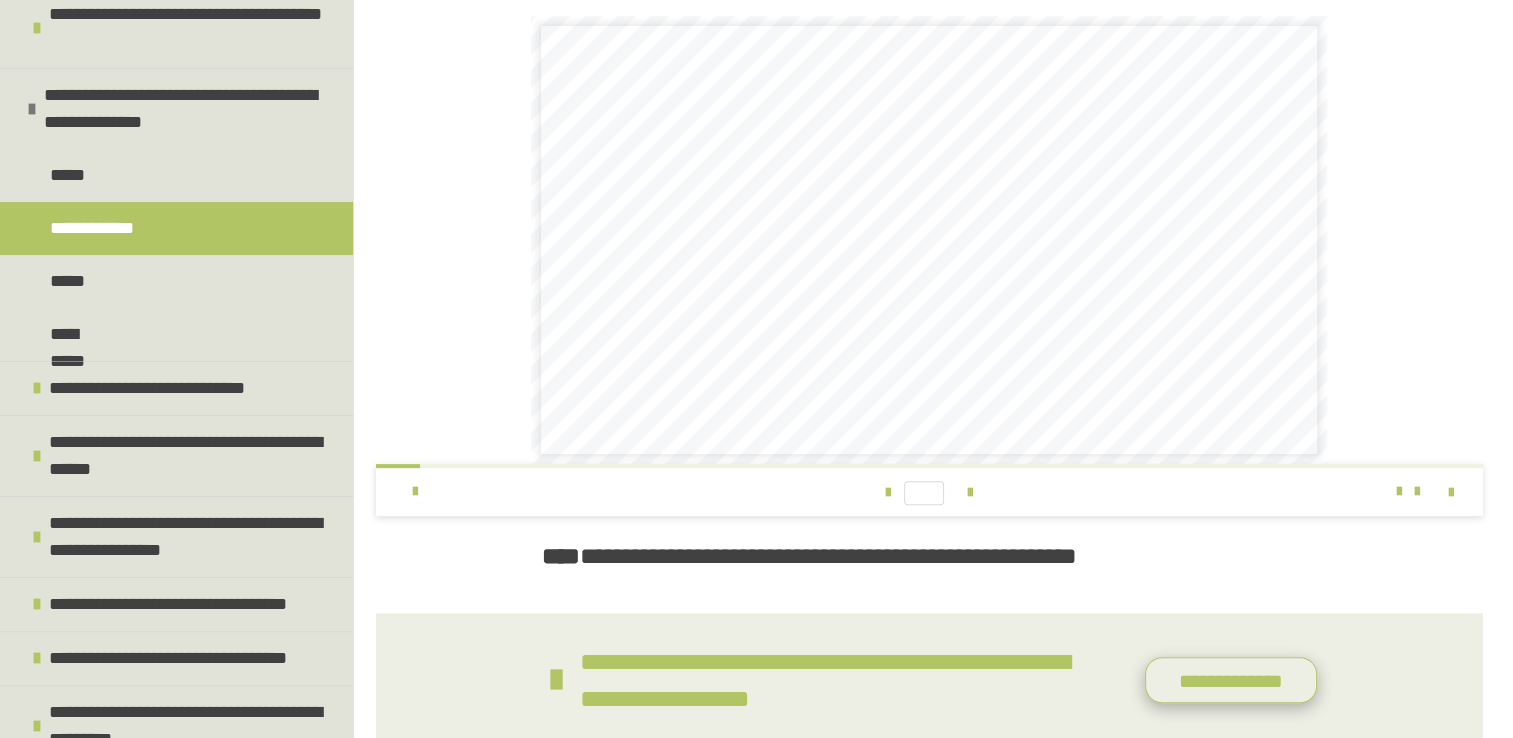click on "**********" at bounding box center [1231, 680] 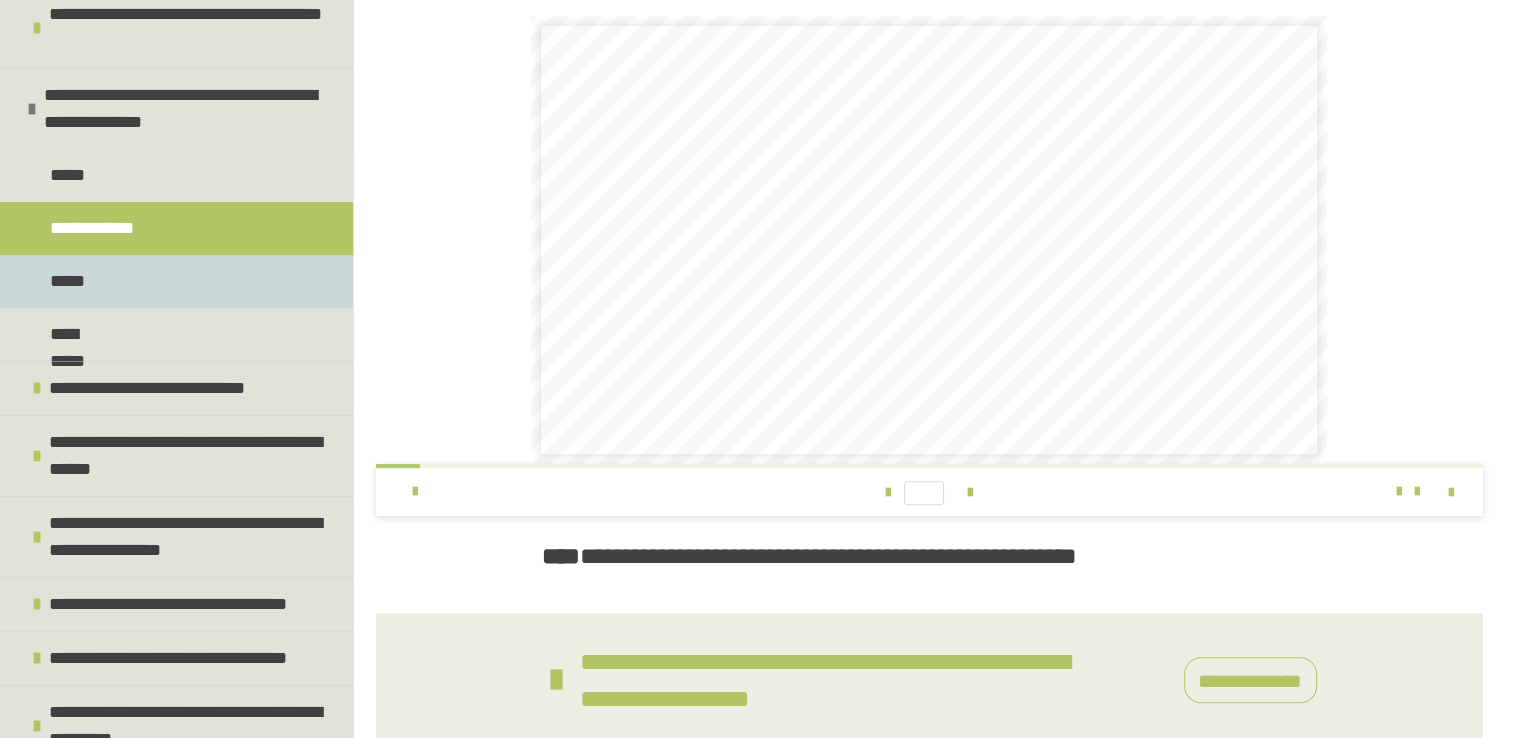 click on "*****" at bounding box center [176, 281] 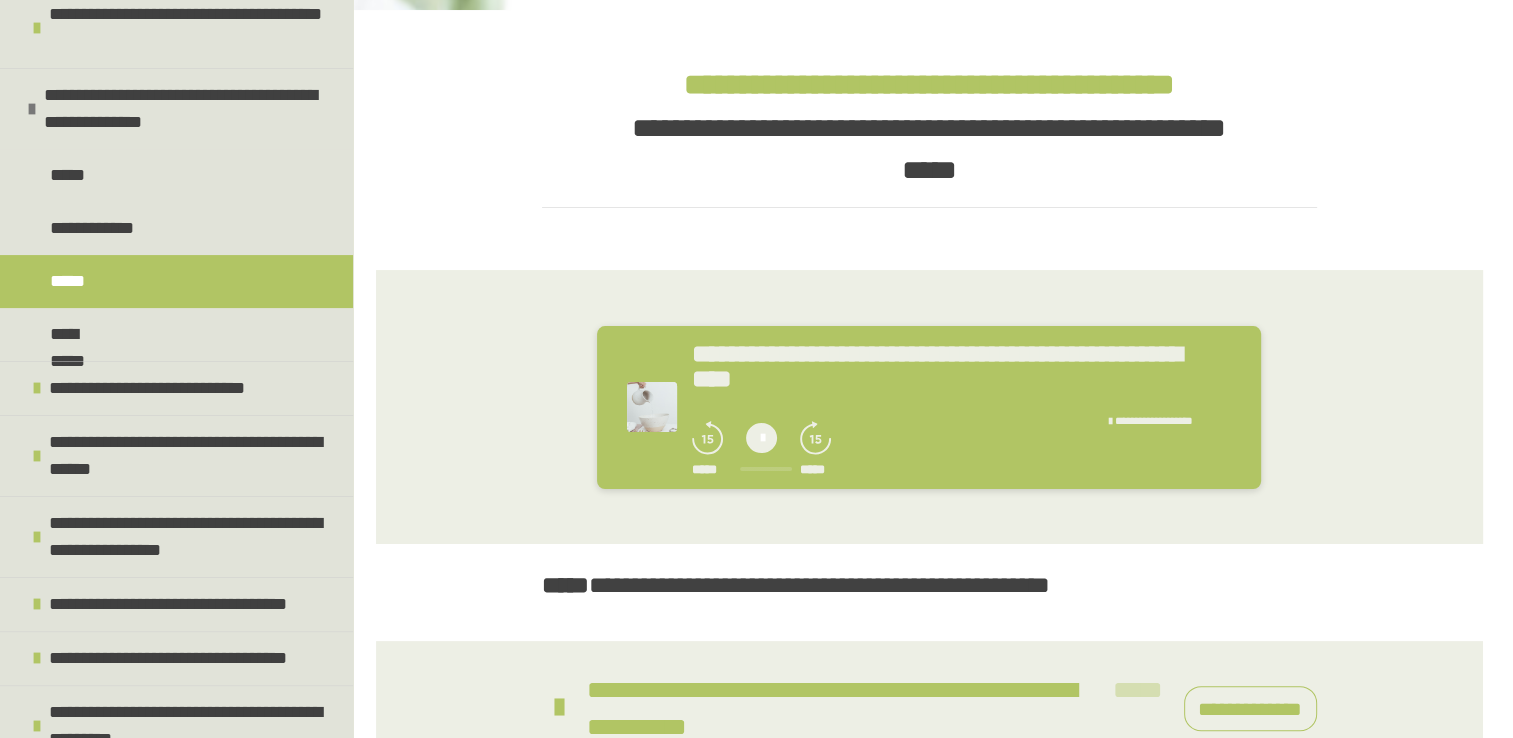 scroll, scrollTop: 447, scrollLeft: 0, axis: vertical 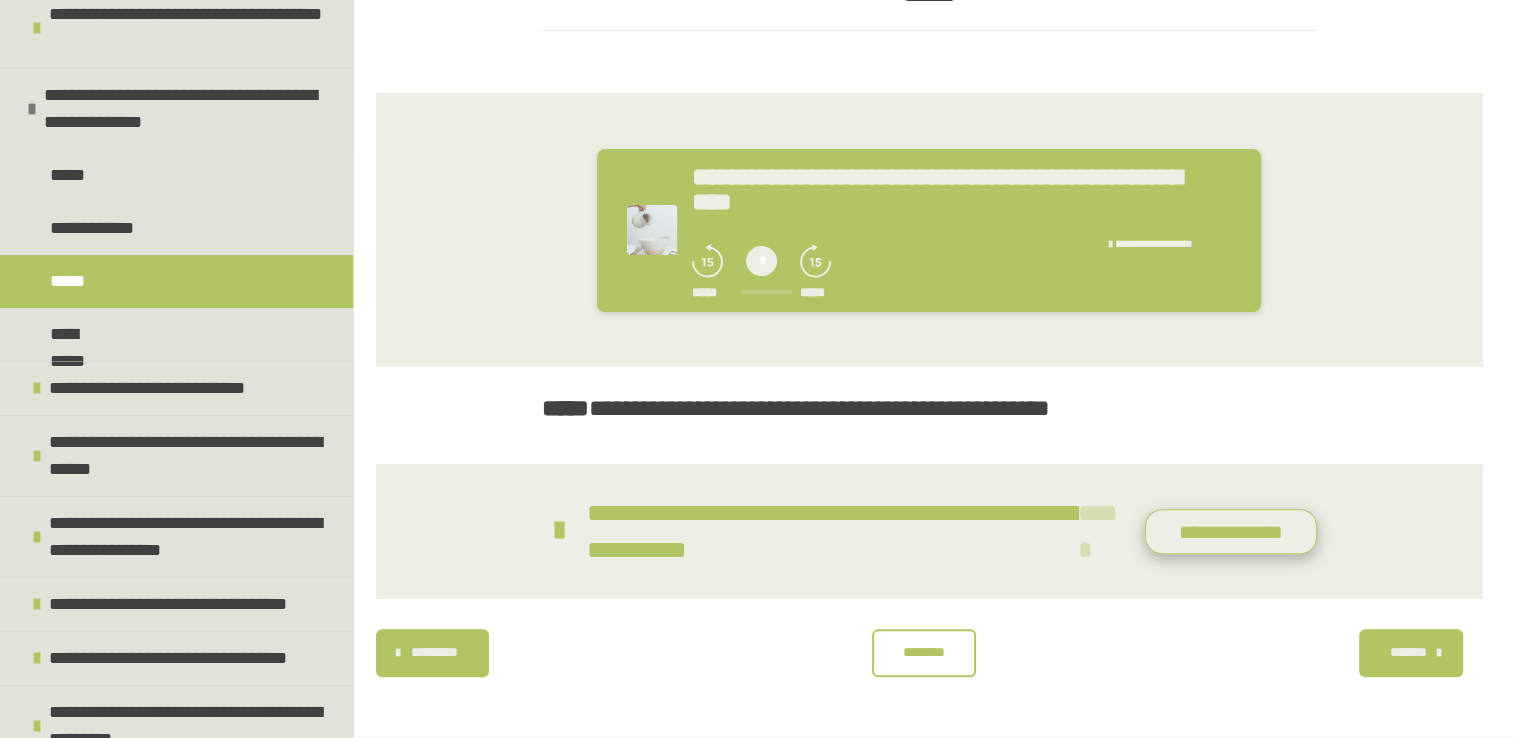 click on "**********" at bounding box center (1231, 532) 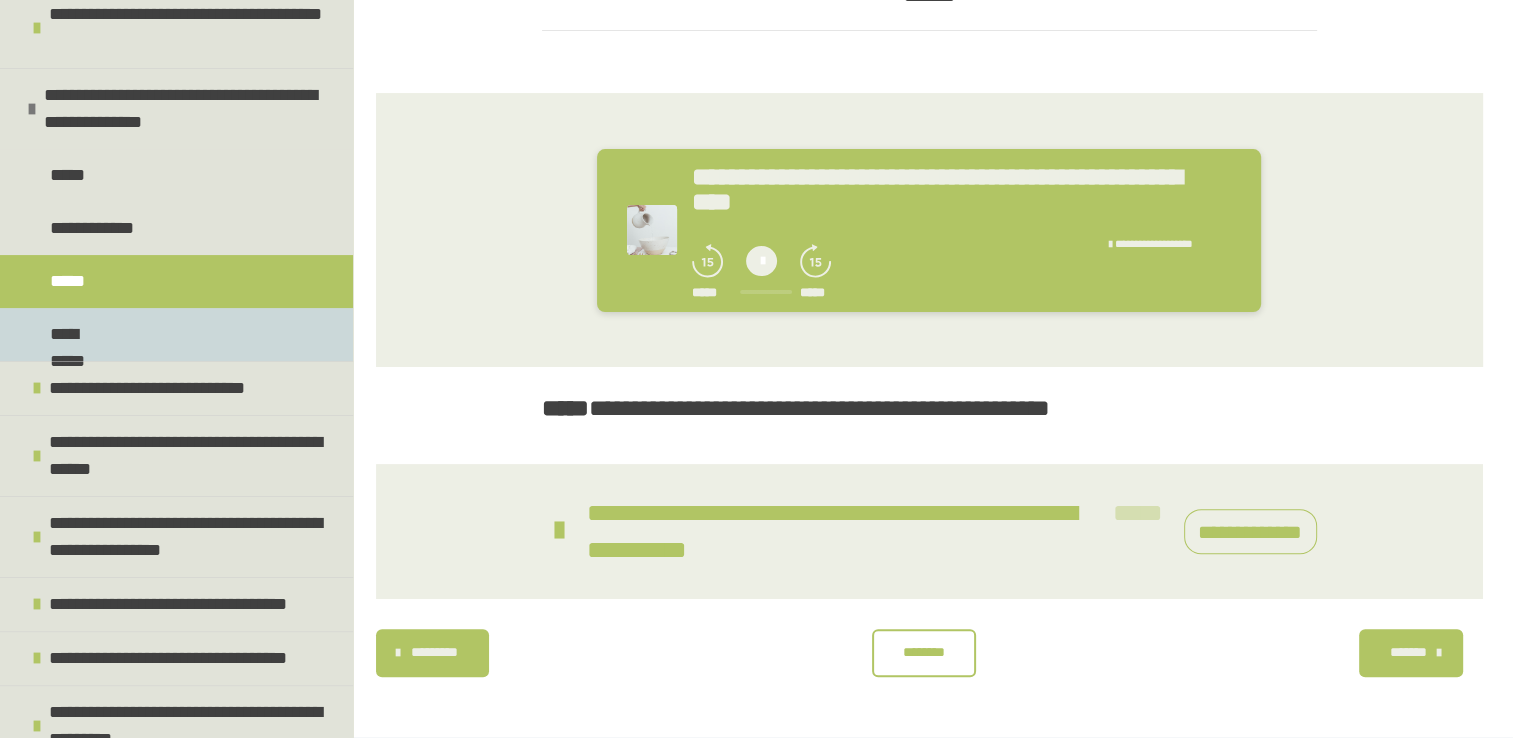 click on "**********" at bounding box center (176, 334) 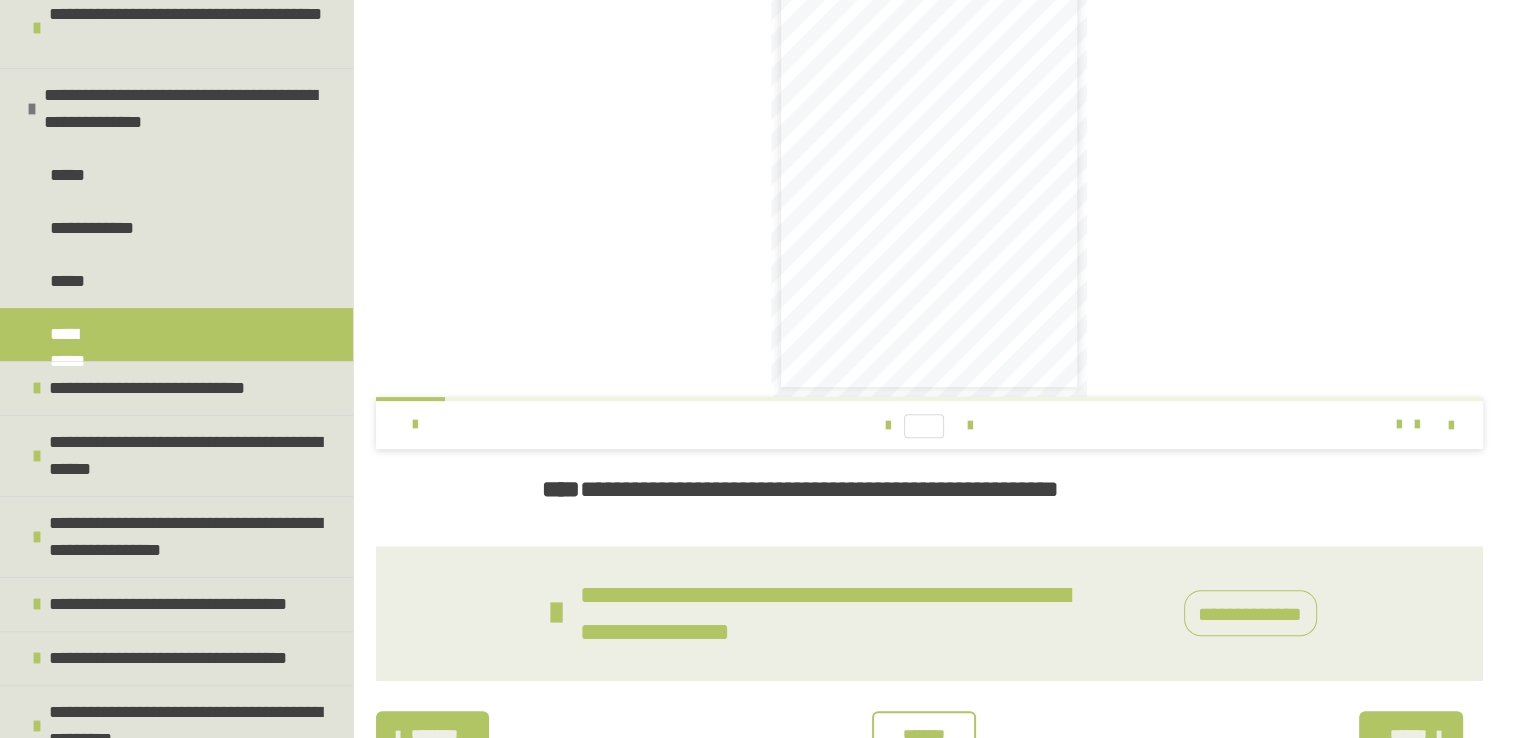 scroll, scrollTop: 594, scrollLeft: 0, axis: vertical 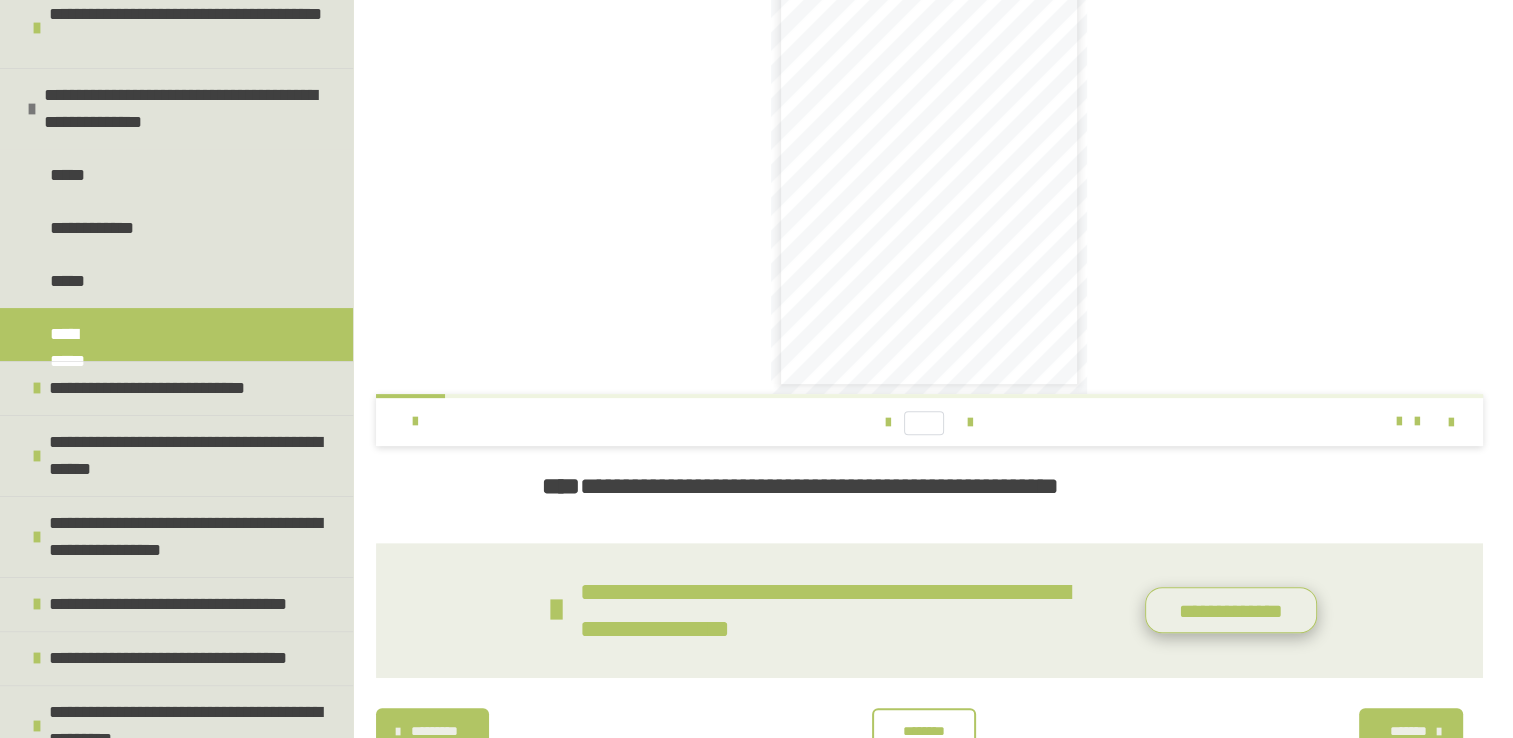 click on "**********" at bounding box center (1231, 610) 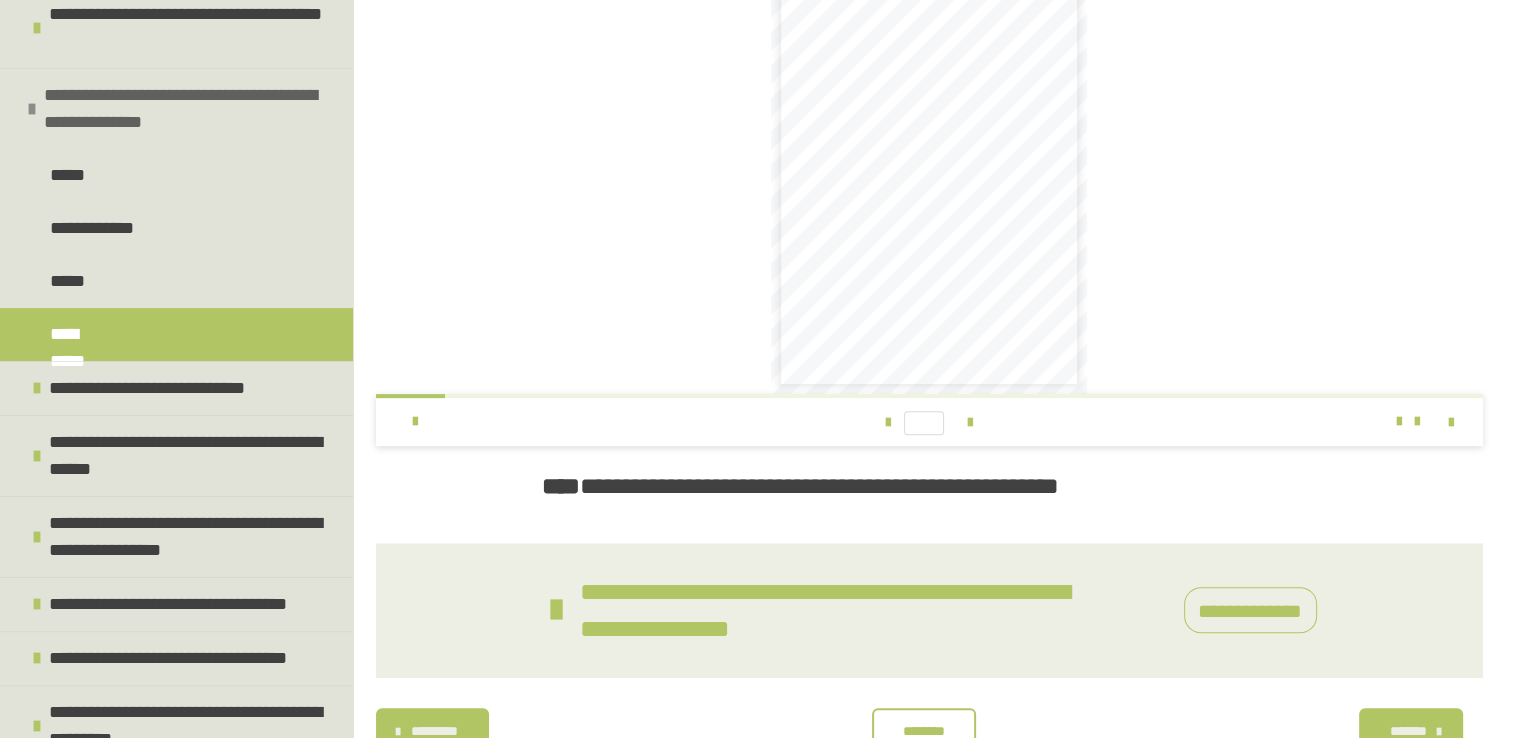 click on "**********" at bounding box center (176, 108) 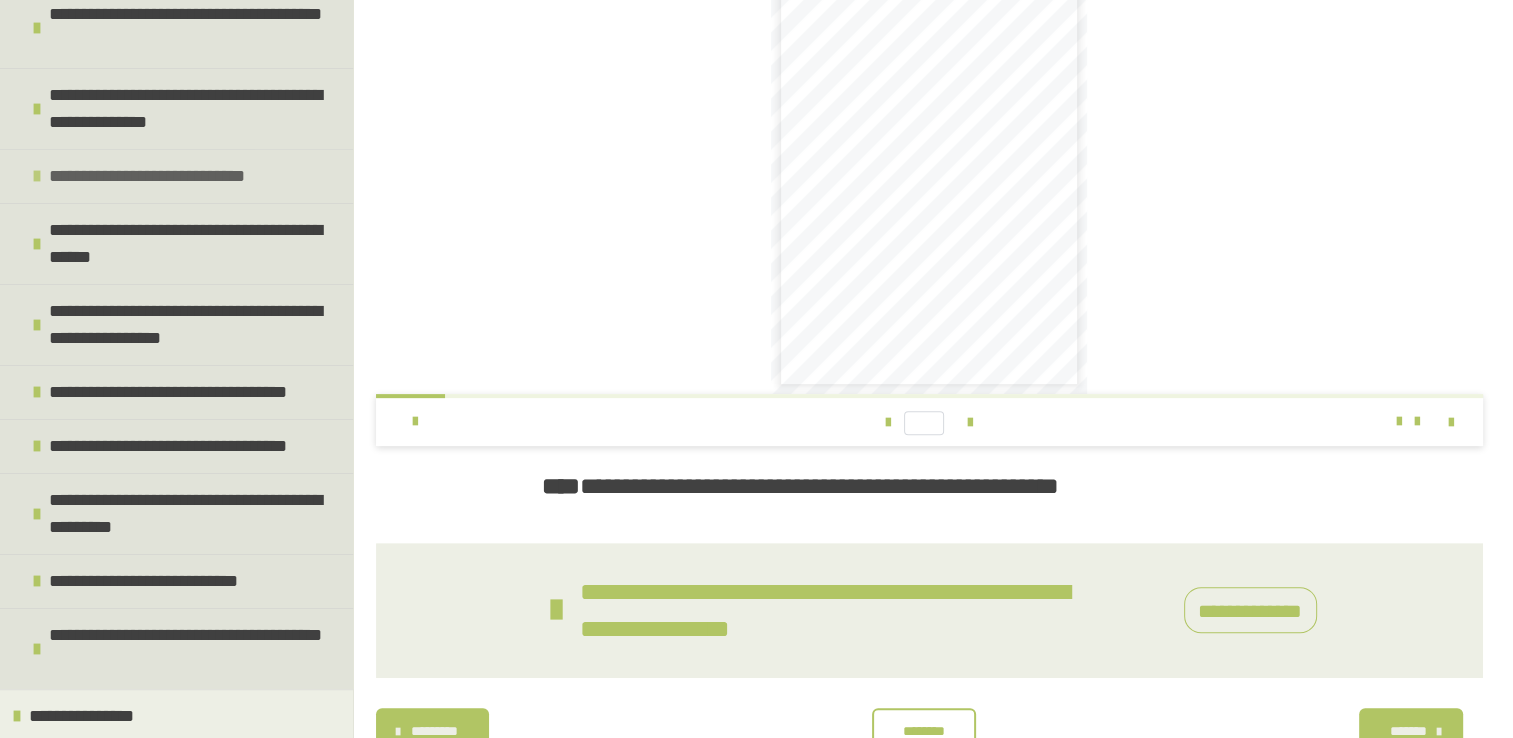 click at bounding box center (37, 176) 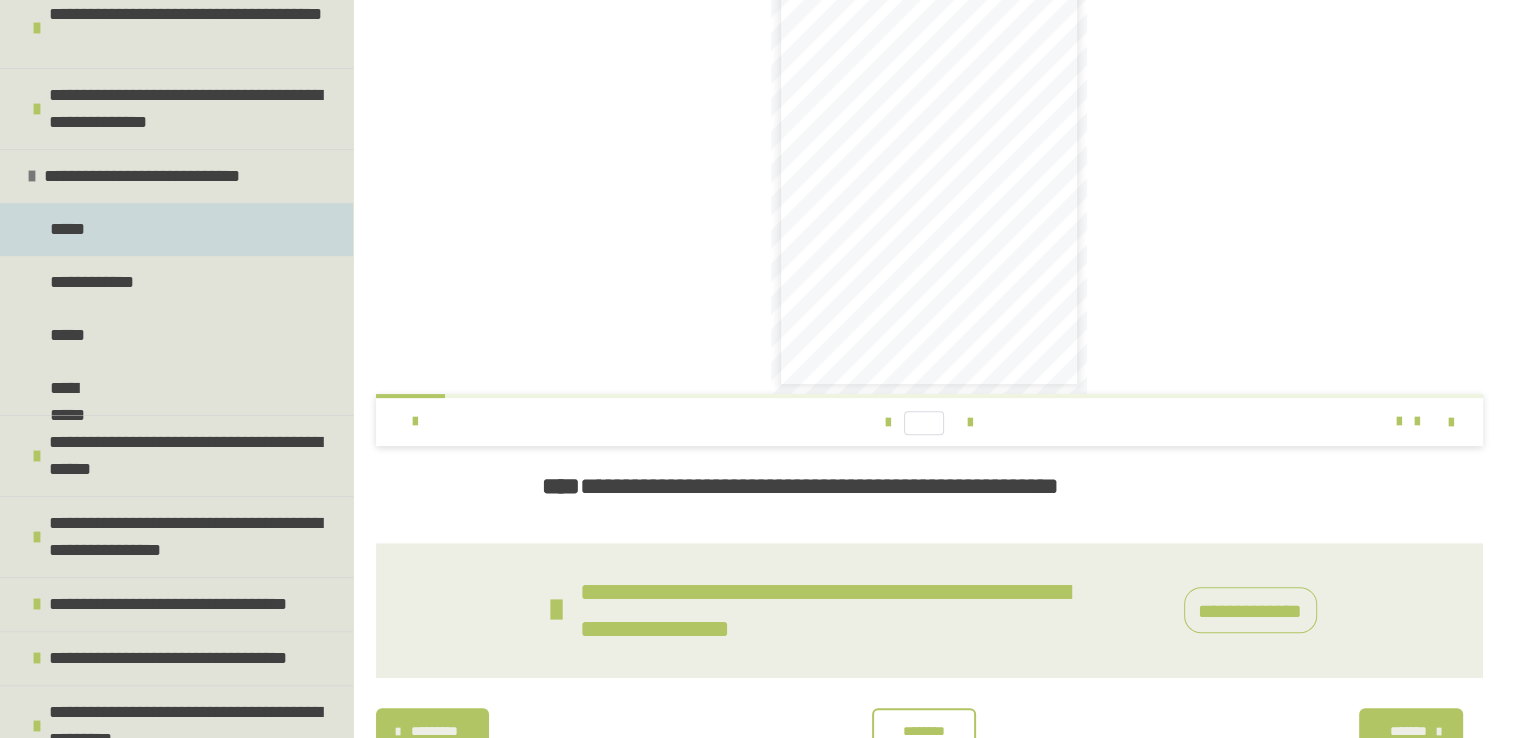 click on "*****" at bounding box center (70, 229) 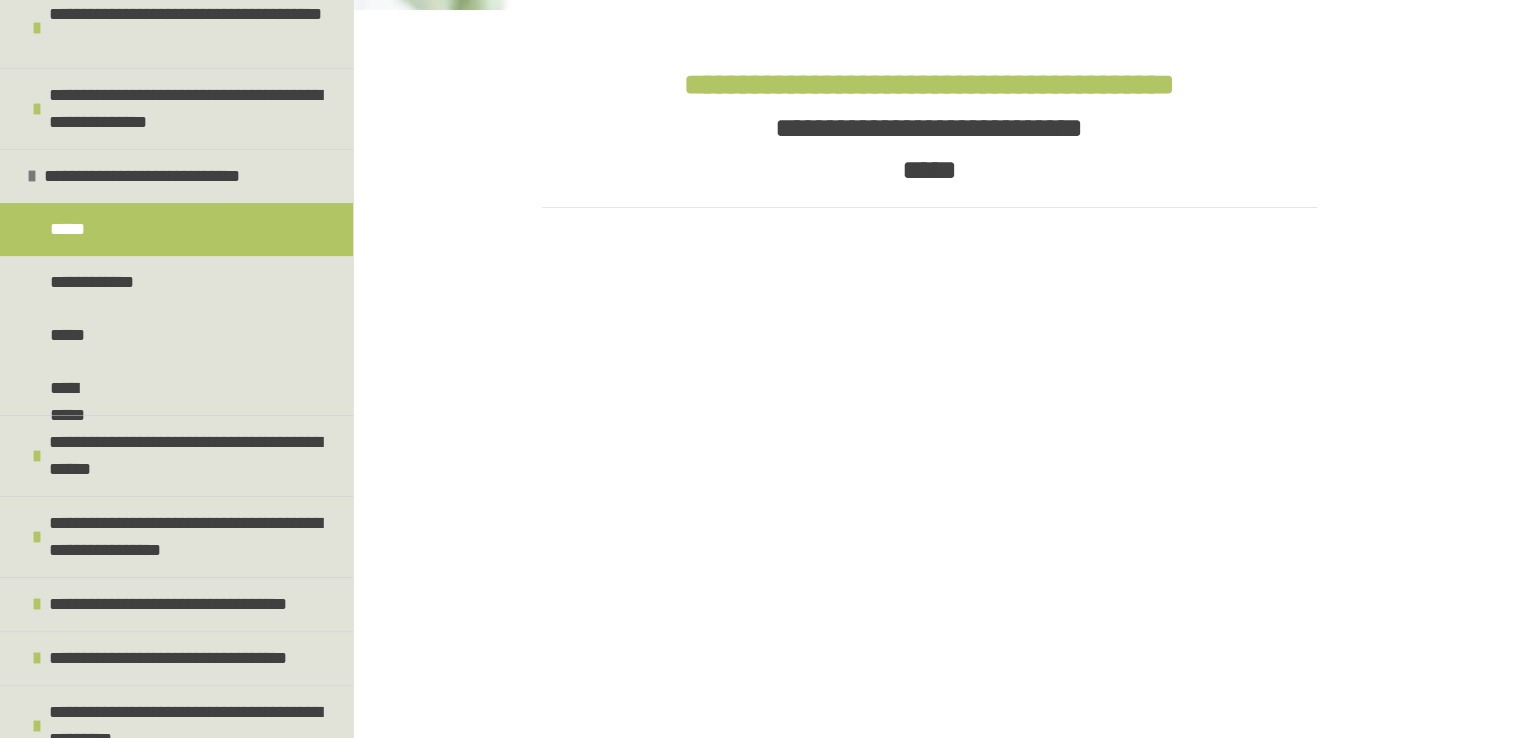 scroll, scrollTop: 614, scrollLeft: 0, axis: vertical 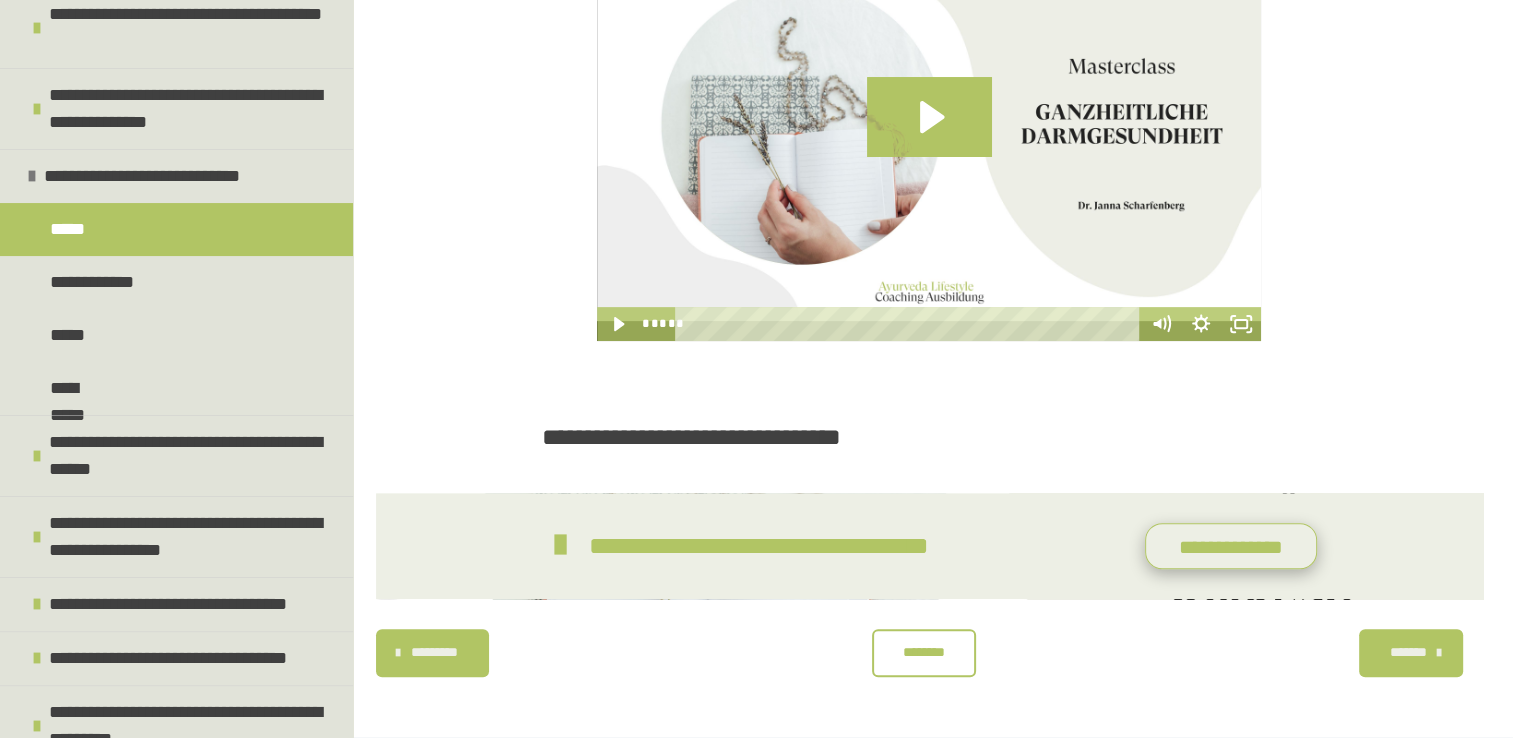 click on "**********" at bounding box center (1231, 546) 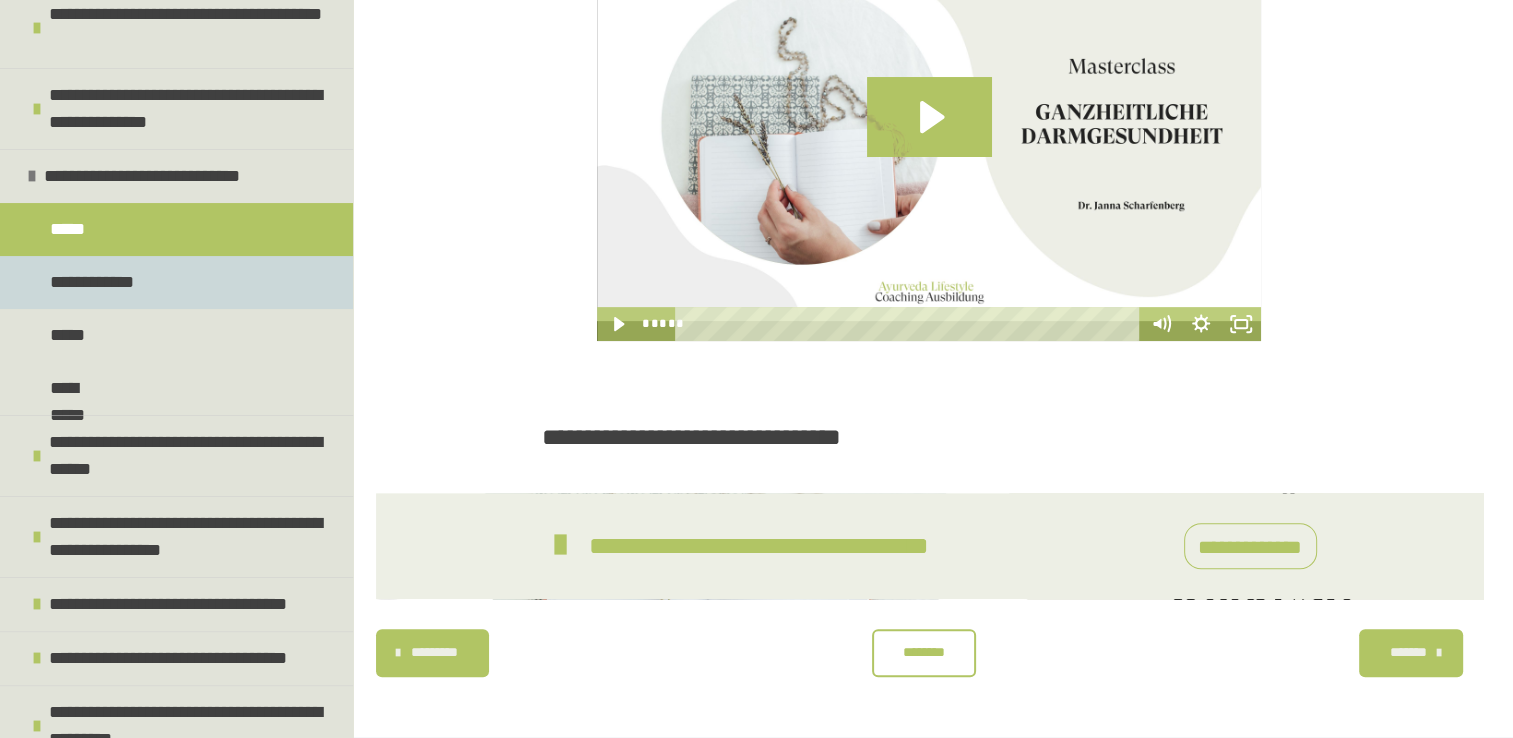 click on "**********" at bounding box center (176, 282) 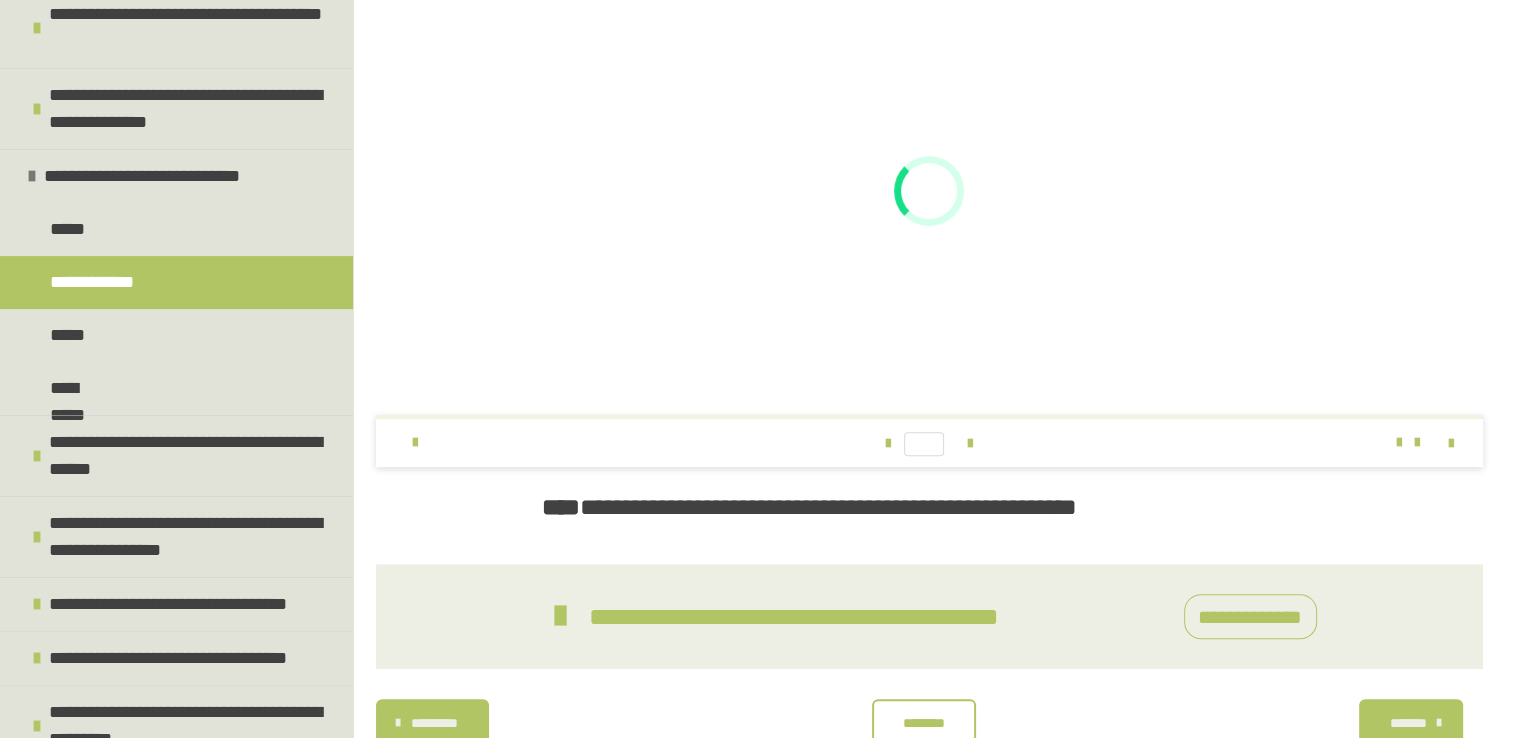 scroll, scrollTop: 574, scrollLeft: 0, axis: vertical 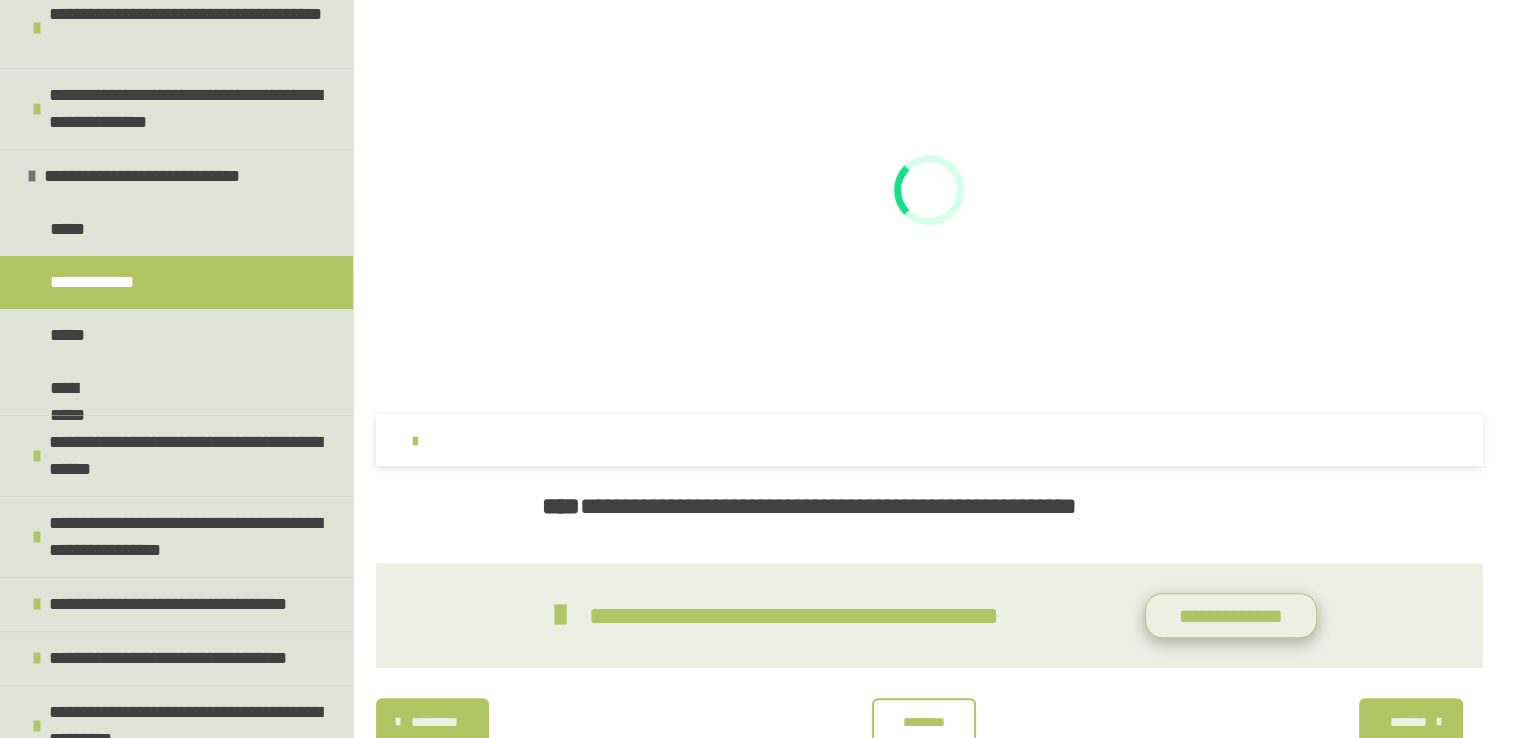 click on "**********" at bounding box center (1231, 616) 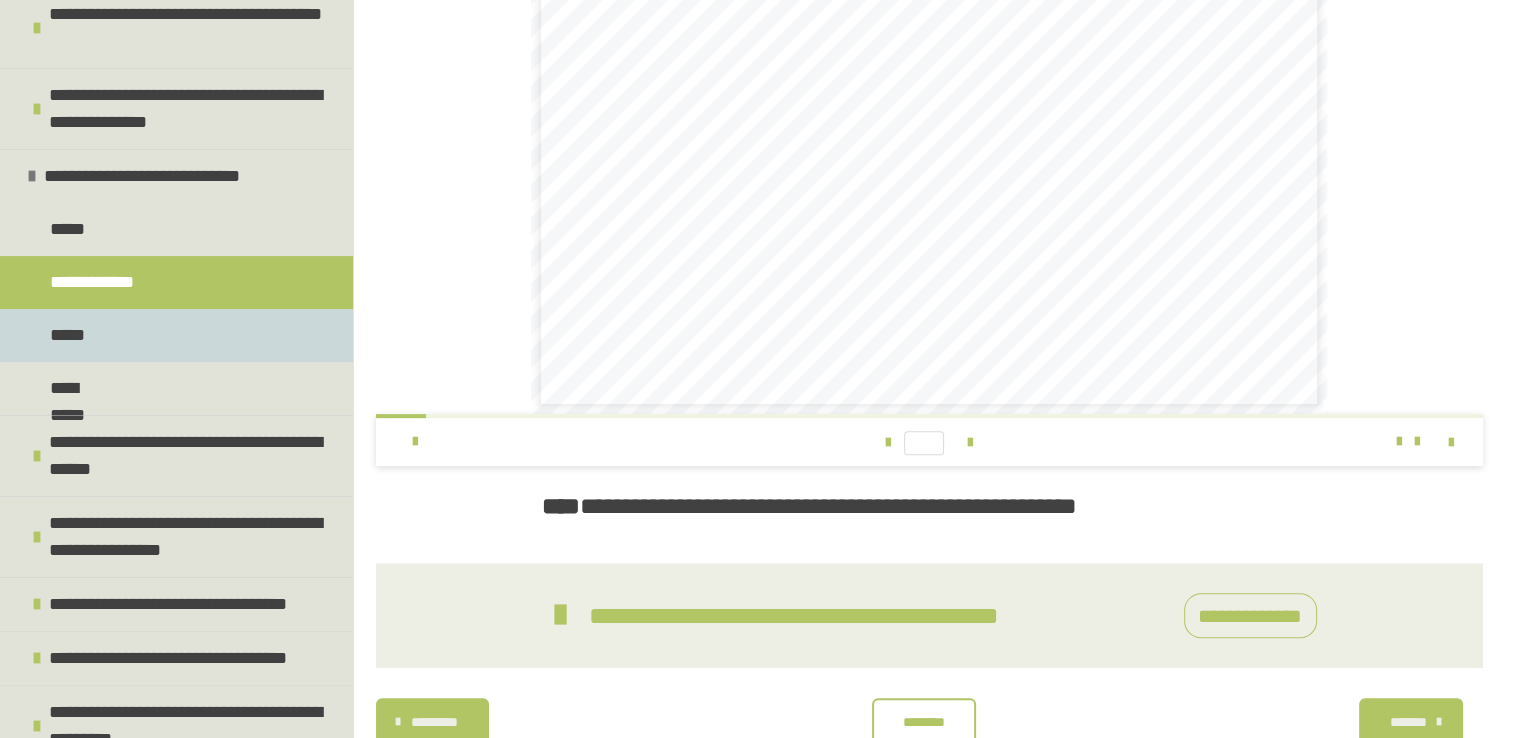 click on "*****" at bounding box center (176, 335) 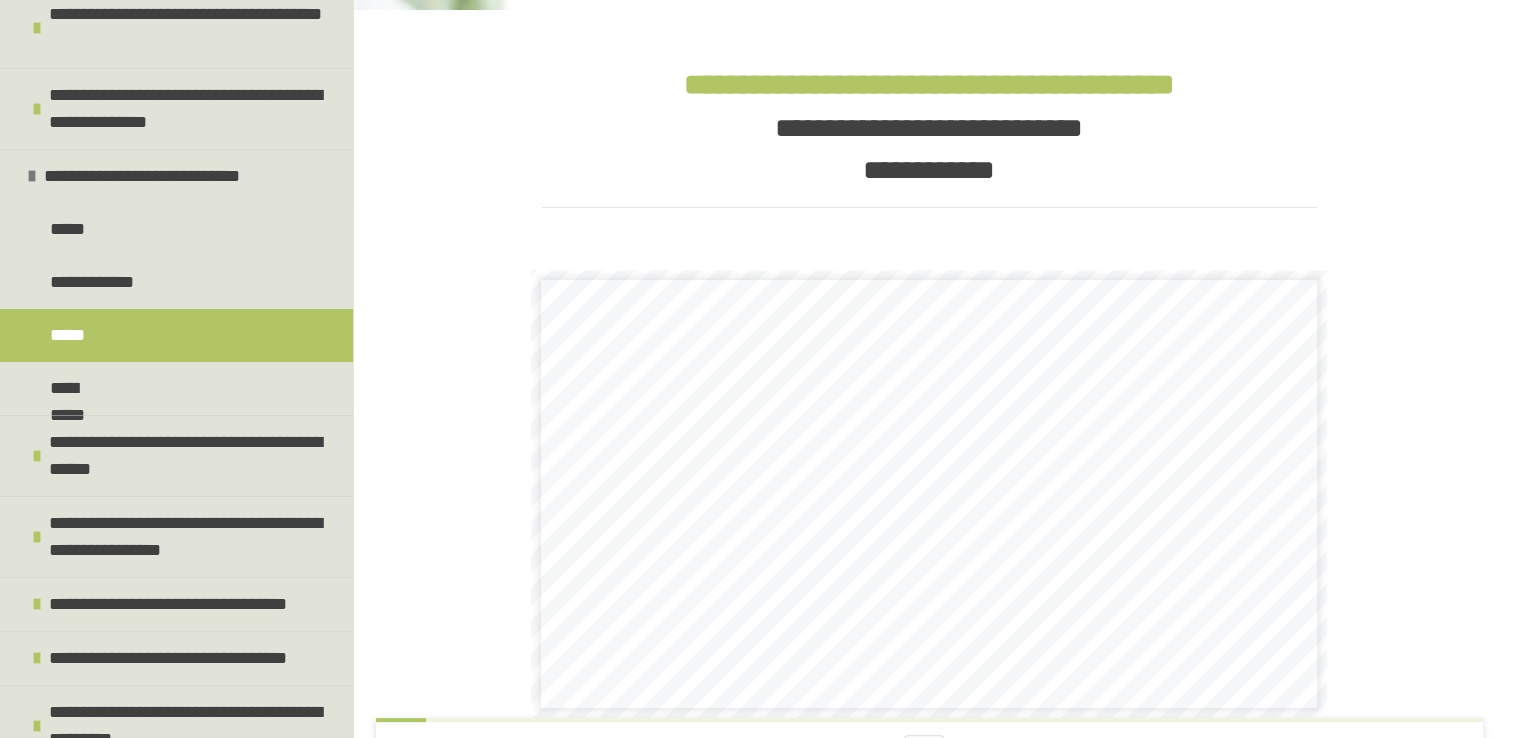 scroll, scrollTop: 392, scrollLeft: 0, axis: vertical 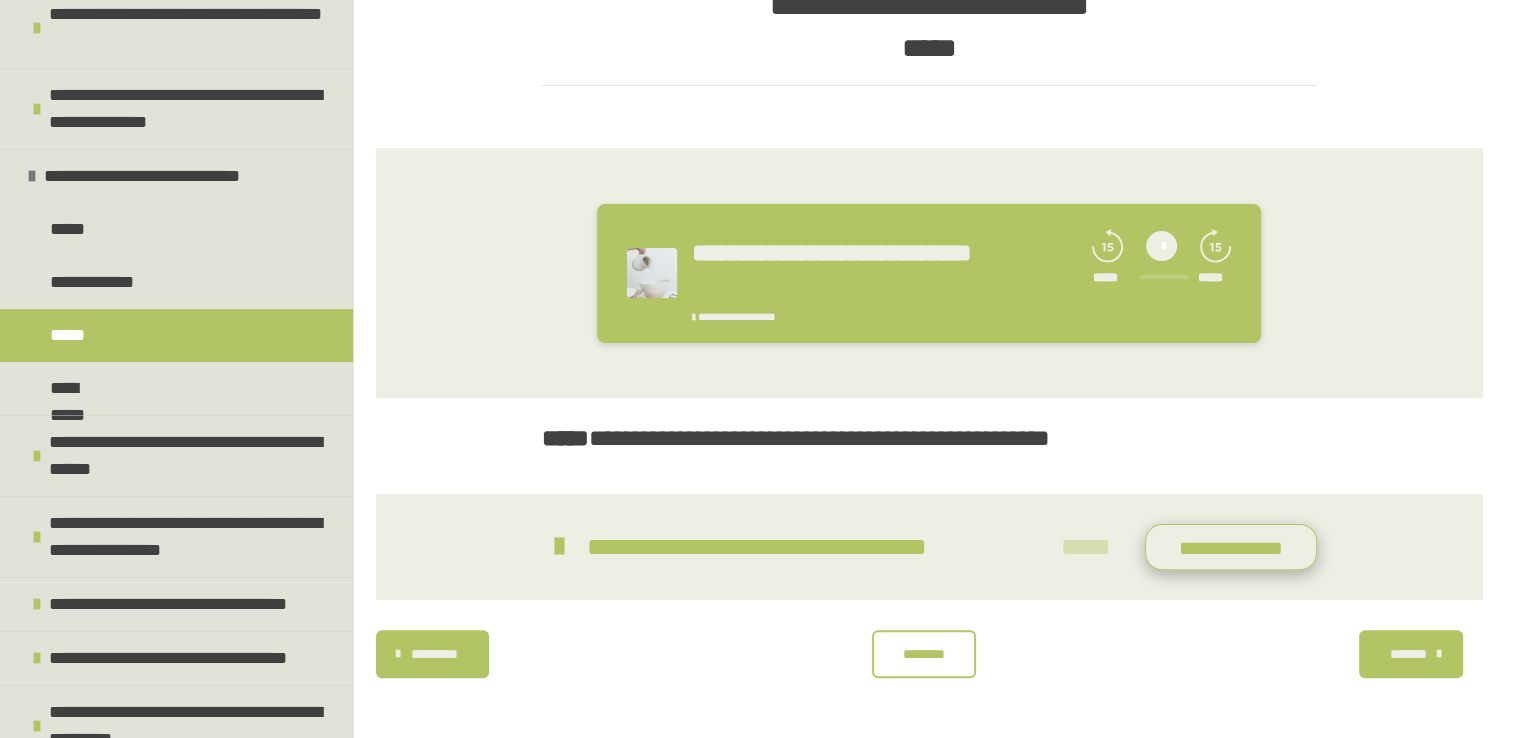 click on "**********" at bounding box center (1231, 547) 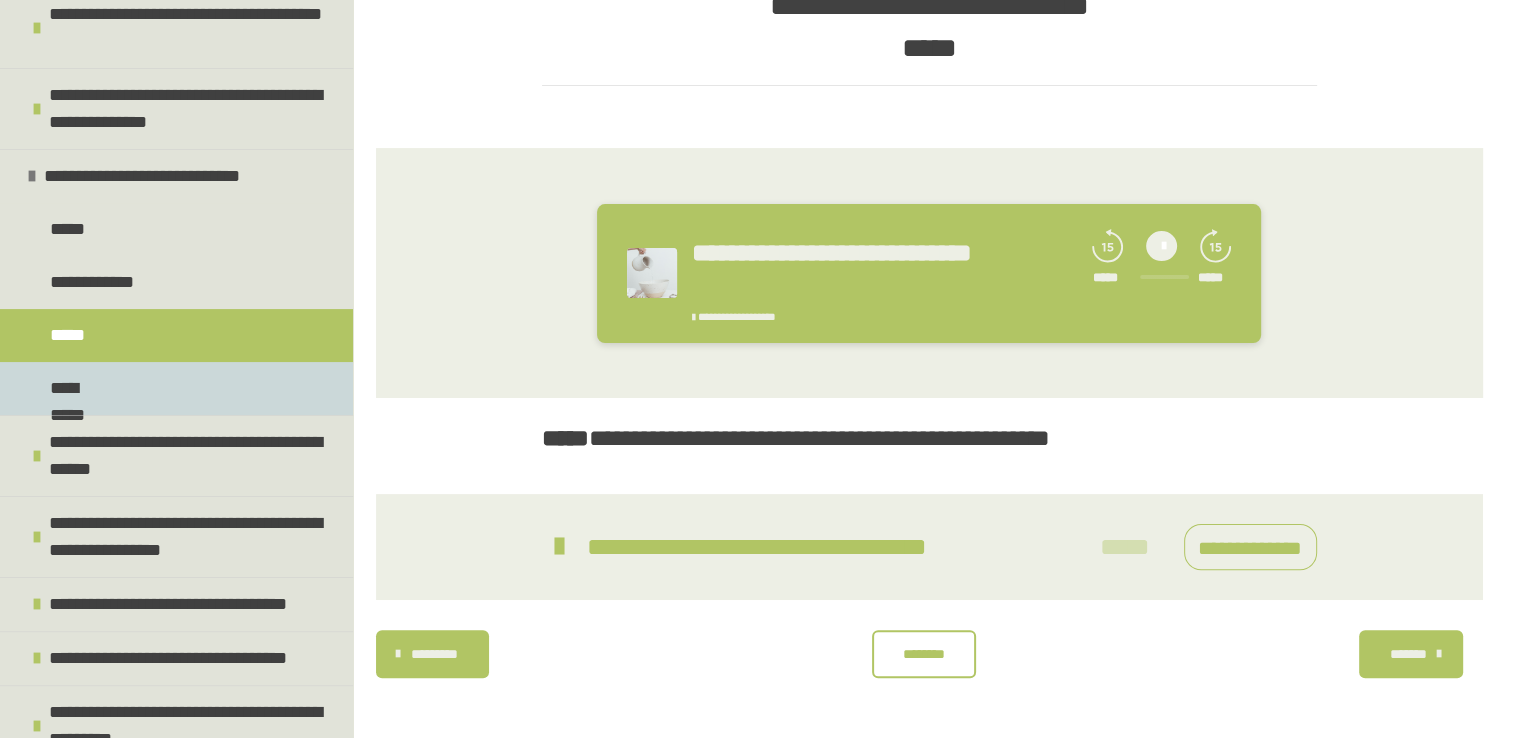 click on "**********" at bounding box center (176, 388) 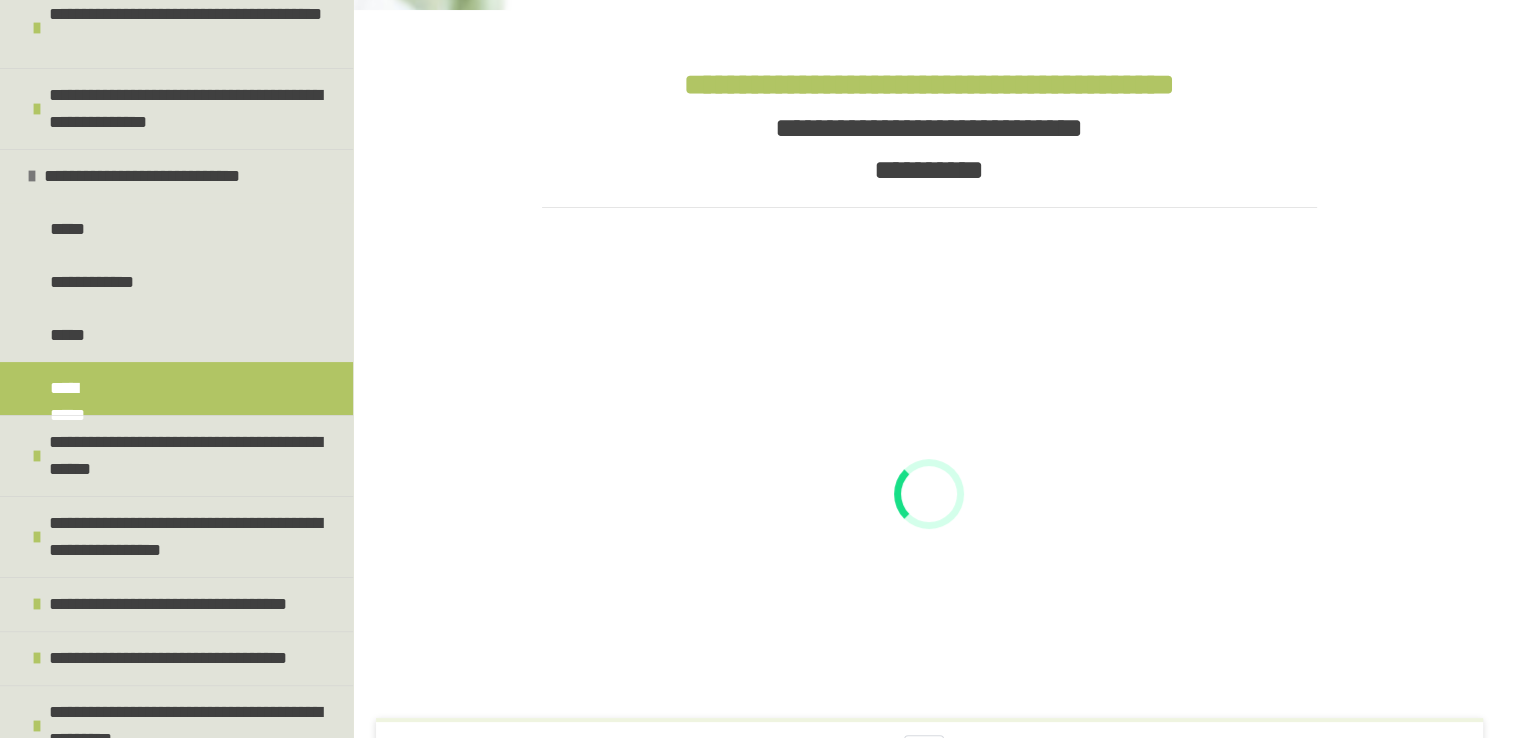 scroll, scrollTop: 643, scrollLeft: 0, axis: vertical 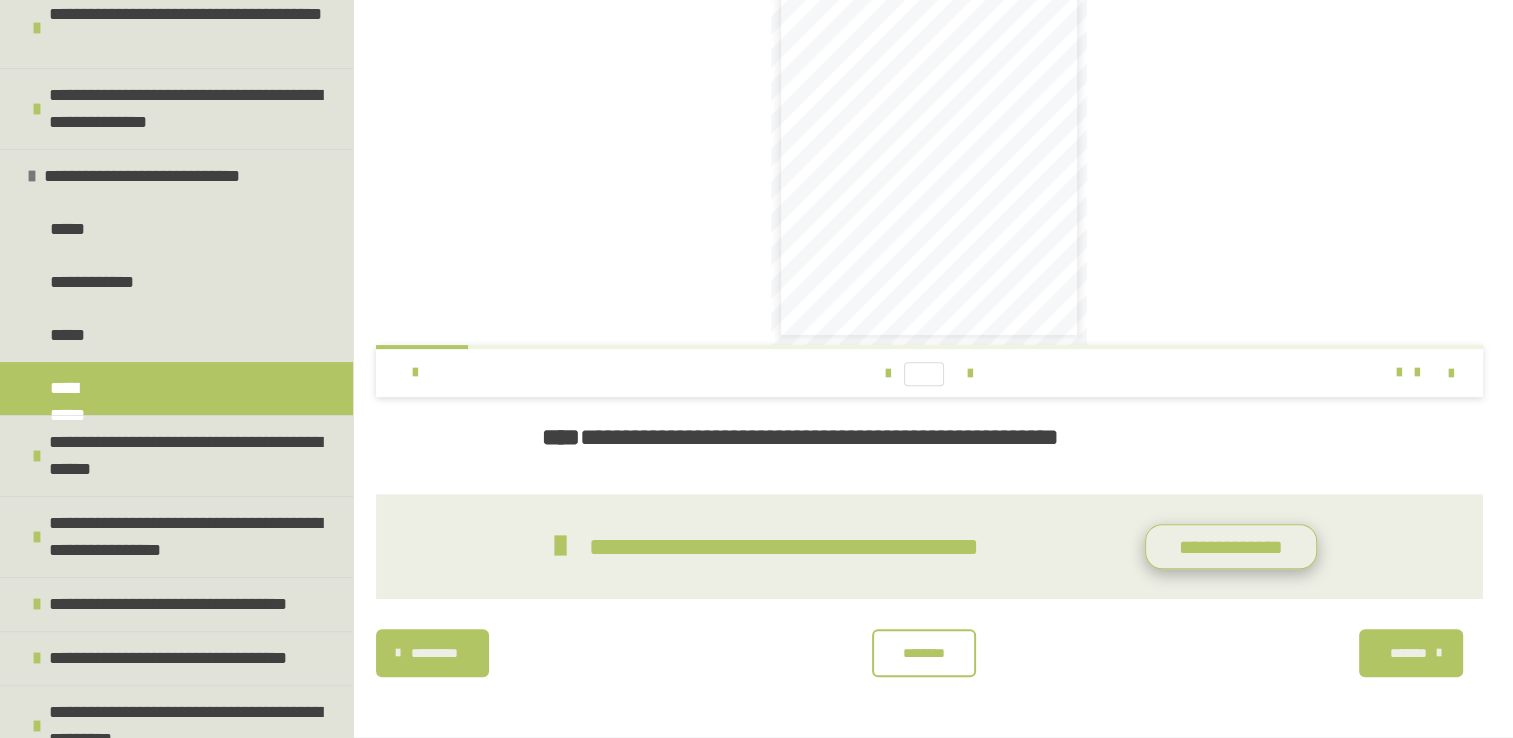 click on "**********" at bounding box center (1231, 547) 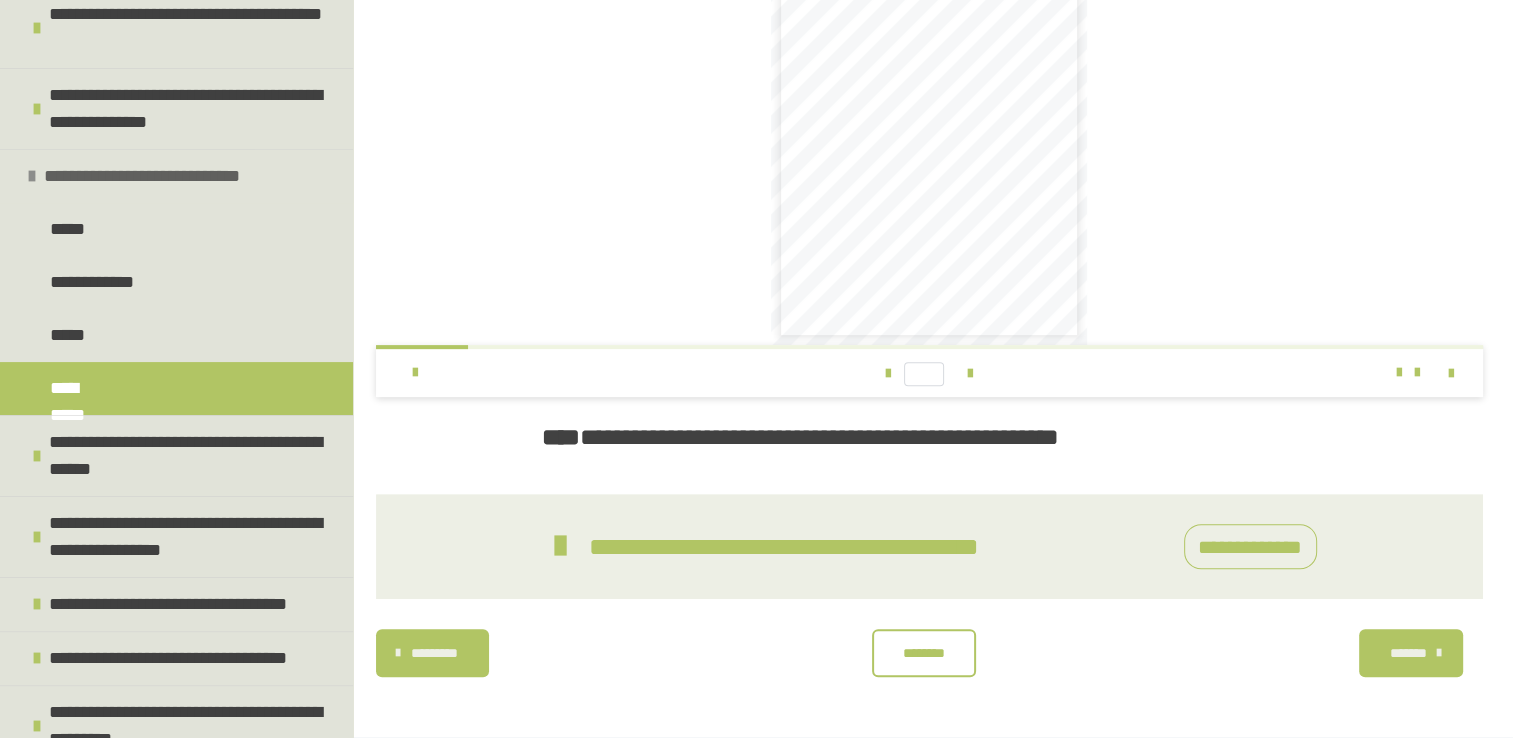 click at bounding box center (32, 176) 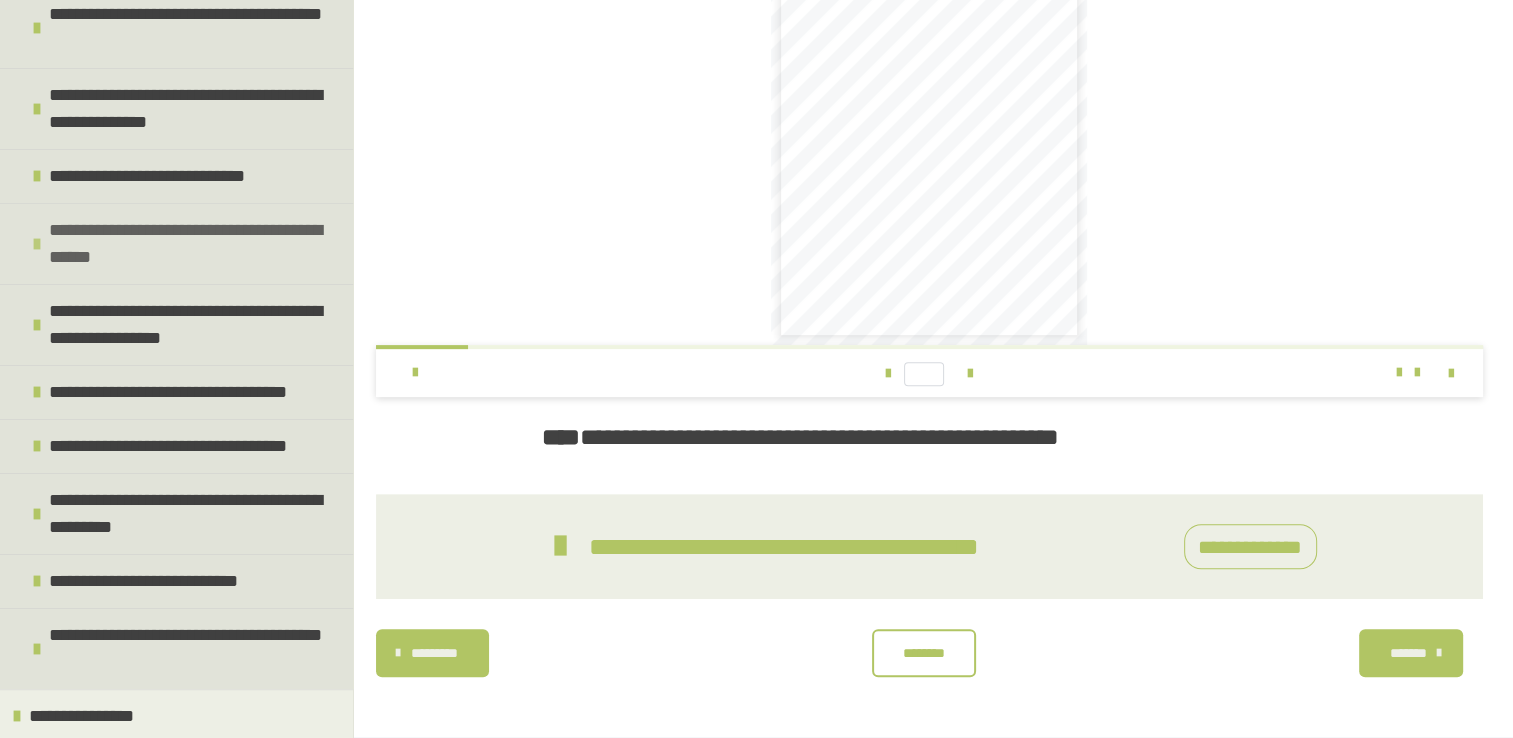click at bounding box center (37, 244) 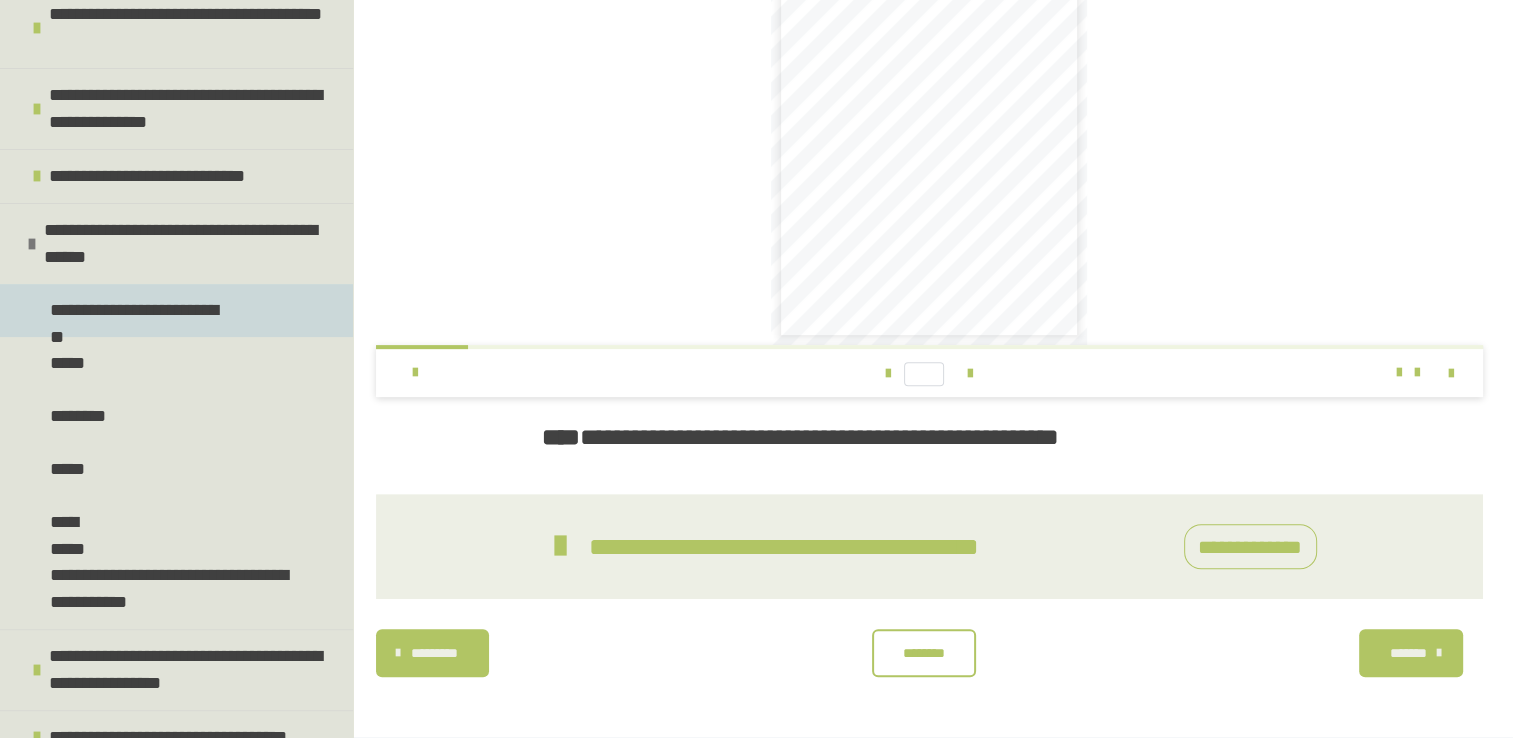 click on "**********" at bounding box center (142, 310) 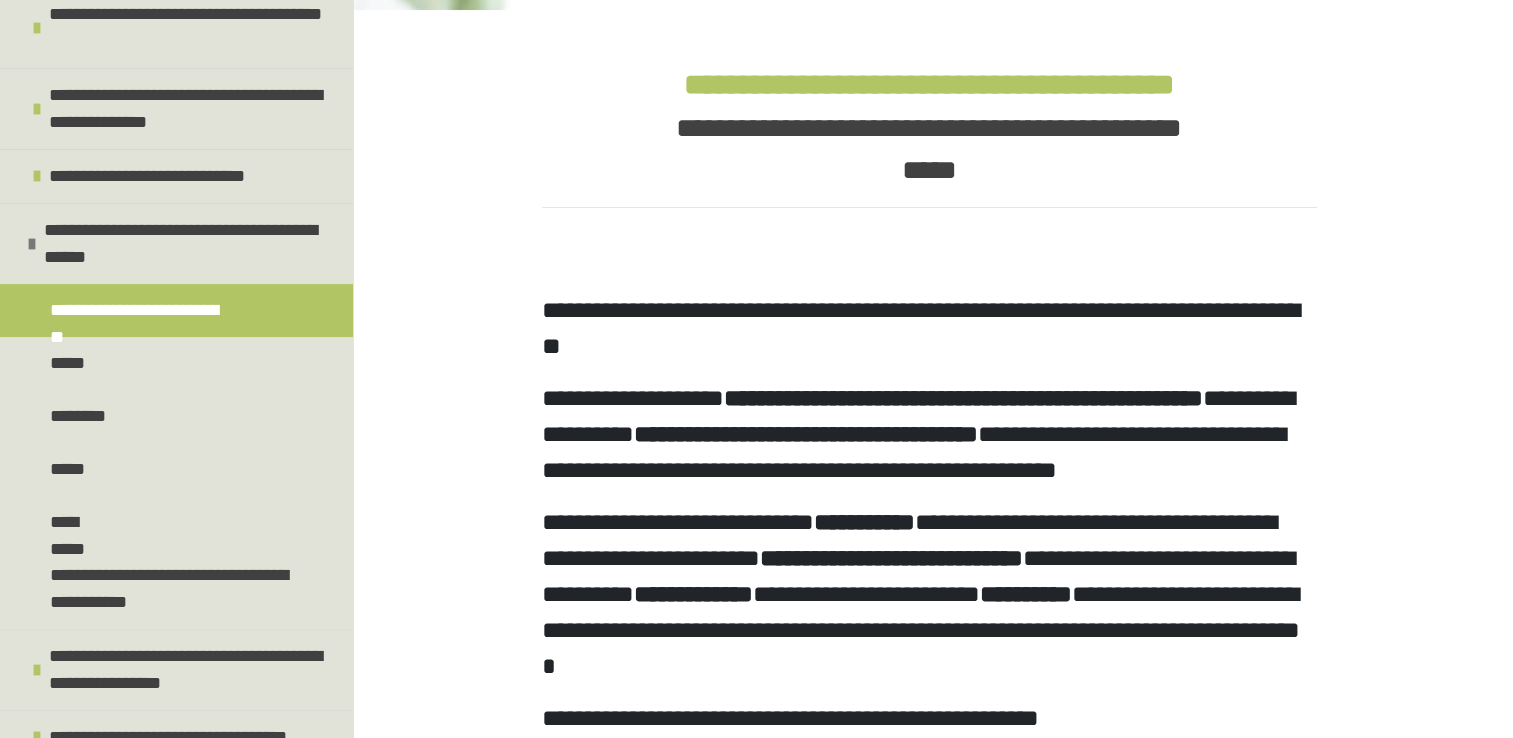 scroll, scrollTop: 444, scrollLeft: 0, axis: vertical 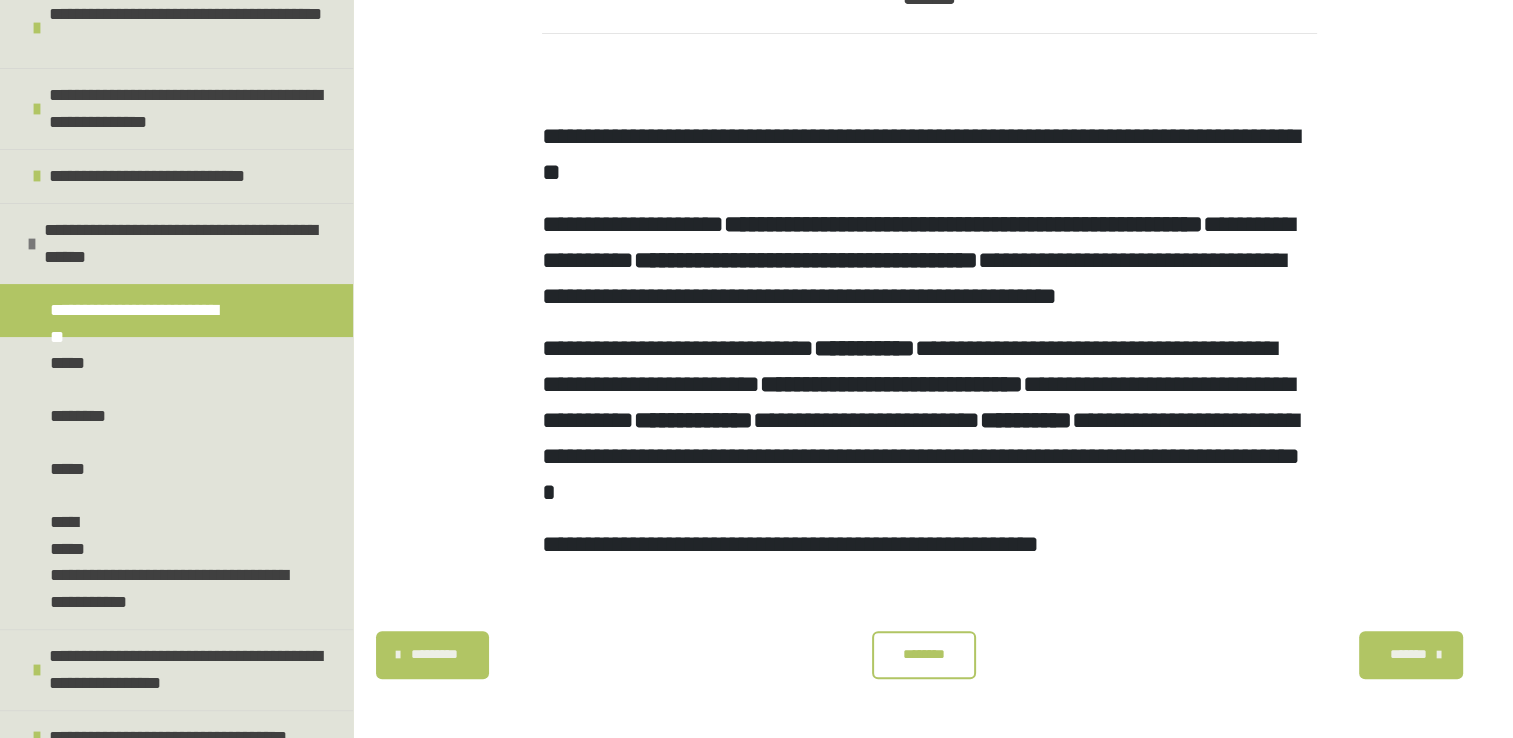 click on "********" at bounding box center (924, 654) 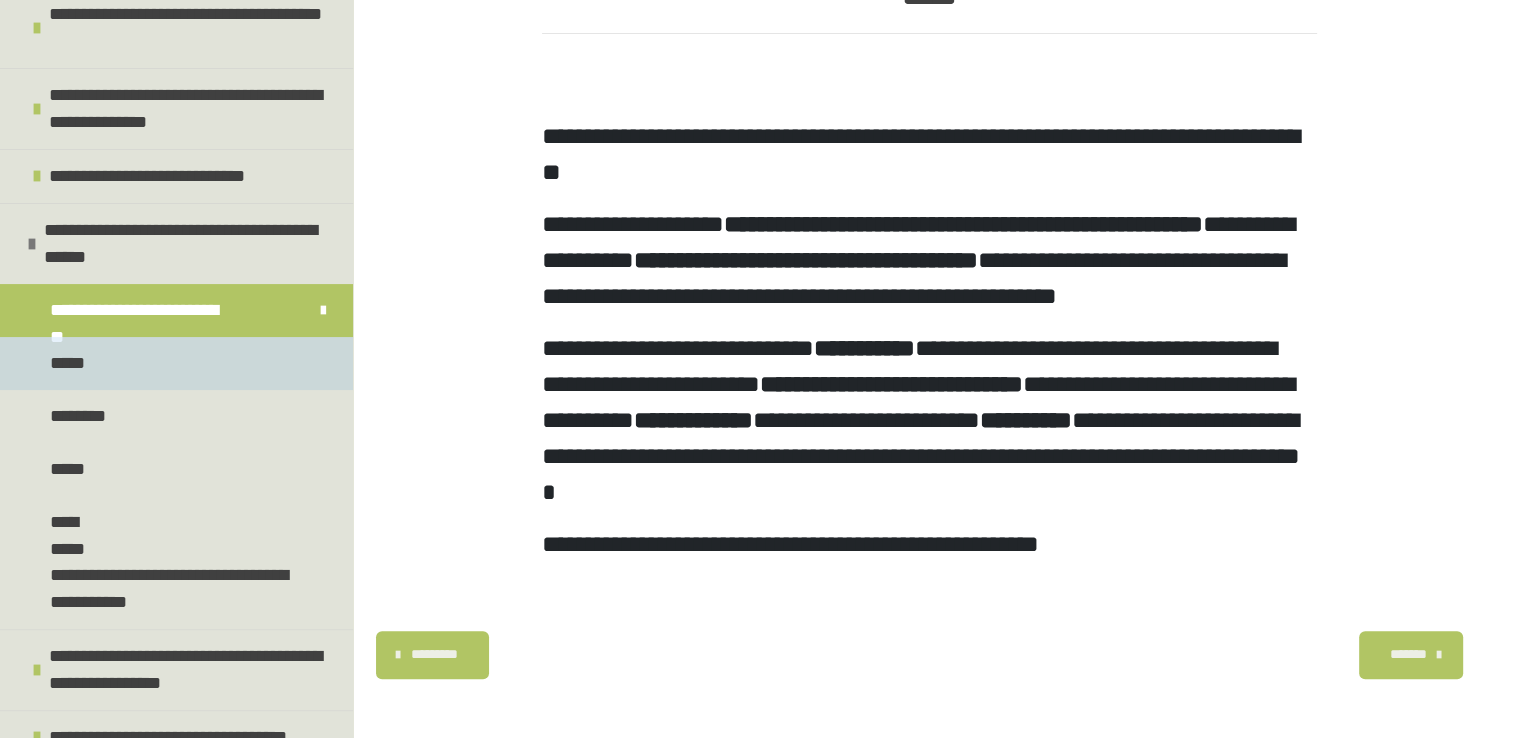 click on "*****" at bounding box center [176, 363] 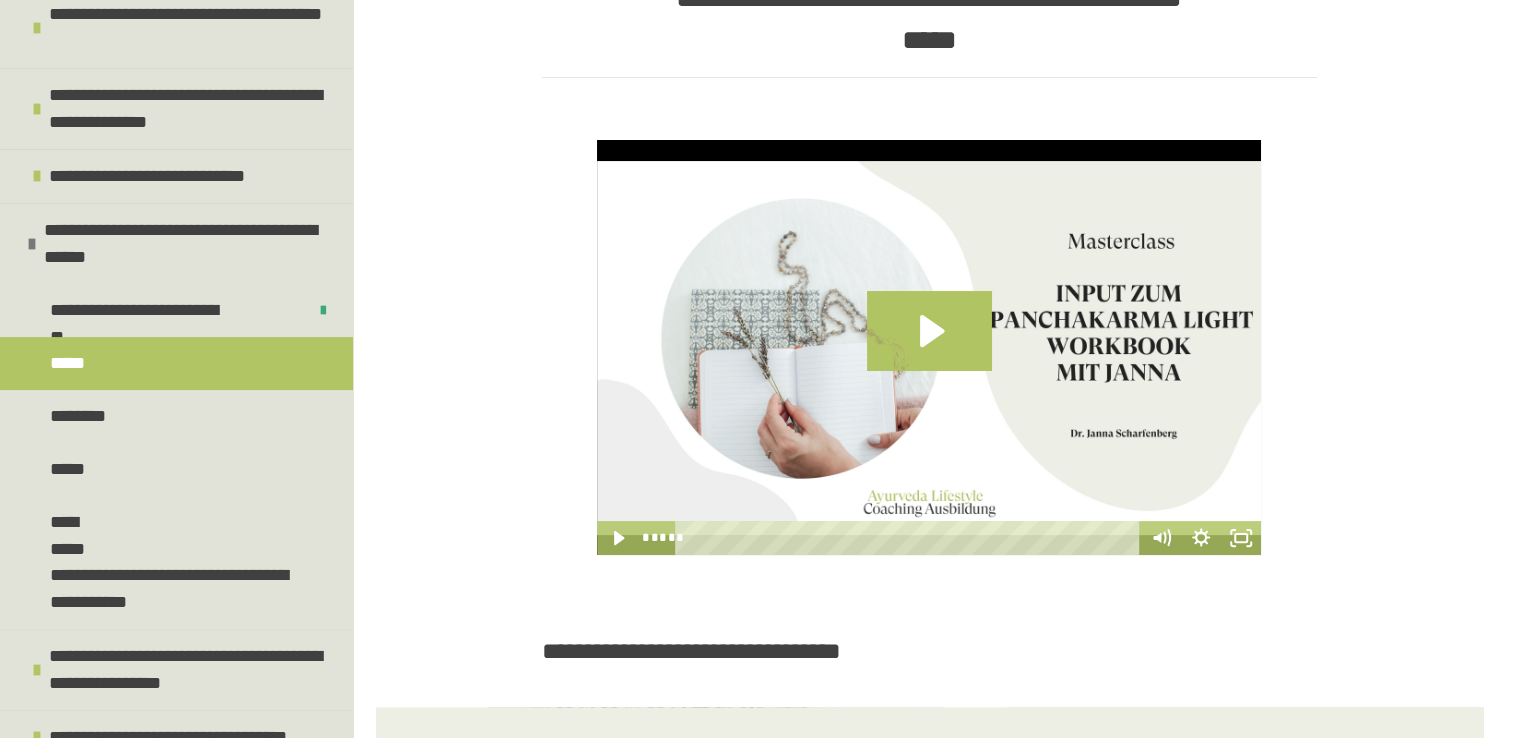 scroll, scrollTop: 644, scrollLeft: 0, axis: vertical 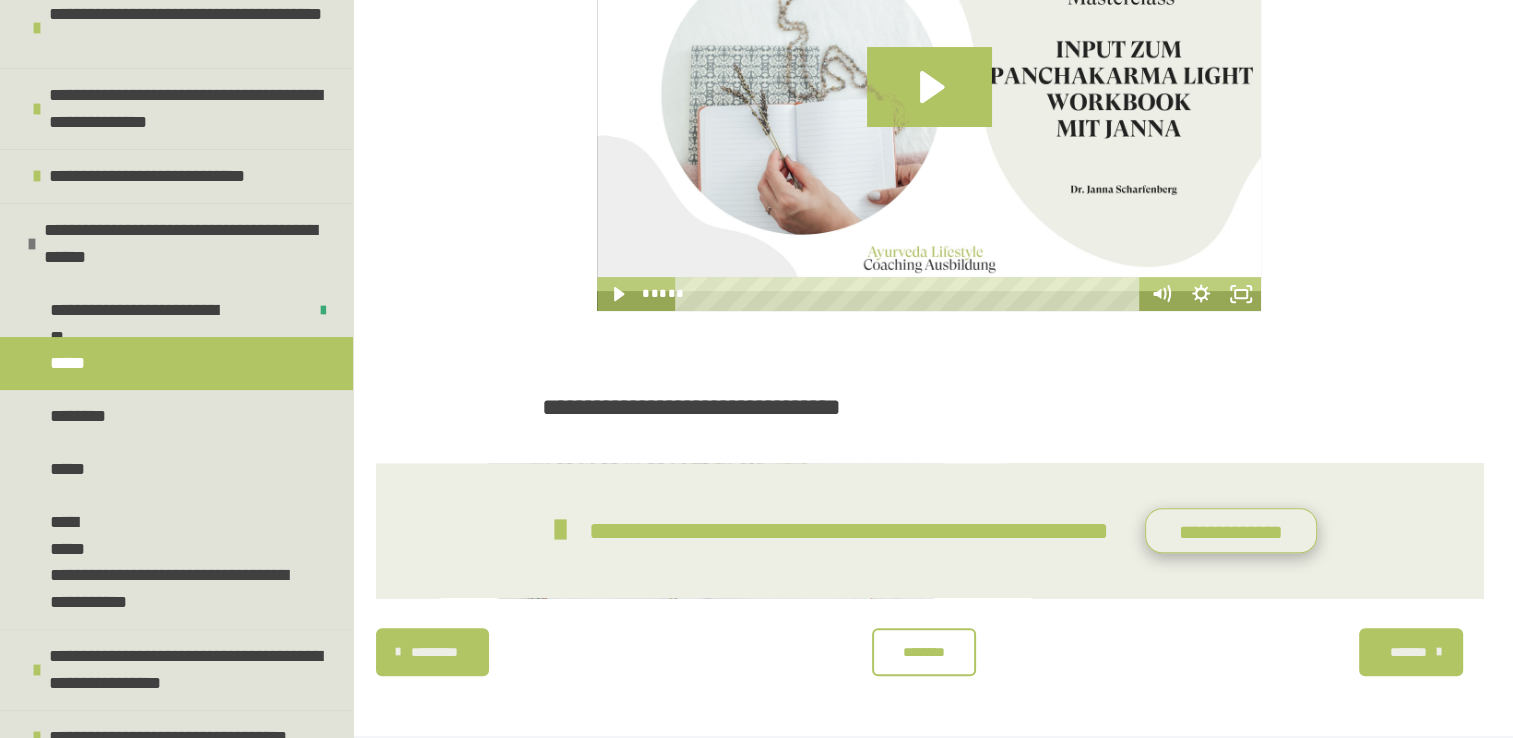 click on "**********" at bounding box center [1231, 531] 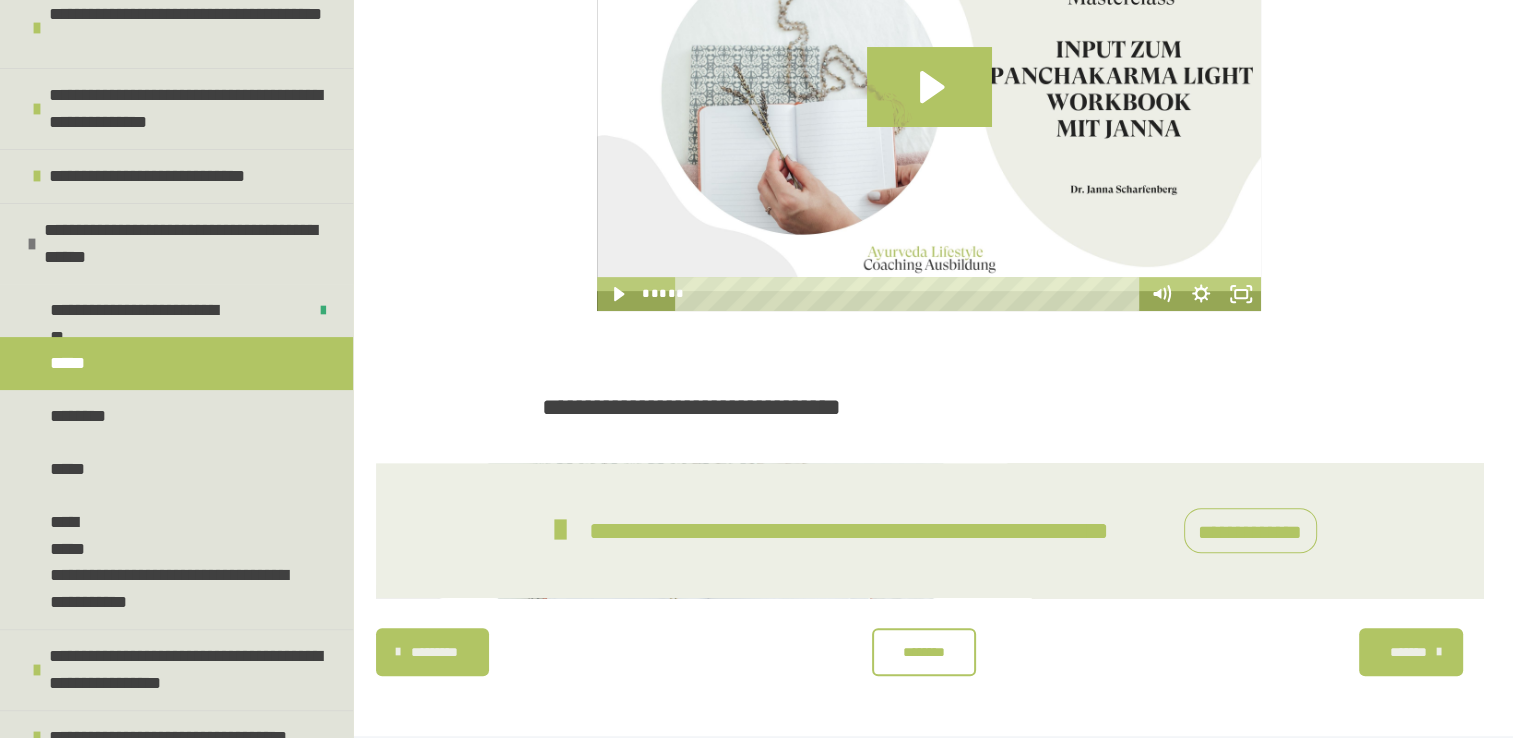 click on "********* ******** *******" at bounding box center [929, 652] 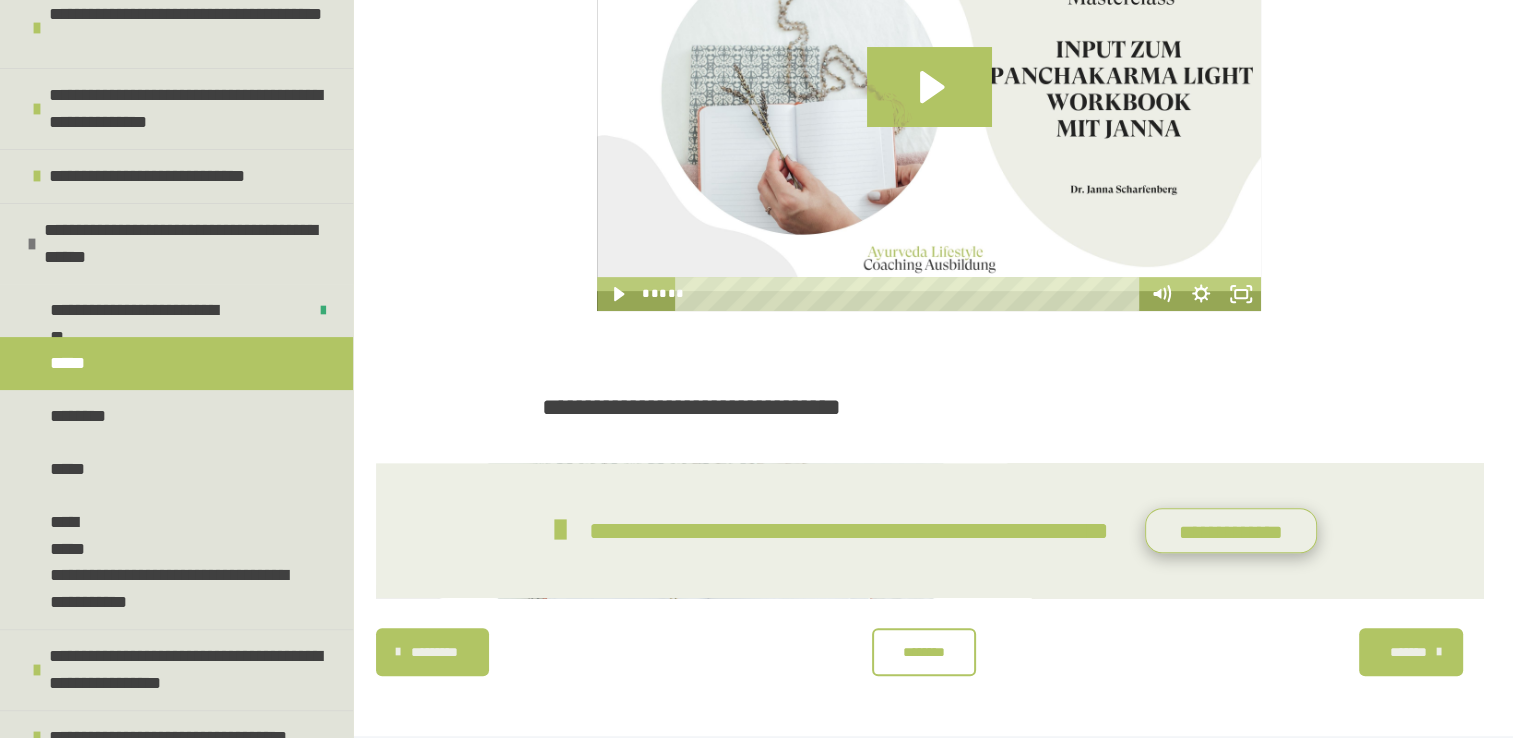 click on "**********" at bounding box center [1231, 531] 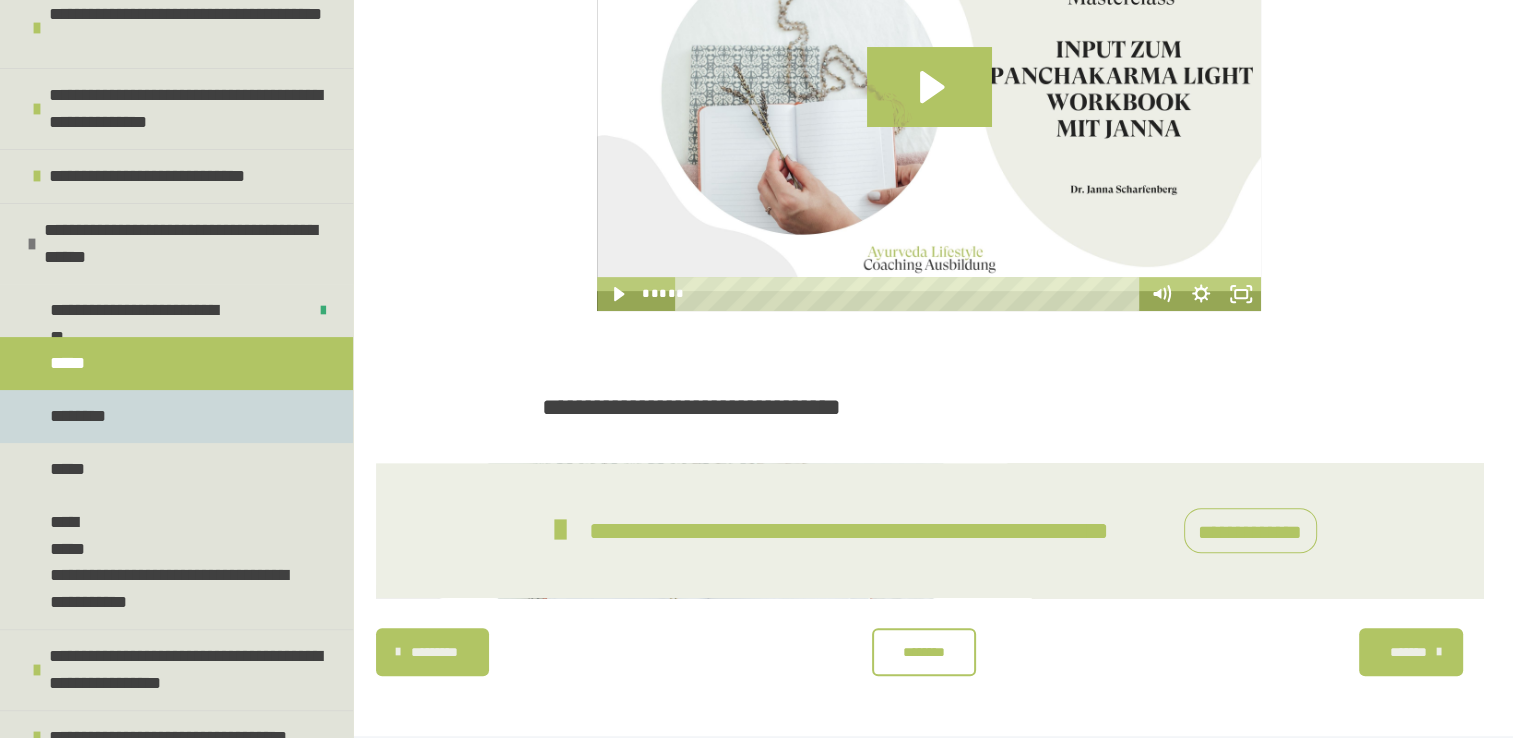 click on "********" at bounding box center (176, 416) 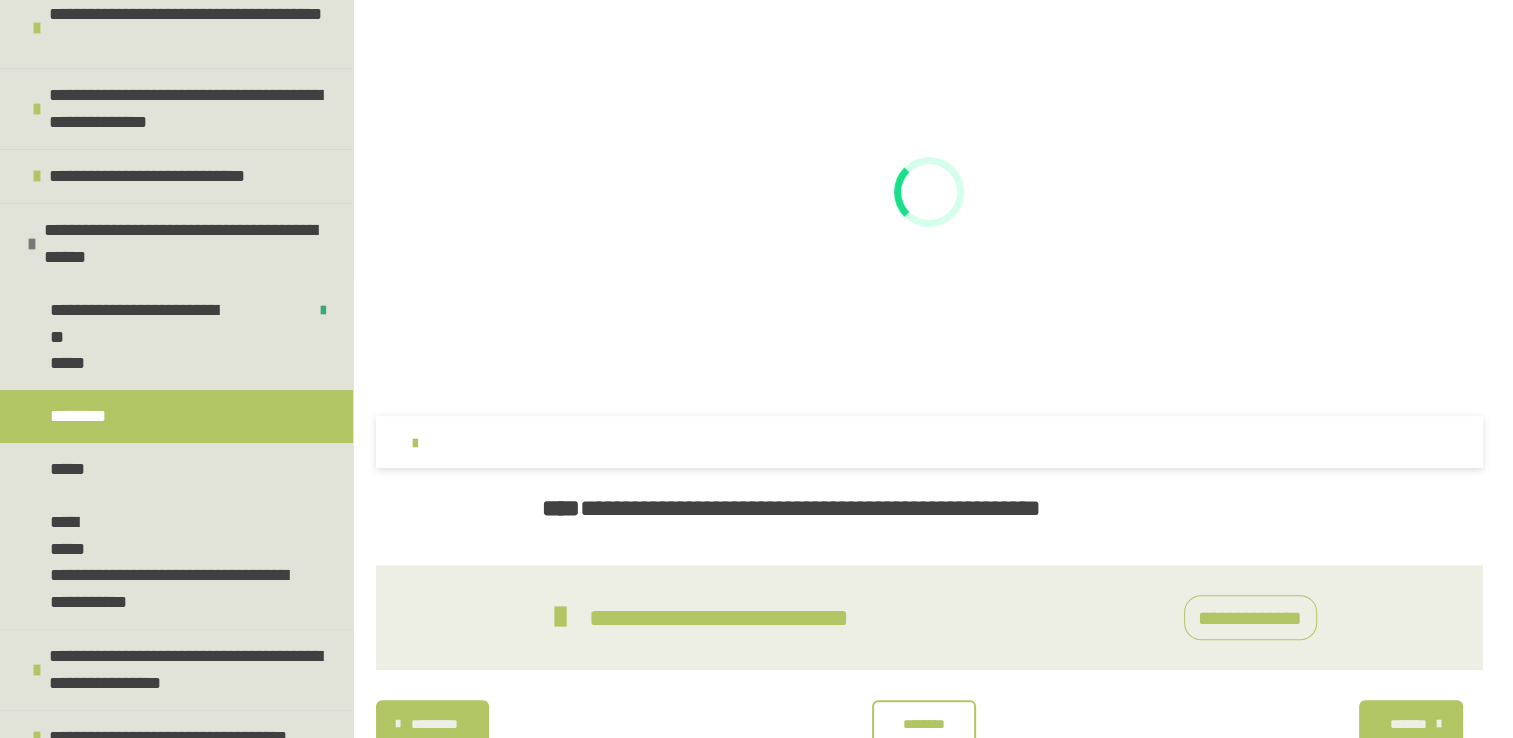 scroll, scrollTop: 573, scrollLeft: 0, axis: vertical 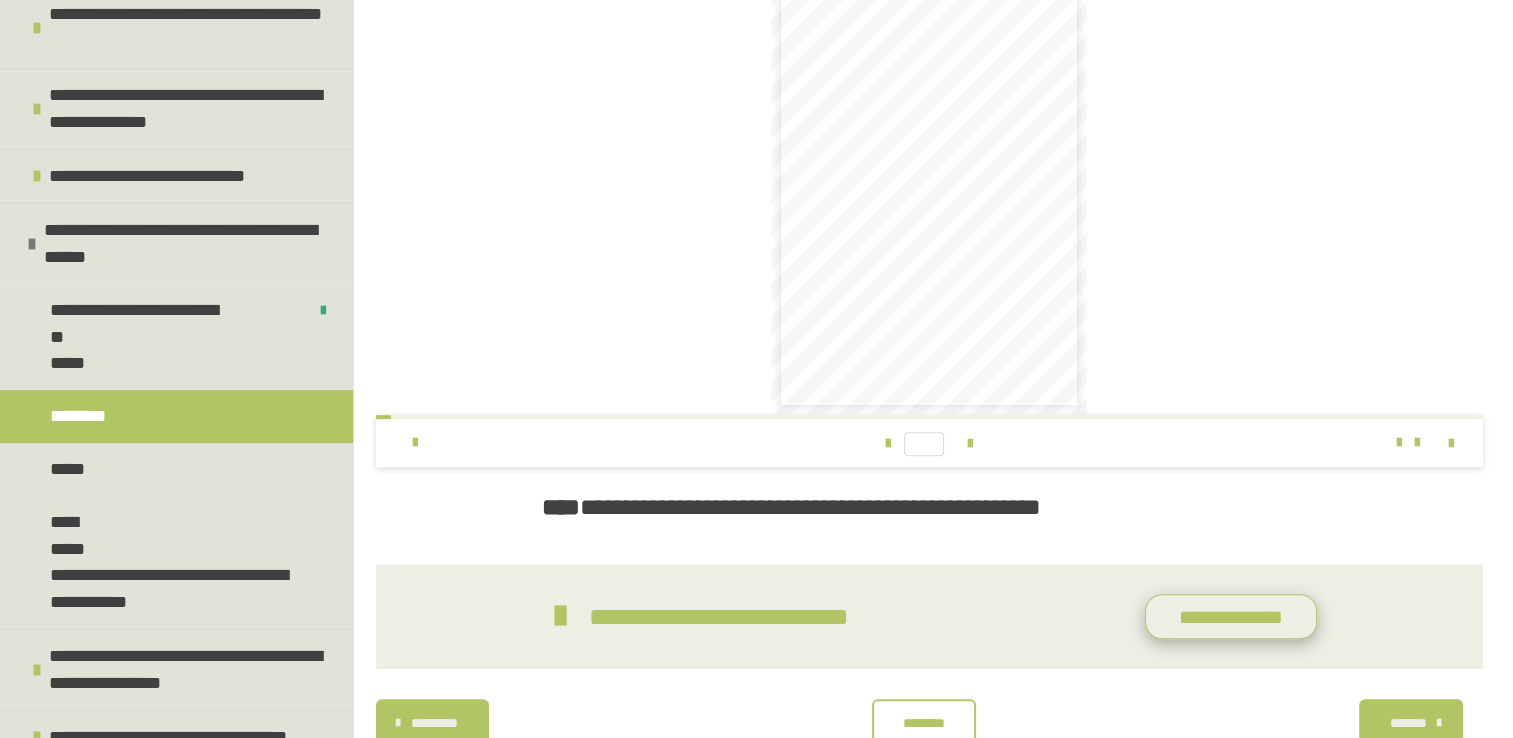 click on "**********" at bounding box center (1231, 617) 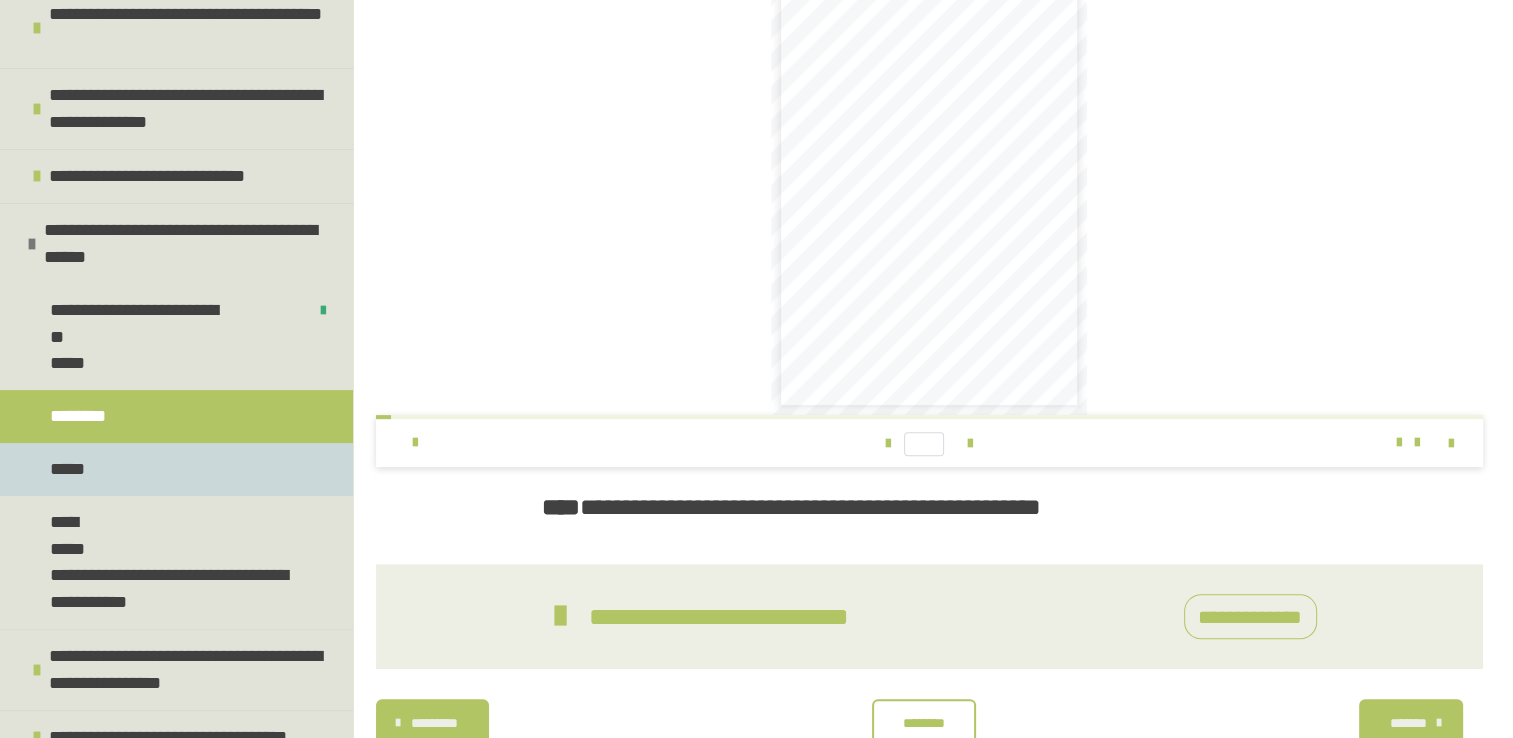 click on "*****" at bounding box center [176, 469] 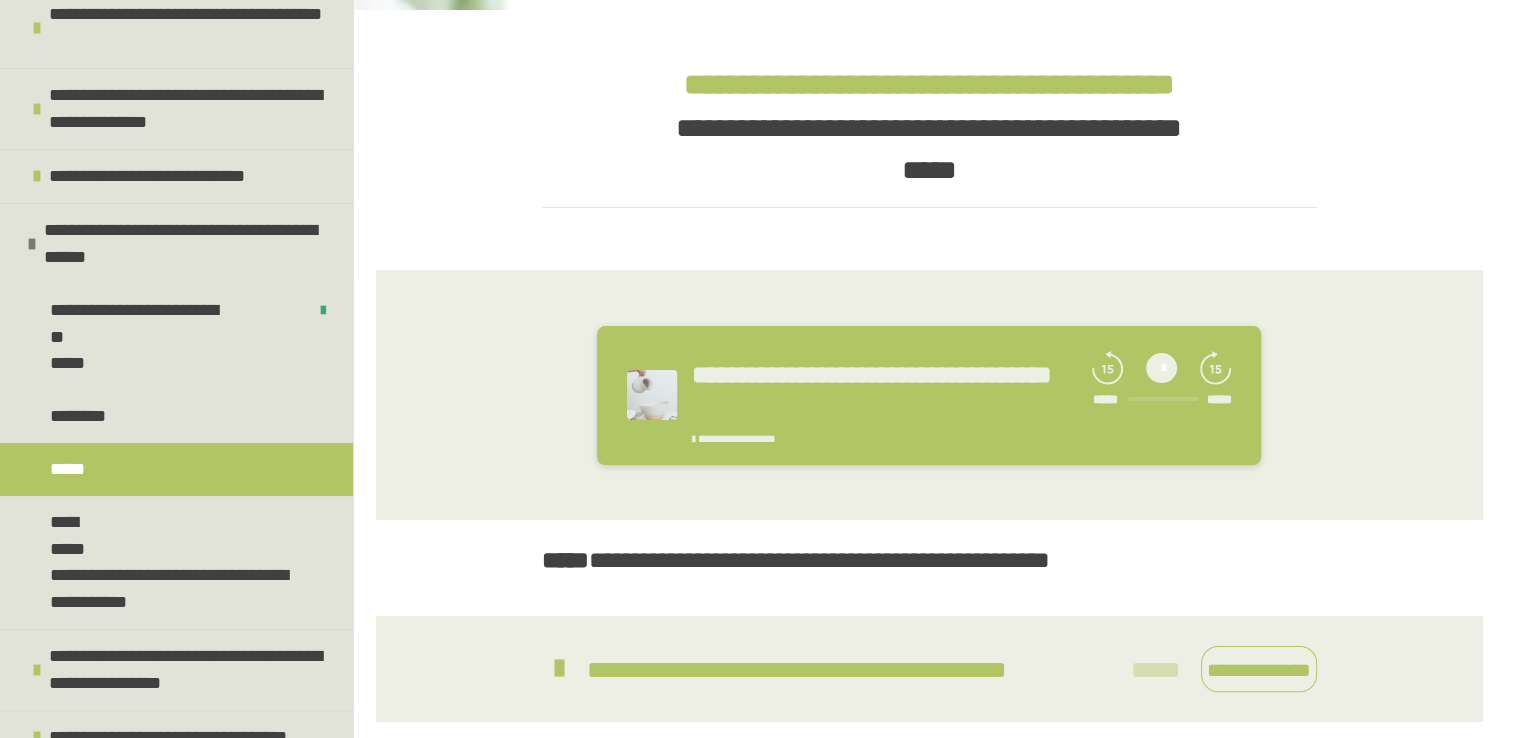 scroll, scrollTop: 392, scrollLeft: 0, axis: vertical 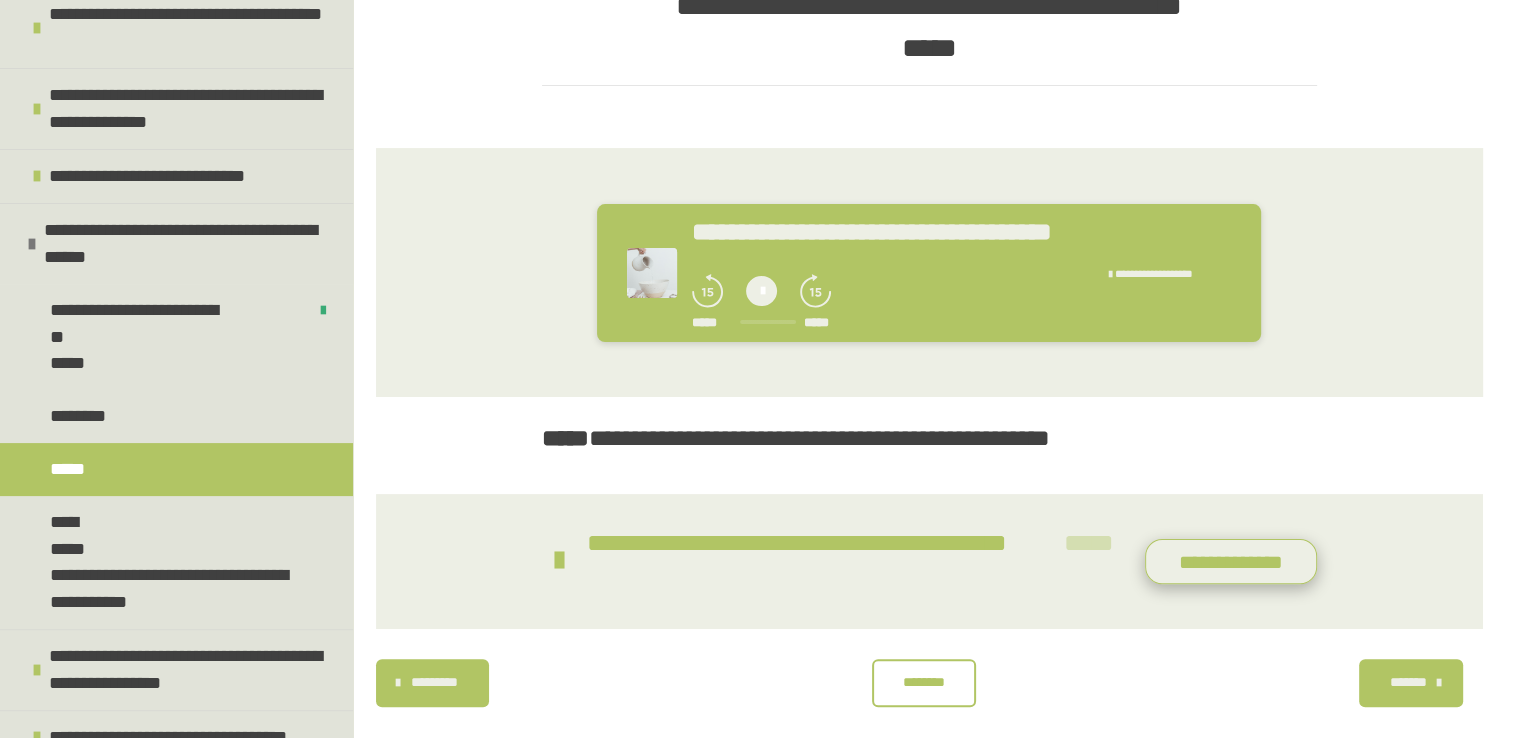 click on "**********" at bounding box center [1231, 562] 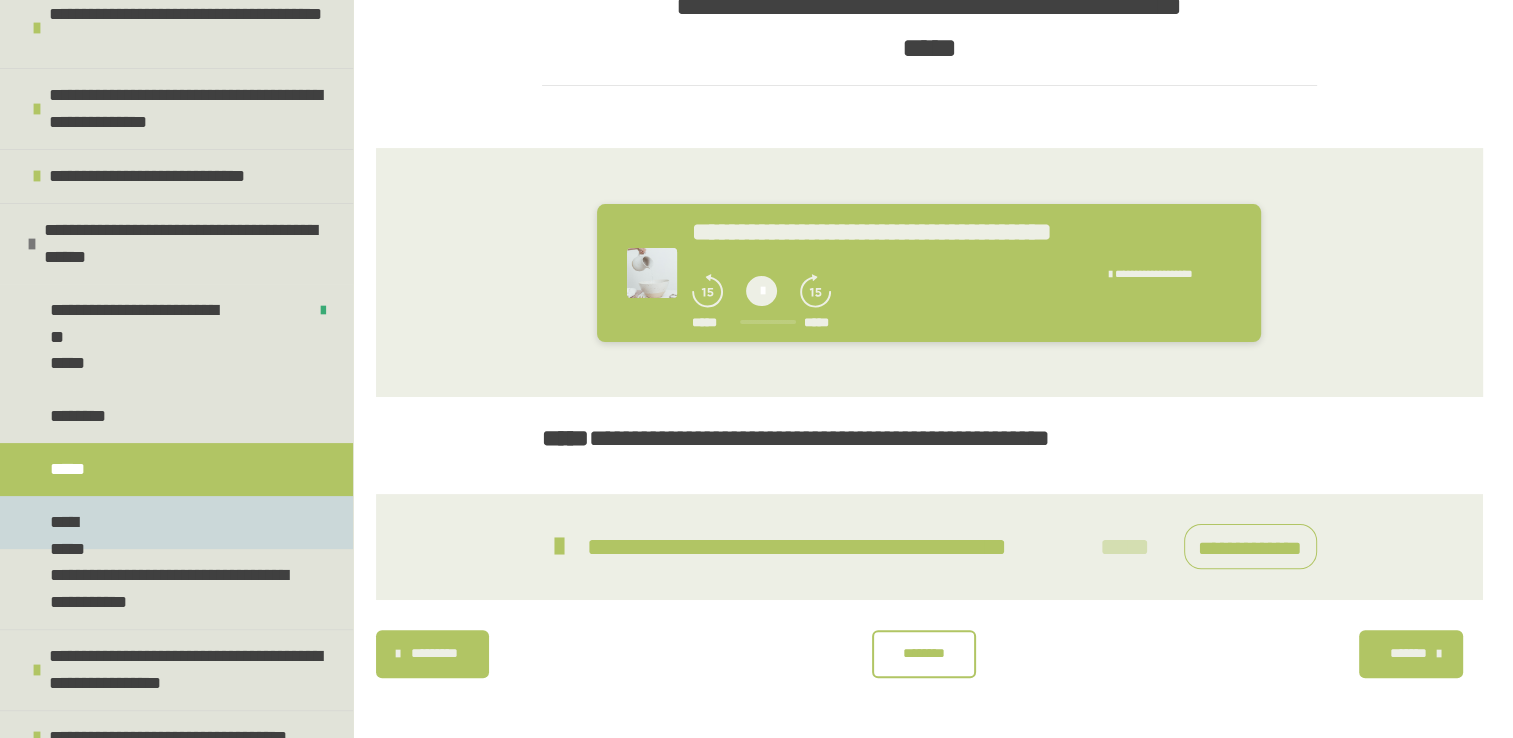 click on "**********" at bounding box center (176, 522) 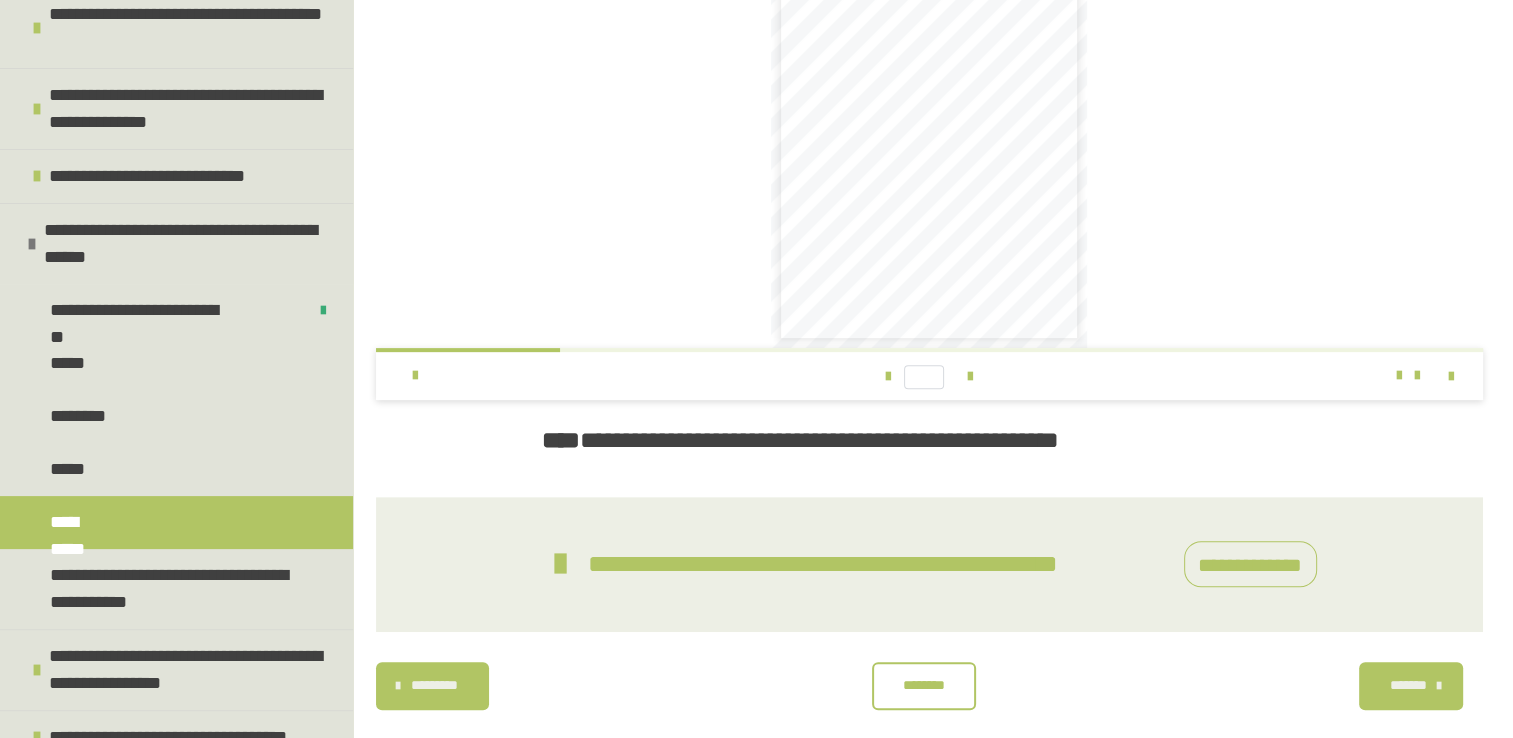 scroll, scrollTop: 641, scrollLeft: 0, axis: vertical 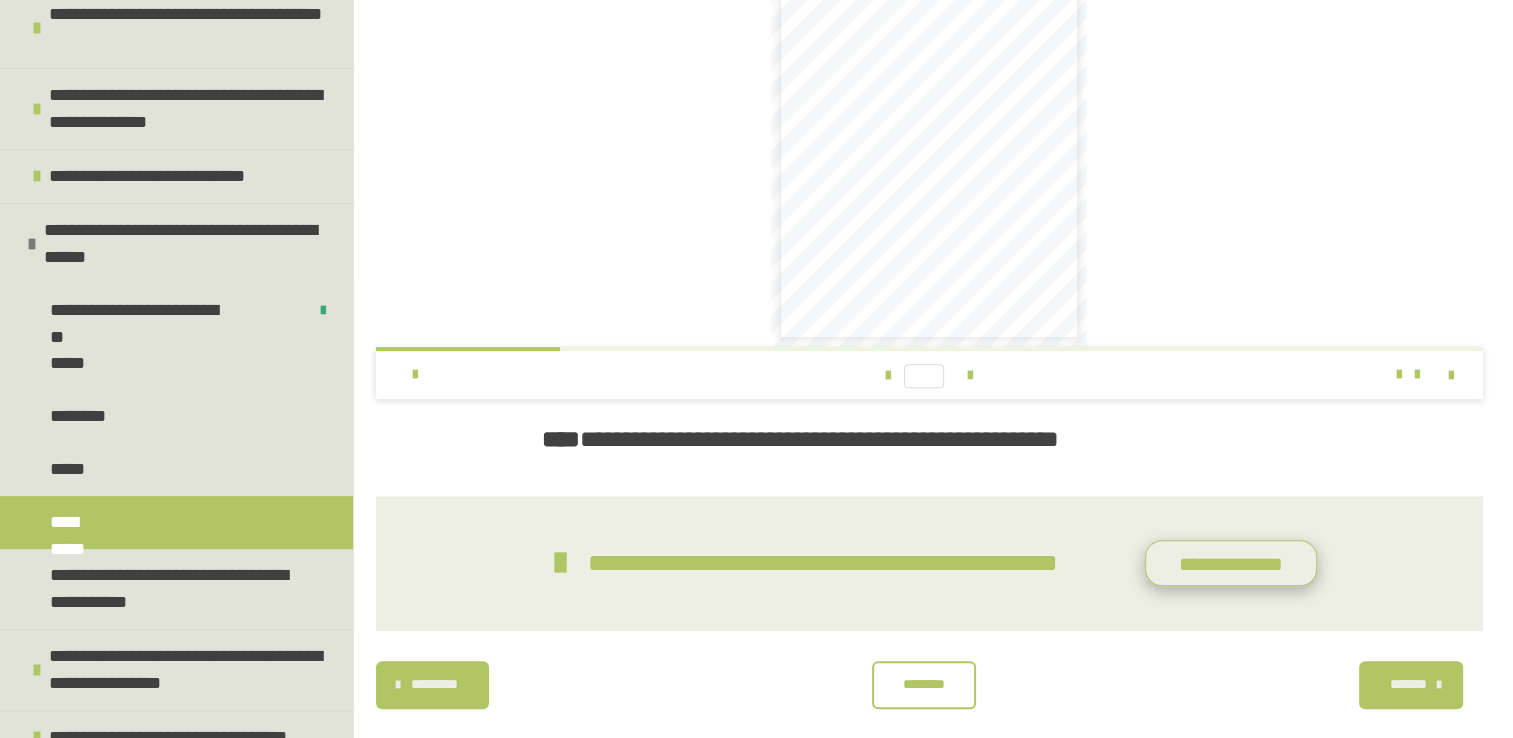 click on "**********" at bounding box center [1231, 563] 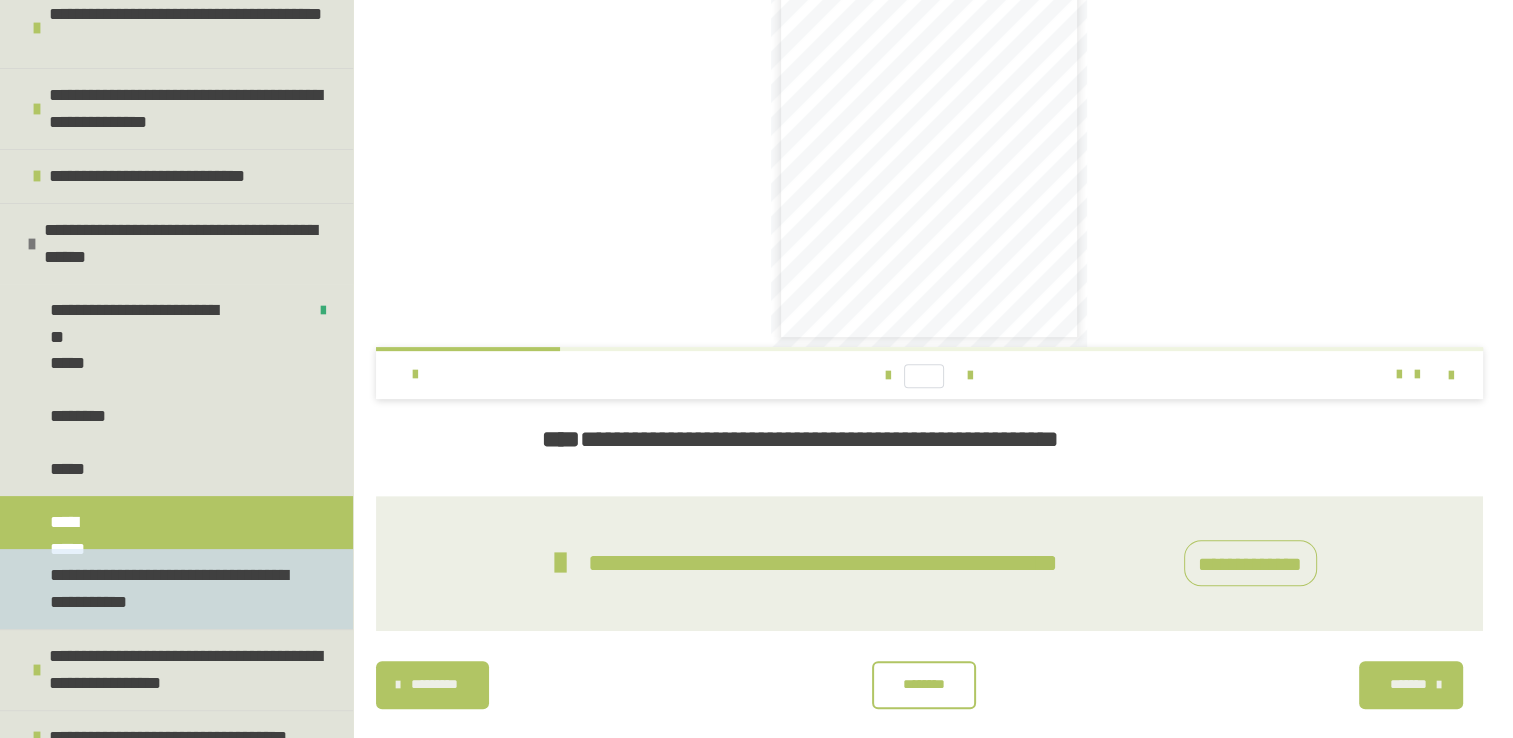 click on "**********" at bounding box center [171, 589] 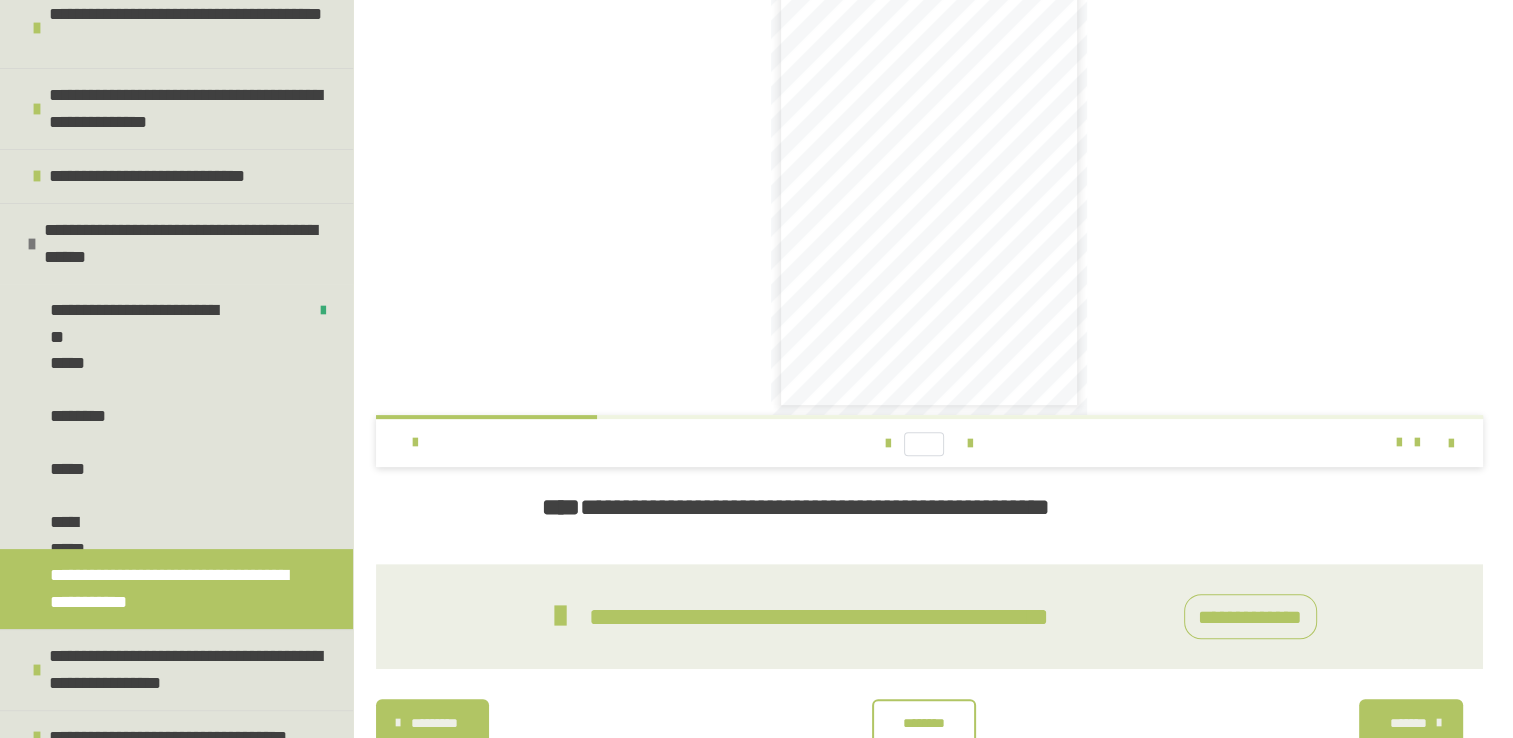scroll, scrollTop: 574, scrollLeft: 0, axis: vertical 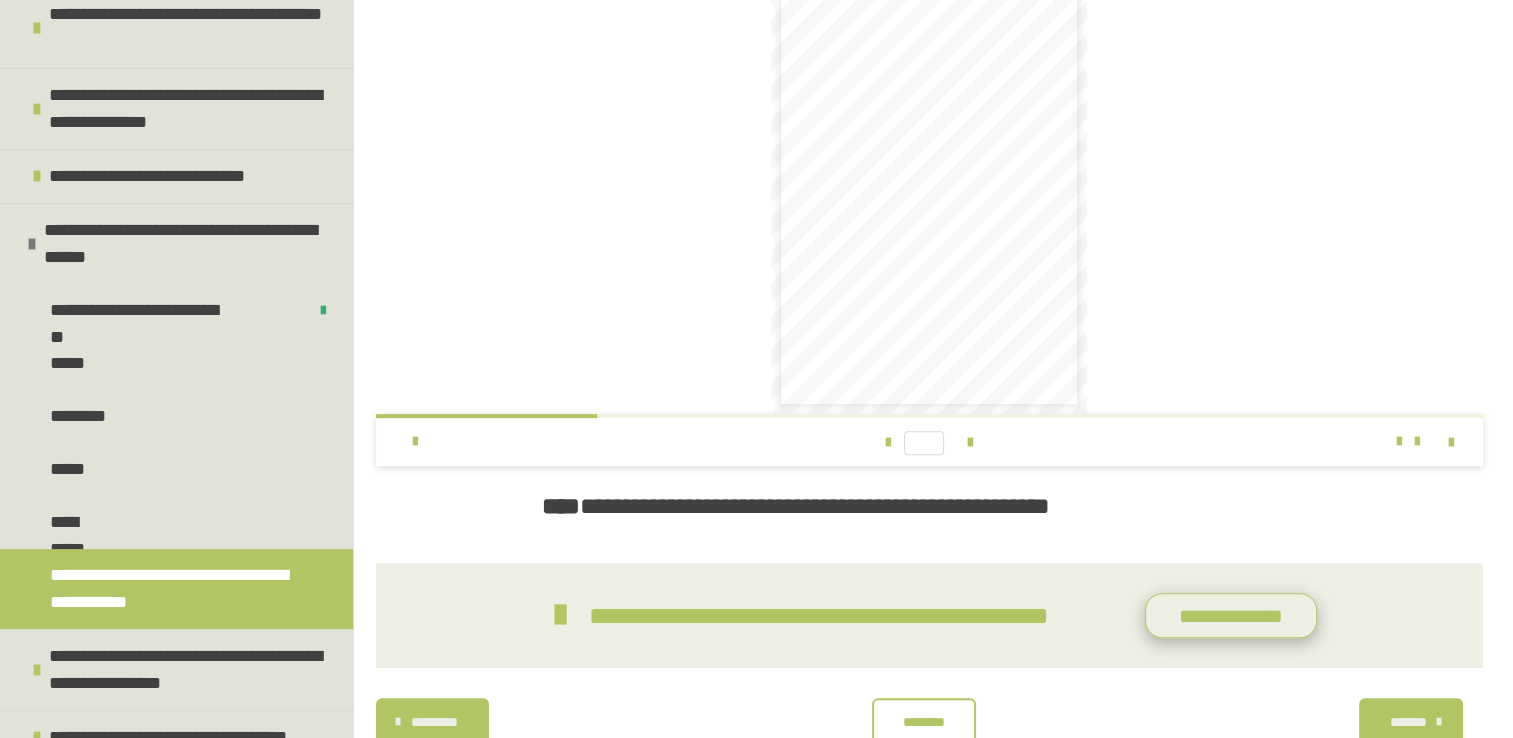 click on "**********" at bounding box center (1231, 616) 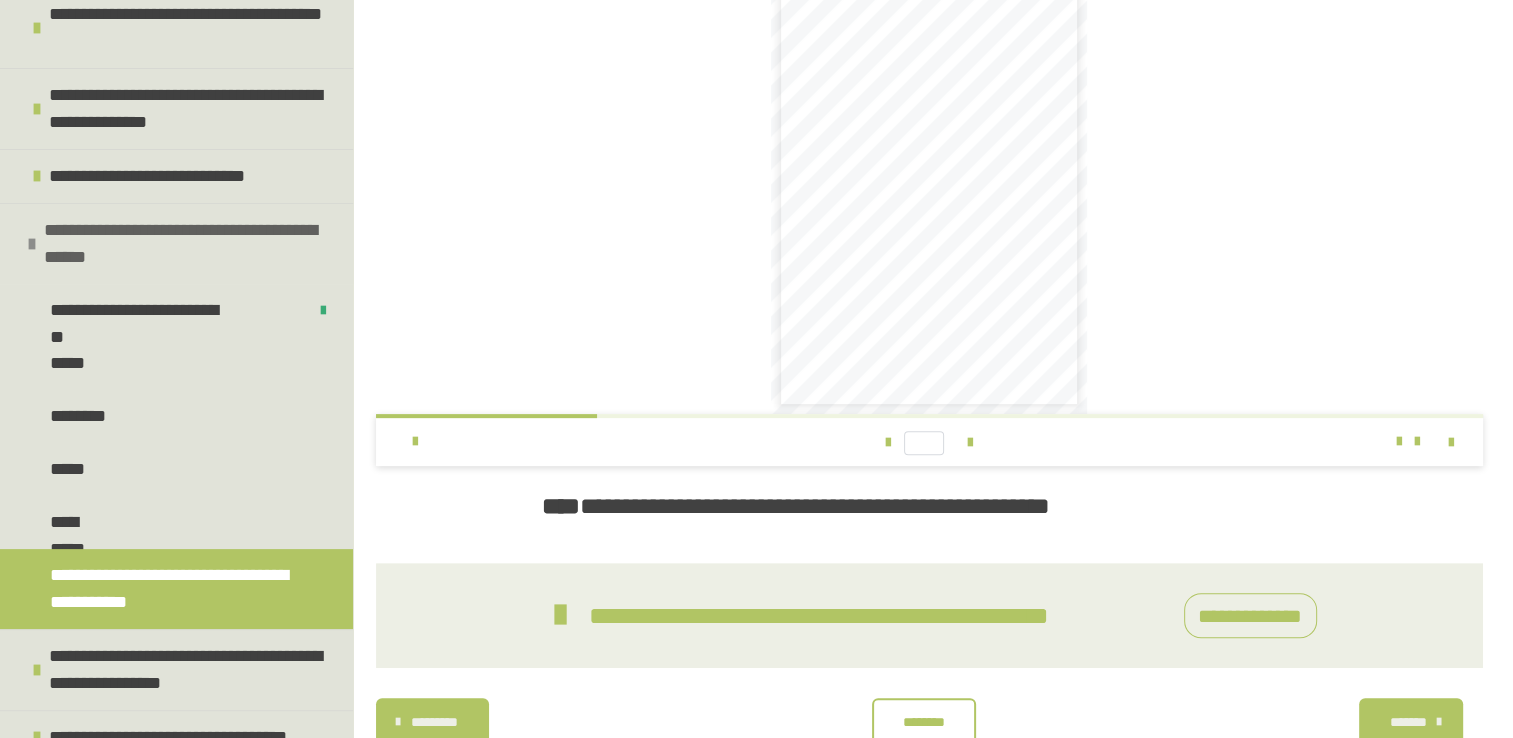 click at bounding box center (32, 244) 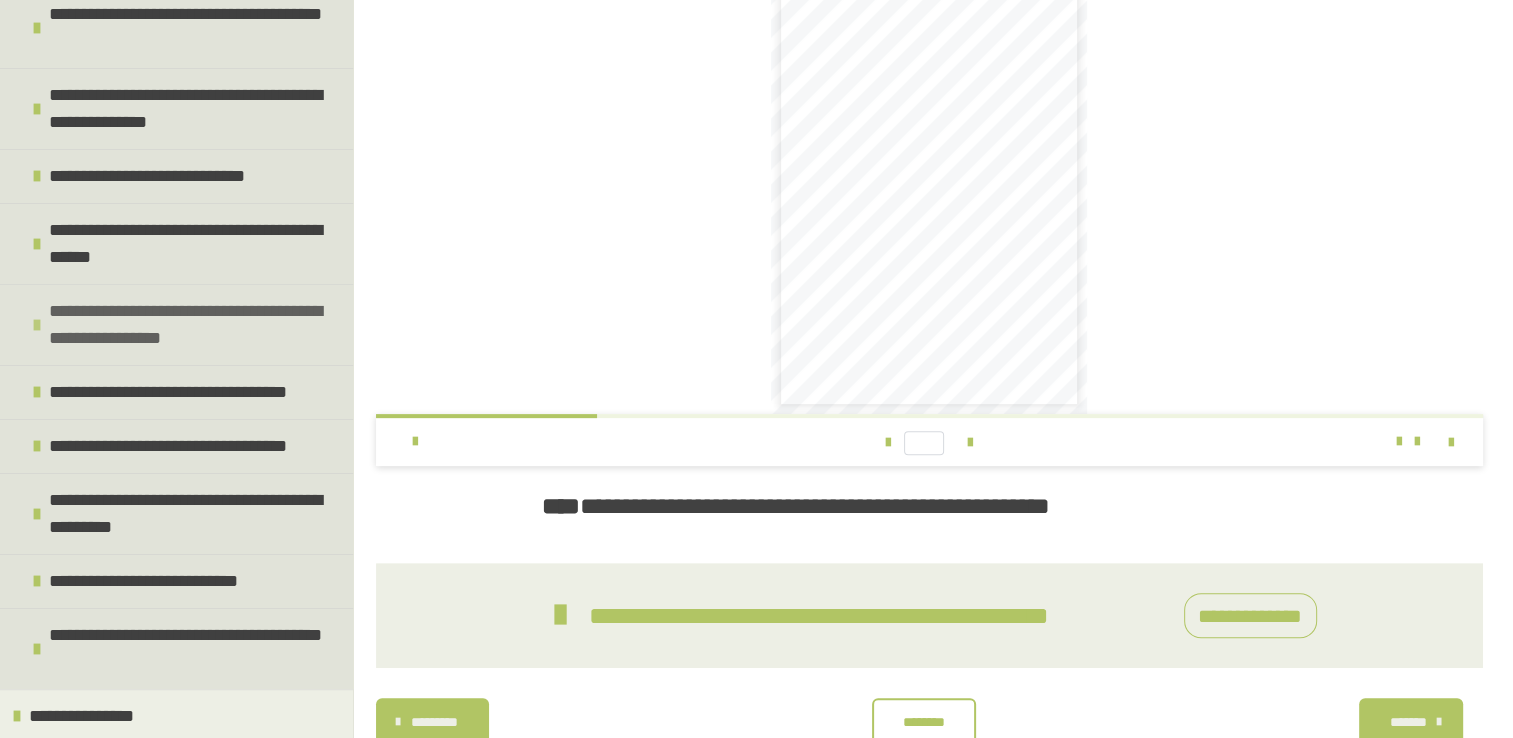 click on "**********" at bounding box center [188, 325] 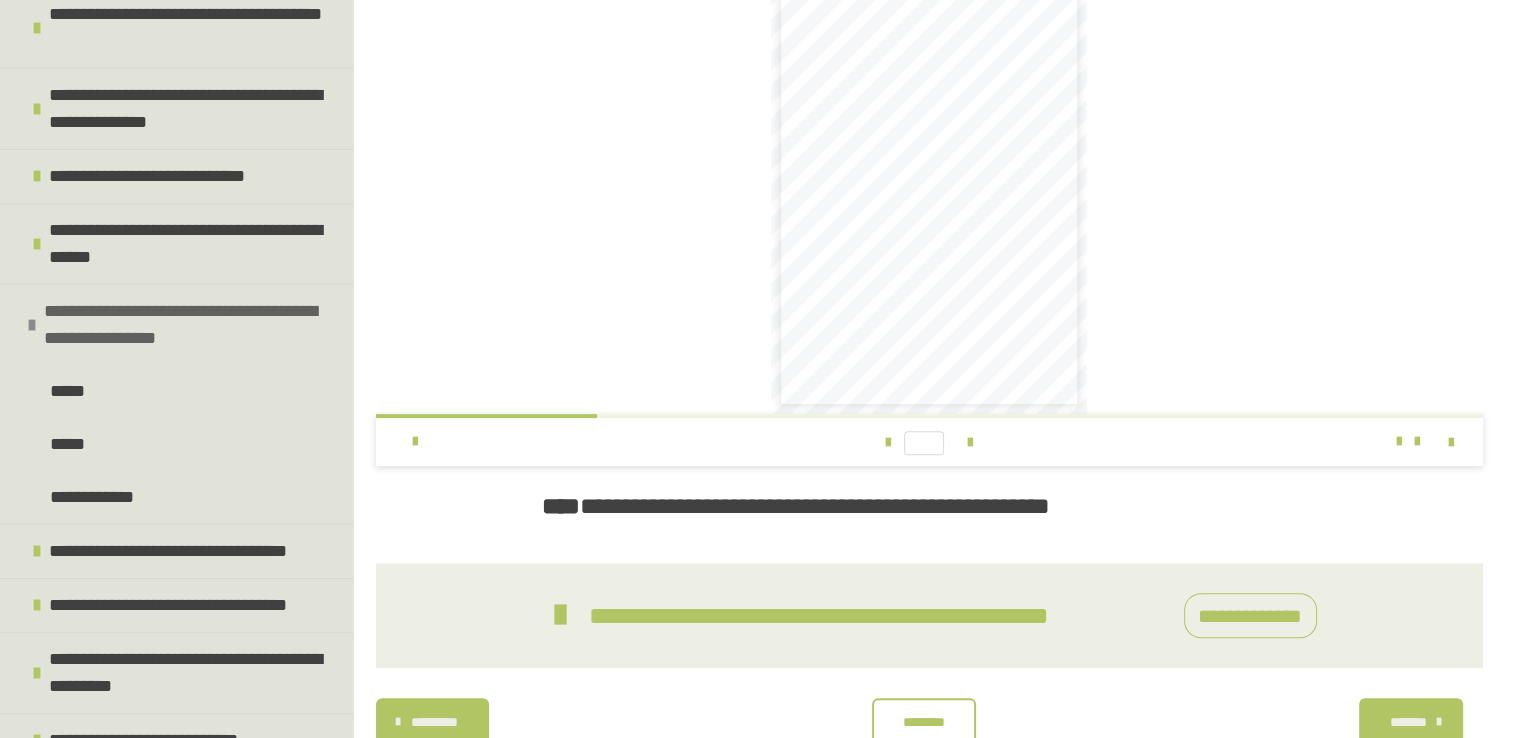 click on "**********" at bounding box center [183, 325] 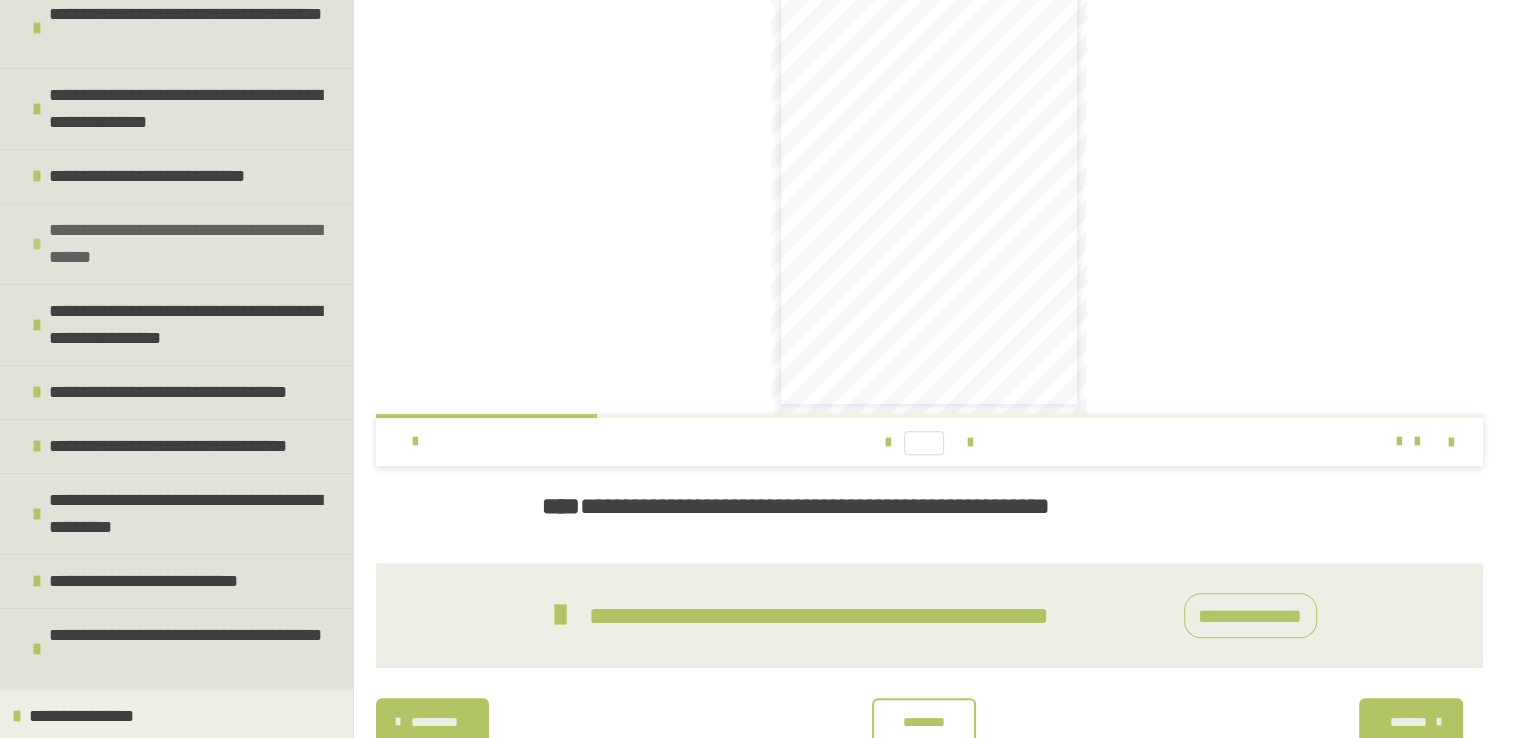 click on "**********" at bounding box center (176, 243) 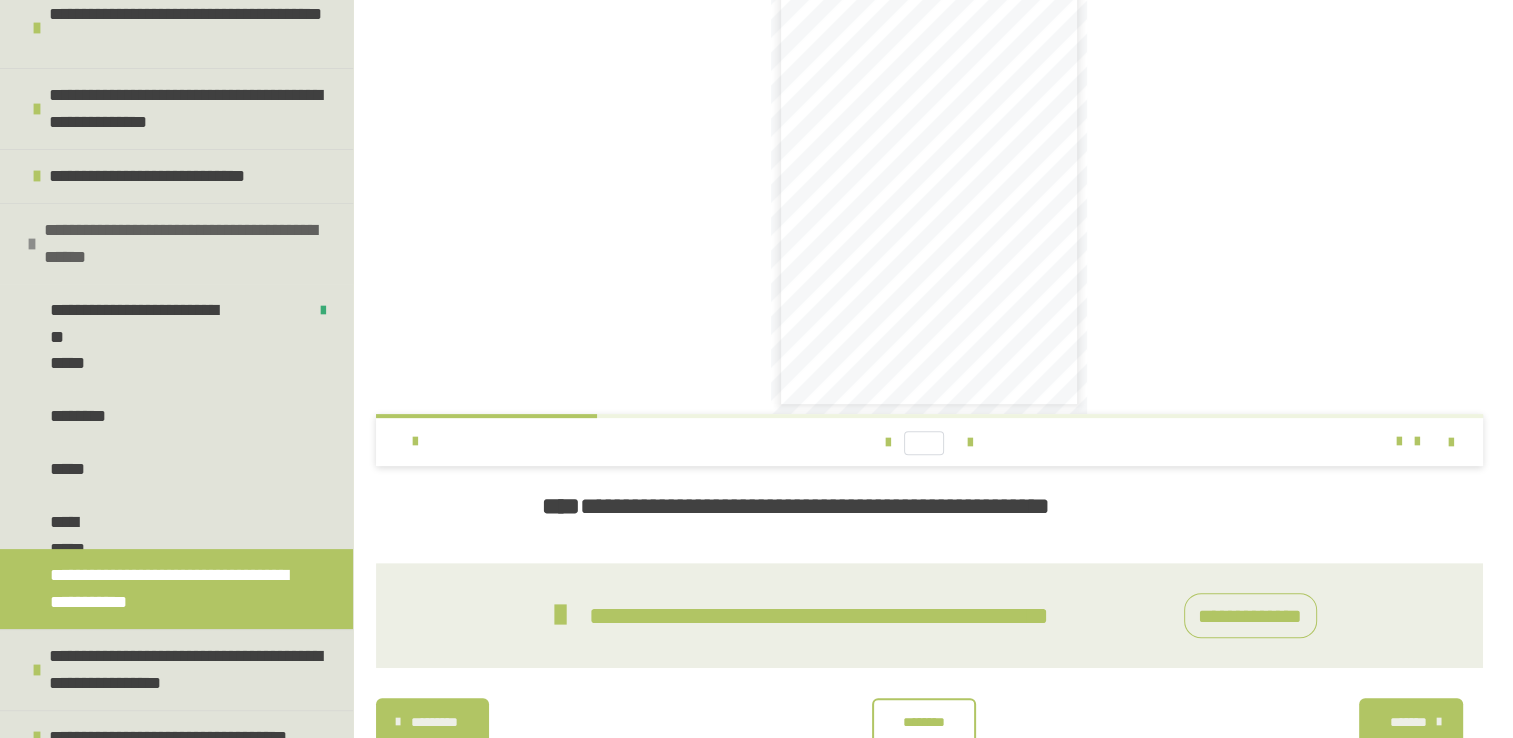 click at bounding box center [32, 244] 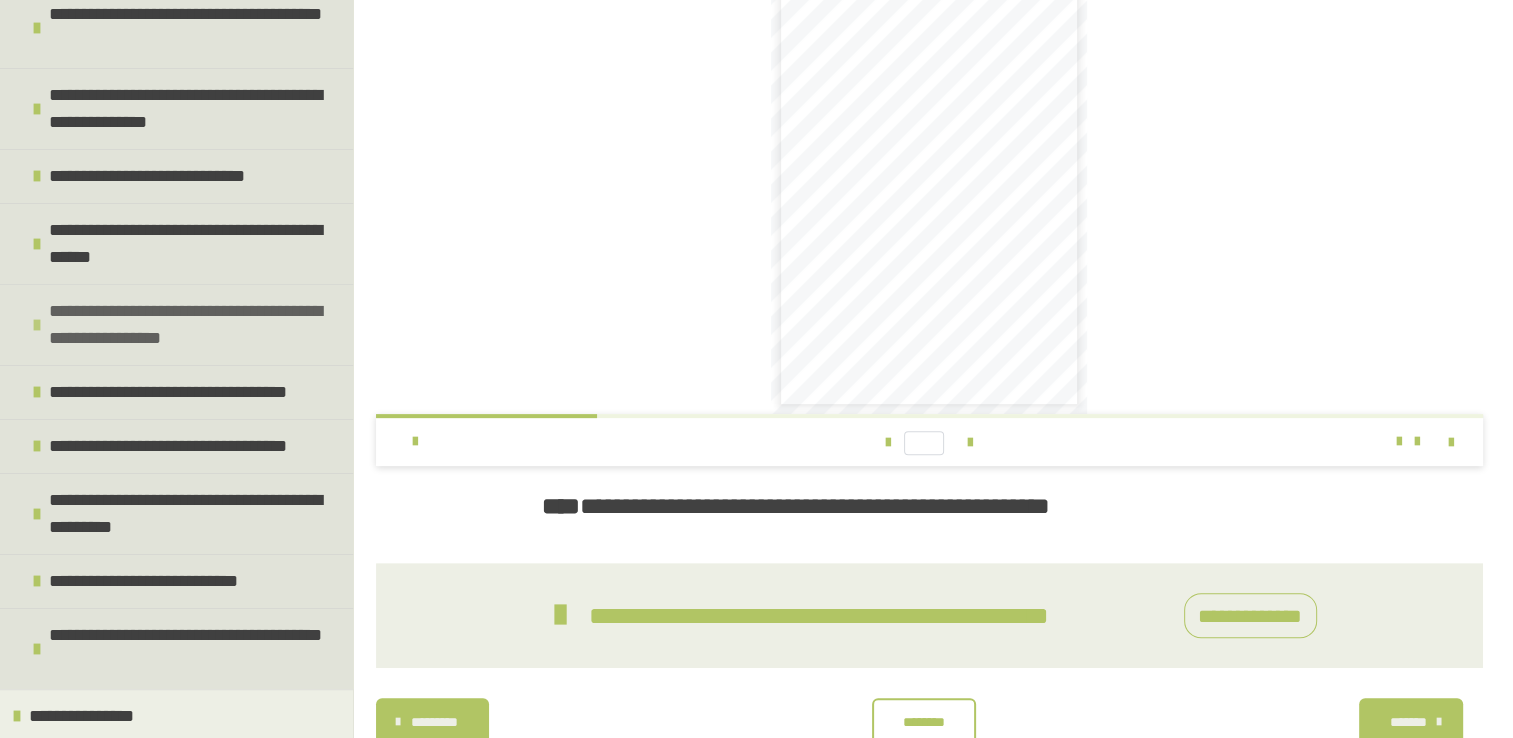 click at bounding box center [37, 325] 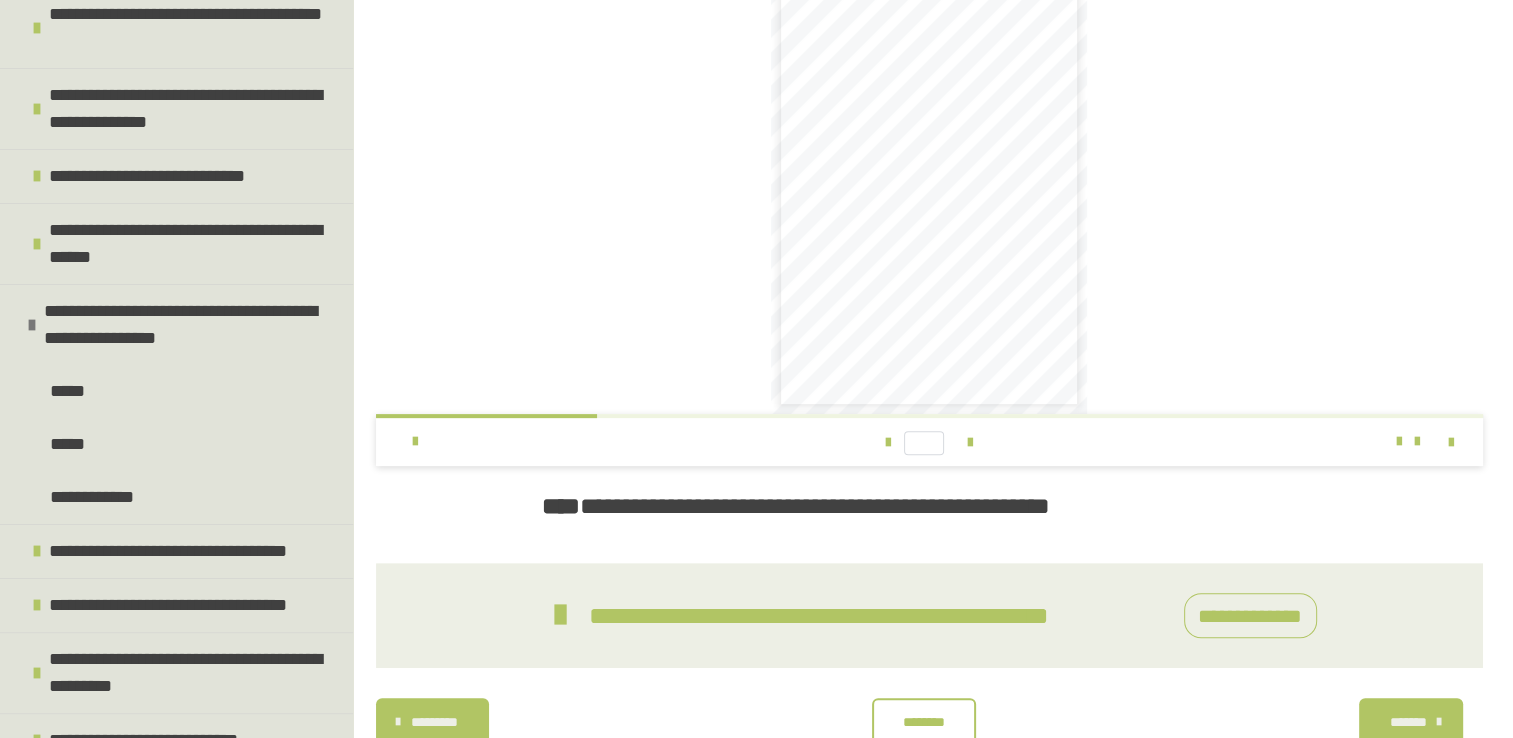 scroll, scrollTop: 643, scrollLeft: 0, axis: vertical 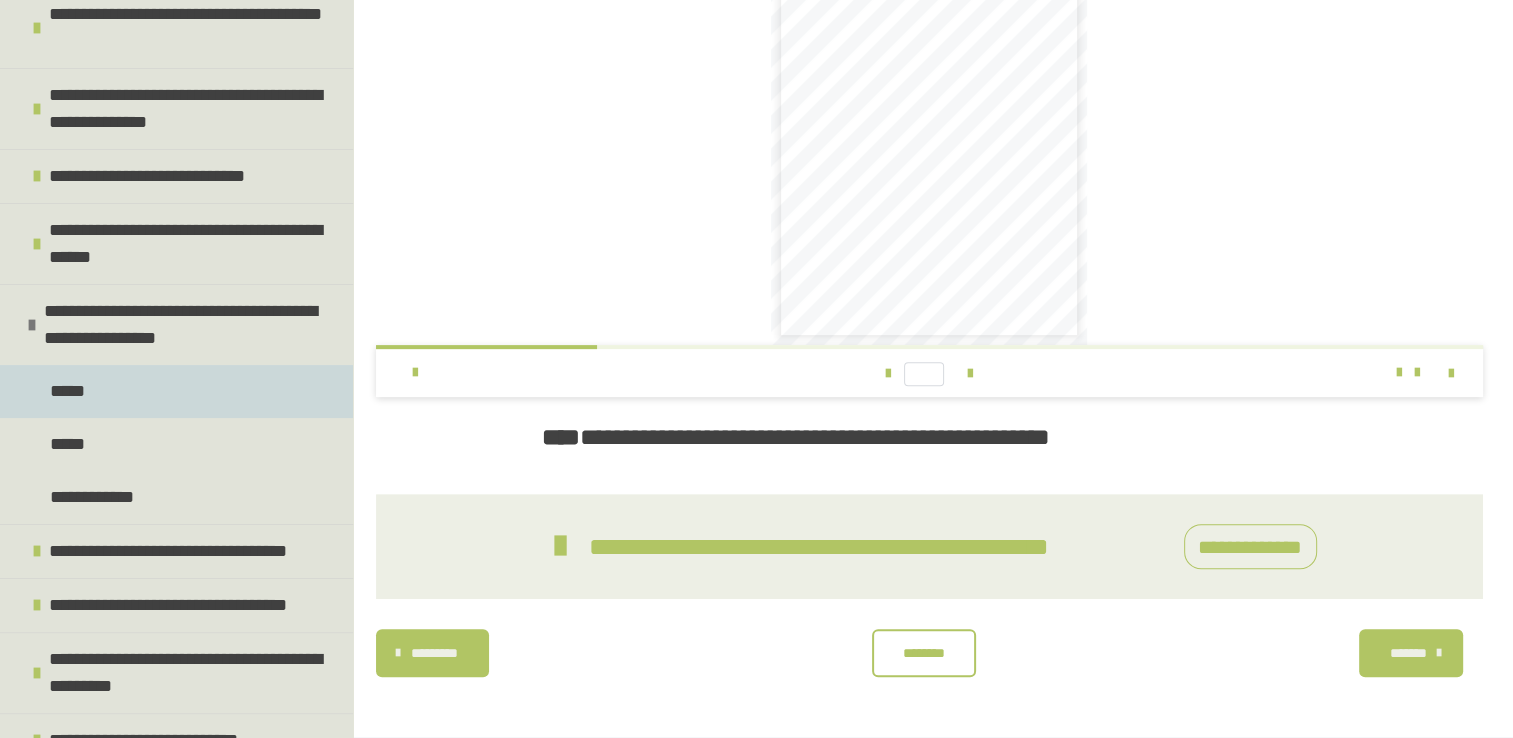 click on "*****" at bounding box center (70, 391) 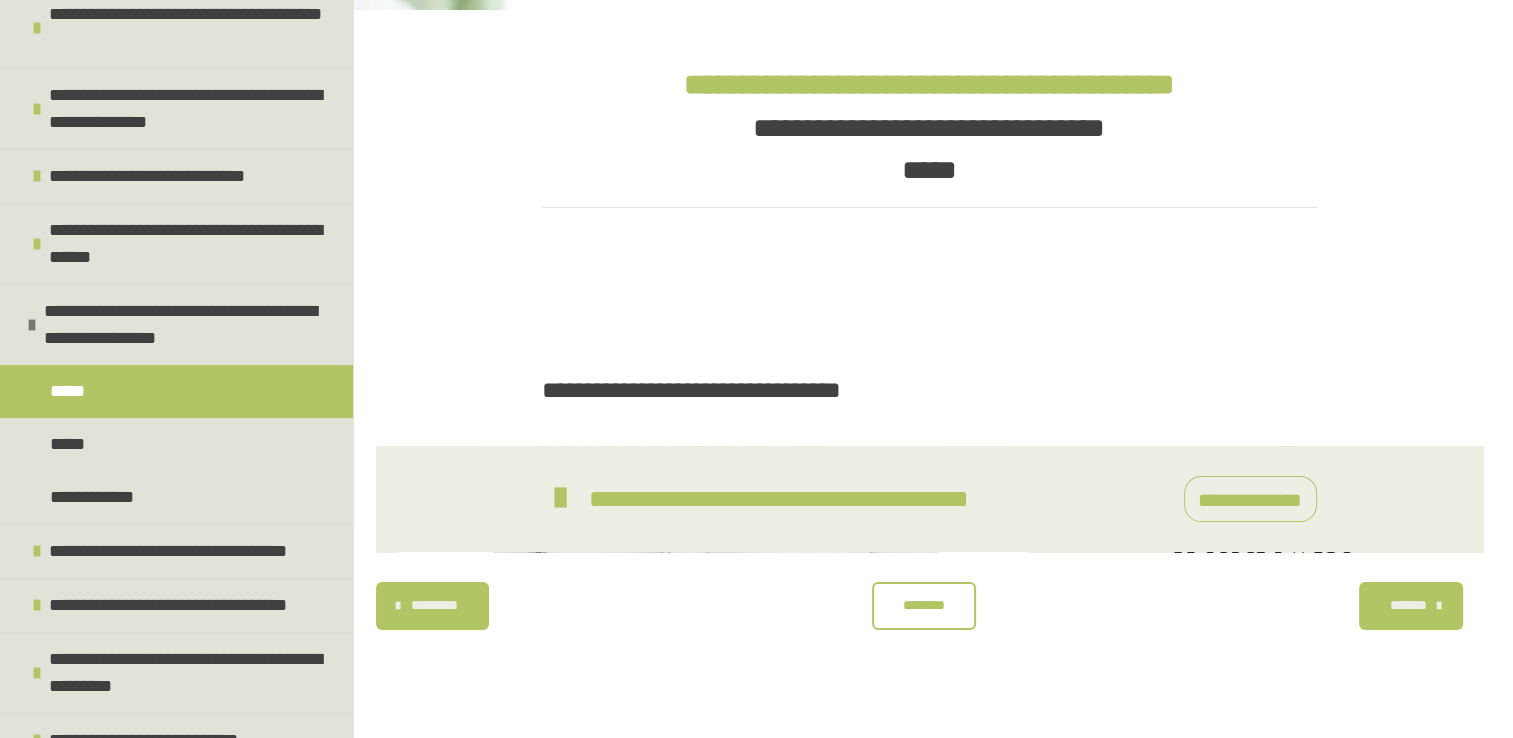 scroll, scrollTop: 532, scrollLeft: 0, axis: vertical 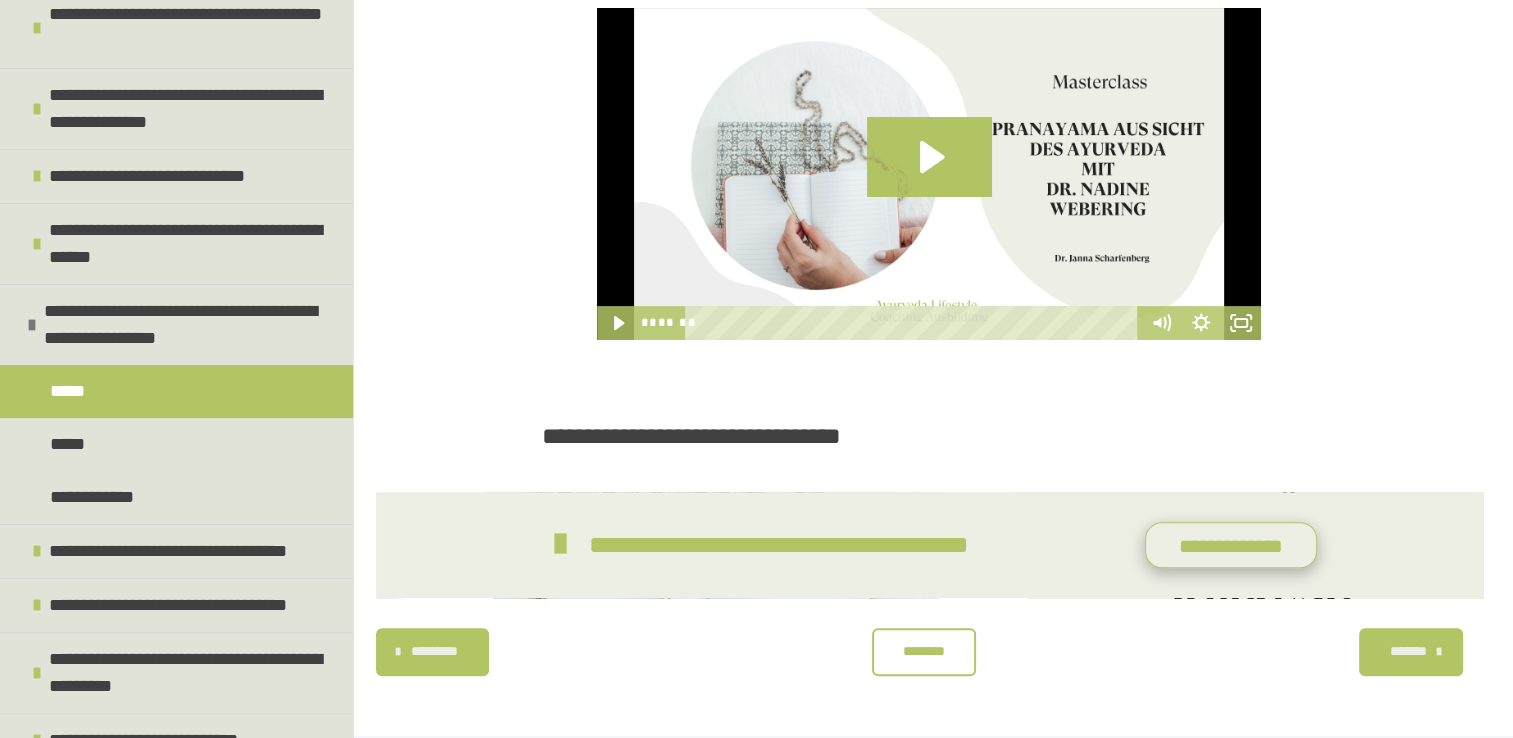 click on "**********" at bounding box center [1231, 545] 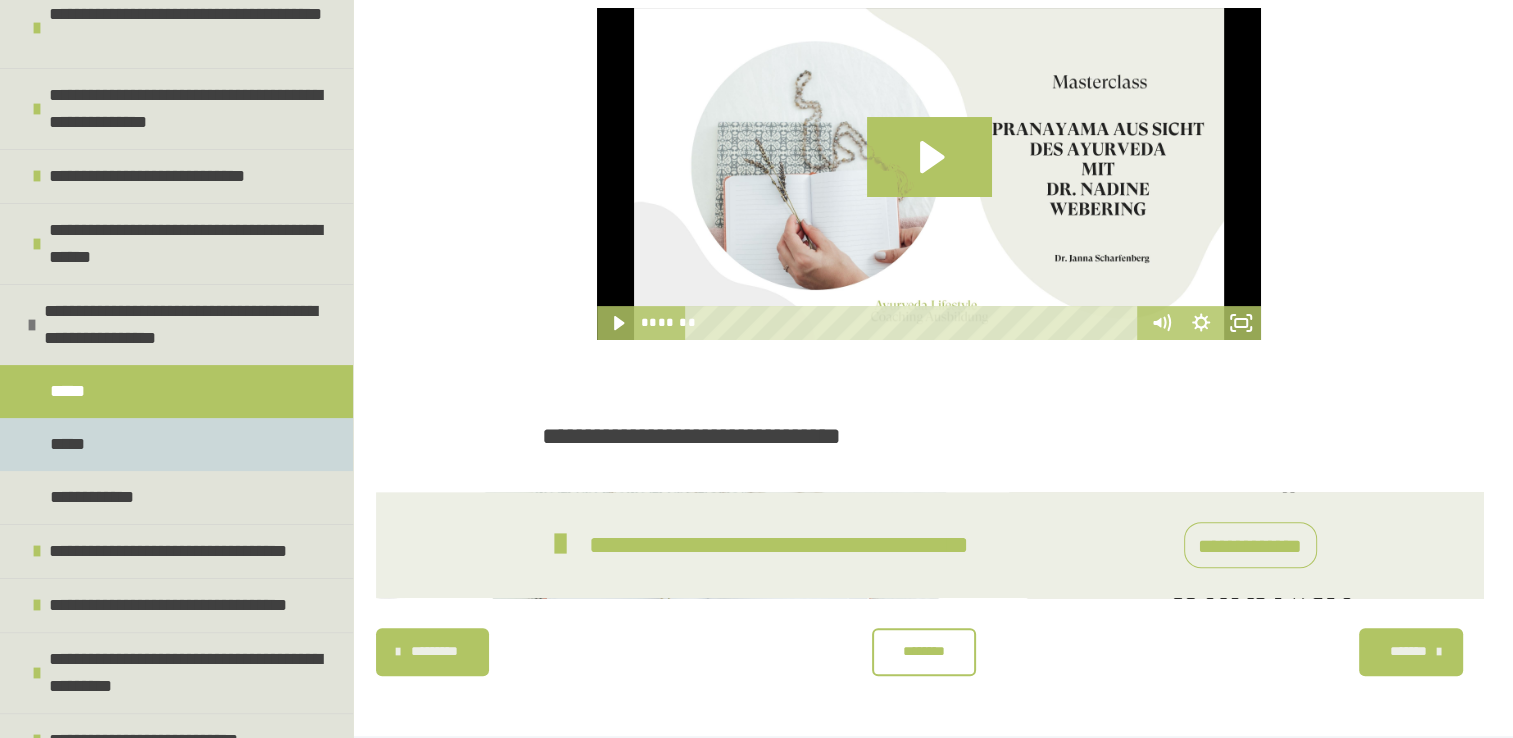 click on "*****" at bounding box center (71, 444) 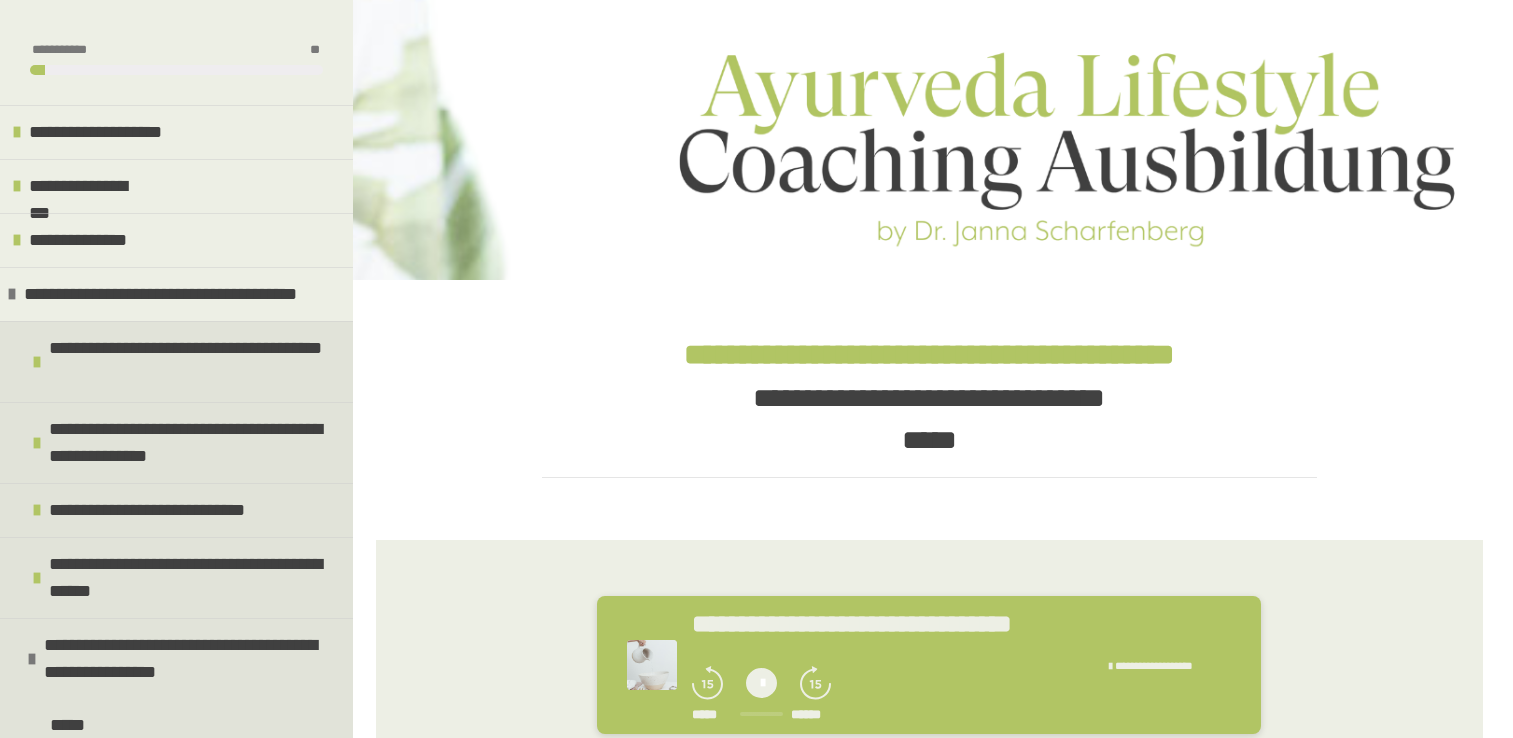 scroll, scrollTop: 270, scrollLeft: 0, axis: vertical 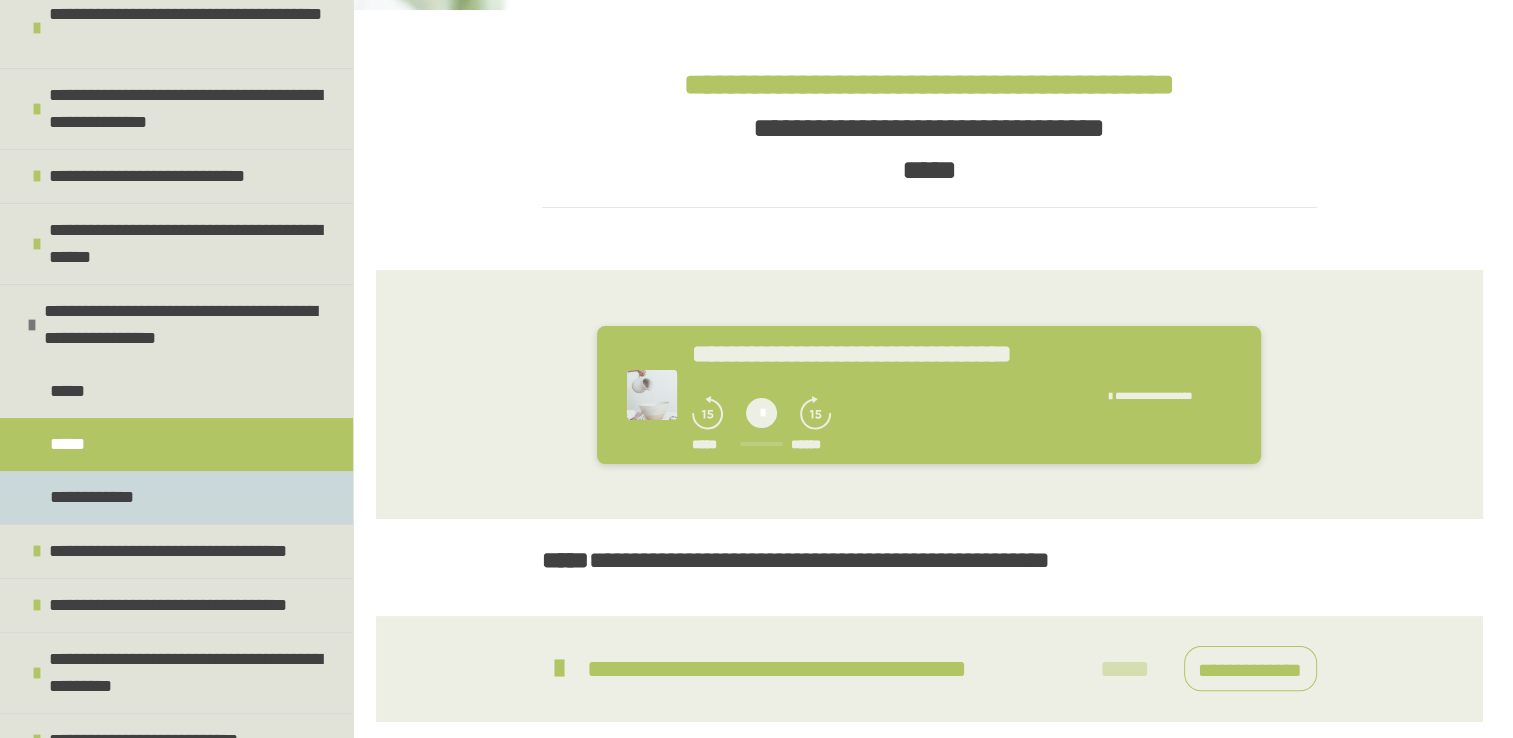 click on "**********" at bounding box center (94, 497) 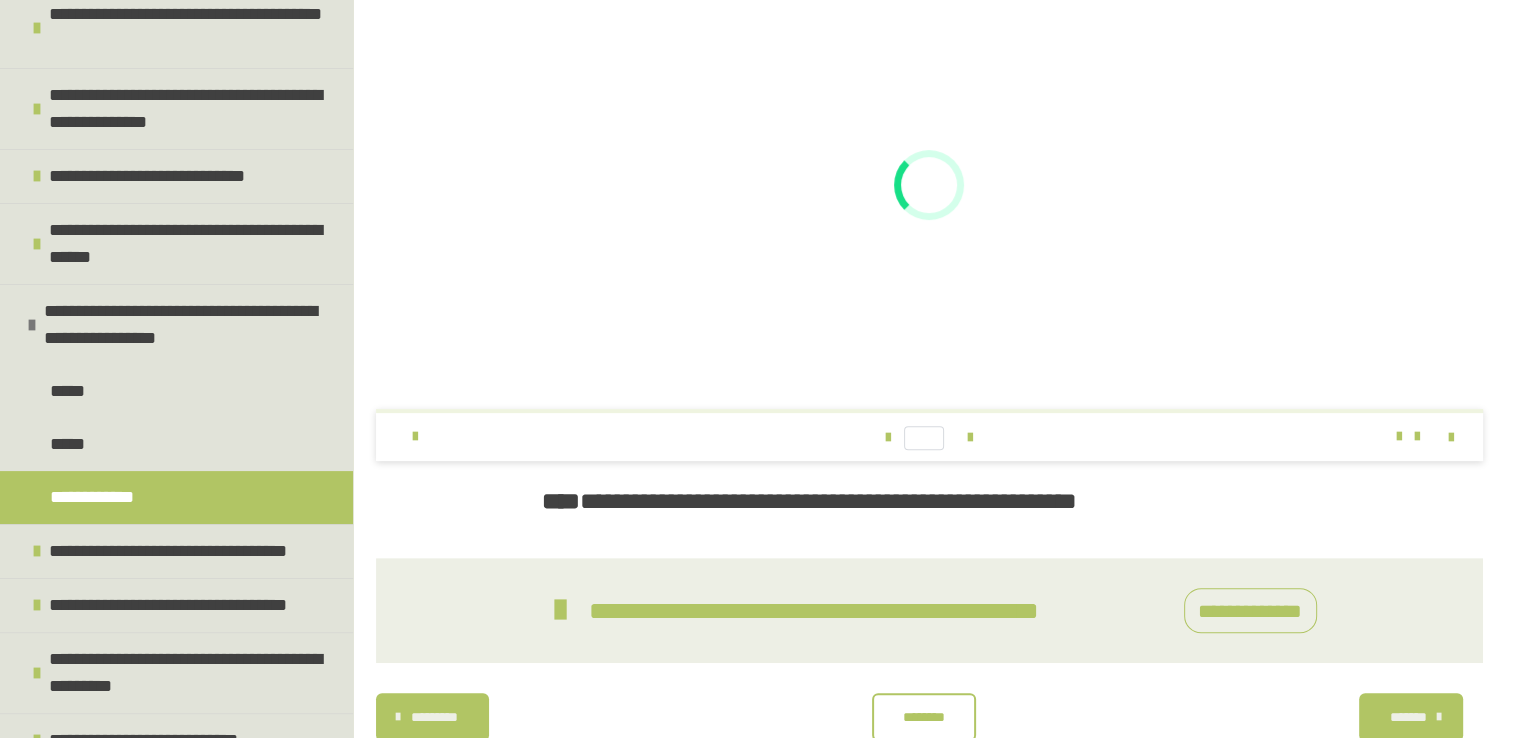scroll, scrollTop: 643, scrollLeft: 0, axis: vertical 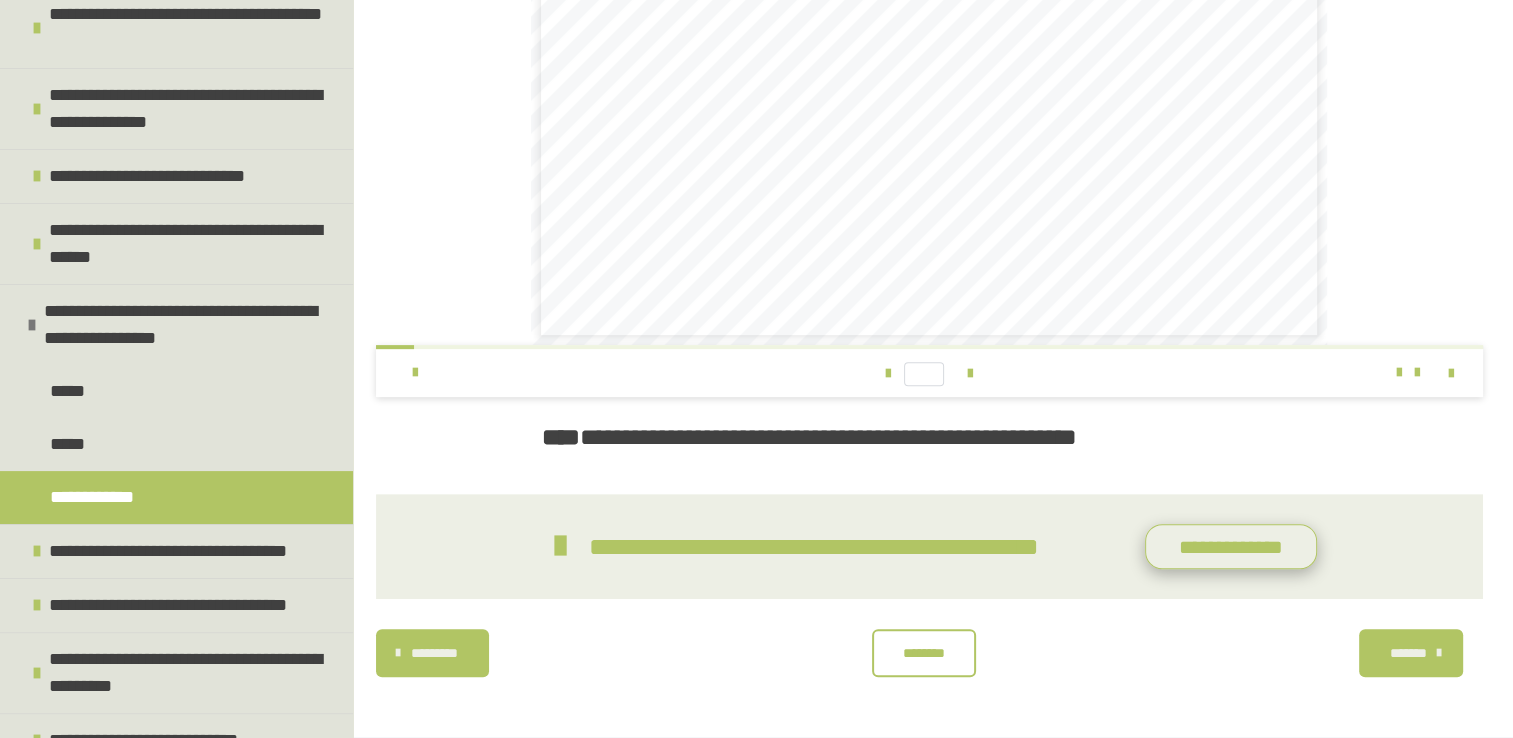 click on "**********" at bounding box center [1231, 547] 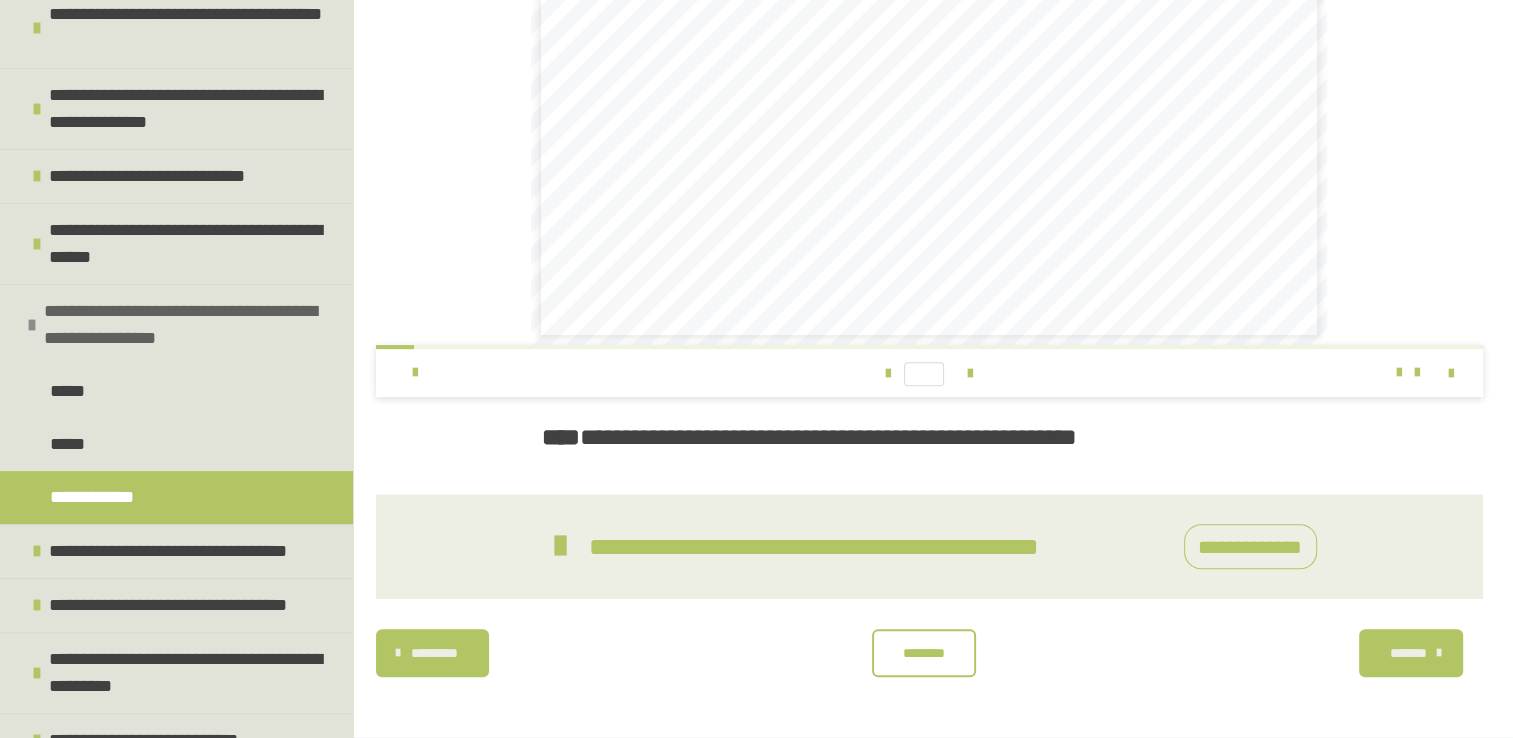 scroll, scrollTop: 543, scrollLeft: 0, axis: vertical 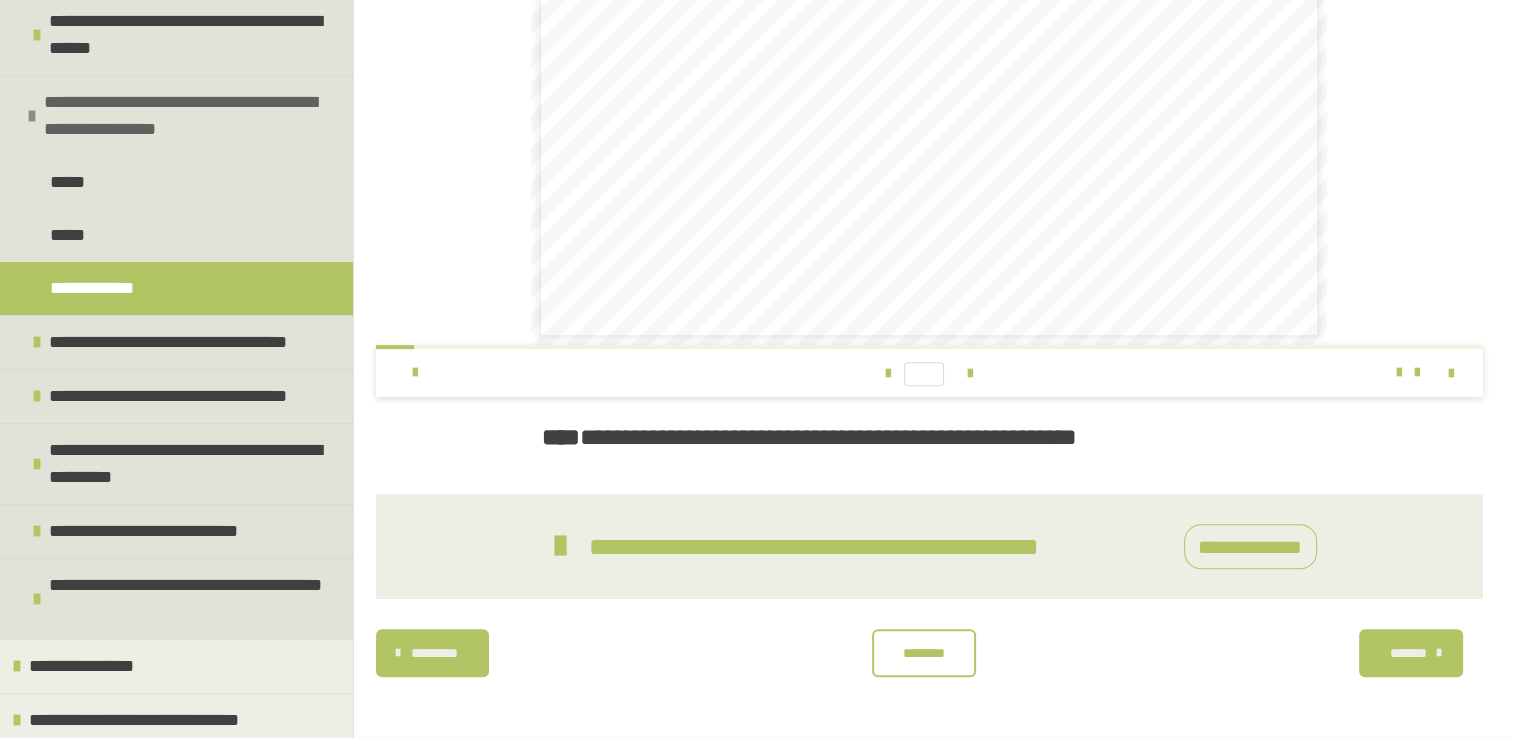 click at bounding box center [32, 116] 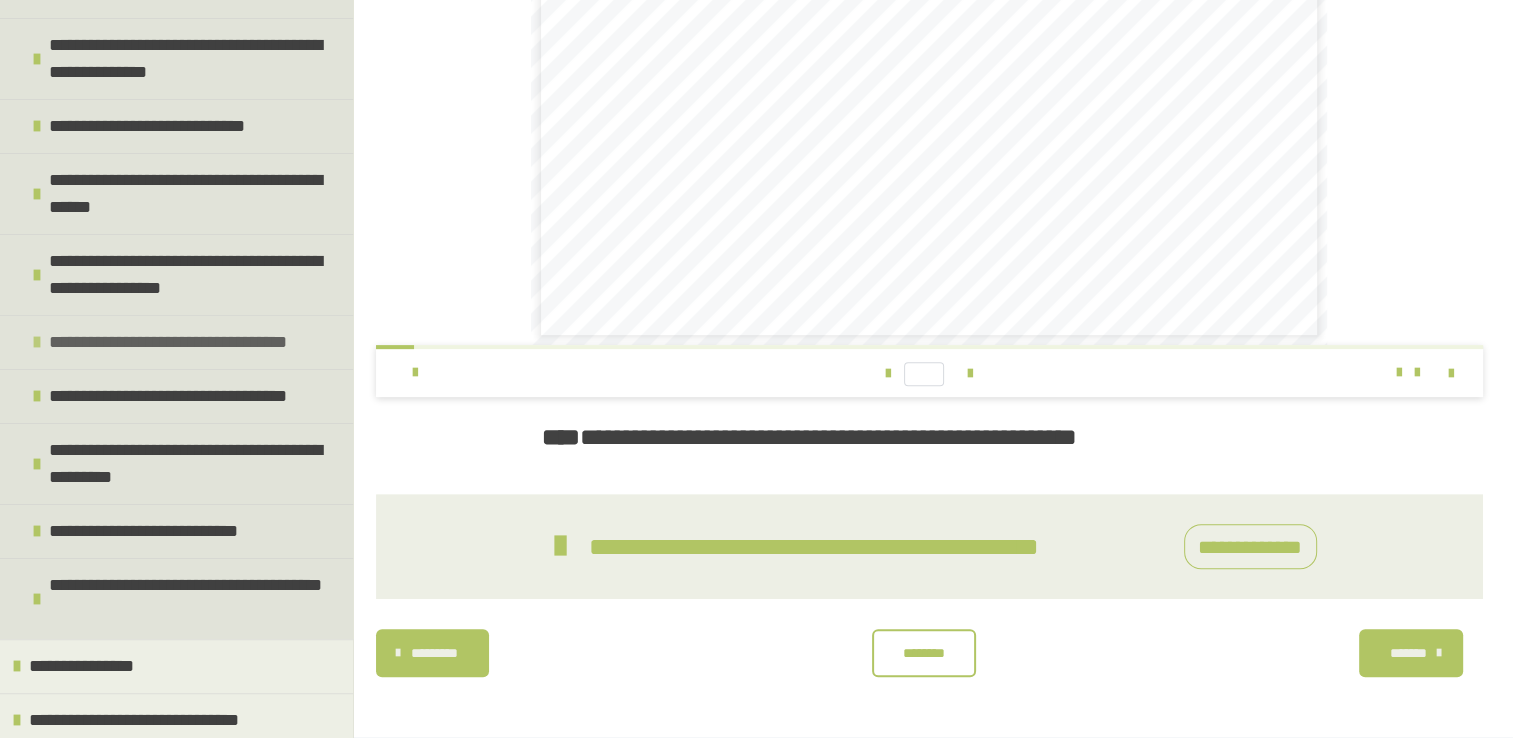 click at bounding box center [37, 342] 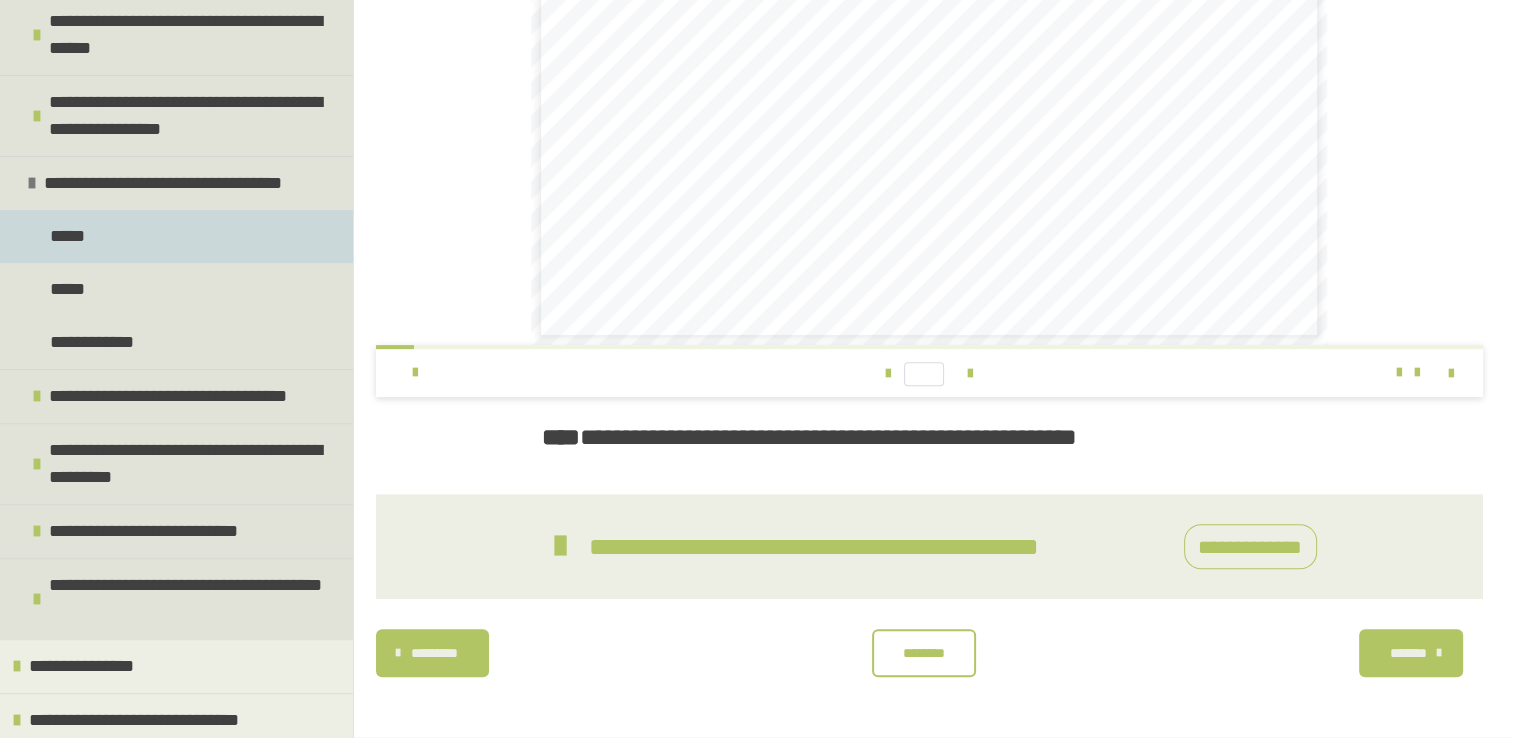 click on "*****" at bounding box center (70, 236) 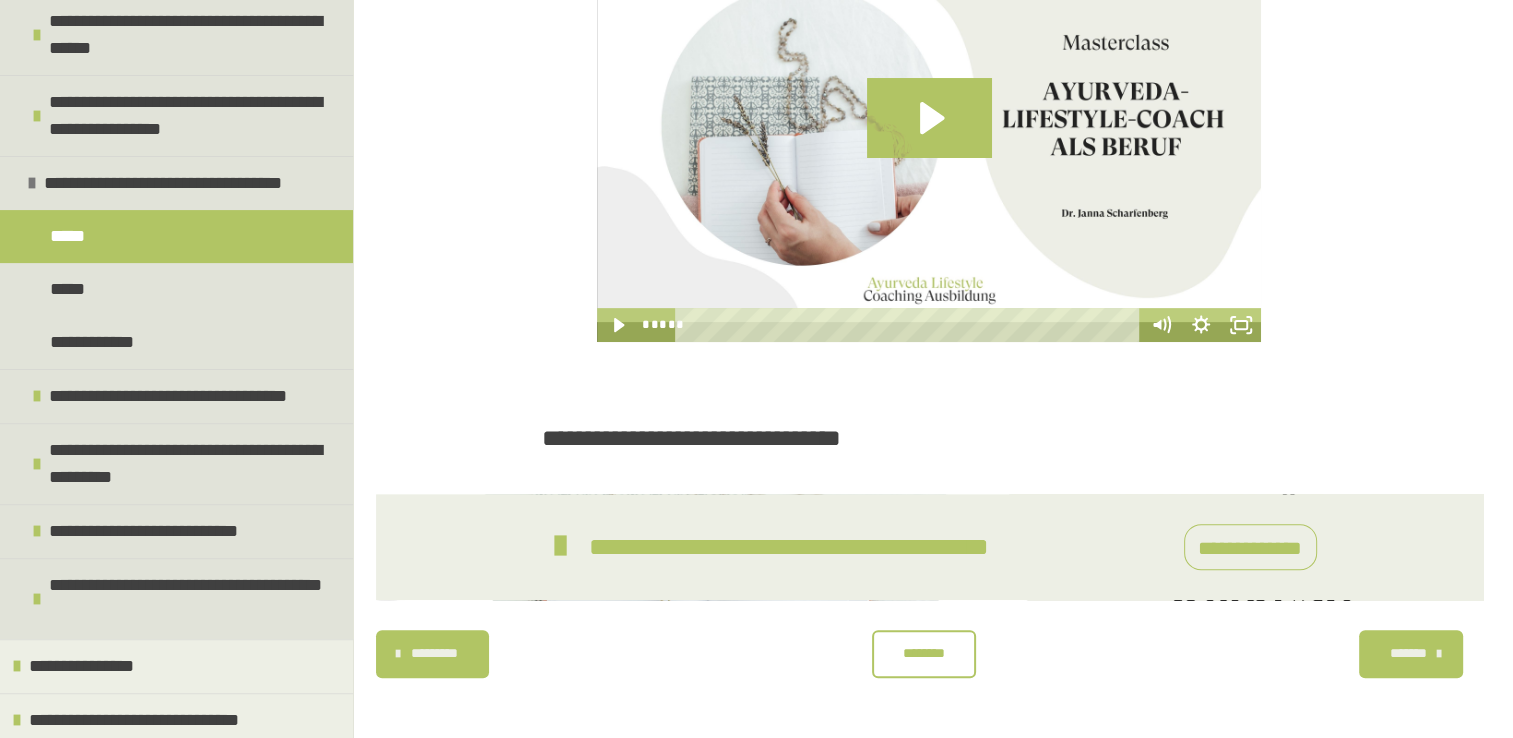 scroll, scrollTop: 614, scrollLeft: 0, axis: vertical 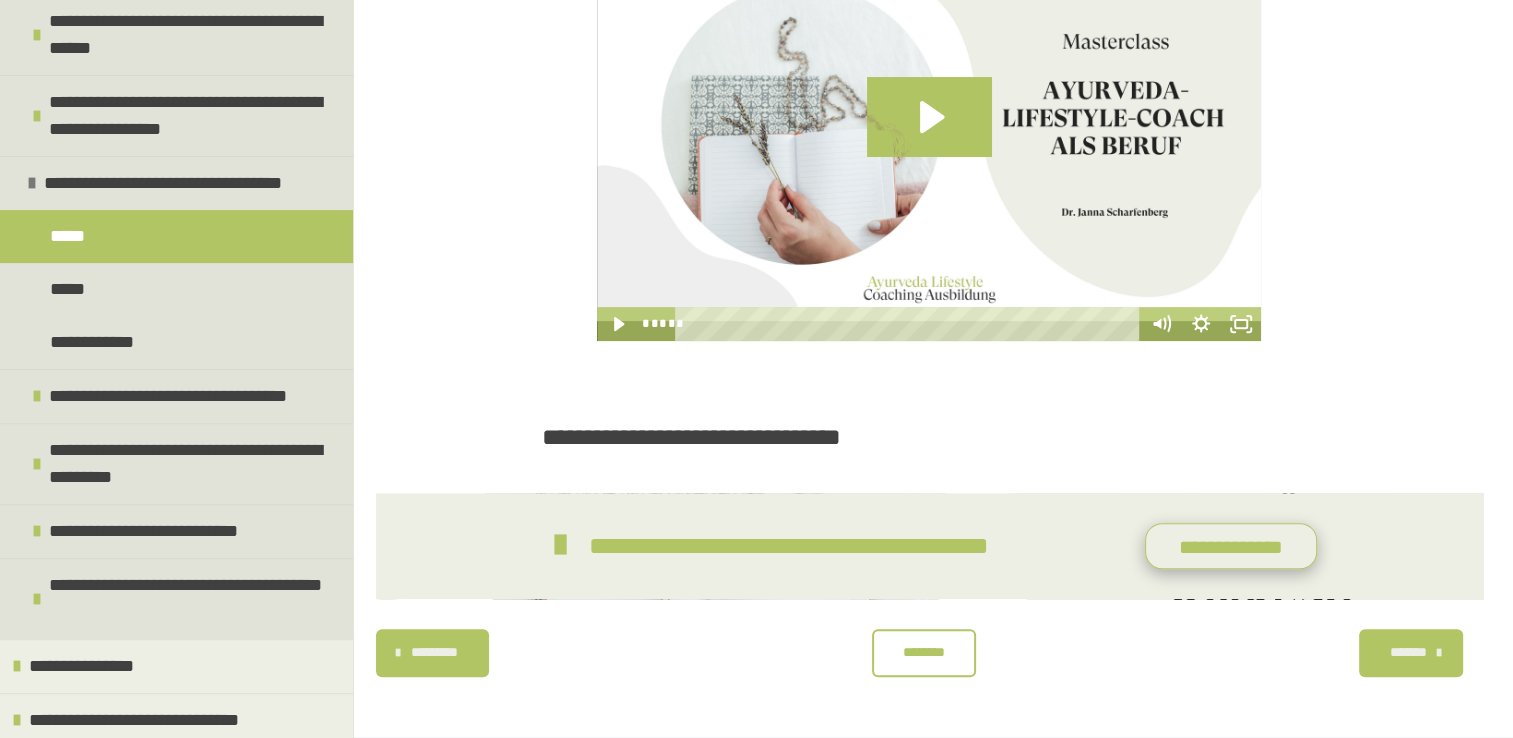 click on "**********" at bounding box center (1231, 546) 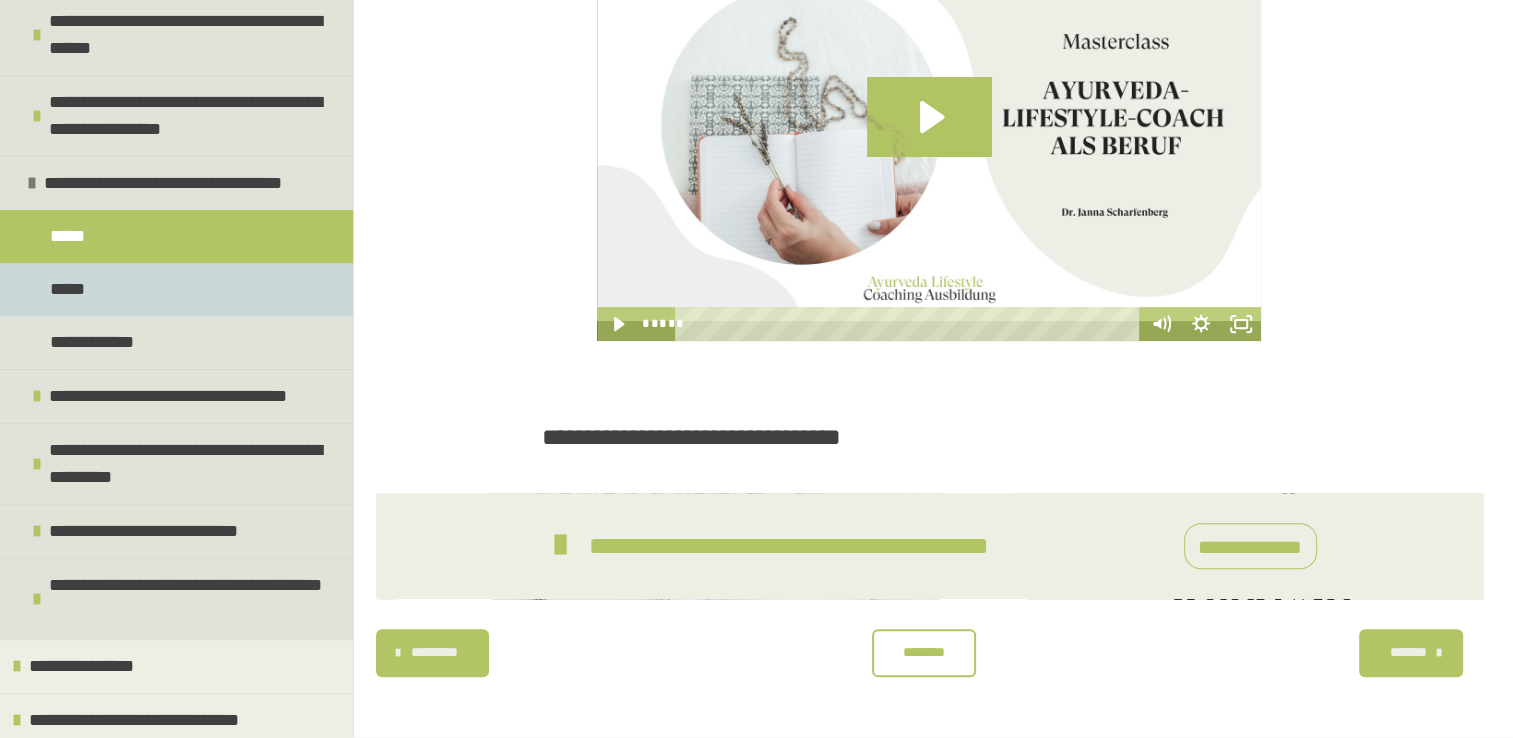 click on "*****" at bounding box center [176, 289] 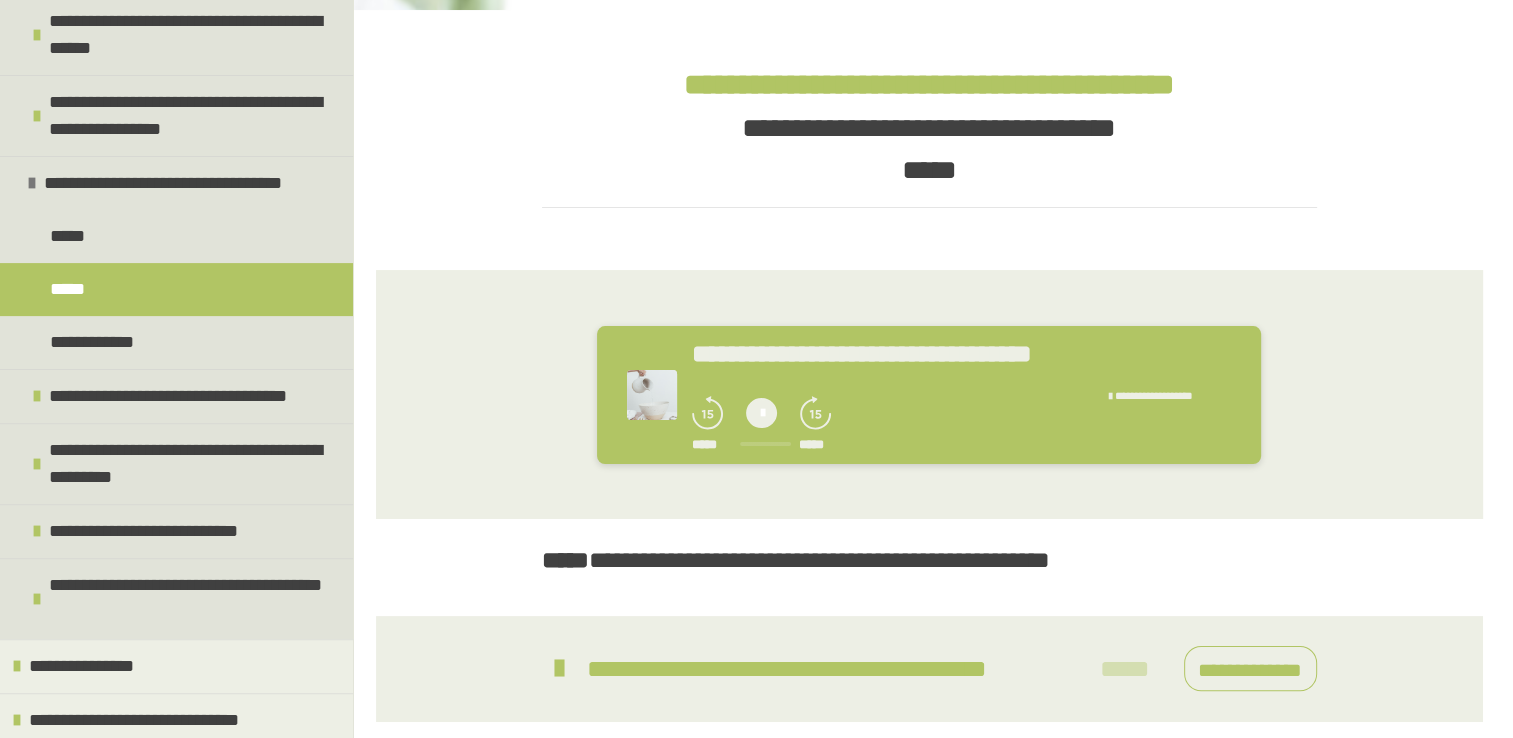 scroll, scrollTop: 392, scrollLeft: 0, axis: vertical 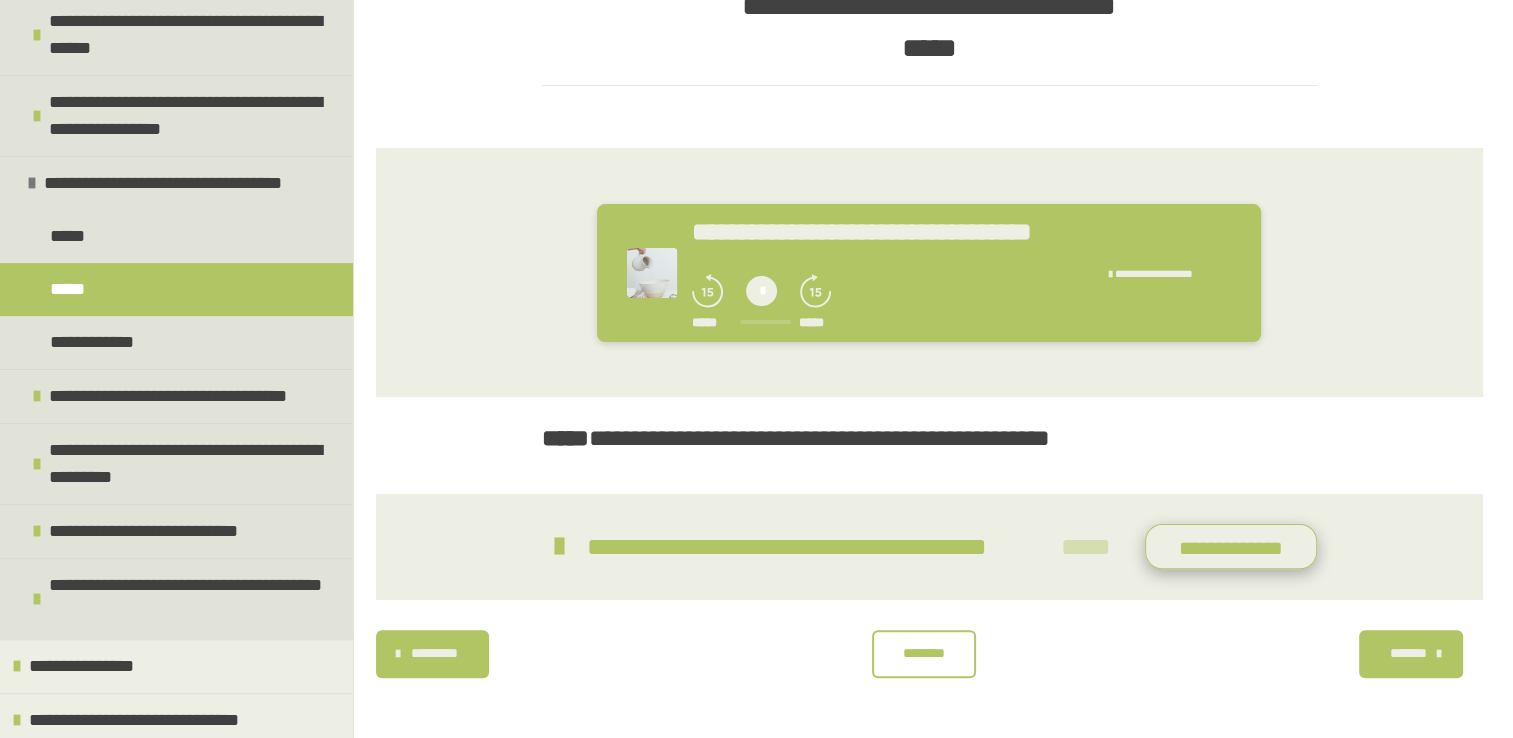 click on "**********" at bounding box center [1231, 547] 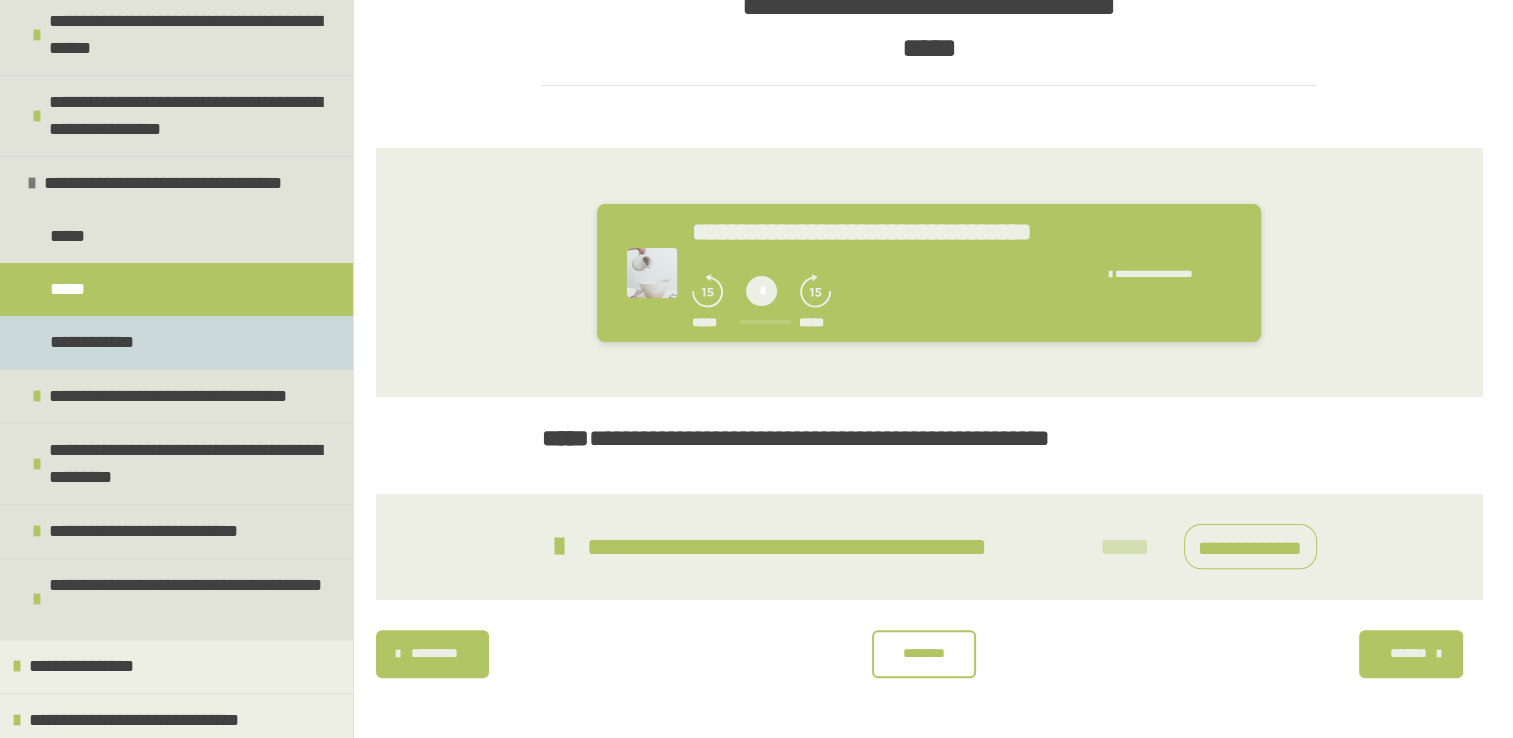 click on "**********" at bounding box center [94, 342] 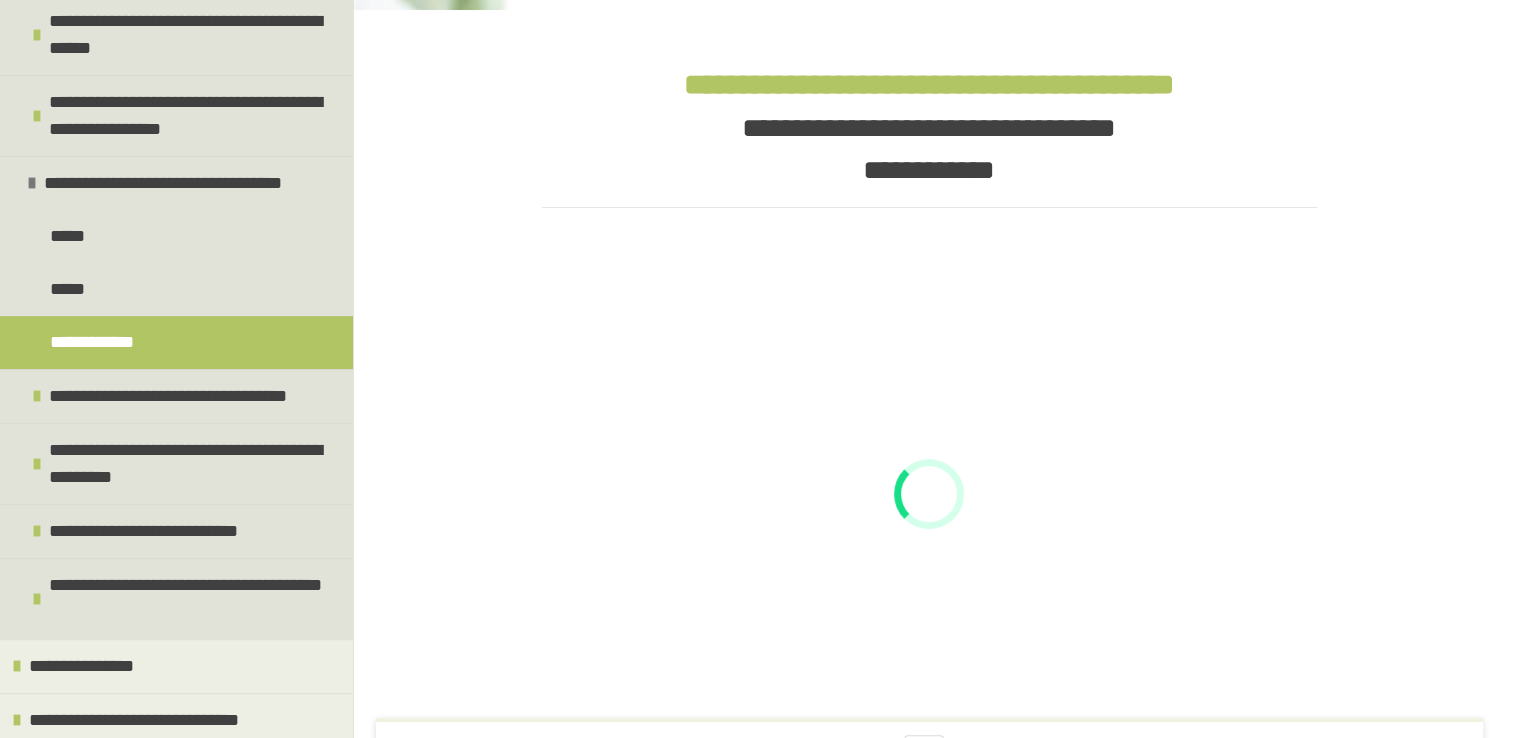 scroll, scrollTop: 643, scrollLeft: 0, axis: vertical 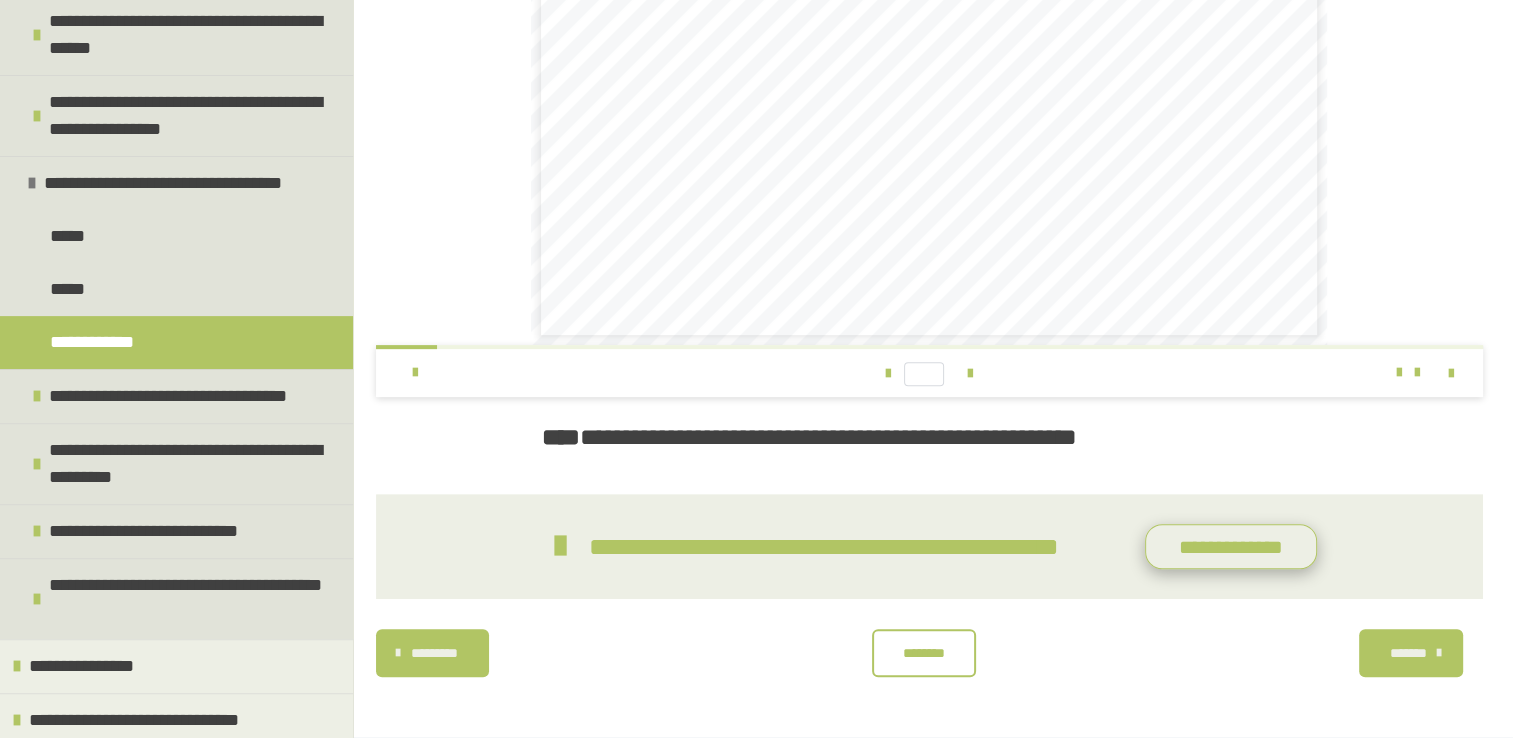 click on "**********" at bounding box center [1231, 547] 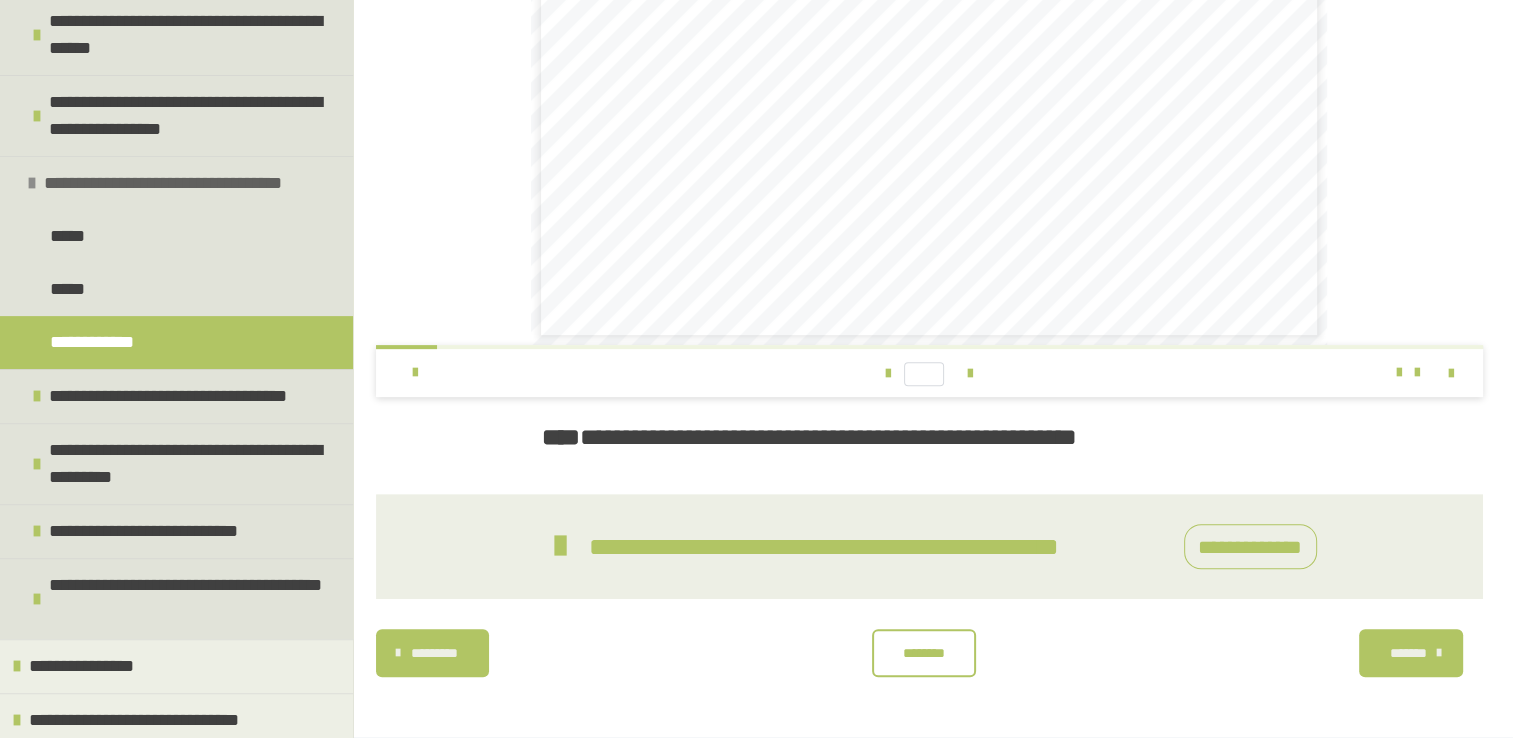 click at bounding box center [32, 183] 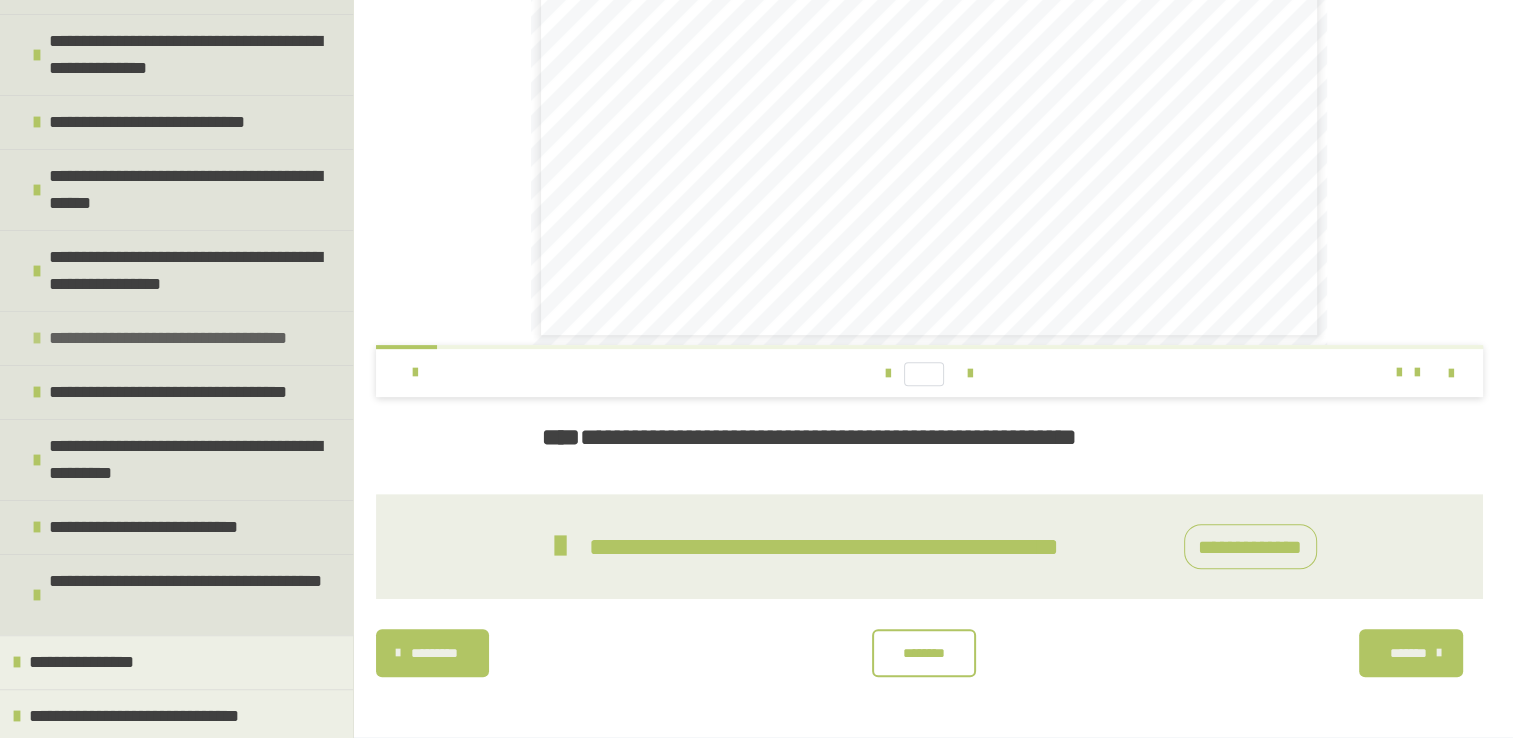 scroll, scrollTop: 384, scrollLeft: 0, axis: vertical 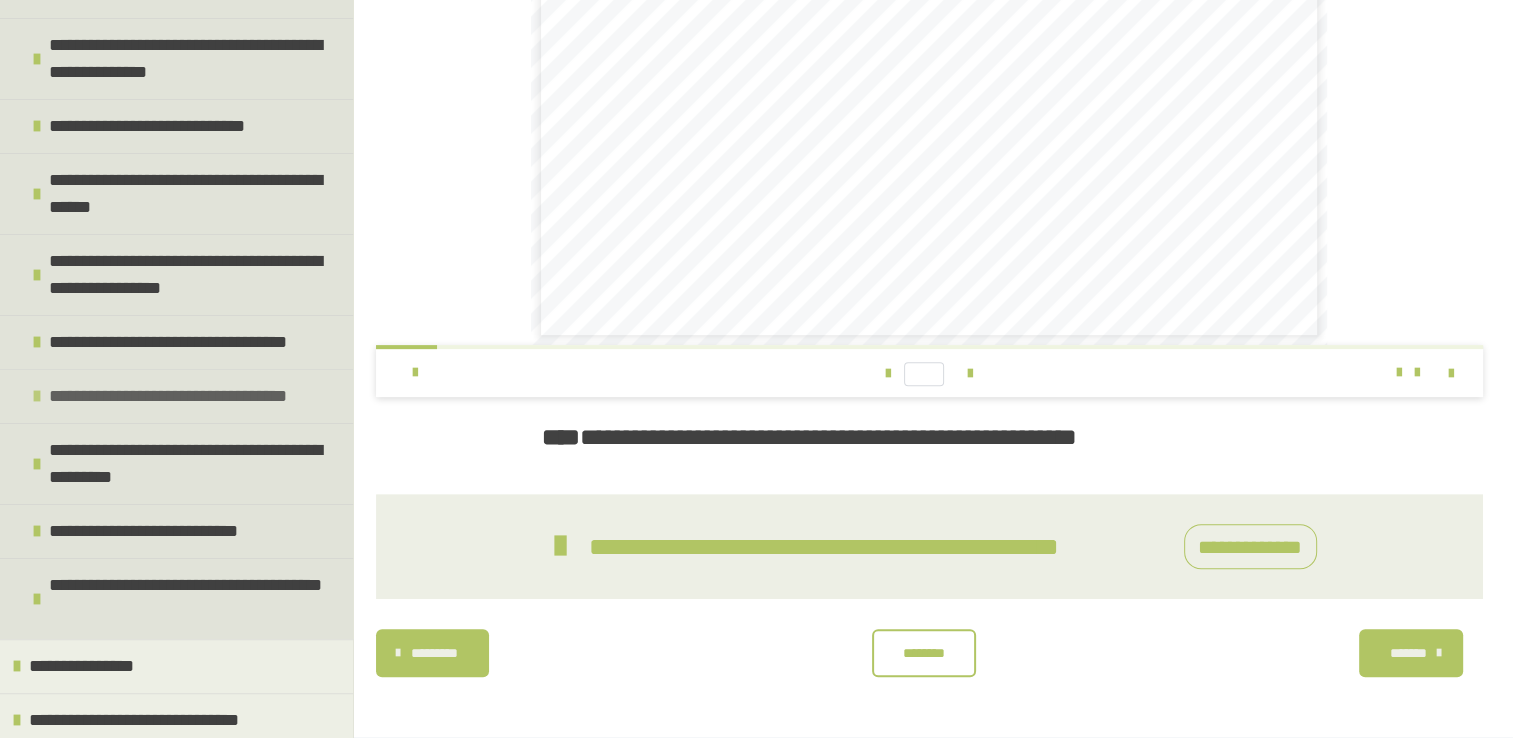 click on "**********" at bounding box center (176, 396) 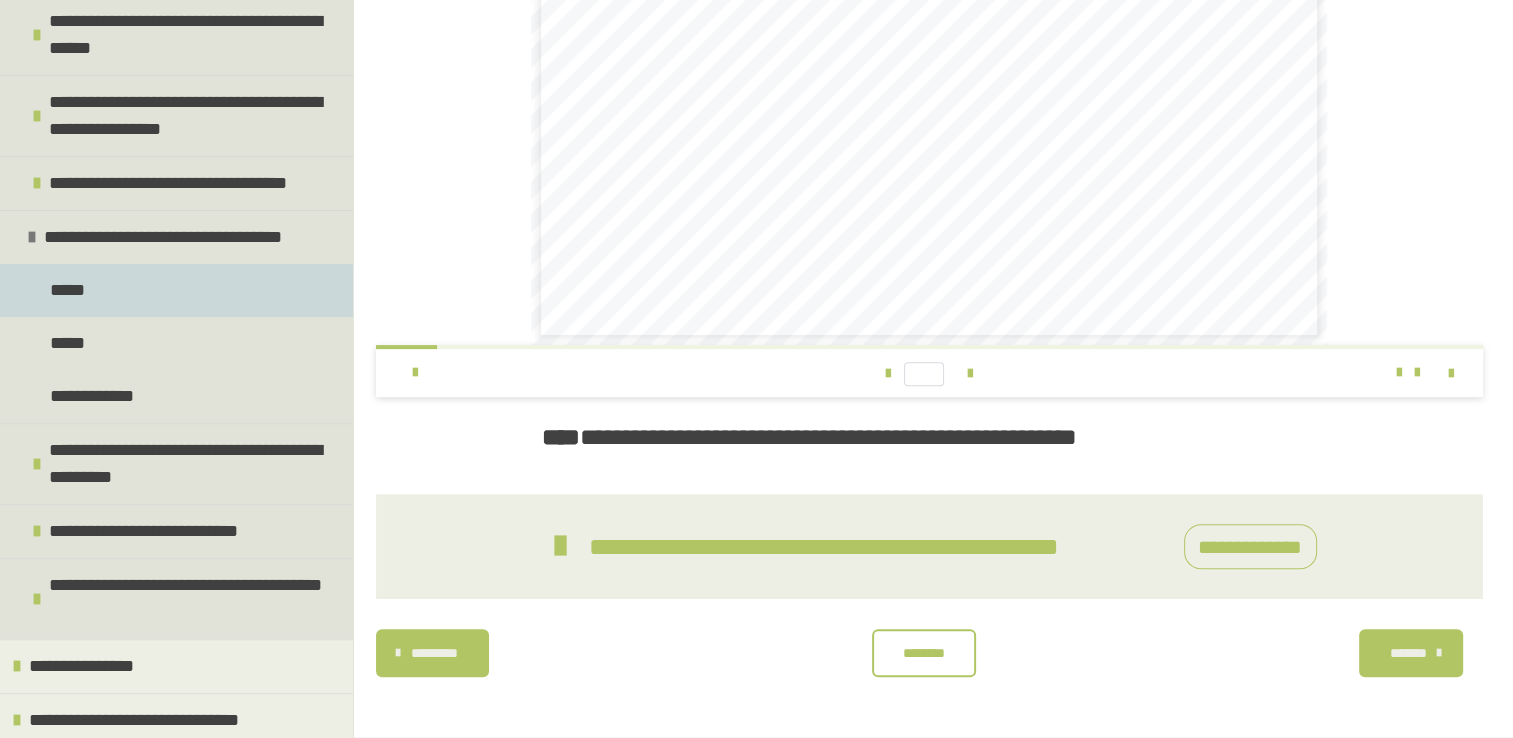click on "*****" at bounding box center (176, 290) 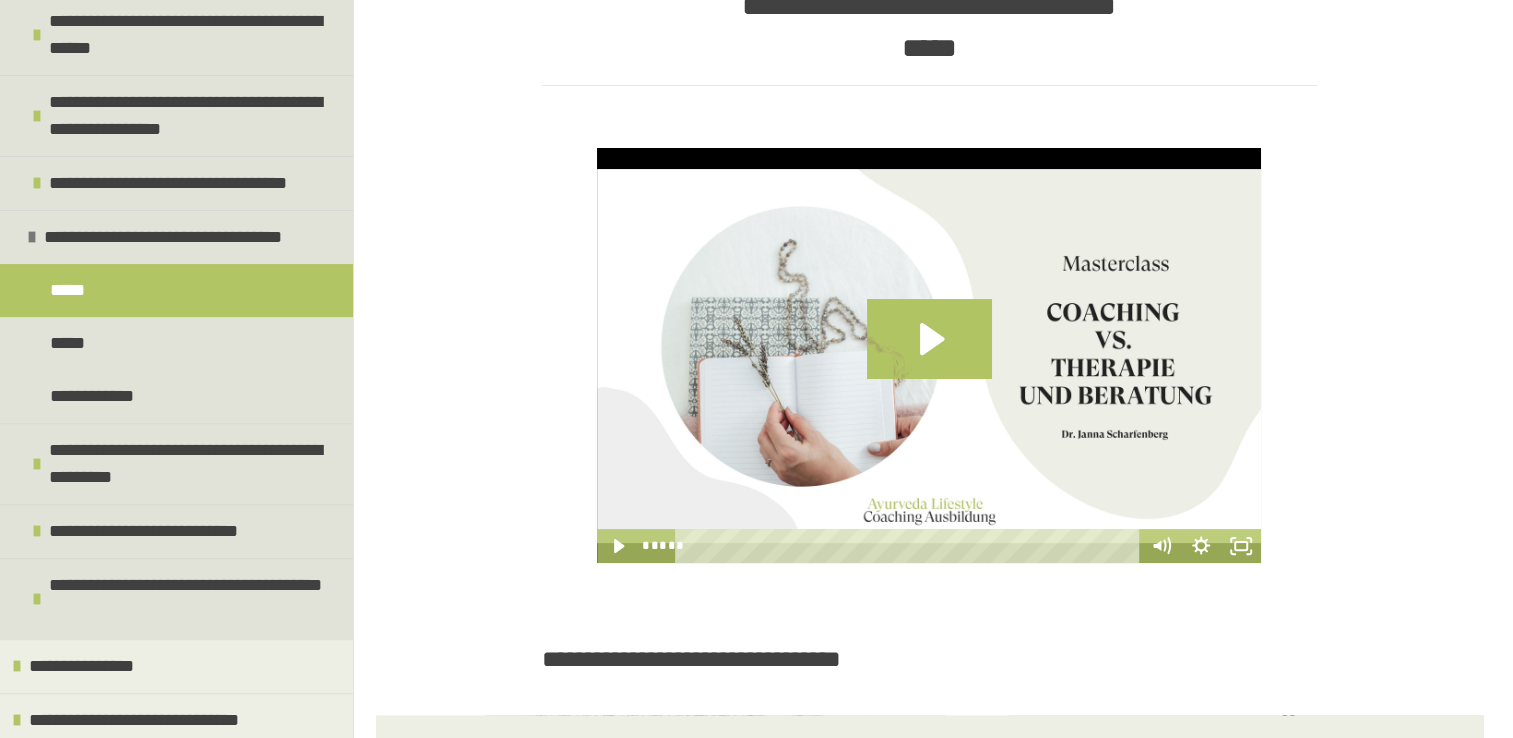 scroll, scrollTop: 614, scrollLeft: 0, axis: vertical 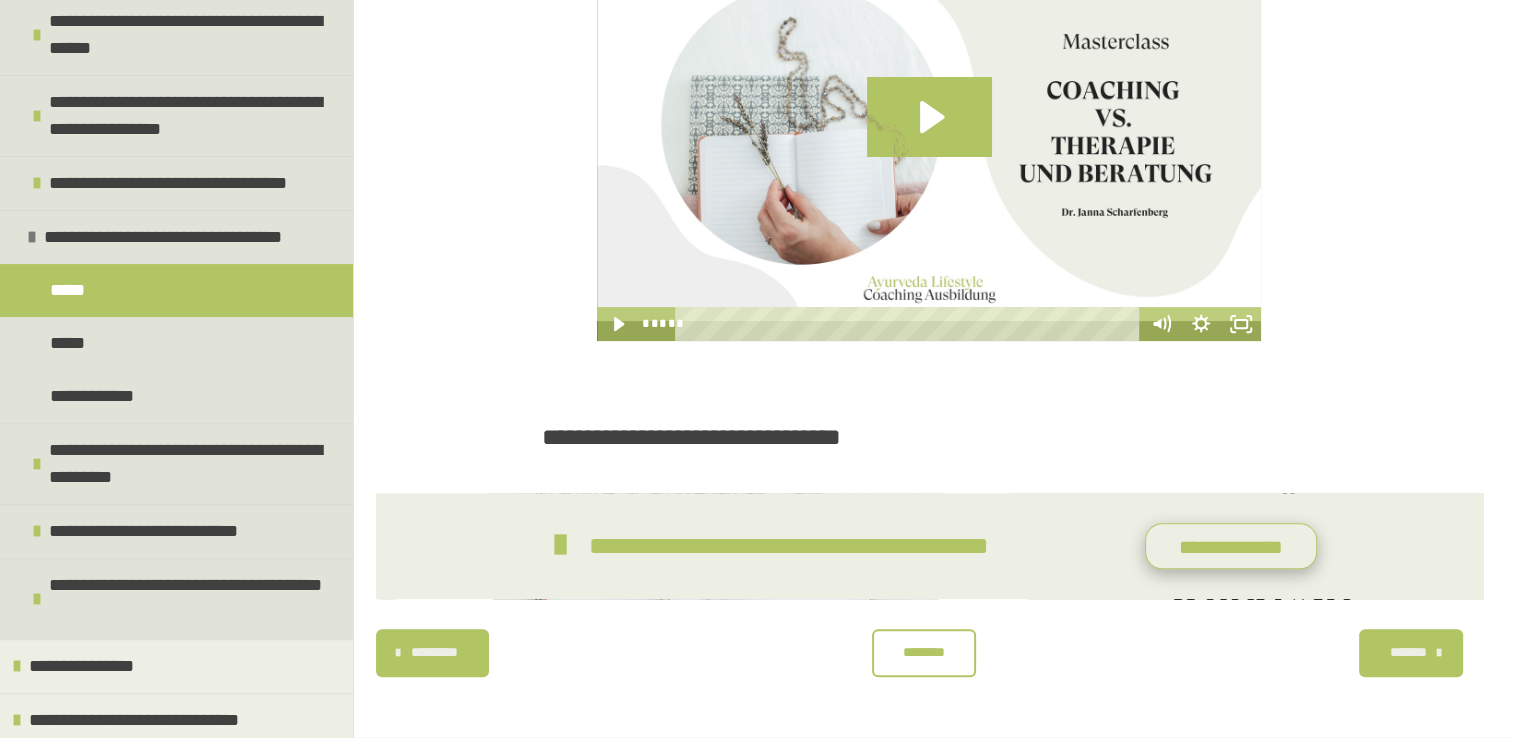 click on "**********" at bounding box center [1231, 546] 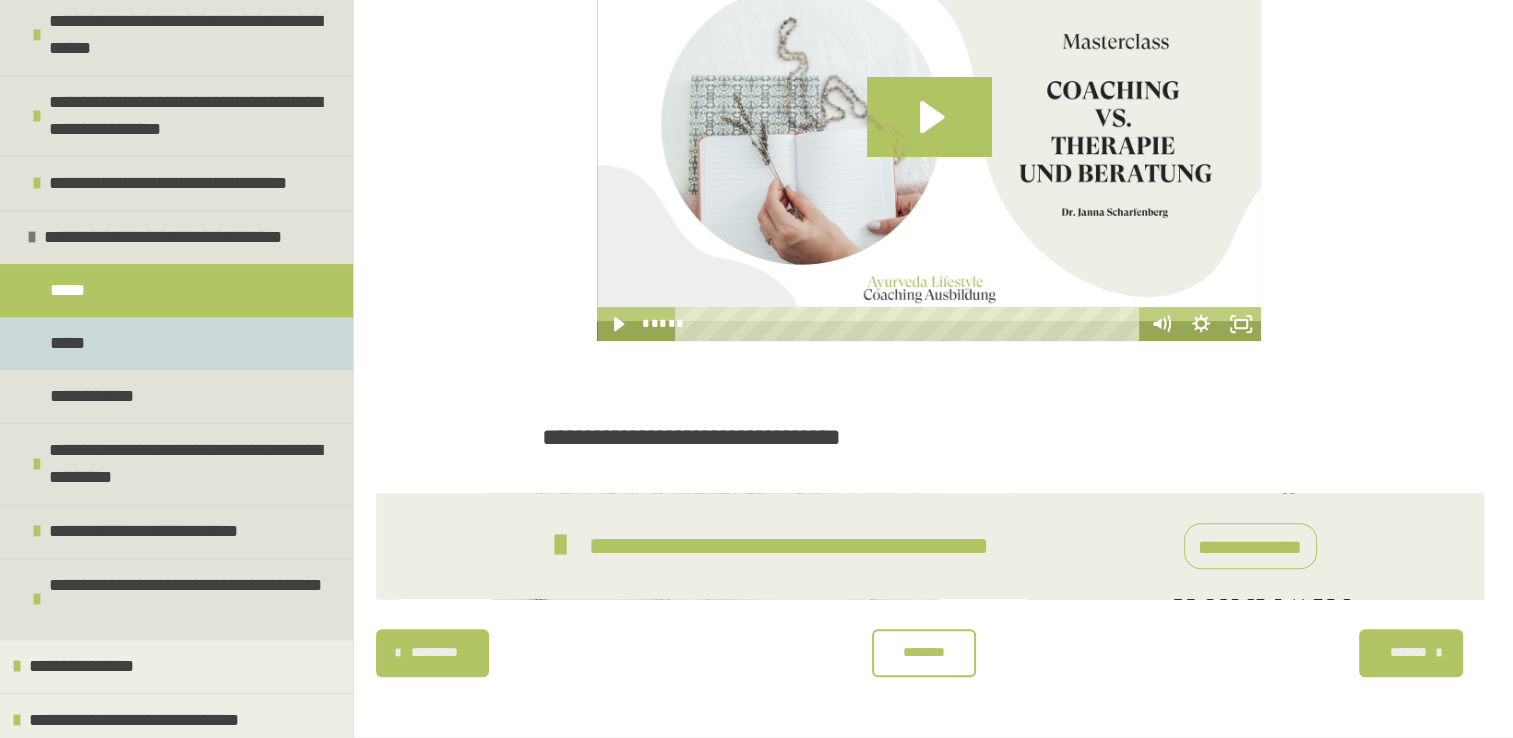 click on "*****" at bounding box center (176, 343) 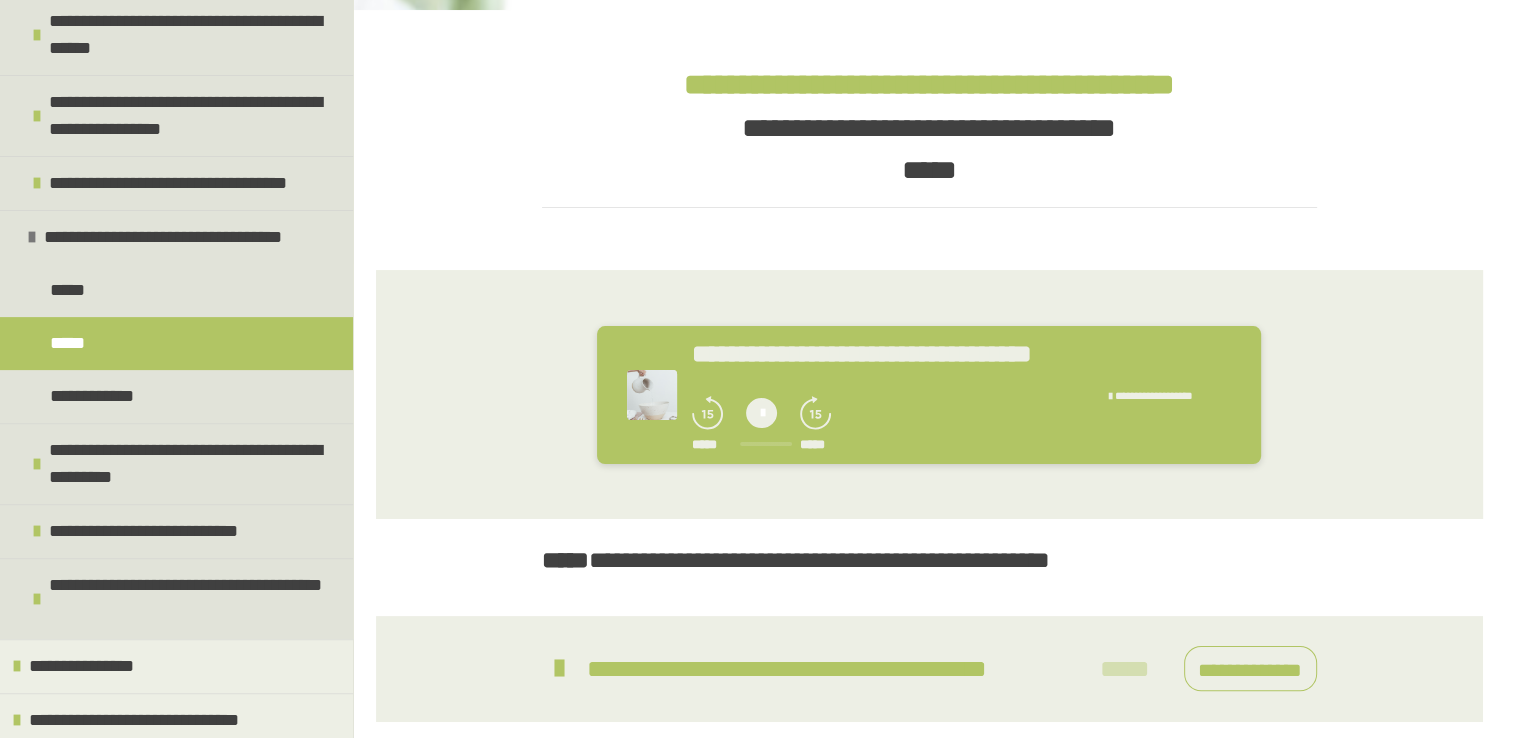 scroll, scrollTop: 392, scrollLeft: 0, axis: vertical 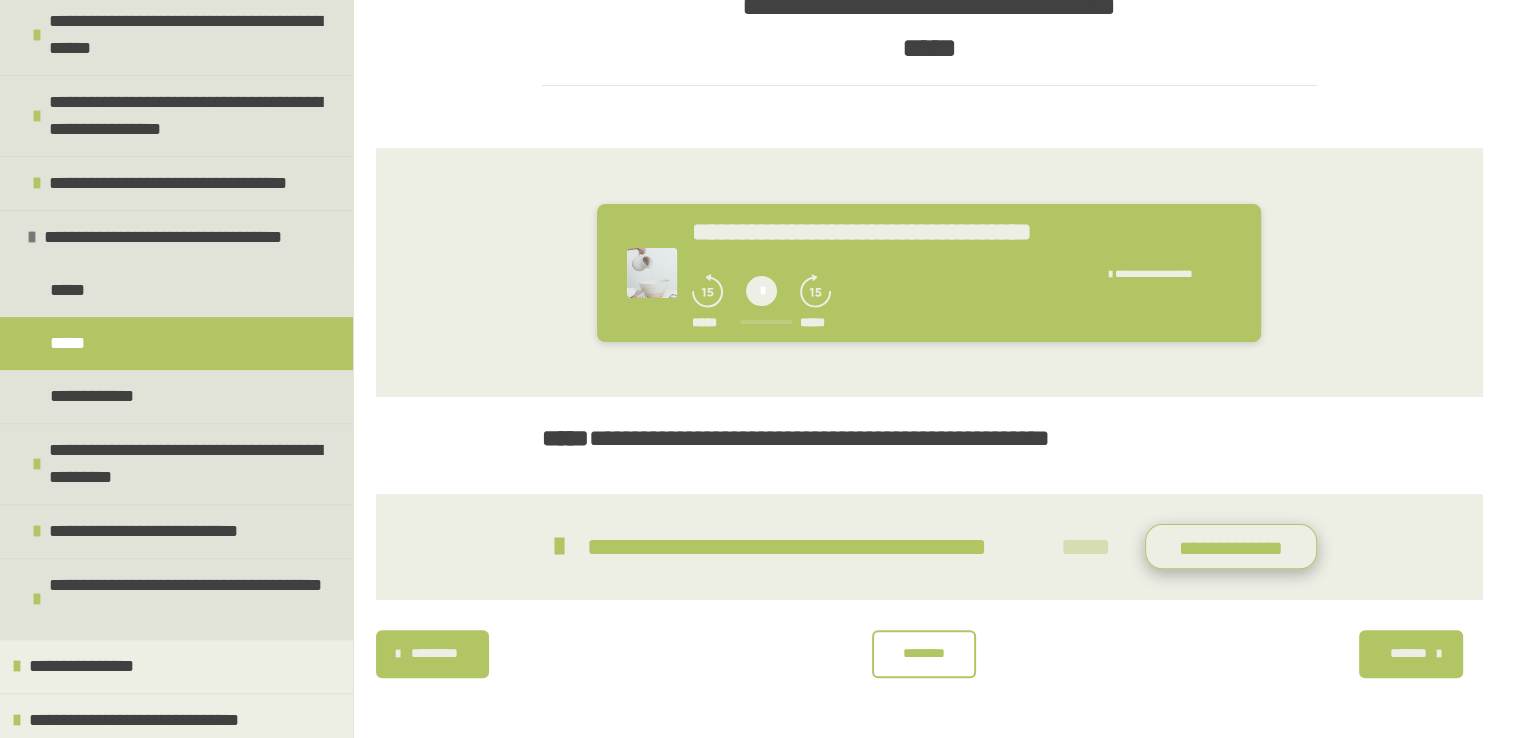 click on "**********" at bounding box center [1231, 547] 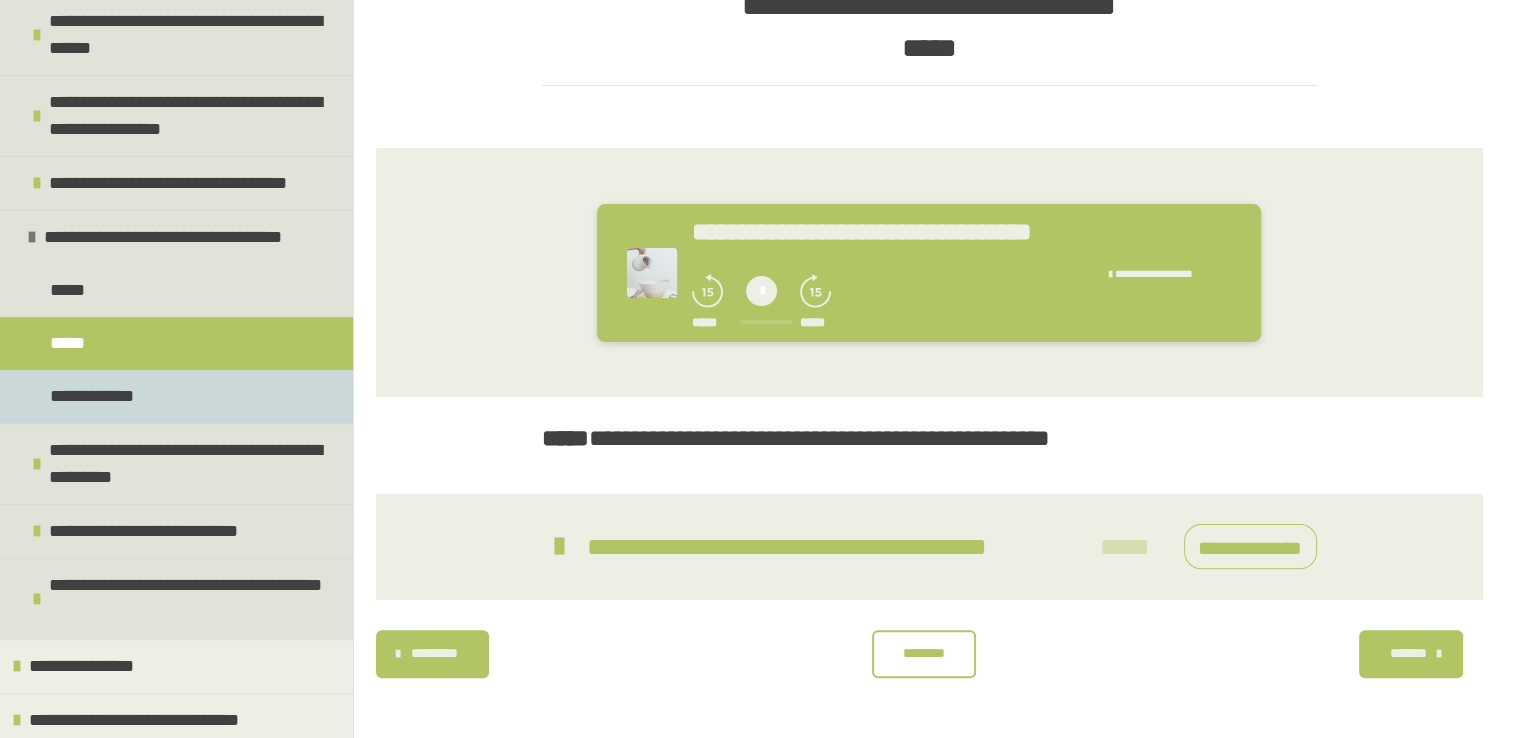 click on "**********" at bounding box center [94, 396] 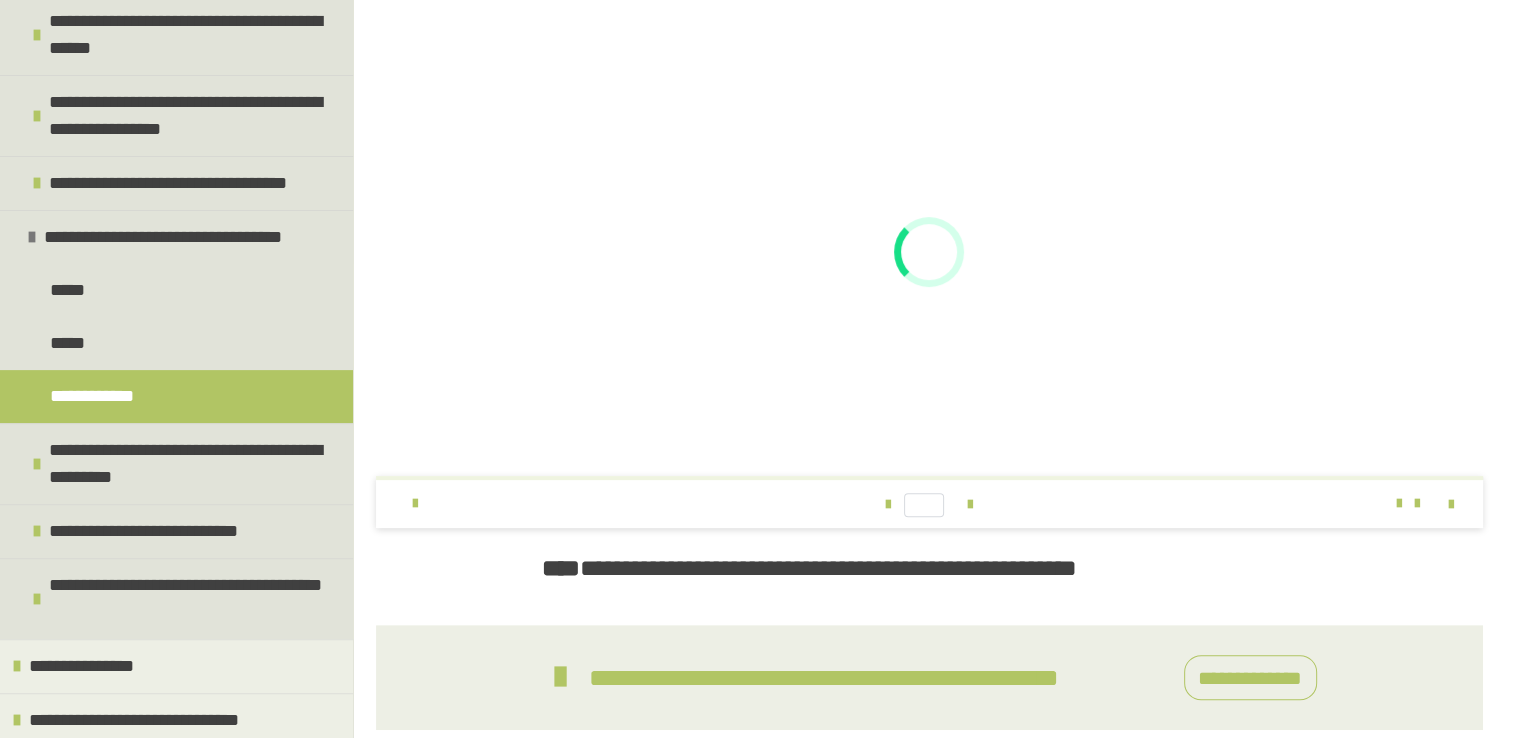 scroll, scrollTop: 578, scrollLeft: 0, axis: vertical 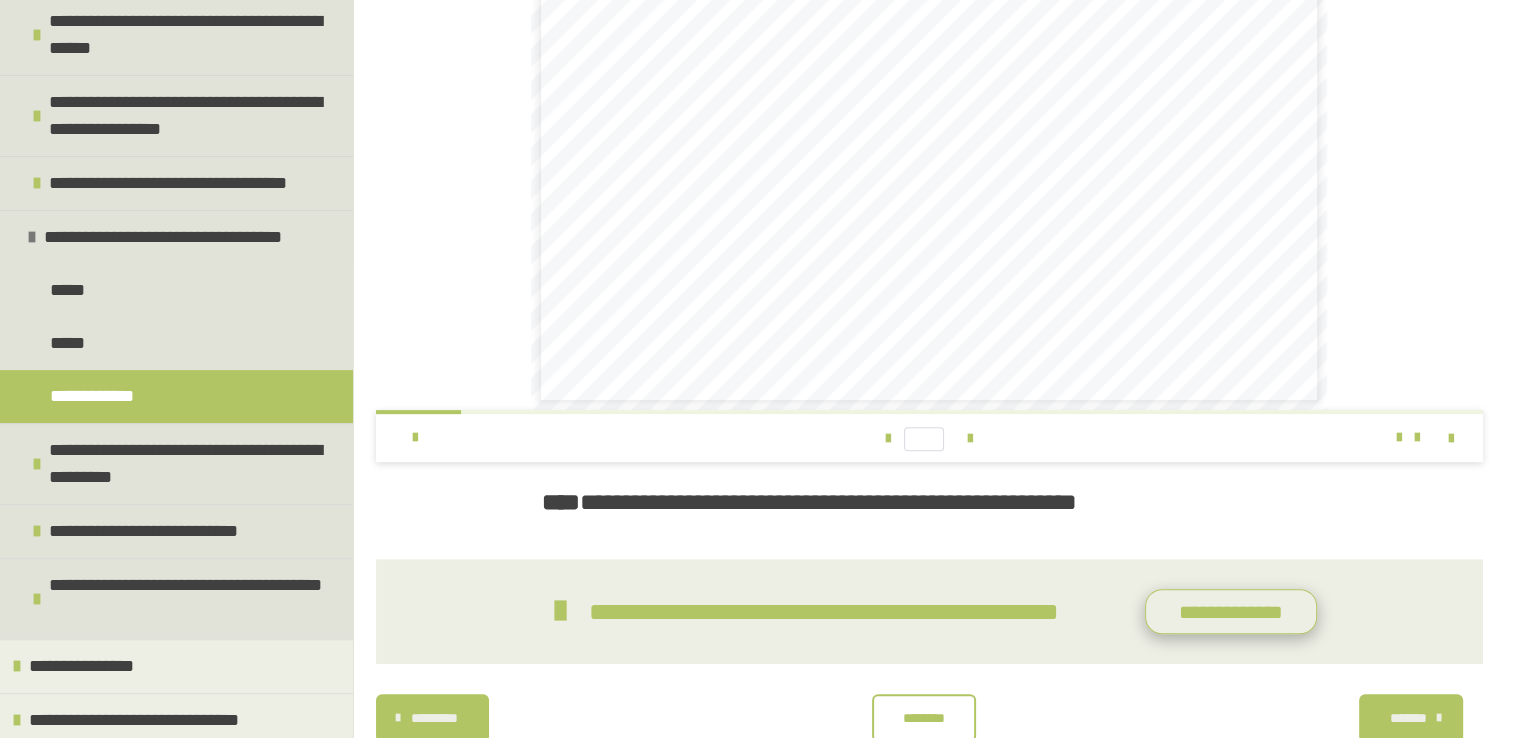 click on "**********" at bounding box center [1231, 612] 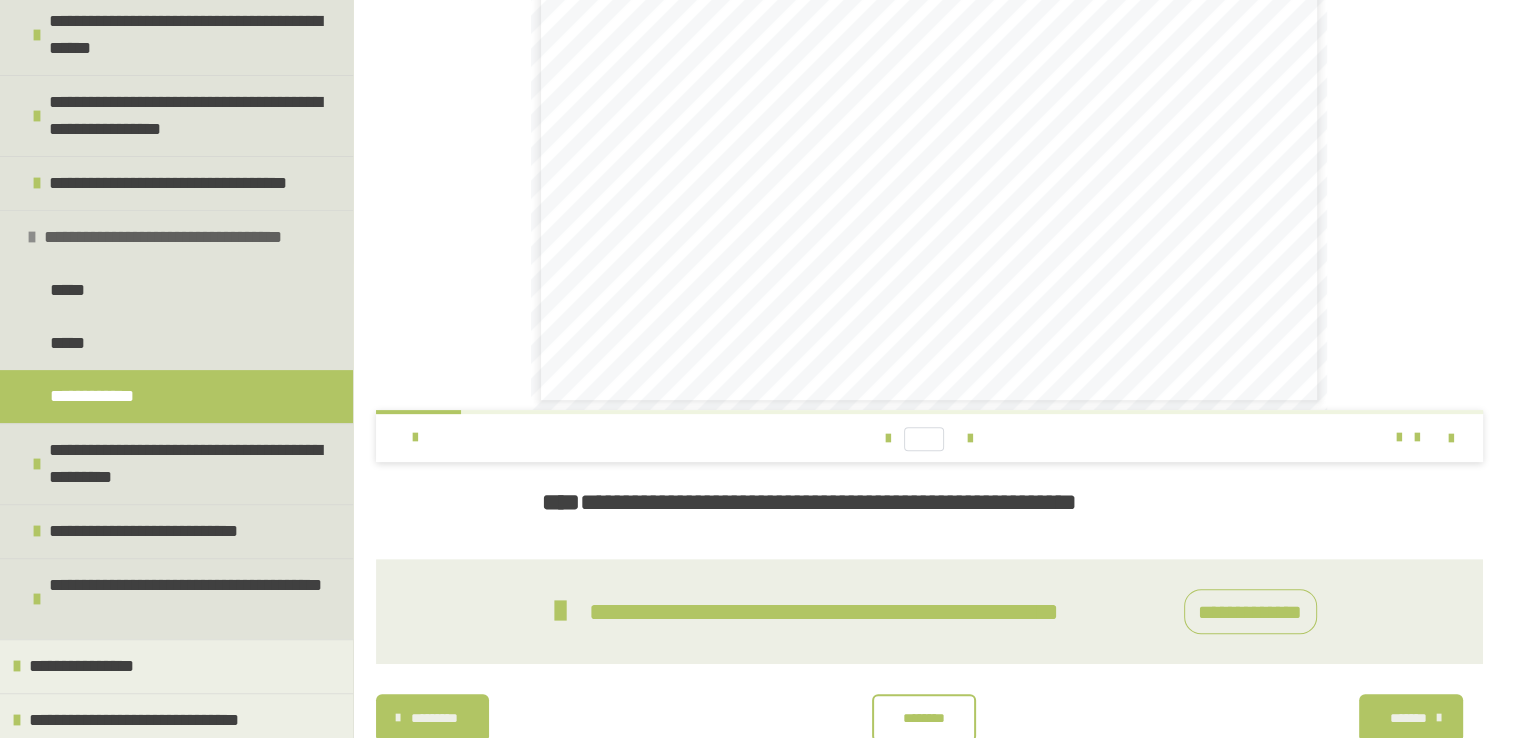 click at bounding box center [32, 237] 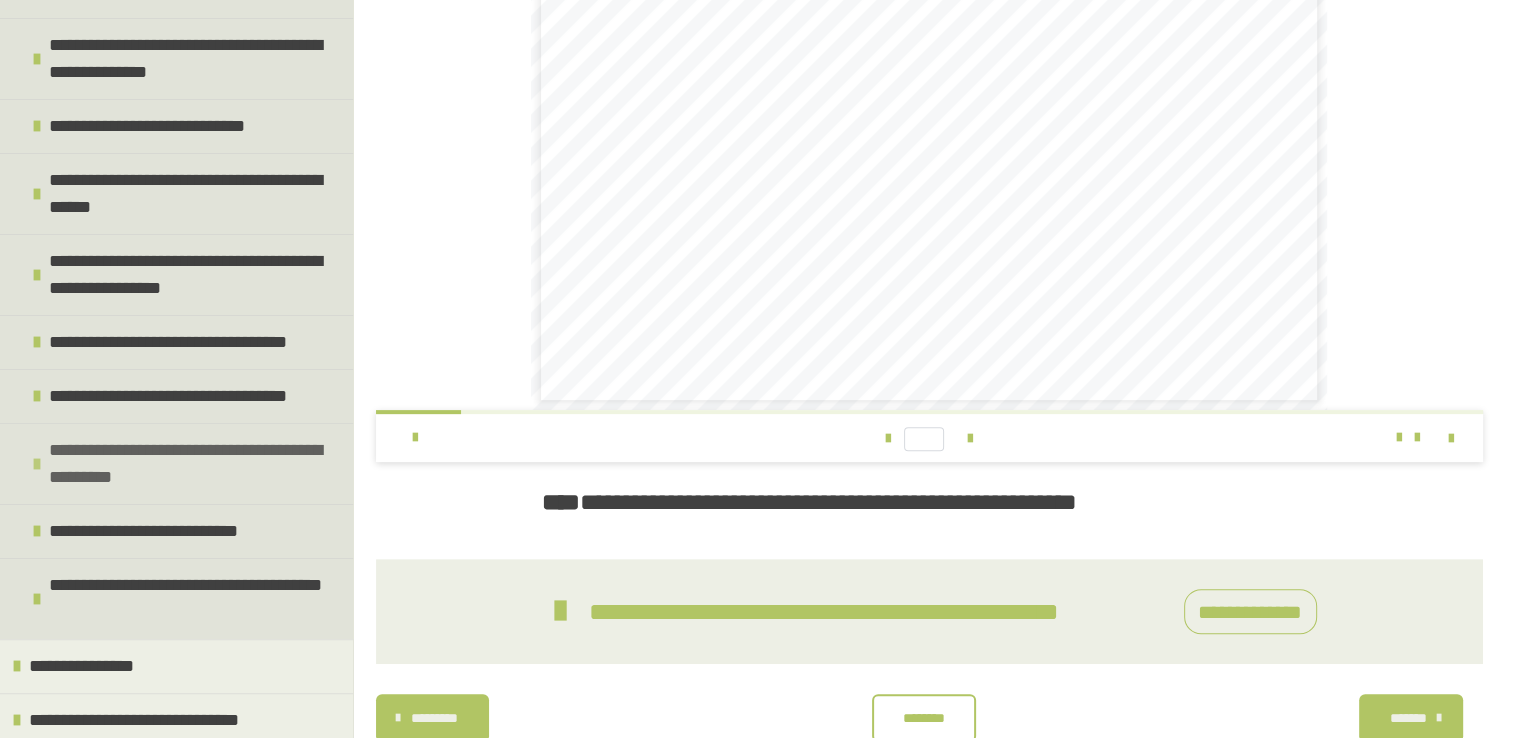 click on "**********" at bounding box center [176, 463] 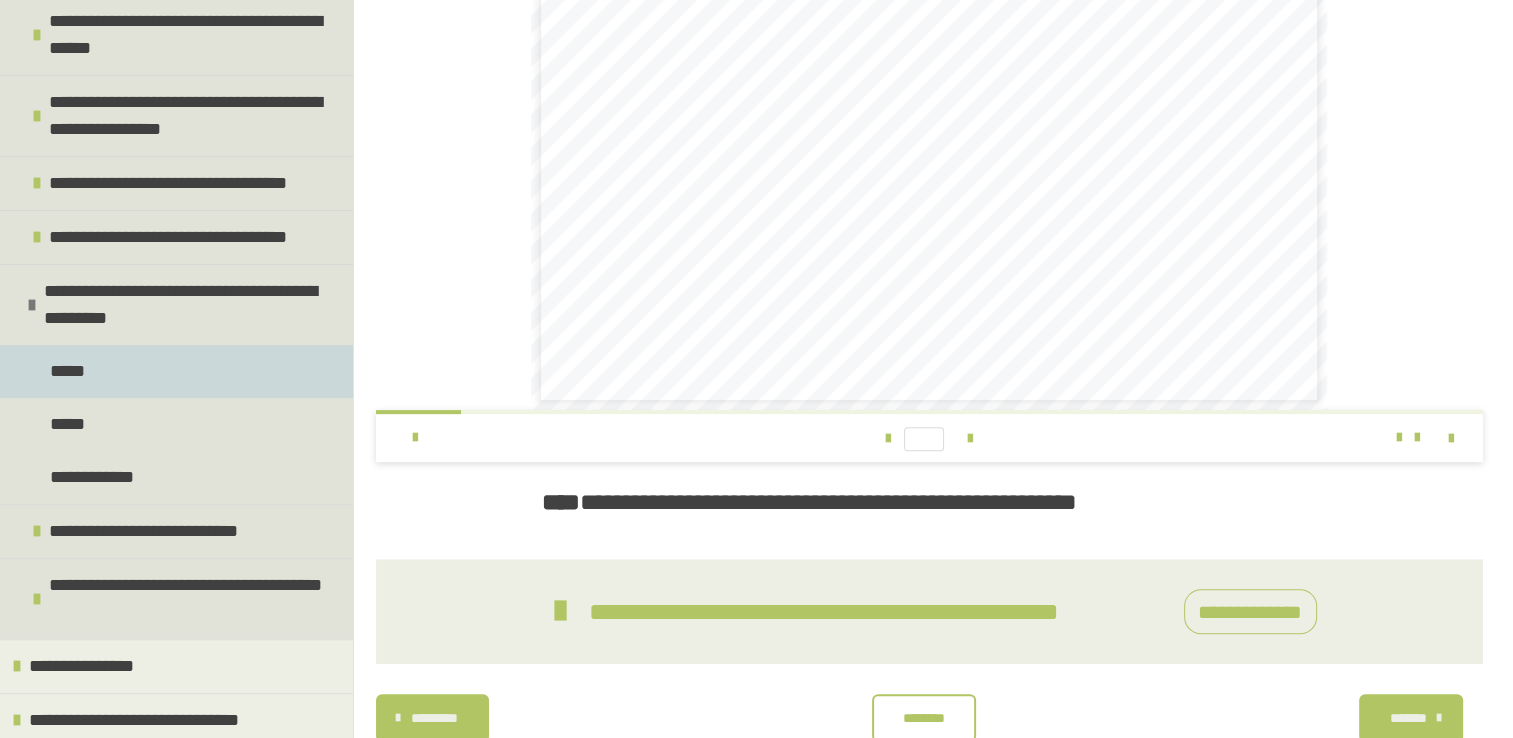 click on "*****" at bounding box center [176, 371] 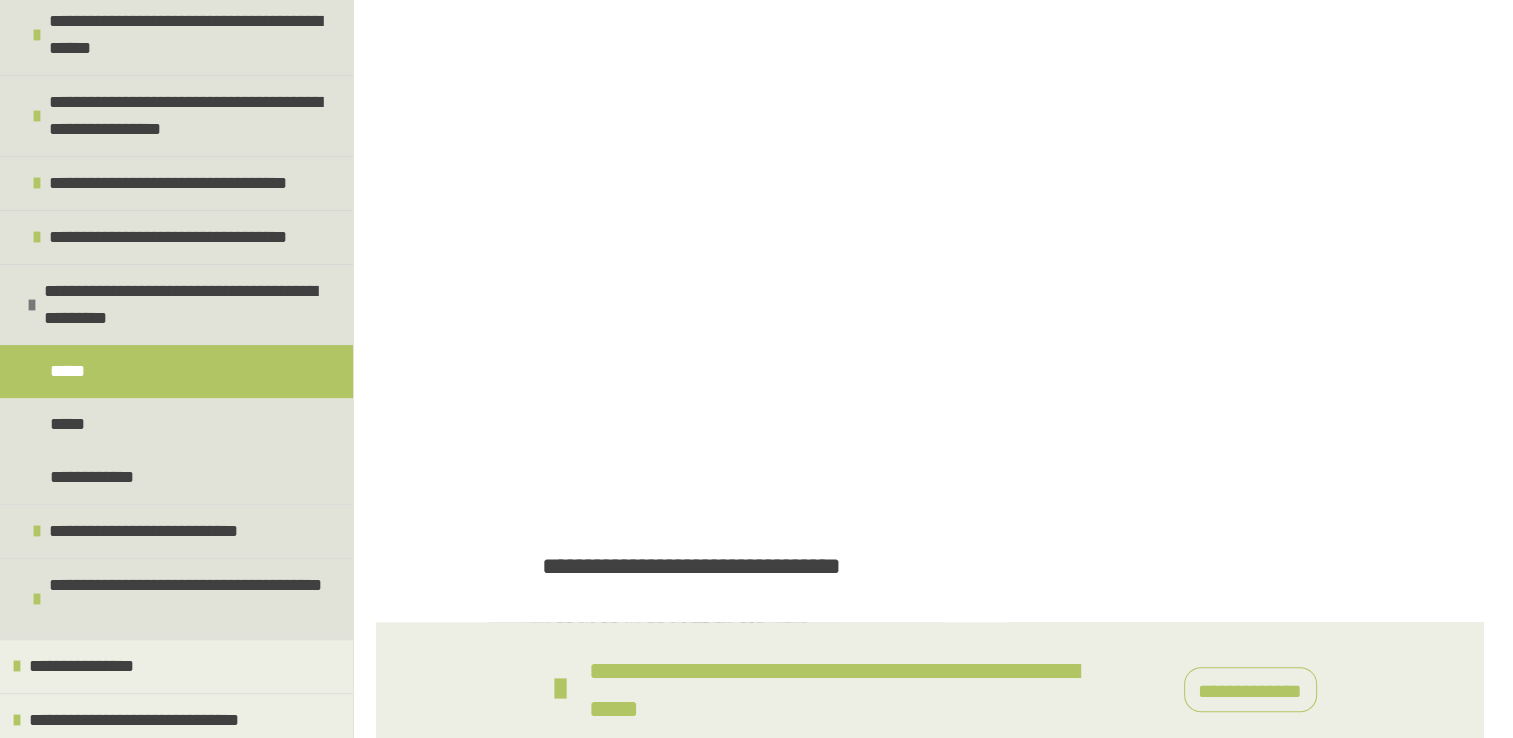 scroll, scrollTop: 486, scrollLeft: 0, axis: vertical 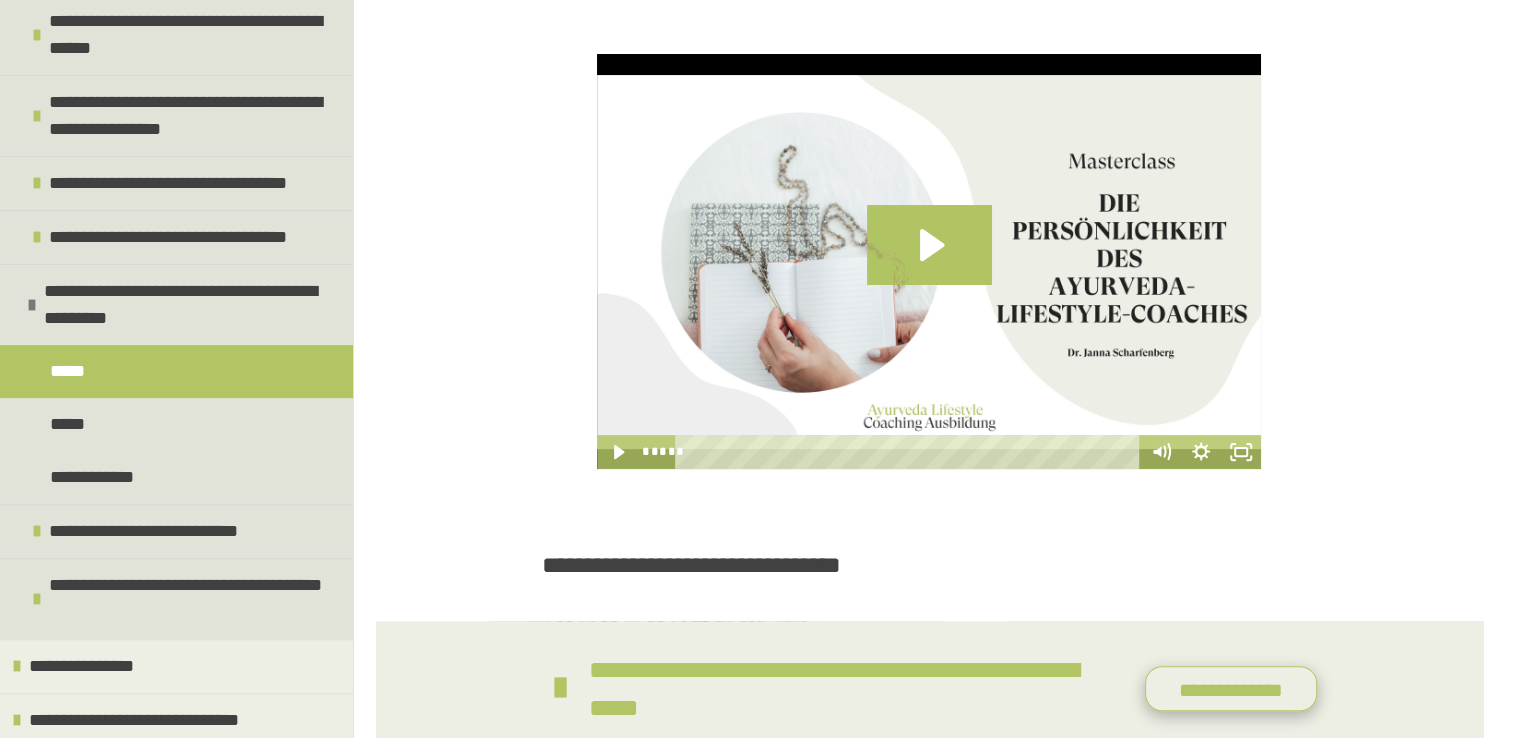 click on "**********" at bounding box center (1231, 689) 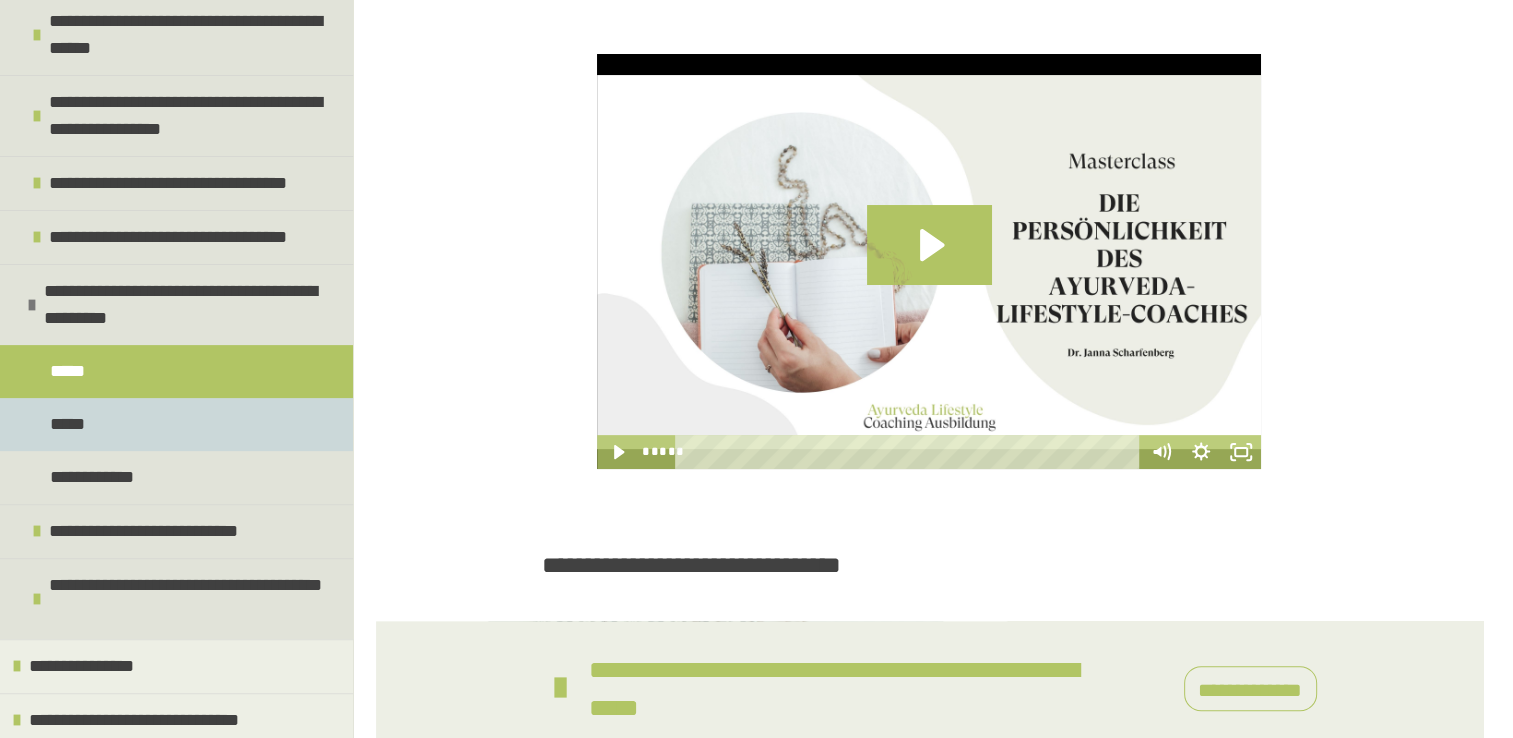 click on "*****" at bounding box center (176, 424) 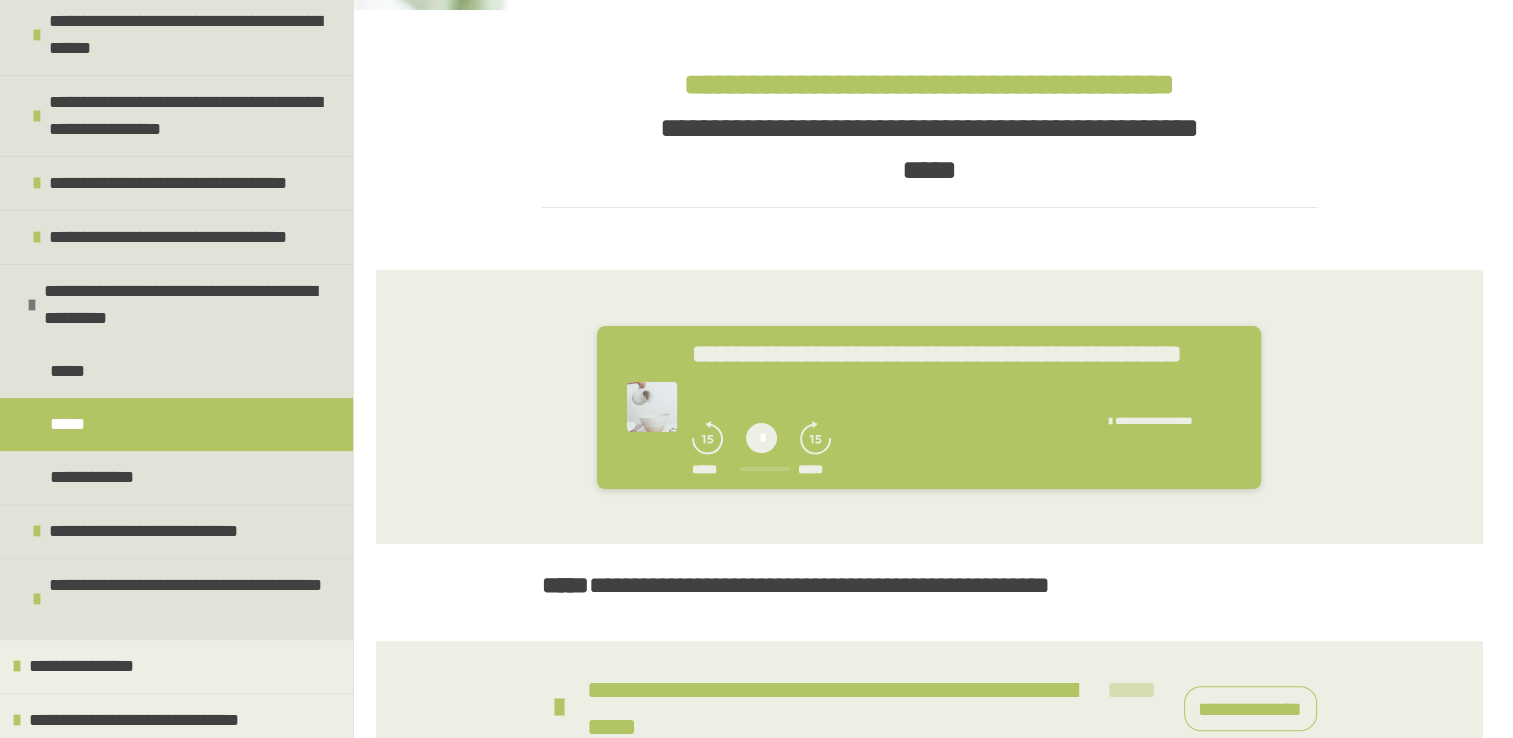 scroll, scrollTop: 447, scrollLeft: 0, axis: vertical 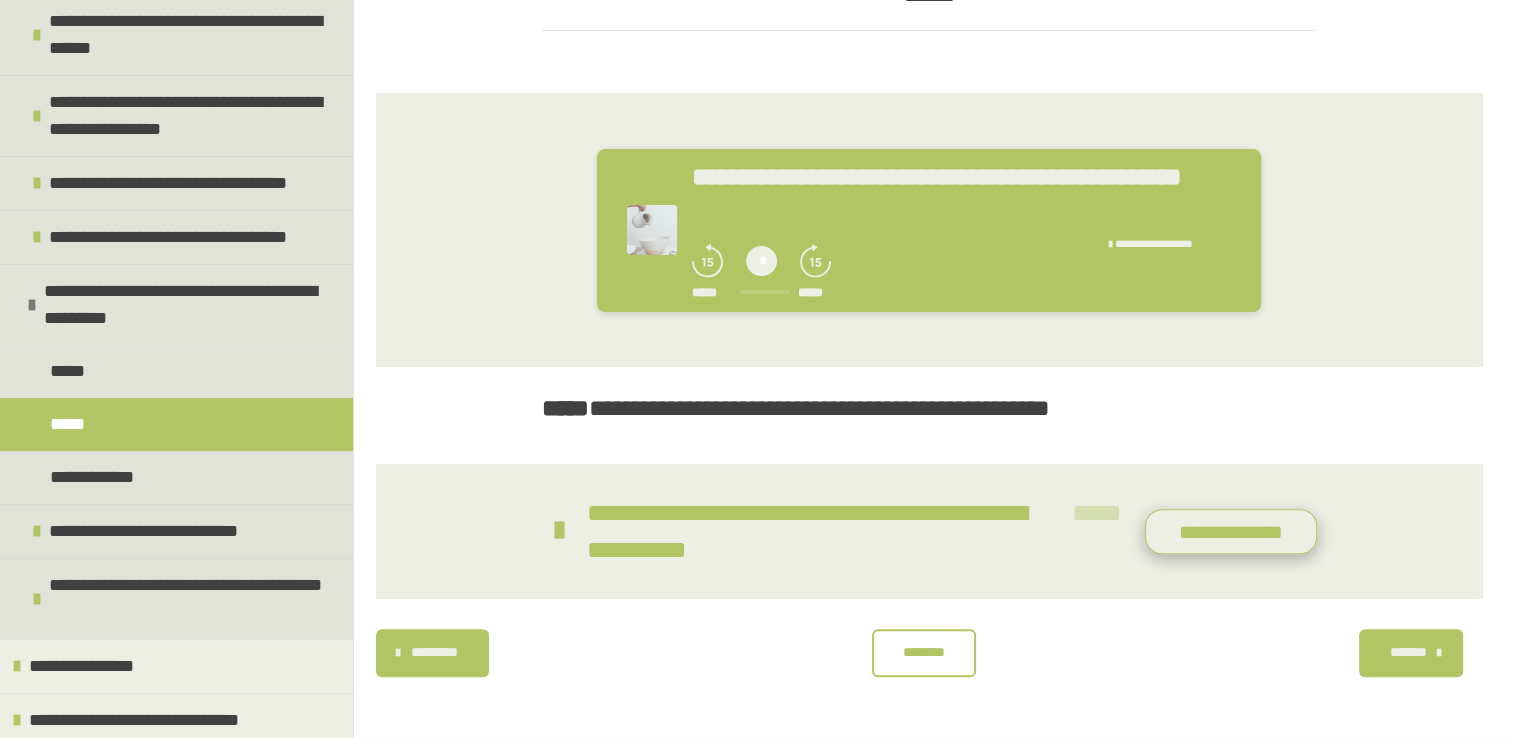 click on "**********" at bounding box center (1231, 532) 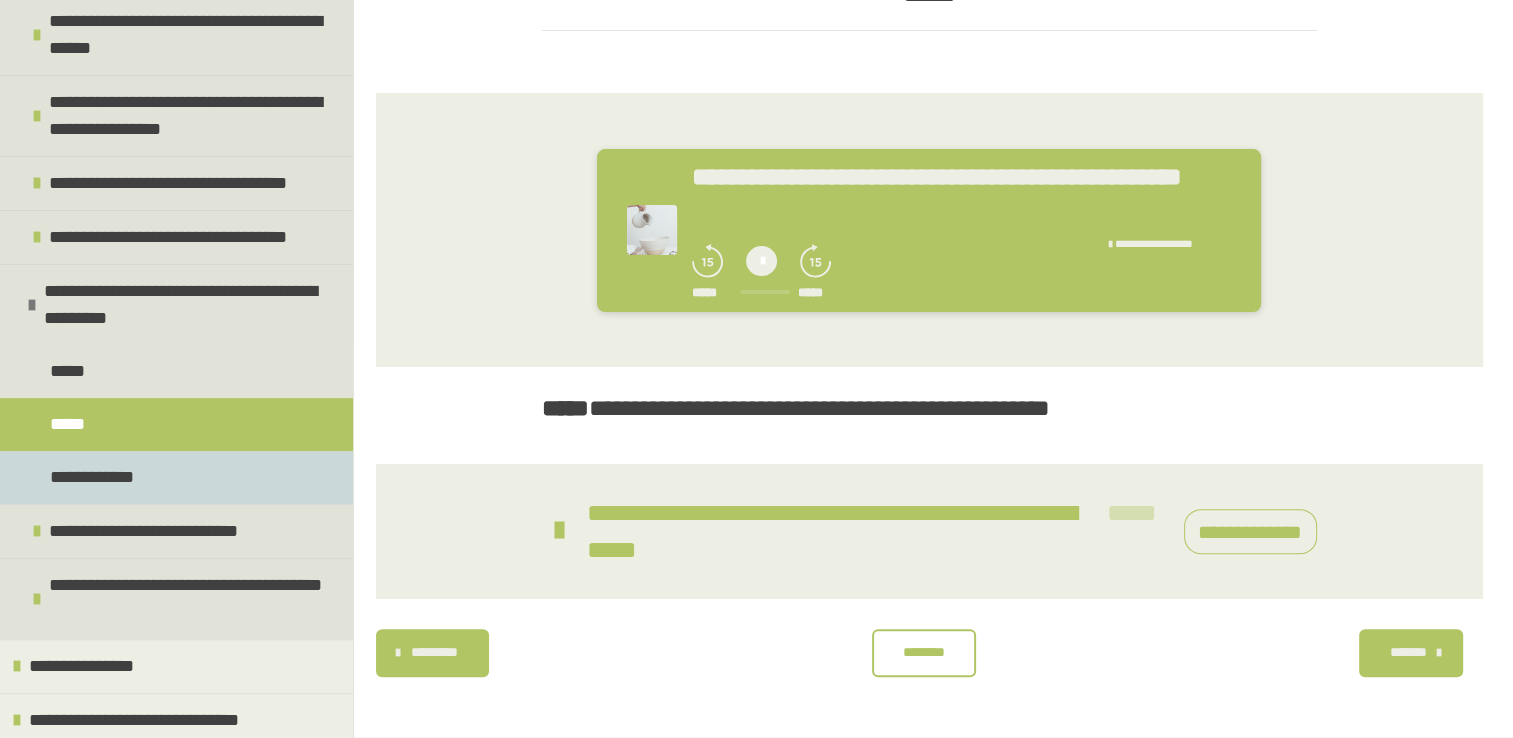 click on "**********" at bounding box center (176, 477) 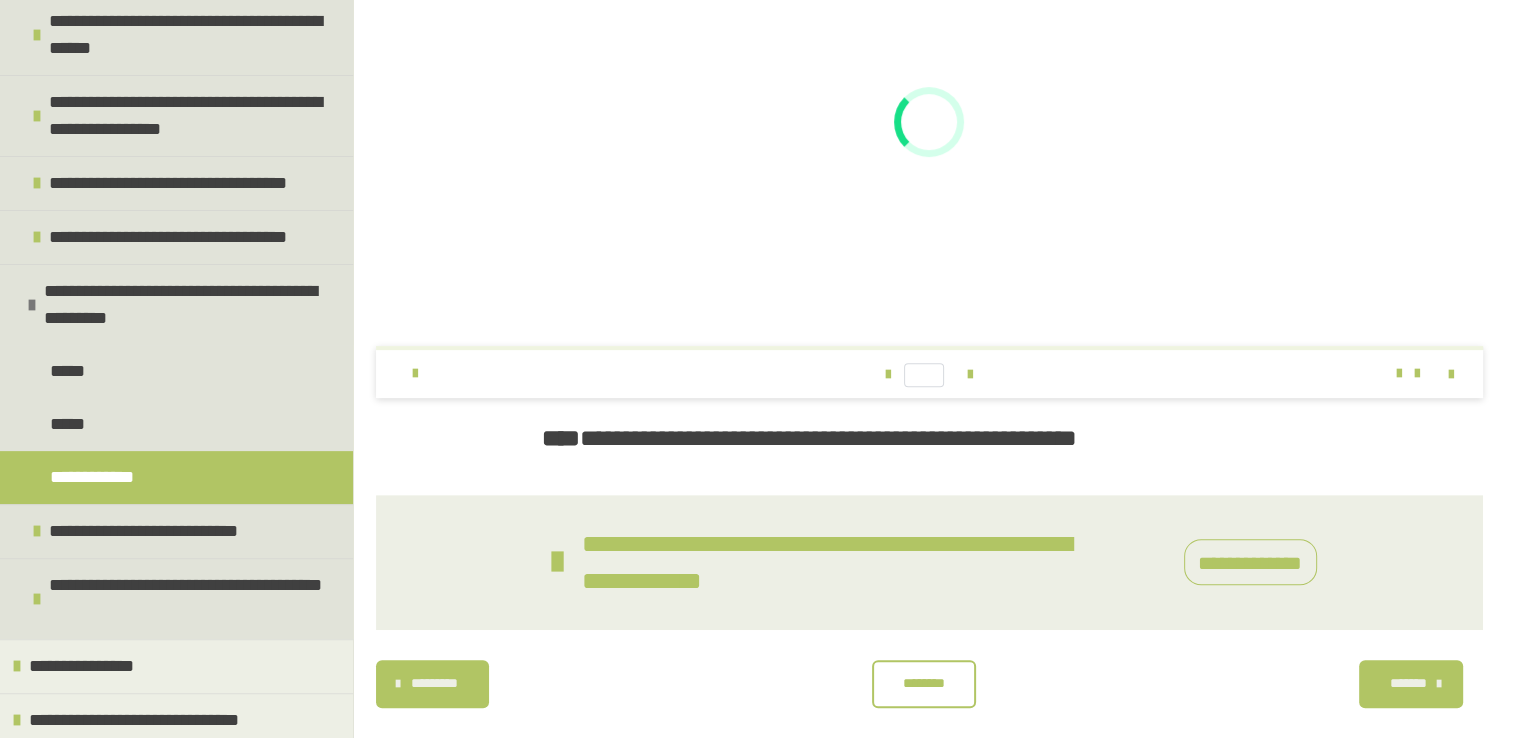 scroll, scrollTop: 665, scrollLeft: 0, axis: vertical 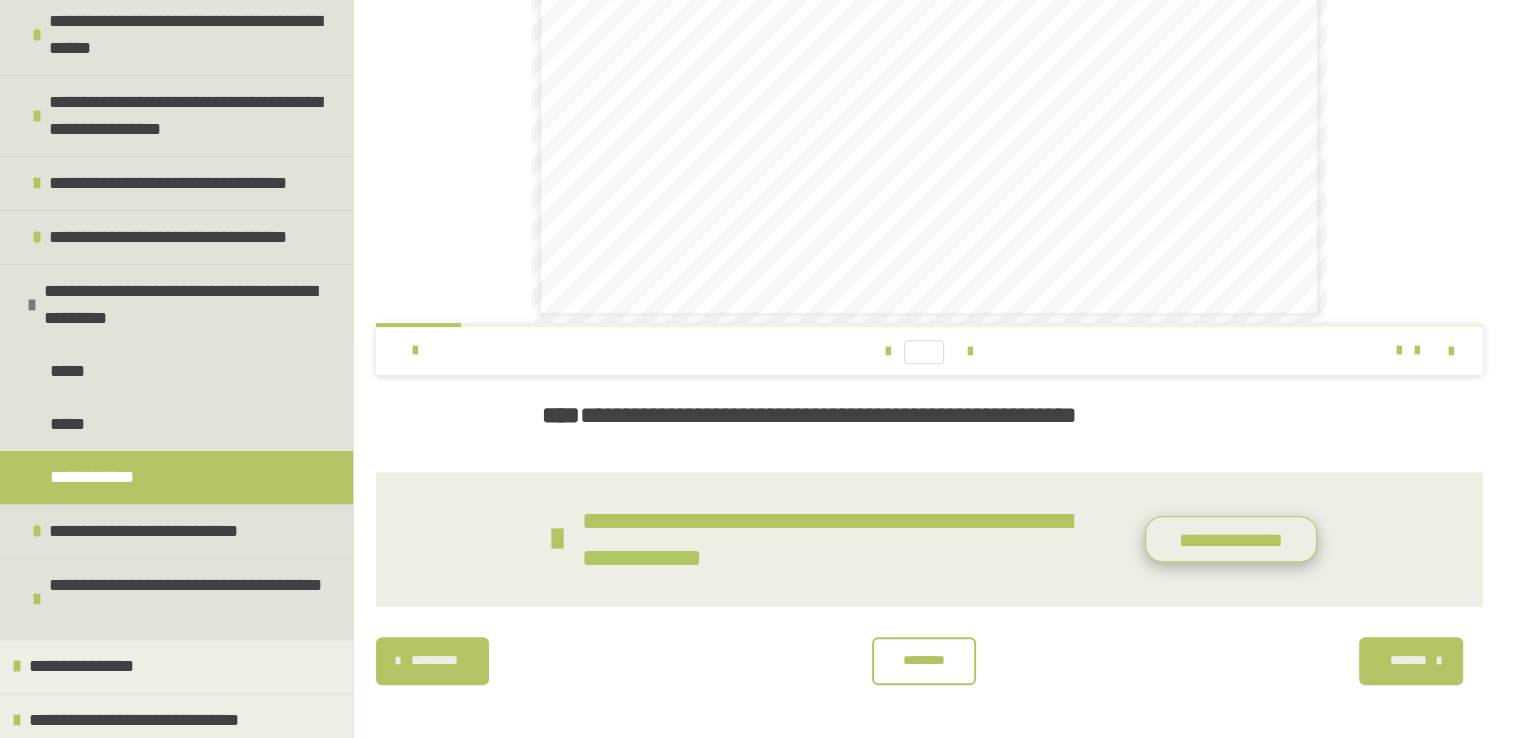 click on "**********" at bounding box center [1231, 539] 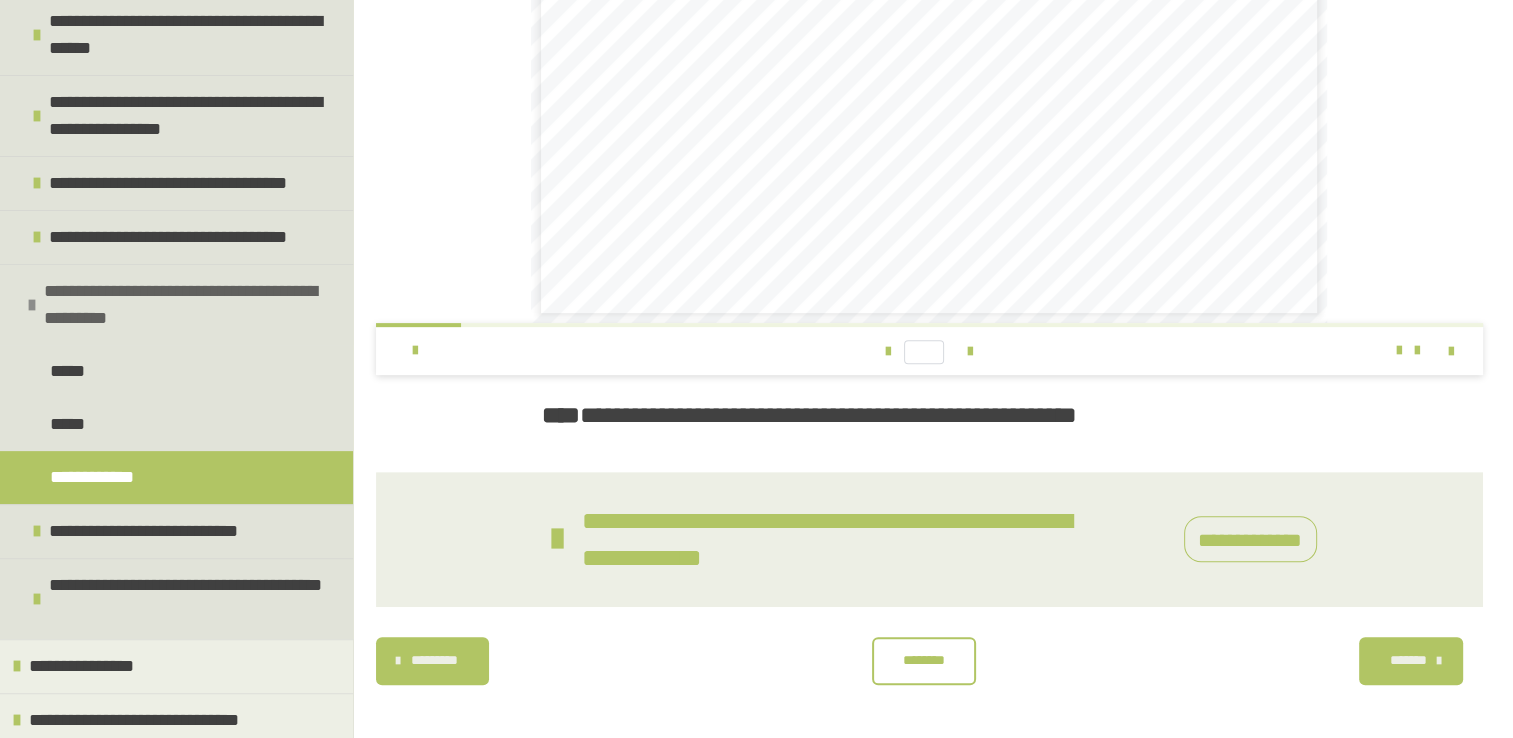 click on "**********" at bounding box center (176, 304) 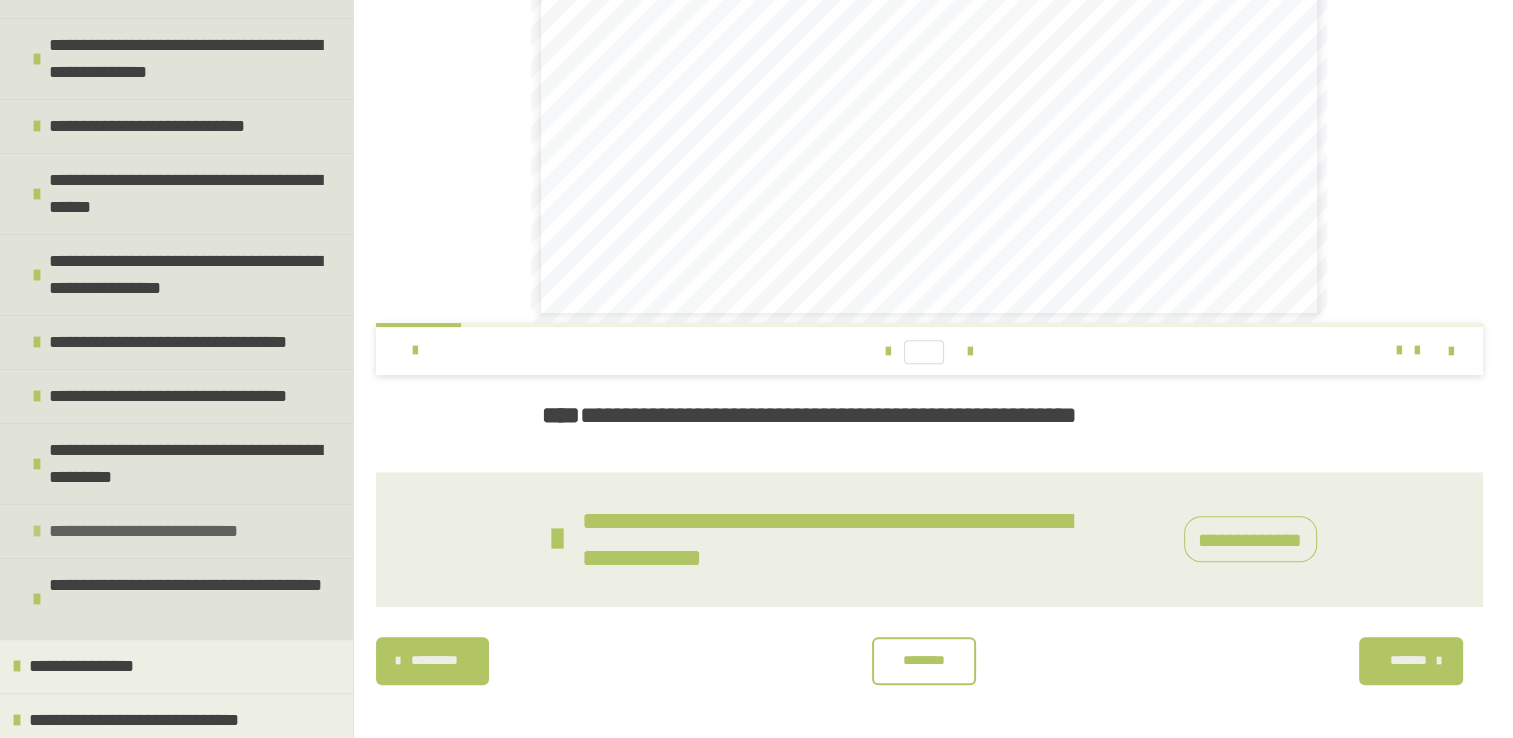 click at bounding box center (37, 531) 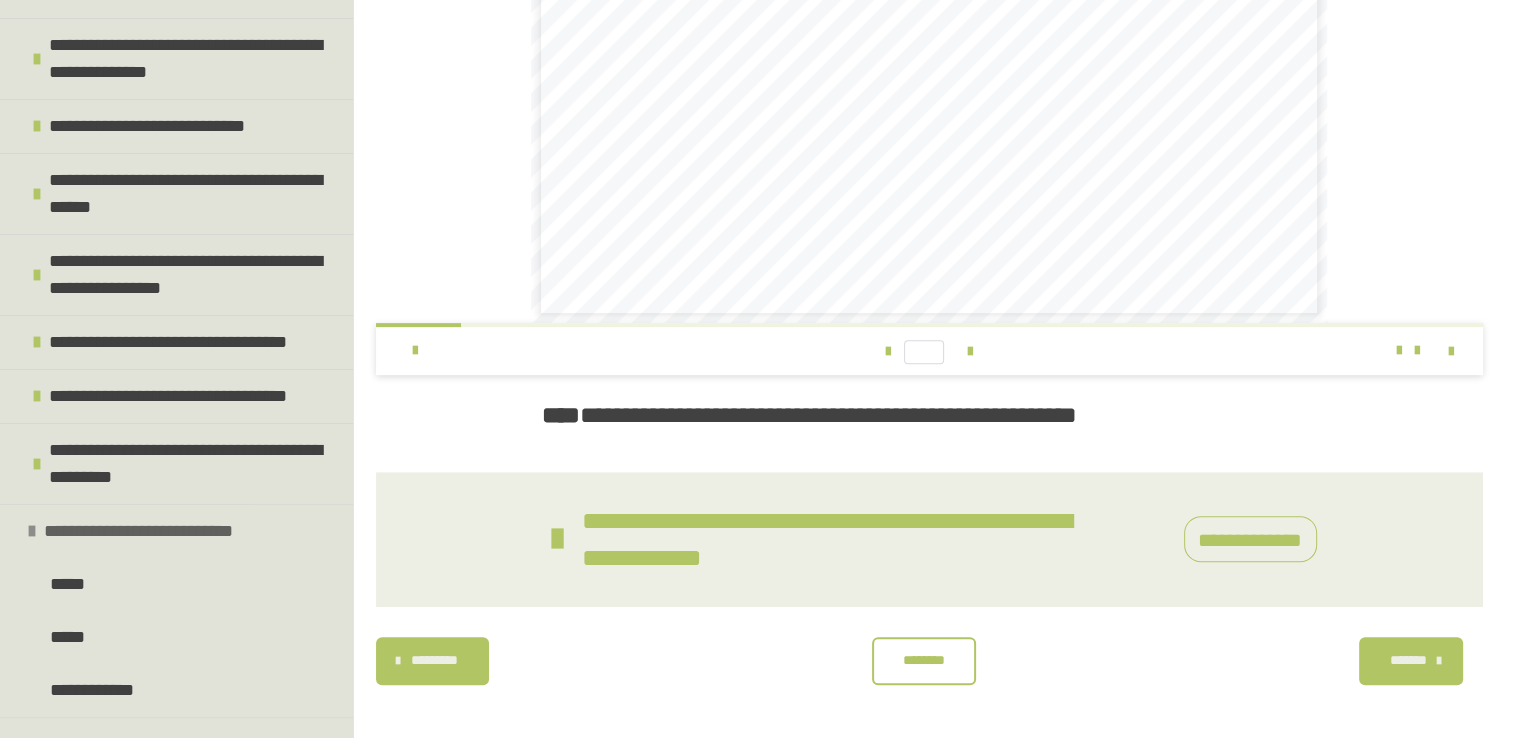 scroll, scrollTop: 543, scrollLeft: 0, axis: vertical 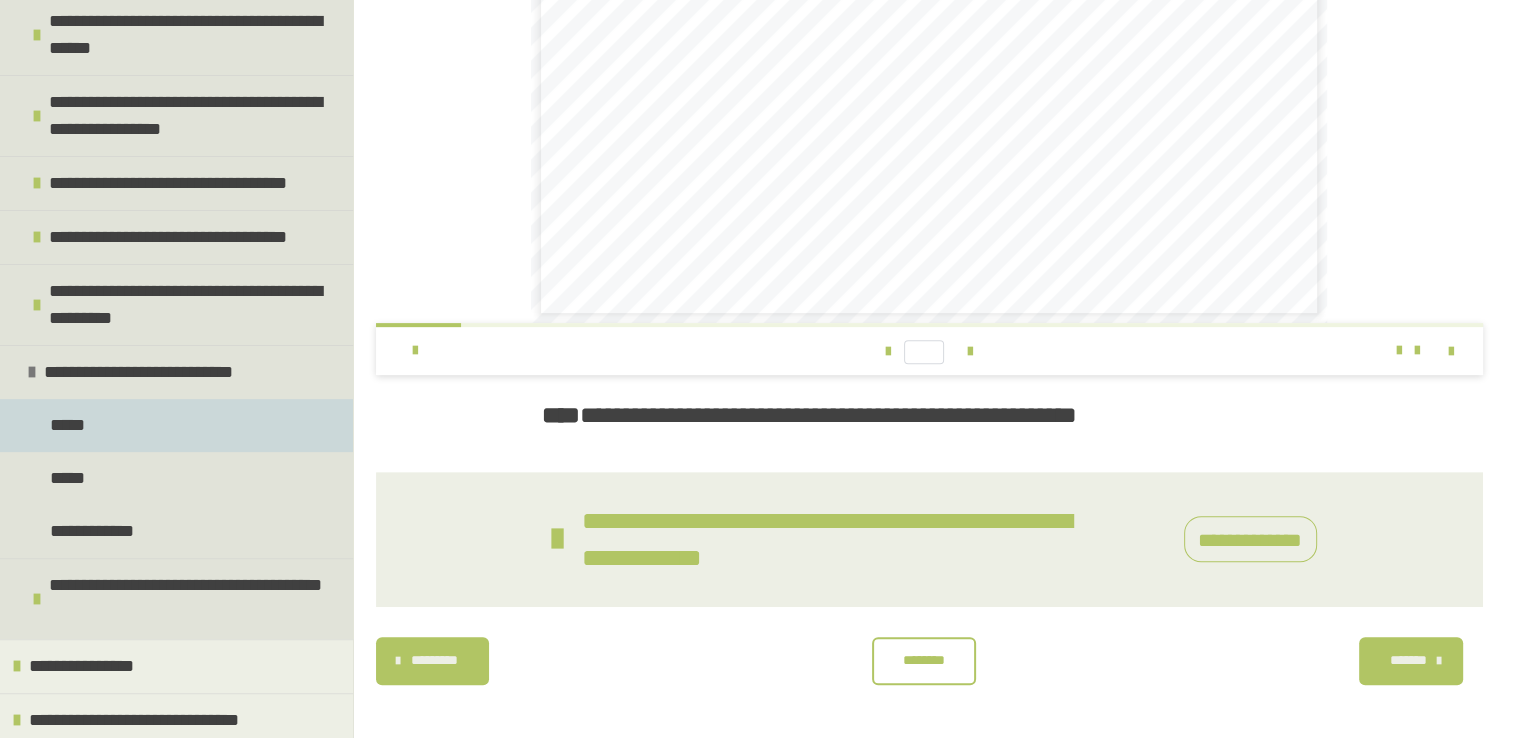click on "*****" at bounding box center (176, 425) 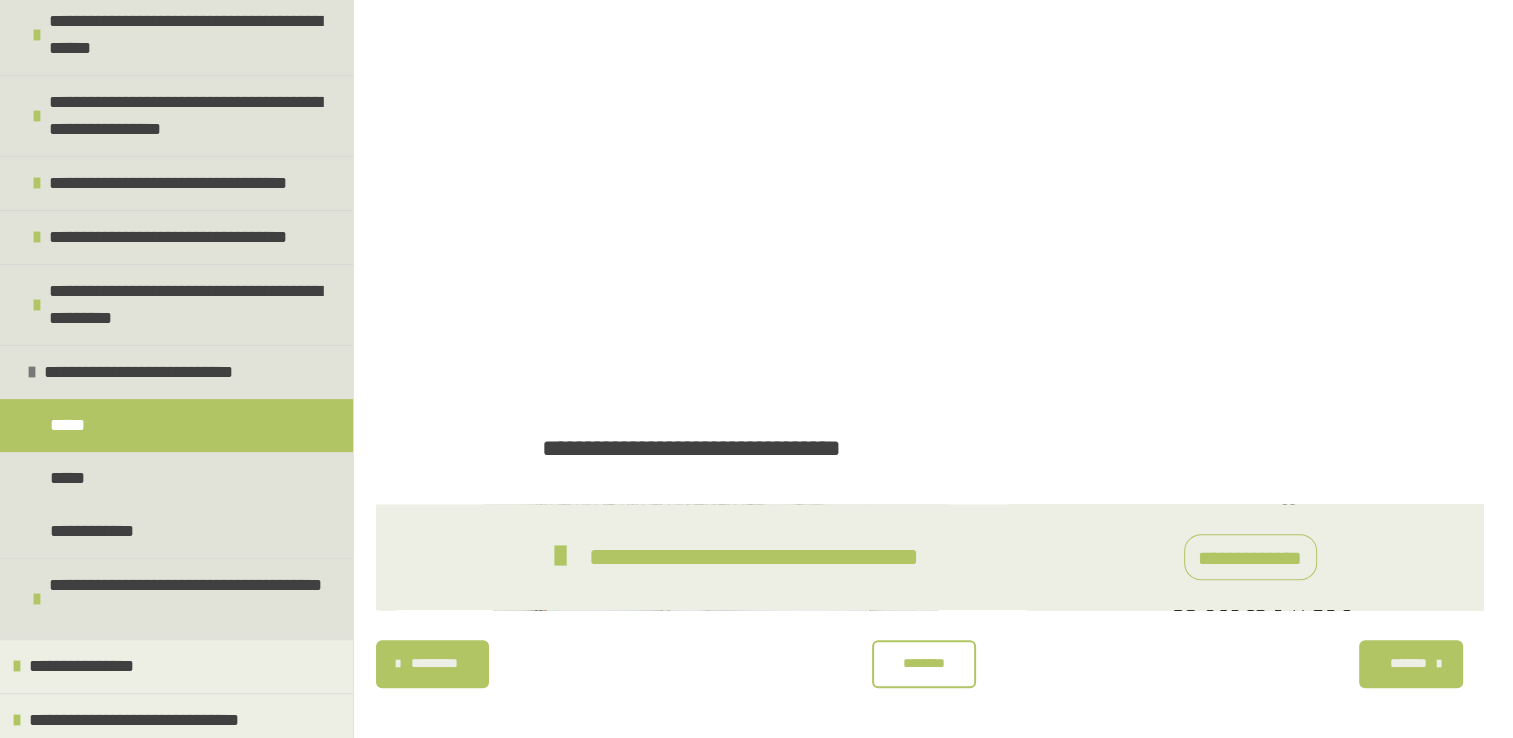 scroll, scrollTop: 611, scrollLeft: 0, axis: vertical 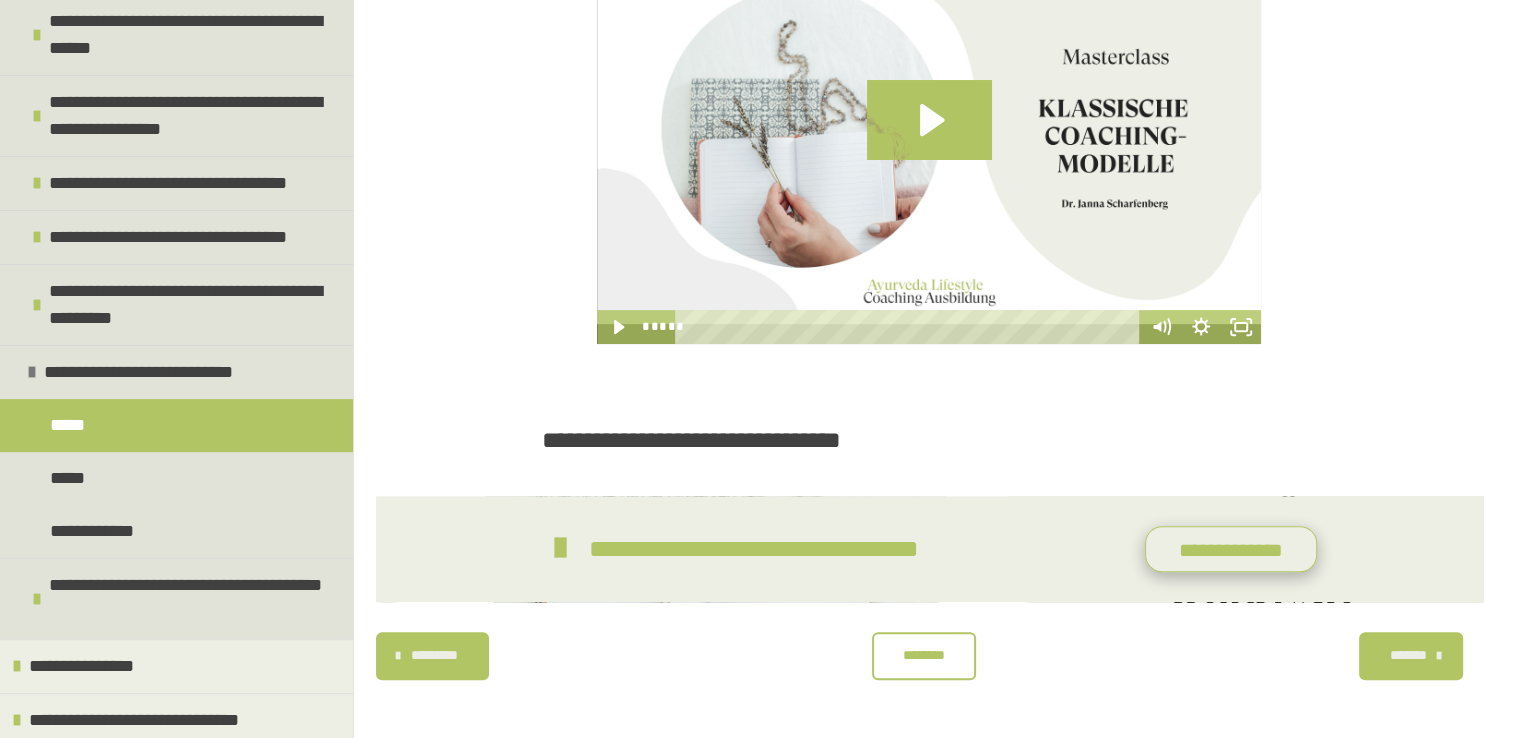 click on "**********" at bounding box center (1231, 549) 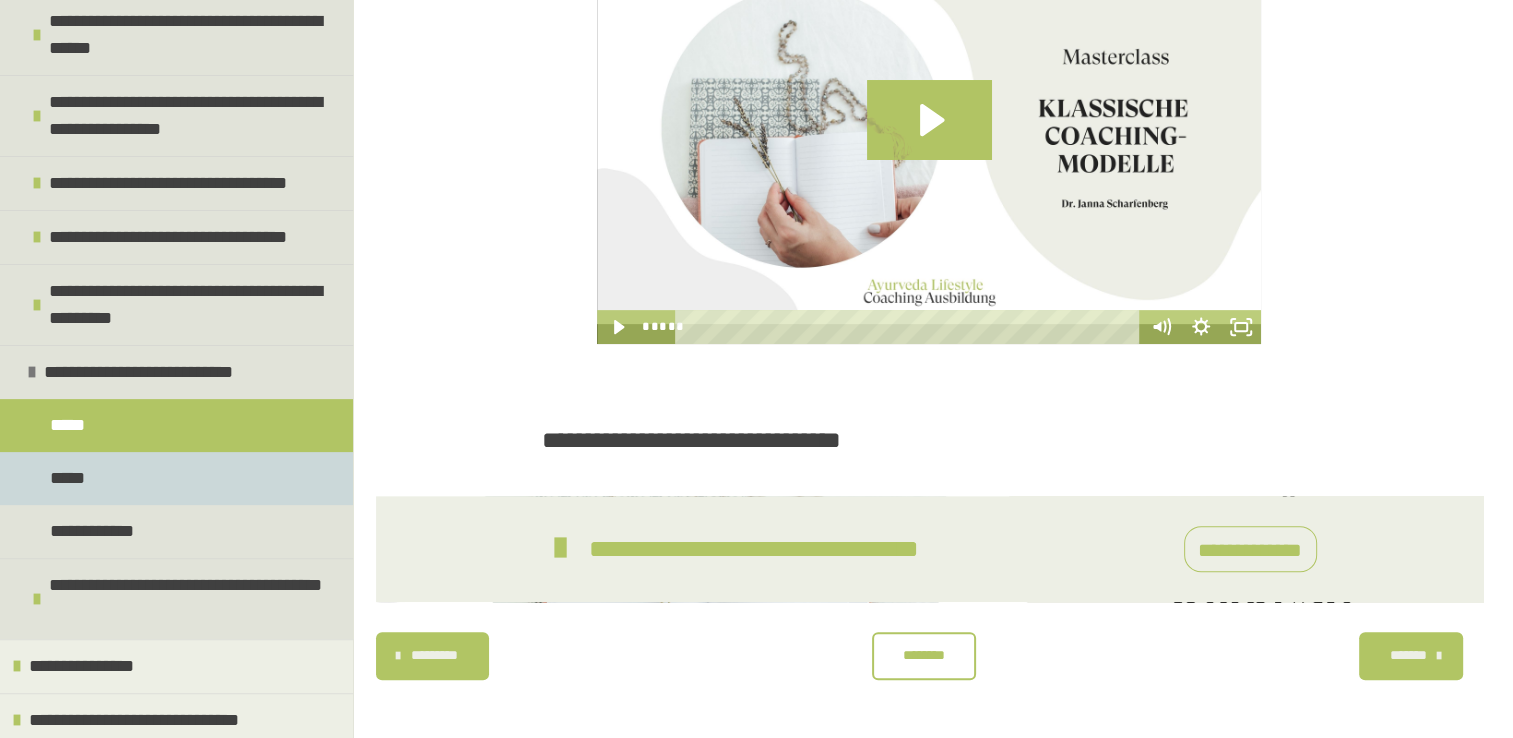 click on "*****" at bounding box center (176, 478) 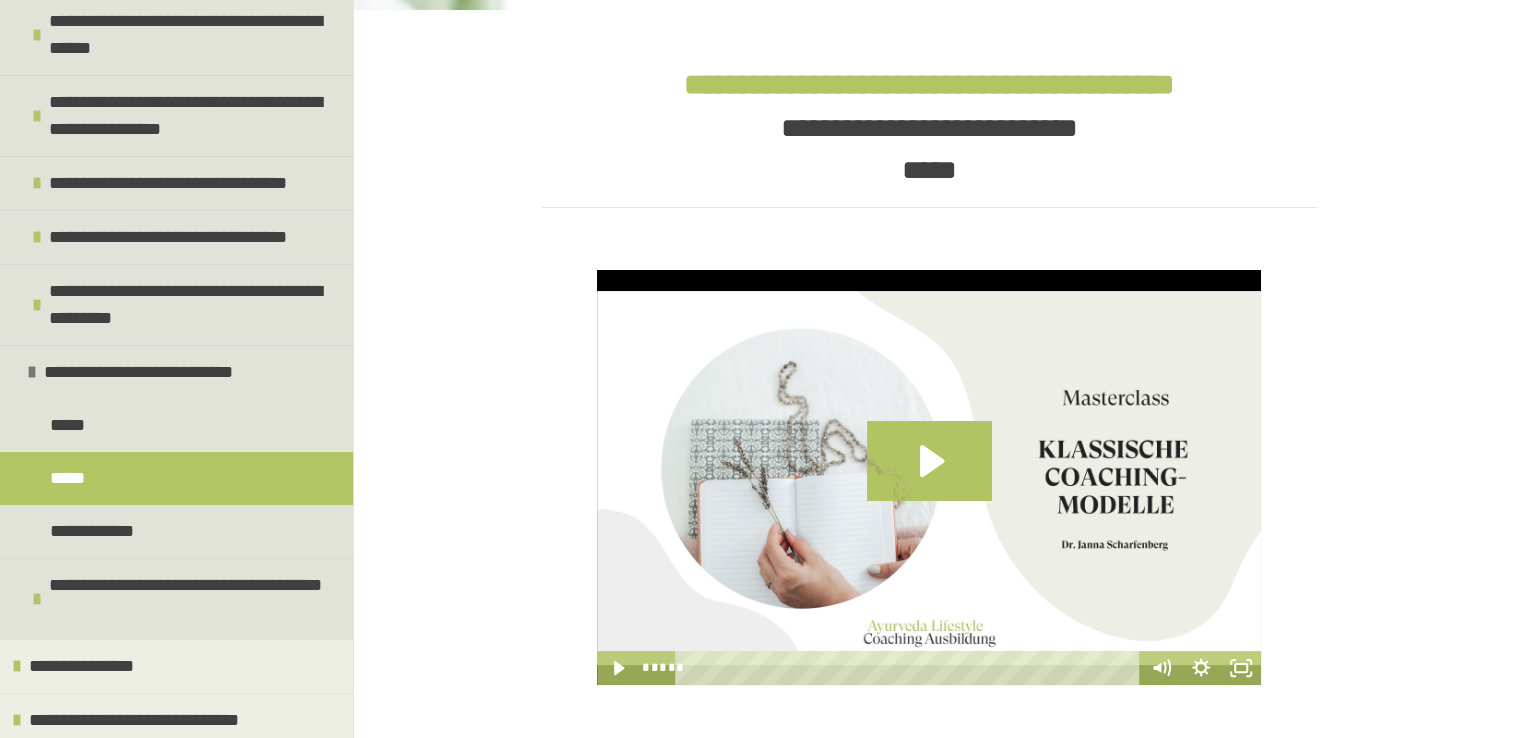 scroll, scrollTop: 392, scrollLeft: 0, axis: vertical 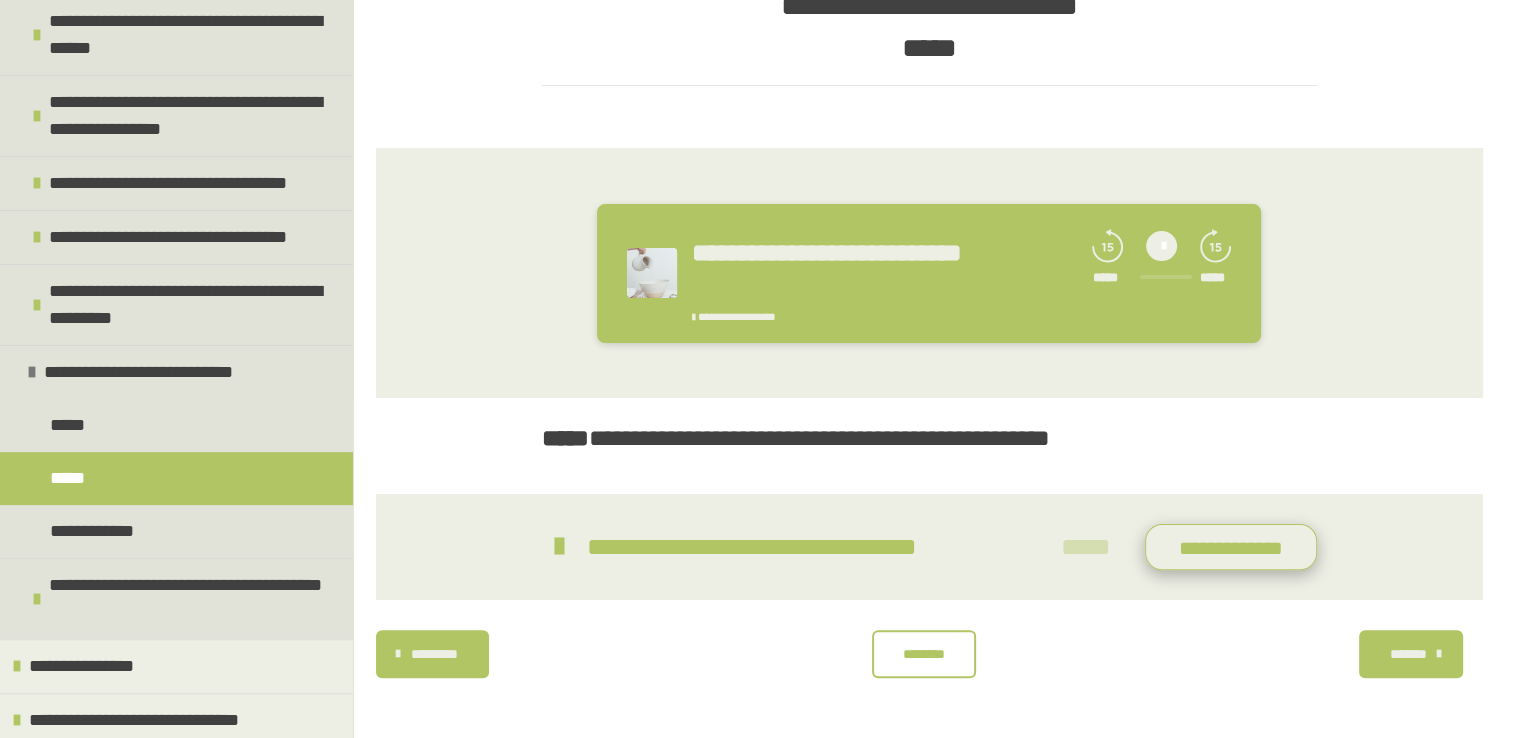 click on "**********" at bounding box center (1231, 547) 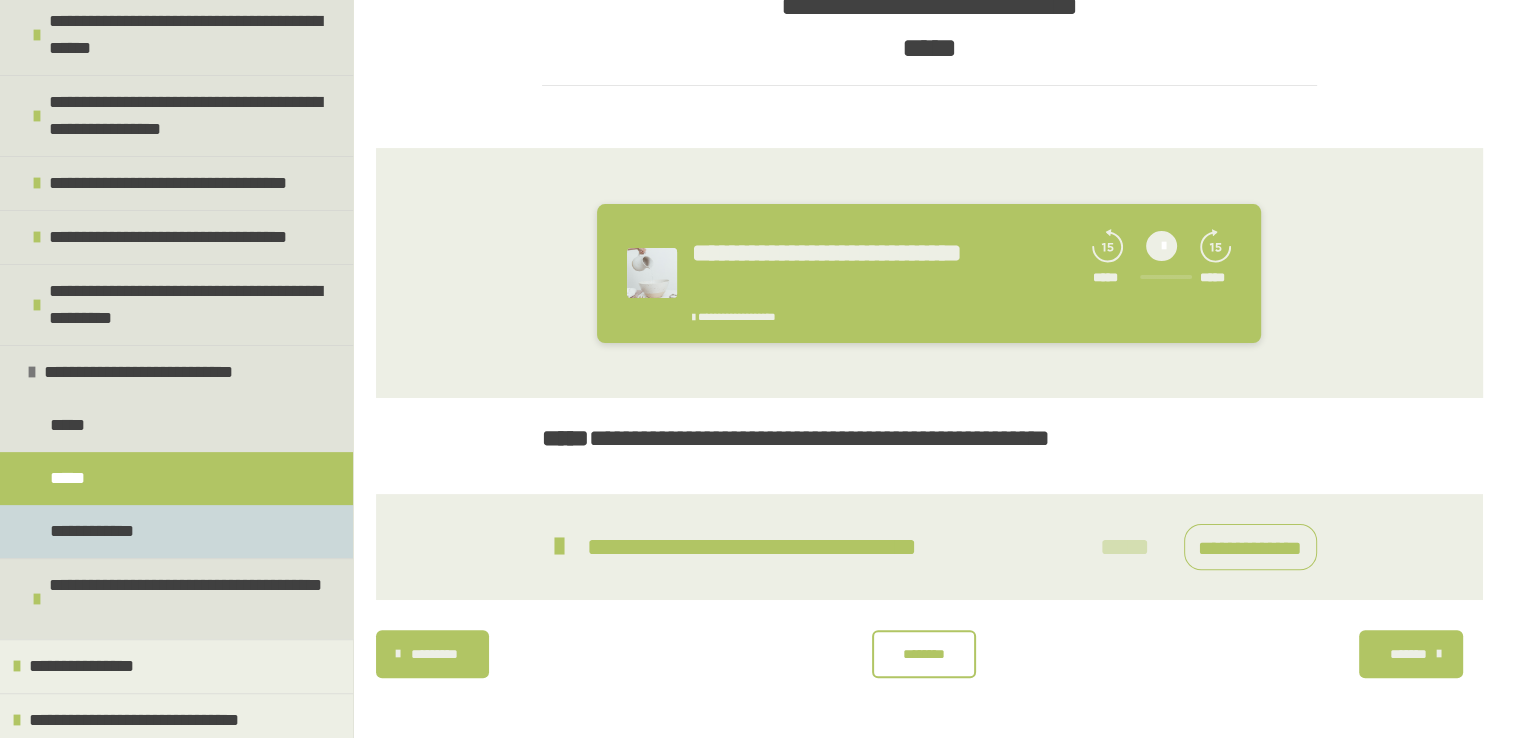 click on "**********" at bounding box center [94, 531] 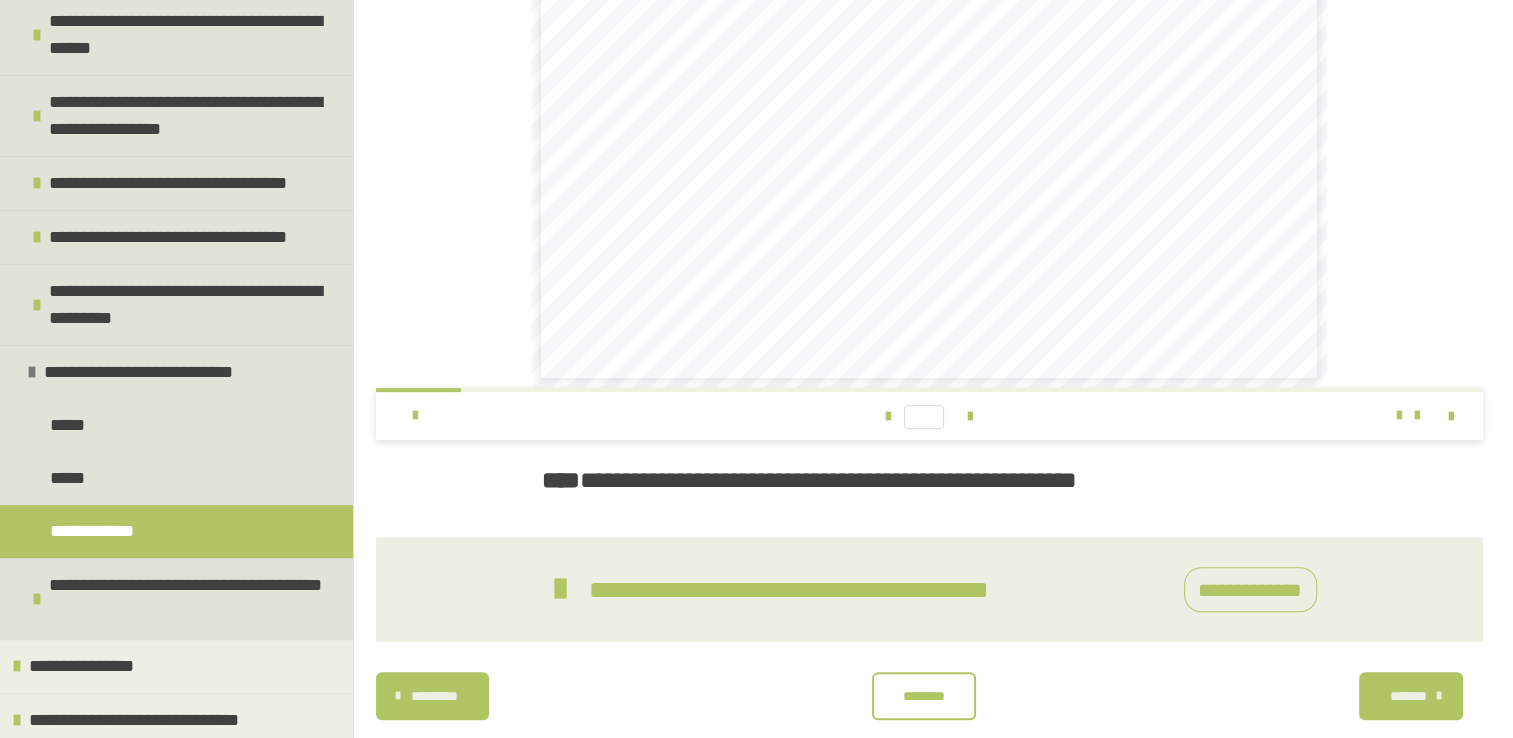 scroll, scrollTop: 601, scrollLeft: 0, axis: vertical 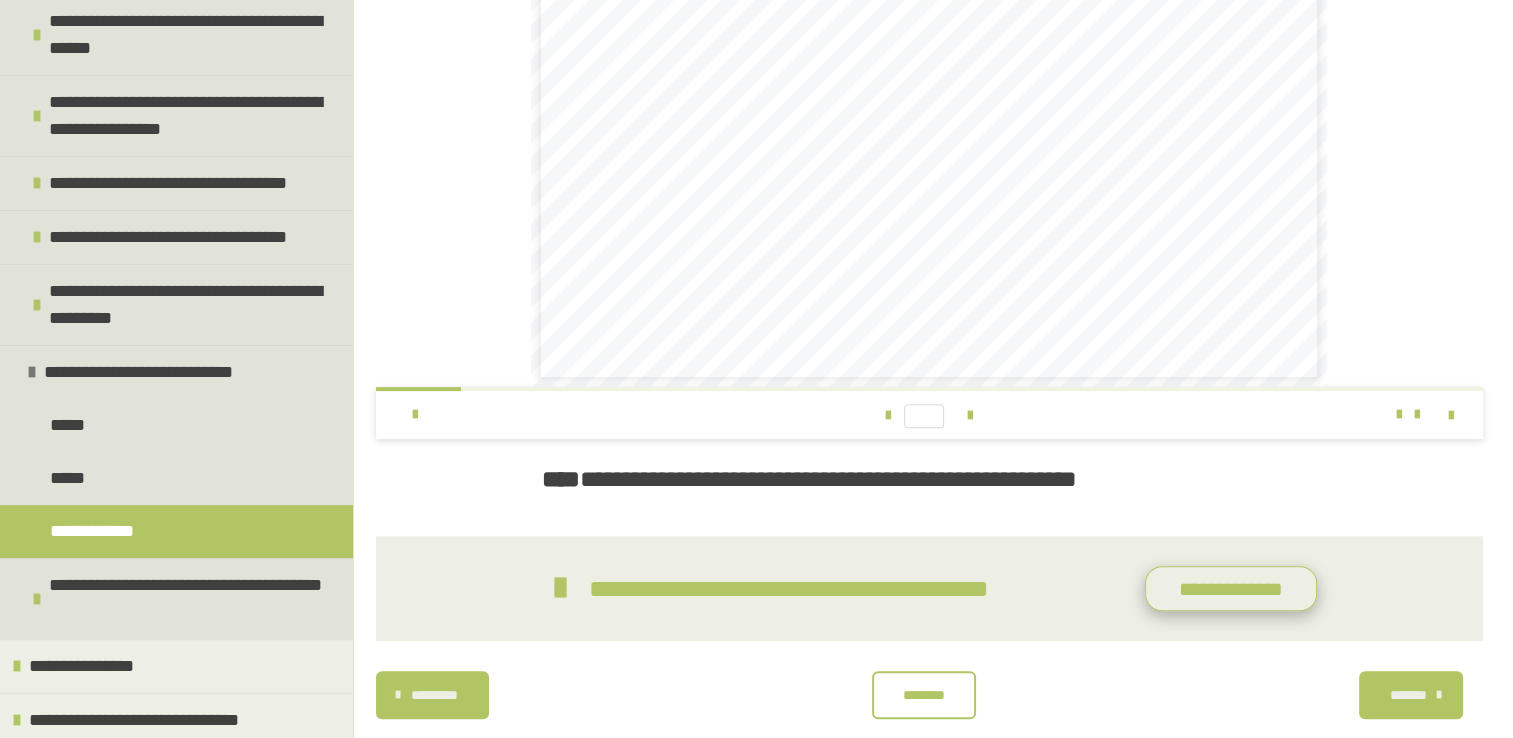 click on "**********" at bounding box center (1231, 589) 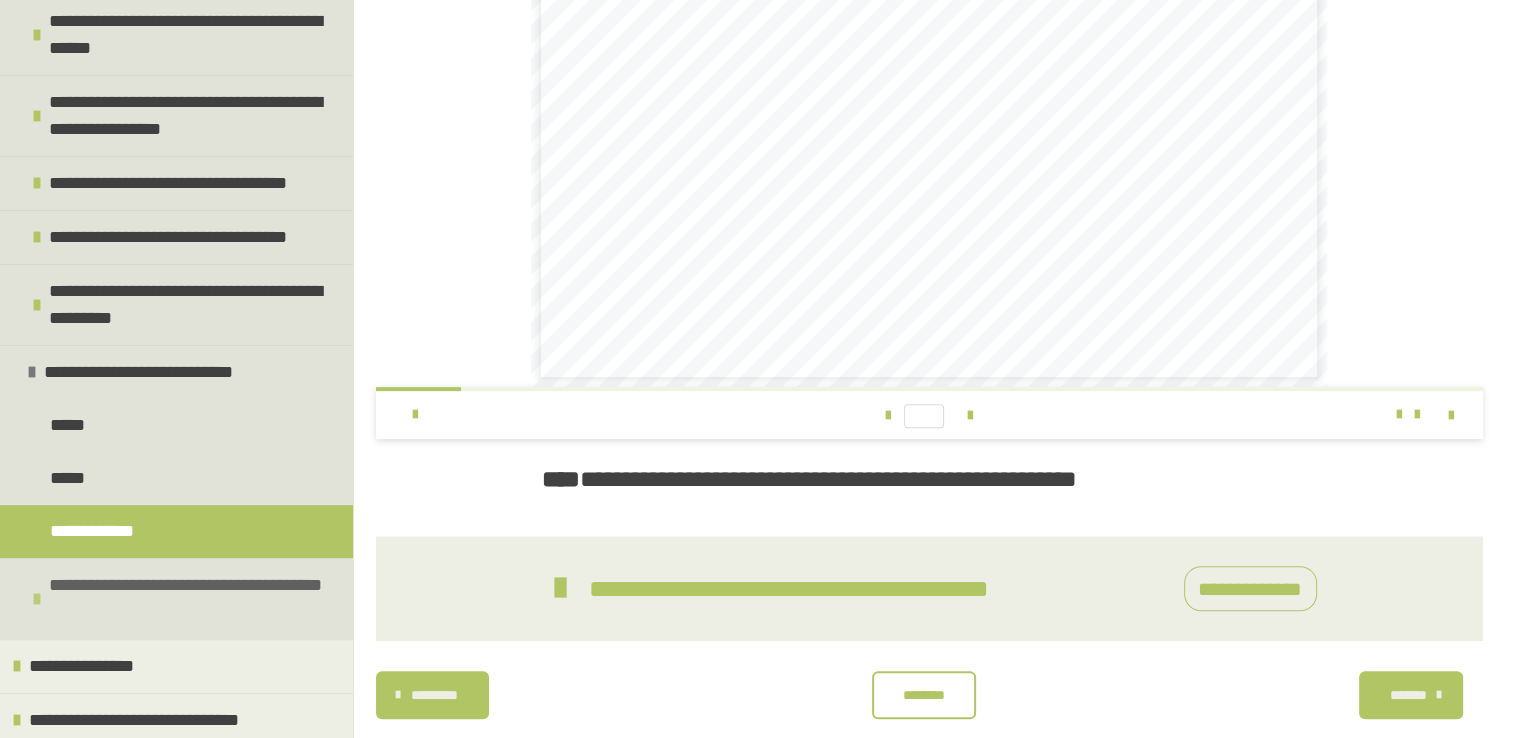 click on "**********" at bounding box center (188, 599) 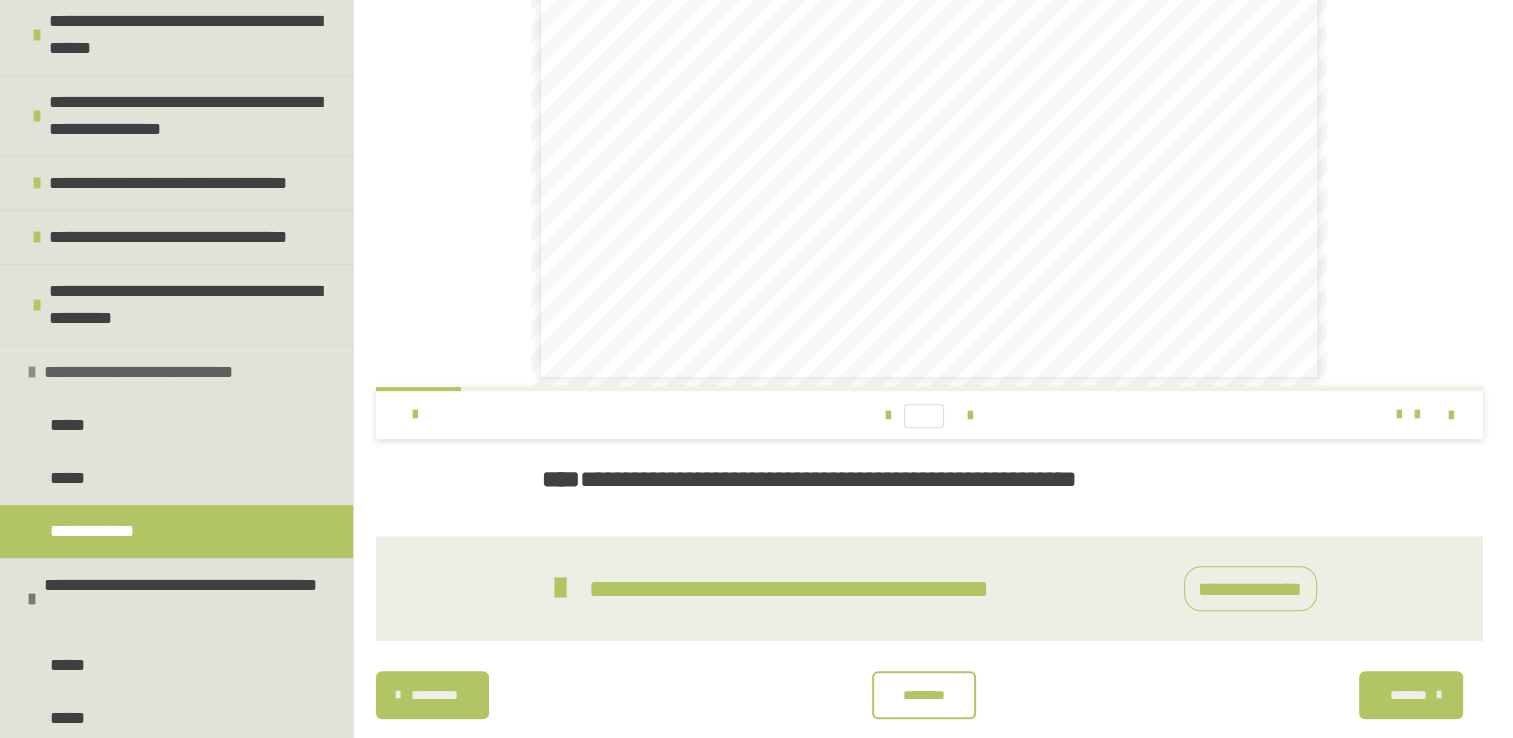 click at bounding box center [32, 372] 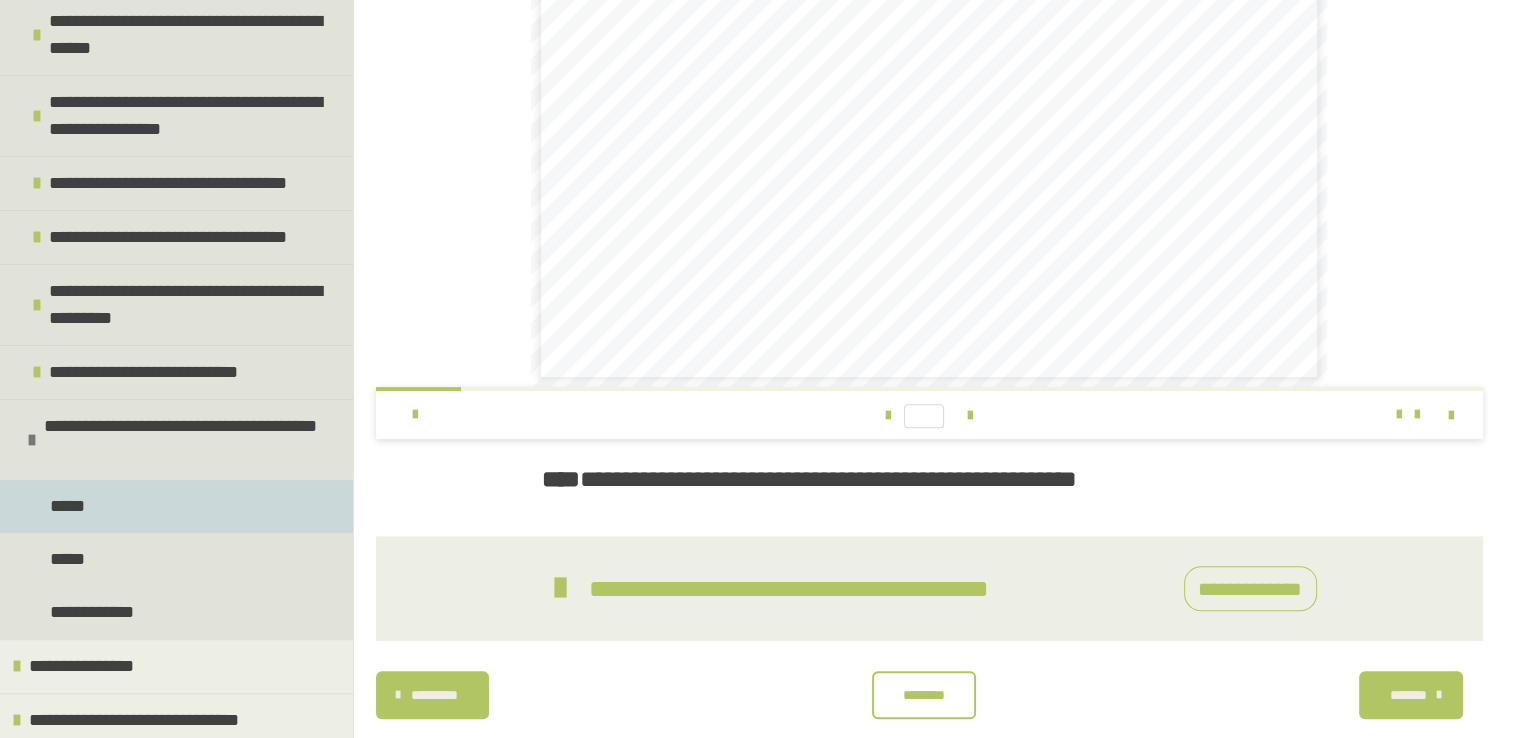 click on "*****" at bounding box center [176, 506] 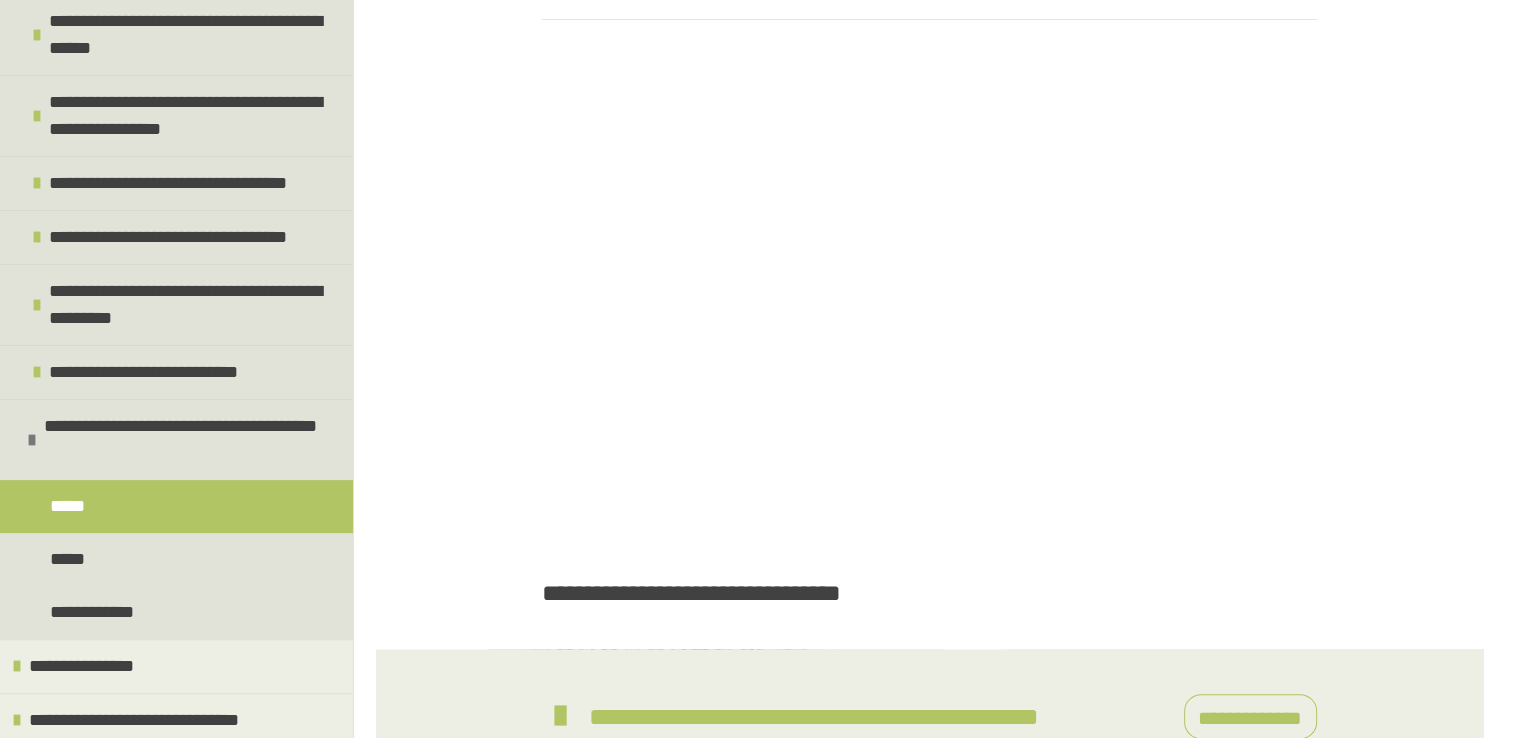 scroll, scrollTop: 473, scrollLeft: 0, axis: vertical 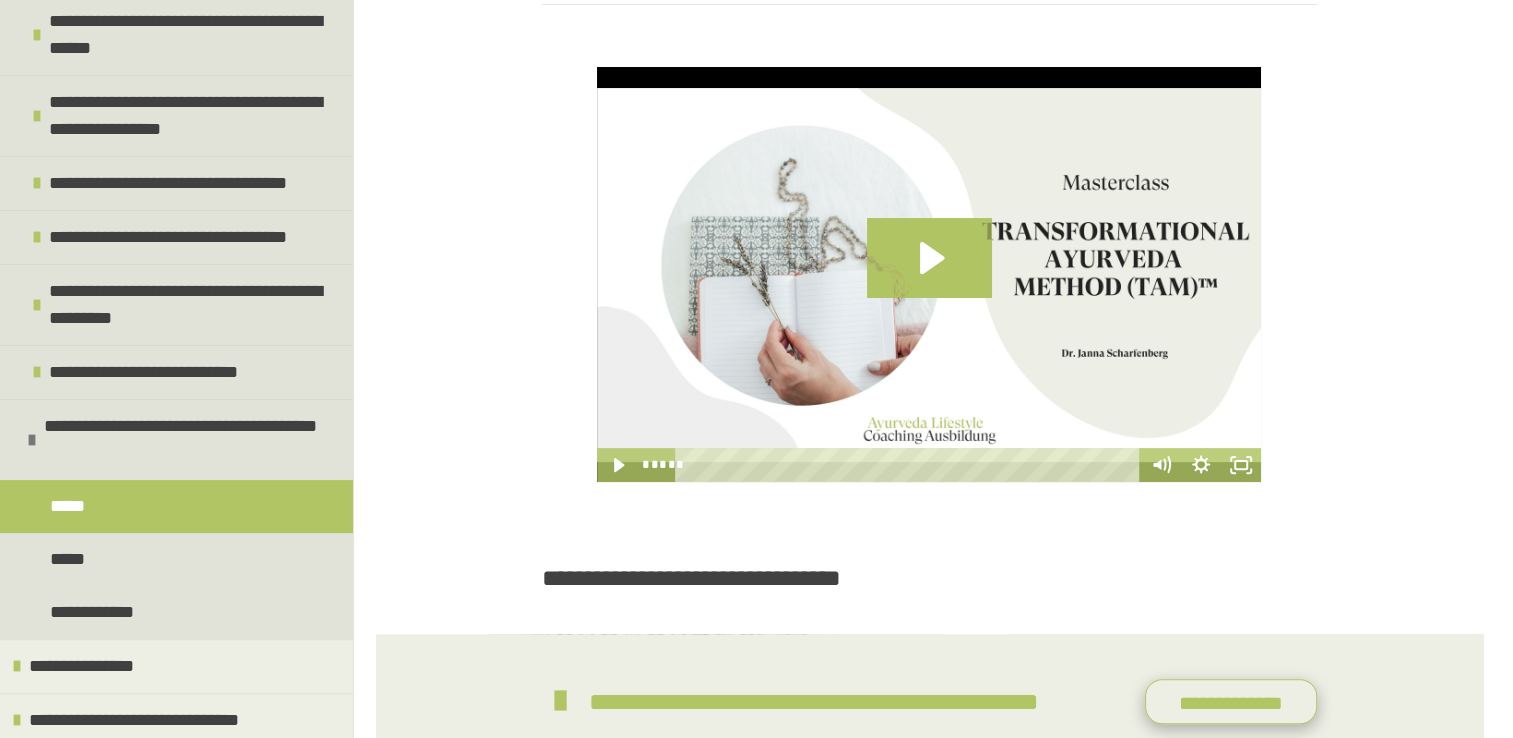 click on "**********" at bounding box center (1231, 702) 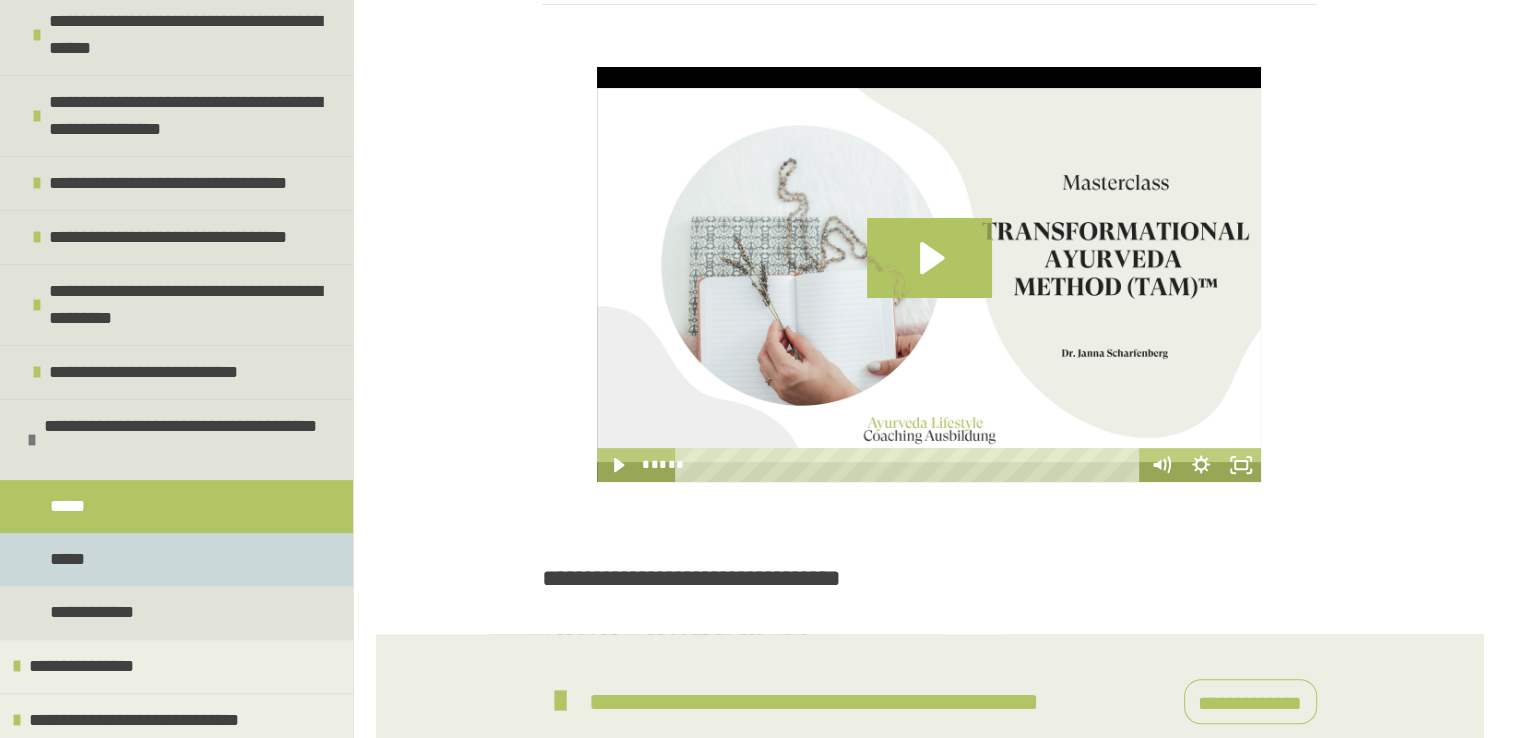click on "*****" at bounding box center [176, 559] 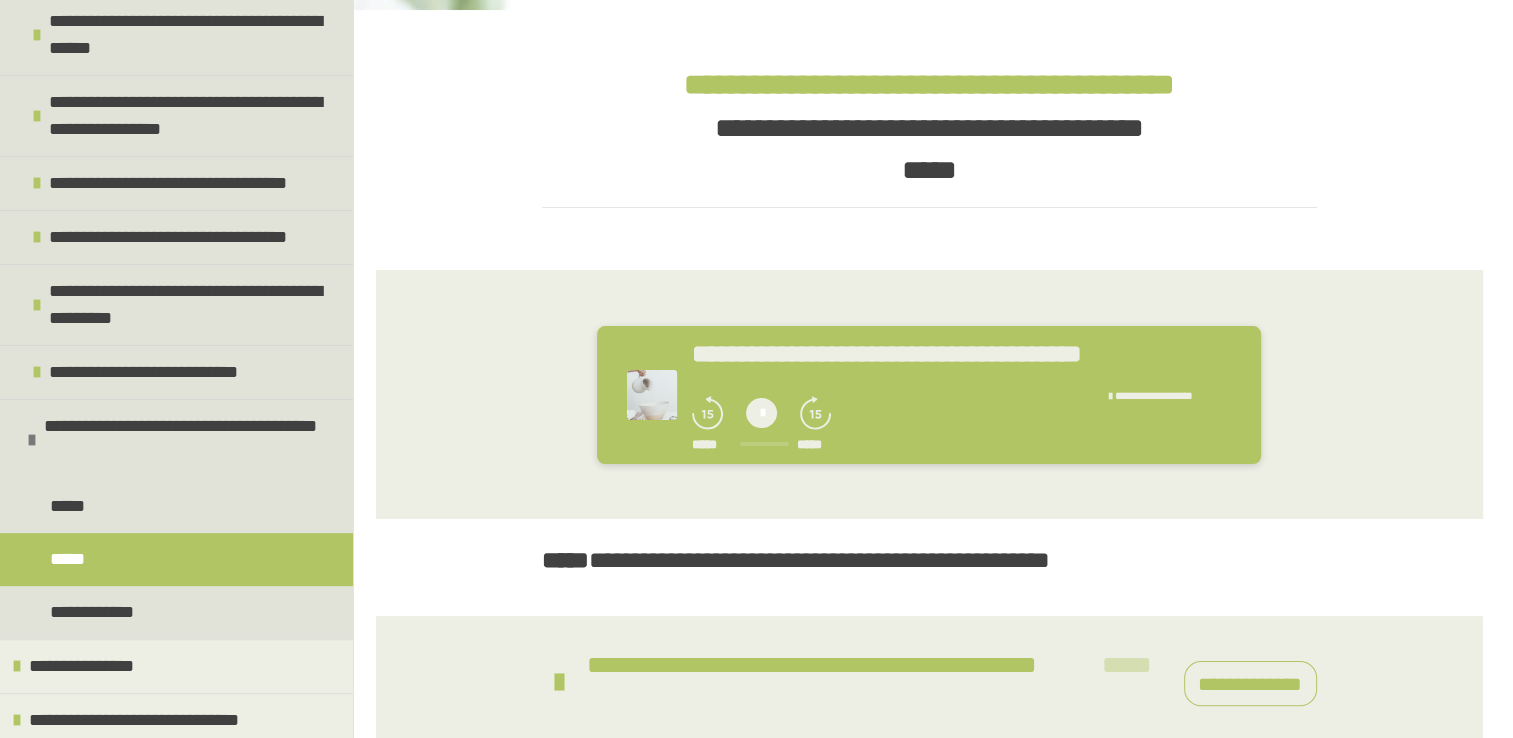 scroll, scrollTop: 422, scrollLeft: 0, axis: vertical 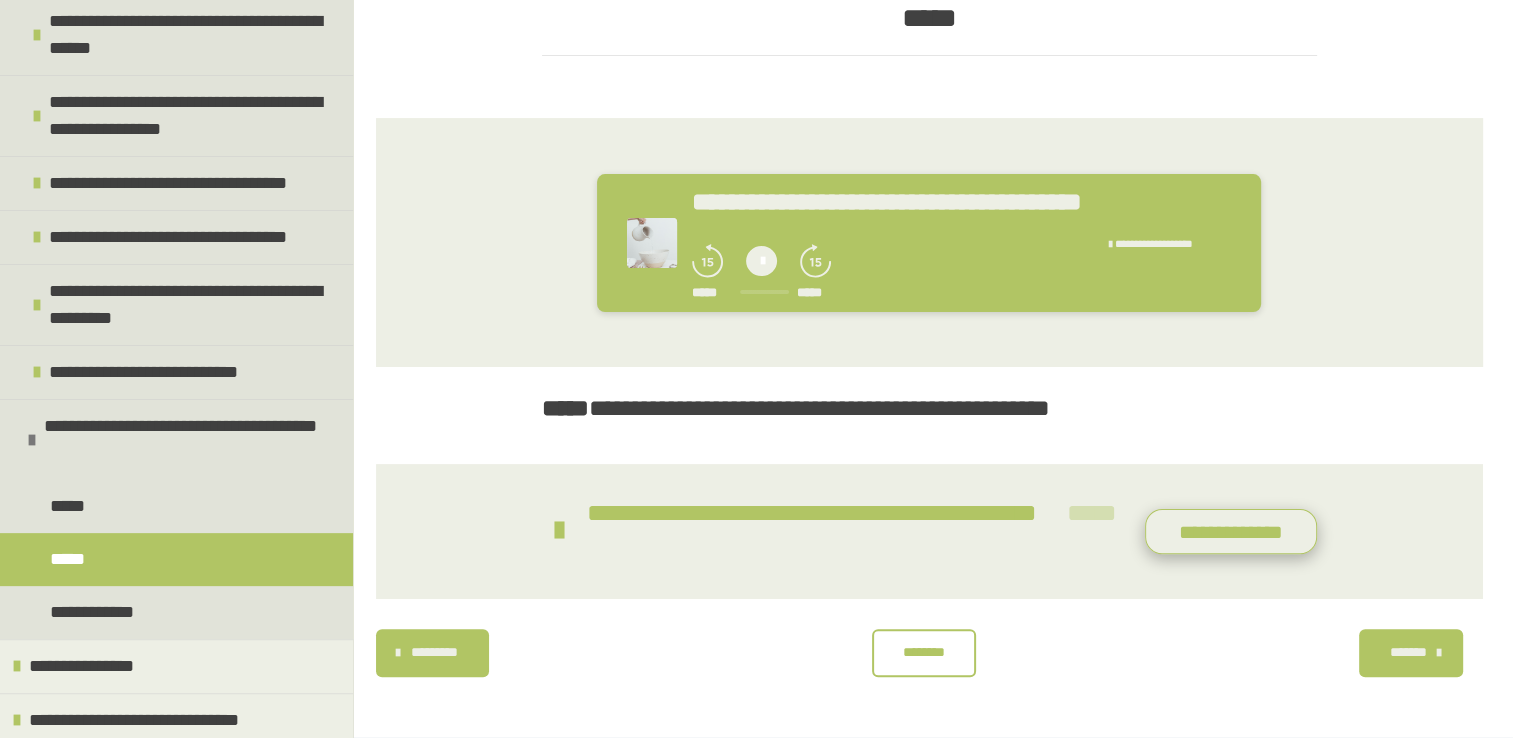click on "**********" at bounding box center [1231, 532] 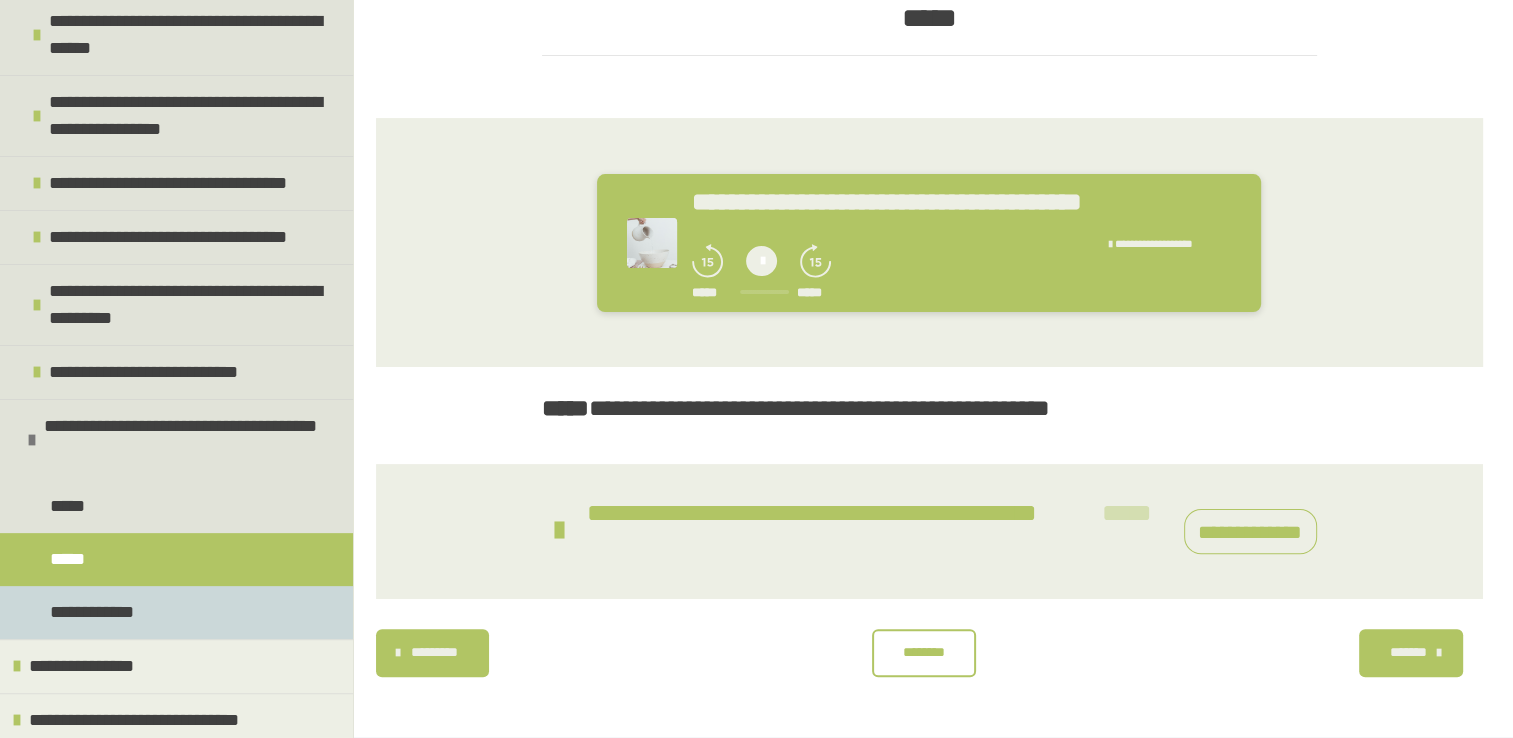 click on "**********" at bounding box center (94, 612) 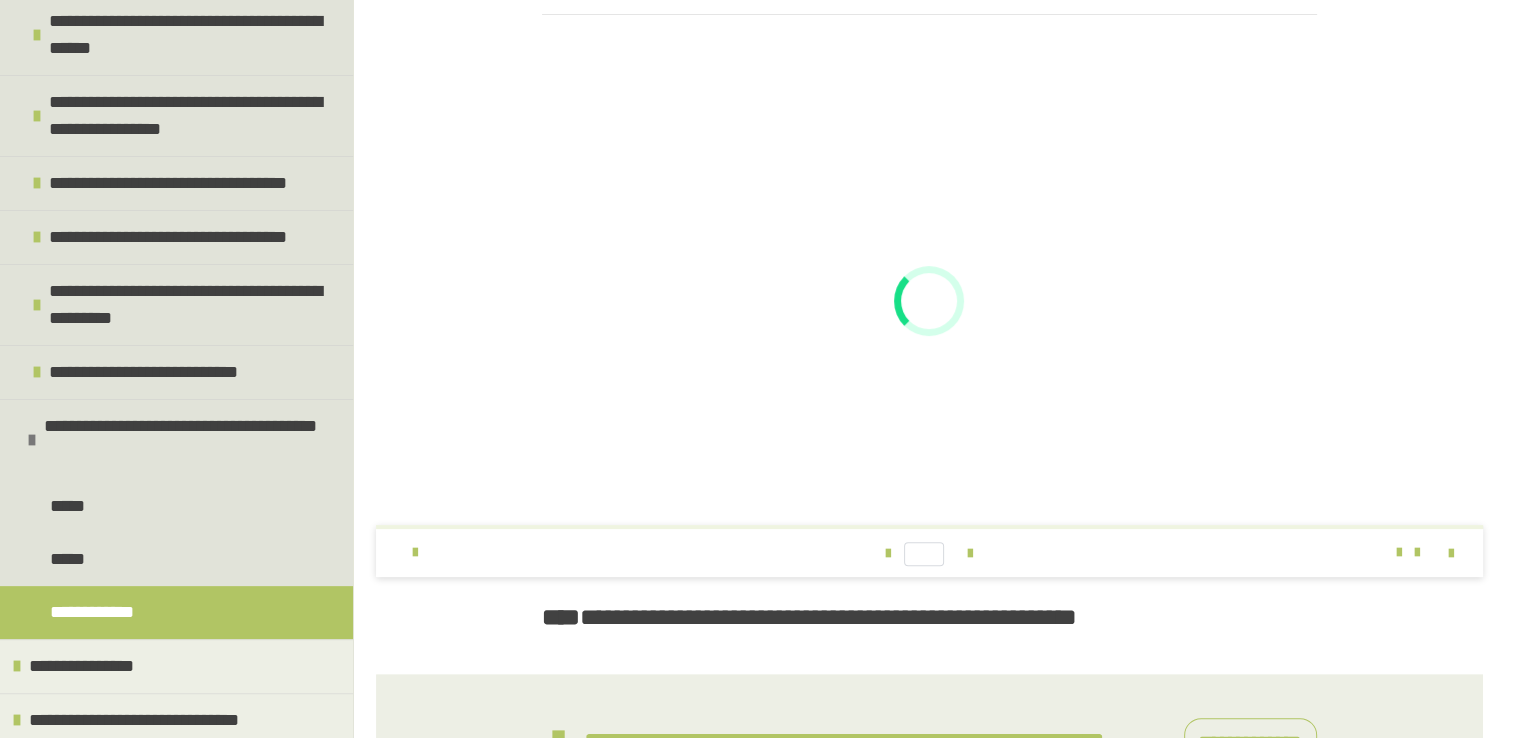 scroll, scrollTop: 672, scrollLeft: 0, axis: vertical 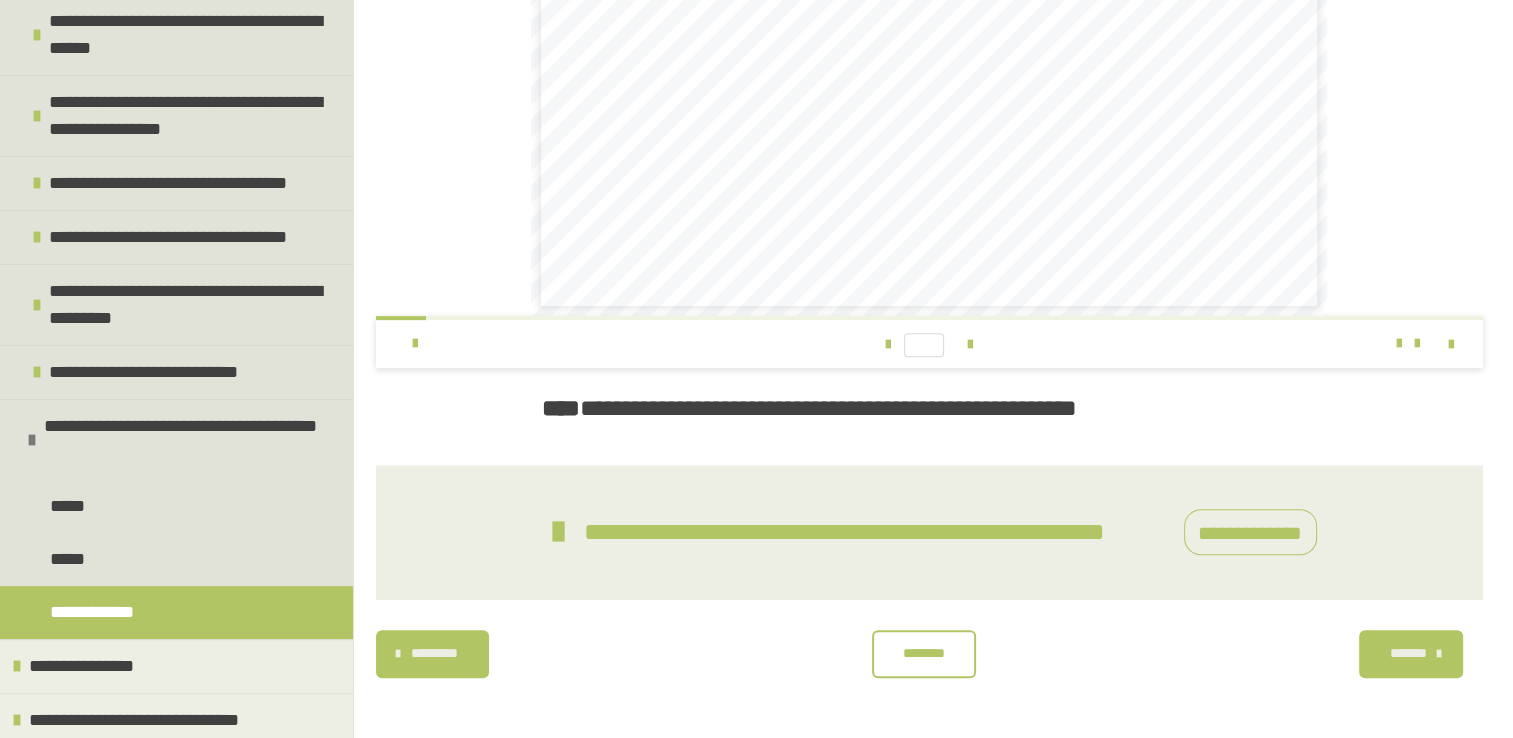 click on "**********" at bounding box center (929, 532) 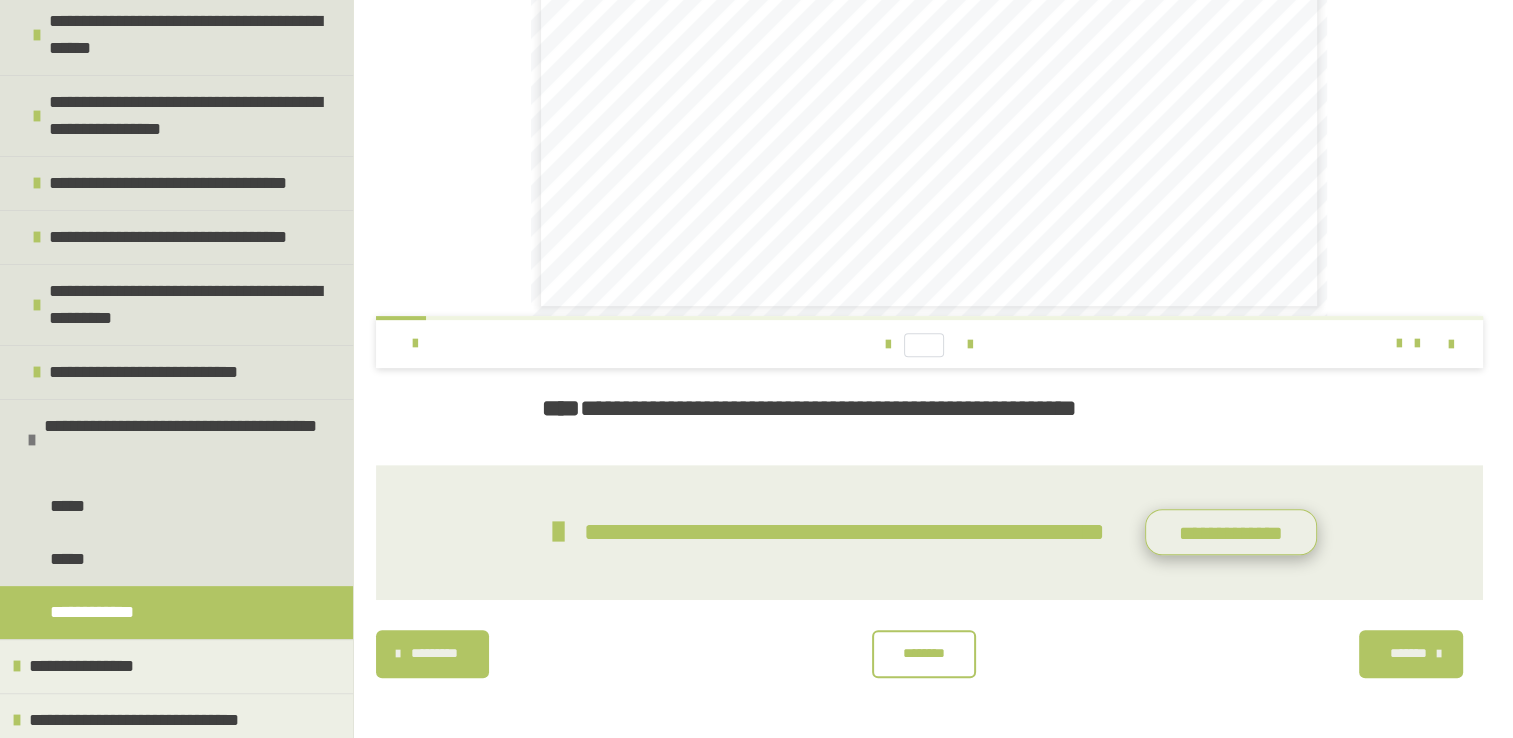 click on "**********" at bounding box center (1231, 532) 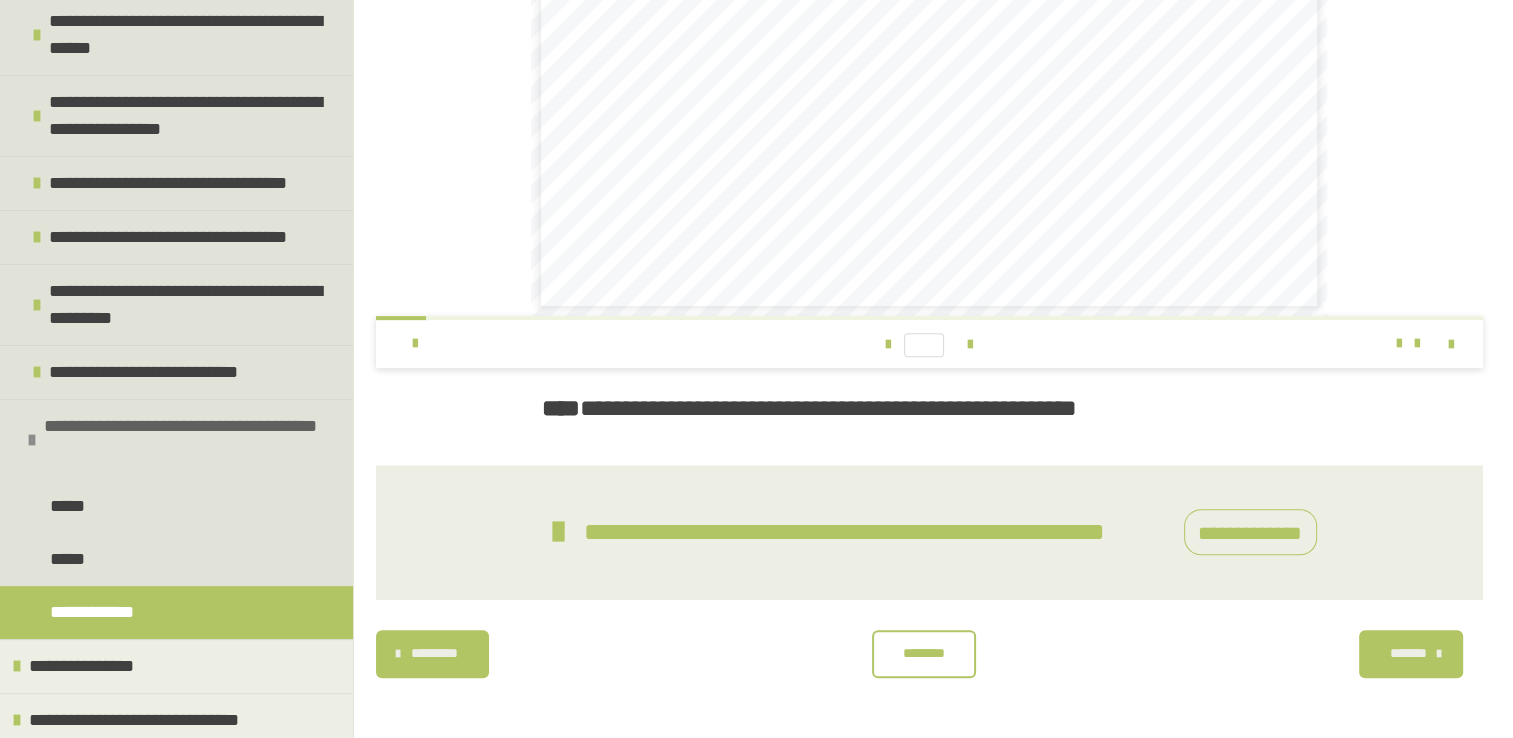click on "**********" at bounding box center (183, 440) 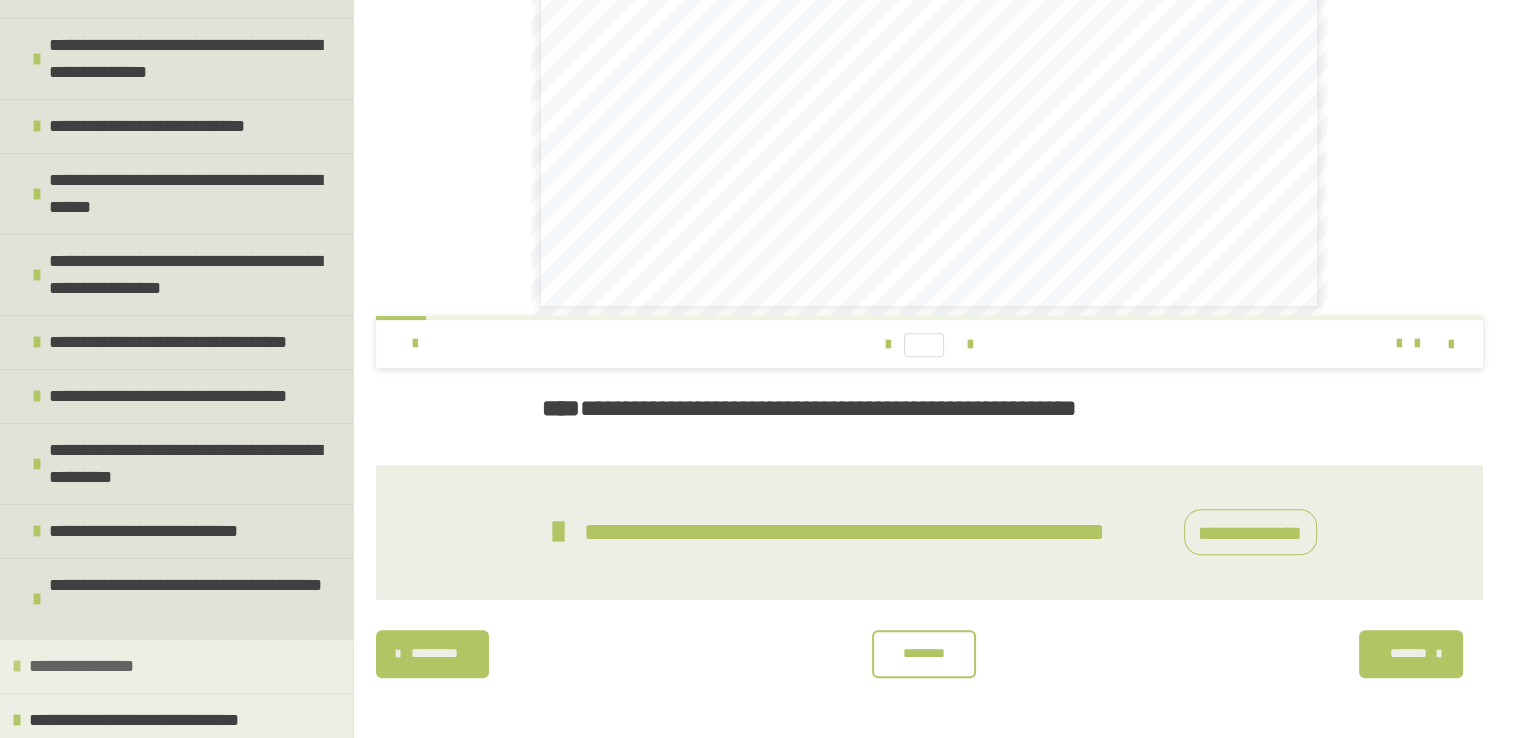 click on "**********" at bounding box center [85, 666] 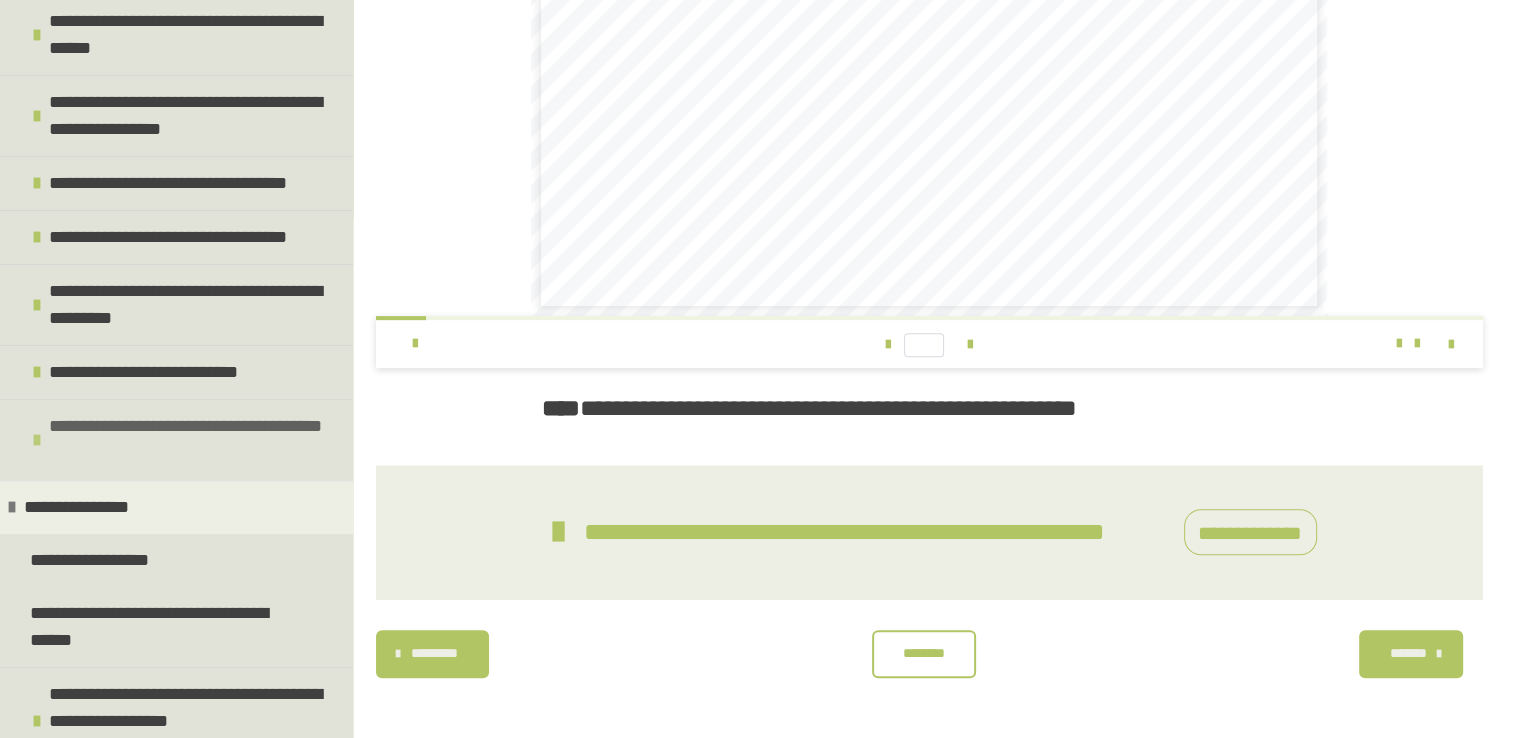 scroll, scrollTop: 731, scrollLeft: 0, axis: vertical 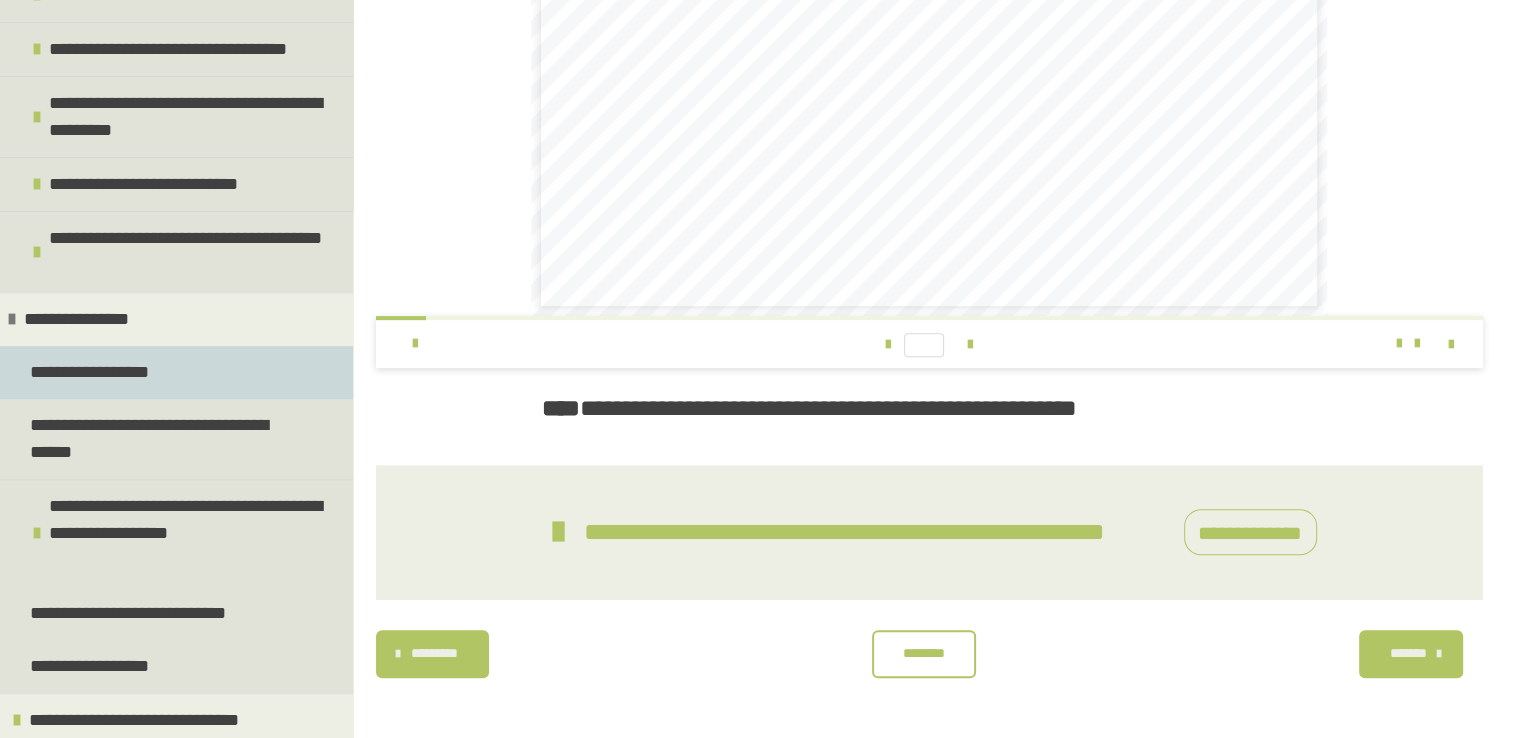 click on "**********" at bounding box center (176, 372) 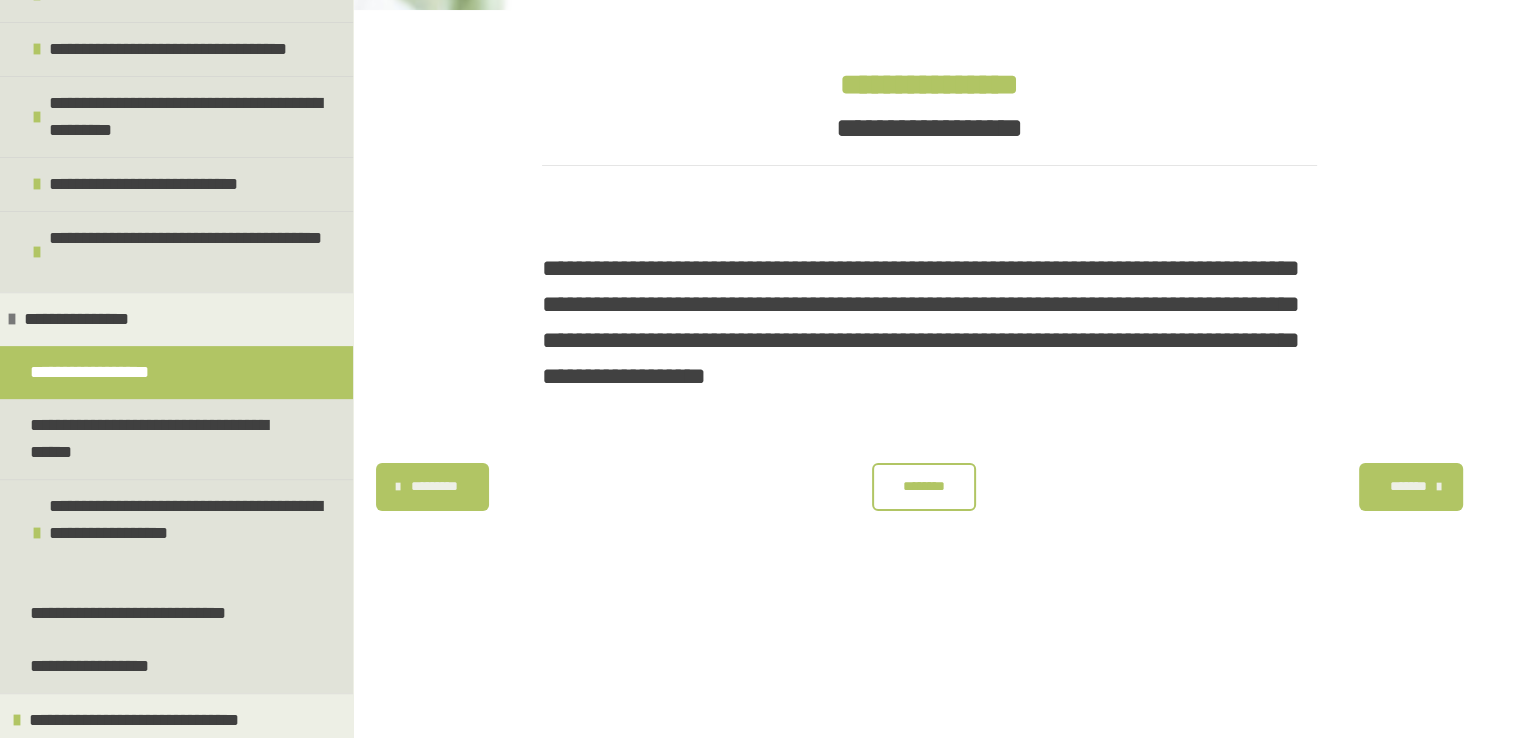 click on "********" at bounding box center [924, 486] 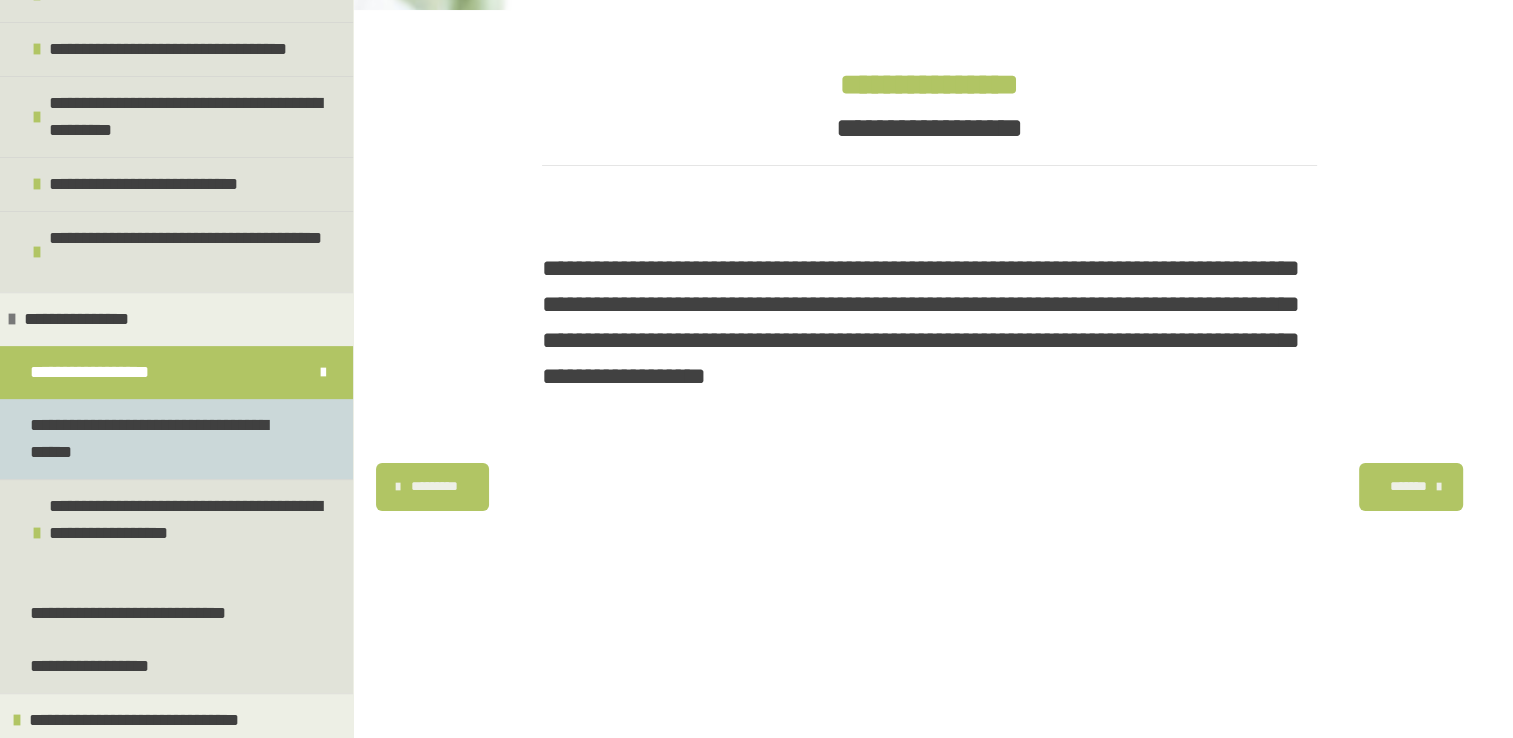 click on "**********" at bounding box center (176, 439) 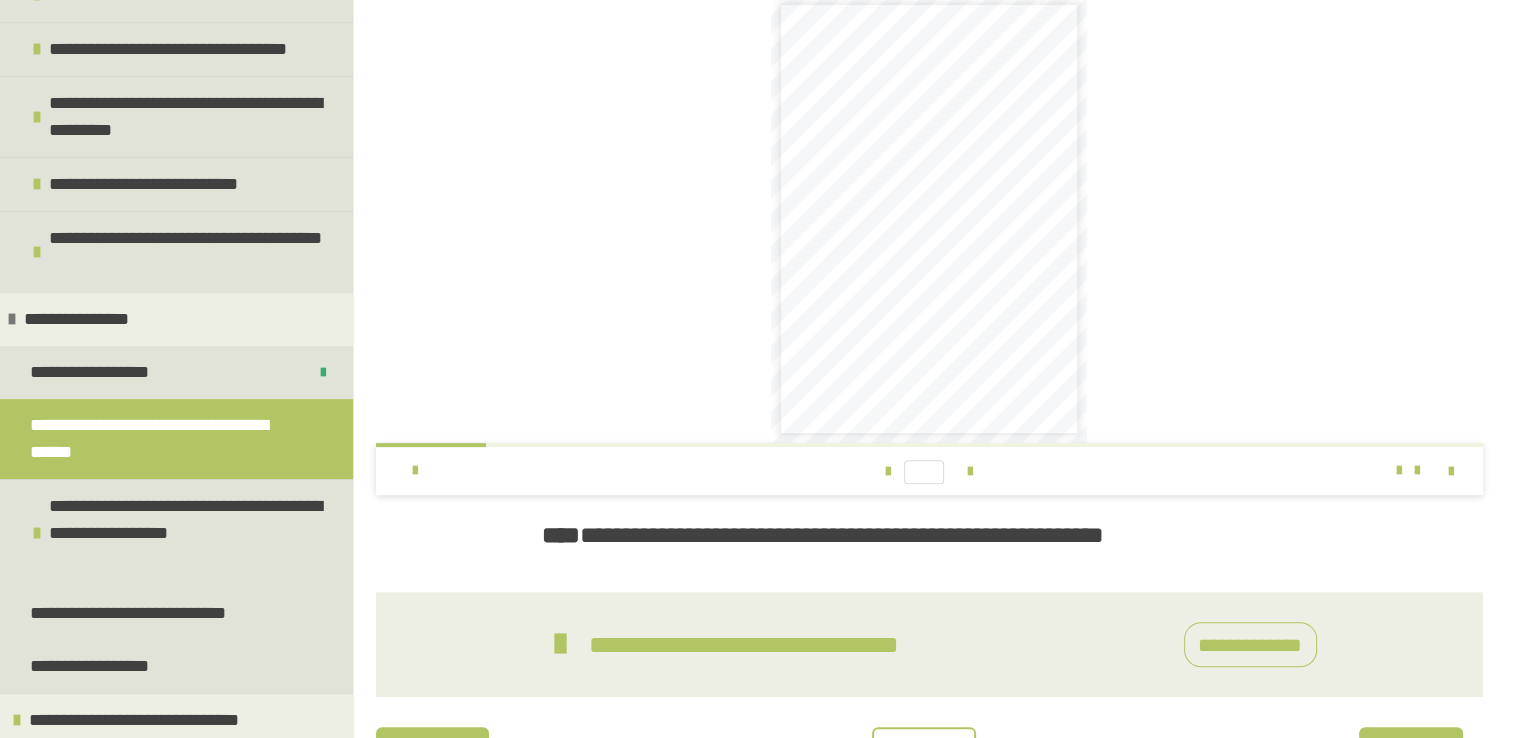 scroll, scrollTop: 602, scrollLeft: 0, axis: vertical 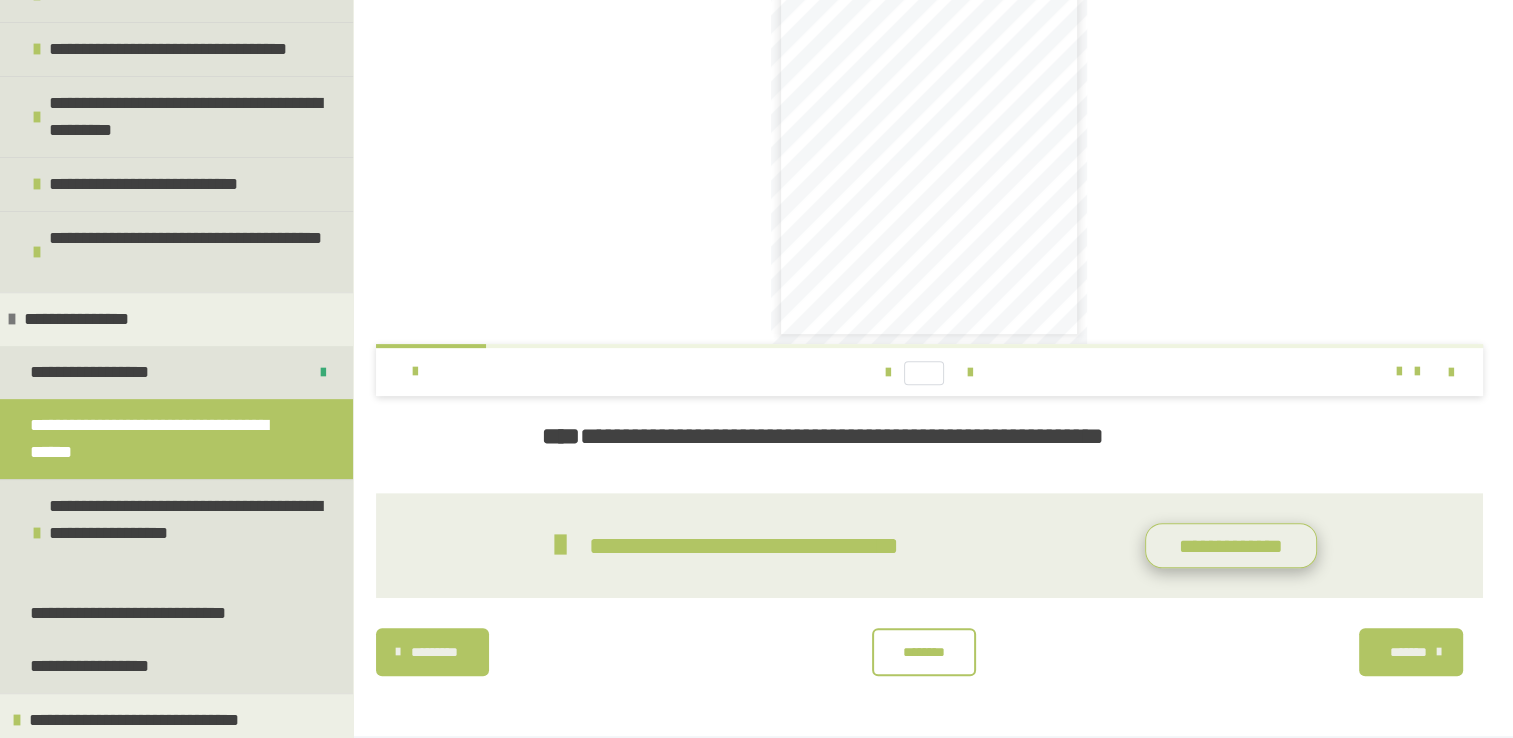 click on "**********" at bounding box center (1231, 546) 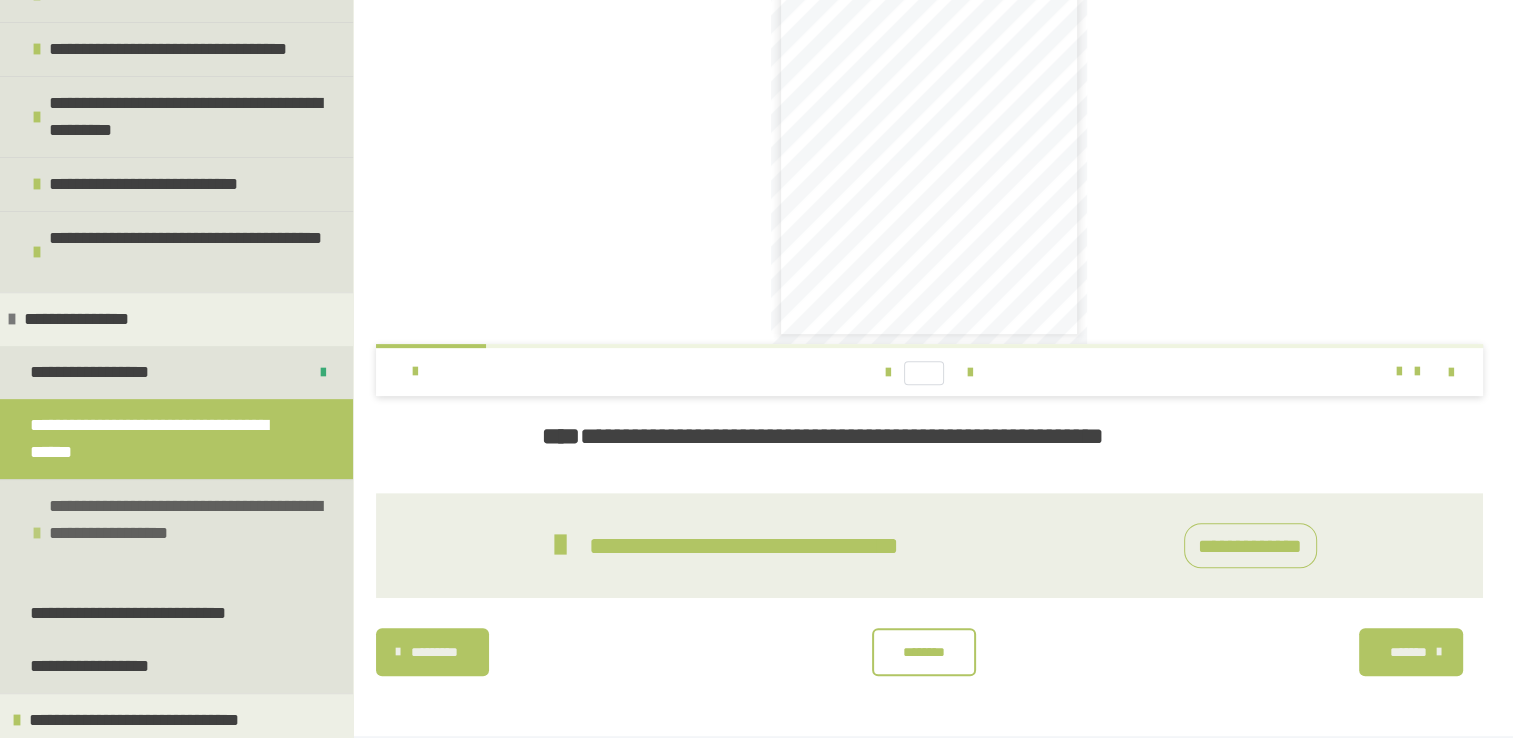 click on "**********" at bounding box center (188, 533) 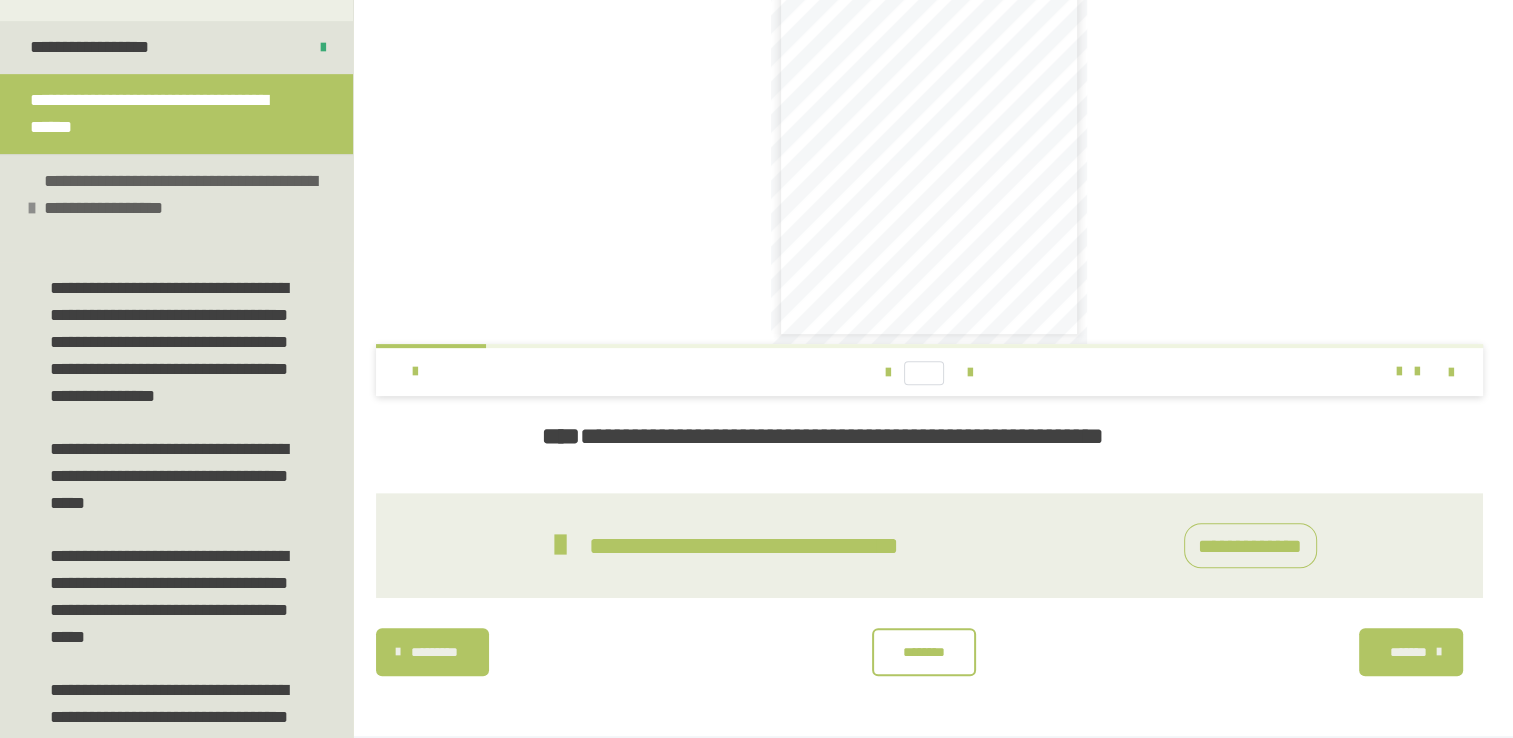 scroll, scrollTop: 1011, scrollLeft: 0, axis: vertical 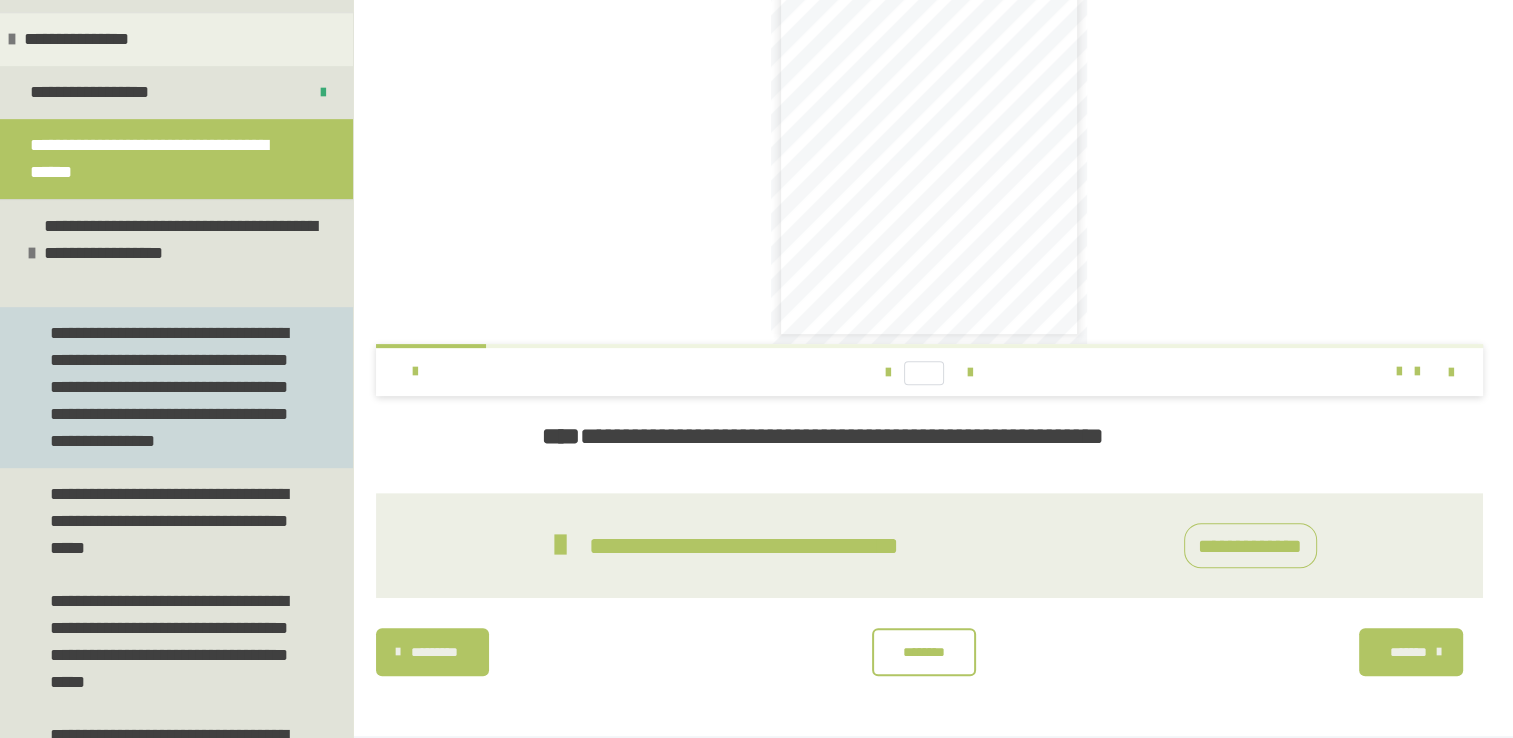 click on "**********" at bounding box center (171, 387) 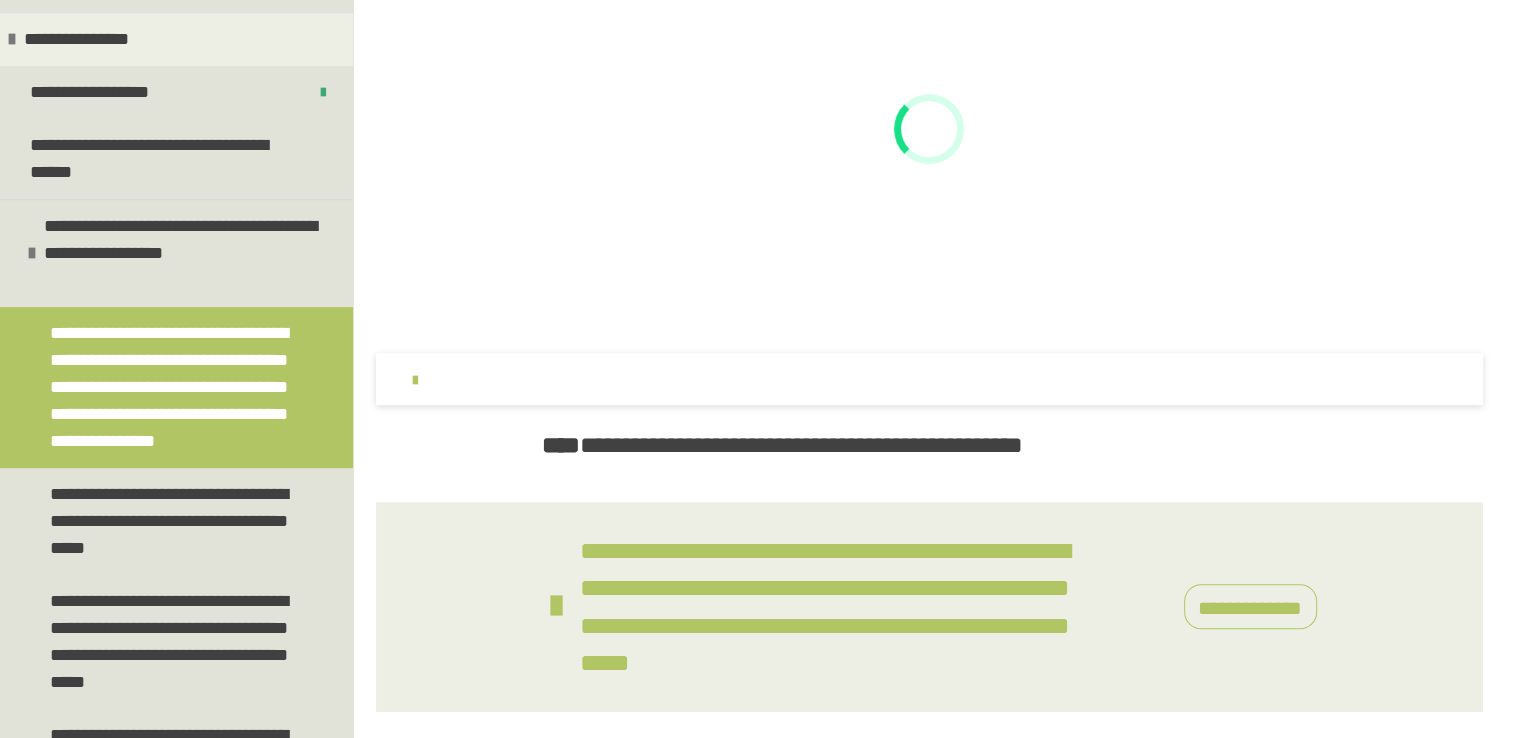 scroll, scrollTop: 678, scrollLeft: 0, axis: vertical 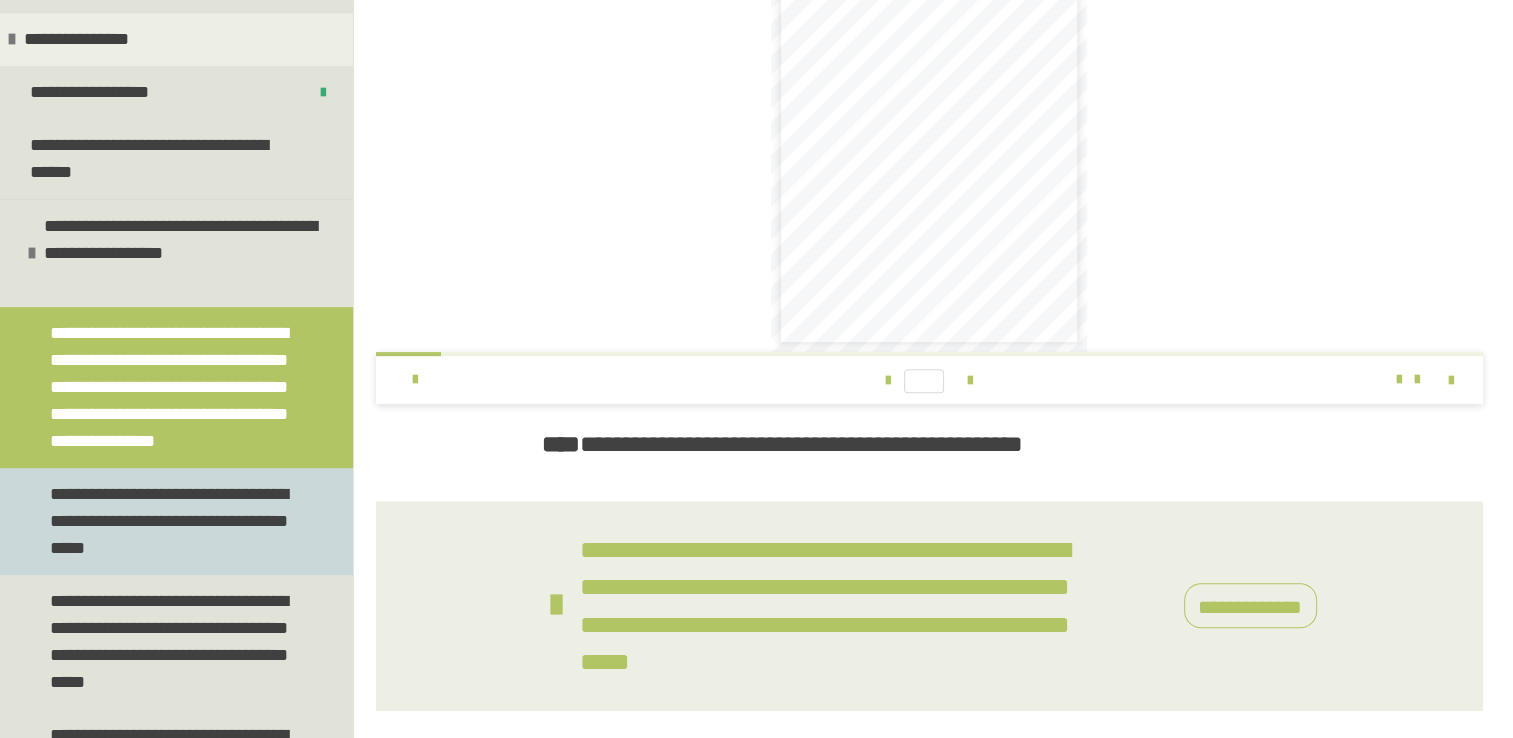 click on "**********" at bounding box center [171, 521] 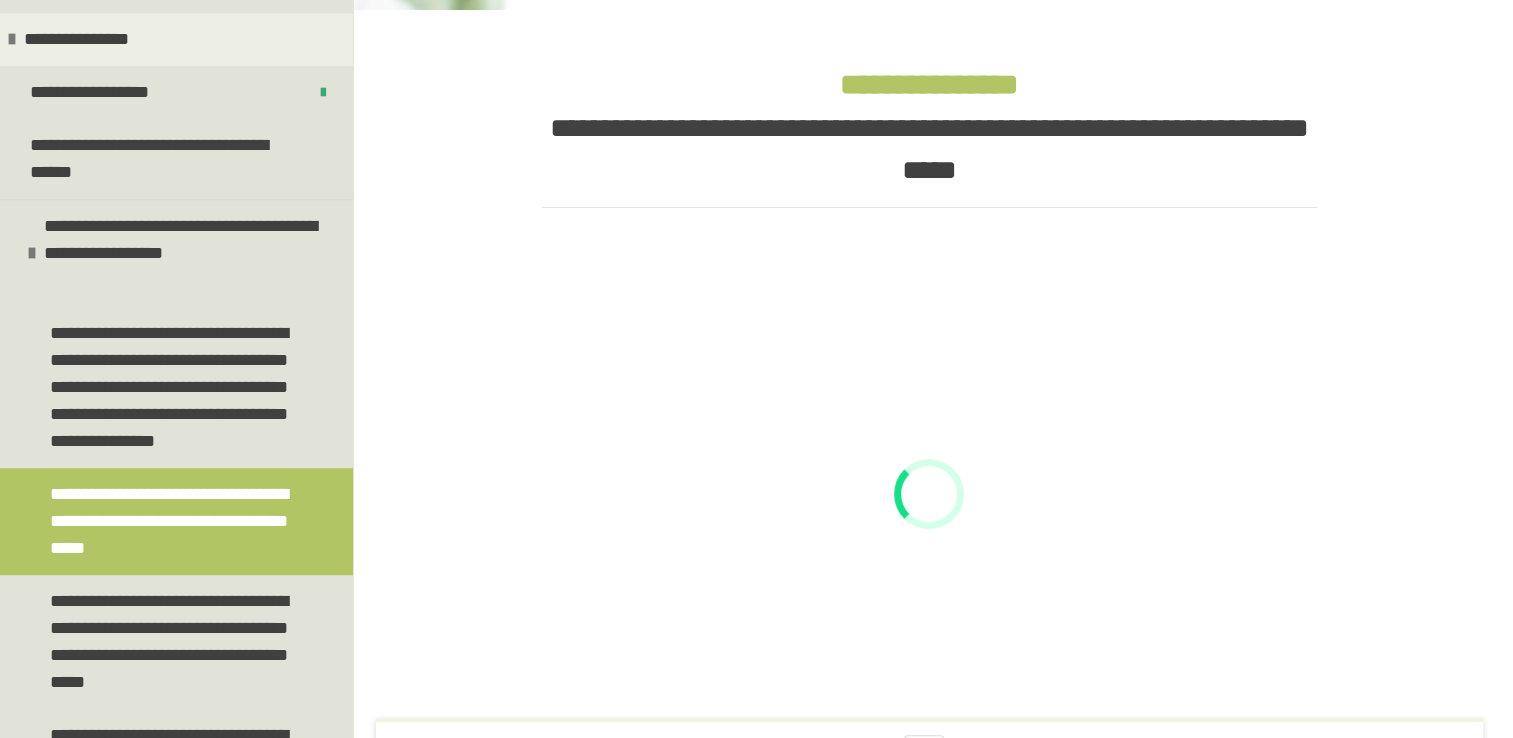scroll, scrollTop: 673, scrollLeft: 0, axis: vertical 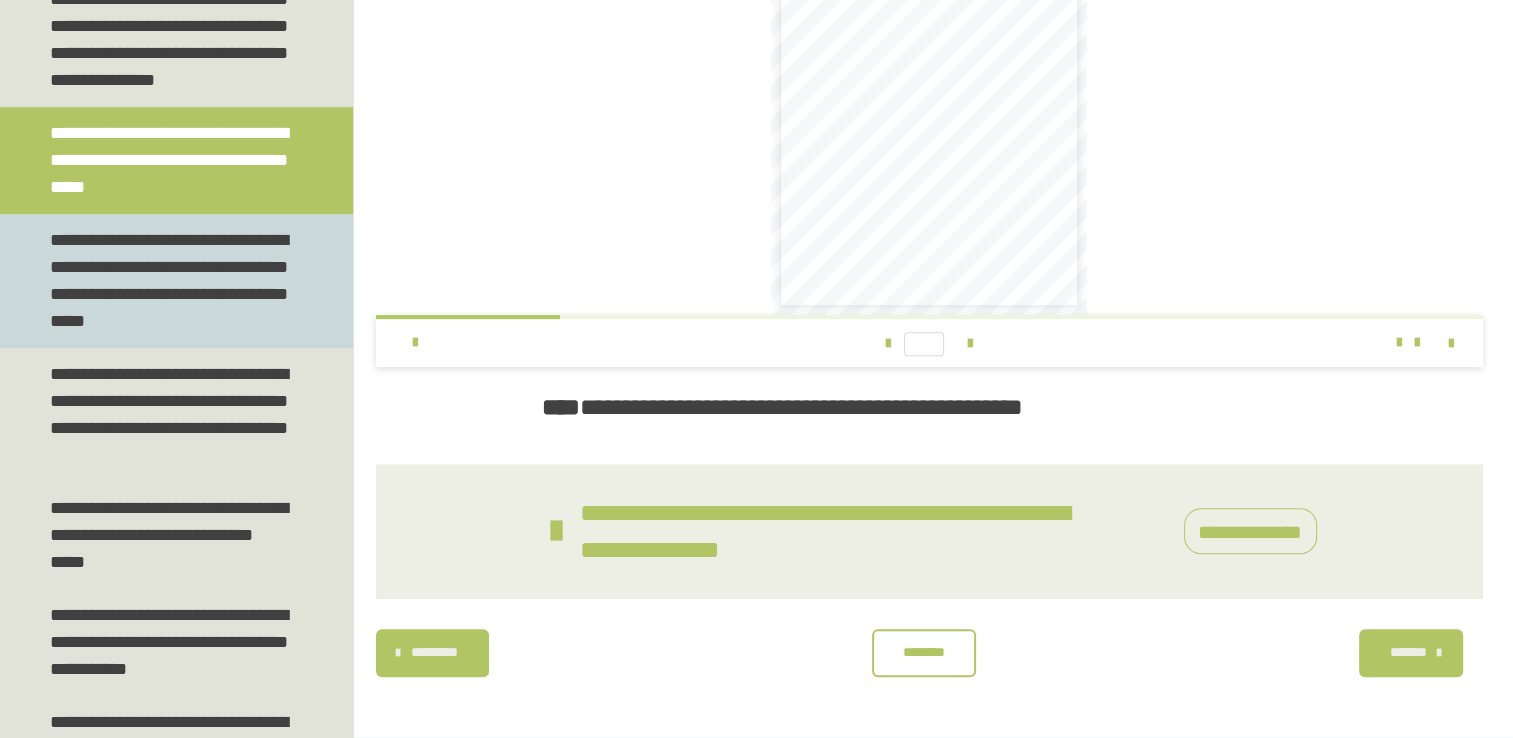 click on "**********" at bounding box center (171, 281) 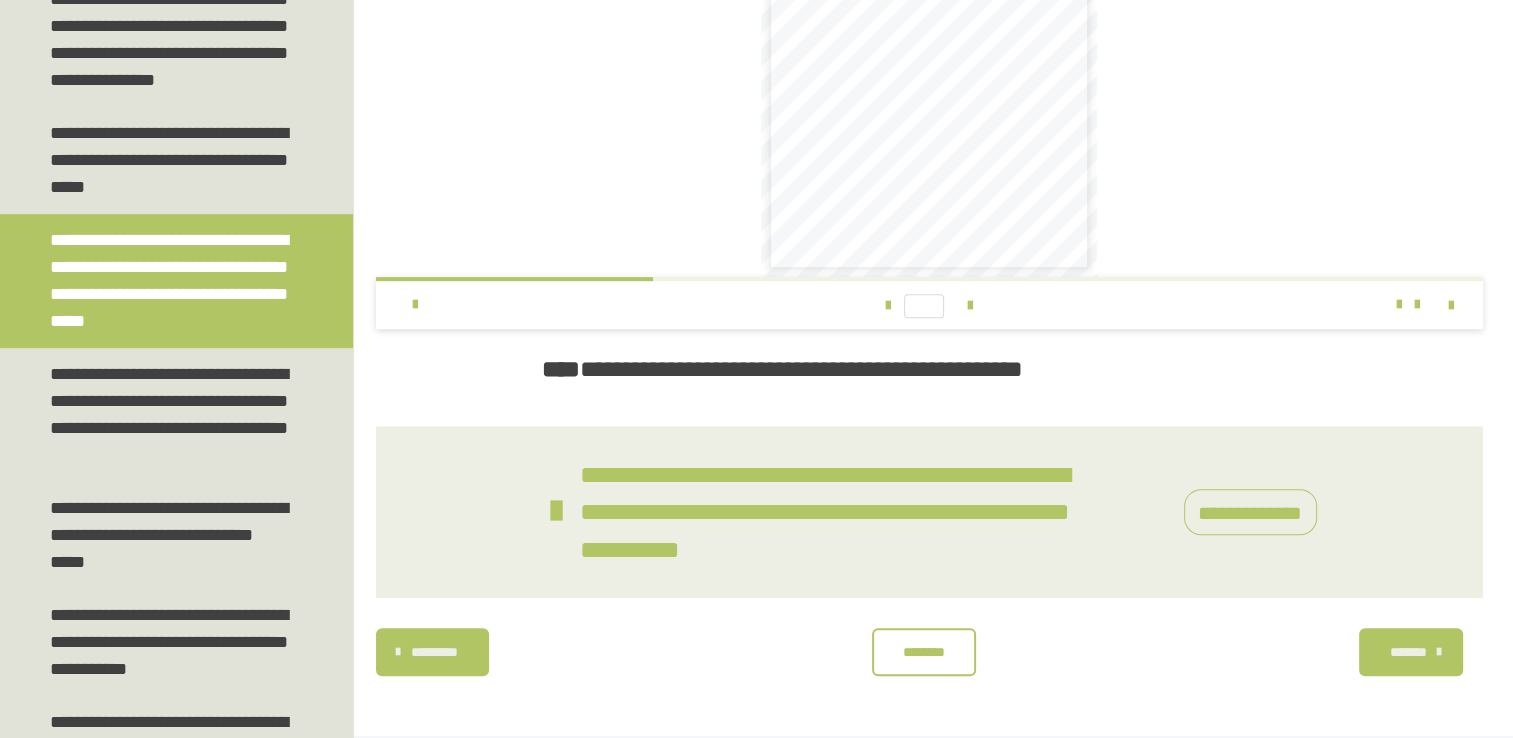 scroll, scrollTop: 748, scrollLeft: 0, axis: vertical 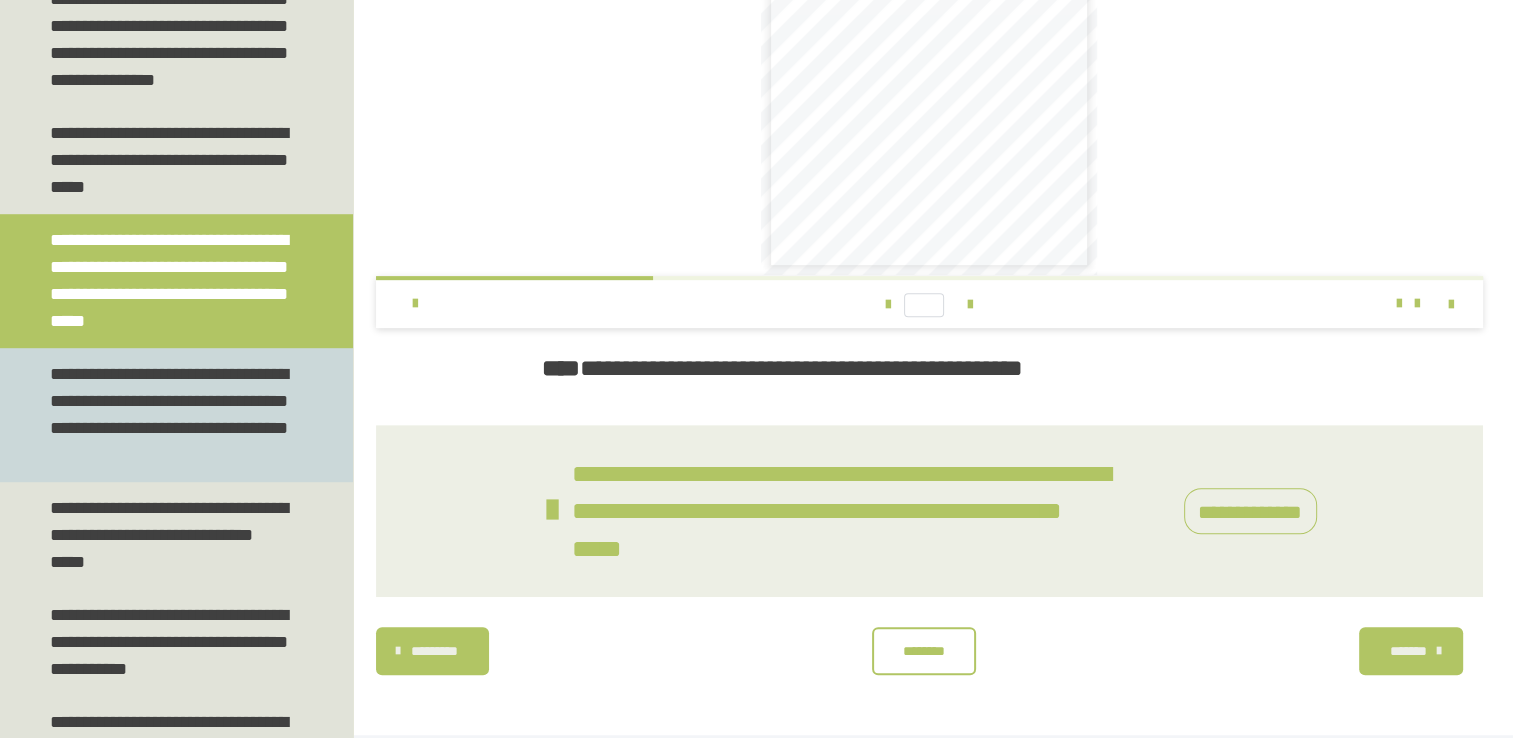 click on "**********" at bounding box center (171, 415) 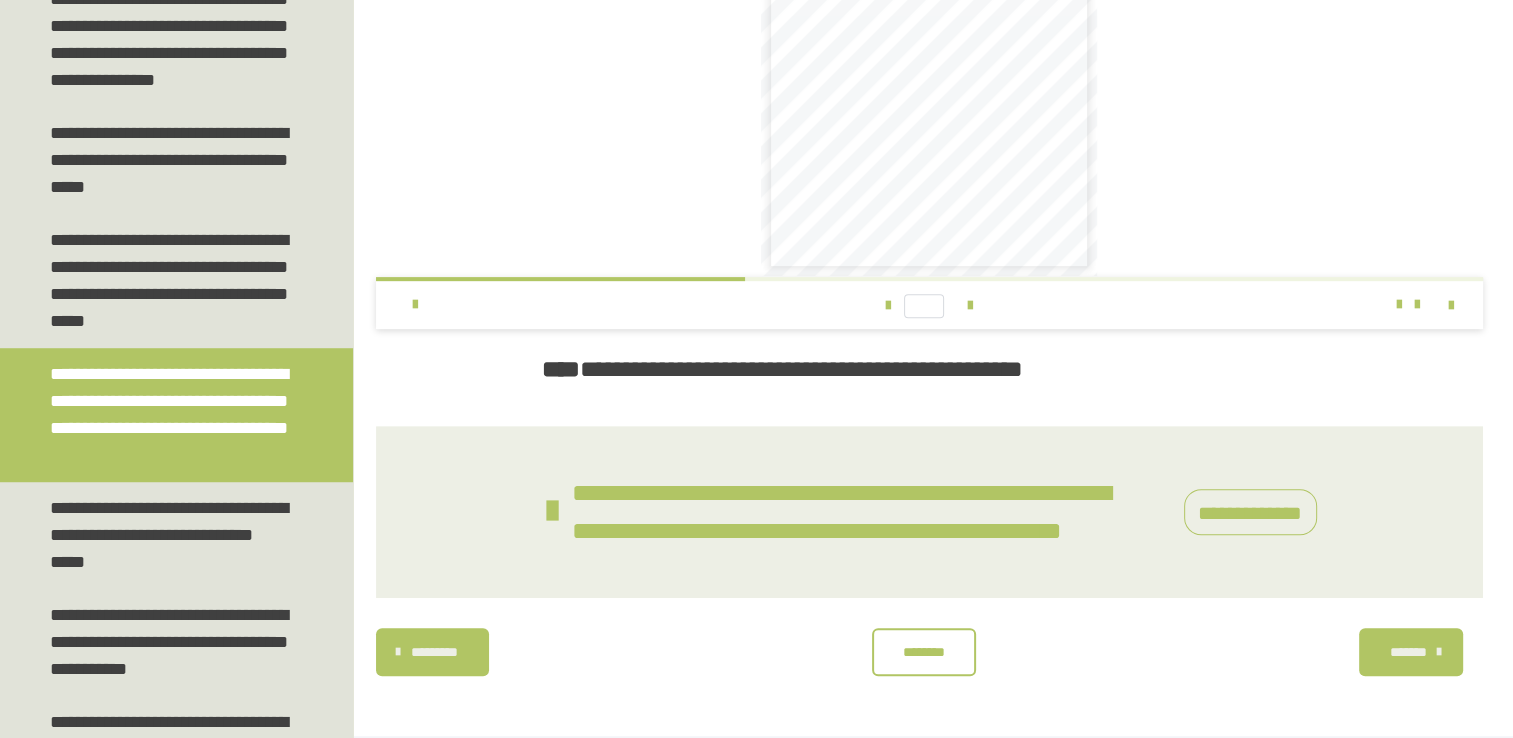 scroll, scrollTop: 748, scrollLeft: 0, axis: vertical 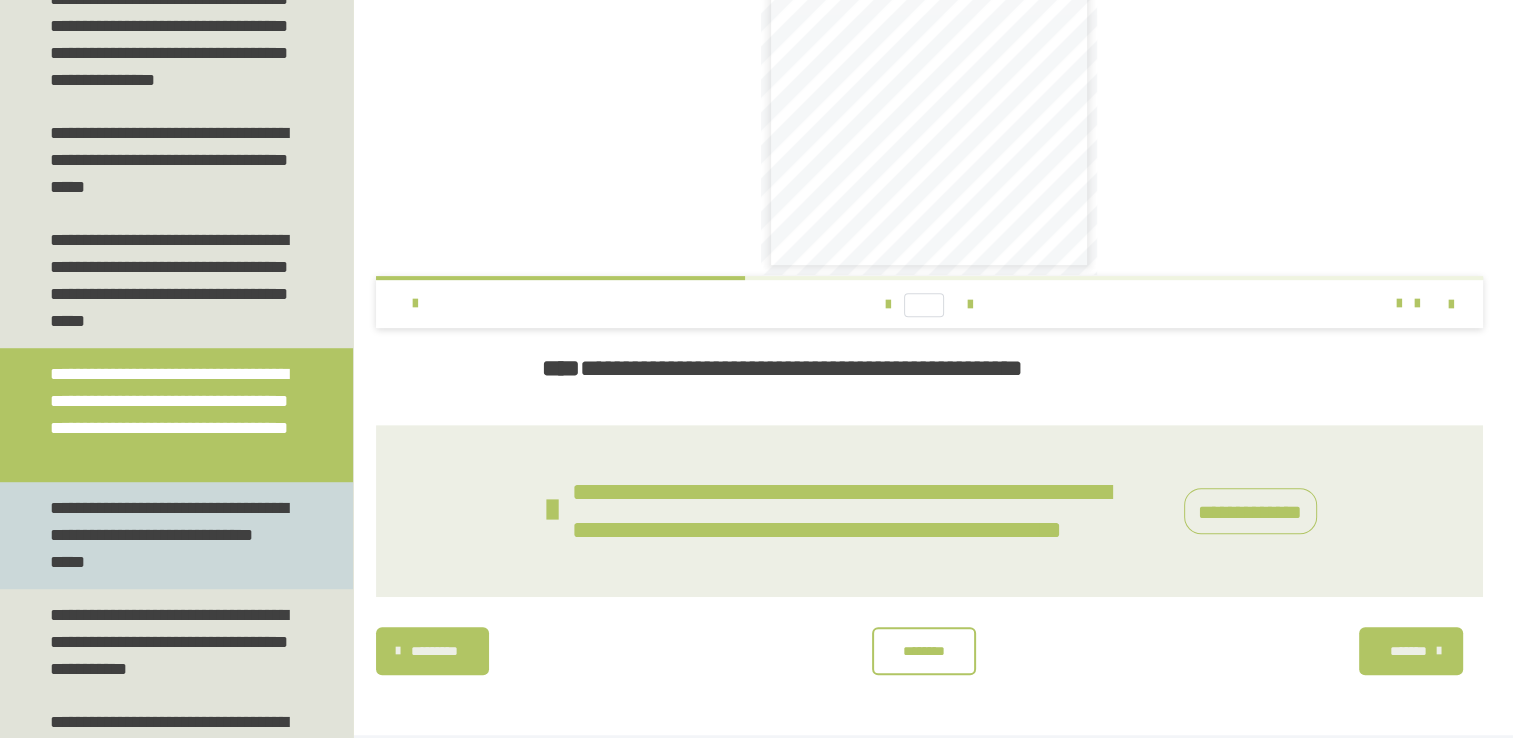 click on "**********" at bounding box center (171, 535) 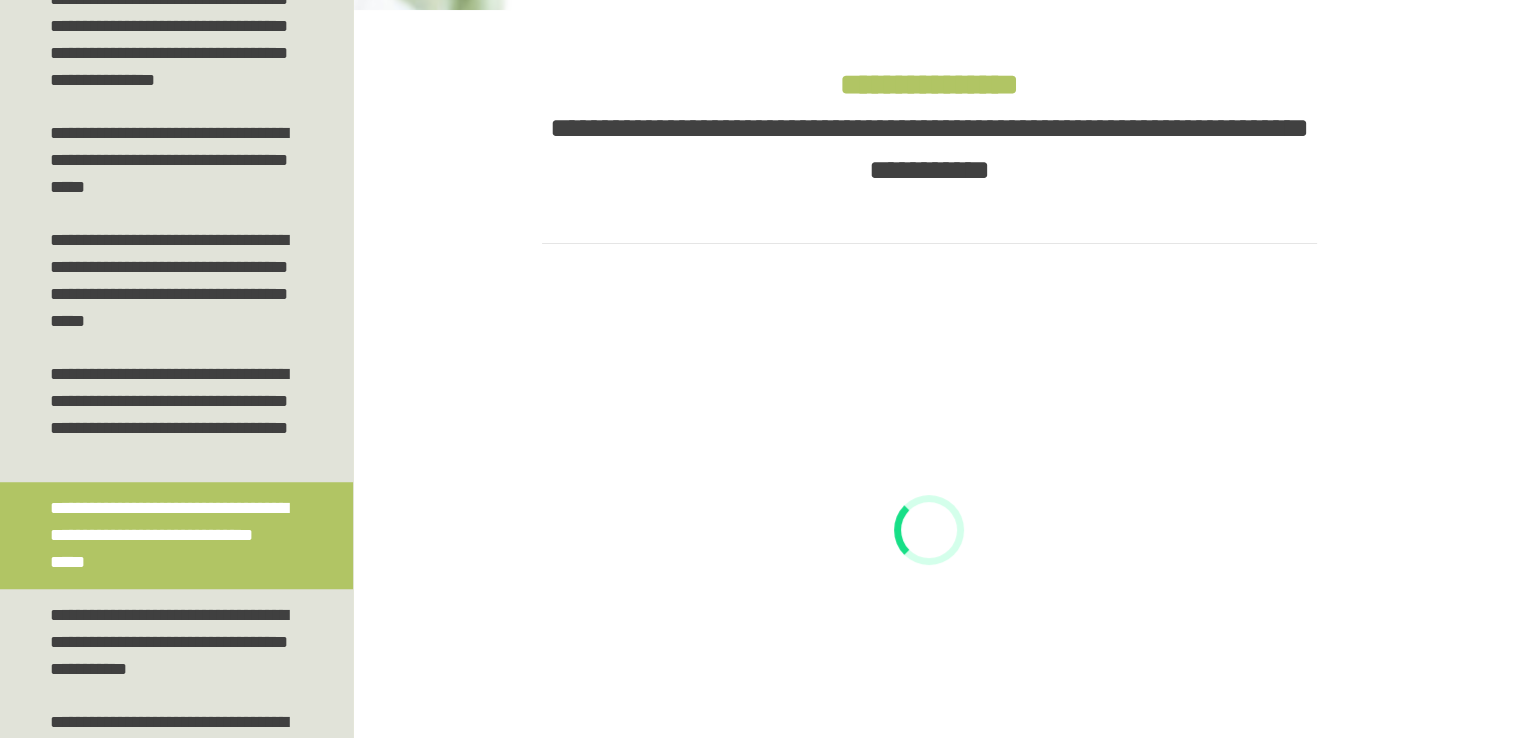 scroll, scrollTop: 709, scrollLeft: 0, axis: vertical 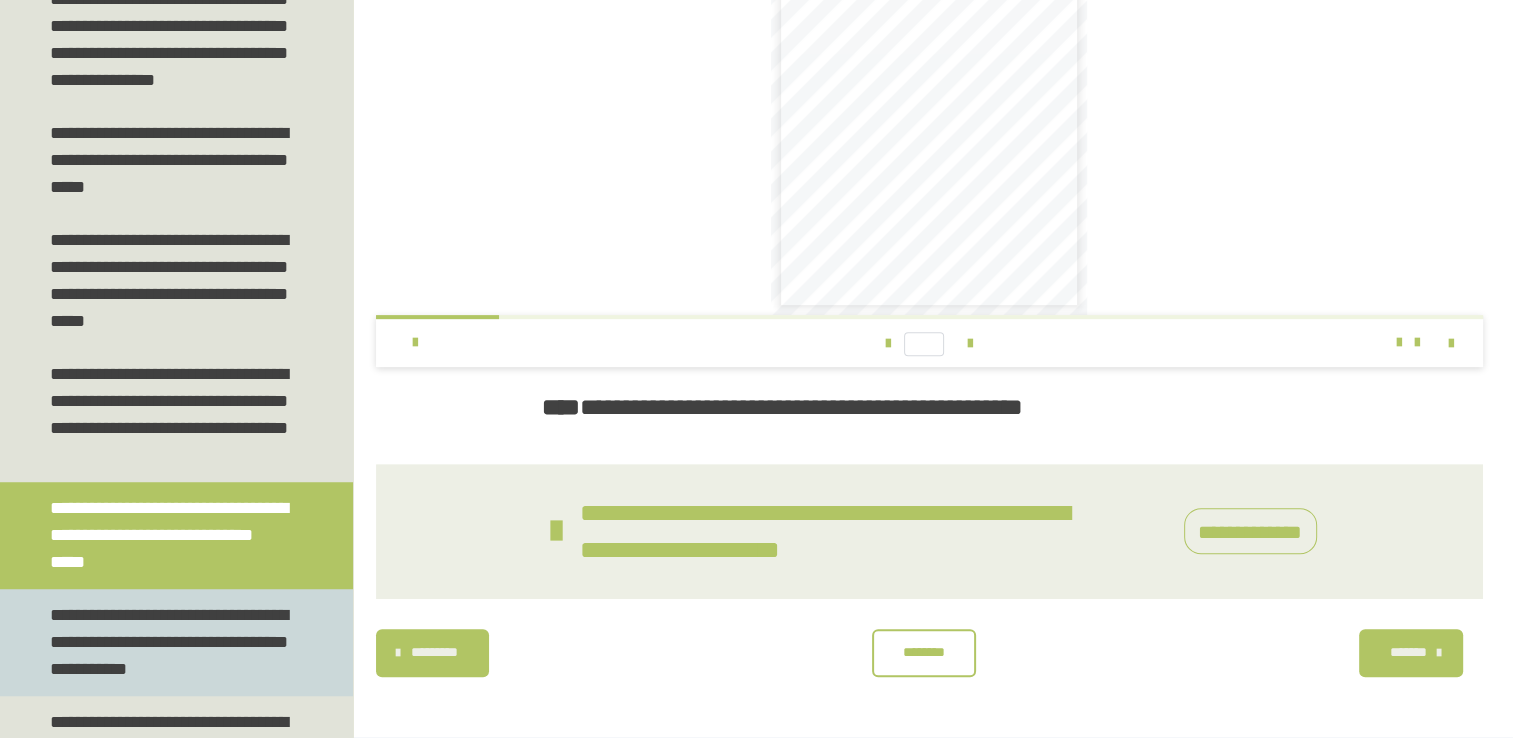 click on "**********" at bounding box center (171, 642) 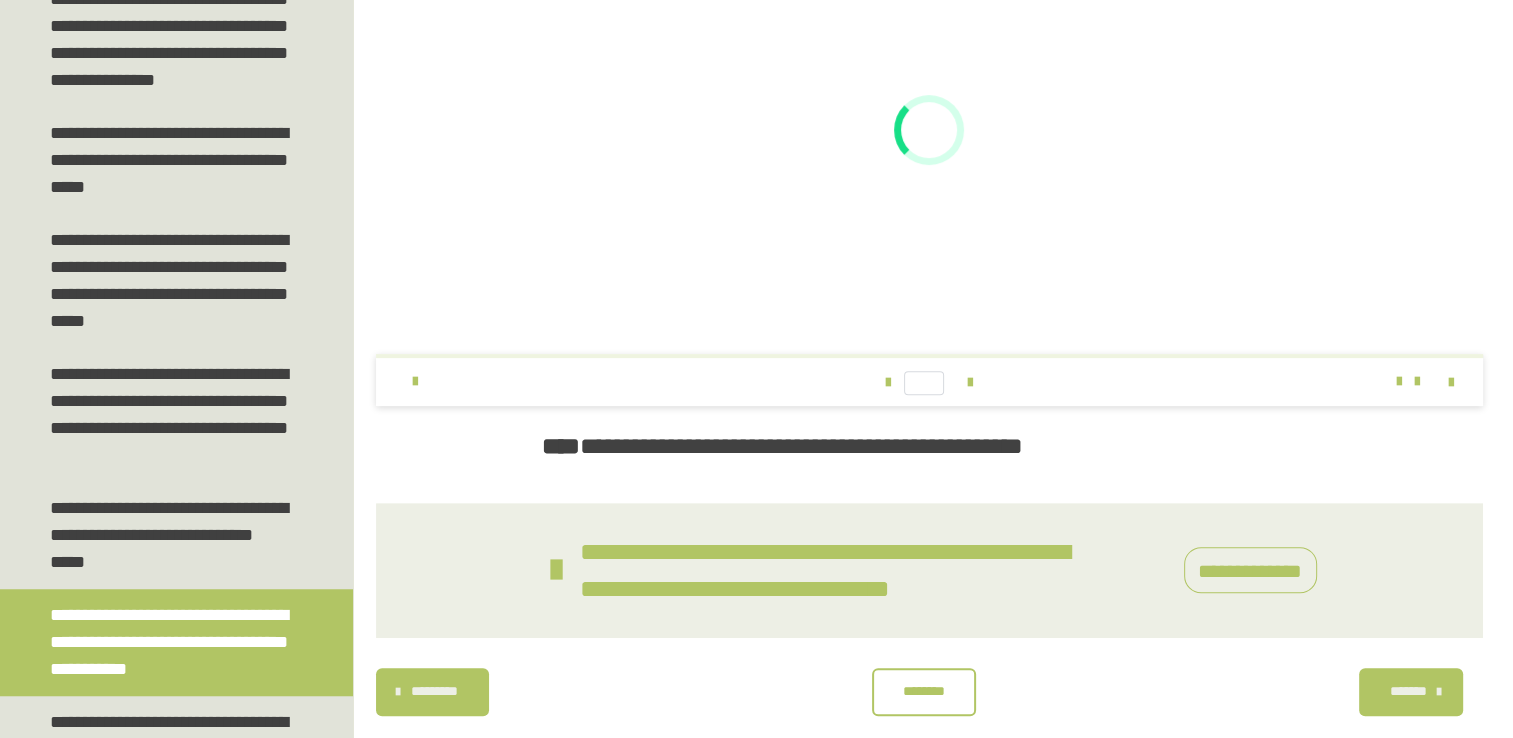 scroll, scrollTop: 673, scrollLeft: 0, axis: vertical 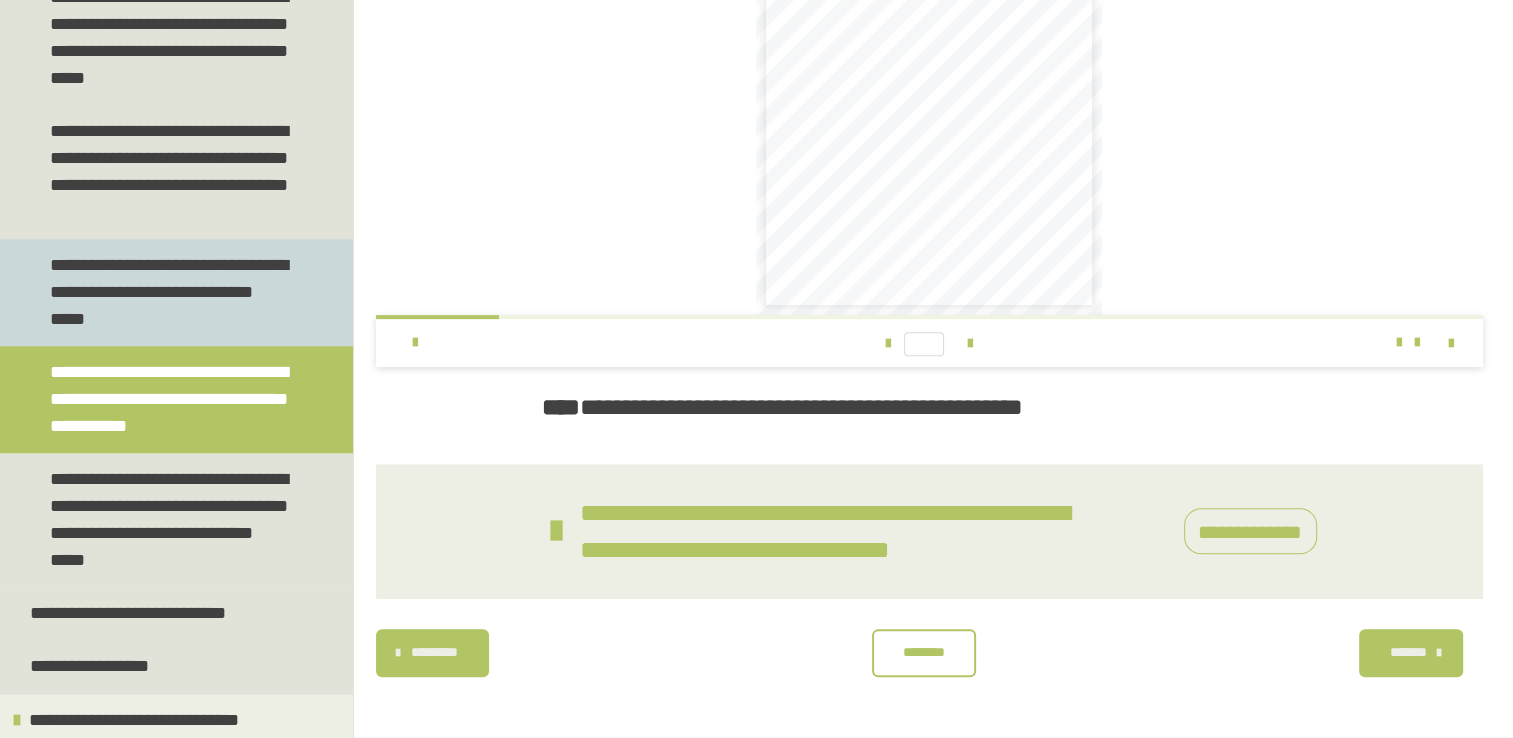 click on "**********" at bounding box center [171, 520] 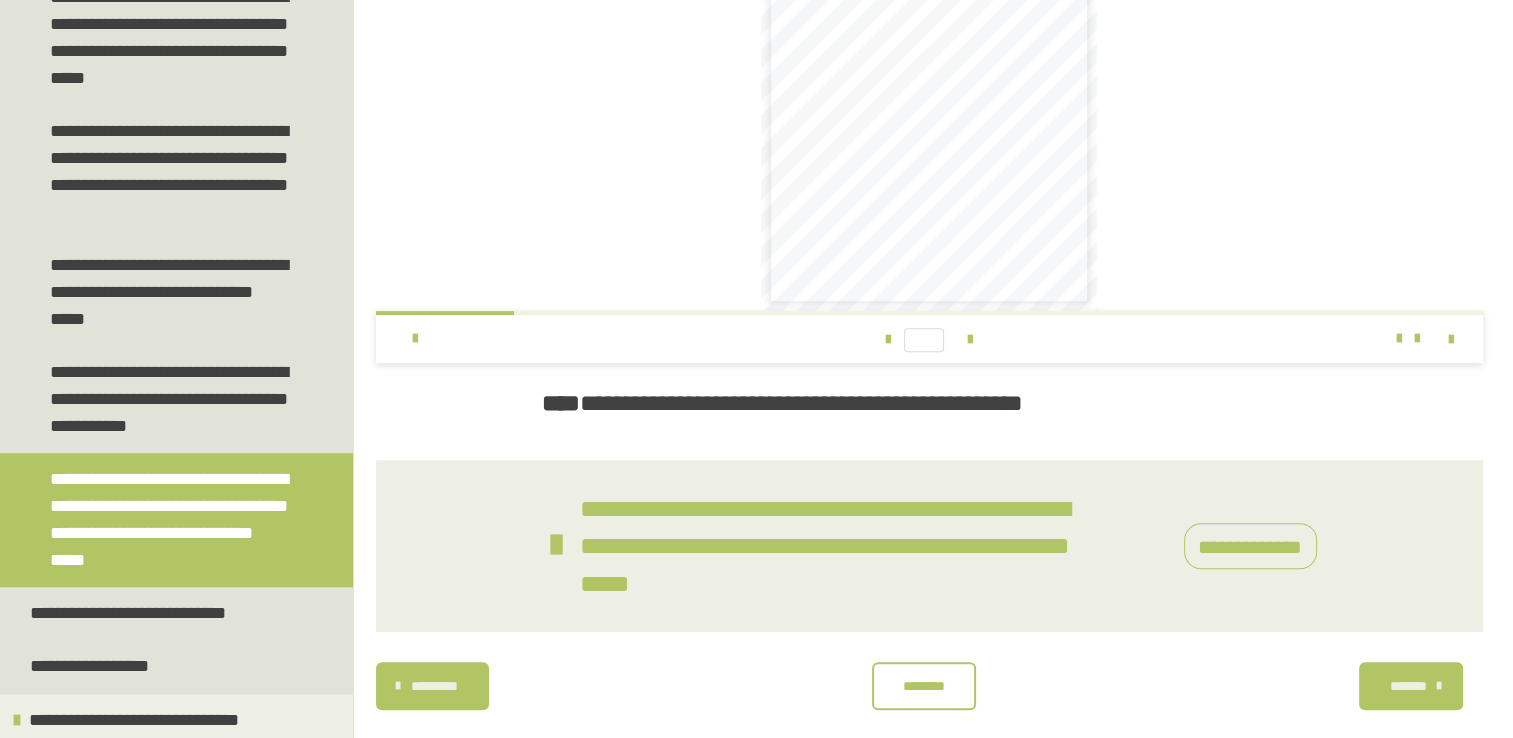 scroll, scrollTop: 714, scrollLeft: 0, axis: vertical 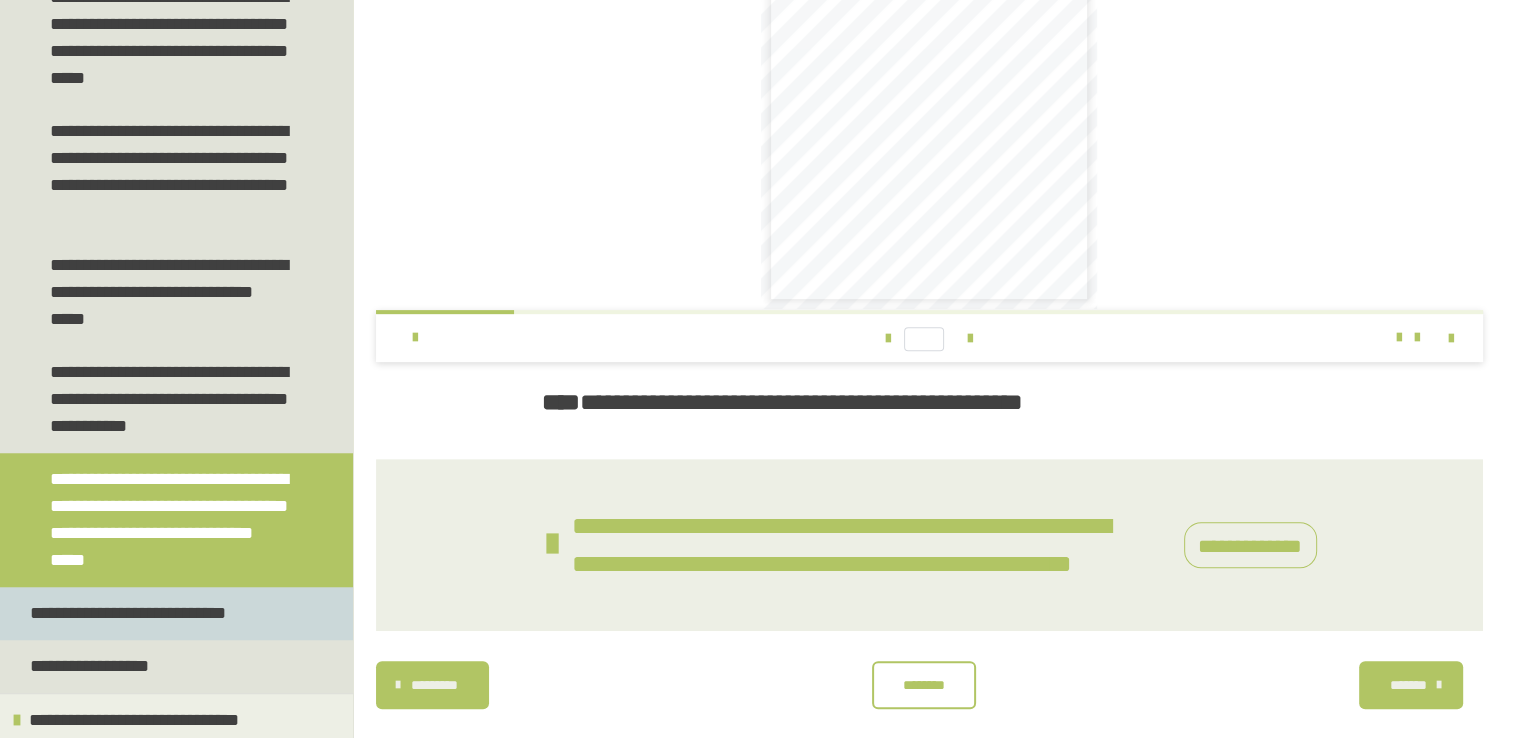 click on "**********" at bounding box center [138, 613] 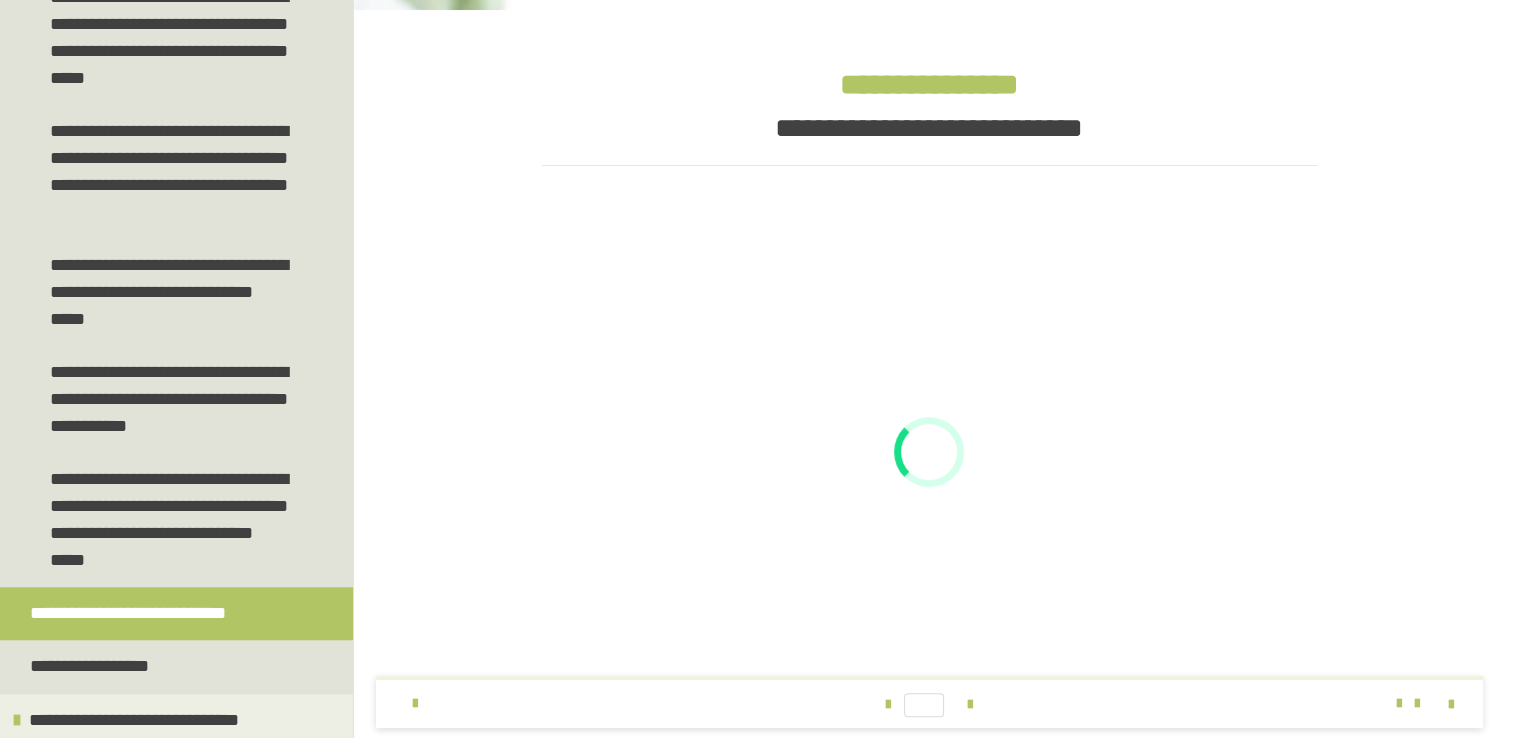 scroll, scrollTop: 602, scrollLeft: 0, axis: vertical 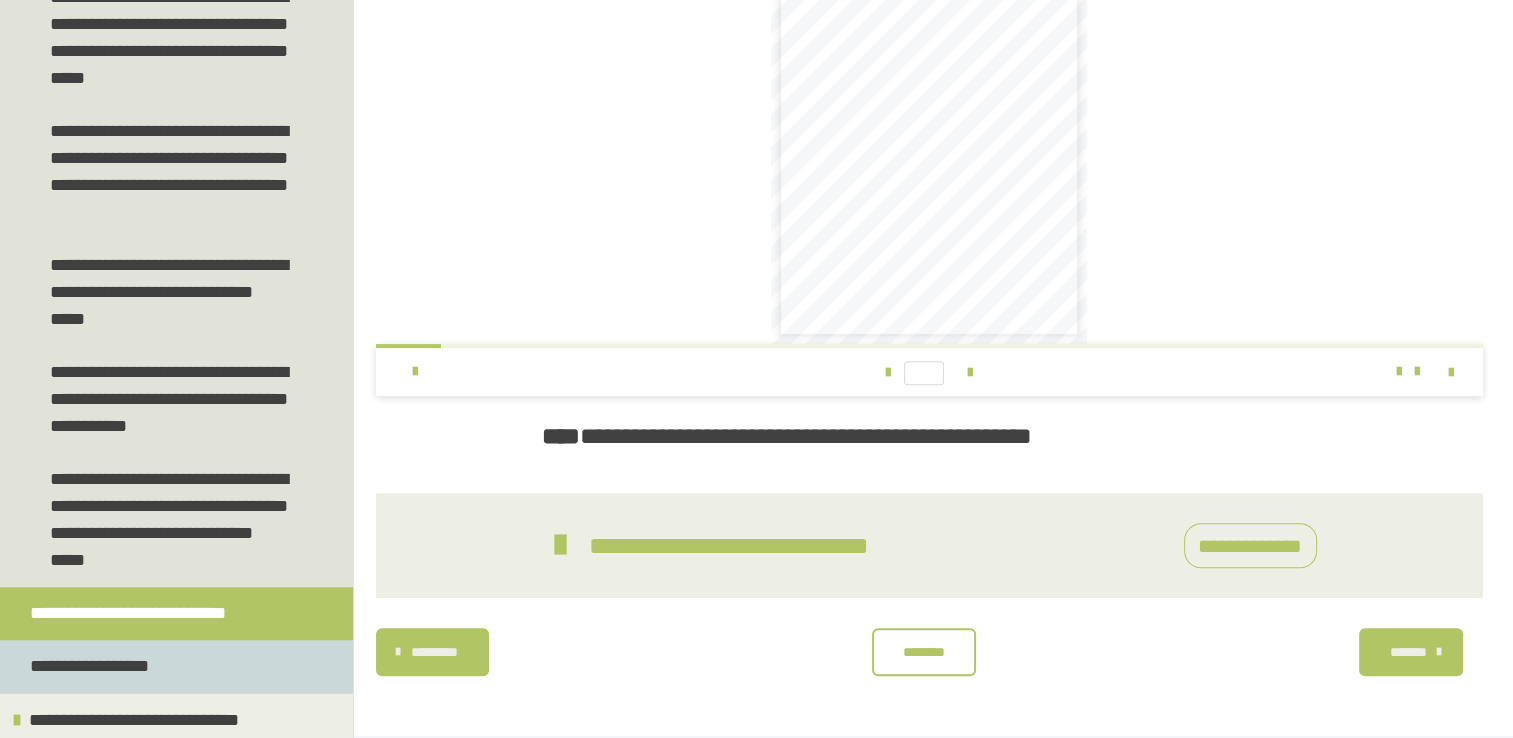 click on "**********" at bounding box center (95, 666) 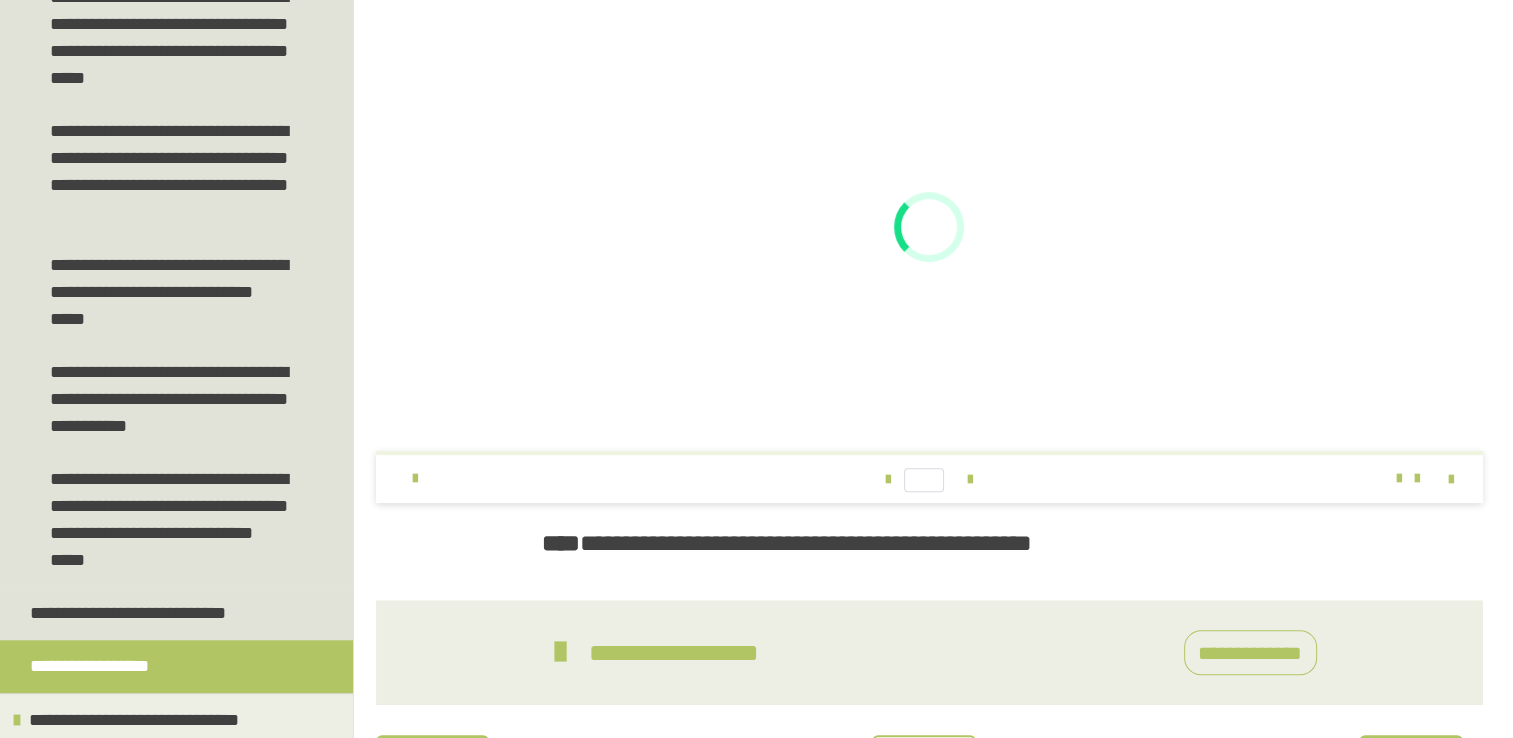 scroll, scrollTop: 602, scrollLeft: 0, axis: vertical 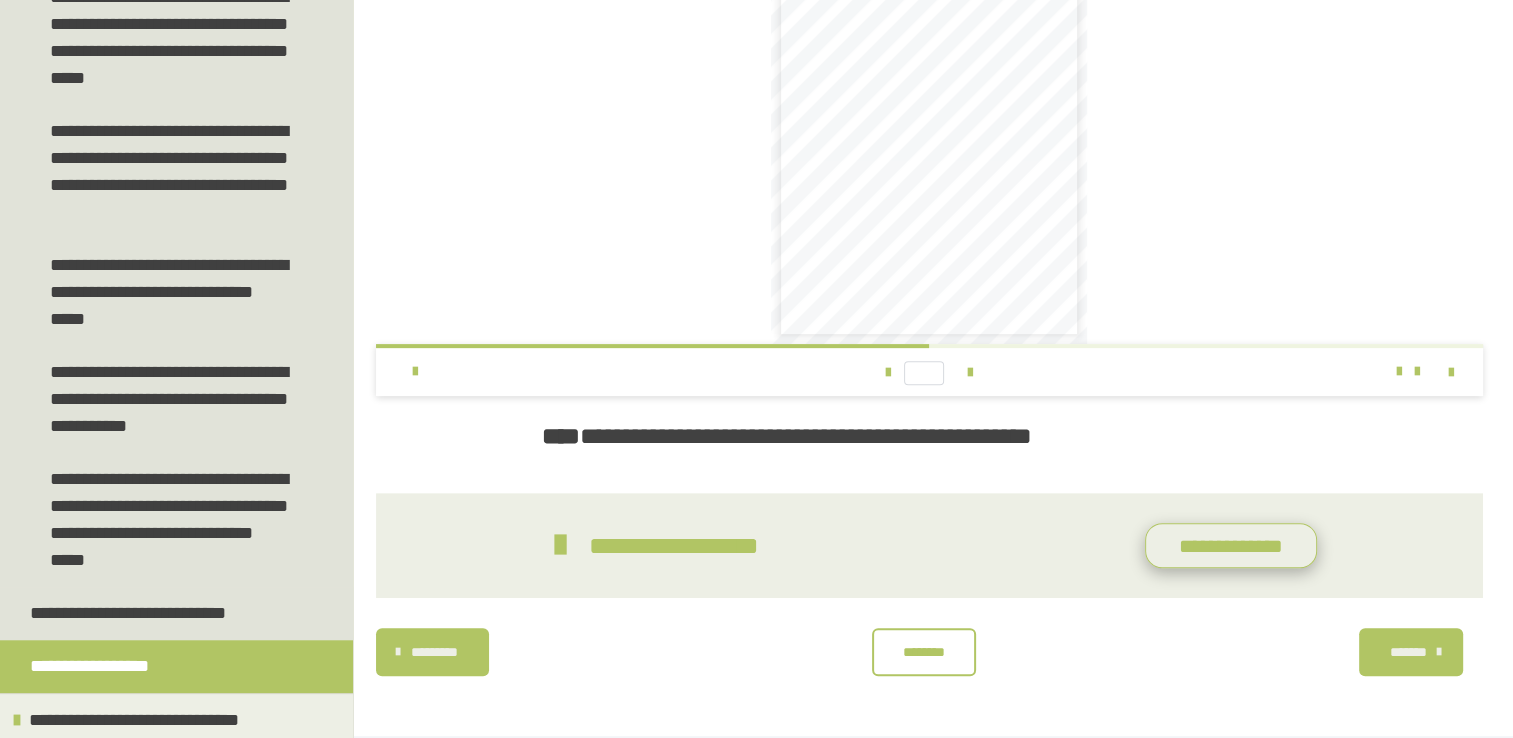 click on "**********" at bounding box center [1231, 546] 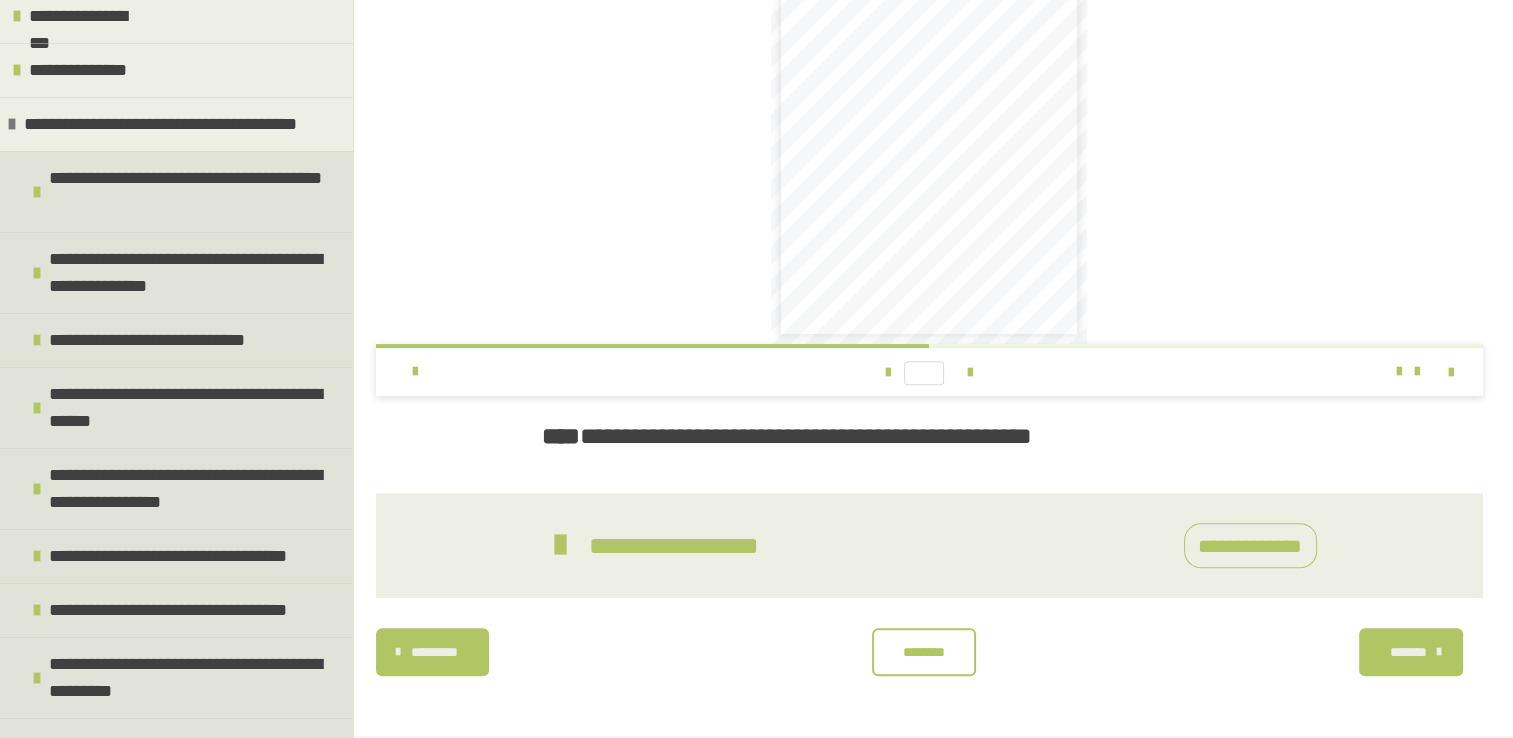 scroll, scrollTop: 24, scrollLeft: 0, axis: vertical 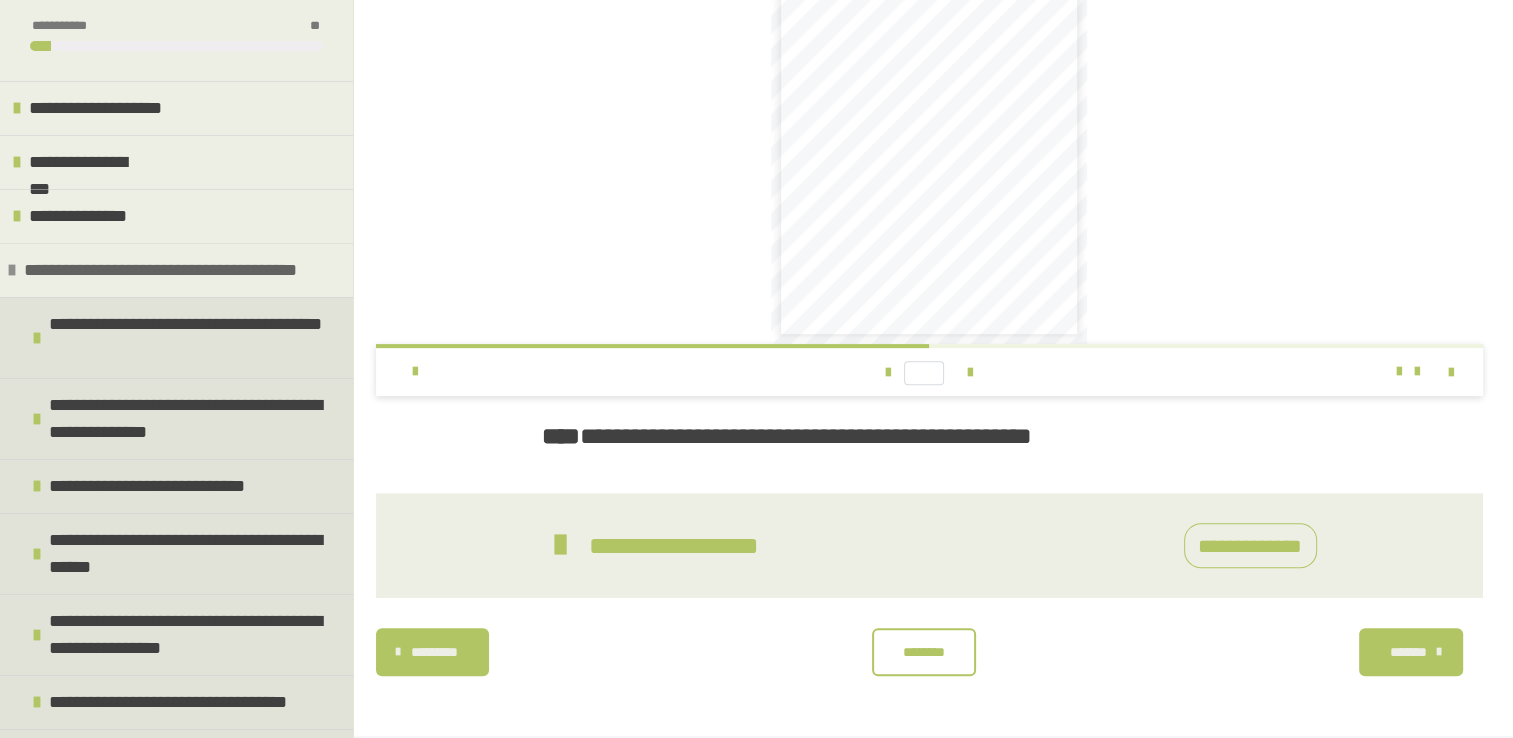 click on "**********" at bounding box center [176, 270] 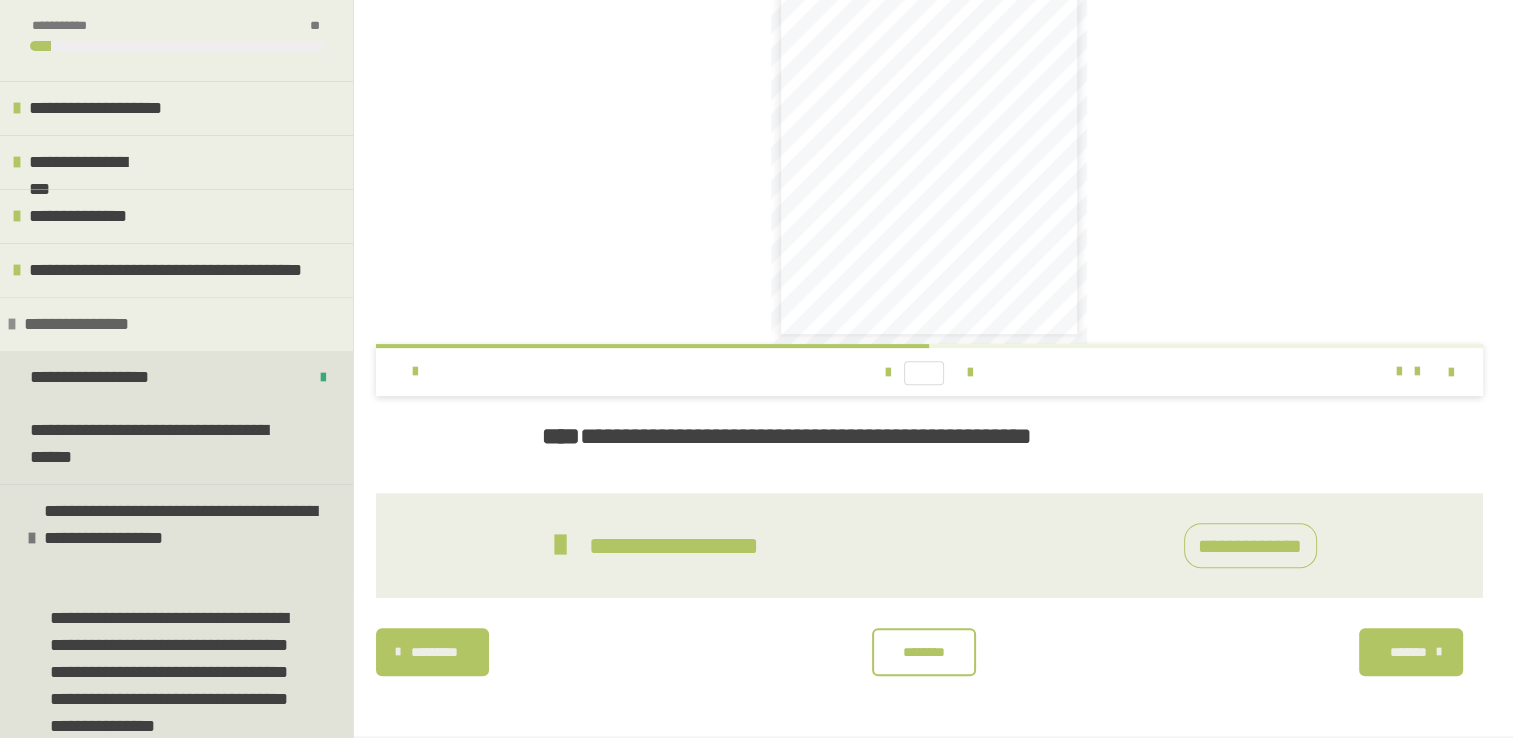 click at bounding box center (12, 324) 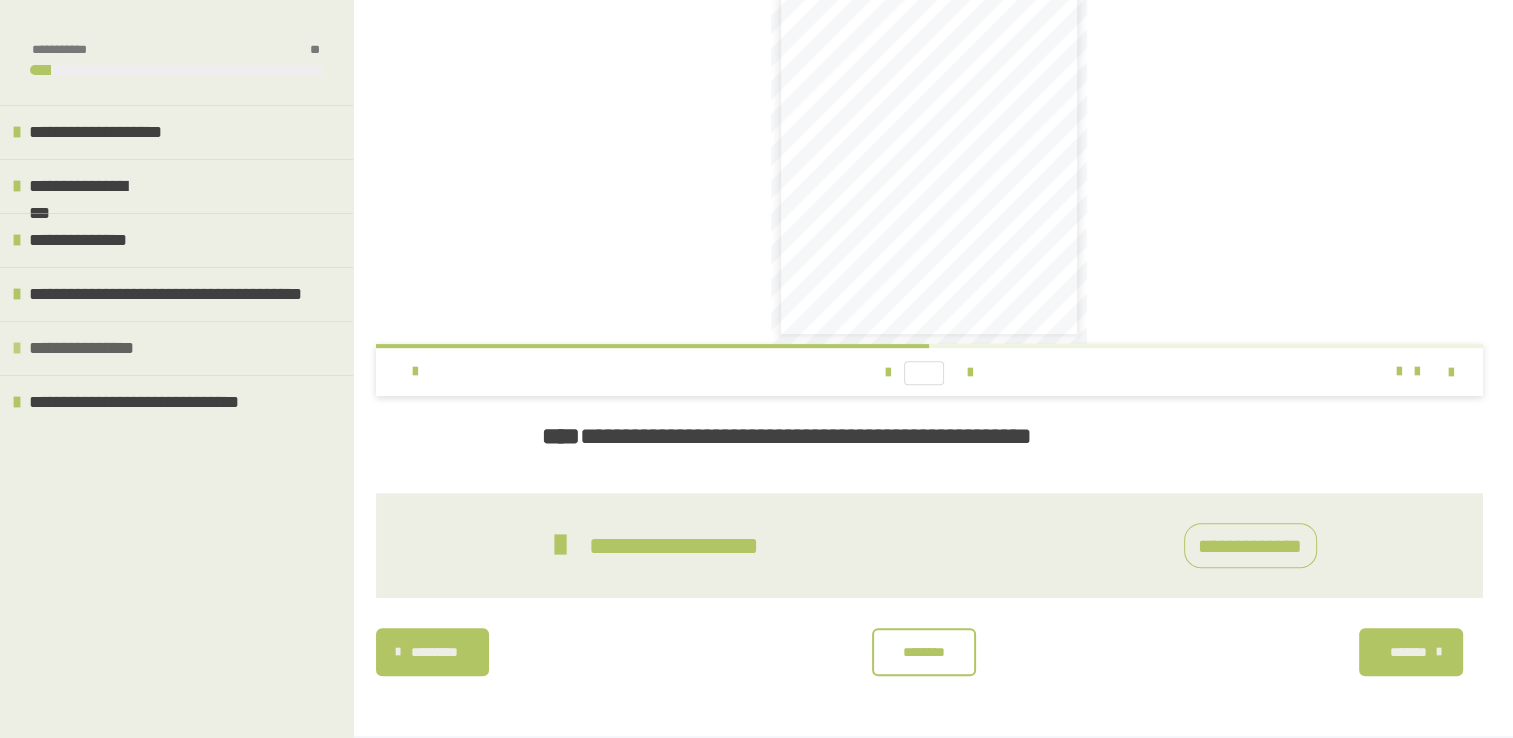 scroll, scrollTop: 0, scrollLeft: 0, axis: both 